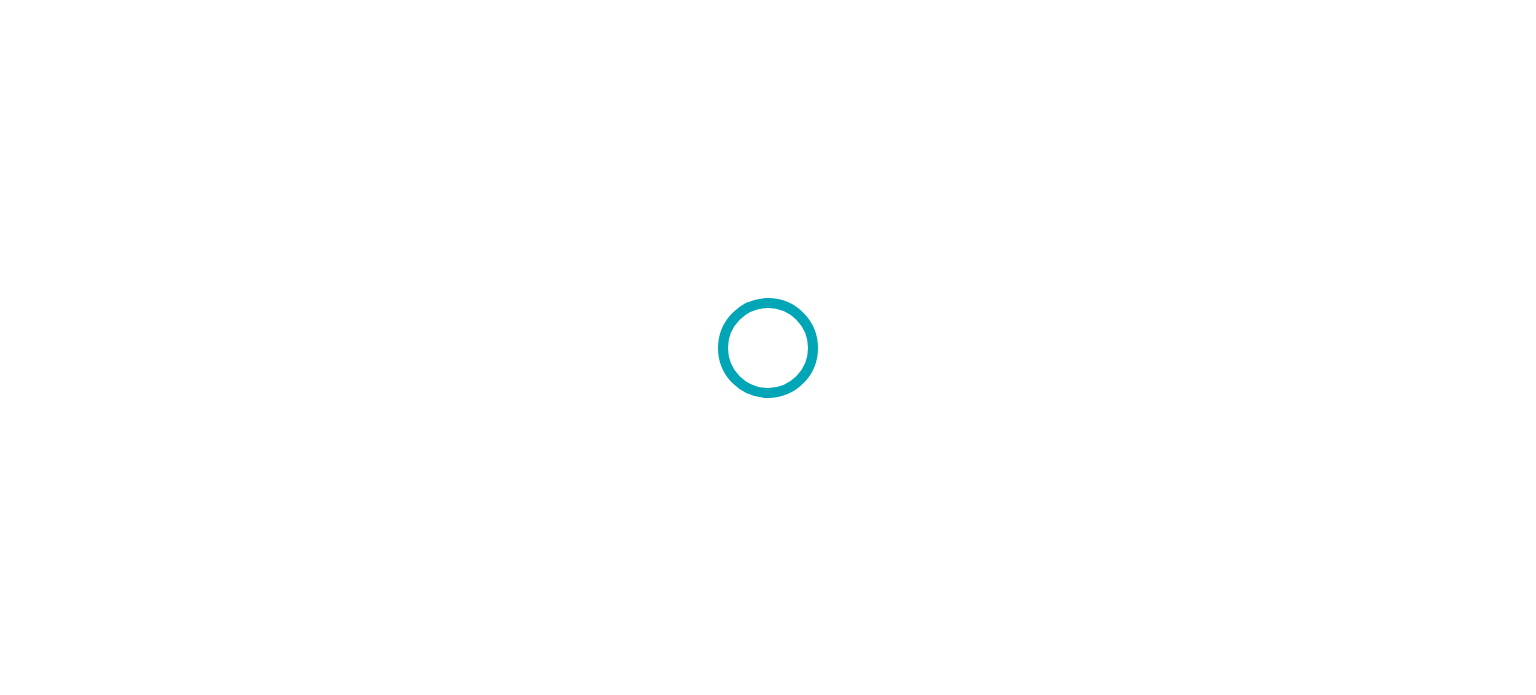 scroll, scrollTop: 0, scrollLeft: 0, axis: both 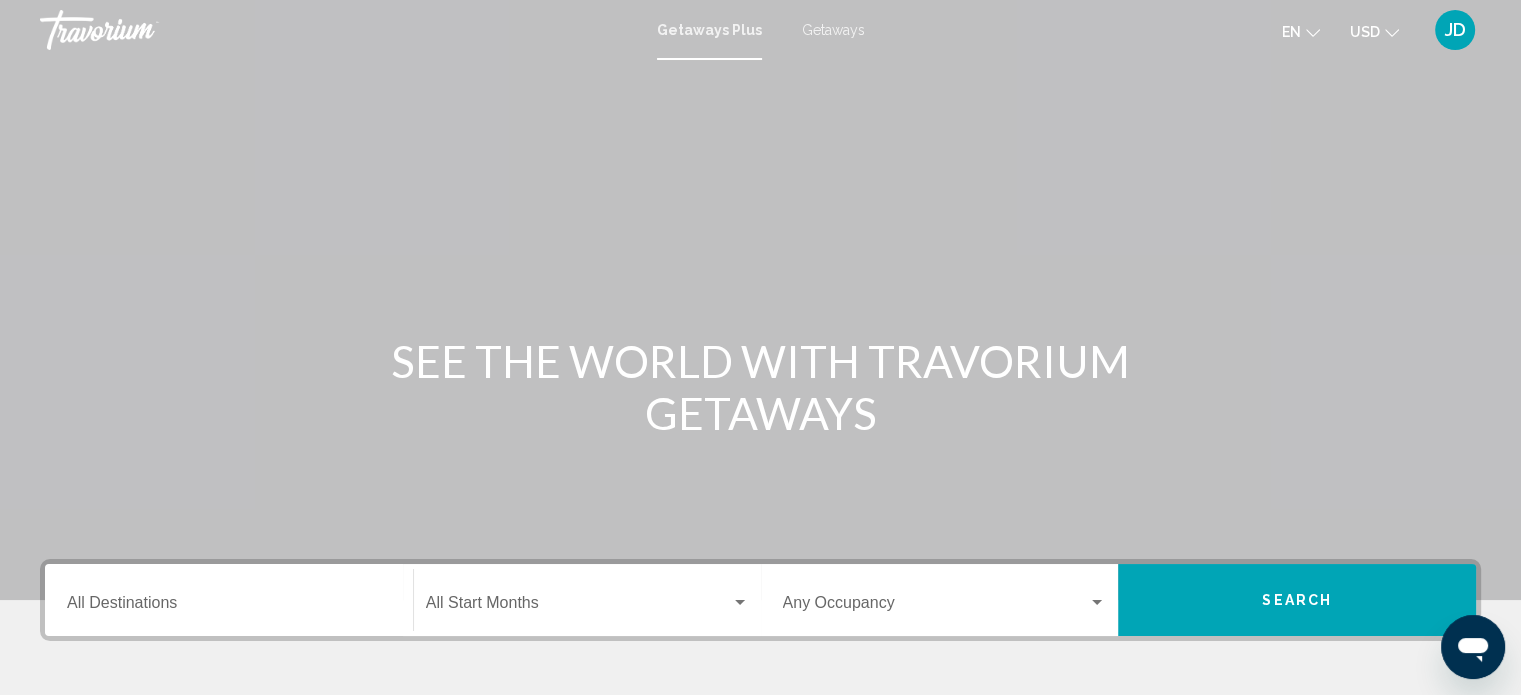 click on "Destination All Destinations" at bounding box center [229, 600] 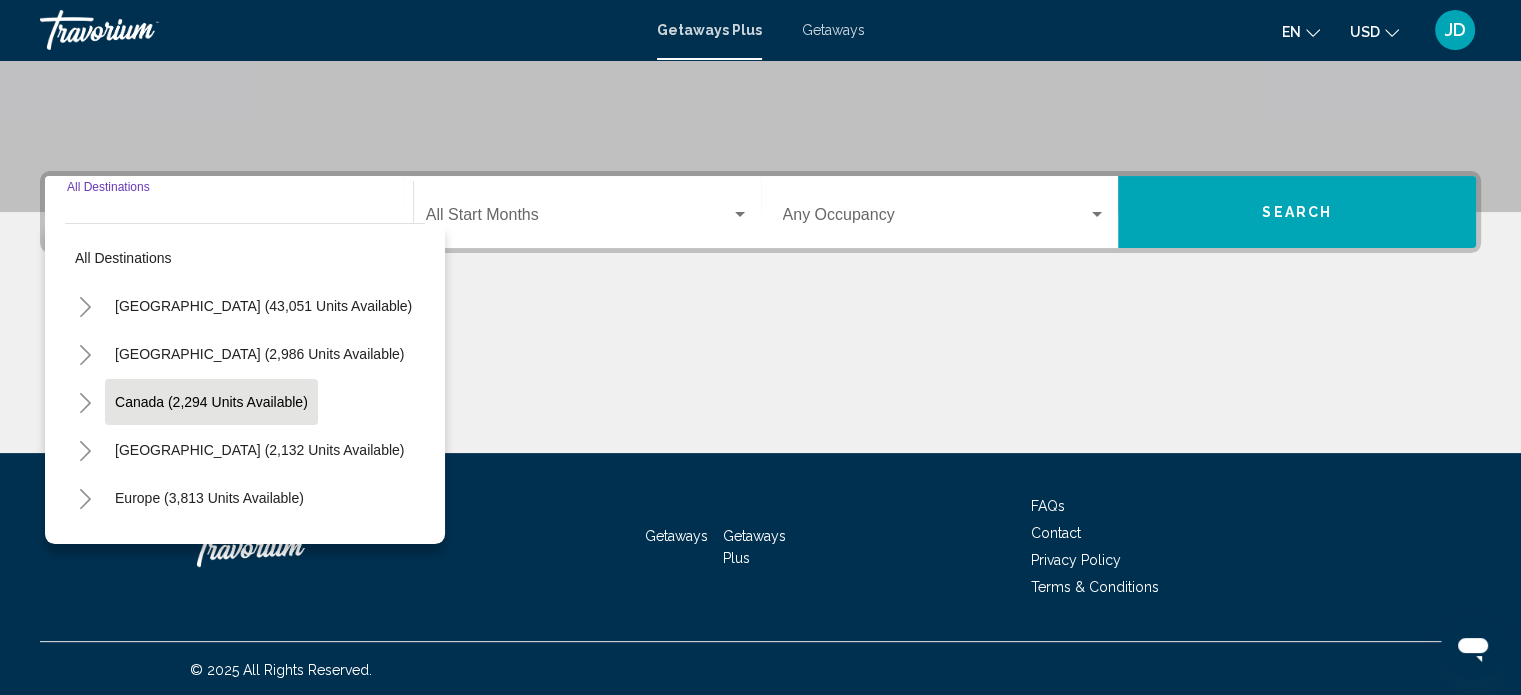 scroll, scrollTop: 390, scrollLeft: 0, axis: vertical 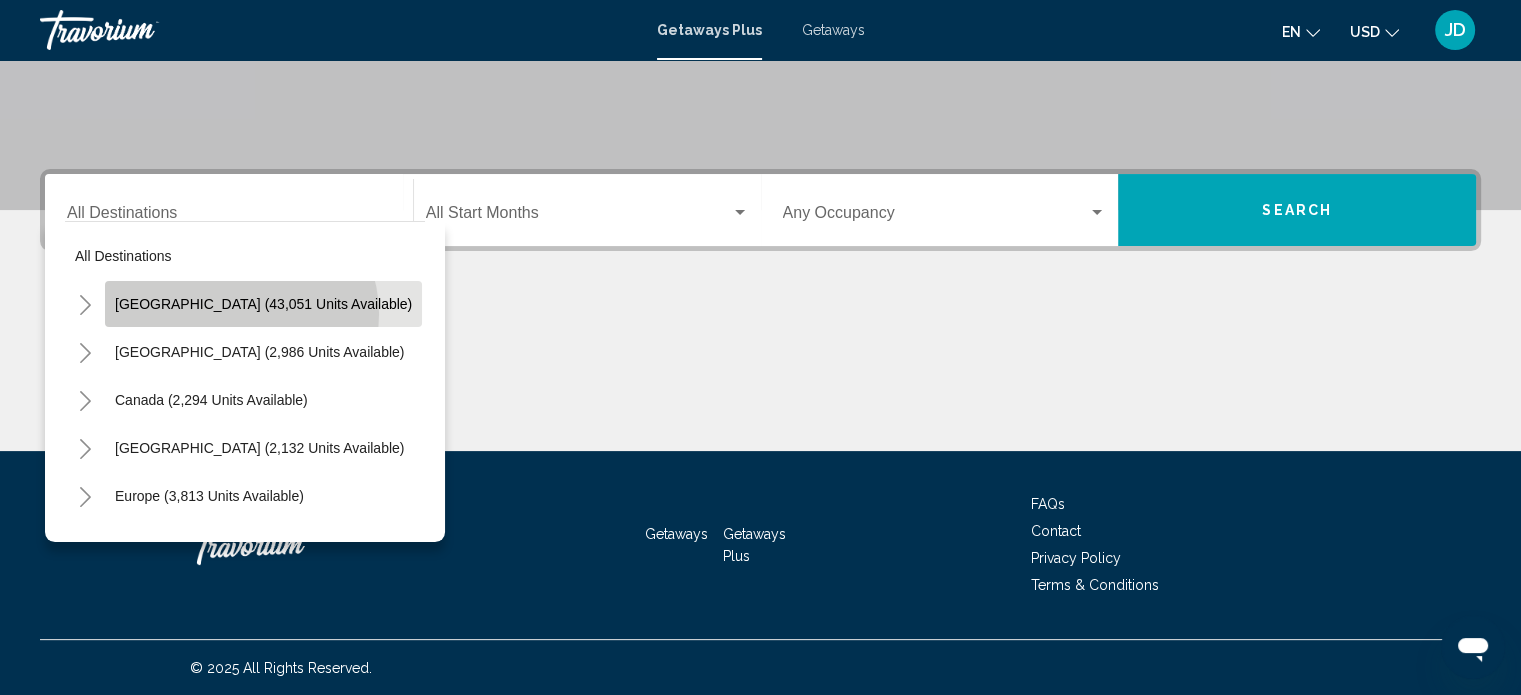 click on "[GEOGRAPHIC_DATA] (43,051 units available)" 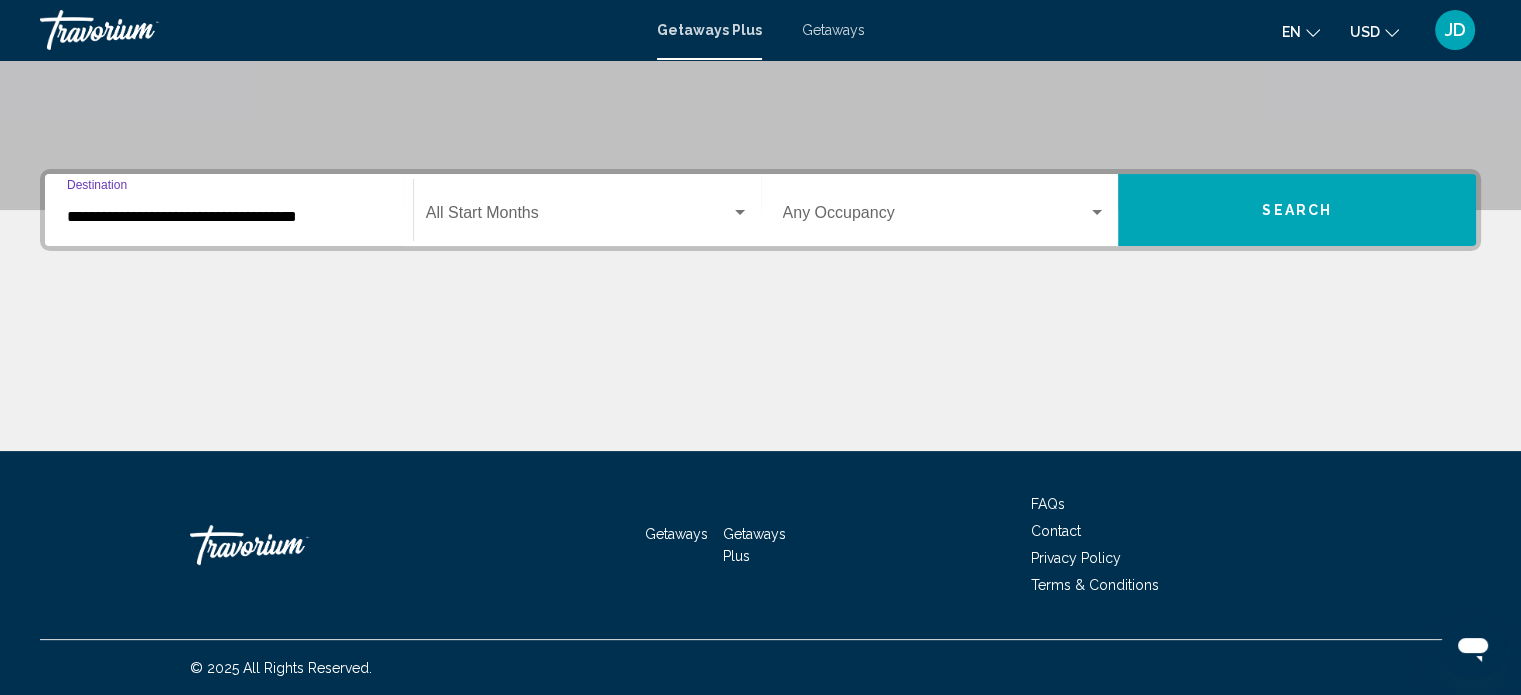 click on "**********" at bounding box center (229, 217) 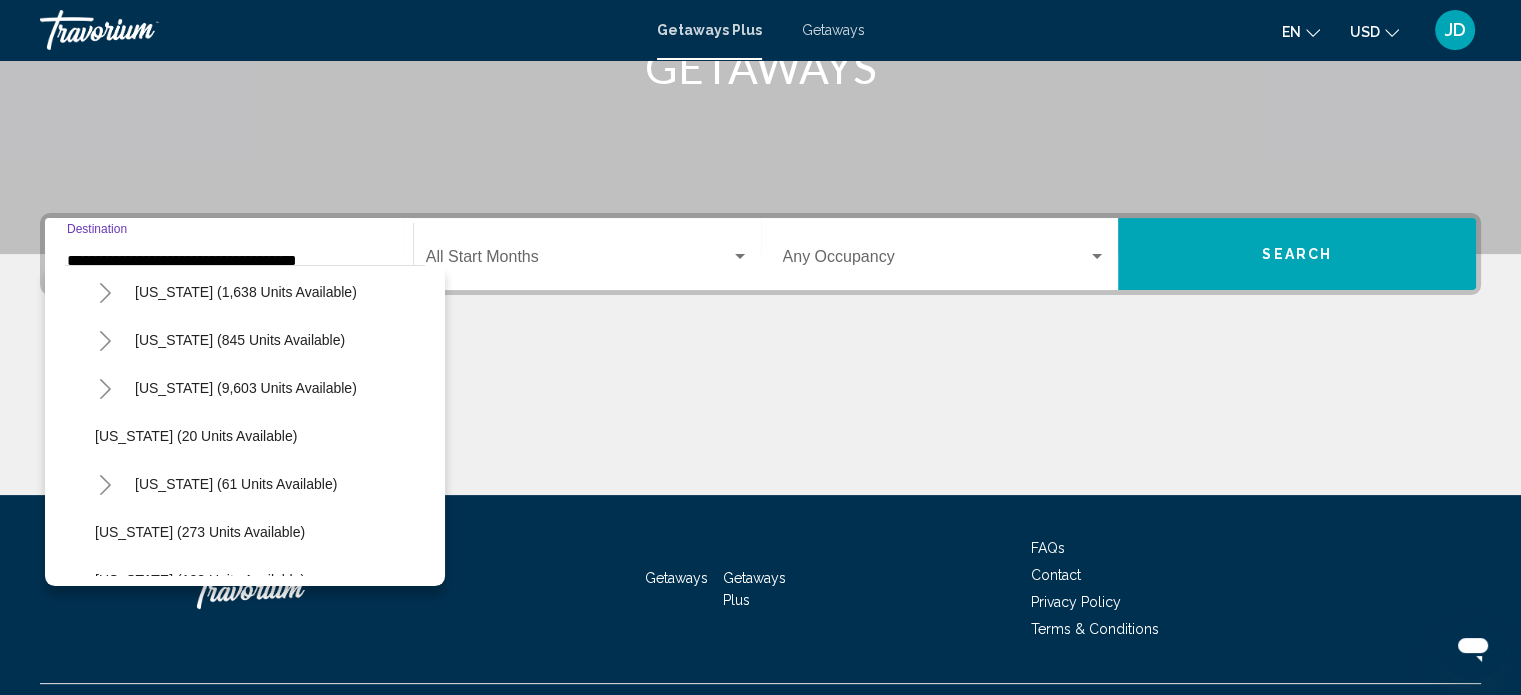 scroll, scrollTop: 300, scrollLeft: 0, axis: vertical 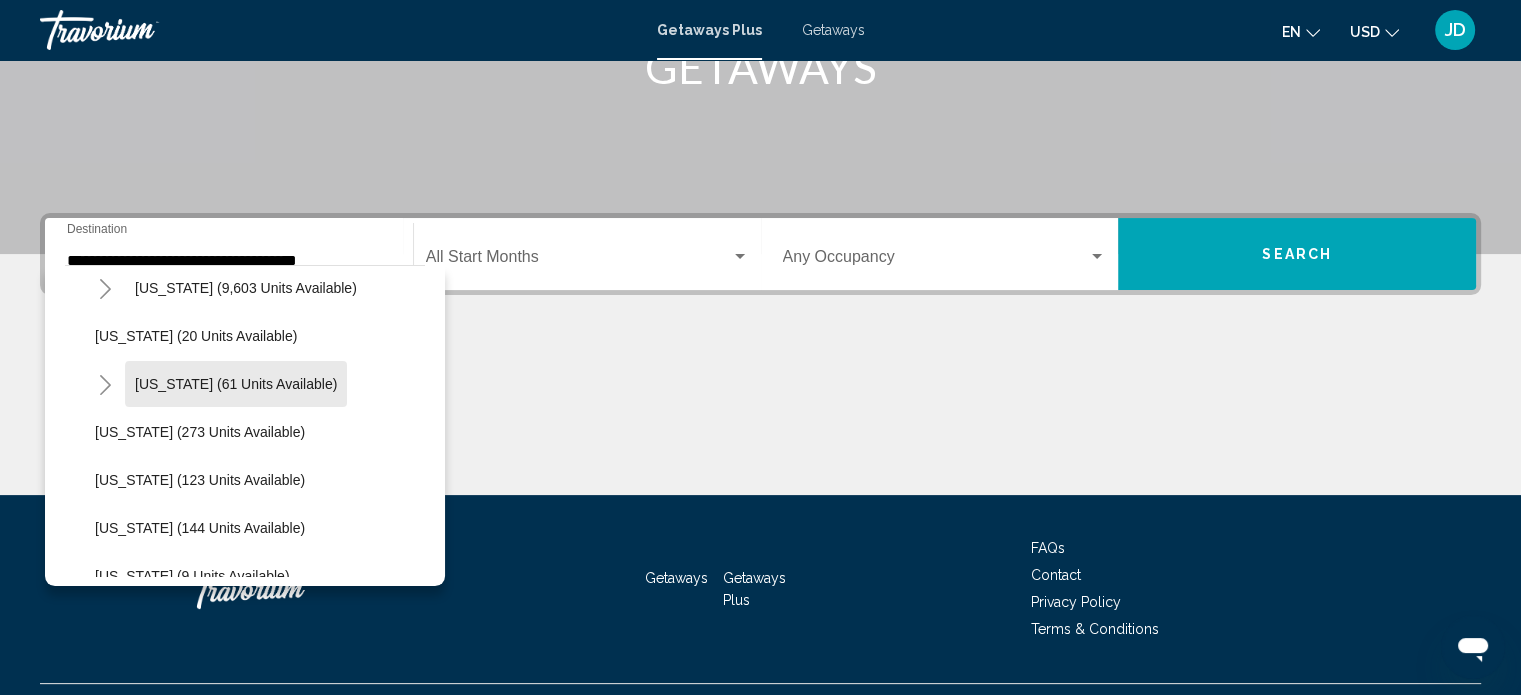 click on "[US_STATE] (61 units available)" 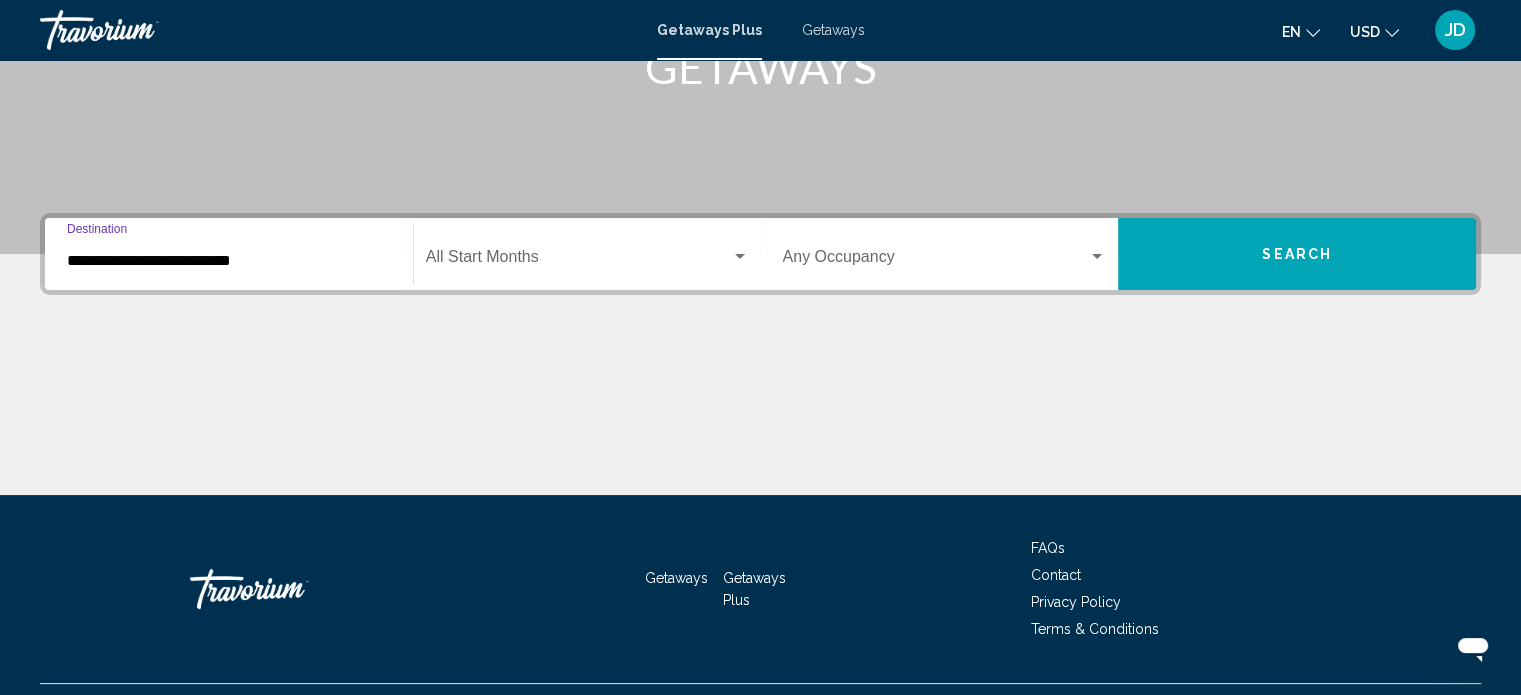 scroll, scrollTop: 390, scrollLeft: 0, axis: vertical 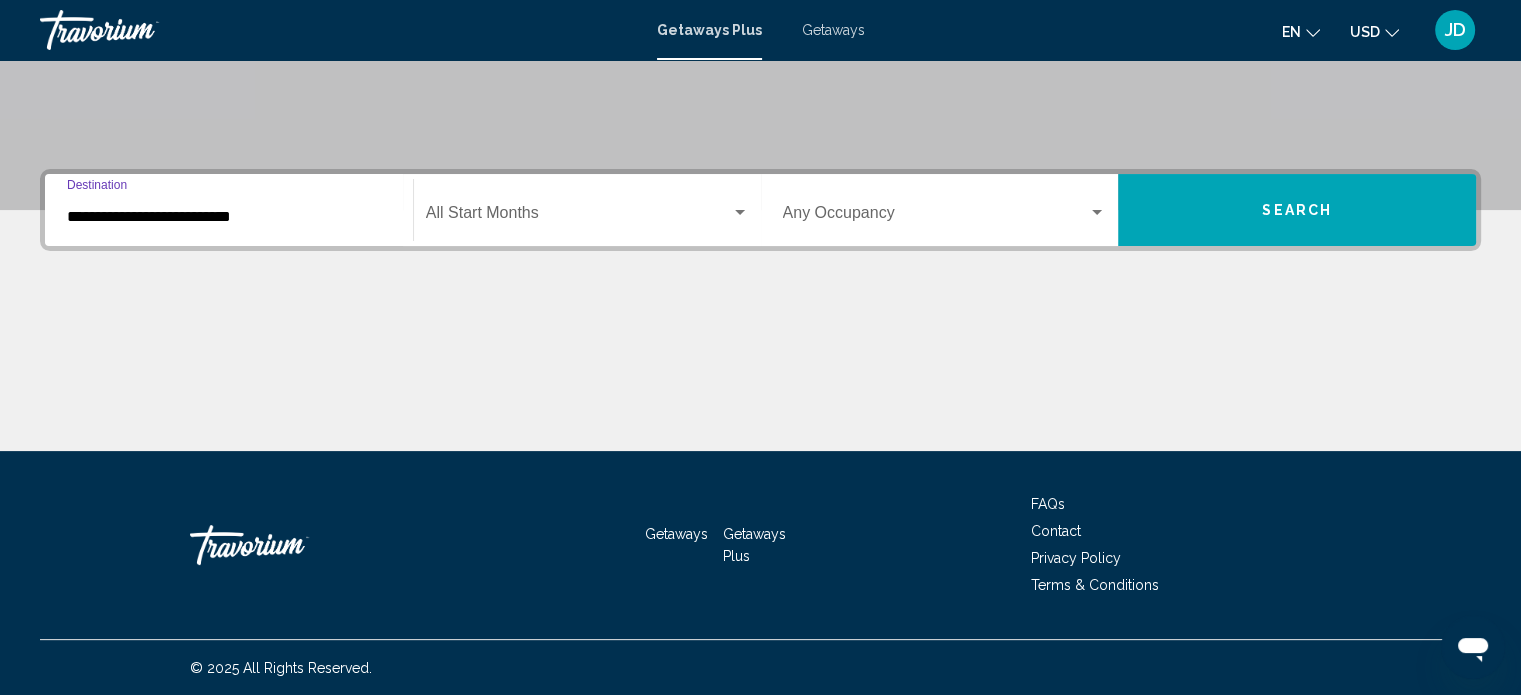 click on "Start Month All Start Months" 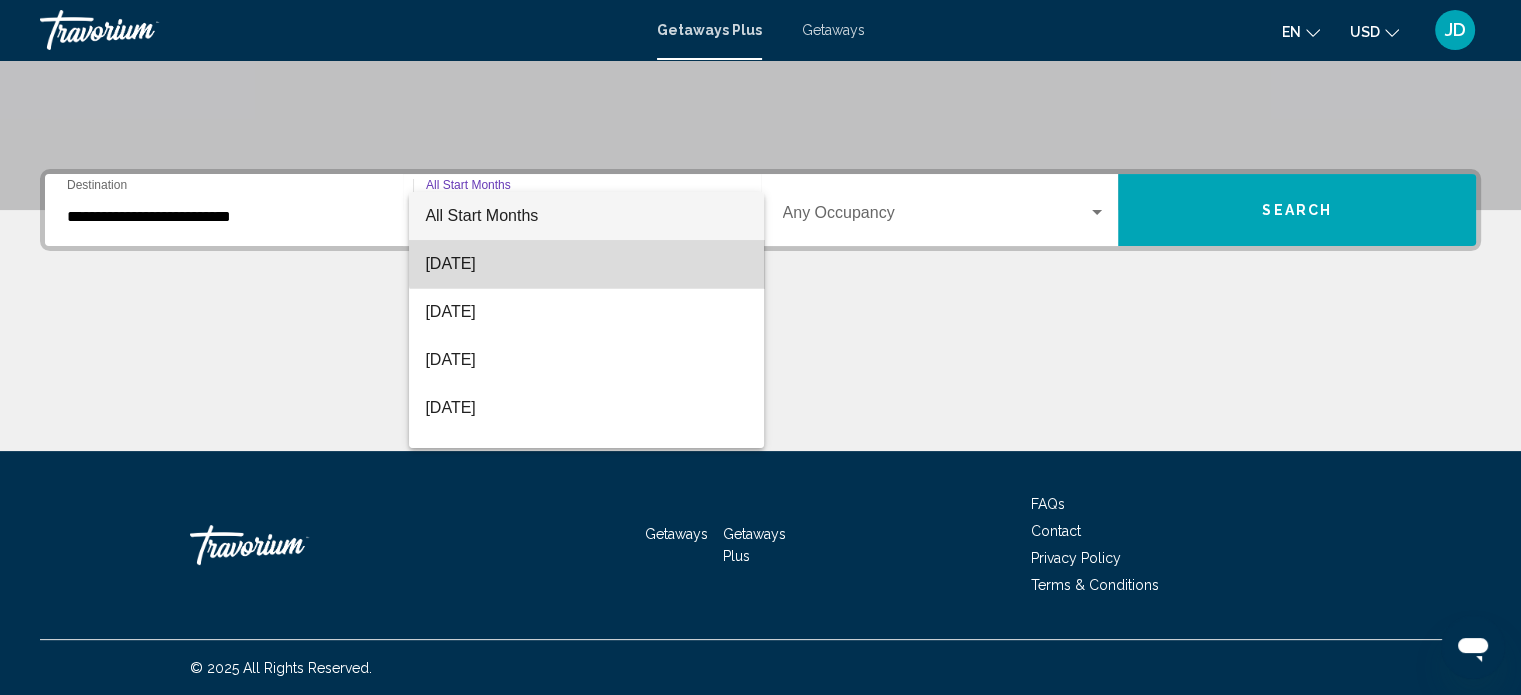click on "[DATE]" at bounding box center [586, 264] 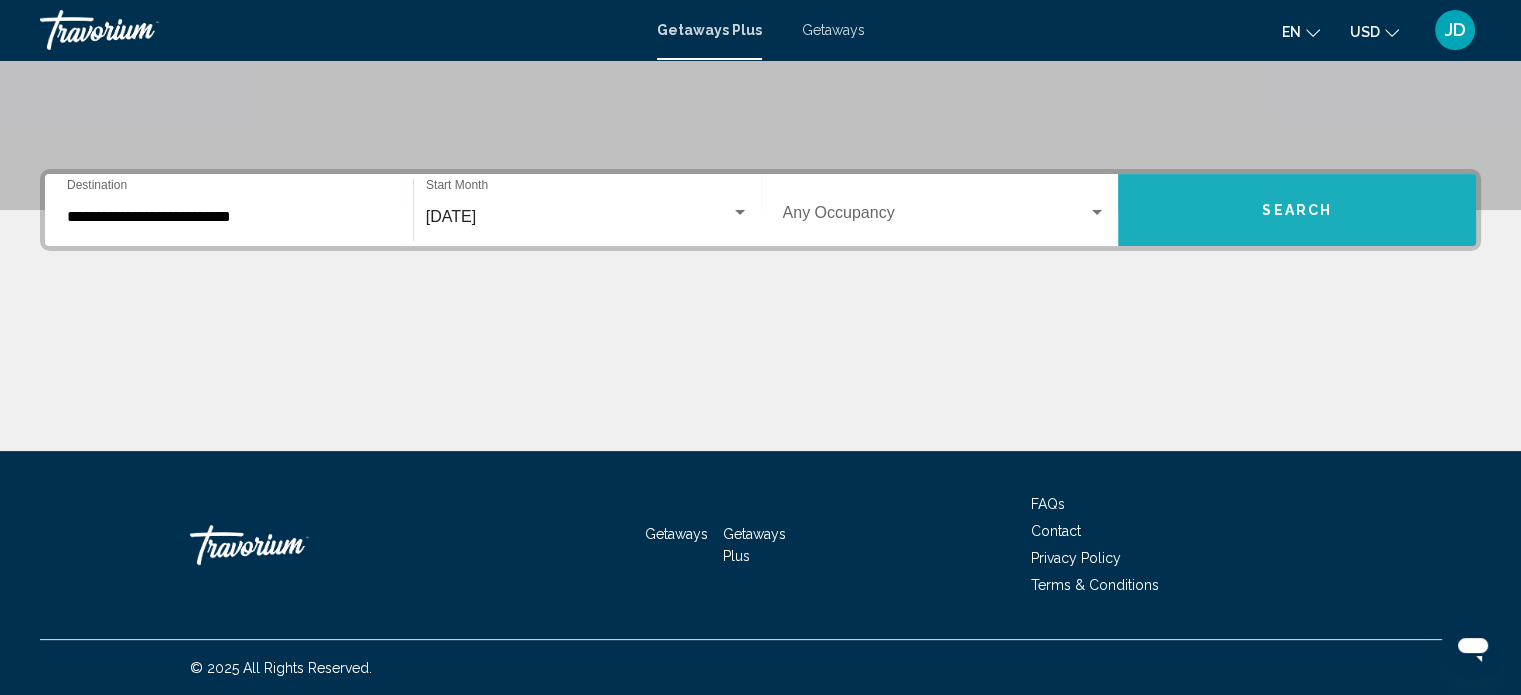 click on "Search" at bounding box center (1297, 211) 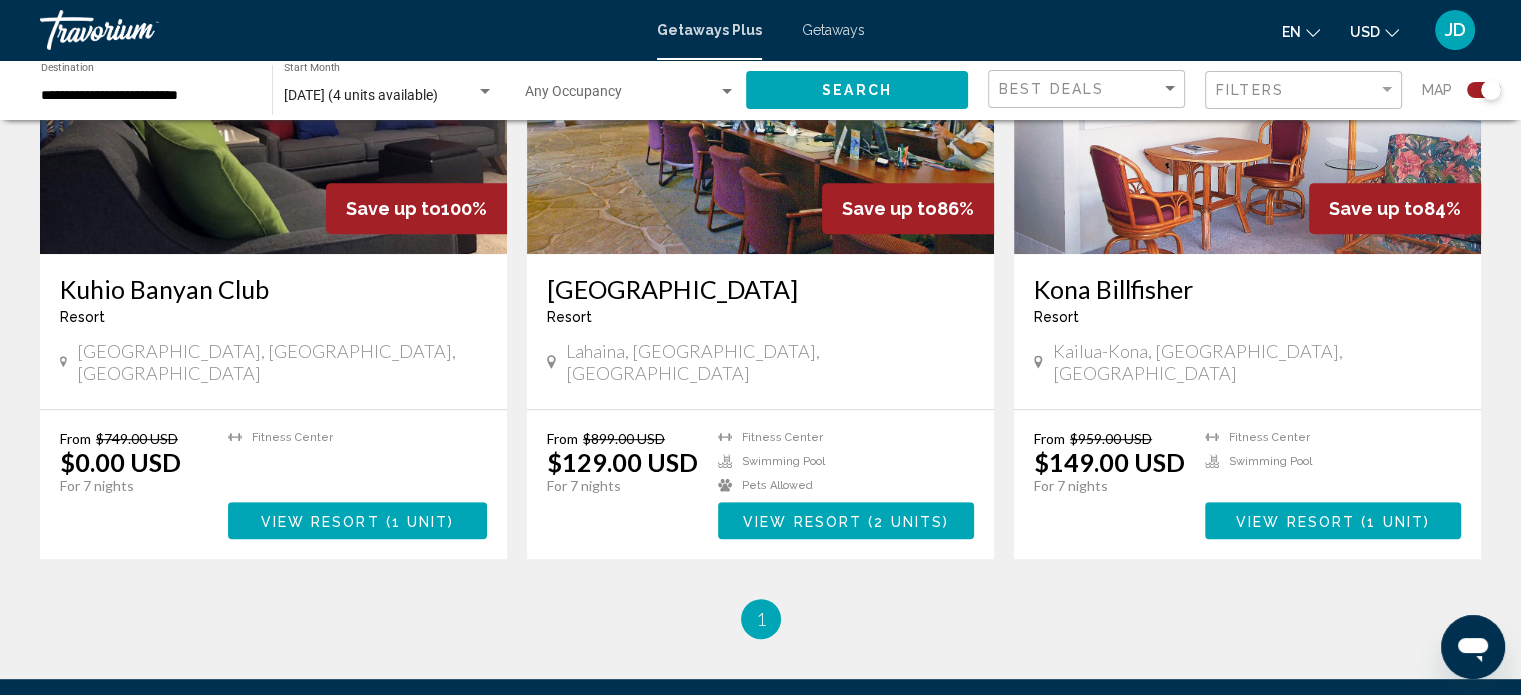 scroll, scrollTop: 900, scrollLeft: 0, axis: vertical 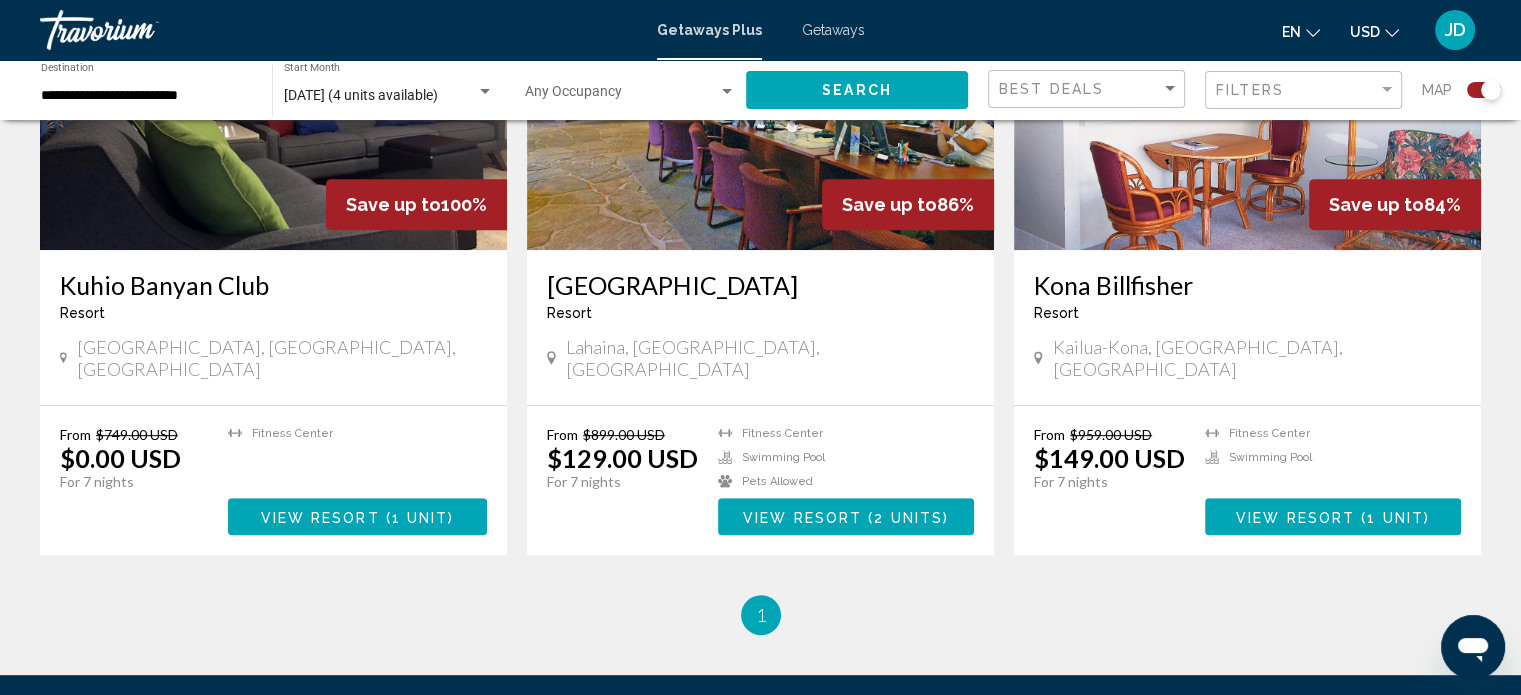 click at bounding box center [760, 90] 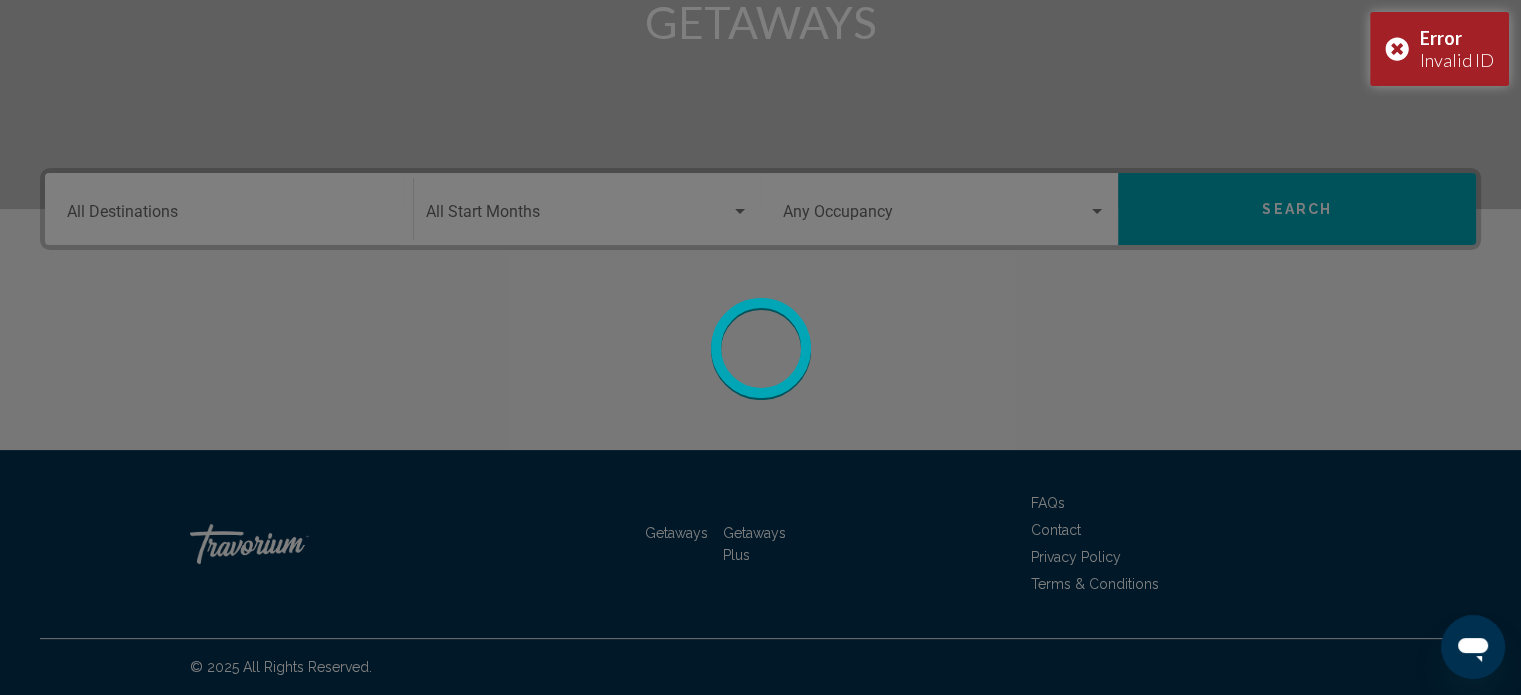 scroll, scrollTop: 0, scrollLeft: 0, axis: both 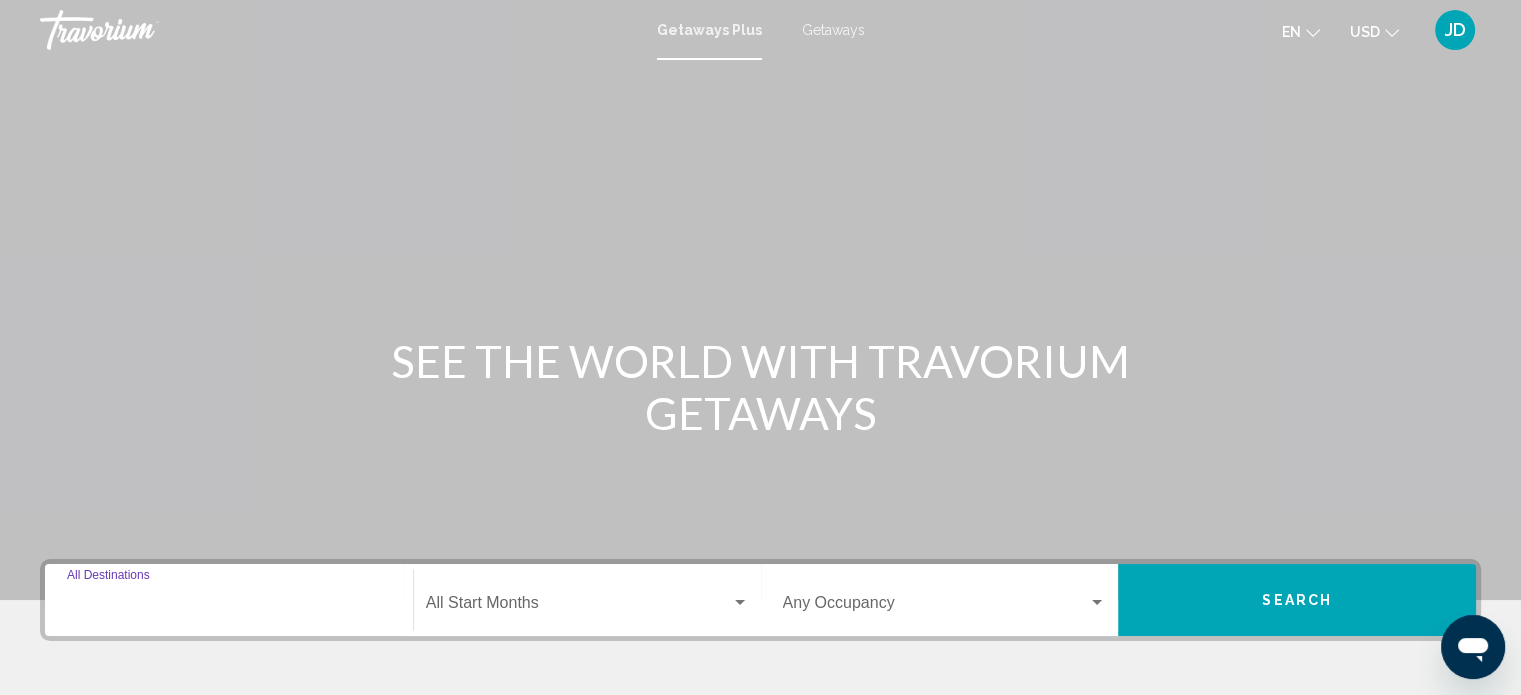 click on "Destination All Destinations" at bounding box center [229, 607] 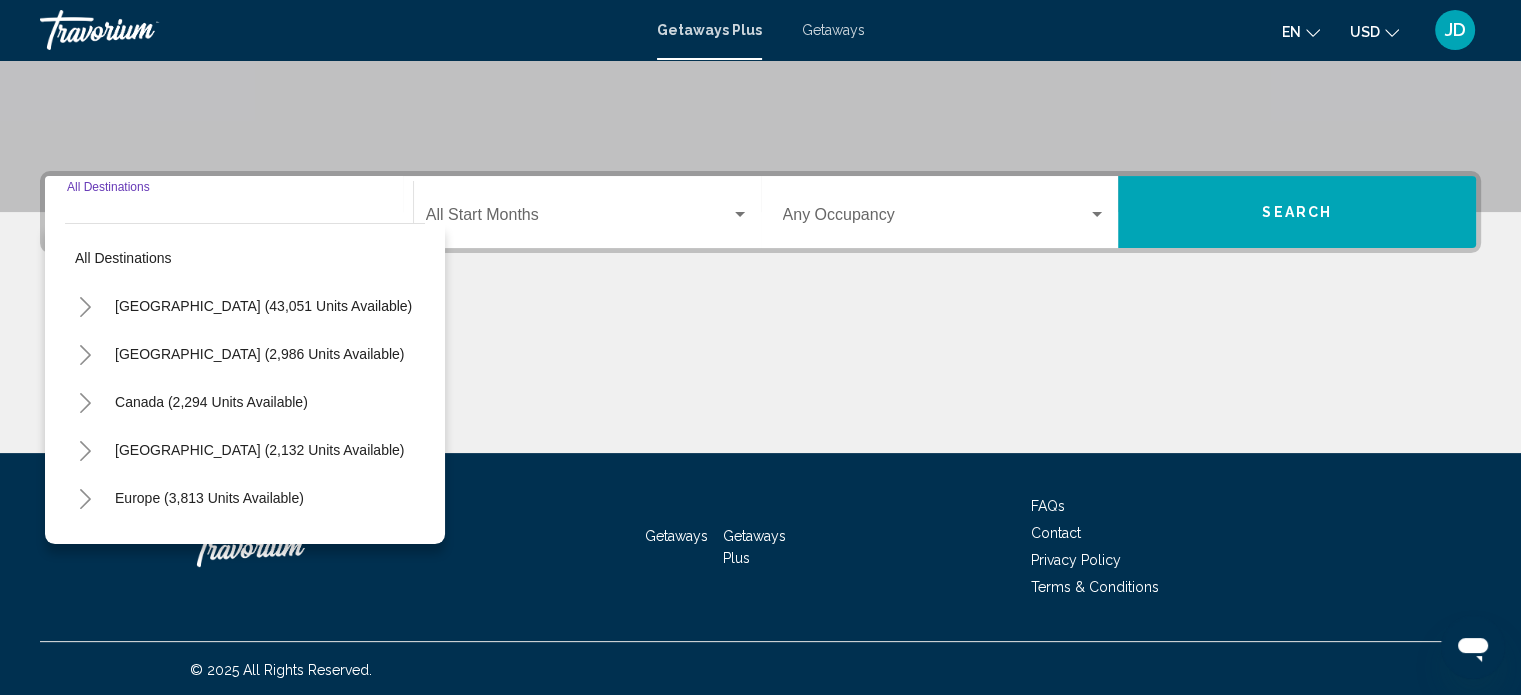 scroll, scrollTop: 390, scrollLeft: 0, axis: vertical 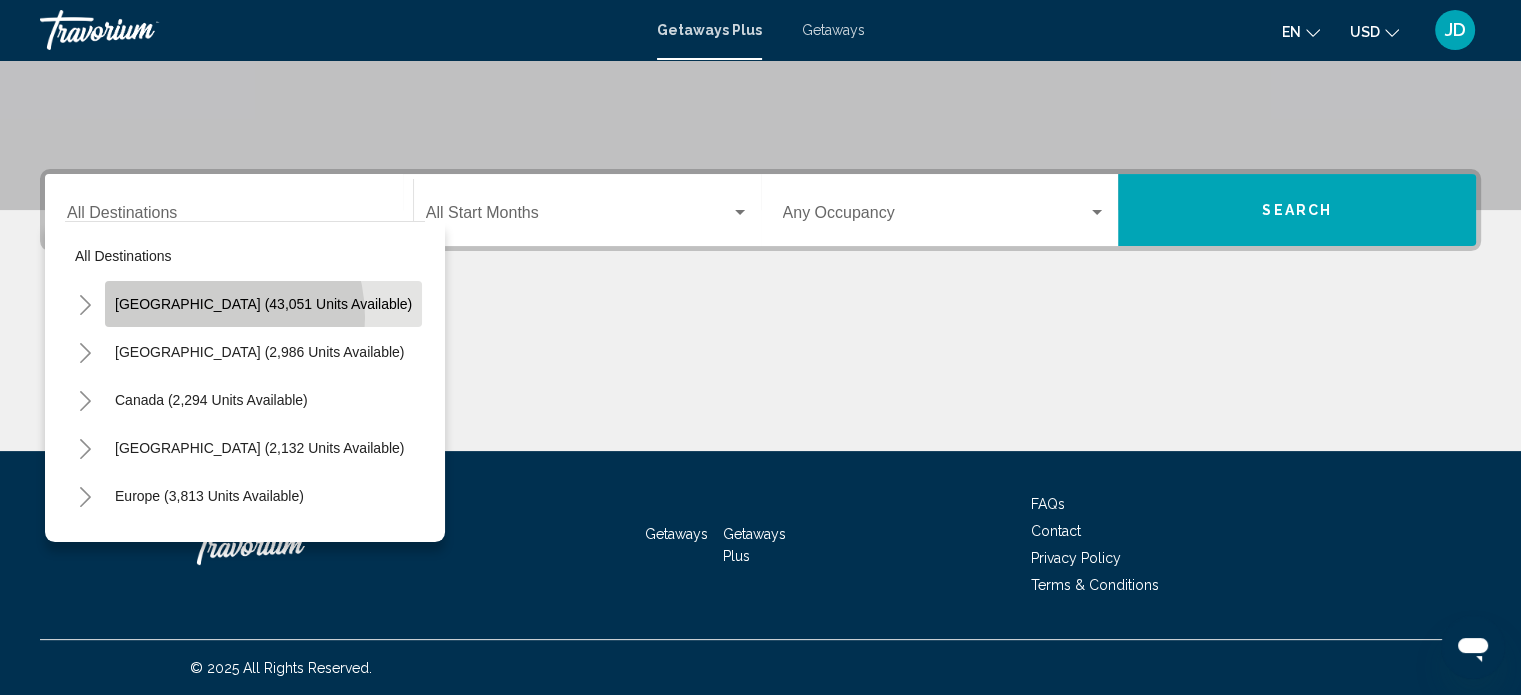 click on "[GEOGRAPHIC_DATA] (43,051 units available)" 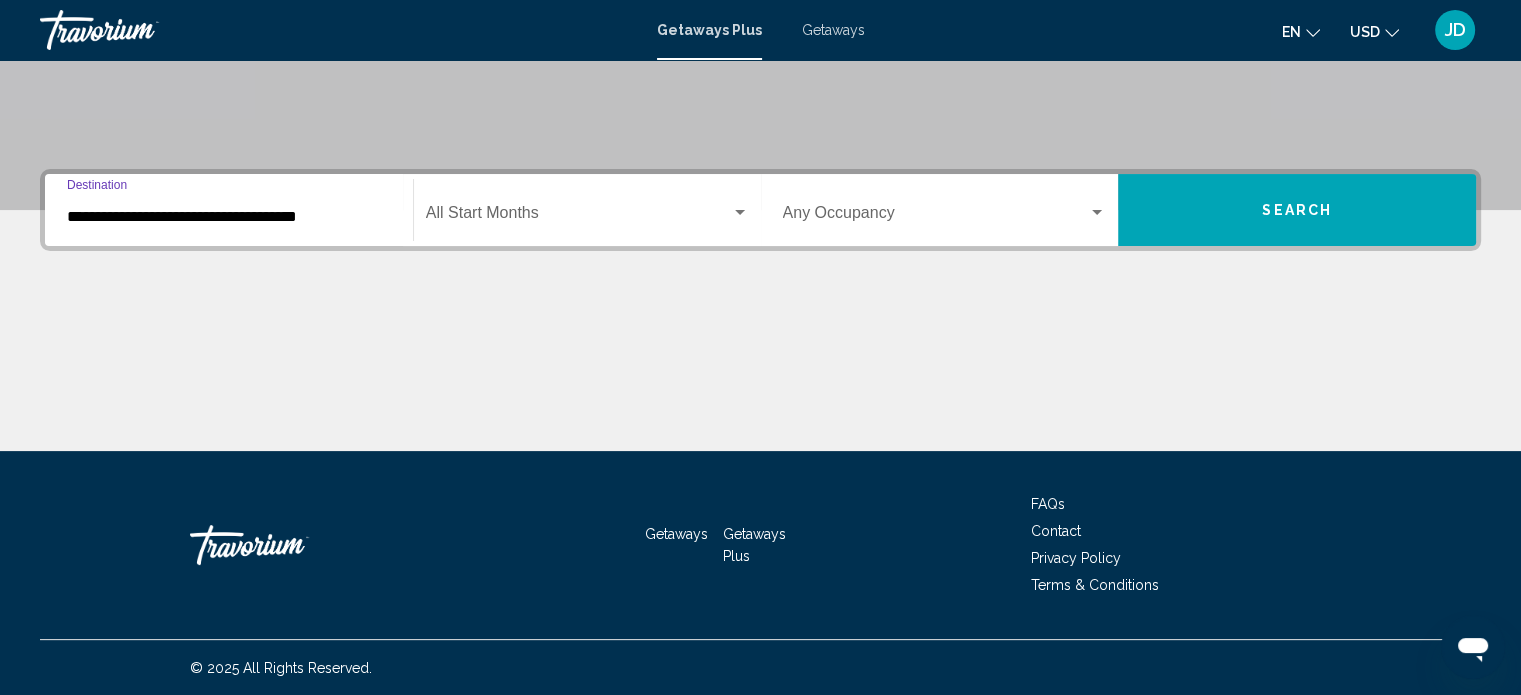 click on "**********" at bounding box center [229, 217] 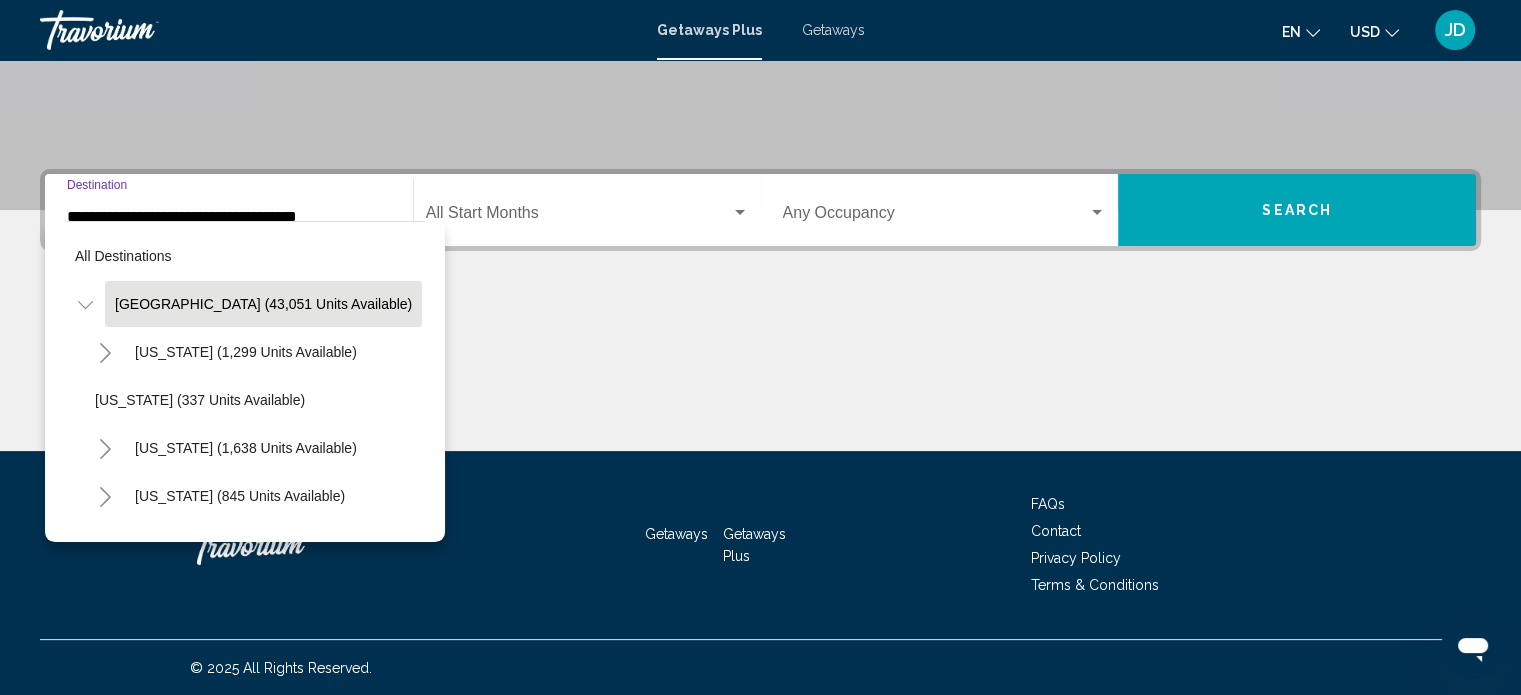 scroll, scrollTop: 346, scrollLeft: 0, axis: vertical 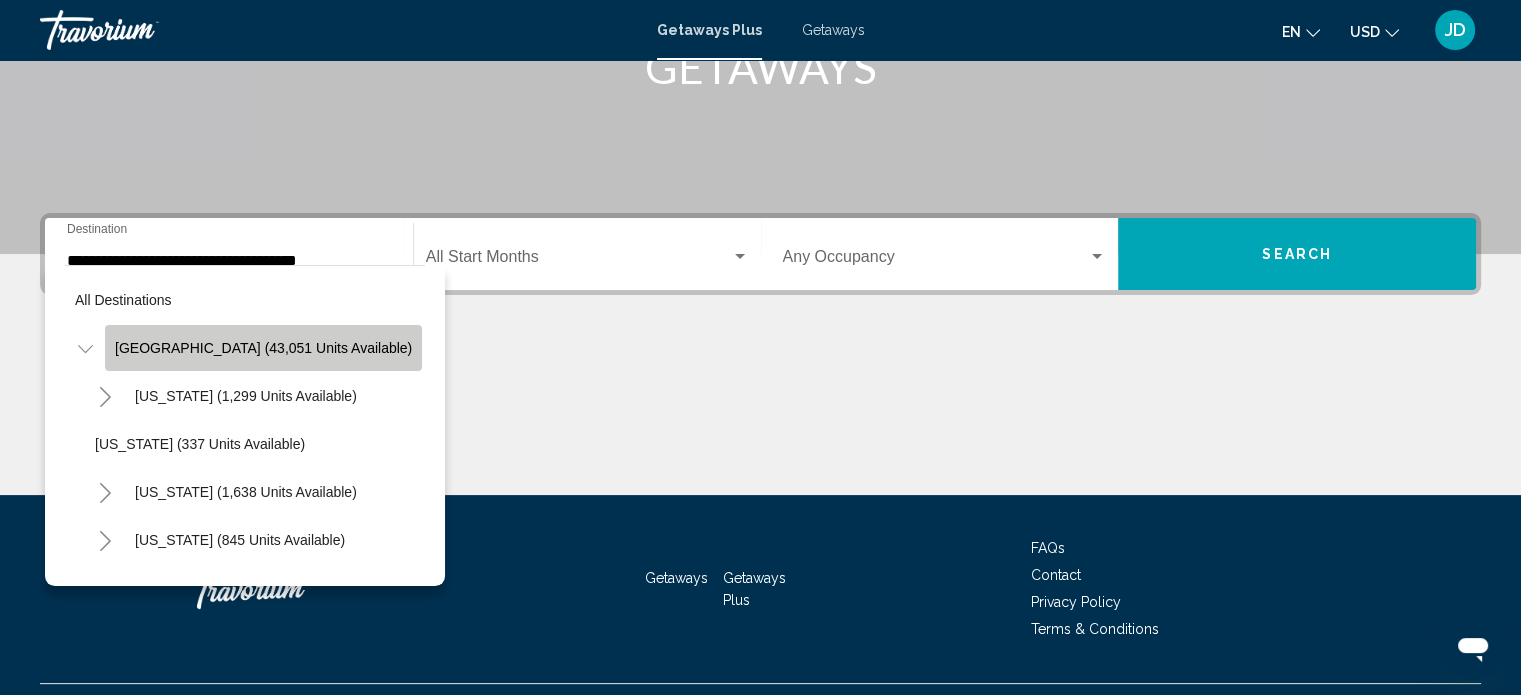 click on "[GEOGRAPHIC_DATA] (43,051 units available)" 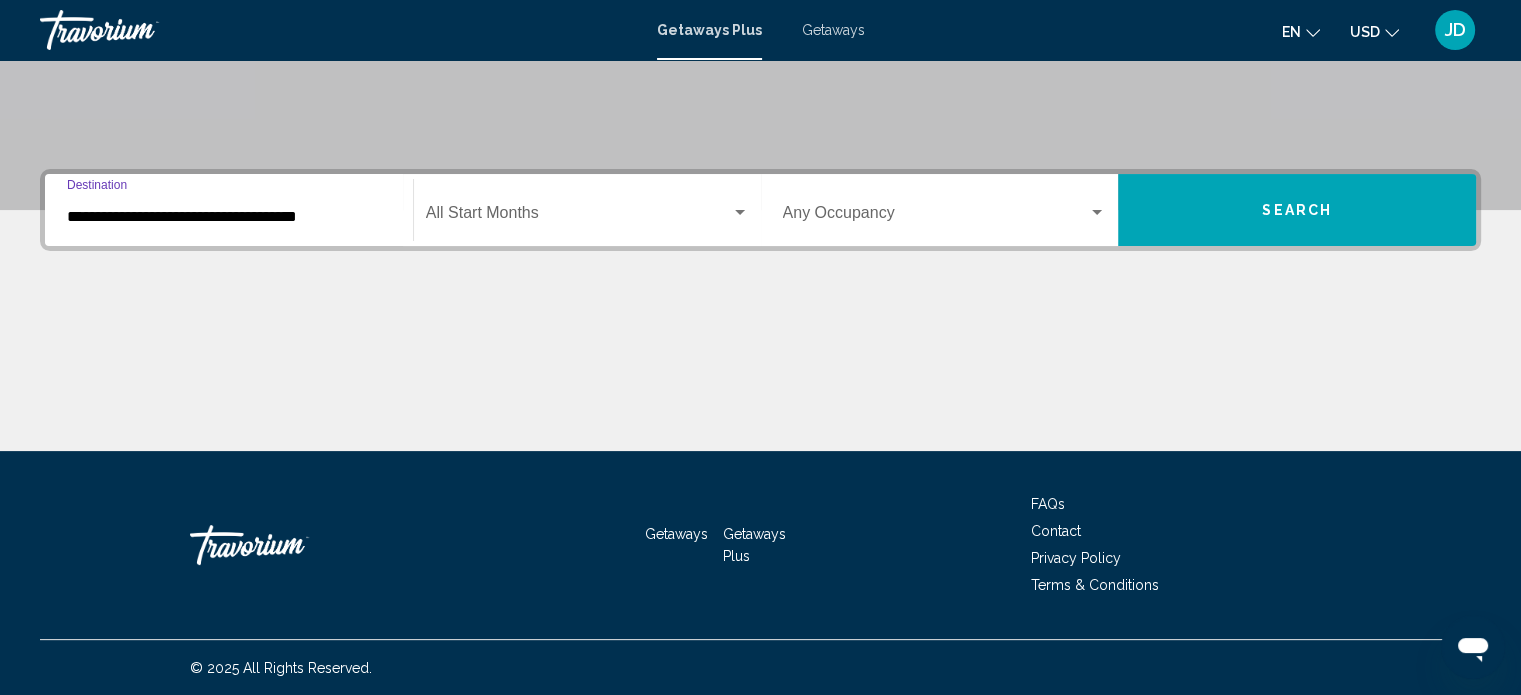 click on "**********" at bounding box center [229, 217] 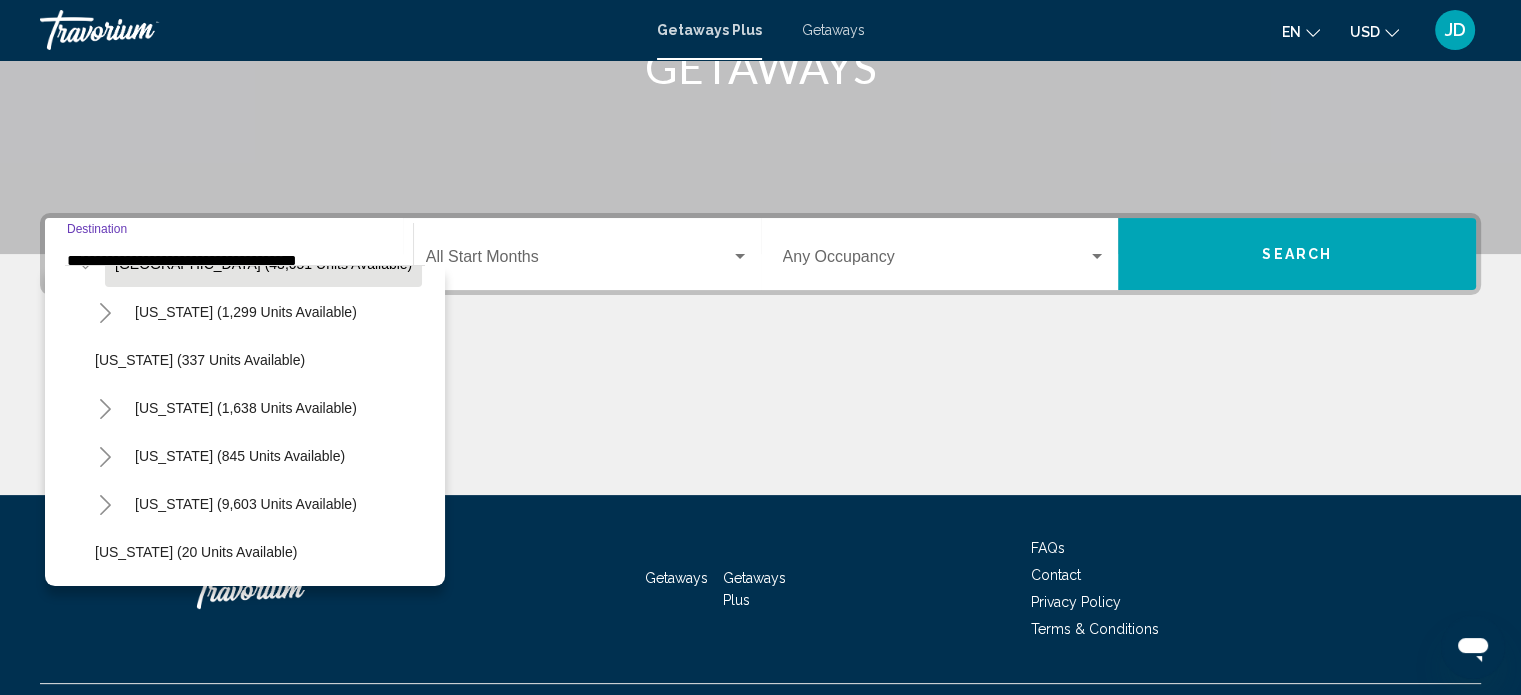 scroll, scrollTop: 300, scrollLeft: 0, axis: vertical 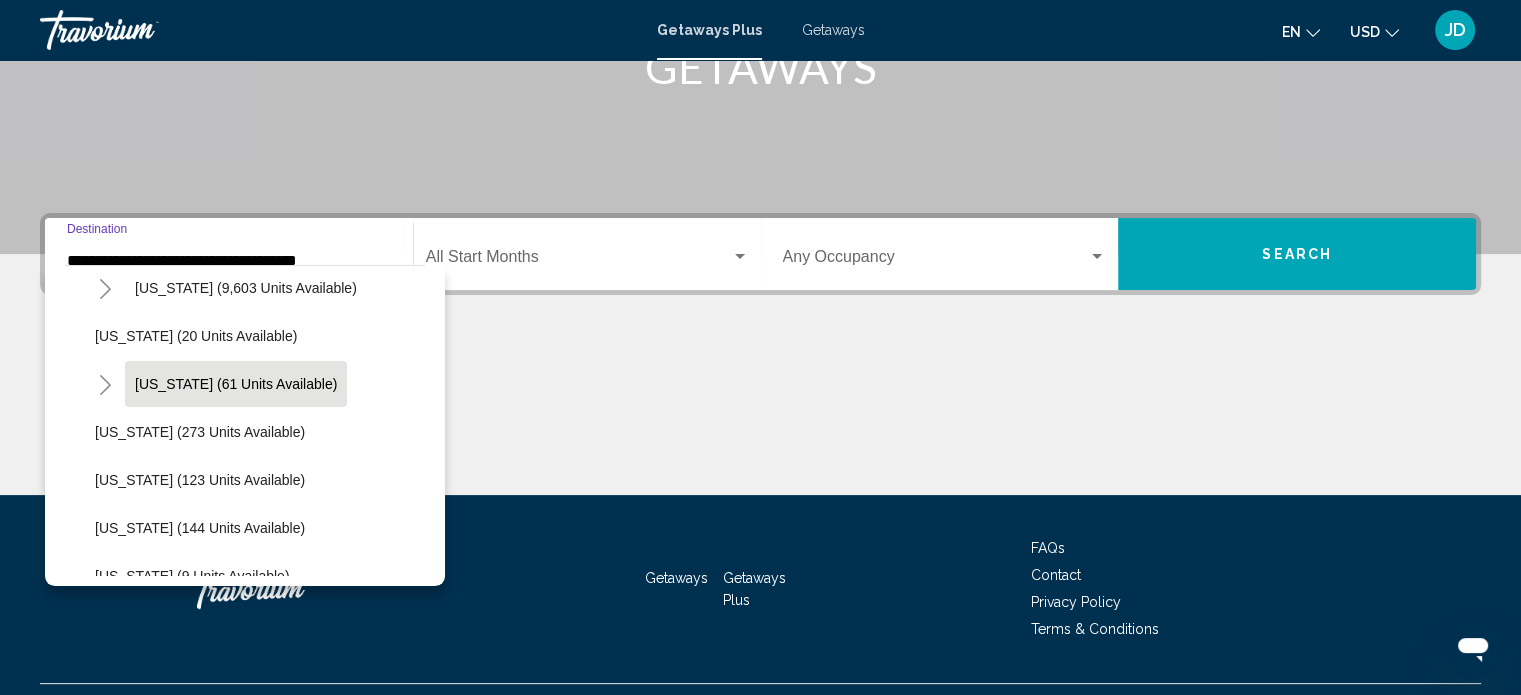 click on "[US_STATE] (61 units available)" 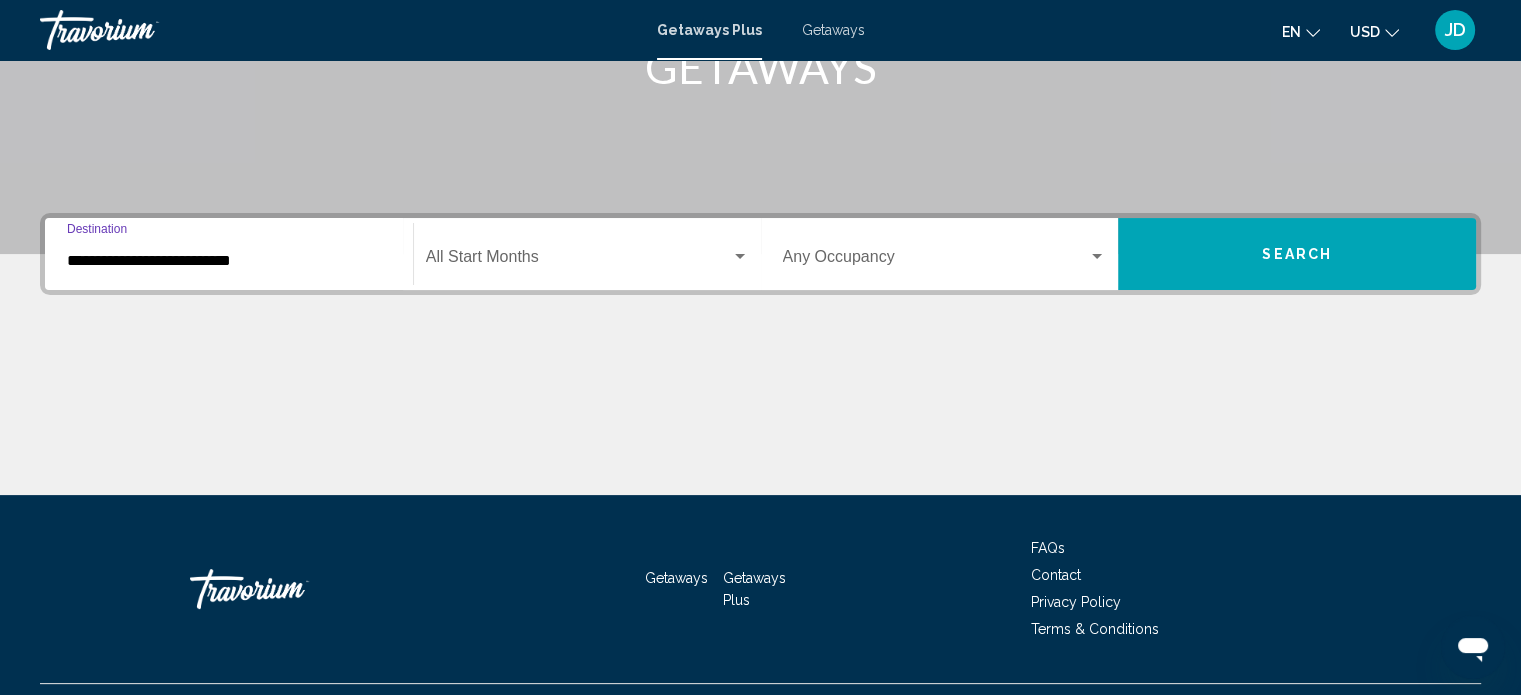 scroll, scrollTop: 390, scrollLeft: 0, axis: vertical 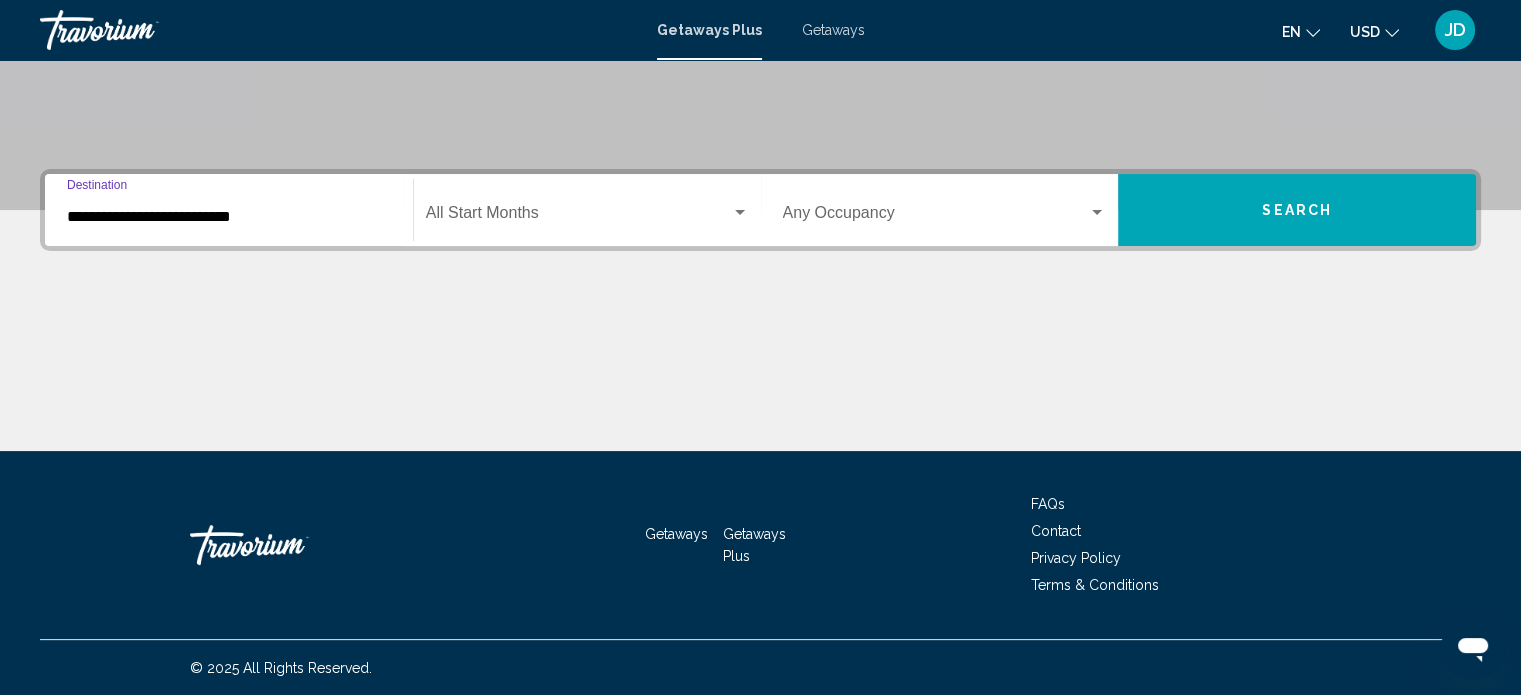 click on "Start Month All Start Months" 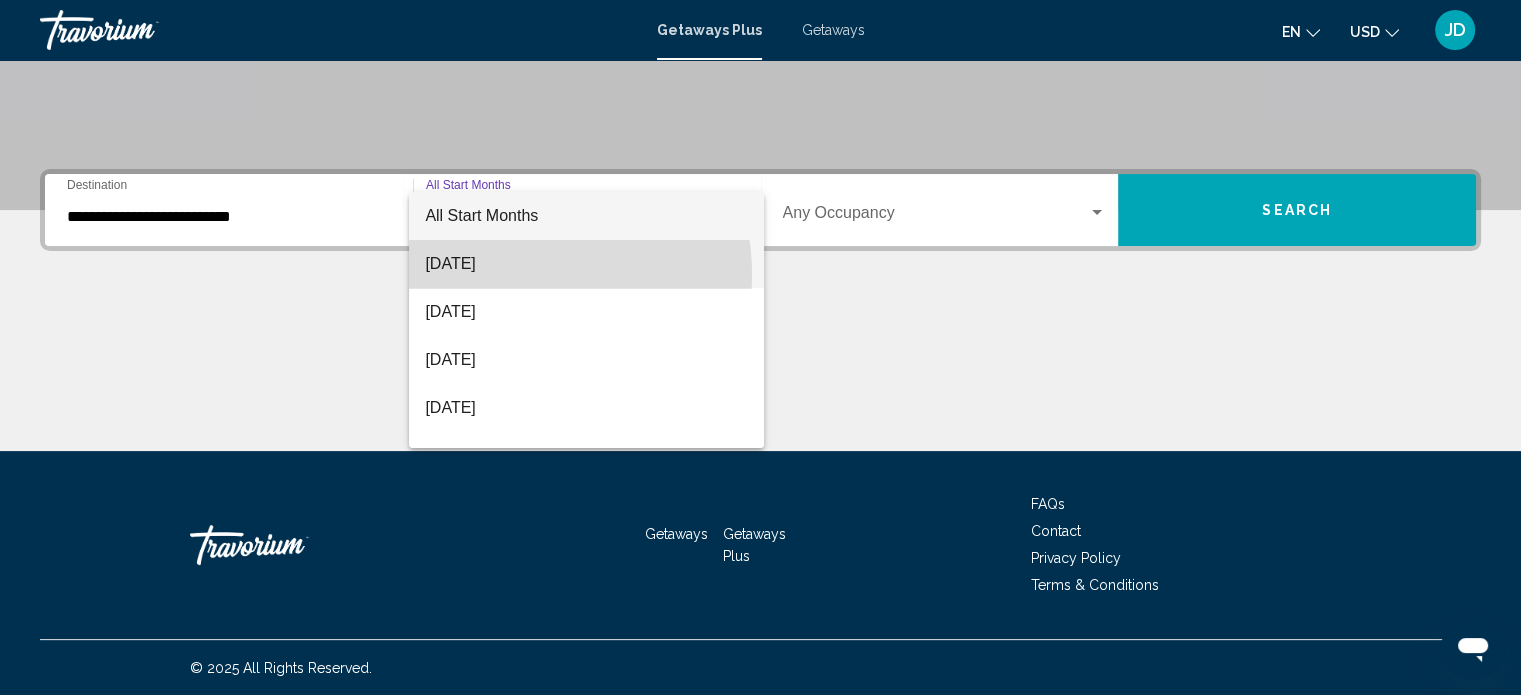 click on "[DATE]" at bounding box center [586, 264] 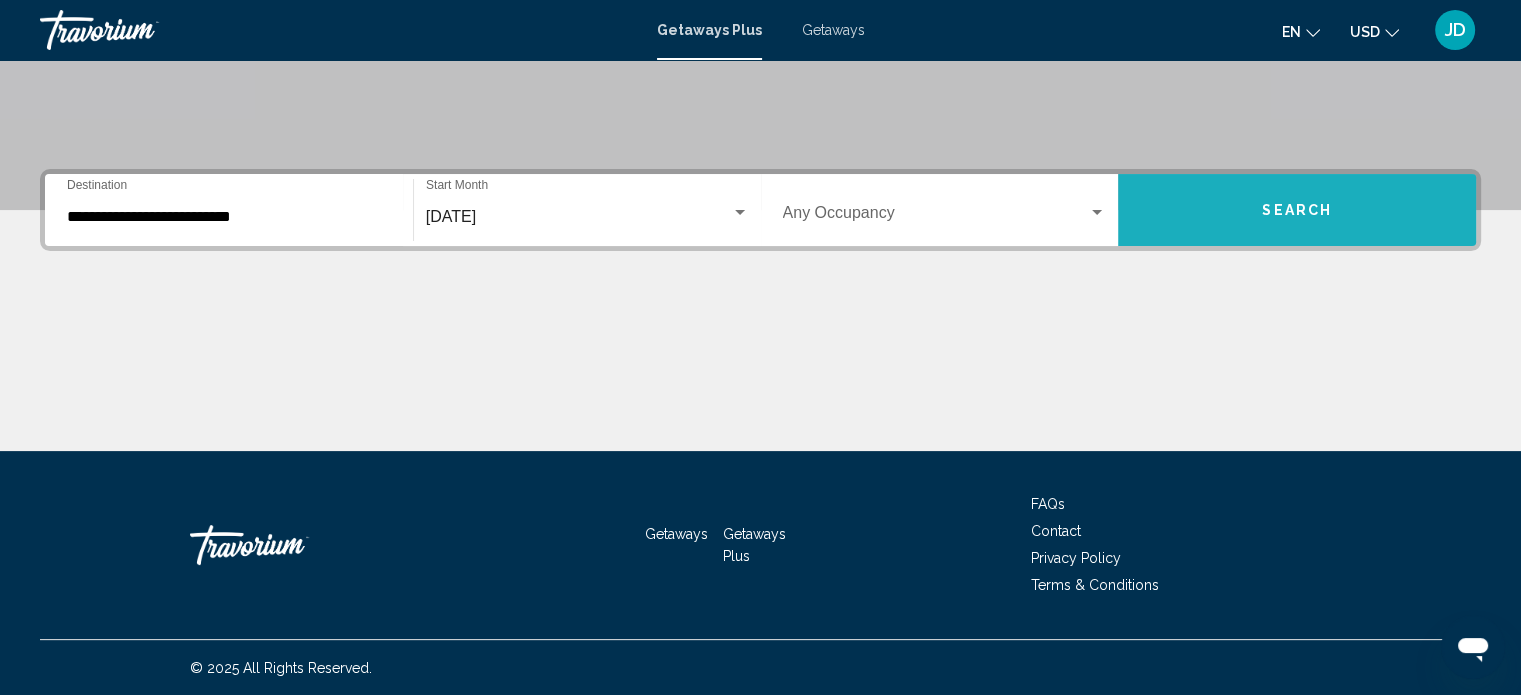 click on "Search" at bounding box center [1297, 210] 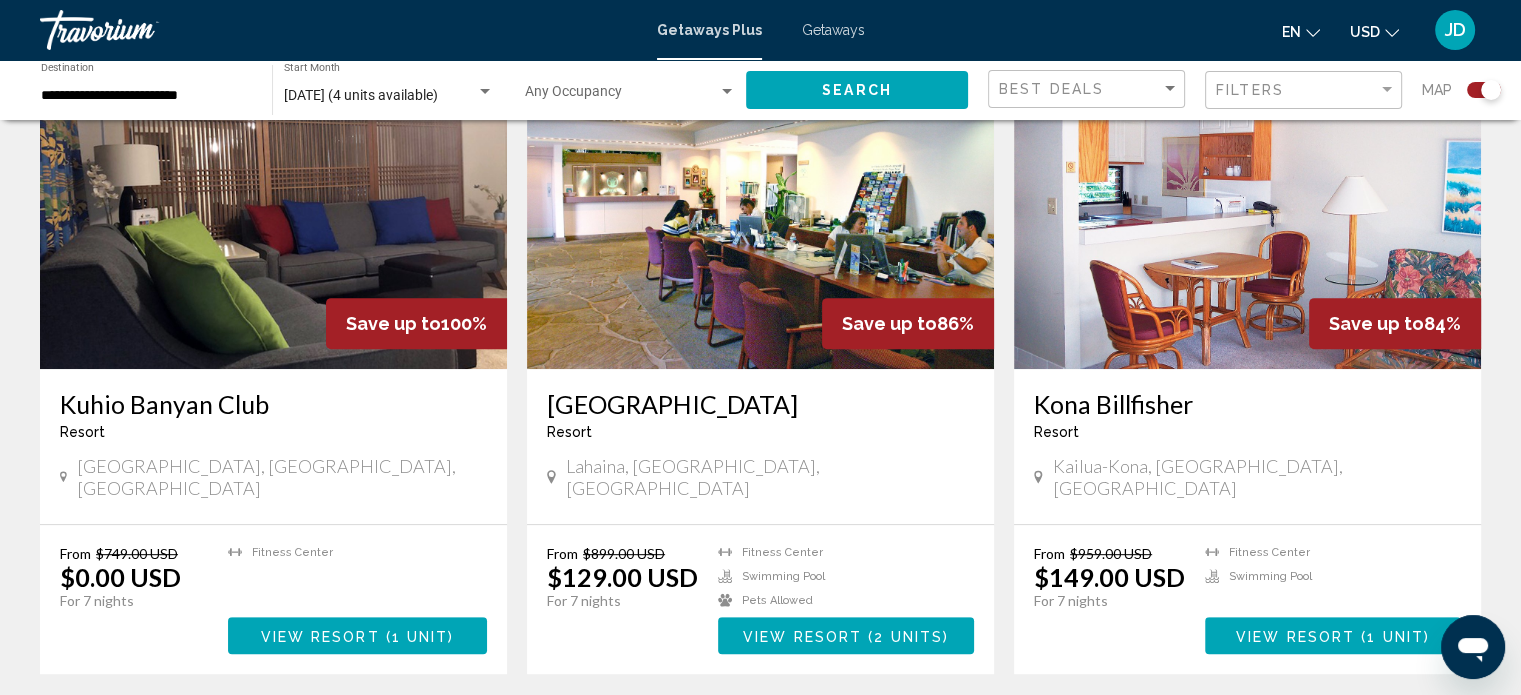 scroll, scrollTop: 800, scrollLeft: 0, axis: vertical 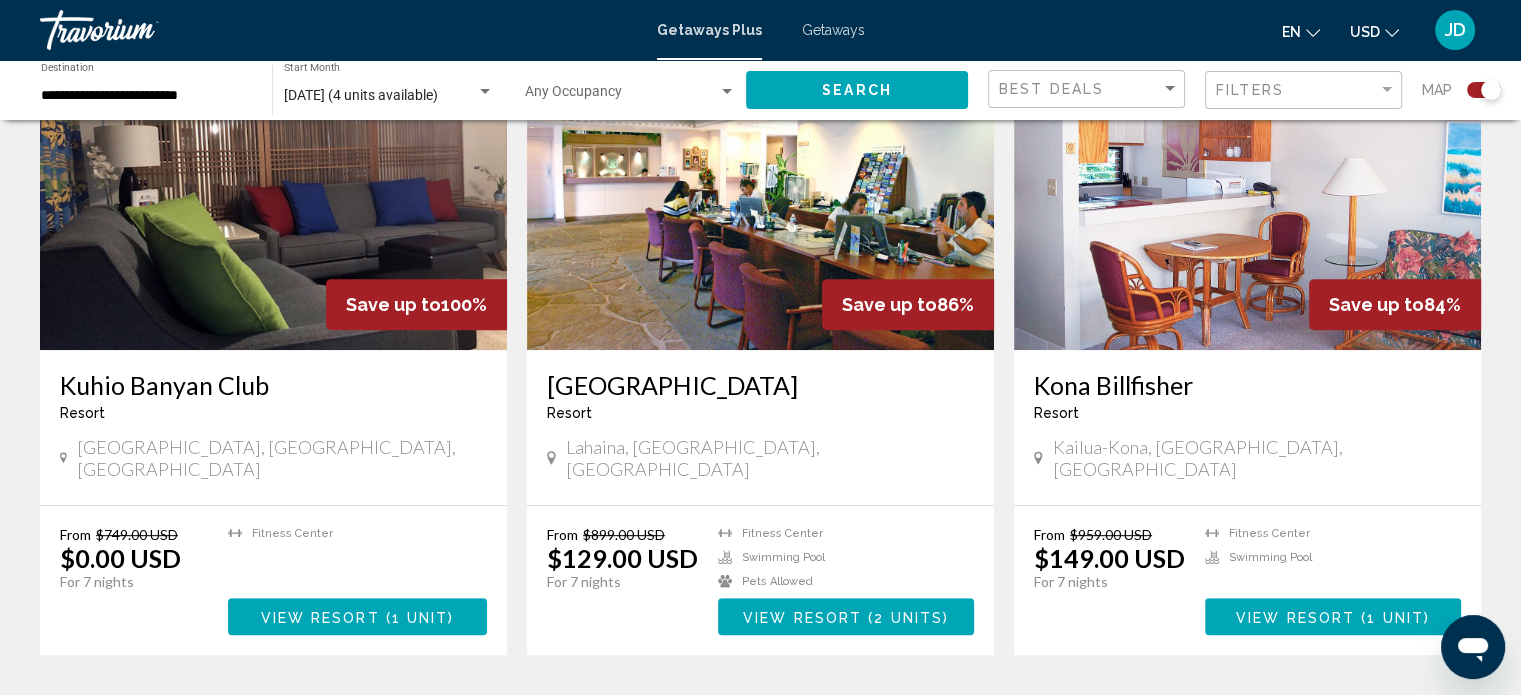 click at bounding box center (1247, 190) 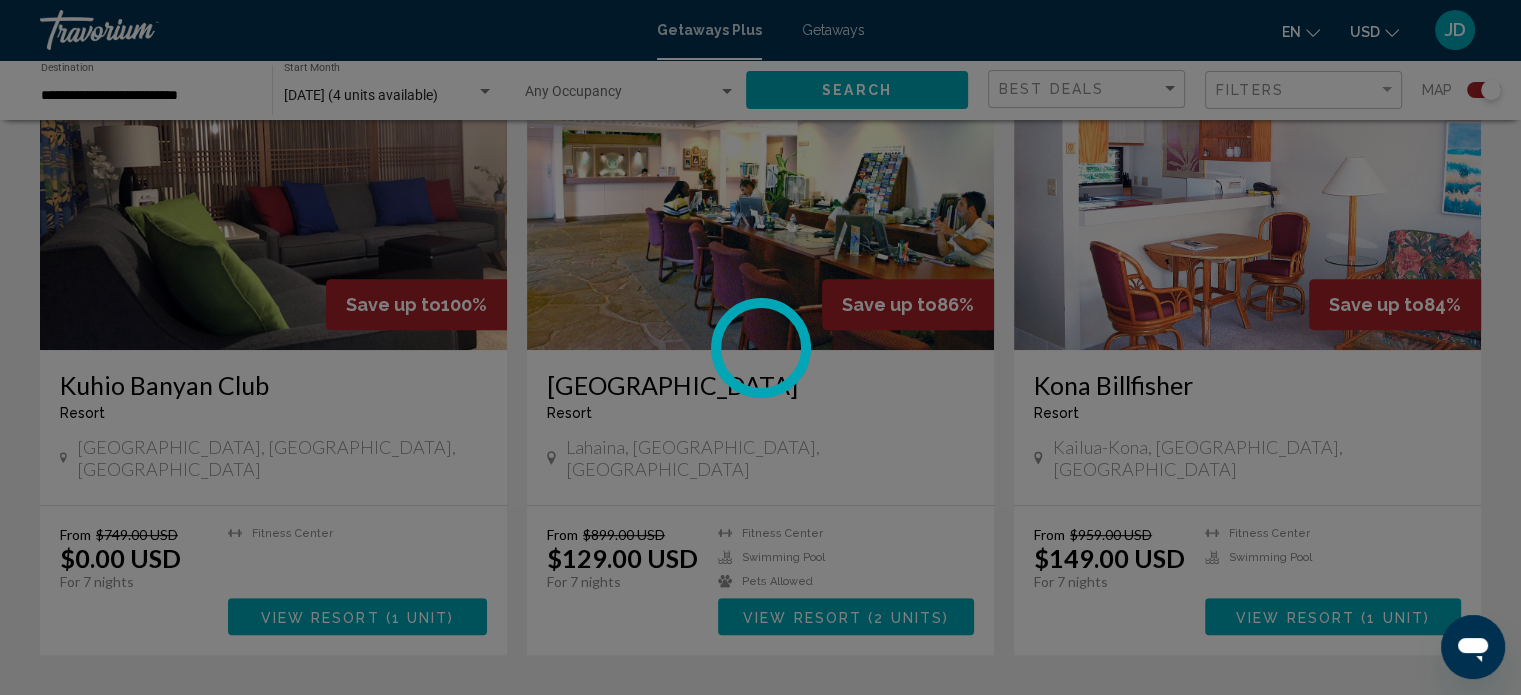 scroll, scrollTop: 0, scrollLeft: 0, axis: both 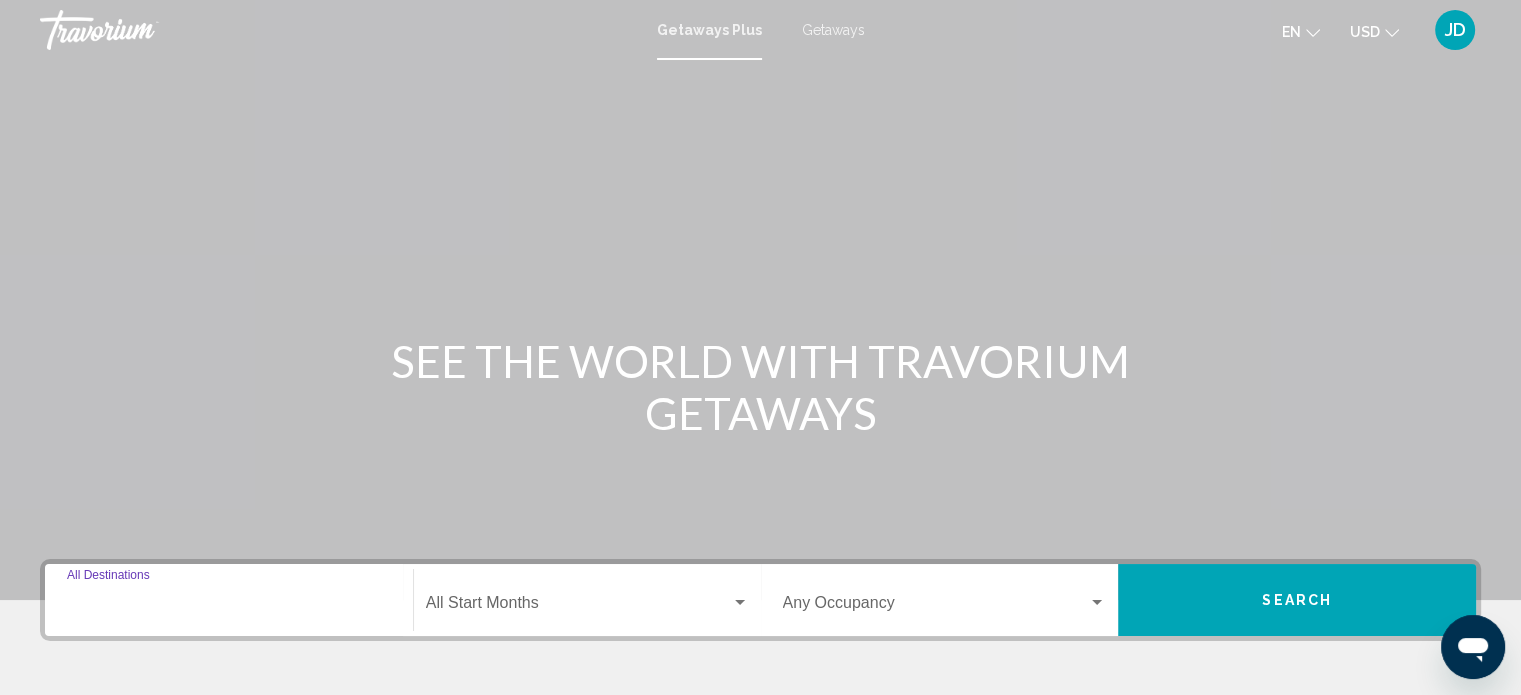click on "Destination All Destinations" at bounding box center [229, 607] 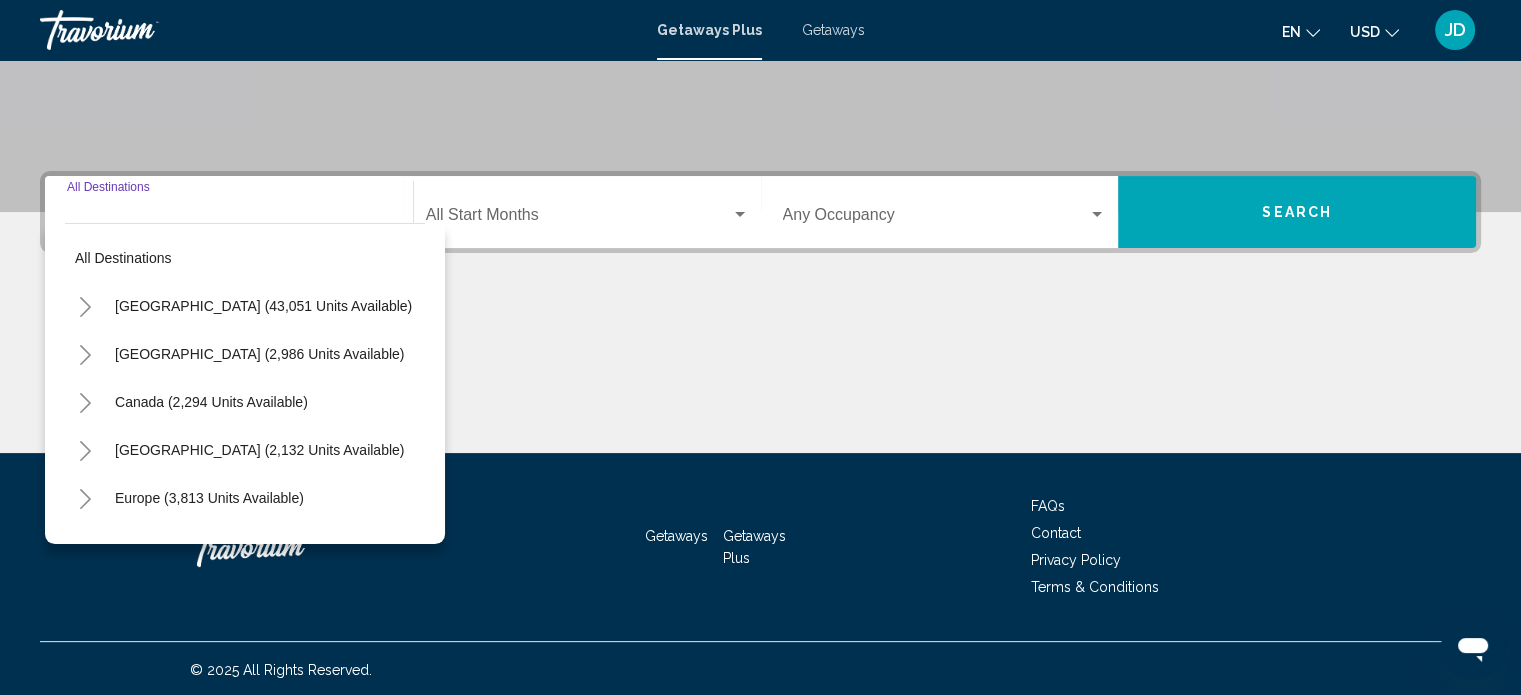 scroll, scrollTop: 390, scrollLeft: 0, axis: vertical 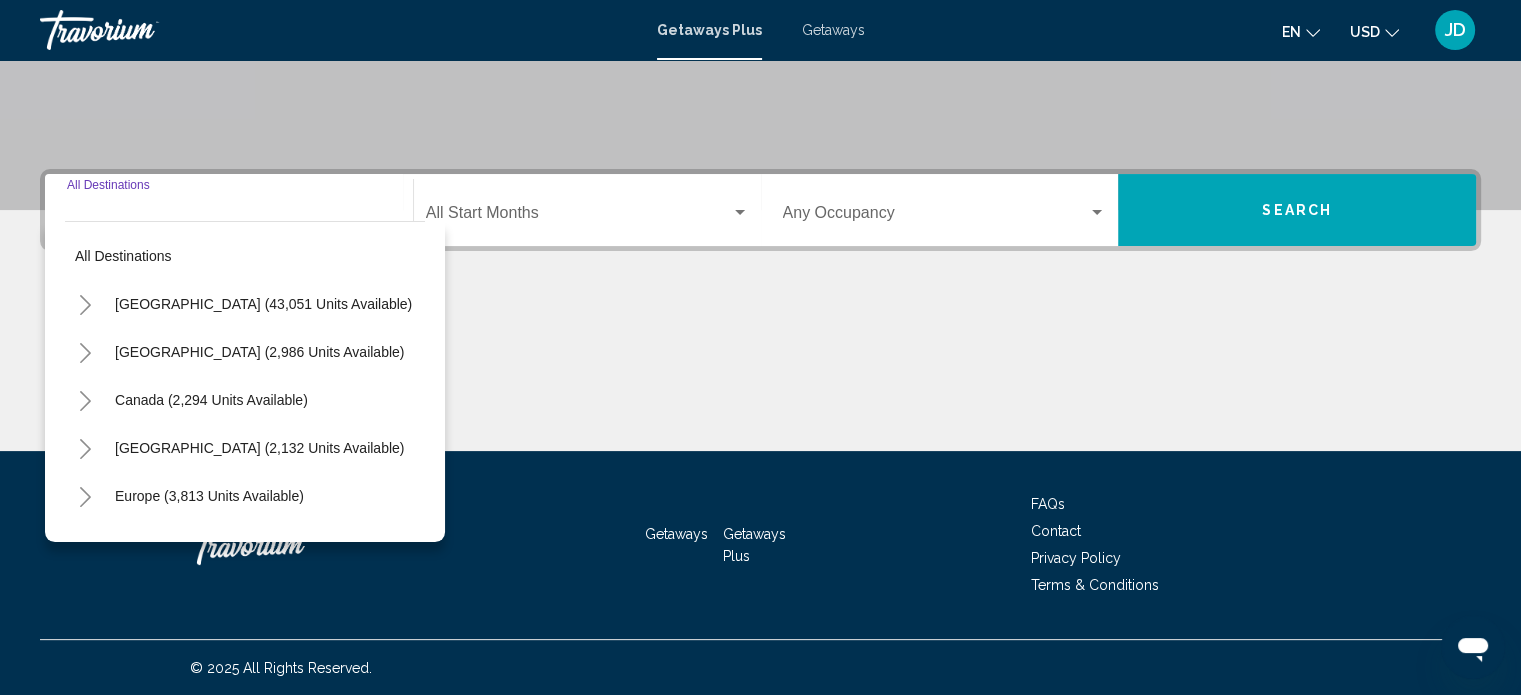 click on "[GEOGRAPHIC_DATA] (43,051 units available)" at bounding box center (259, 352) 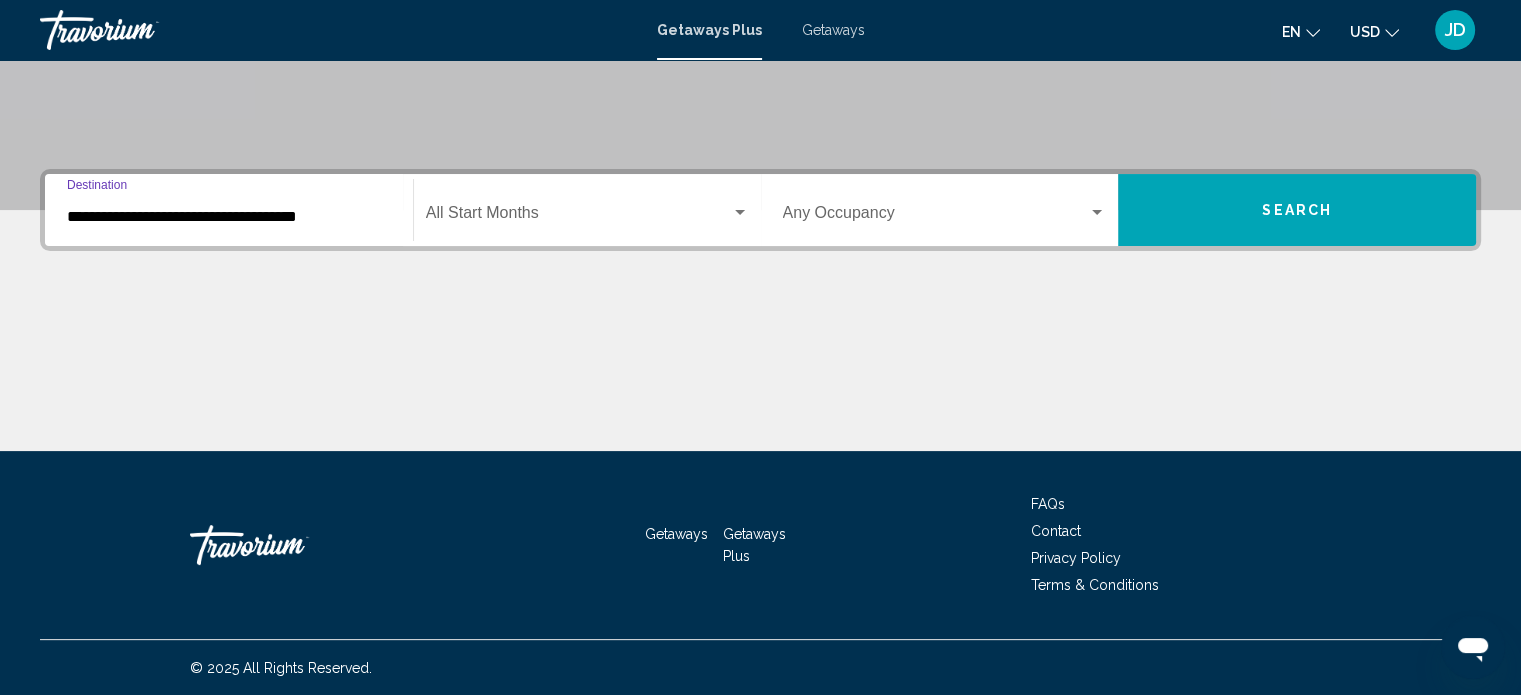 click at bounding box center (740, 213) 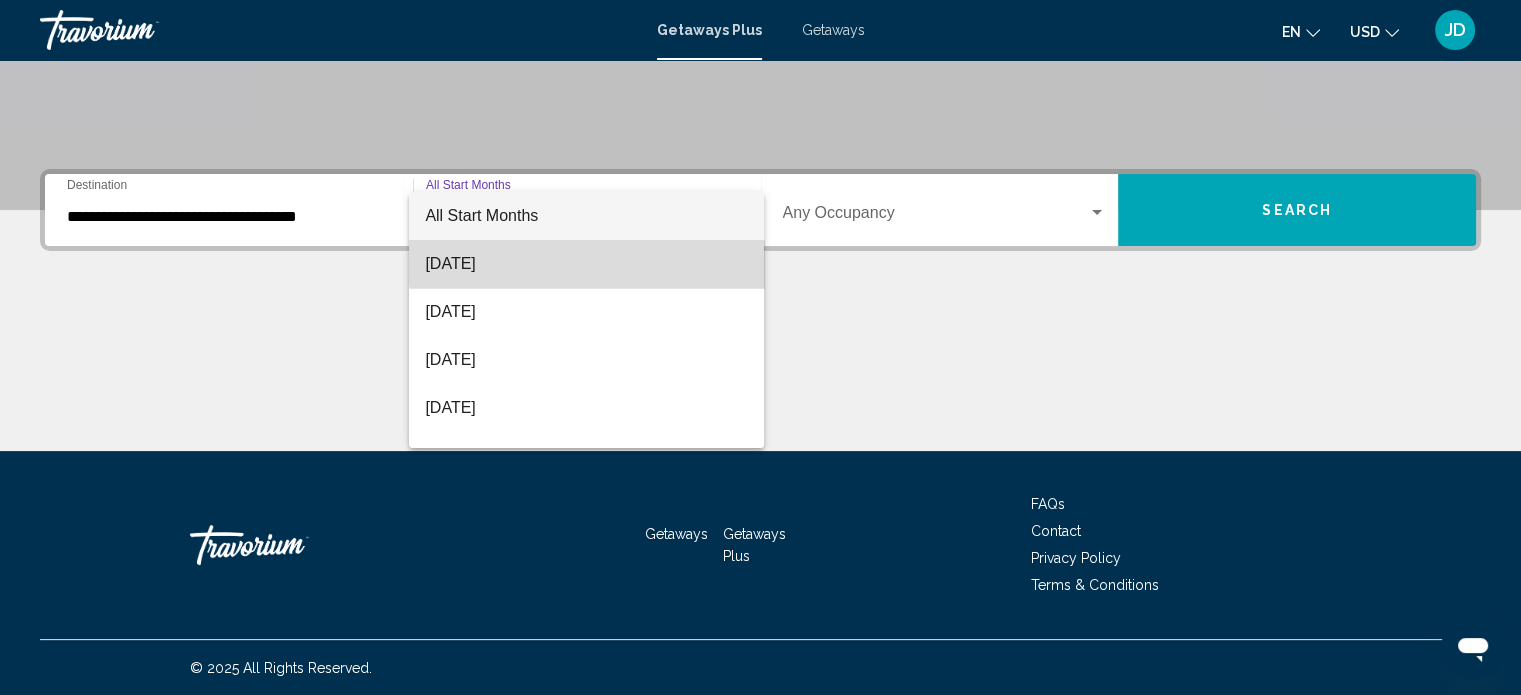 click on "[DATE]" at bounding box center [586, 264] 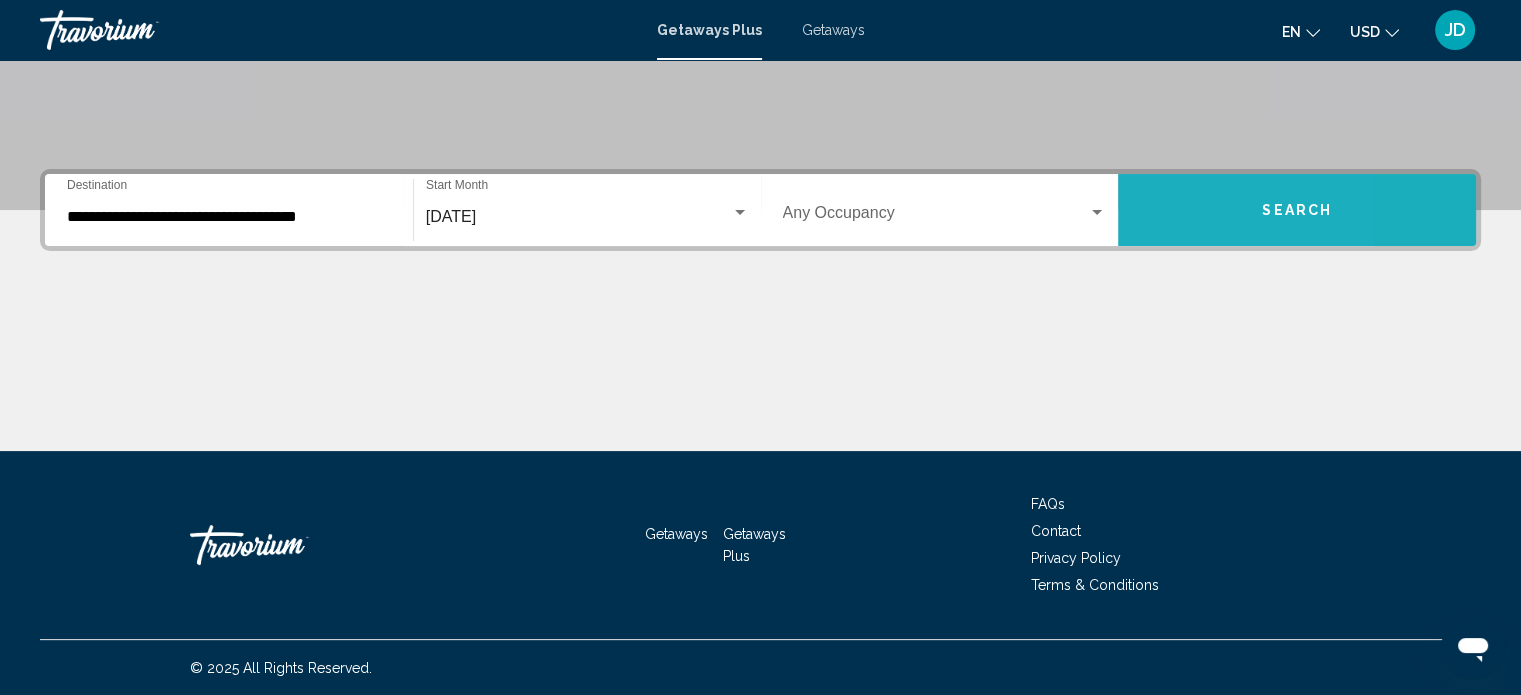 click on "Search" at bounding box center [1297, 210] 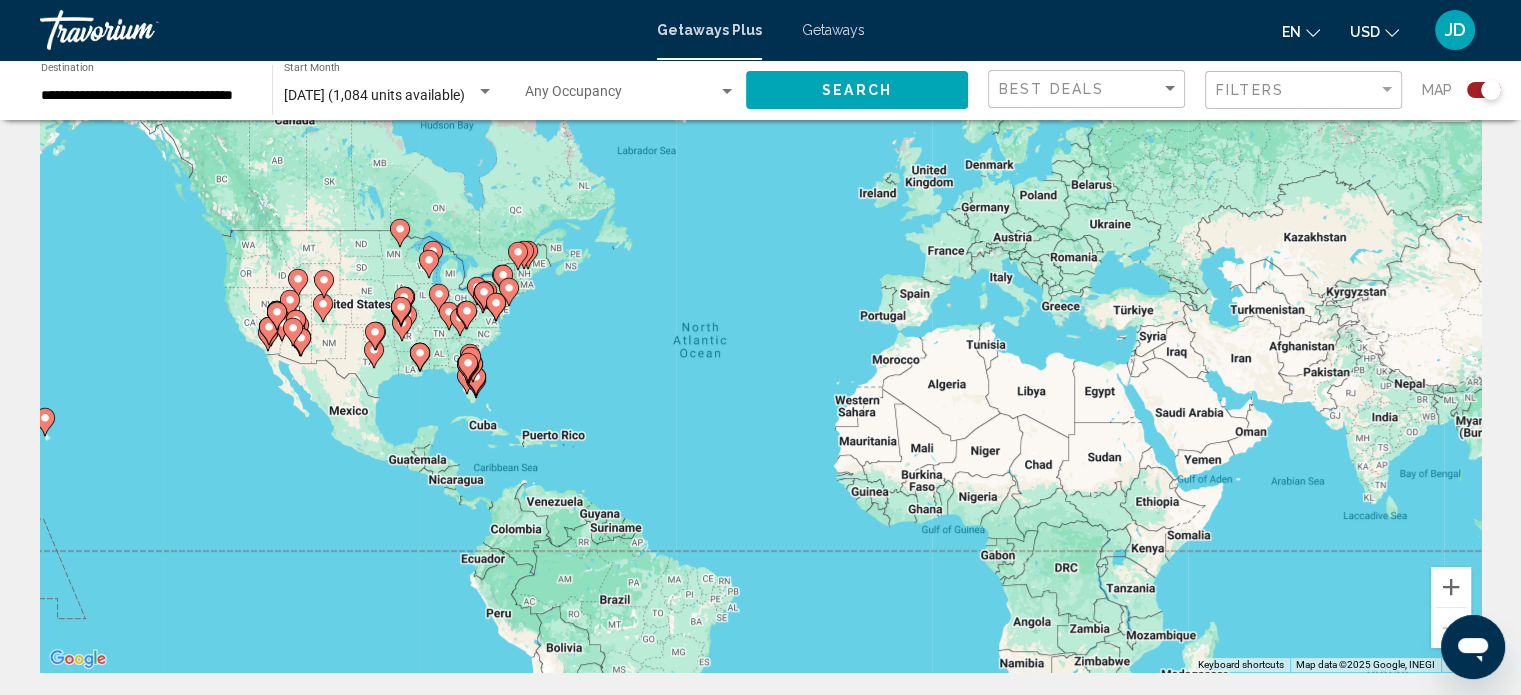 scroll, scrollTop: 100, scrollLeft: 0, axis: vertical 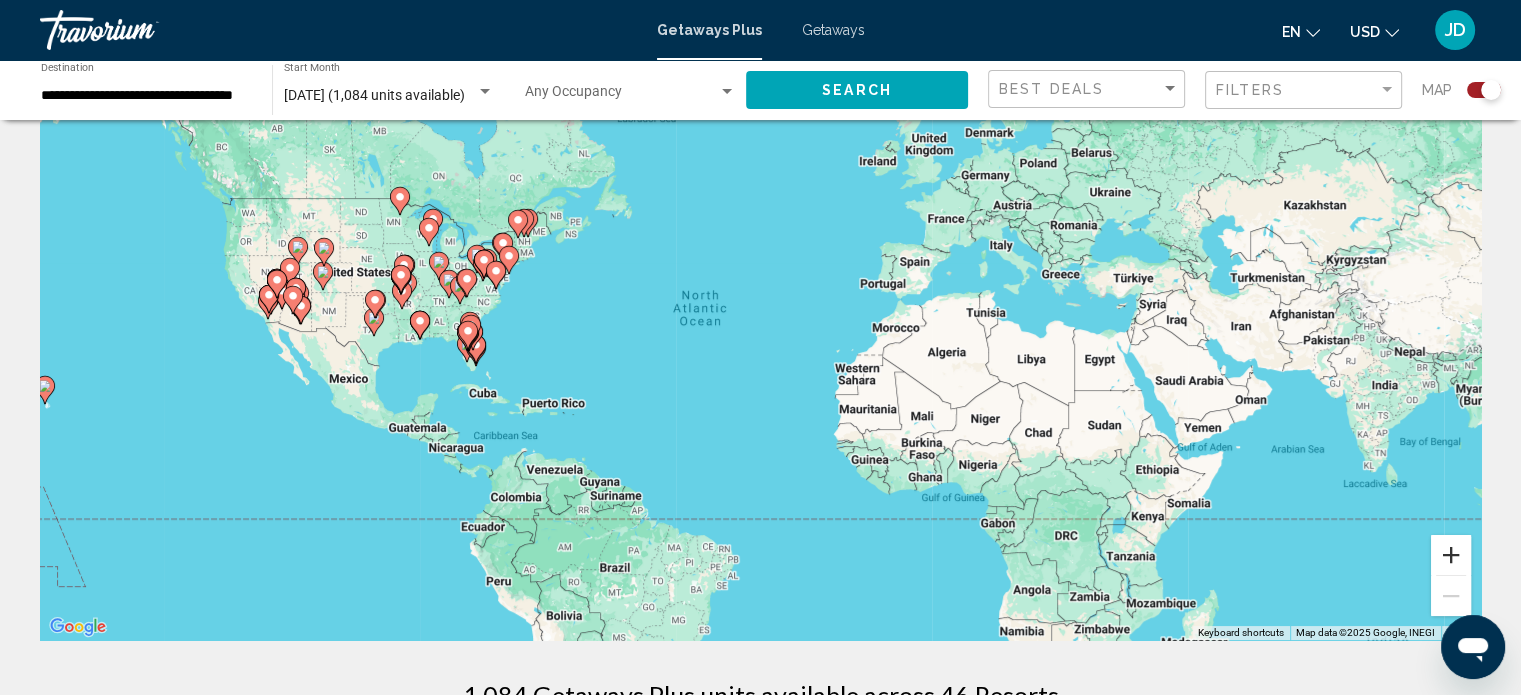 click at bounding box center [1451, 555] 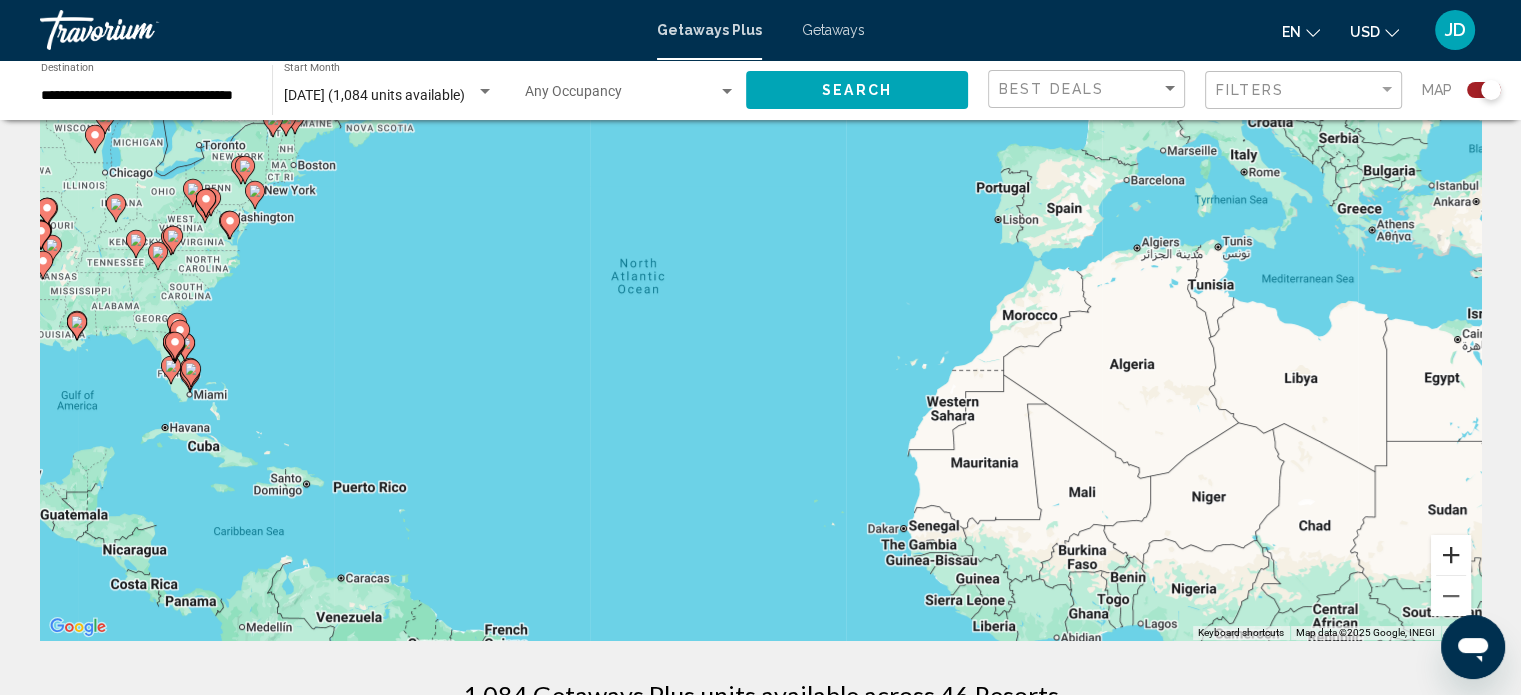click at bounding box center [1451, 555] 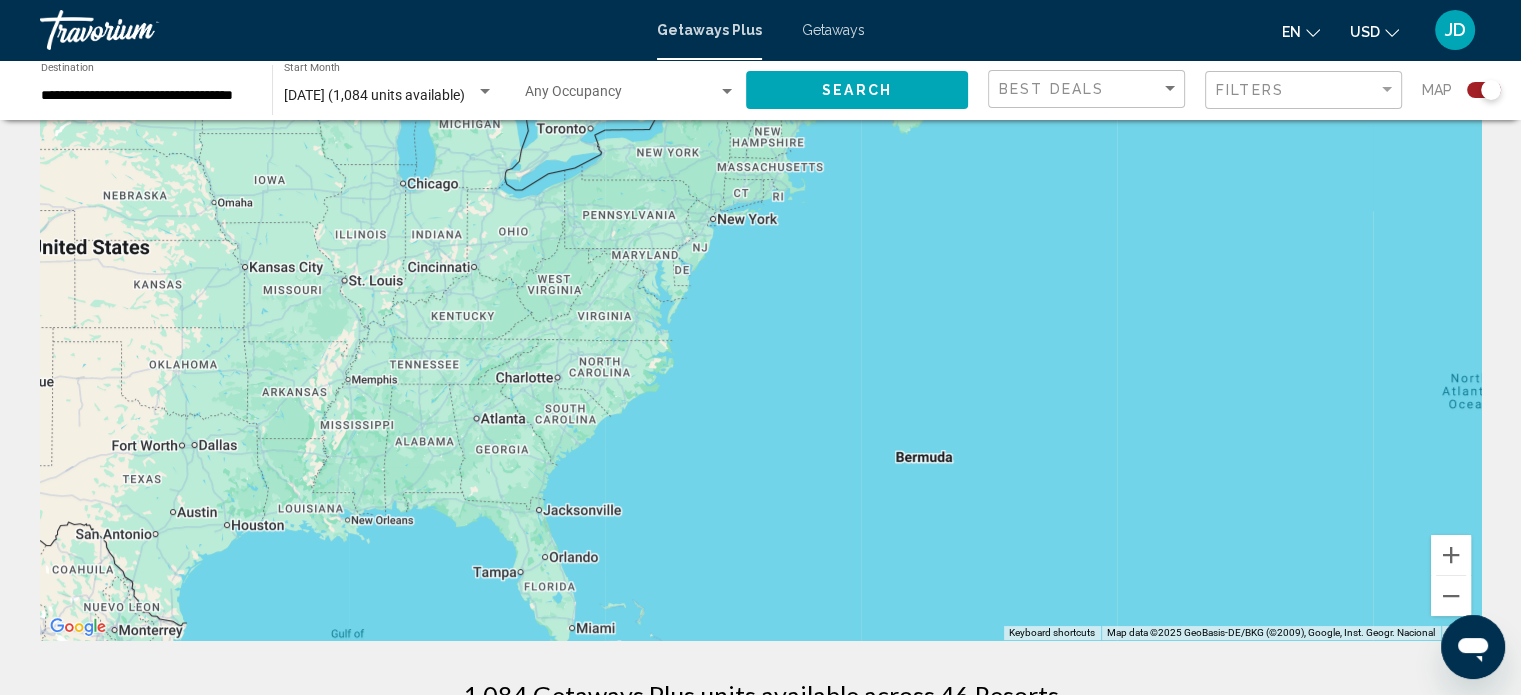 drag, startPoint x: 580, startPoint y: 417, endPoint x: 1535, endPoint y: 596, distance: 971.6306 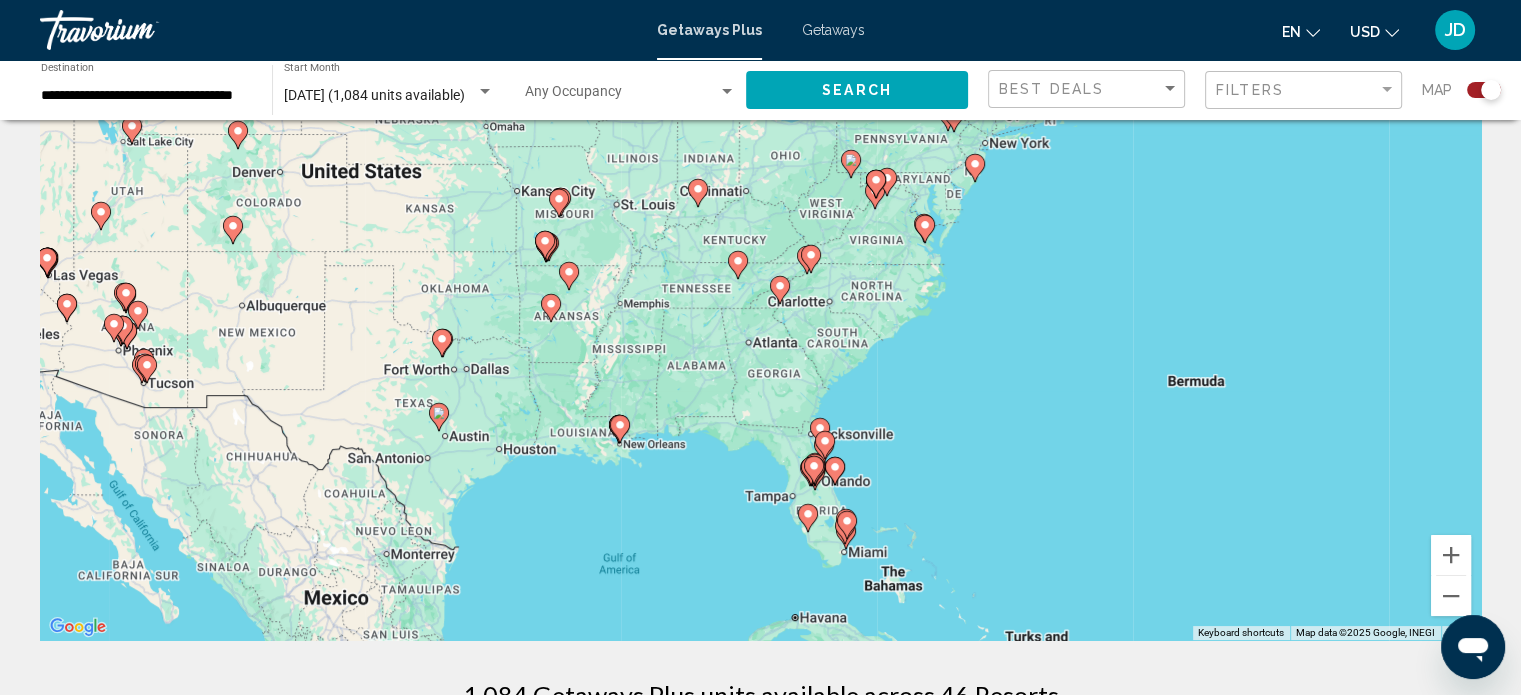 drag, startPoint x: 754, startPoint y: 490, endPoint x: 1028, endPoint y: 409, distance: 285.7219 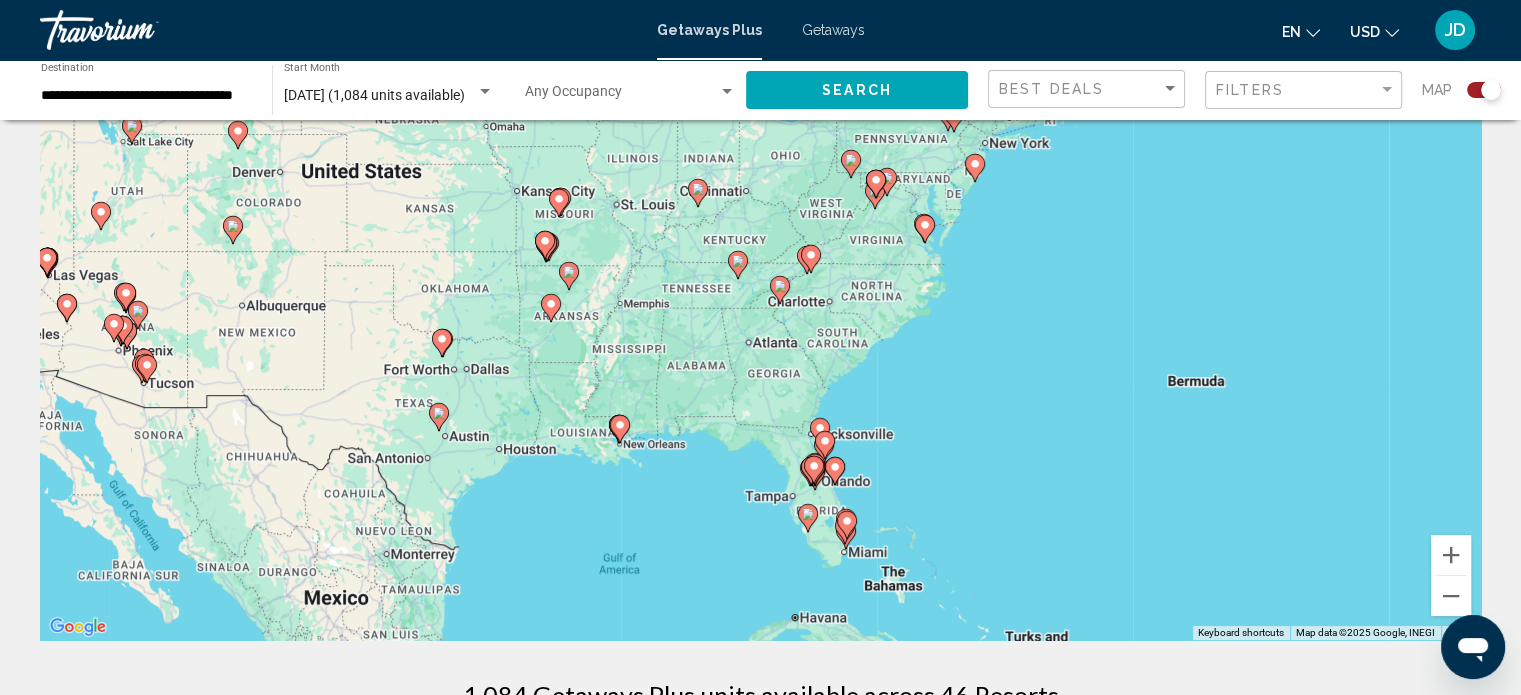 click on "To navigate, press the arrow keys. To activate drag with keyboard, press Alt + Enter. Once in keyboard drag state, use the arrow keys to move the marker. To complete the drag, press the Enter key. To cancel, press Escape." at bounding box center [760, 340] 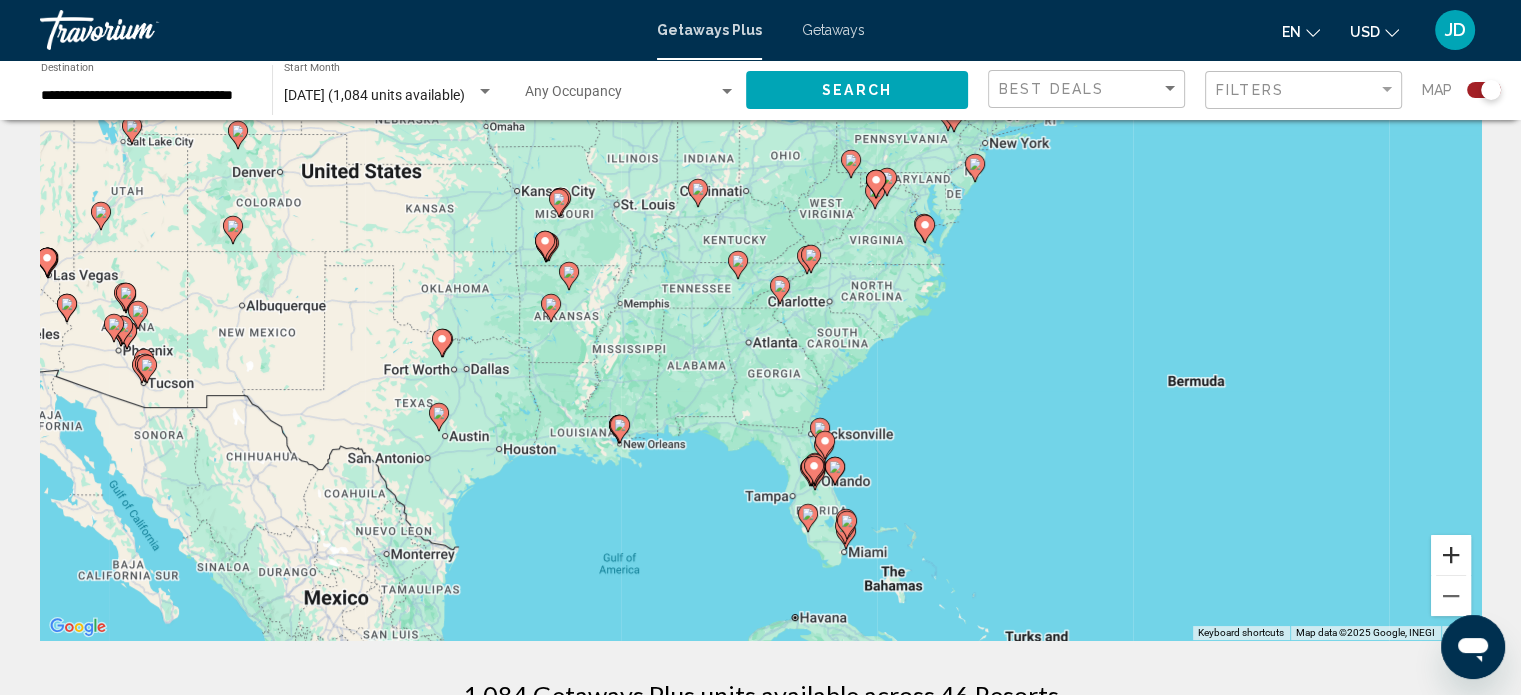 click at bounding box center [1451, 555] 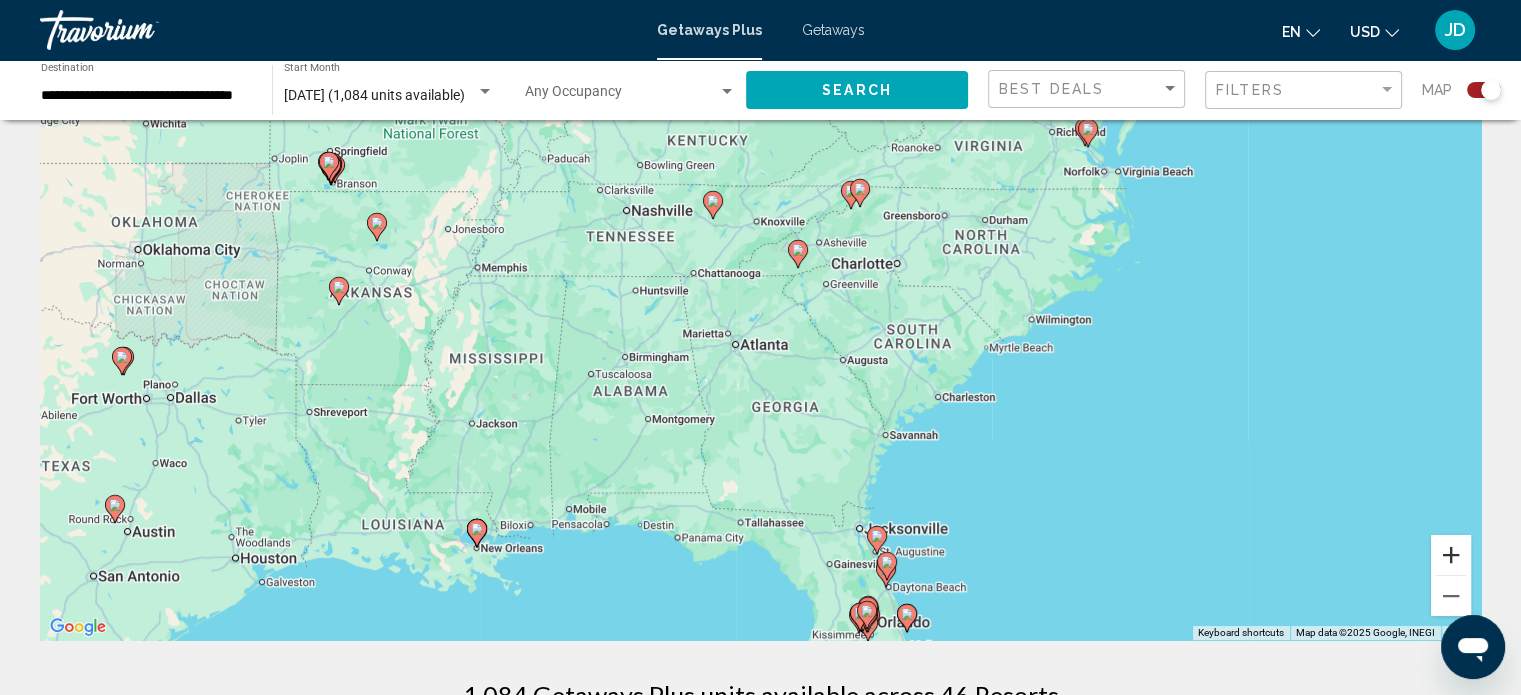 click at bounding box center [1451, 555] 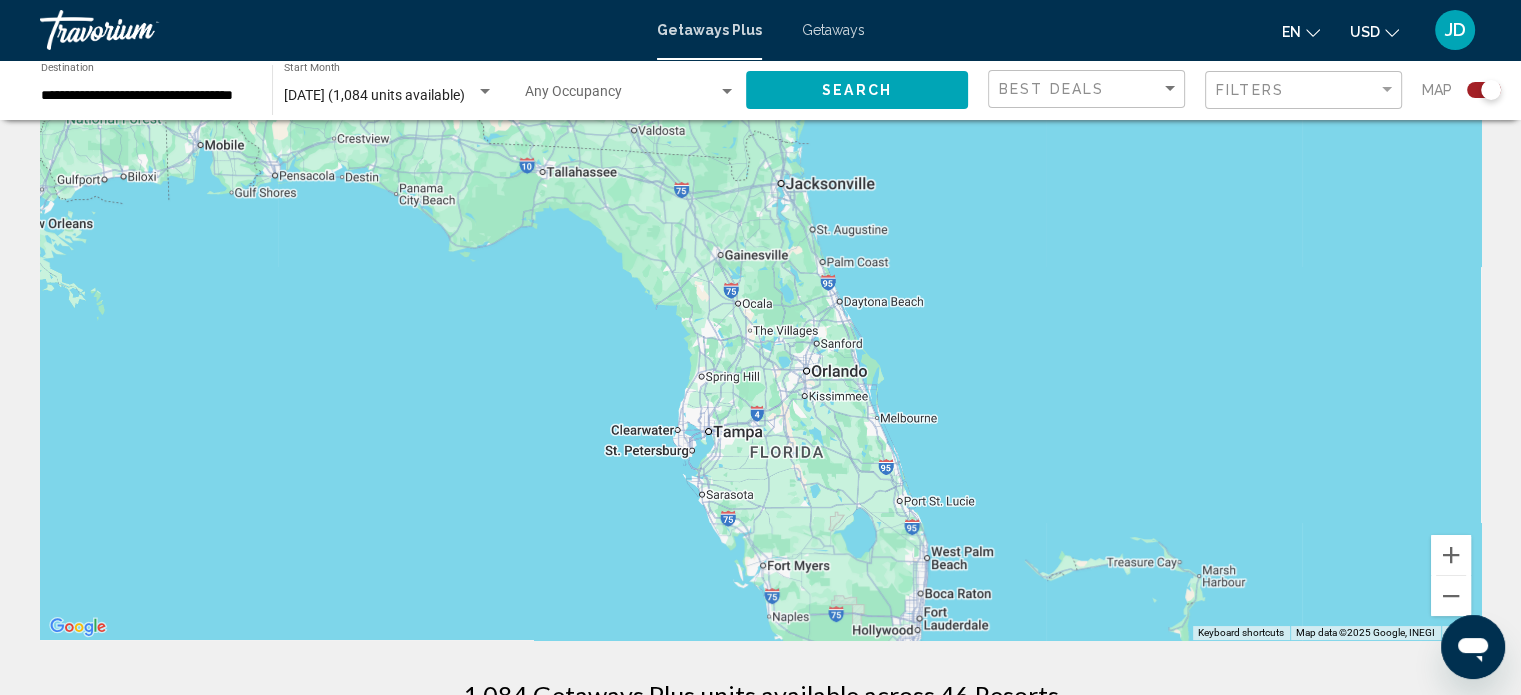 drag, startPoint x: 1227, startPoint y: 572, endPoint x: 1046, endPoint y: 39, distance: 562.8943 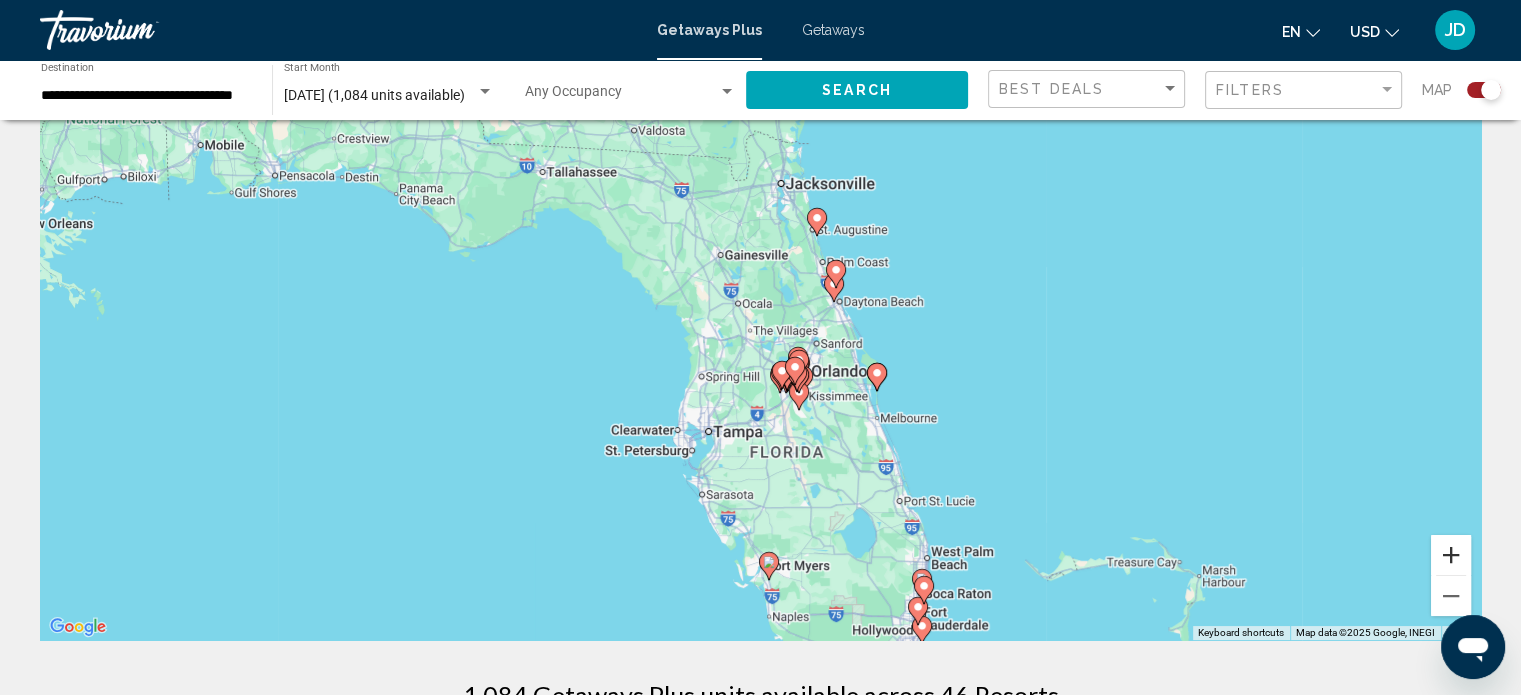 click at bounding box center (1451, 555) 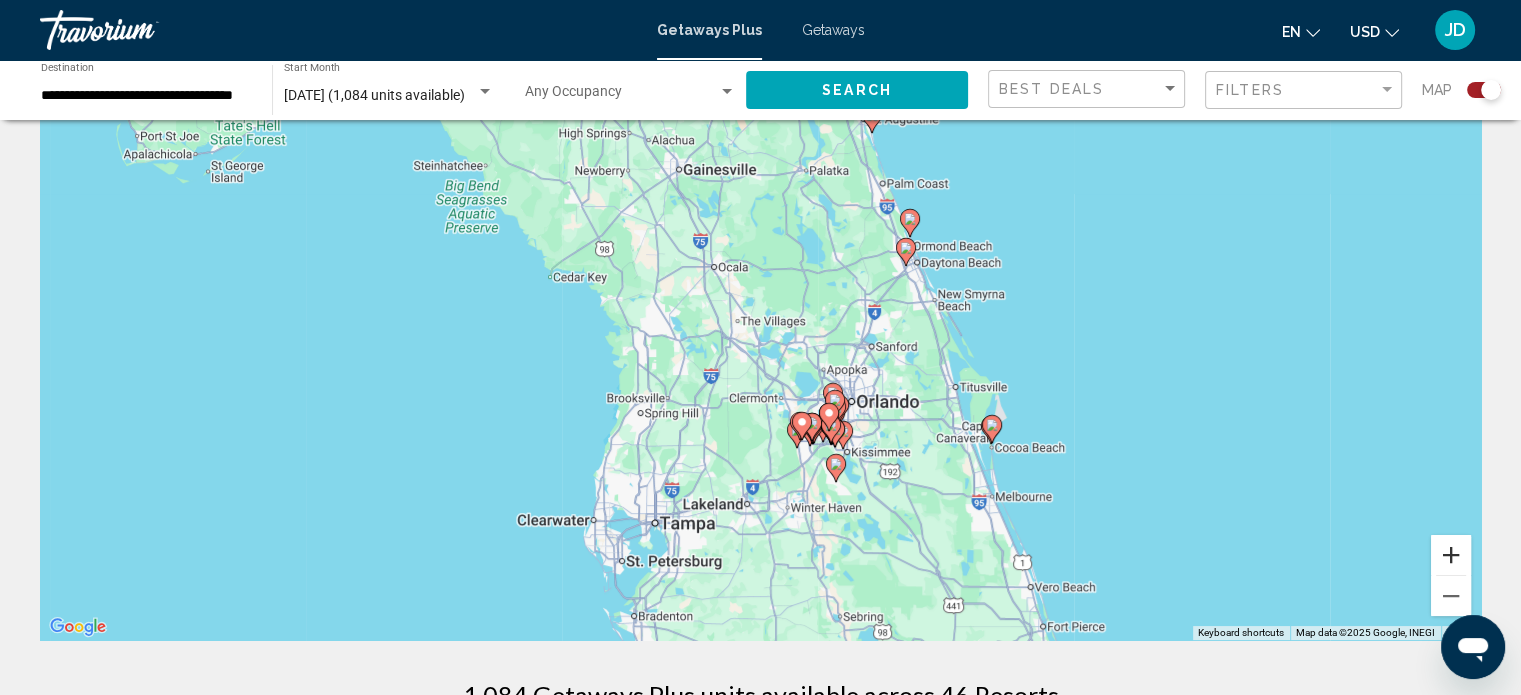 click at bounding box center (1451, 555) 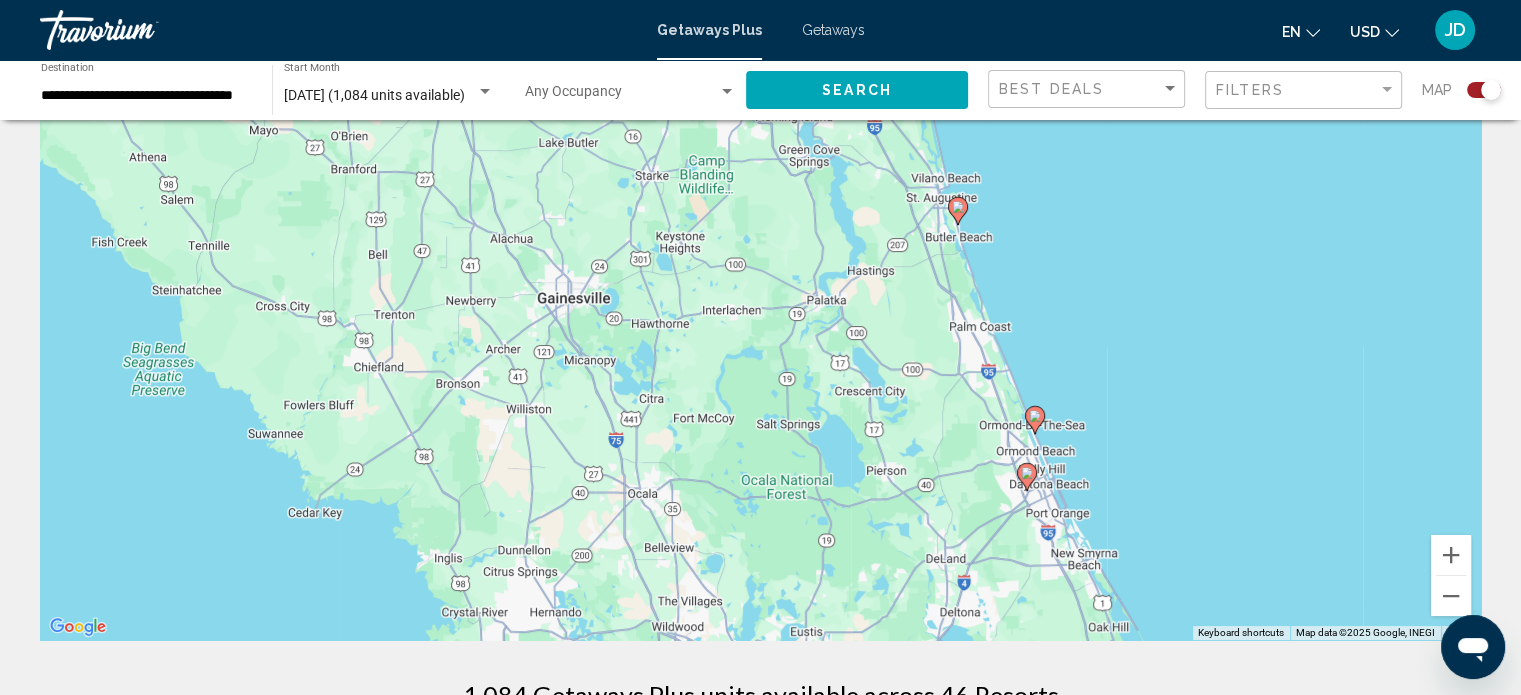 drag, startPoint x: 1103, startPoint y: 286, endPoint x: 1075, endPoint y: 582, distance: 297.32138 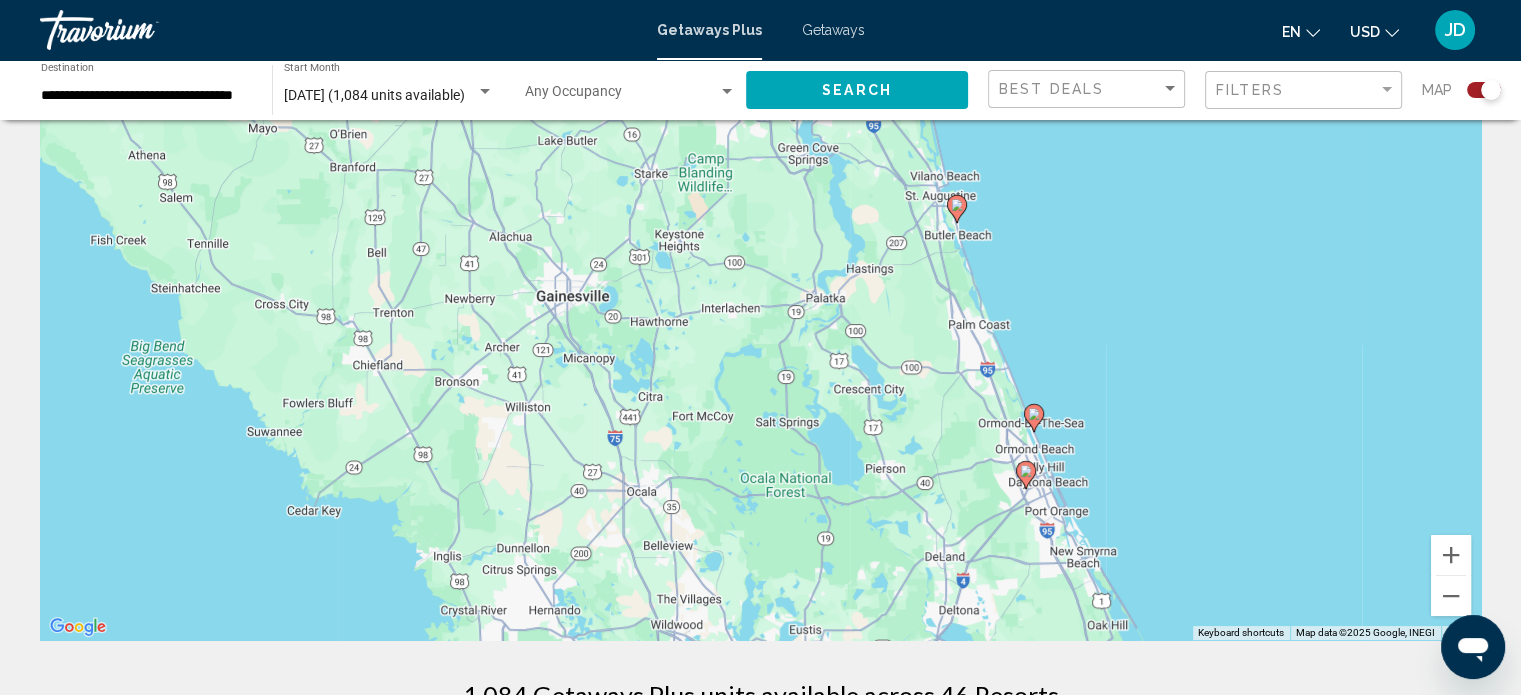 click 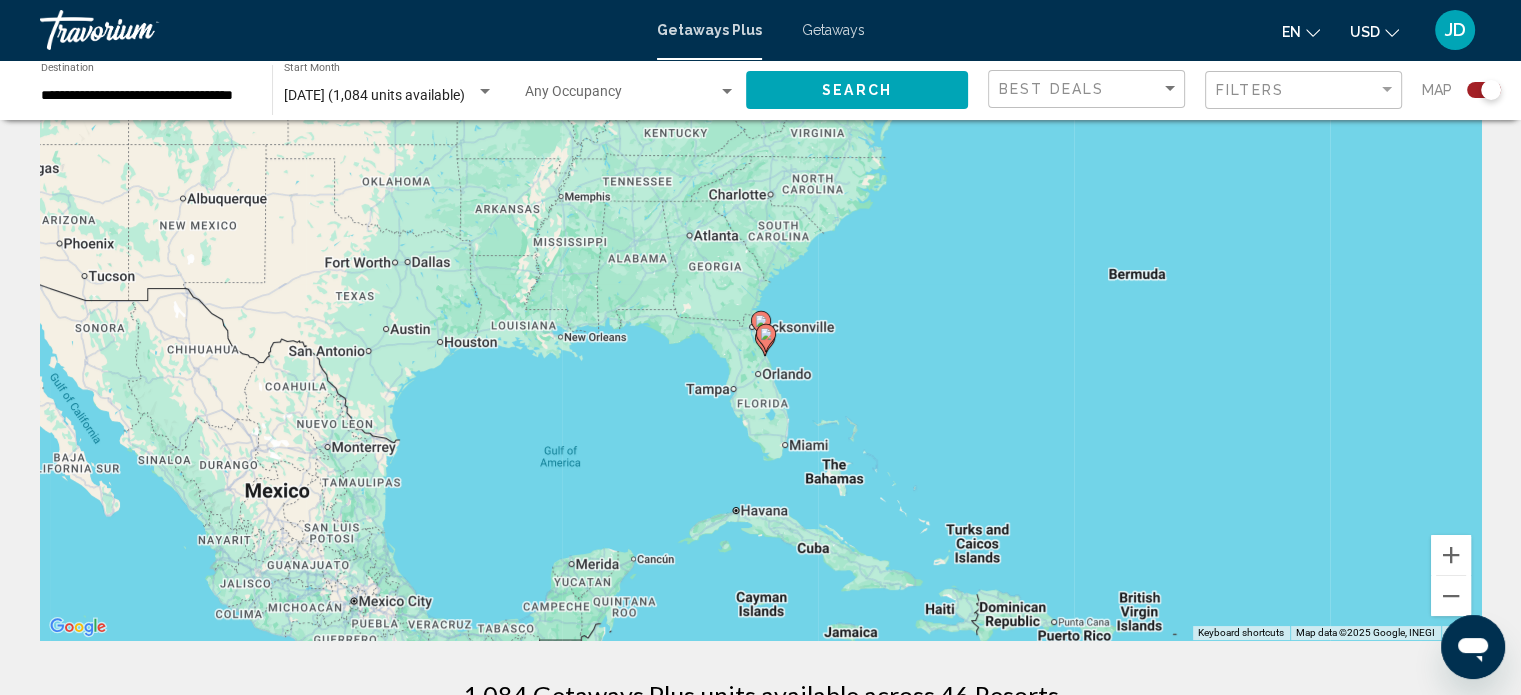 click on "**********" 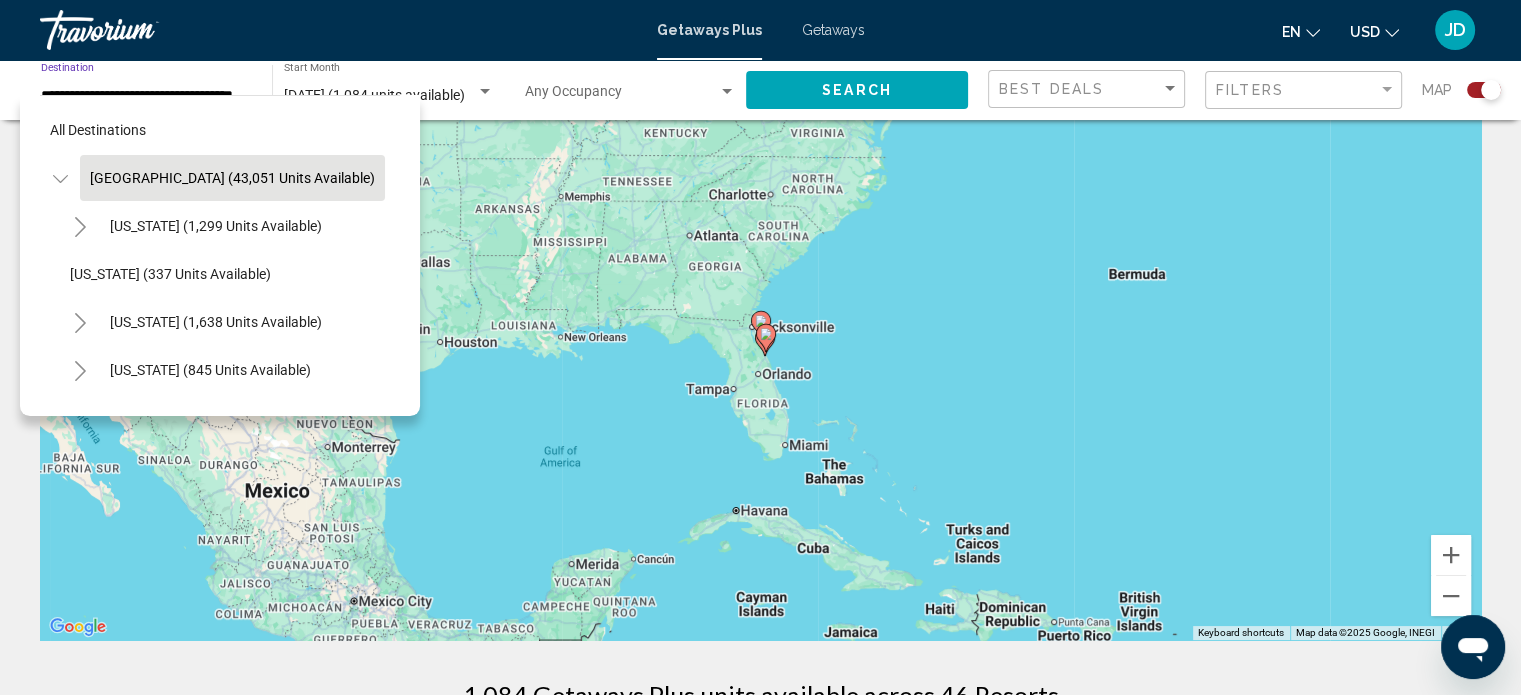 scroll, scrollTop: 0, scrollLeft: 20, axis: horizontal 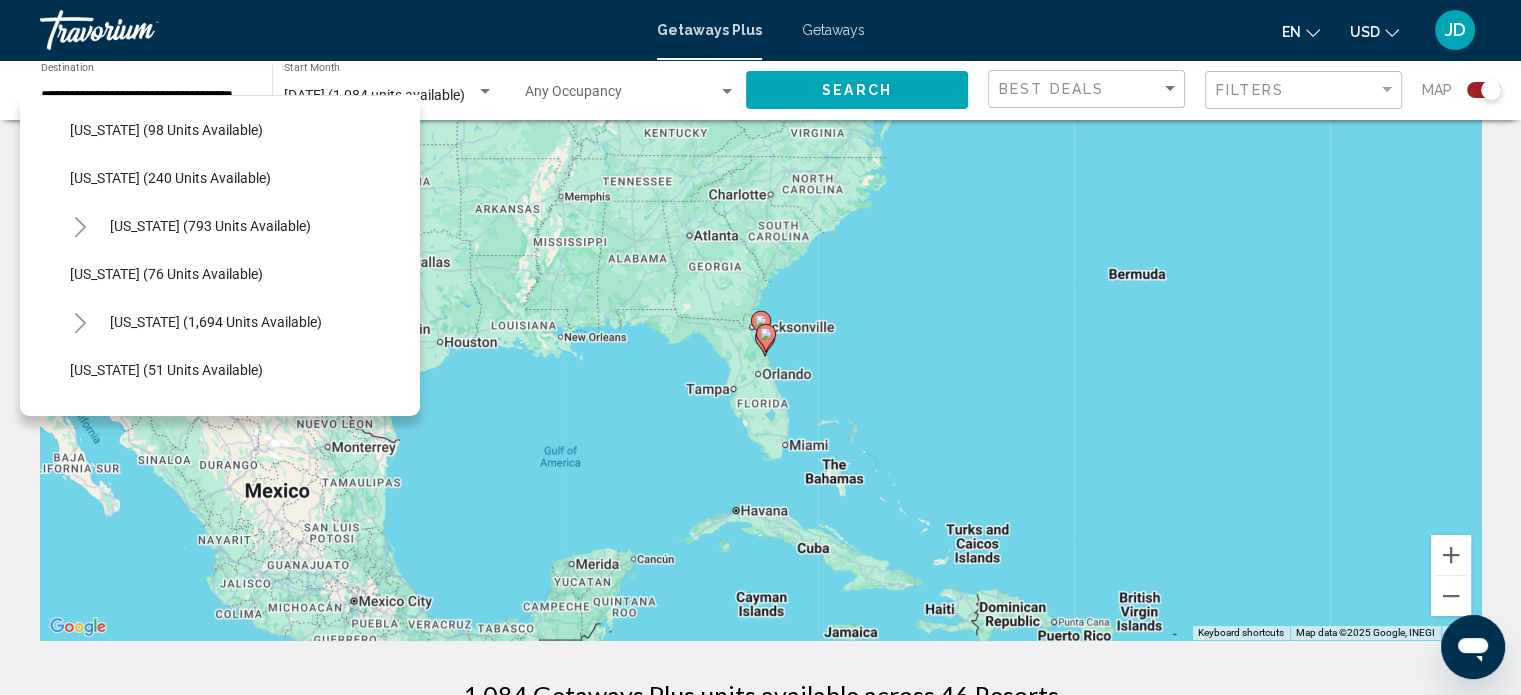 click on "[US_STATE] (76 units available)" 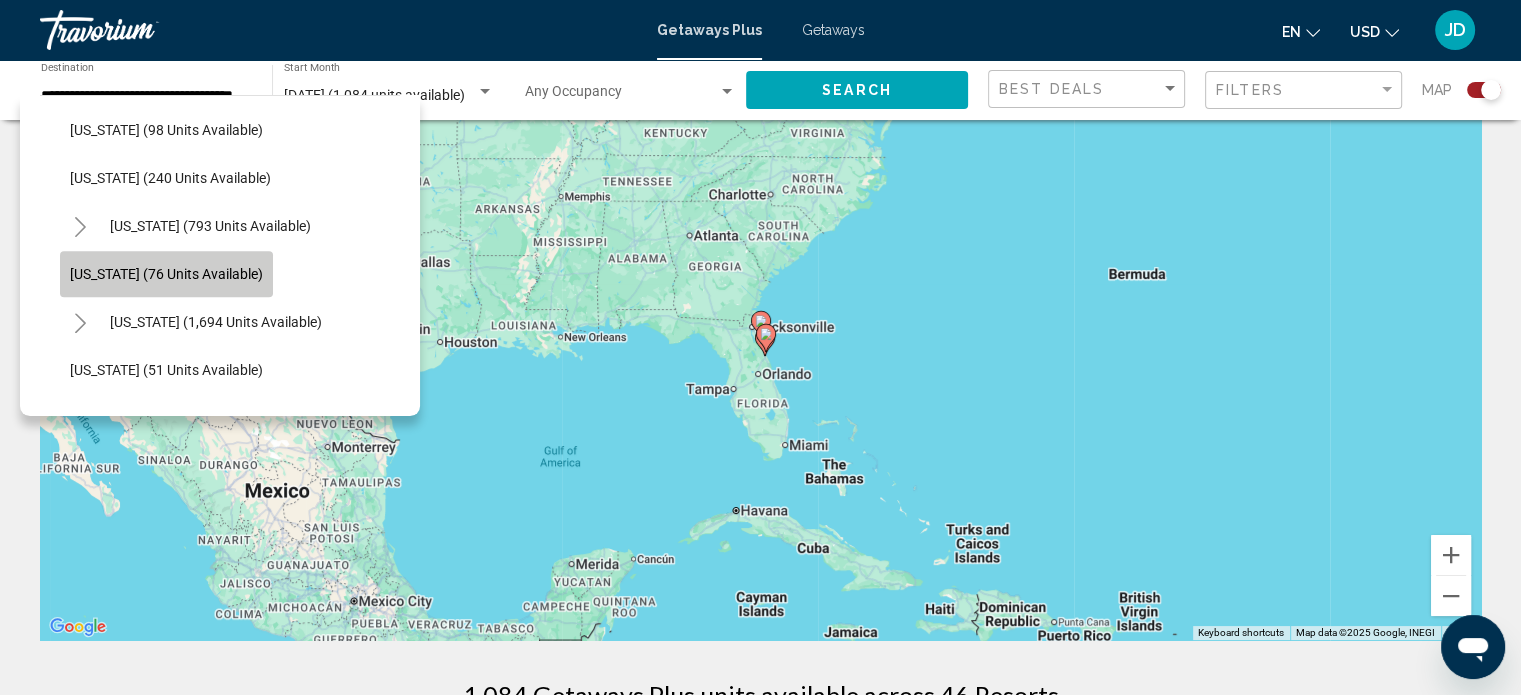 click on "[US_STATE] (76 units available)" 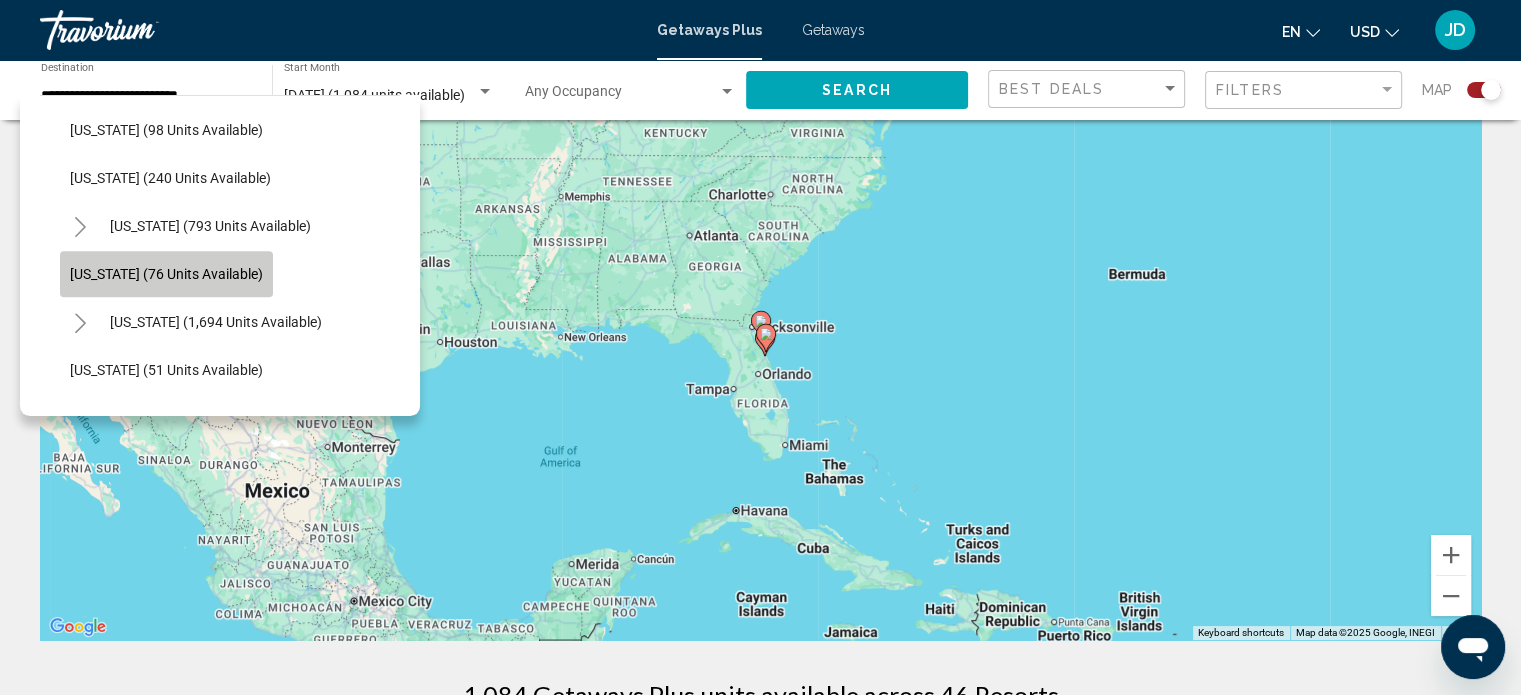 scroll, scrollTop: 0, scrollLeft: 0, axis: both 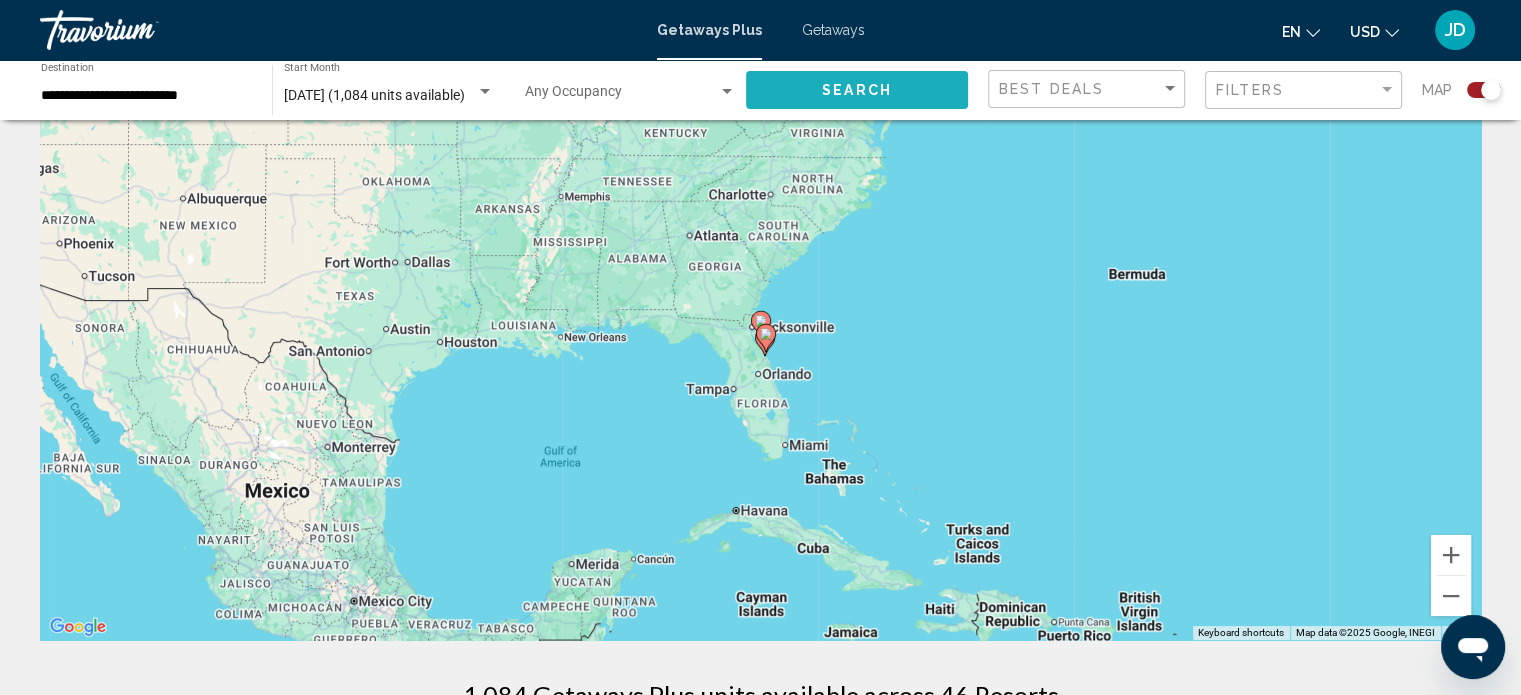 click on "Search" 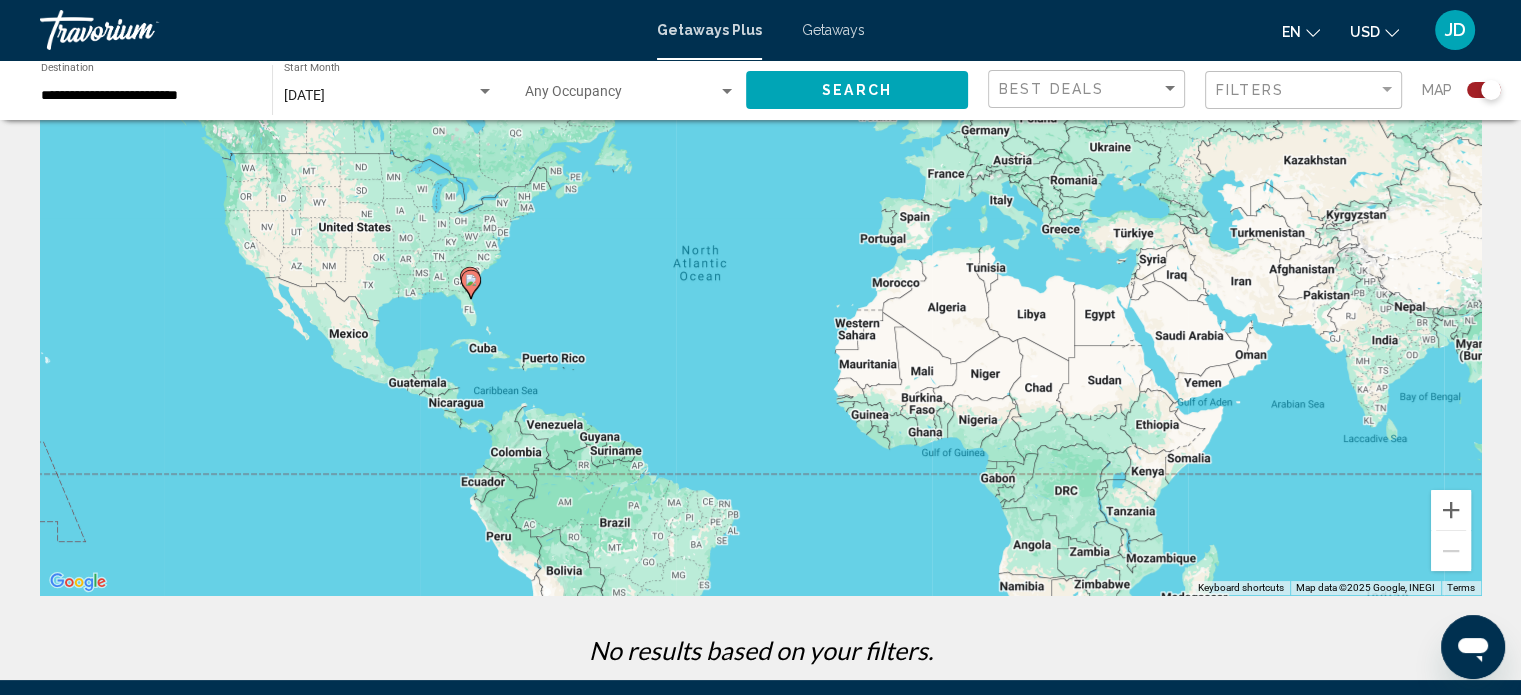 scroll, scrollTop: 0, scrollLeft: 0, axis: both 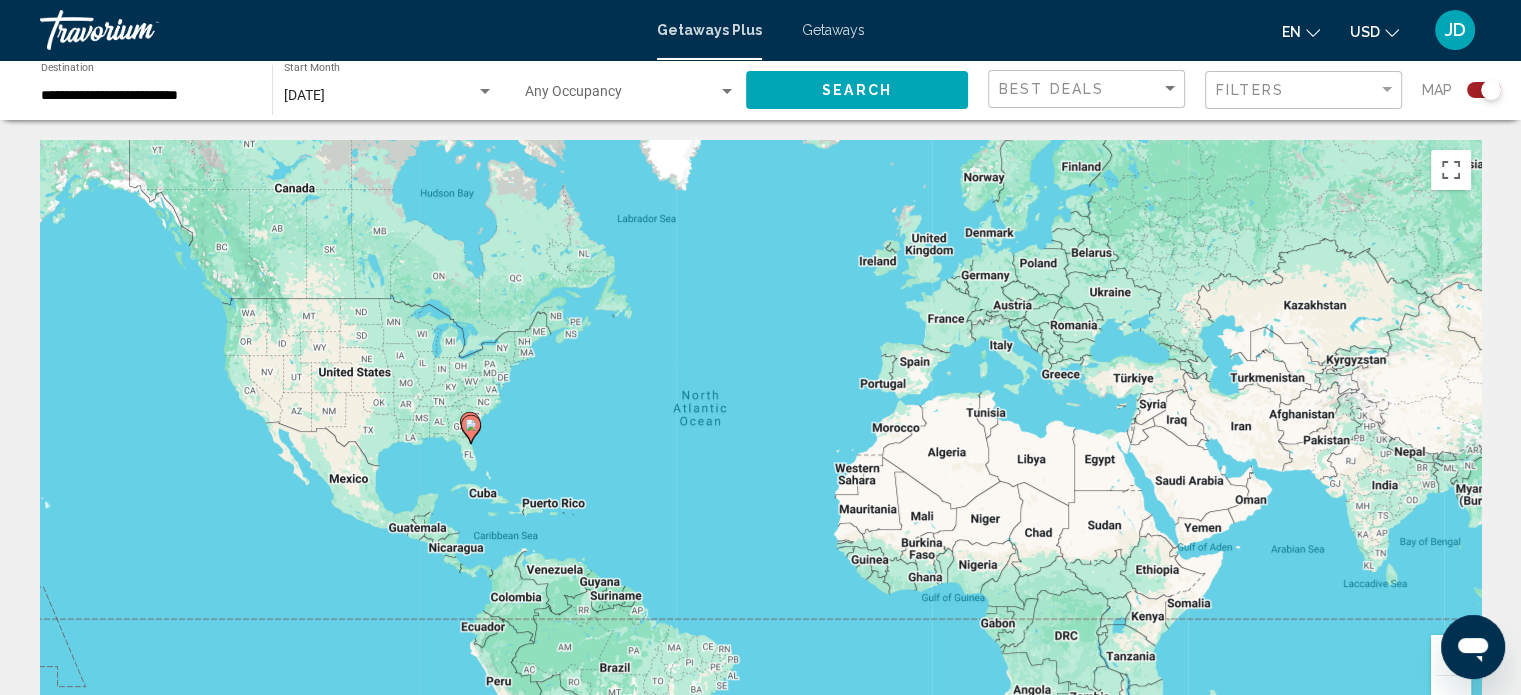 click on "**********" 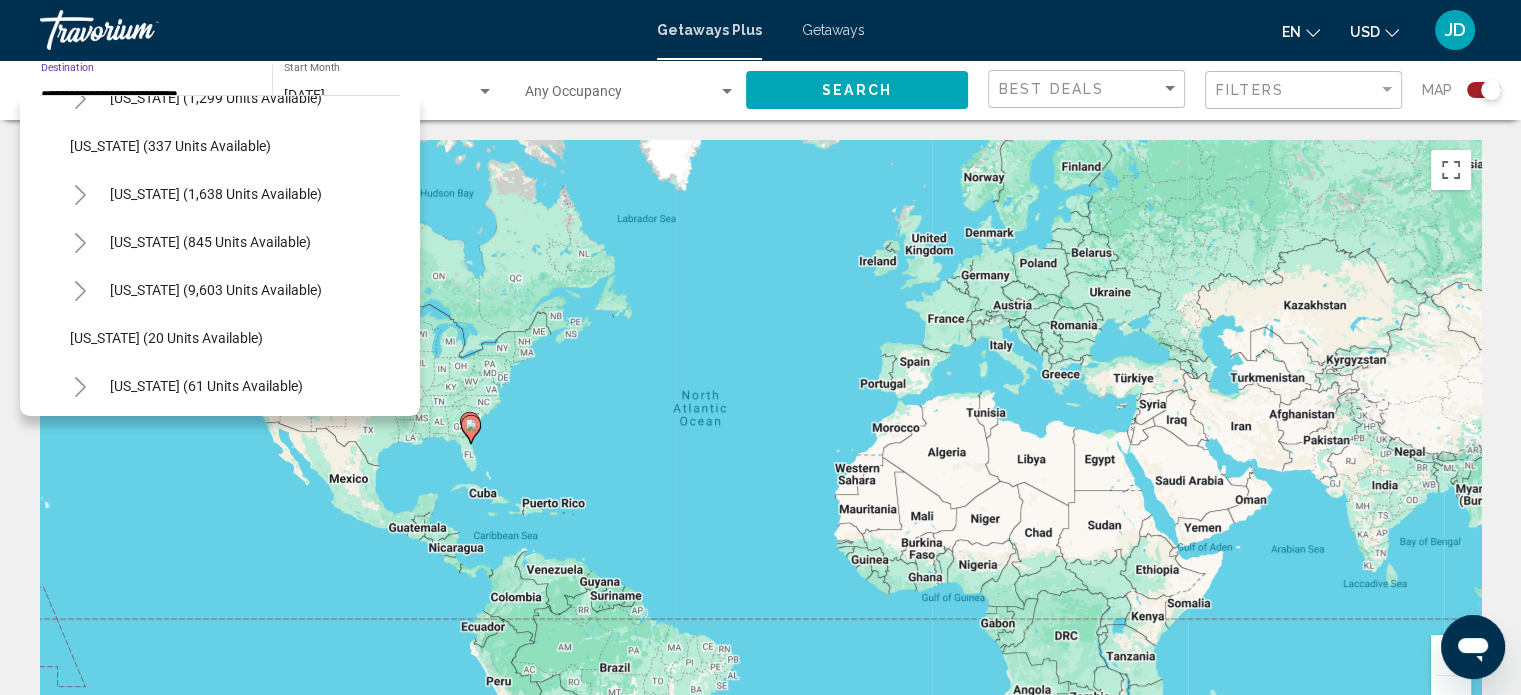 scroll, scrollTop: 200, scrollLeft: 0, axis: vertical 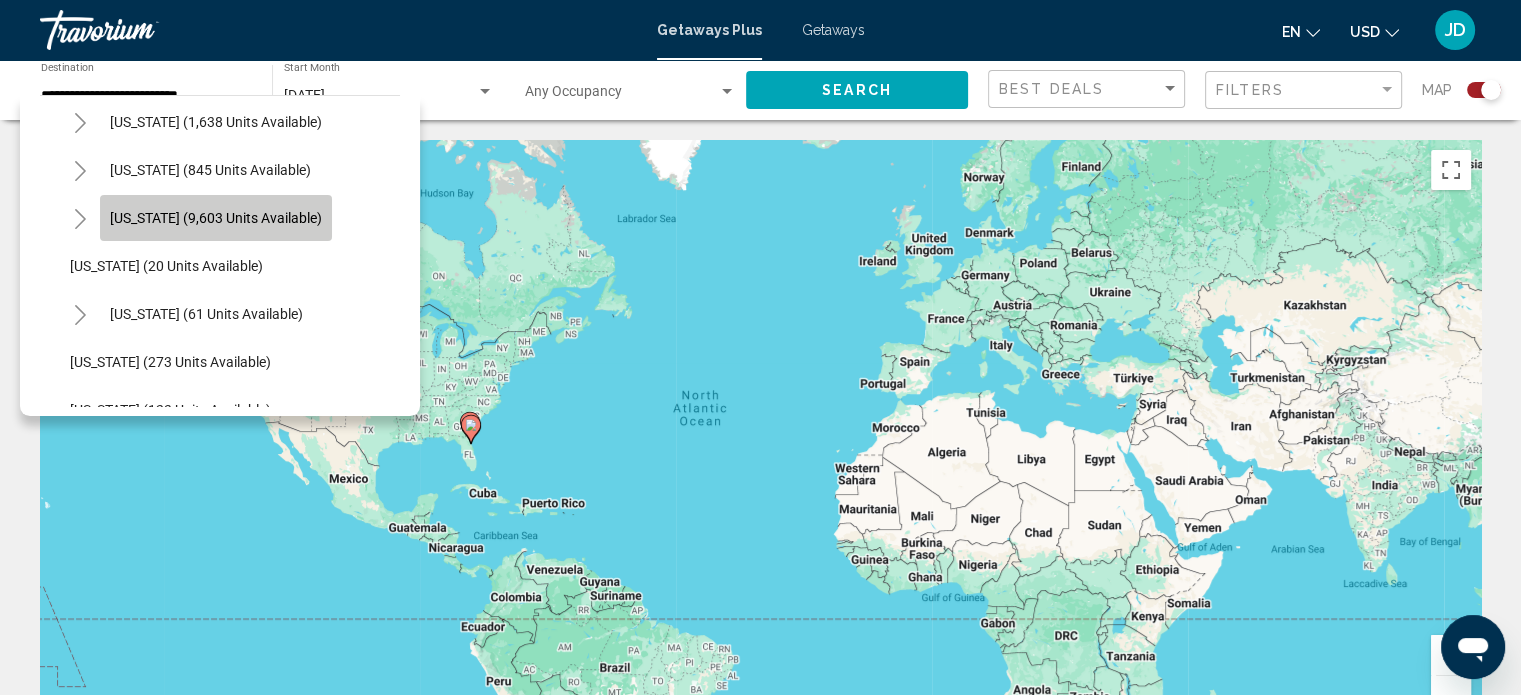 click on "[US_STATE] (9,603 units available)" 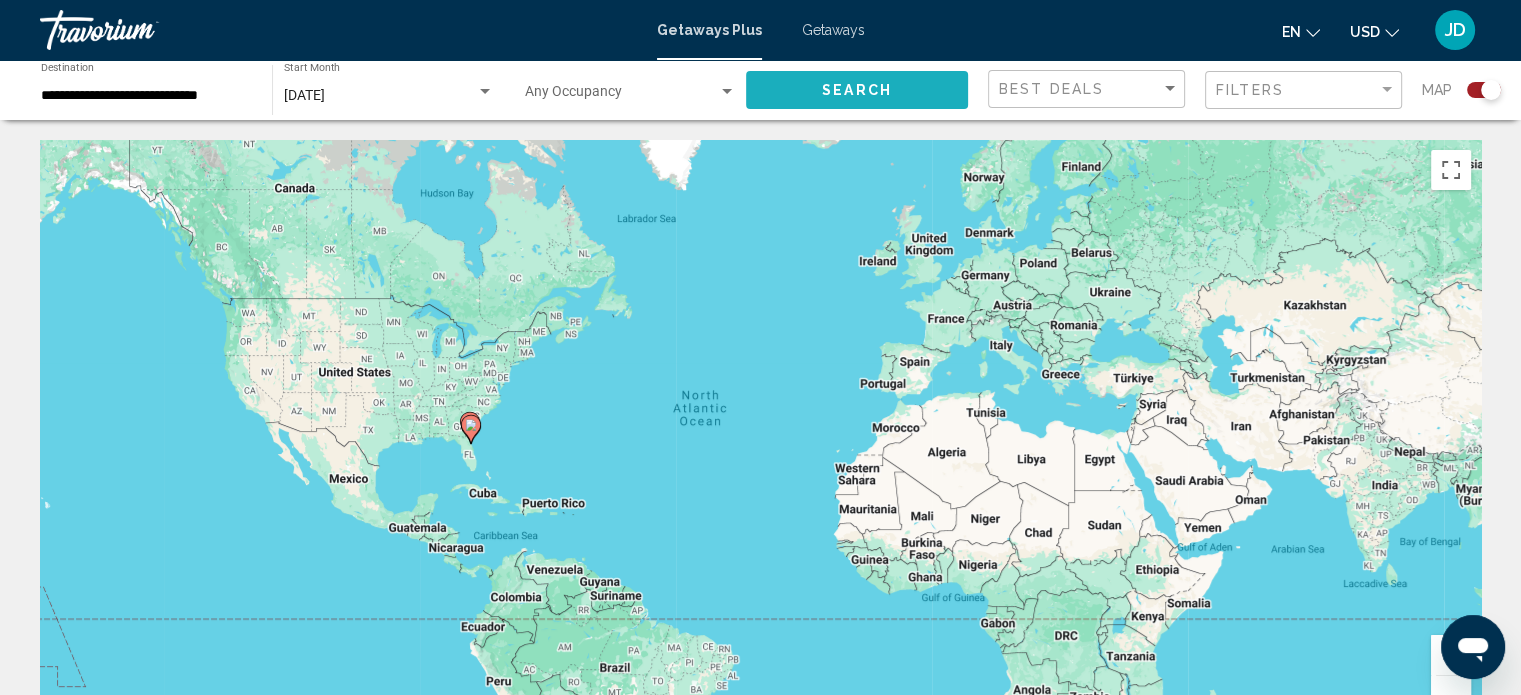click on "Search" 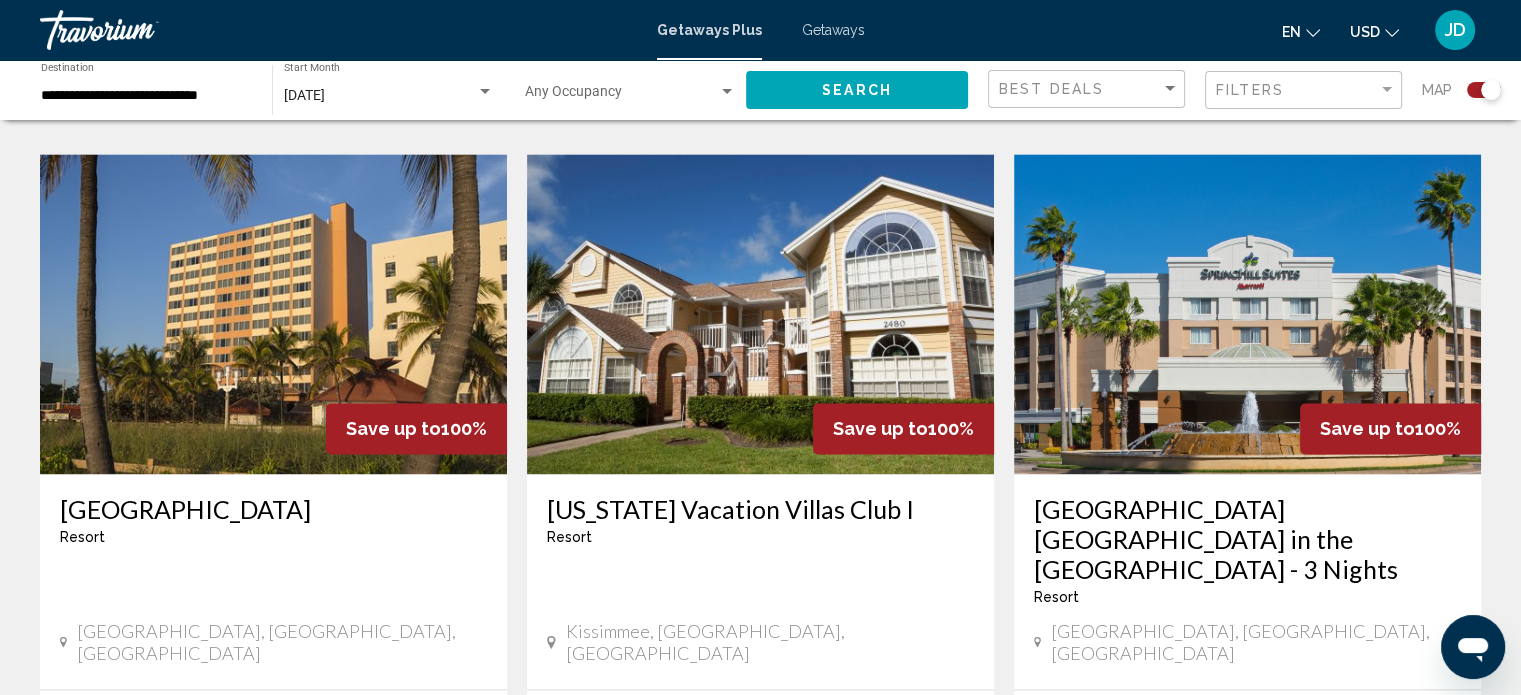 scroll, scrollTop: 2900, scrollLeft: 0, axis: vertical 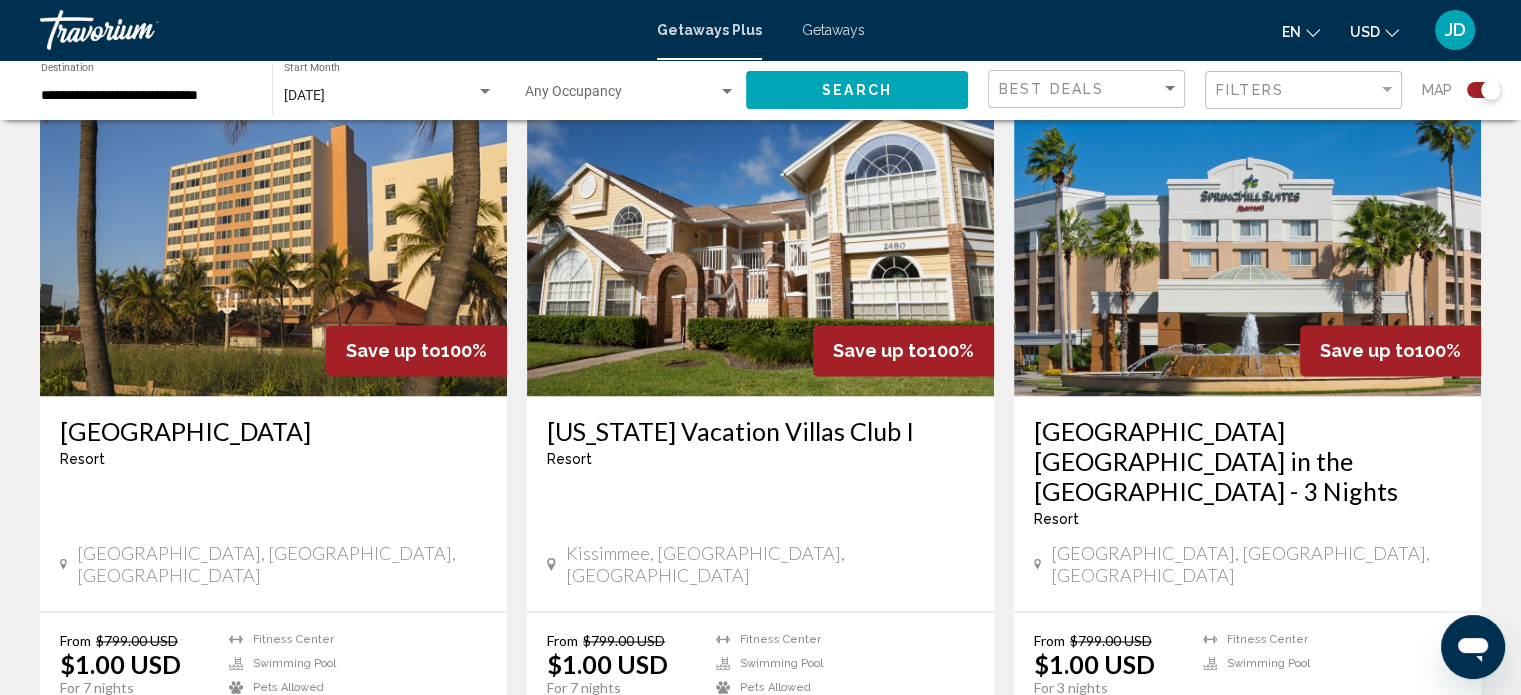 click at bounding box center (273, 236) 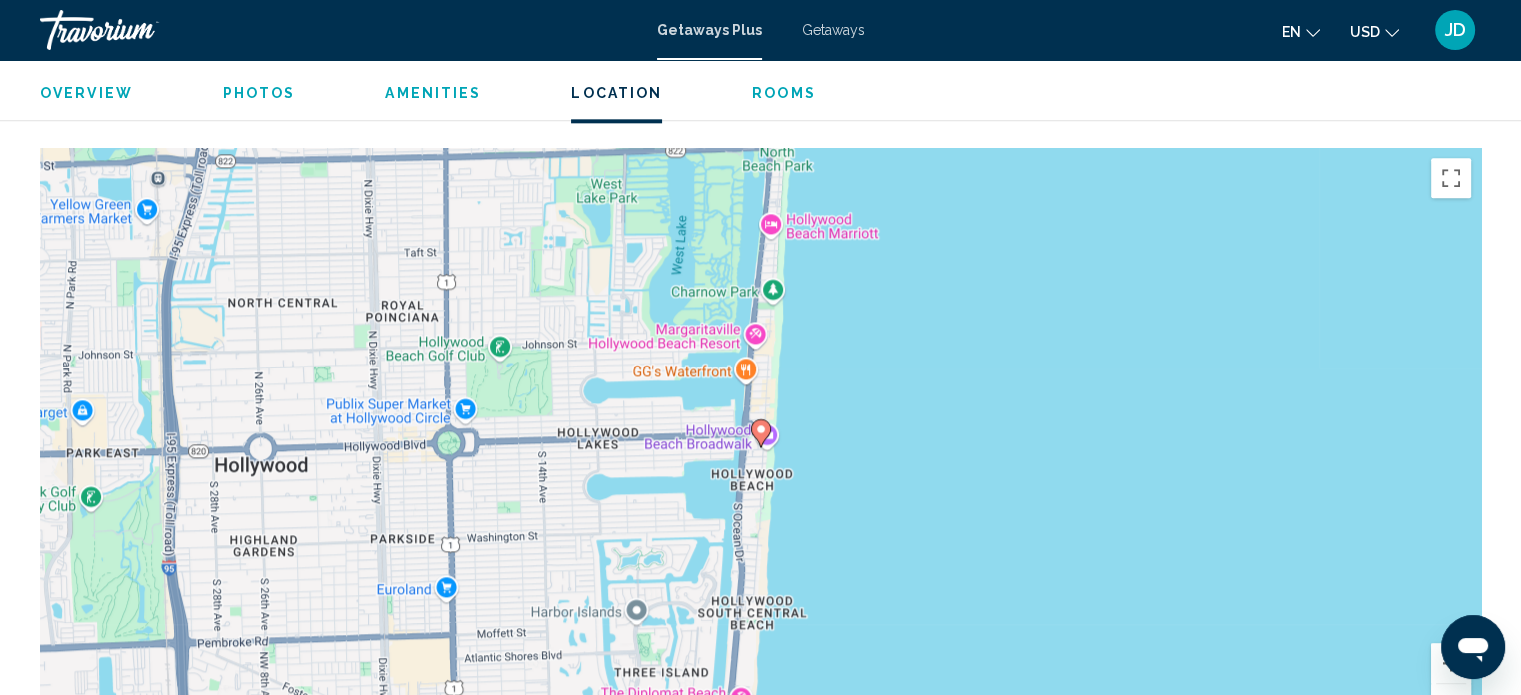scroll, scrollTop: 2512, scrollLeft: 0, axis: vertical 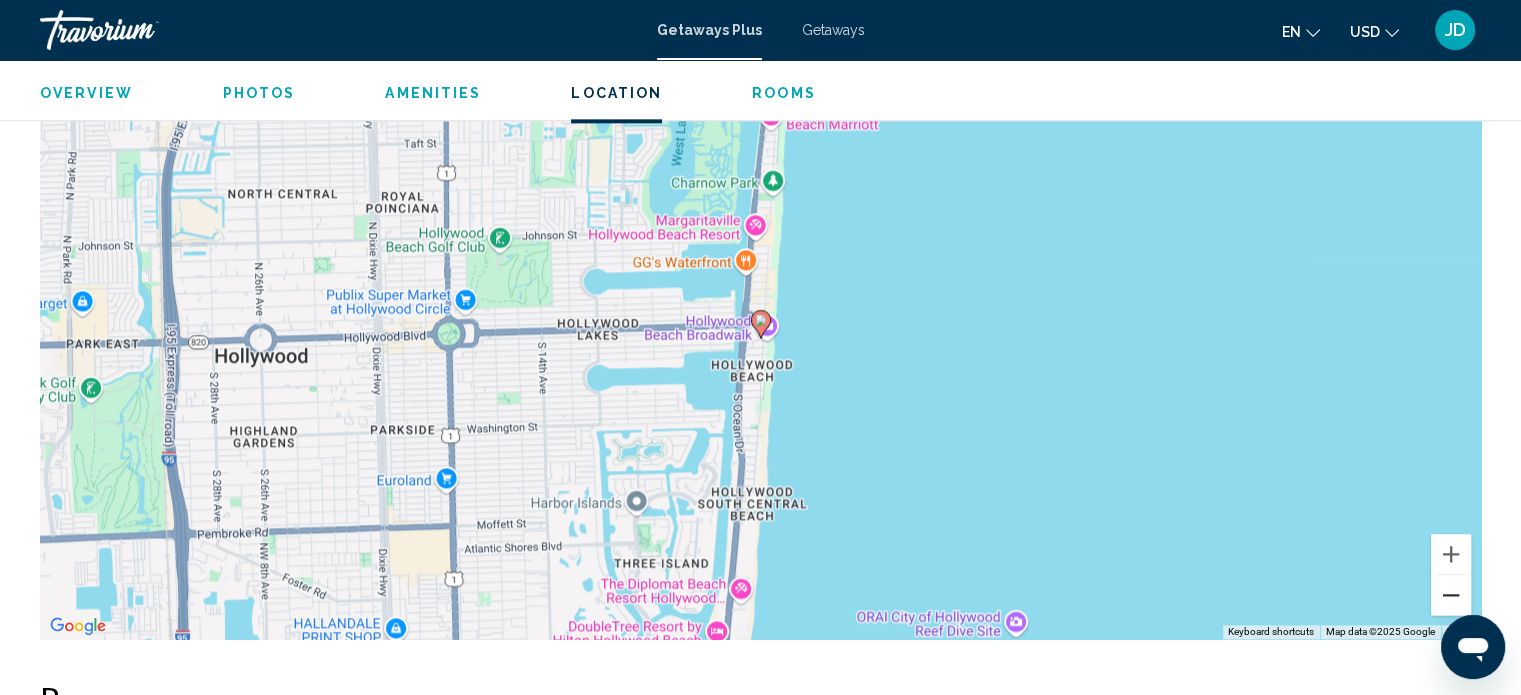 click at bounding box center [1451, 595] 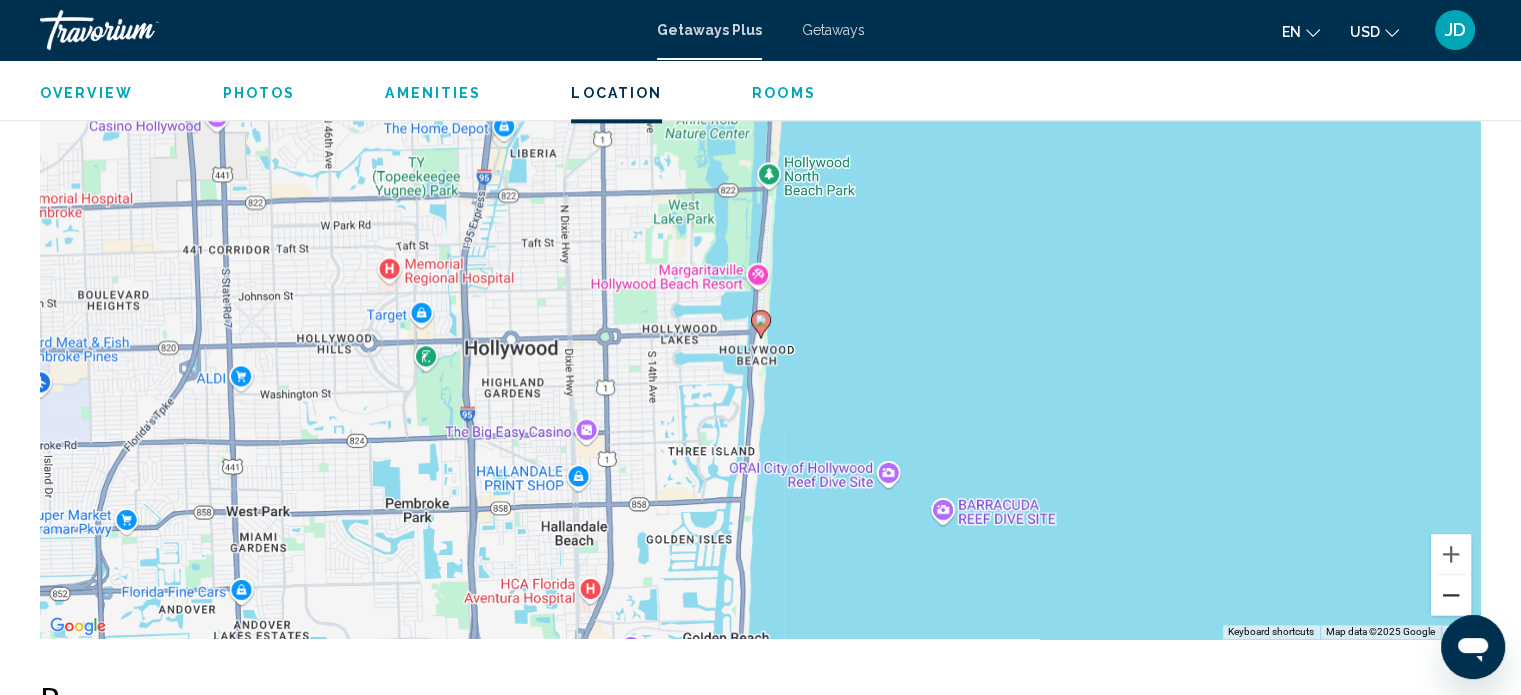 click at bounding box center [1451, 595] 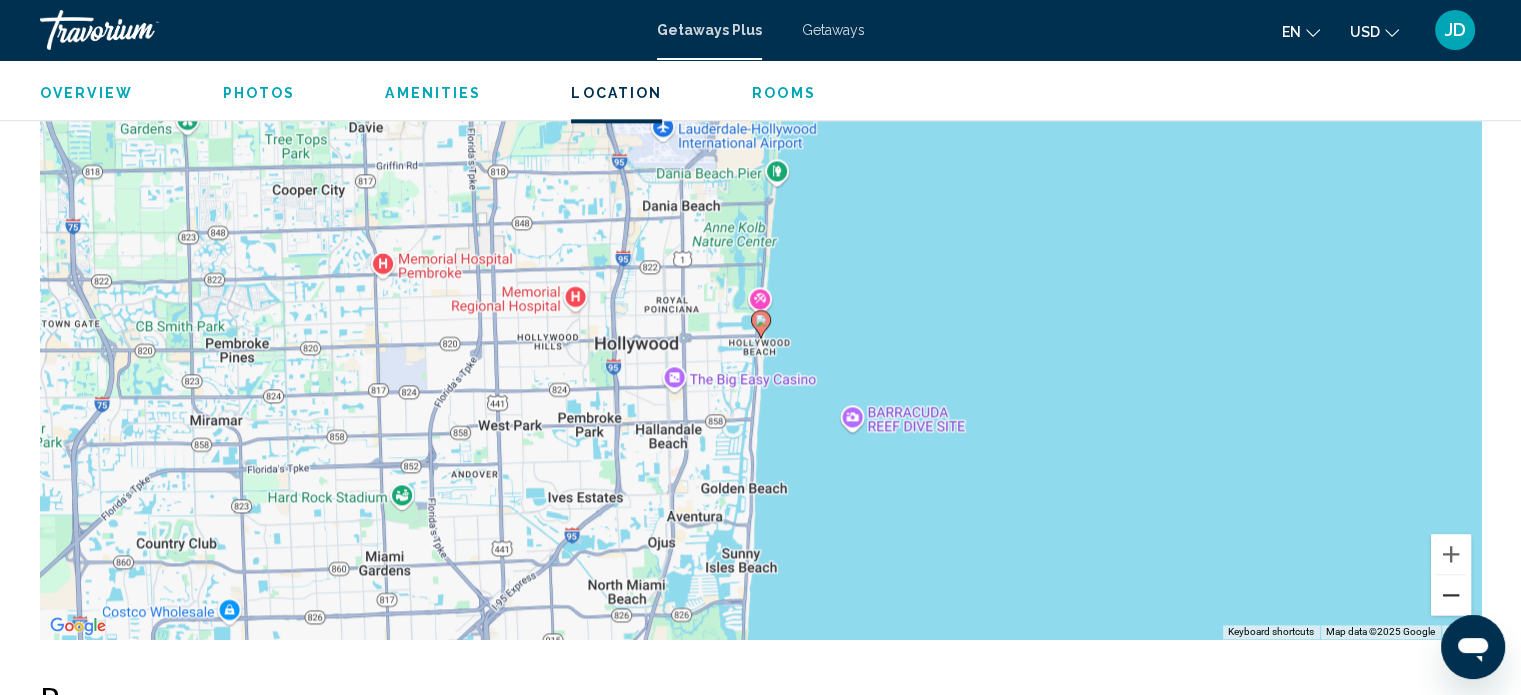 click at bounding box center (1451, 595) 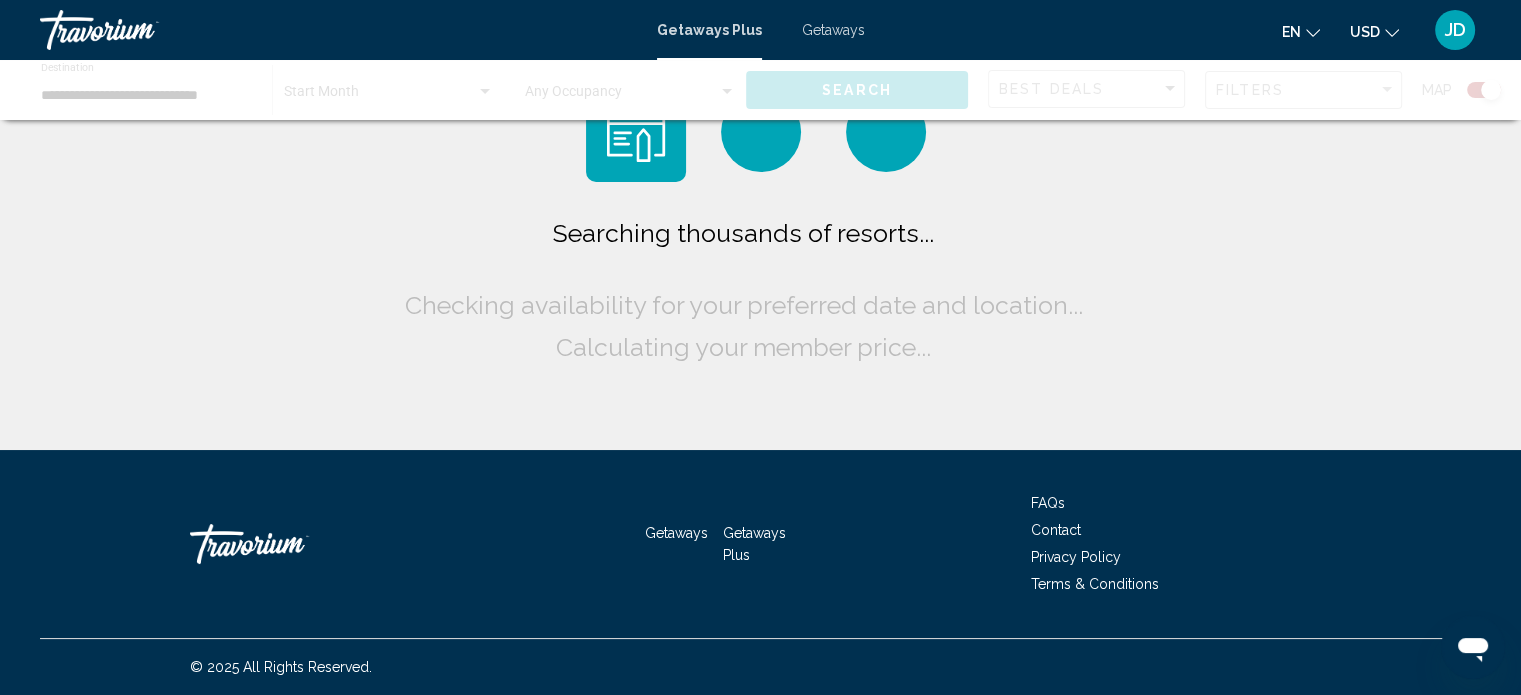 scroll, scrollTop: 0, scrollLeft: 0, axis: both 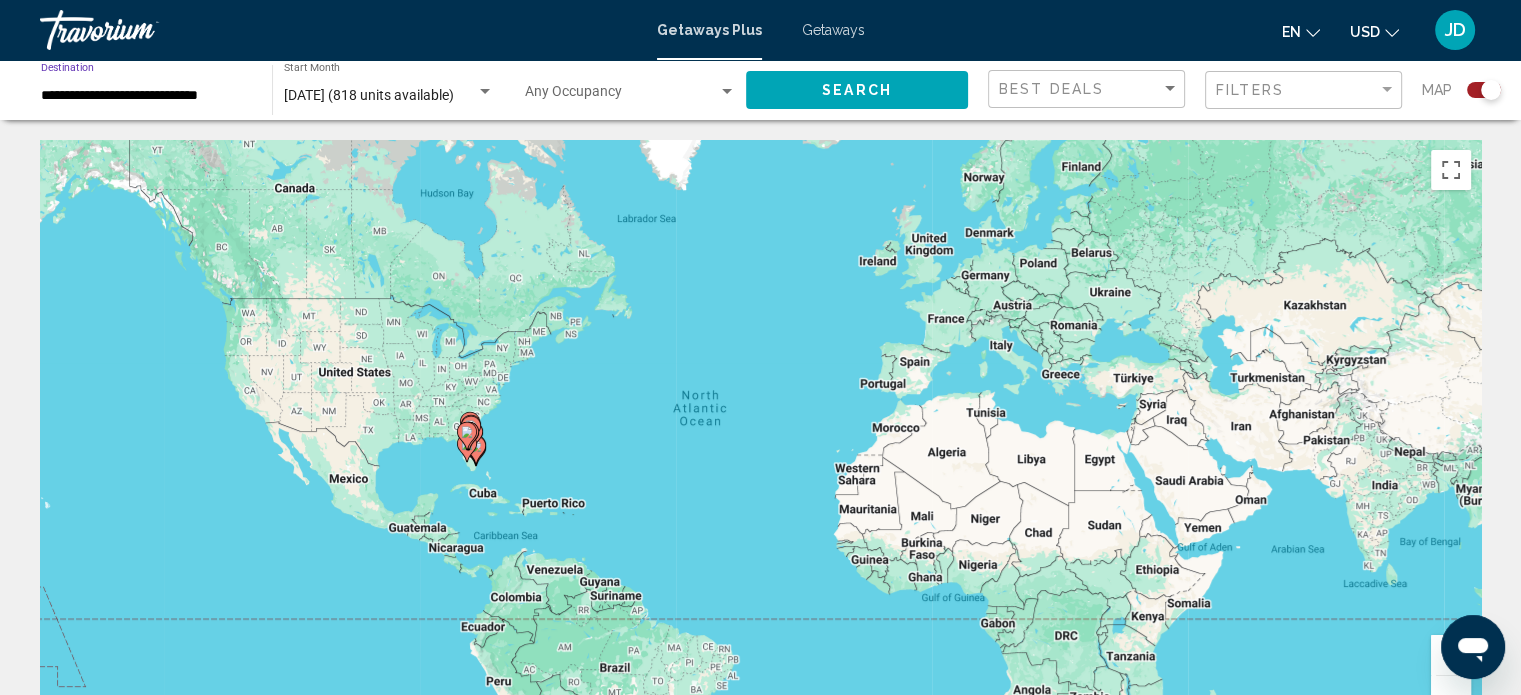 click on "**********" at bounding box center [146, 96] 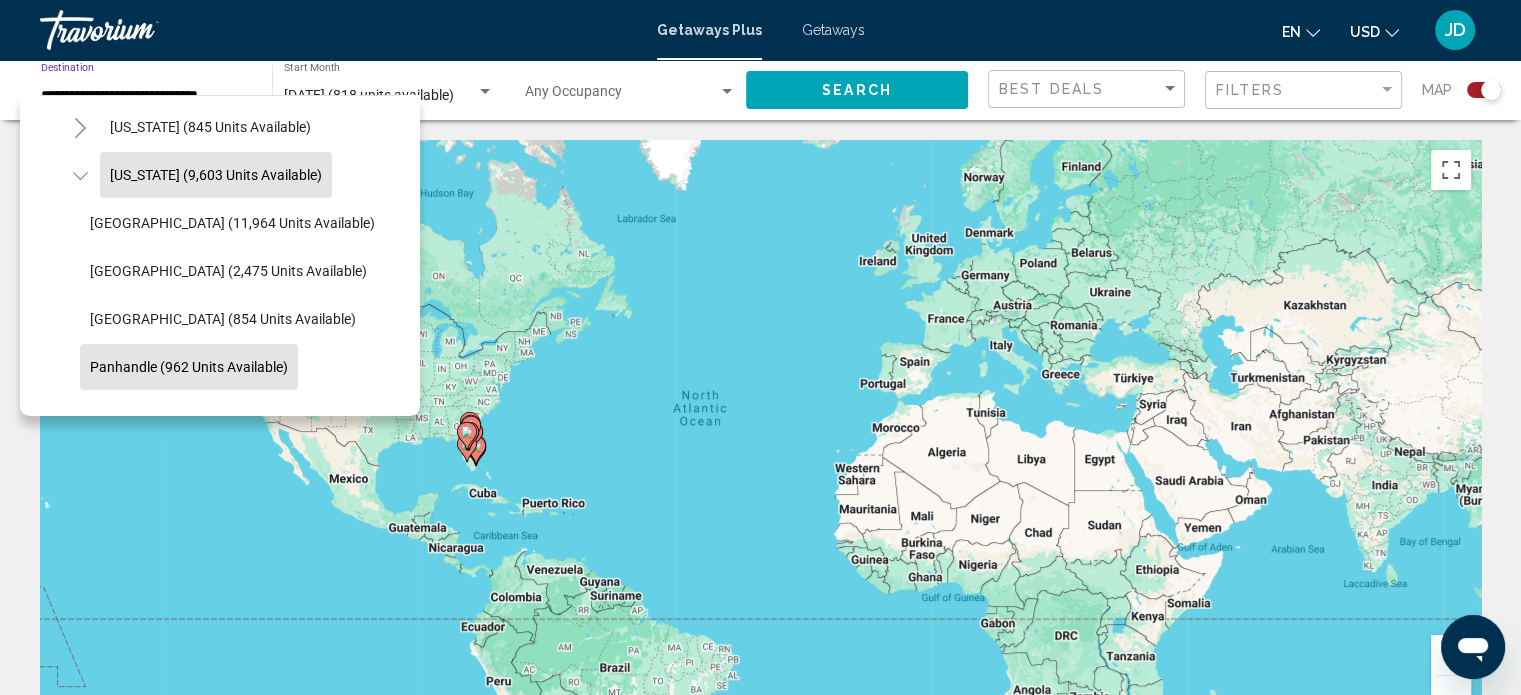 scroll, scrollTop: 274, scrollLeft: 0, axis: vertical 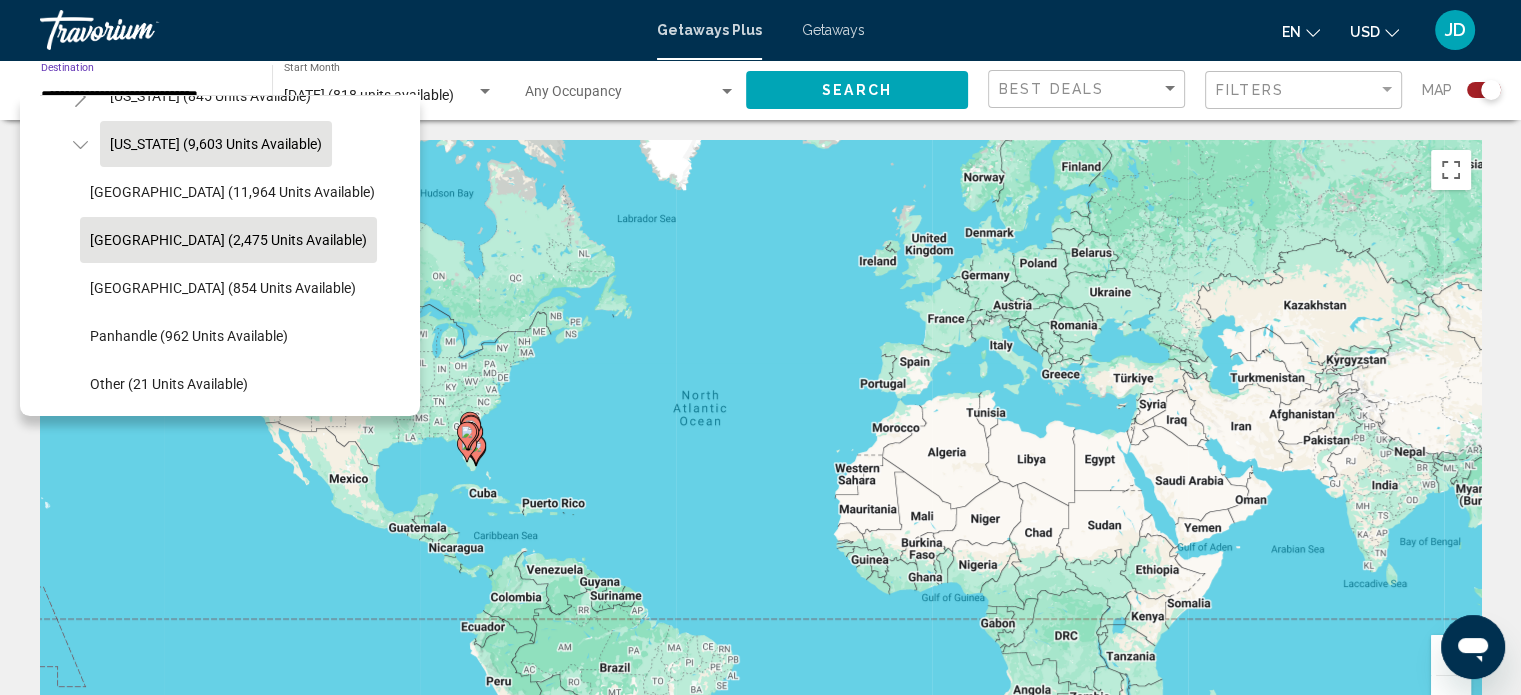 click on "East Coast (2,475 units available)" 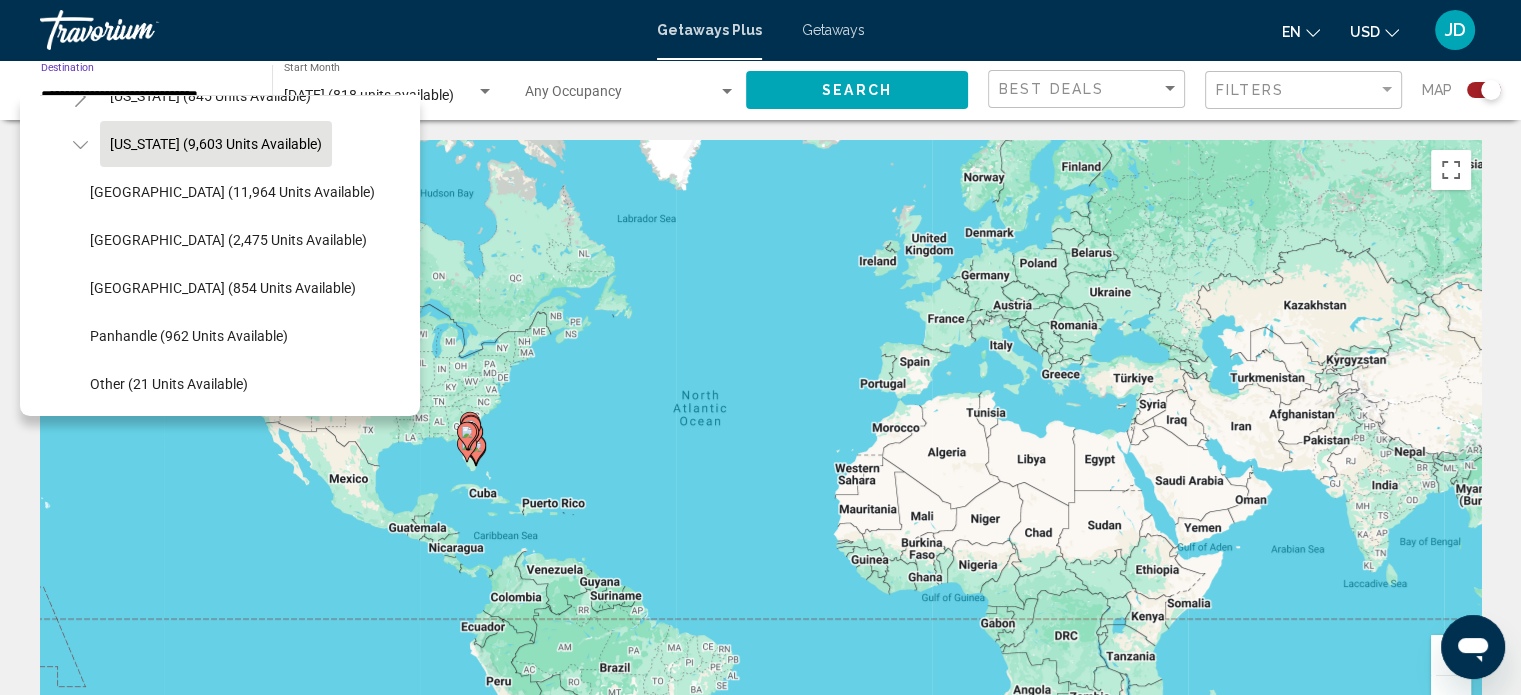 type on "**********" 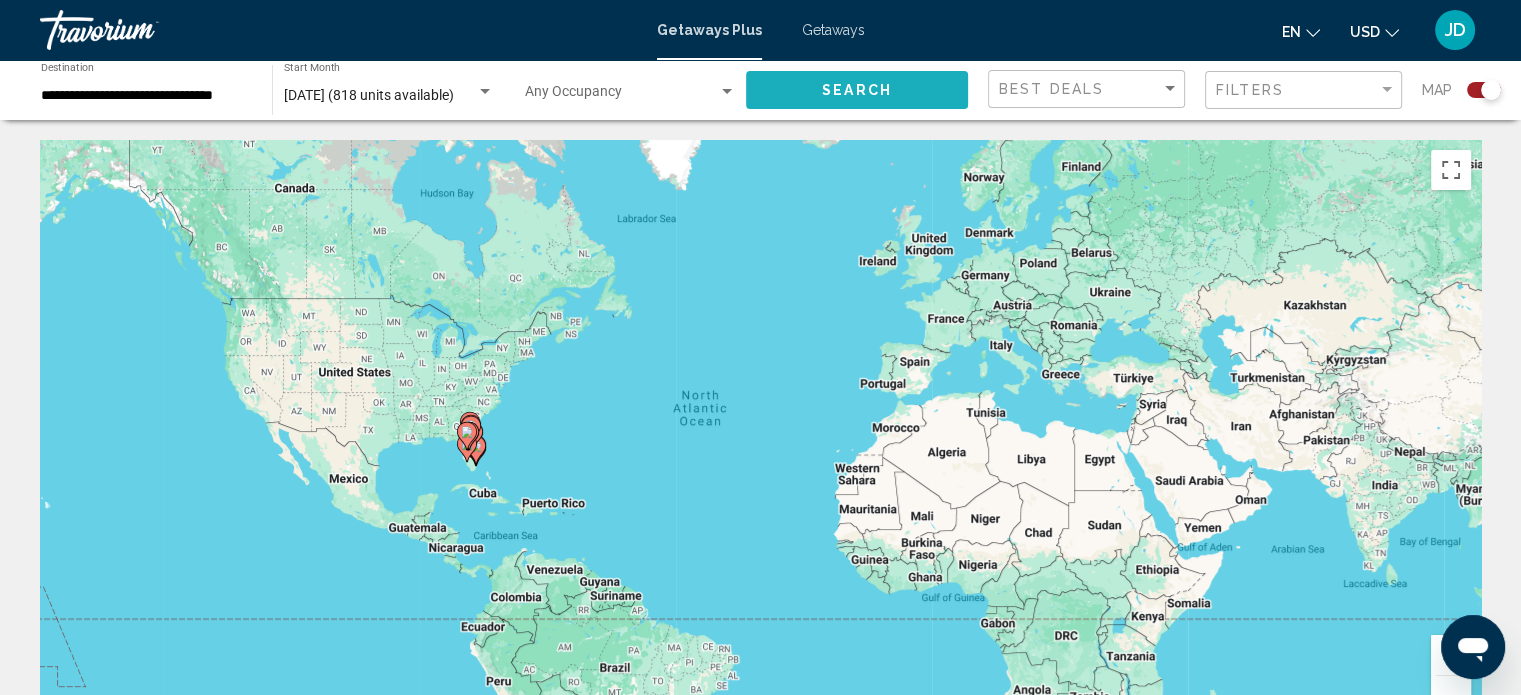 click on "Search" 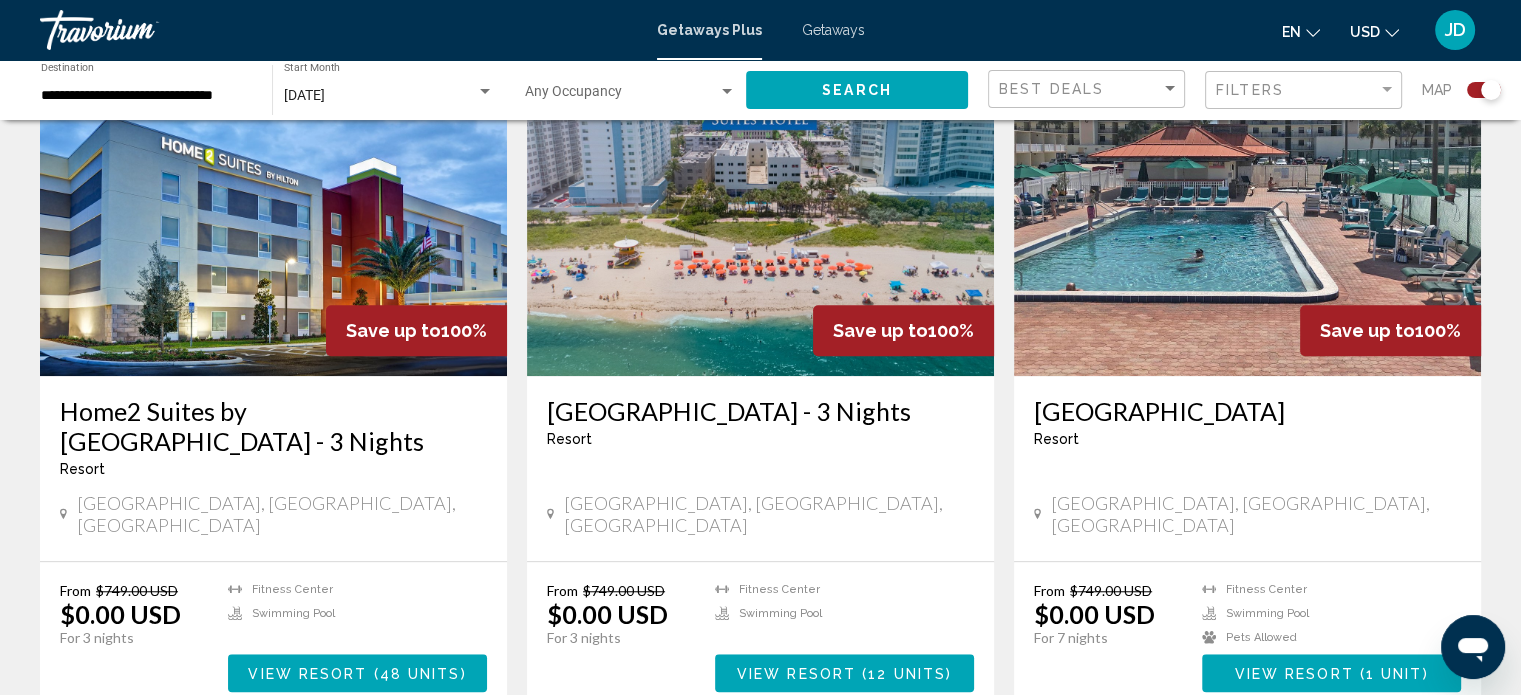 scroll, scrollTop: 1500, scrollLeft: 0, axis: vertical 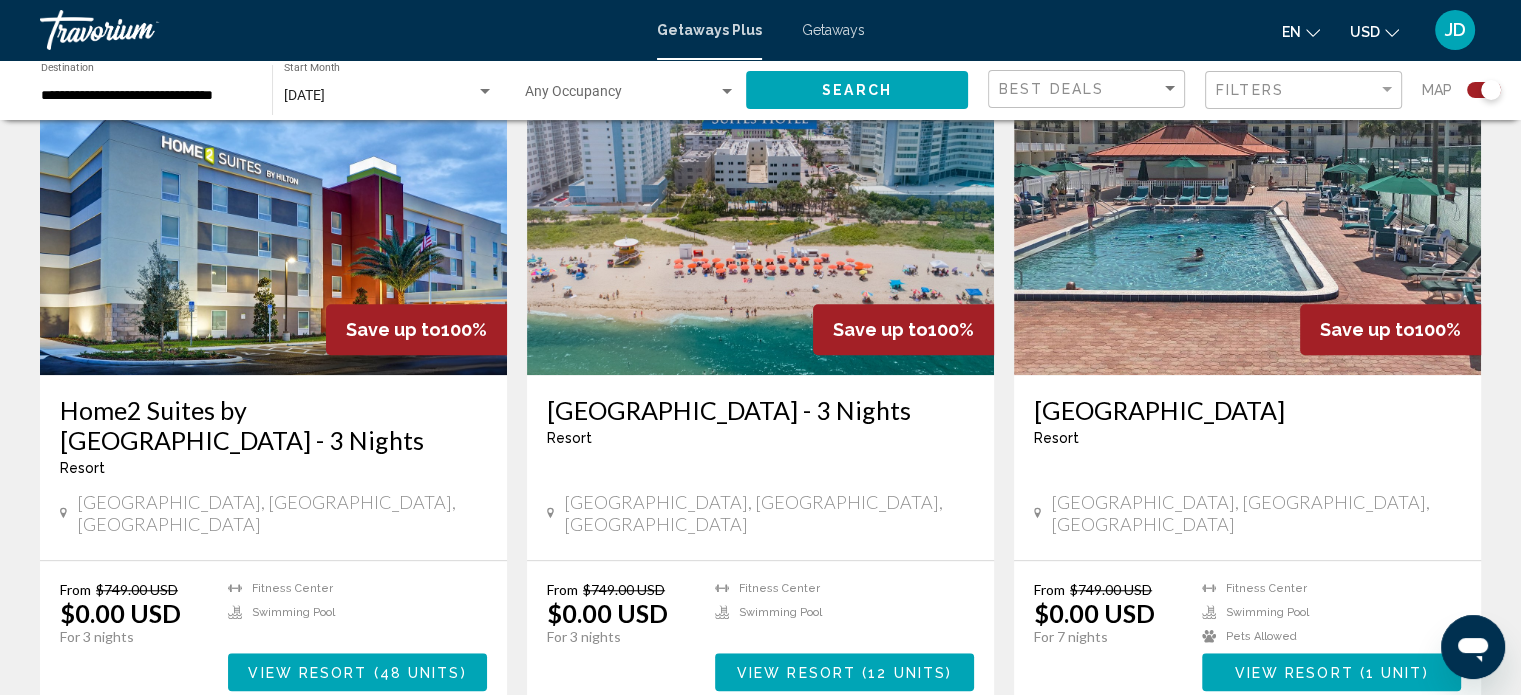 click at bounding box center [1247, 215] 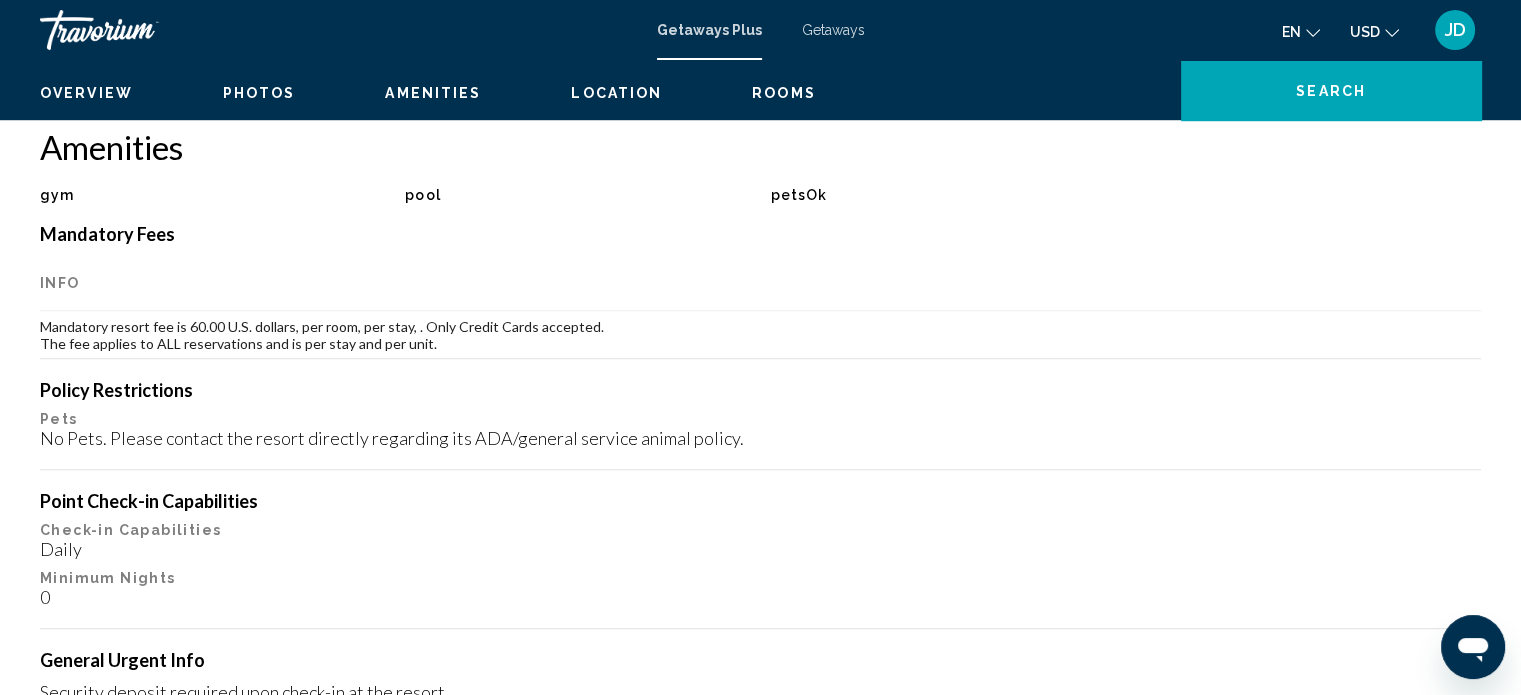 scroll, scrollTop: 12, scrollLeft: 0, axis: vertical 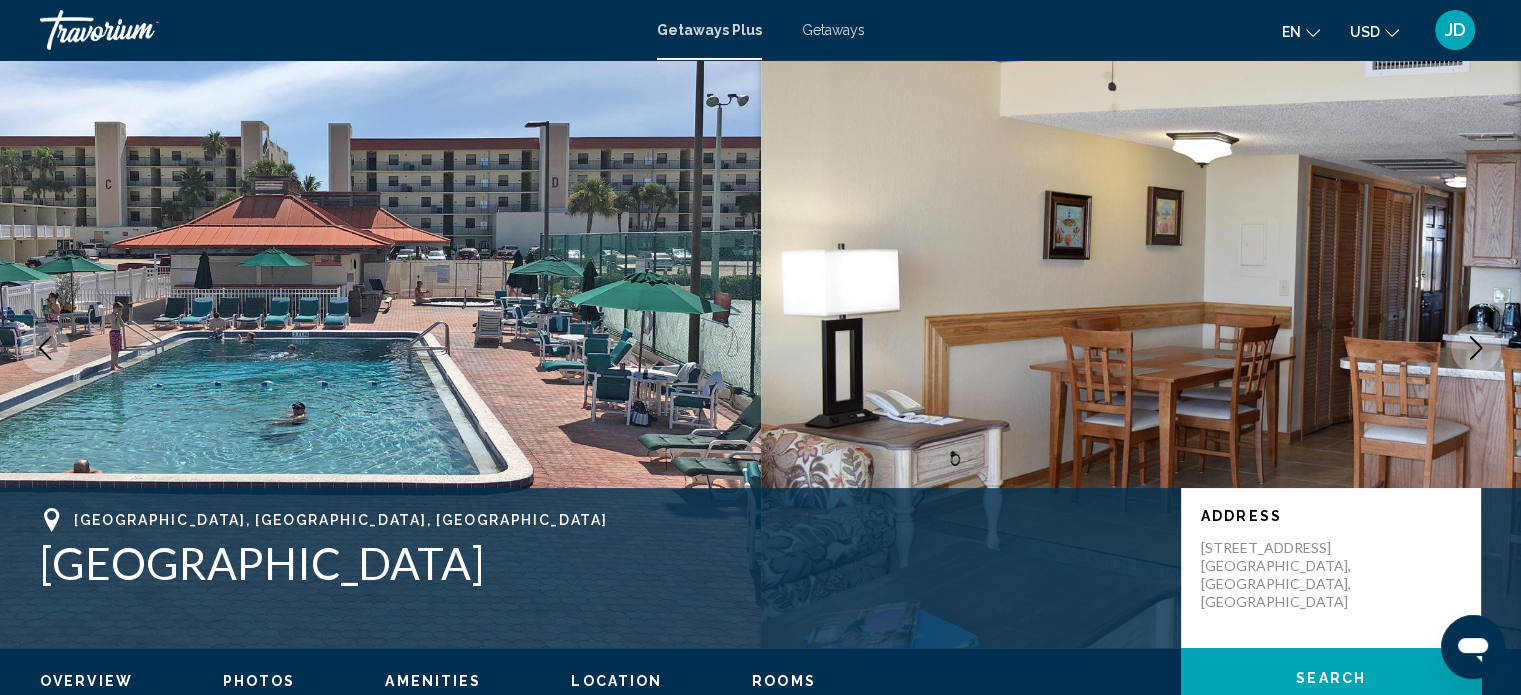 click 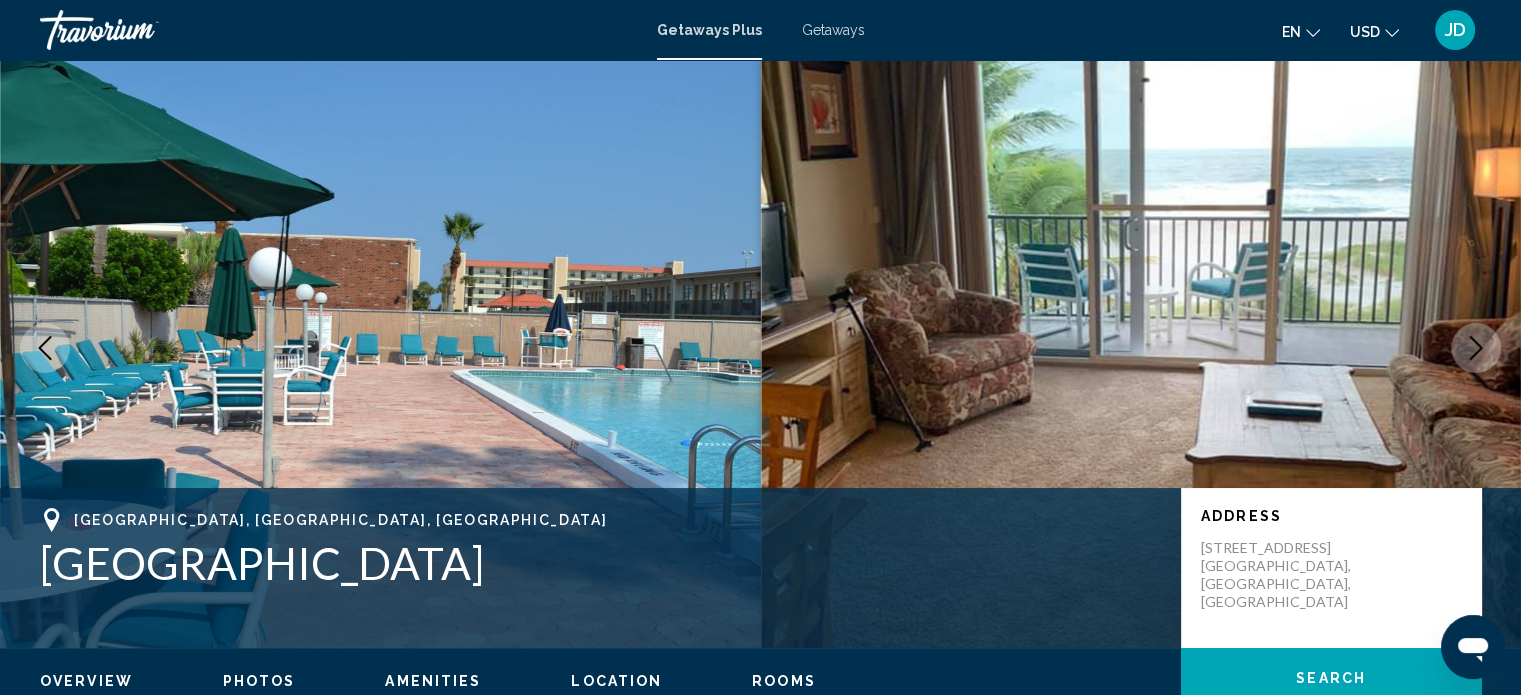 click 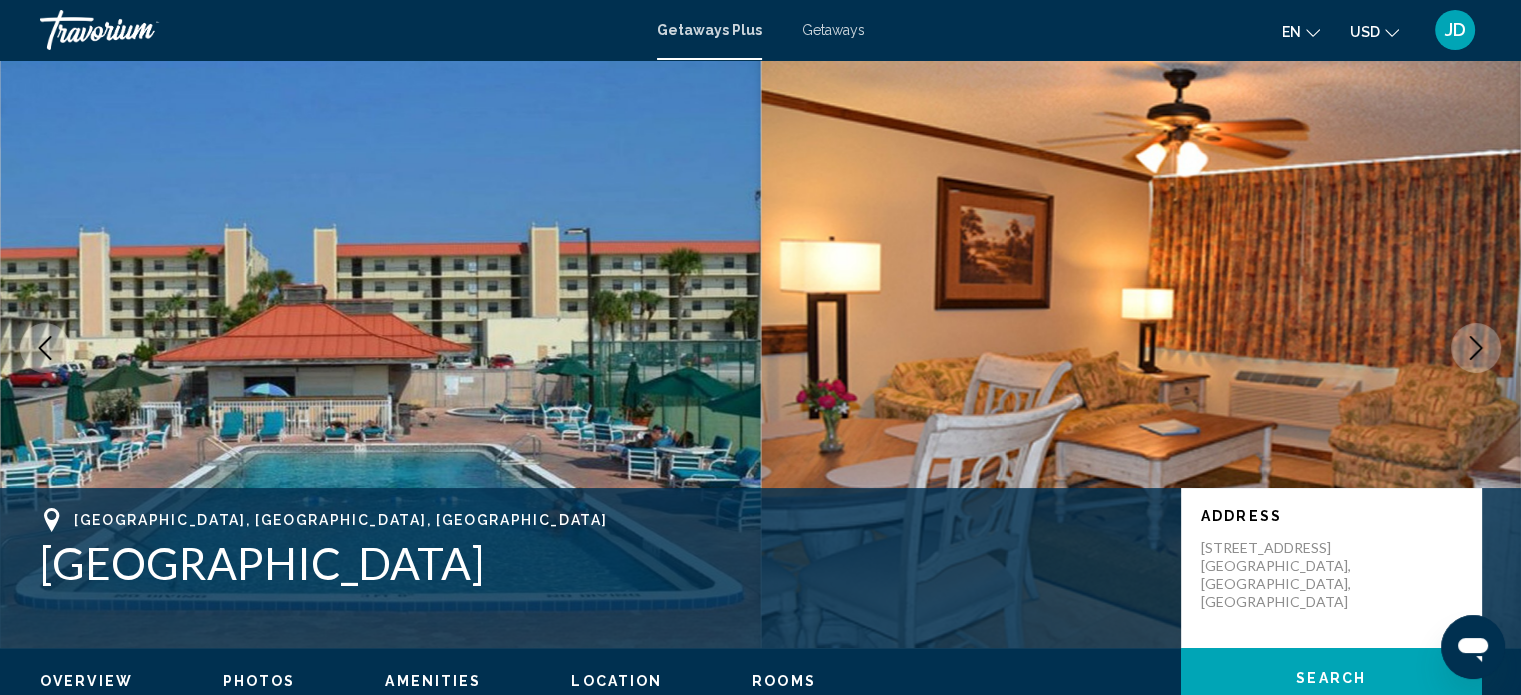 click 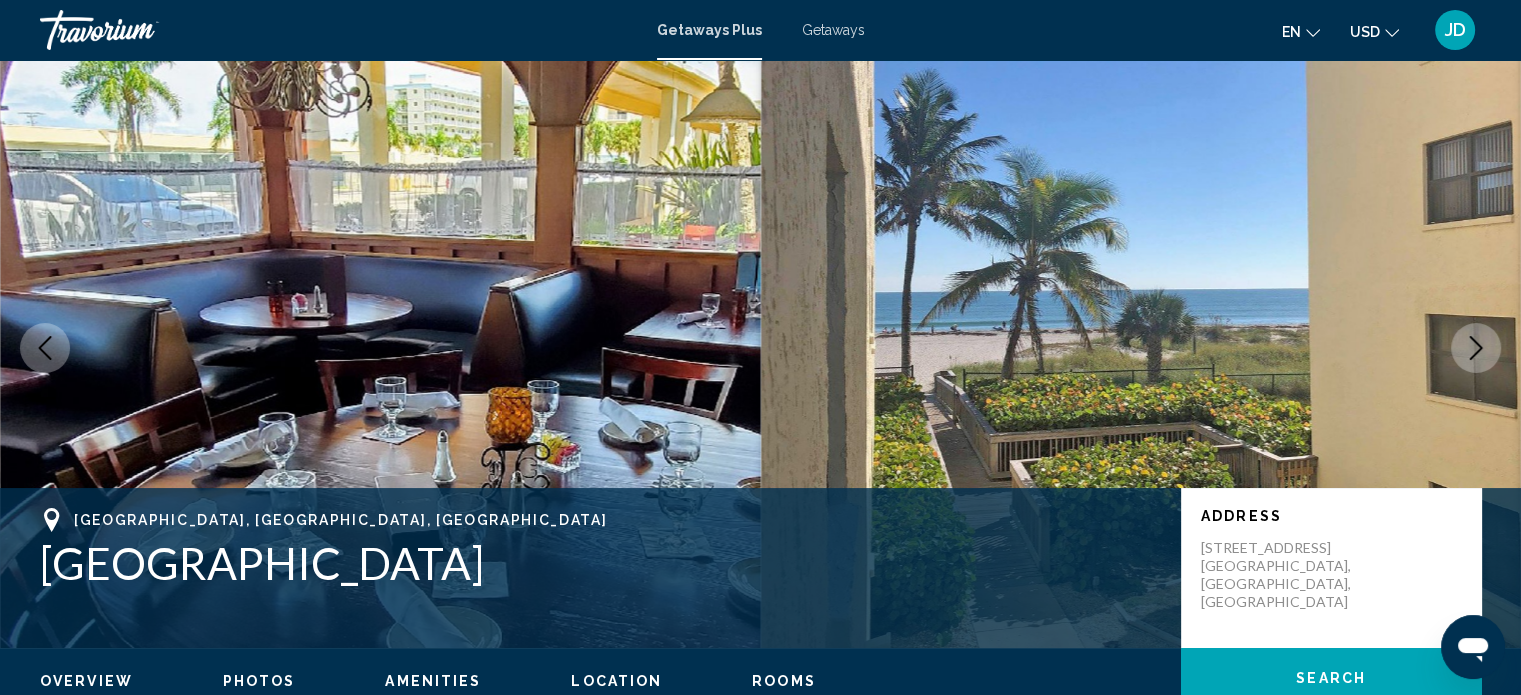 click at bounding box center (1476, 348) 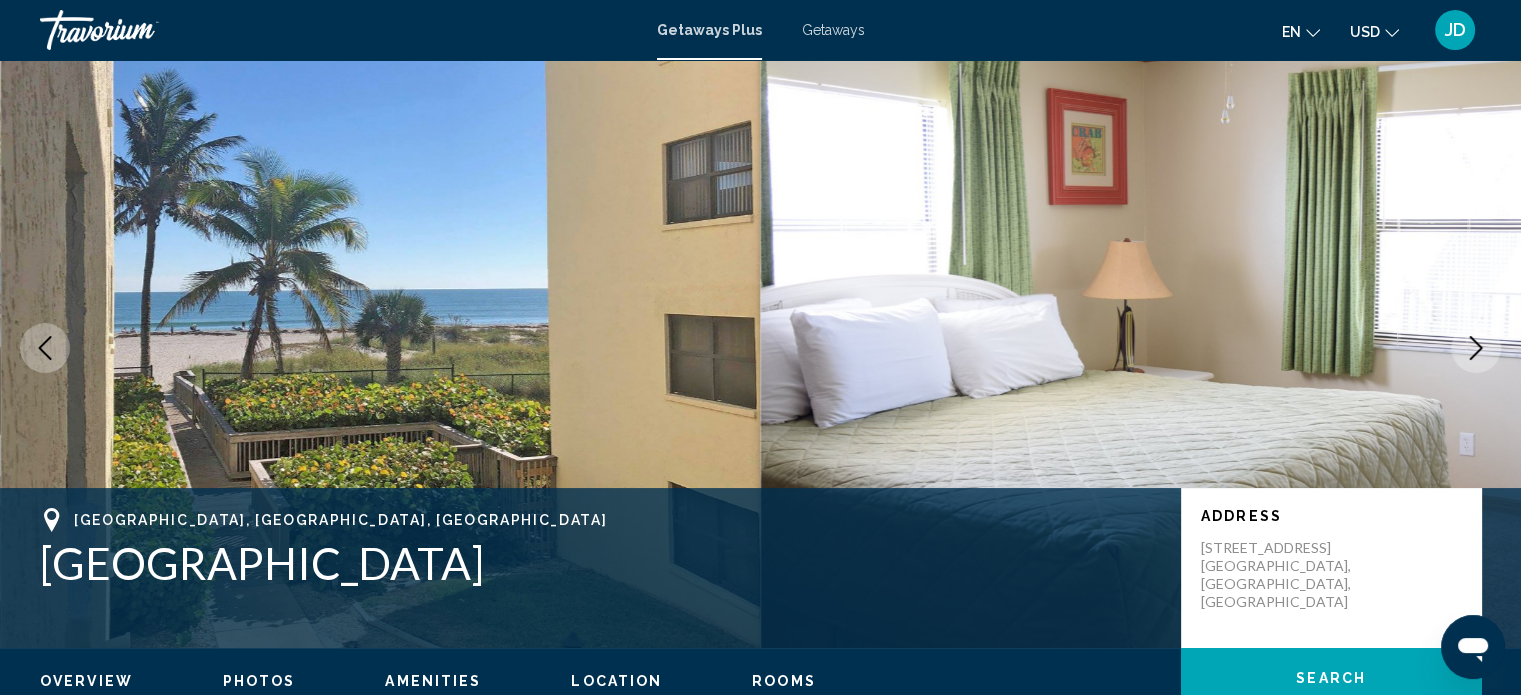 click at bounding box center (1476, 348) 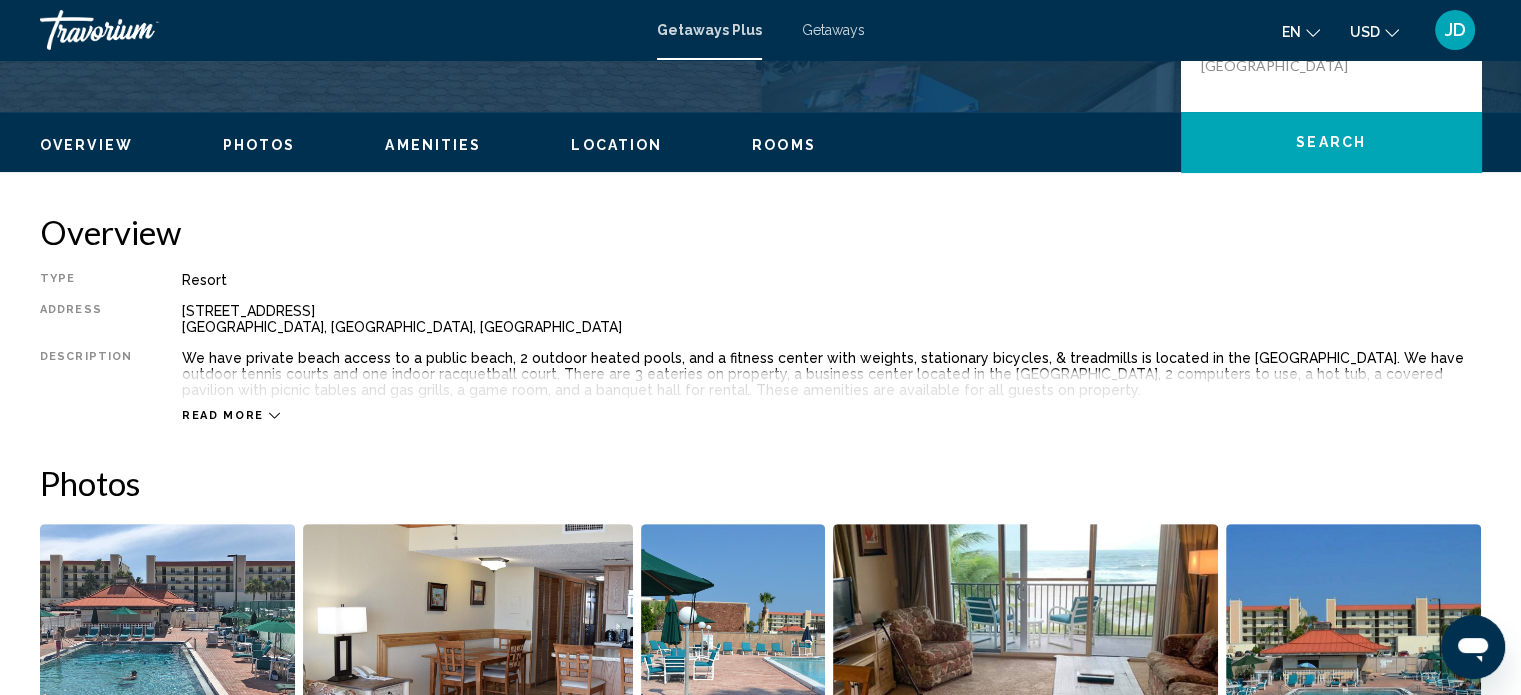 scroll, scrollTop: 524, scrollLeft: 0, axis: vertical 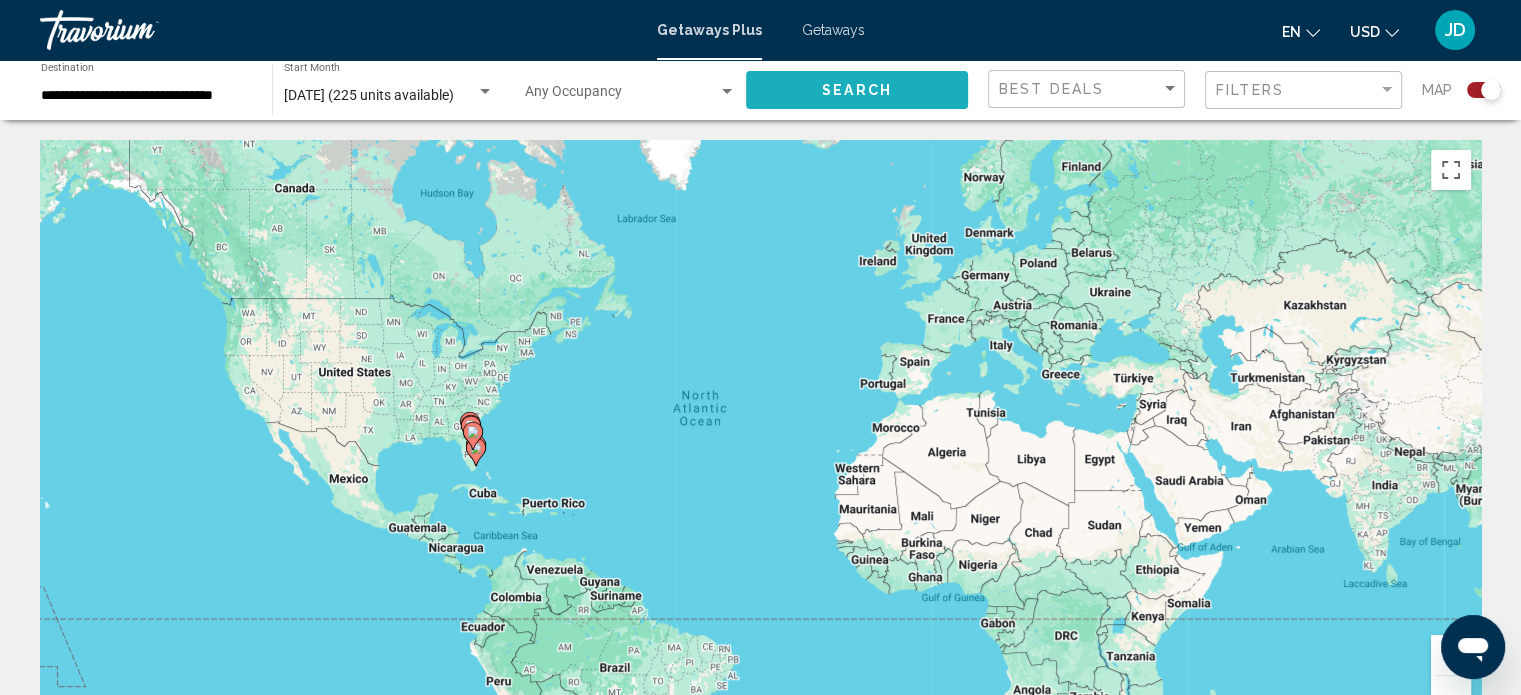 click on "Search" 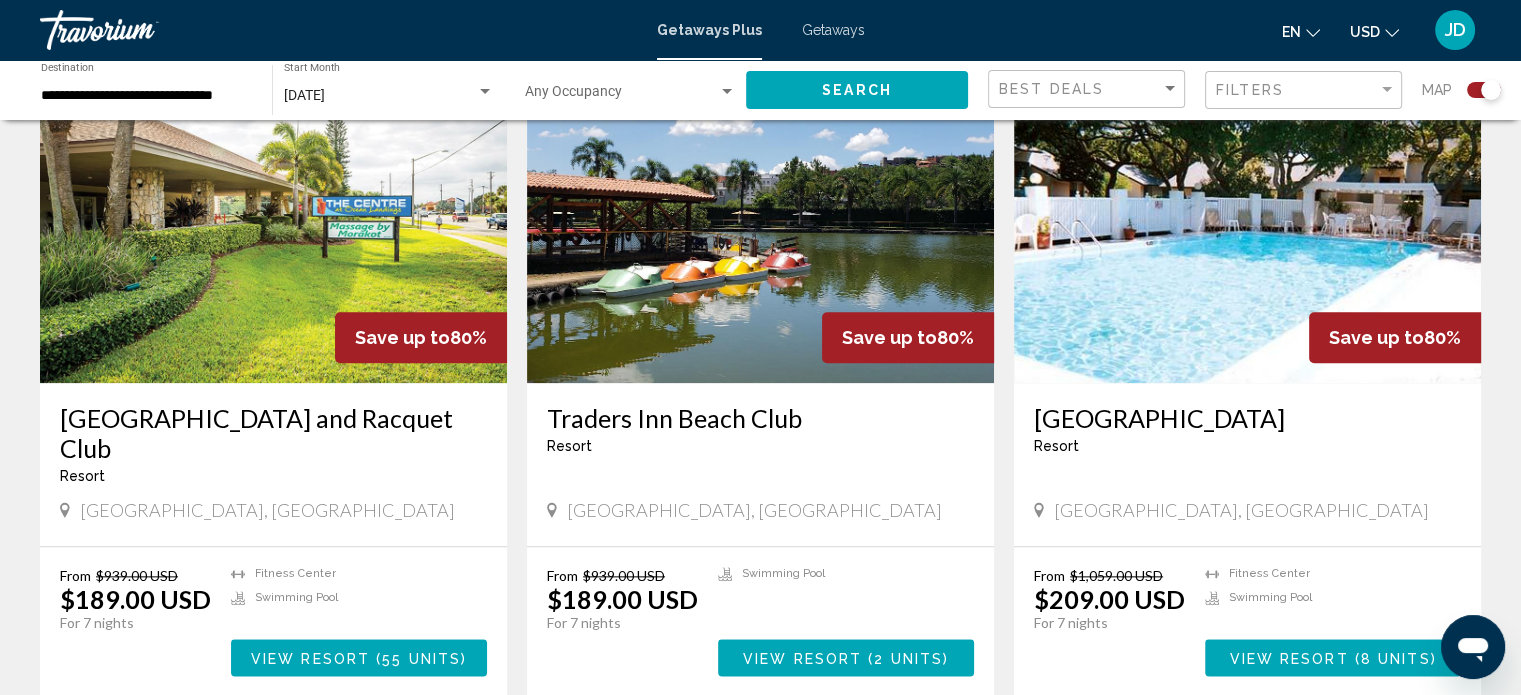 scroll, scrollTop: 1700, scrollLeft: 0, axis: vertical 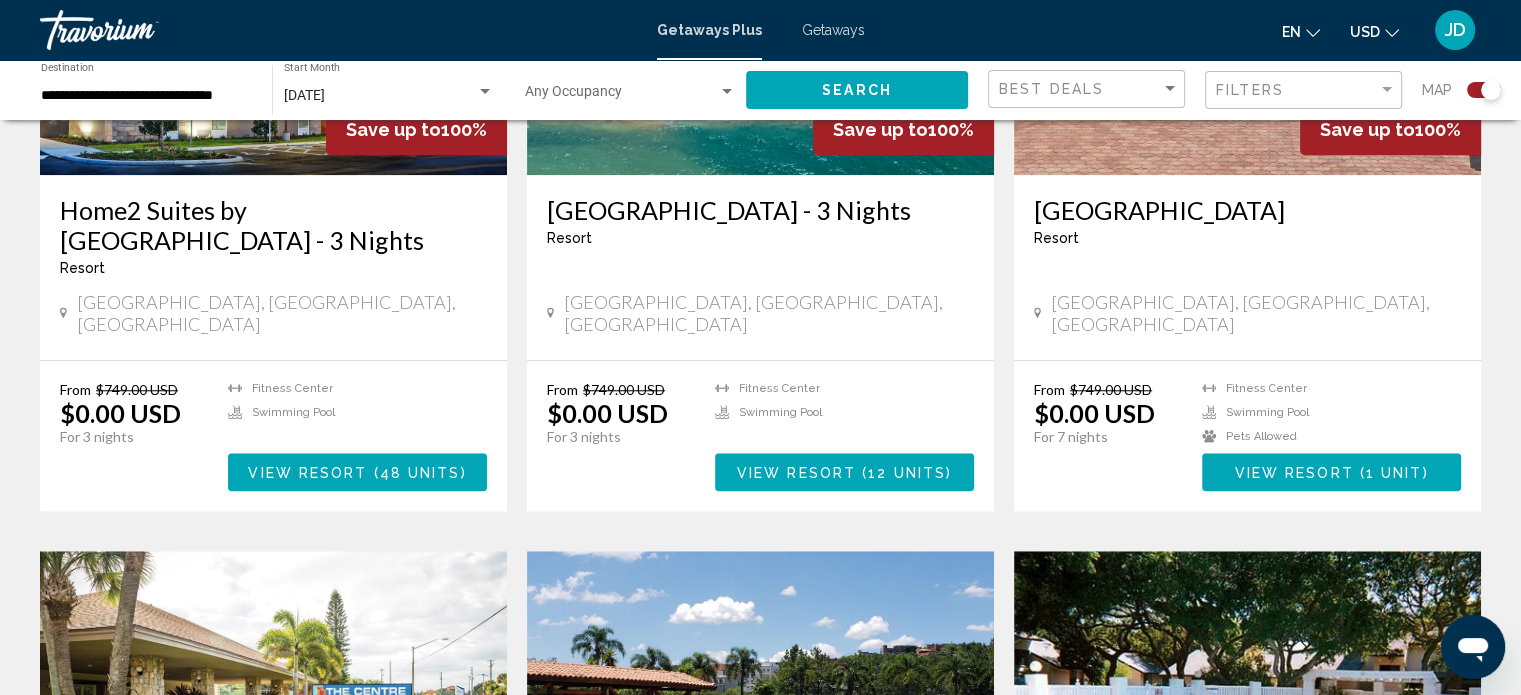 click on "**********" 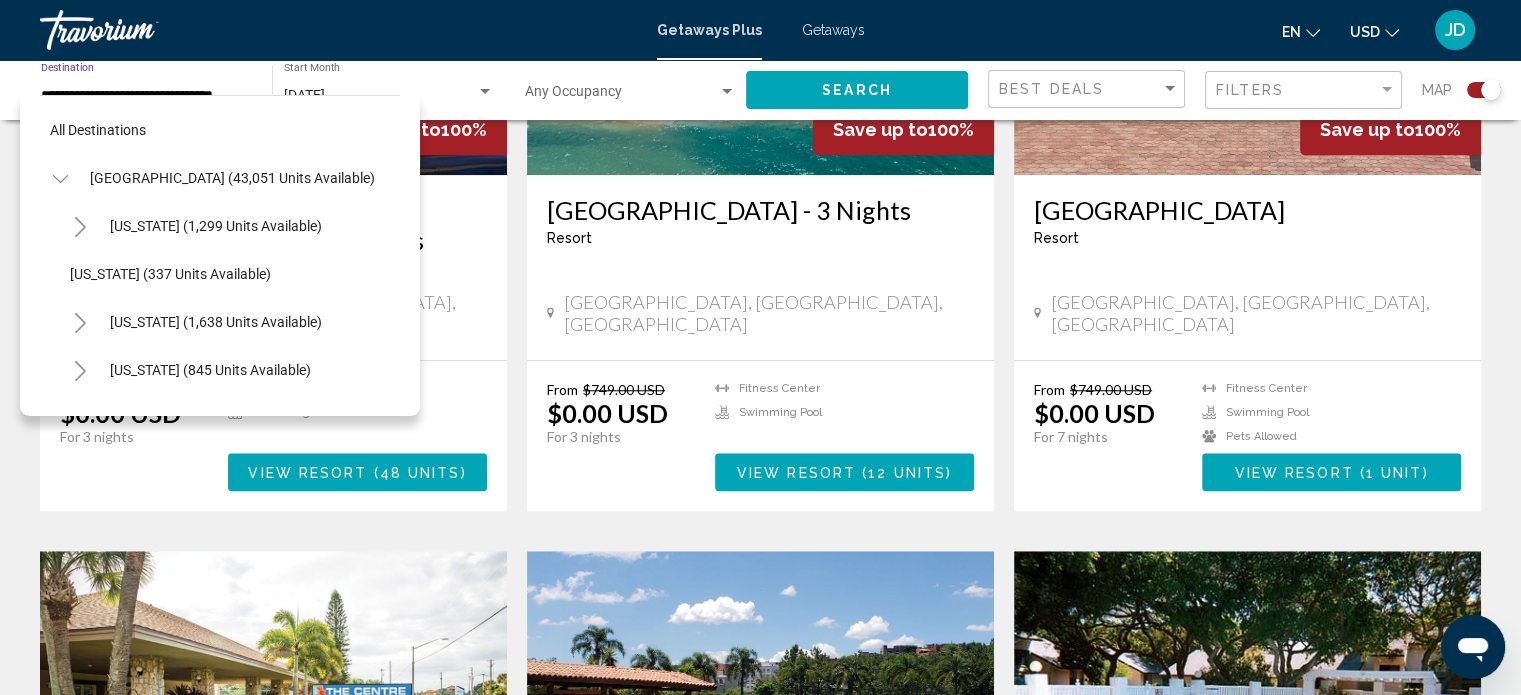 scroll, scrollTop: 270, scrollLeft: 0, axis: vertical 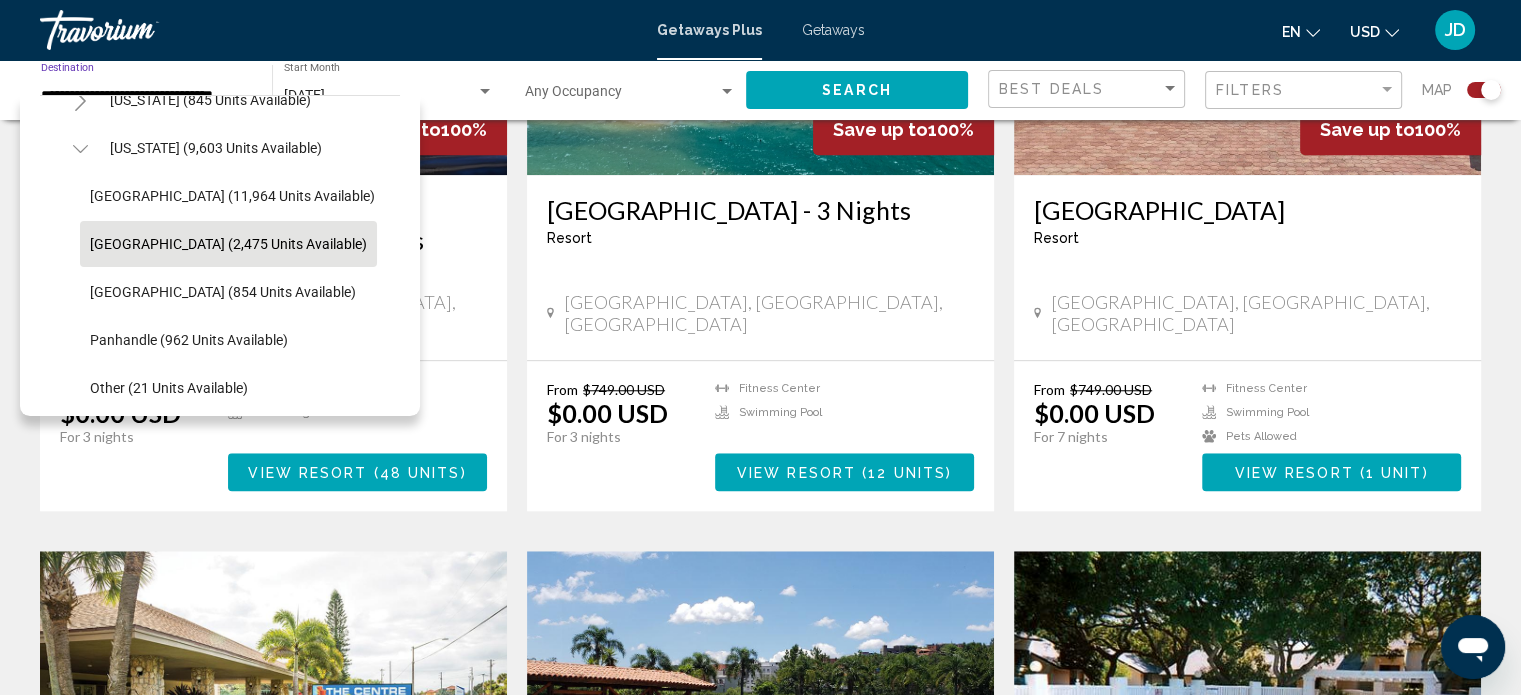 click on "**********" at bounding box center (146, 96) 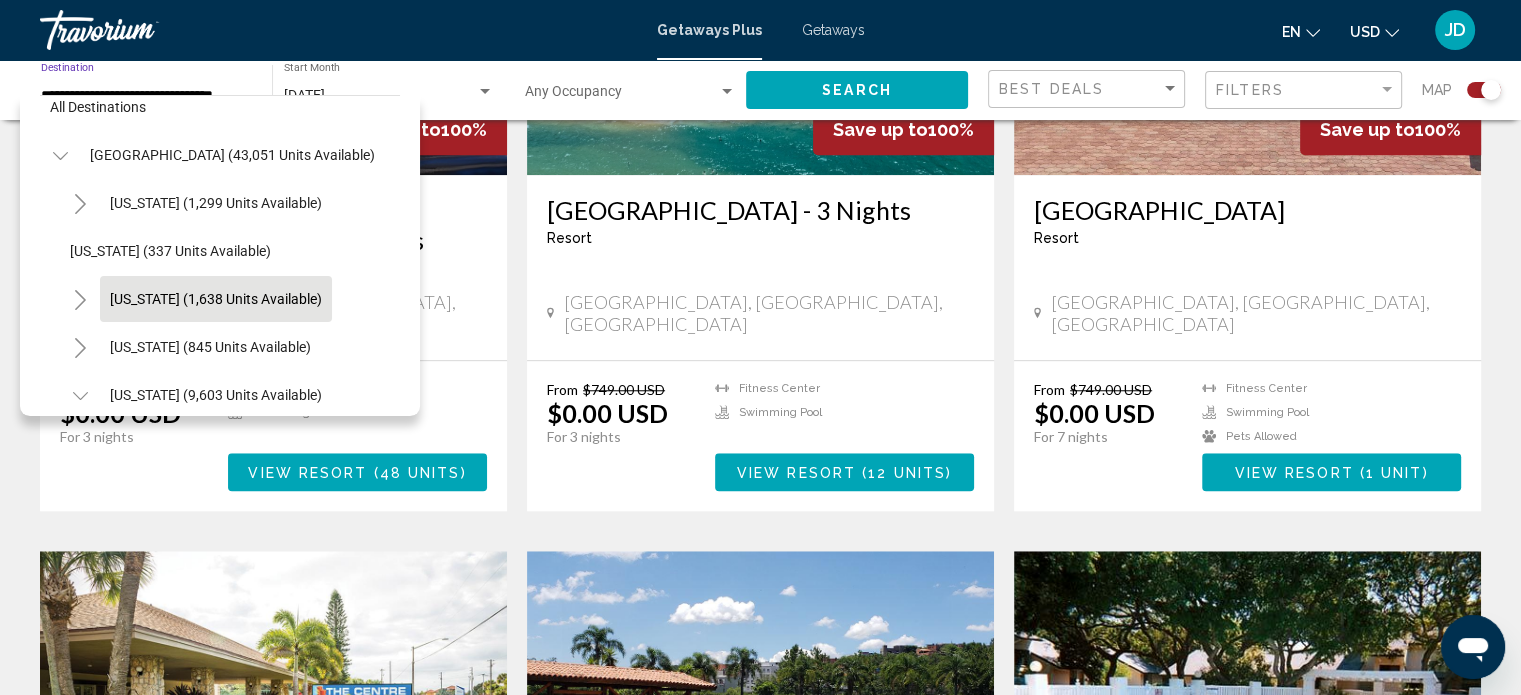 scroll, scrollTop: 0, scrollLeft: 0, axis: both 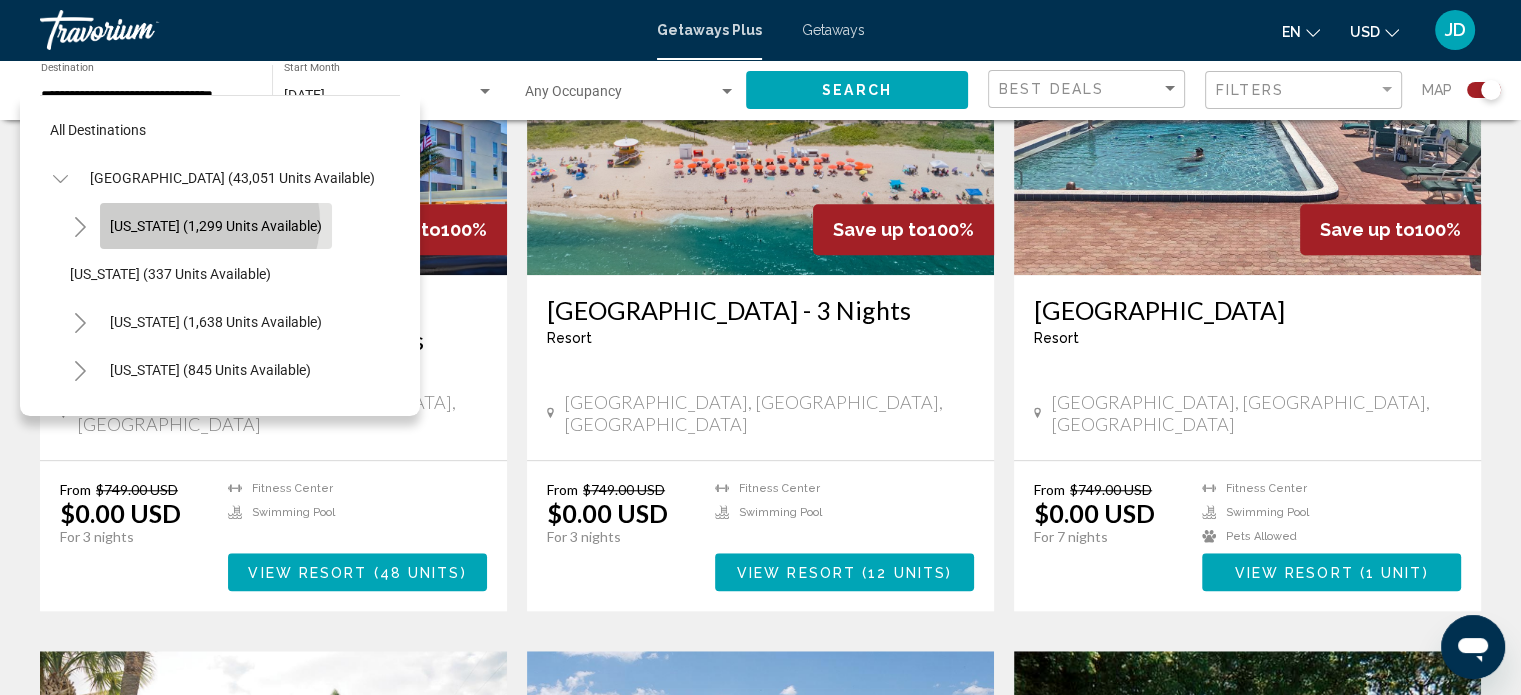 click on "[US_STATE] (1,299 units available)" 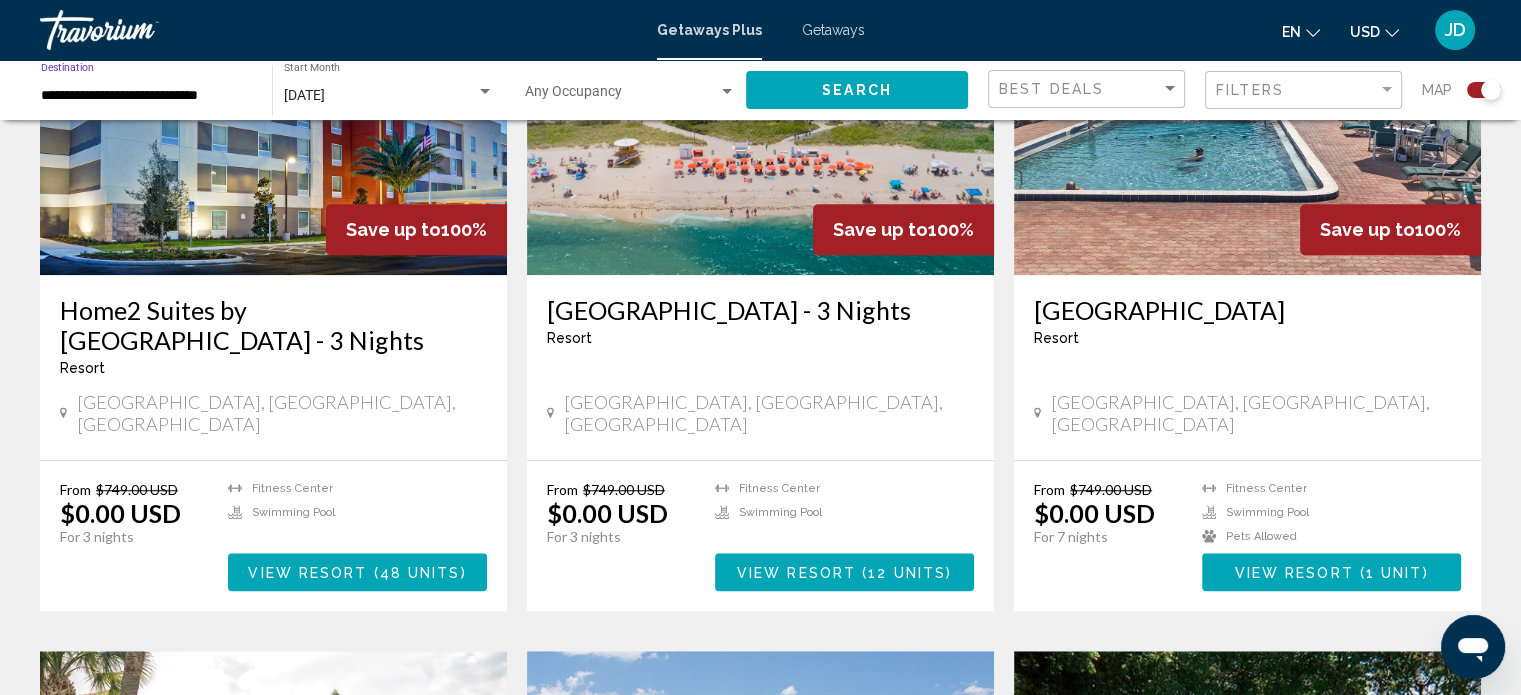 click on "**********" at bounding box center [146, 96] 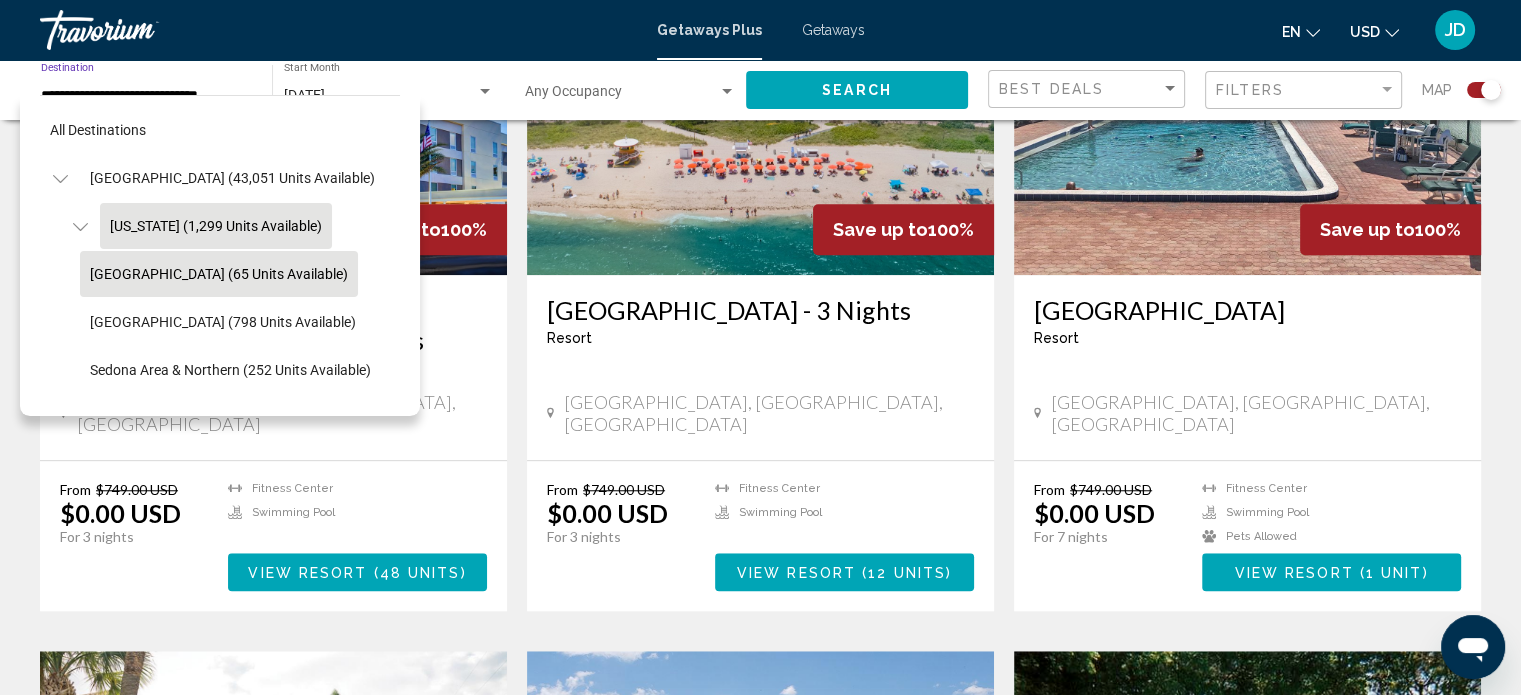 scroll, scrollTop: 100, scrollLeft: 0, axis: vertical 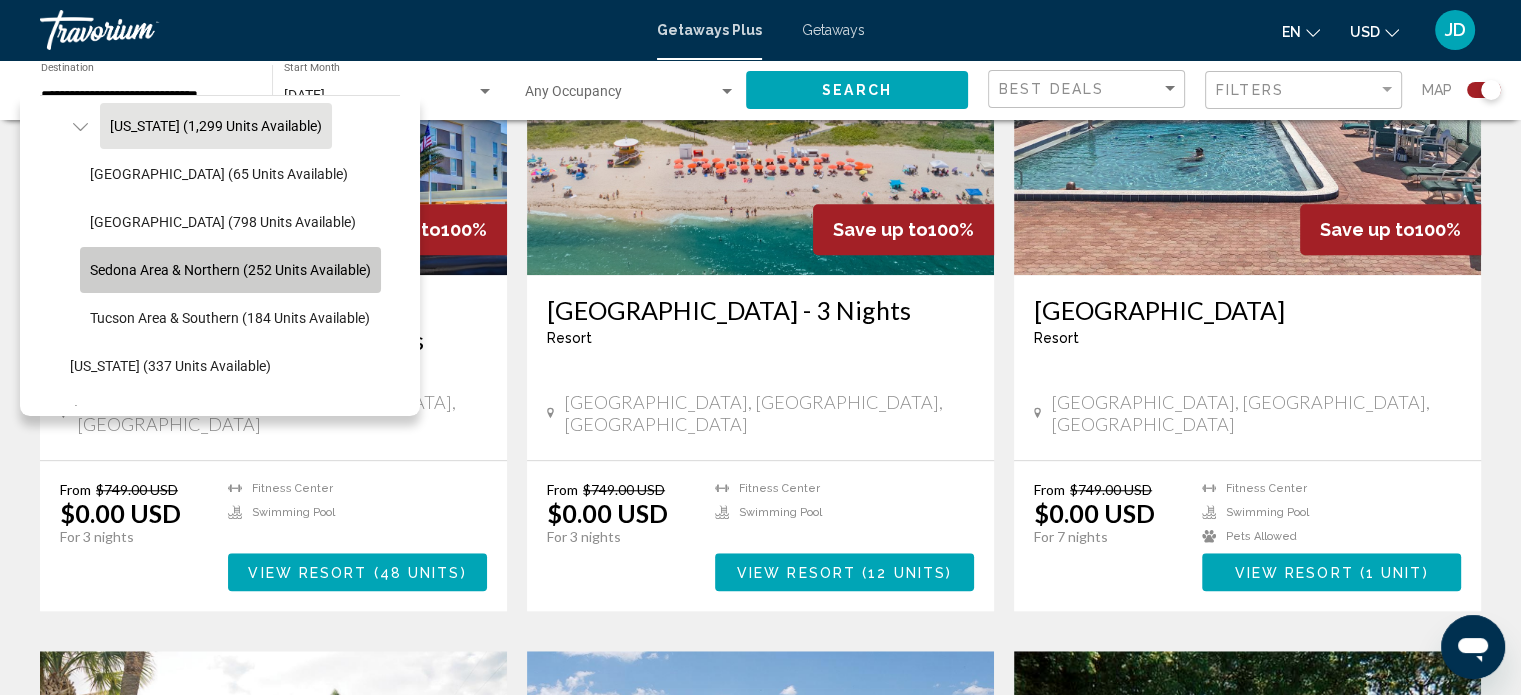 click on "Sedona Area & Northern (252 units available)" 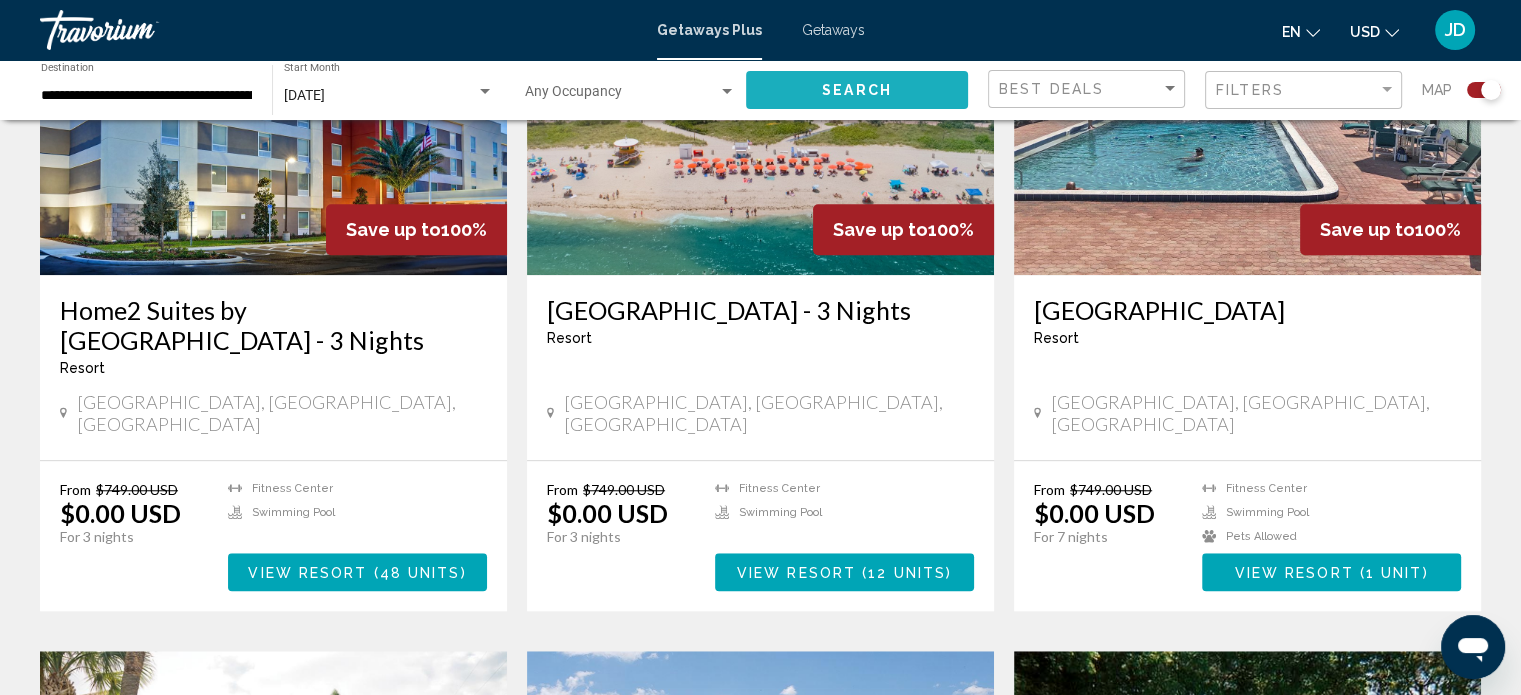 click on "Search" 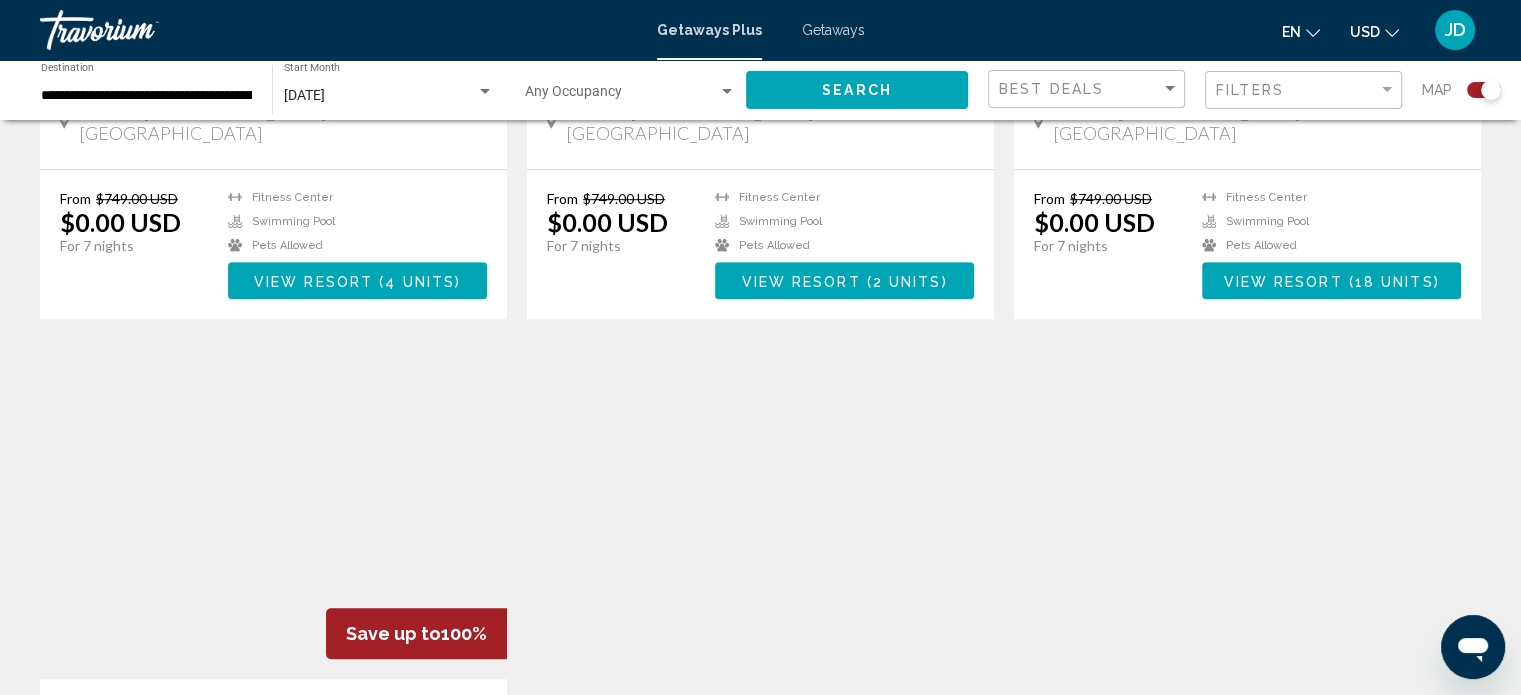 scroll, scrollTop: 1300, scrollLeft: 0, axis: vertical 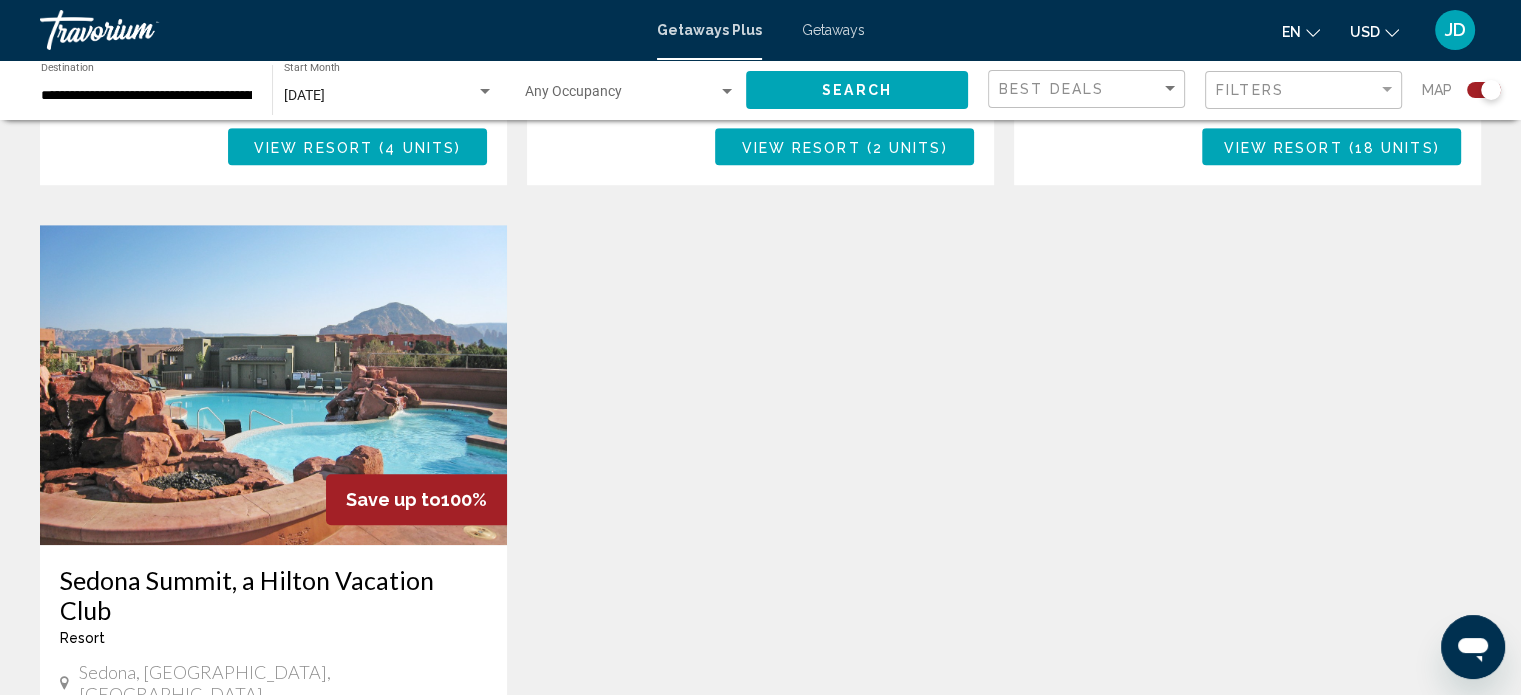 click at bounding box center (273, 385) 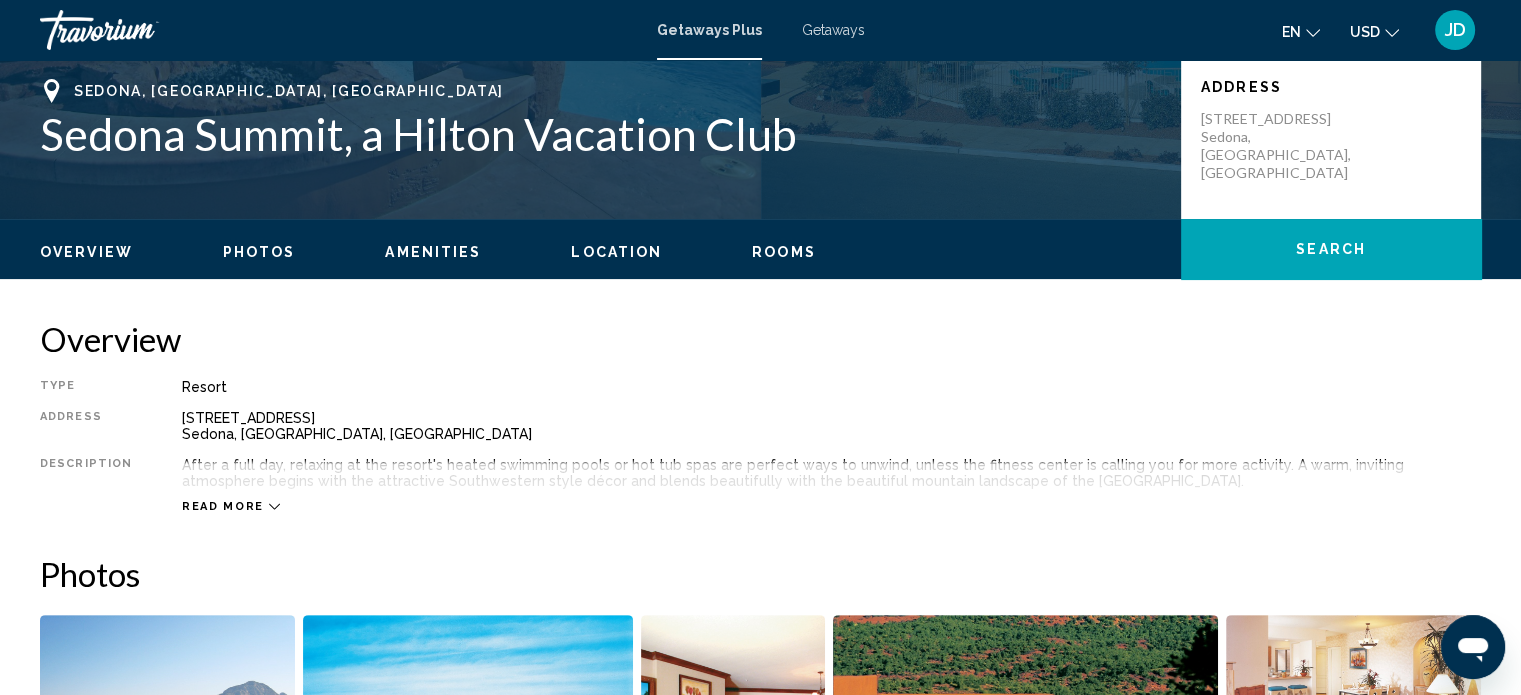 scroll, scrollTop: 488, scrollLeft: 0, axis: vertical 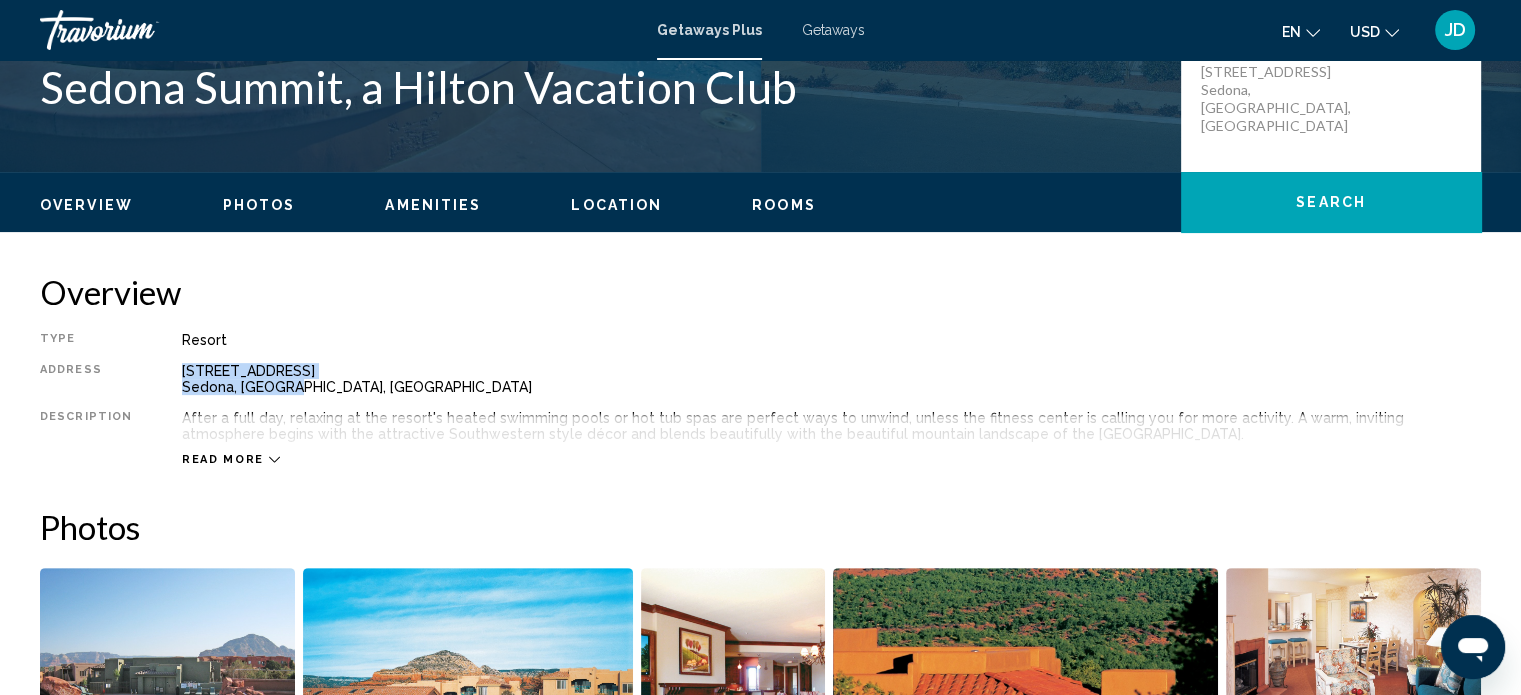 drag, startPoint x: 281, startPoint y: 383, endPoint x: 168, endPoint y: 374, distance: 113.35784 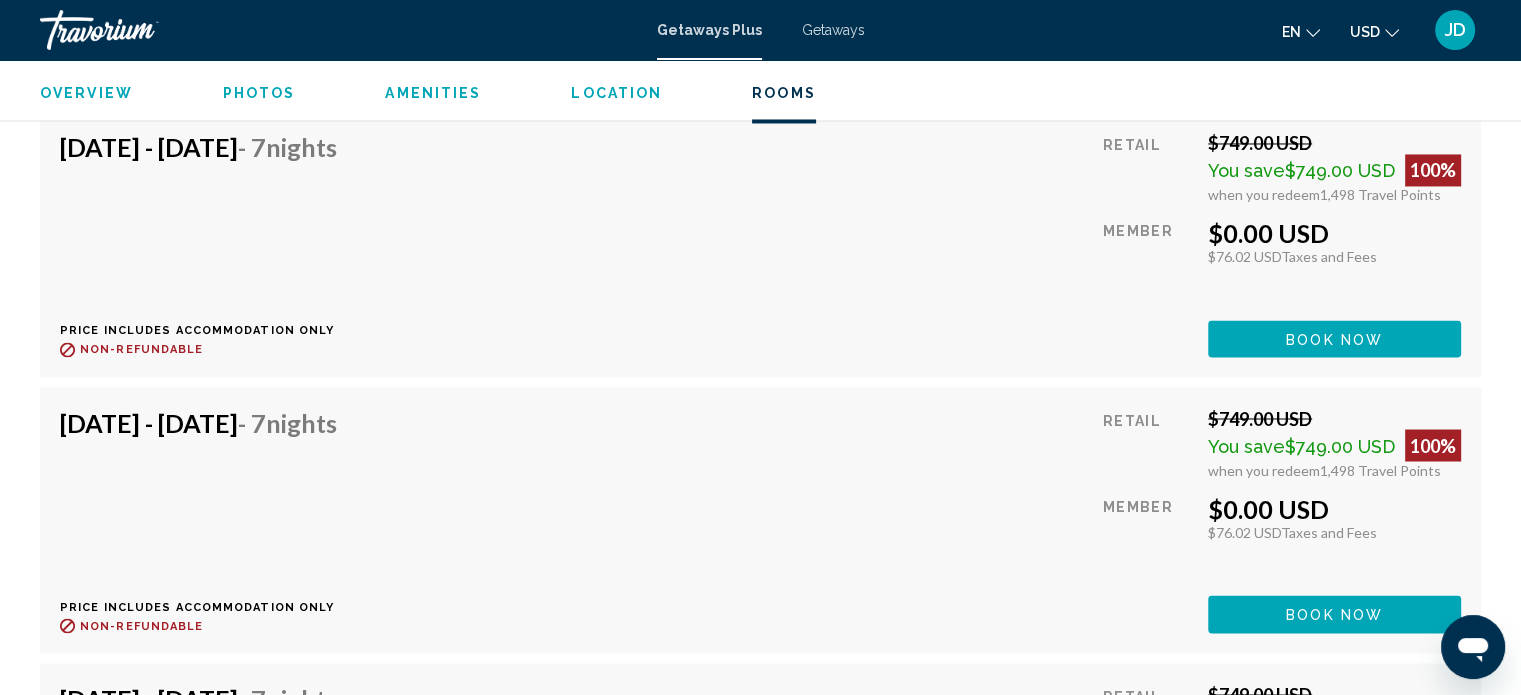 scroll, scrollTop: 3388, scrollLeft: 0, axis: vertical 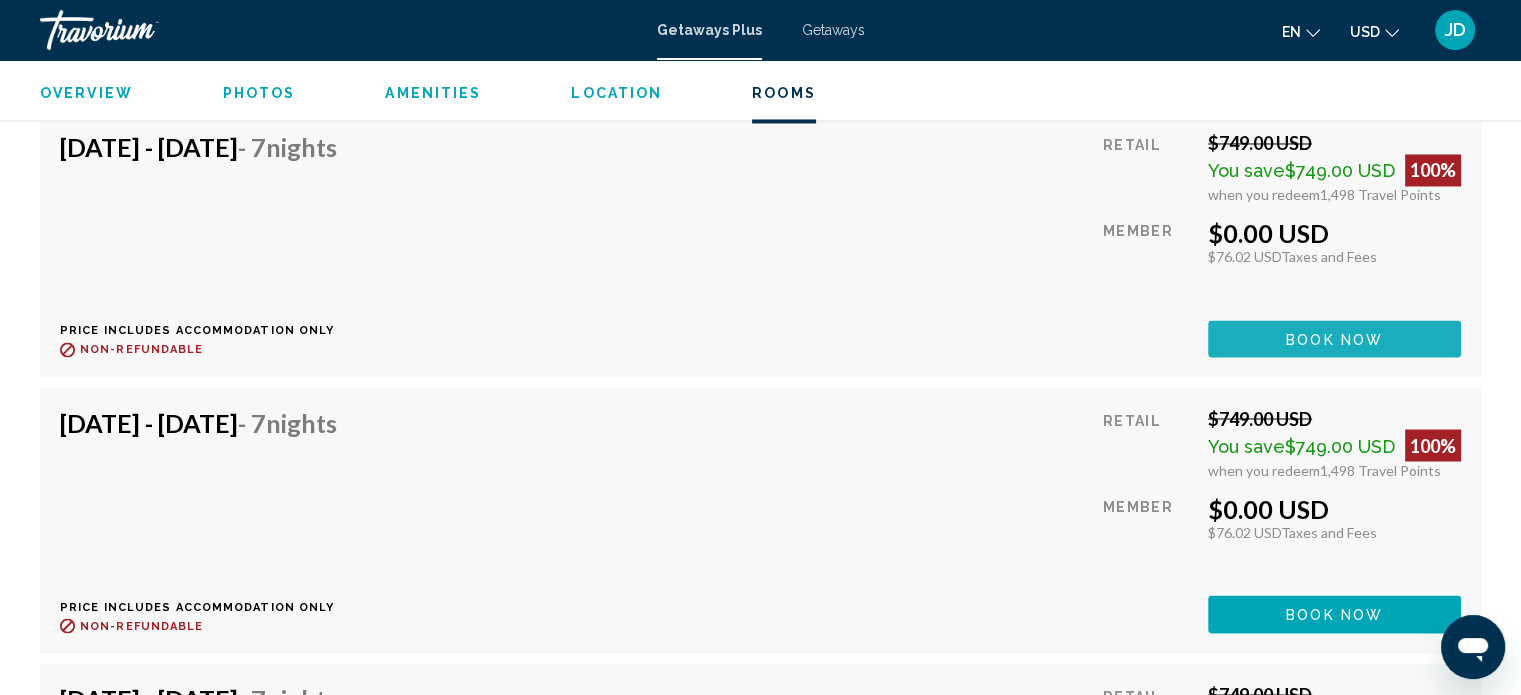 click on "Book now" at bounding box center [1334, 339] 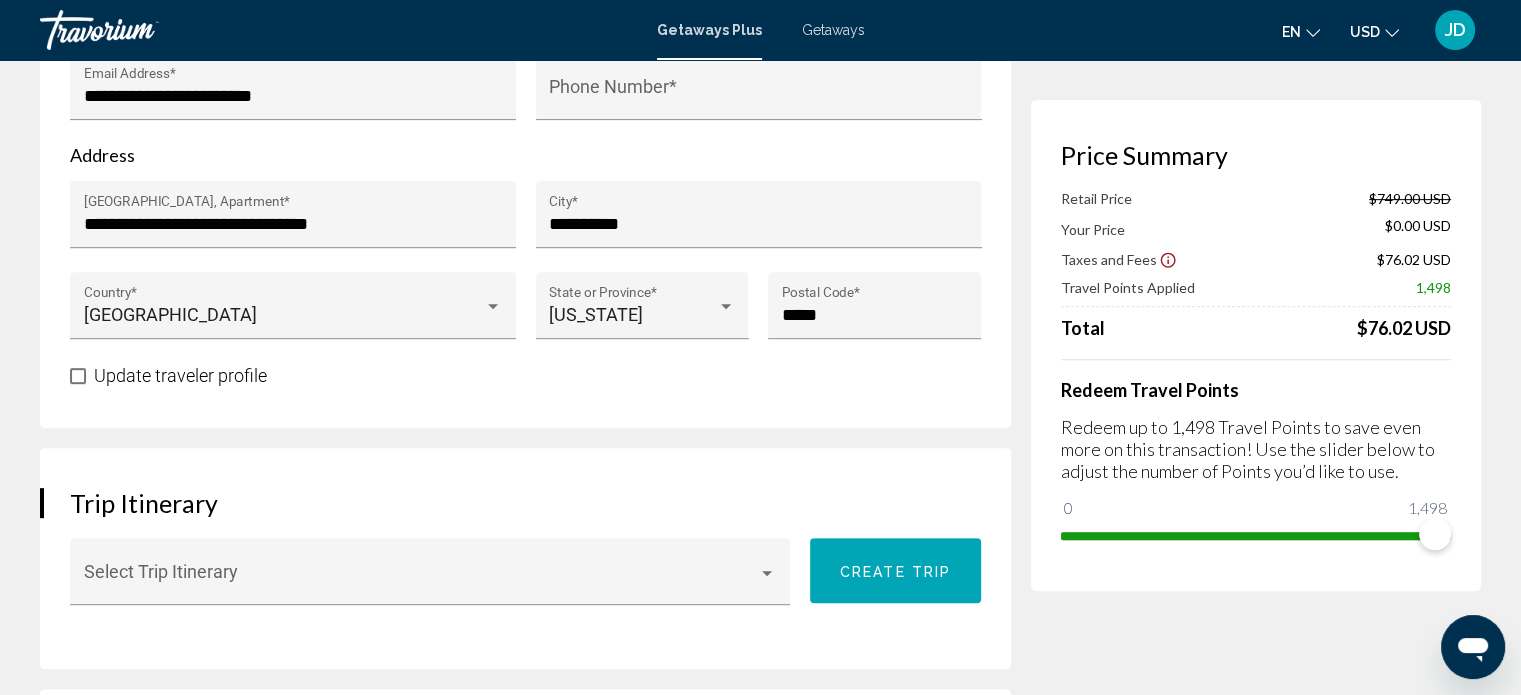 scroll, scrollTop: 800, scrollLeft: 0, axis: vertical 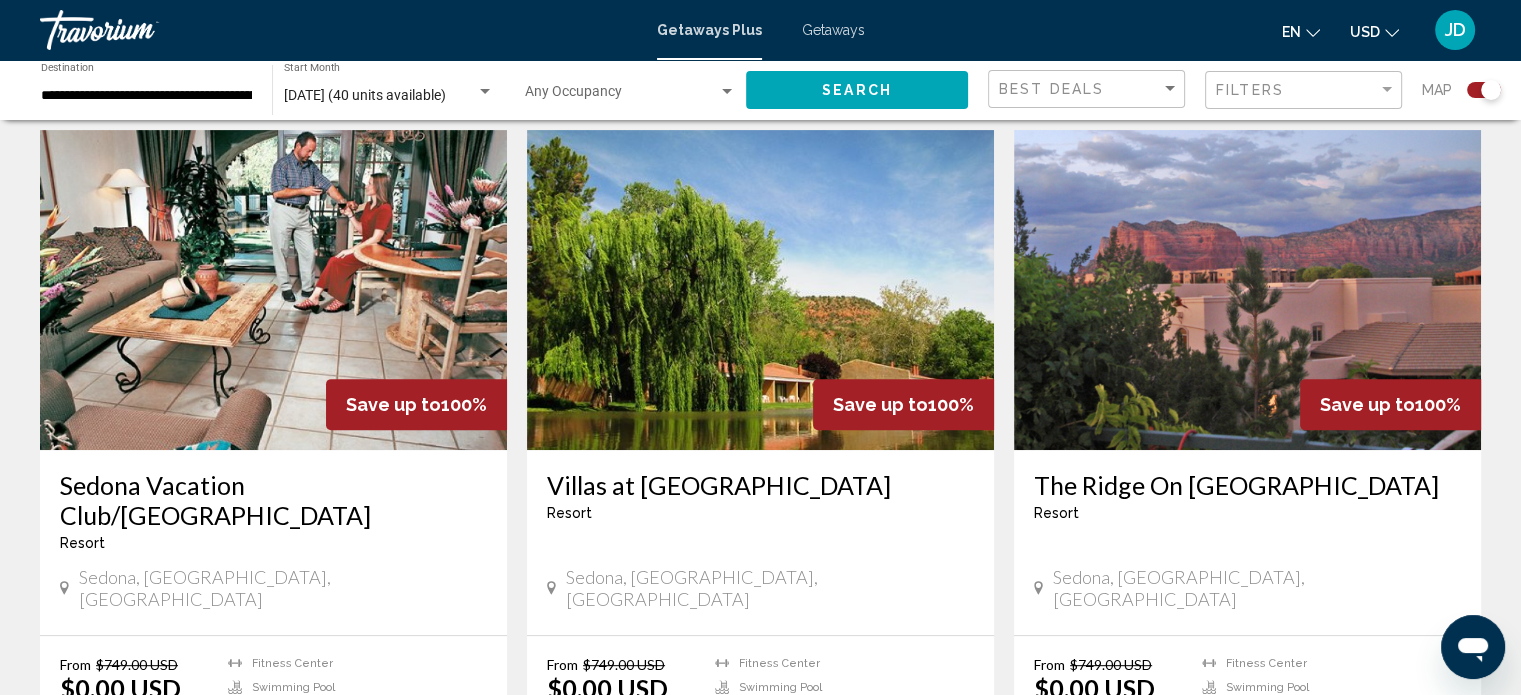 click at bounding box center [273, 290] 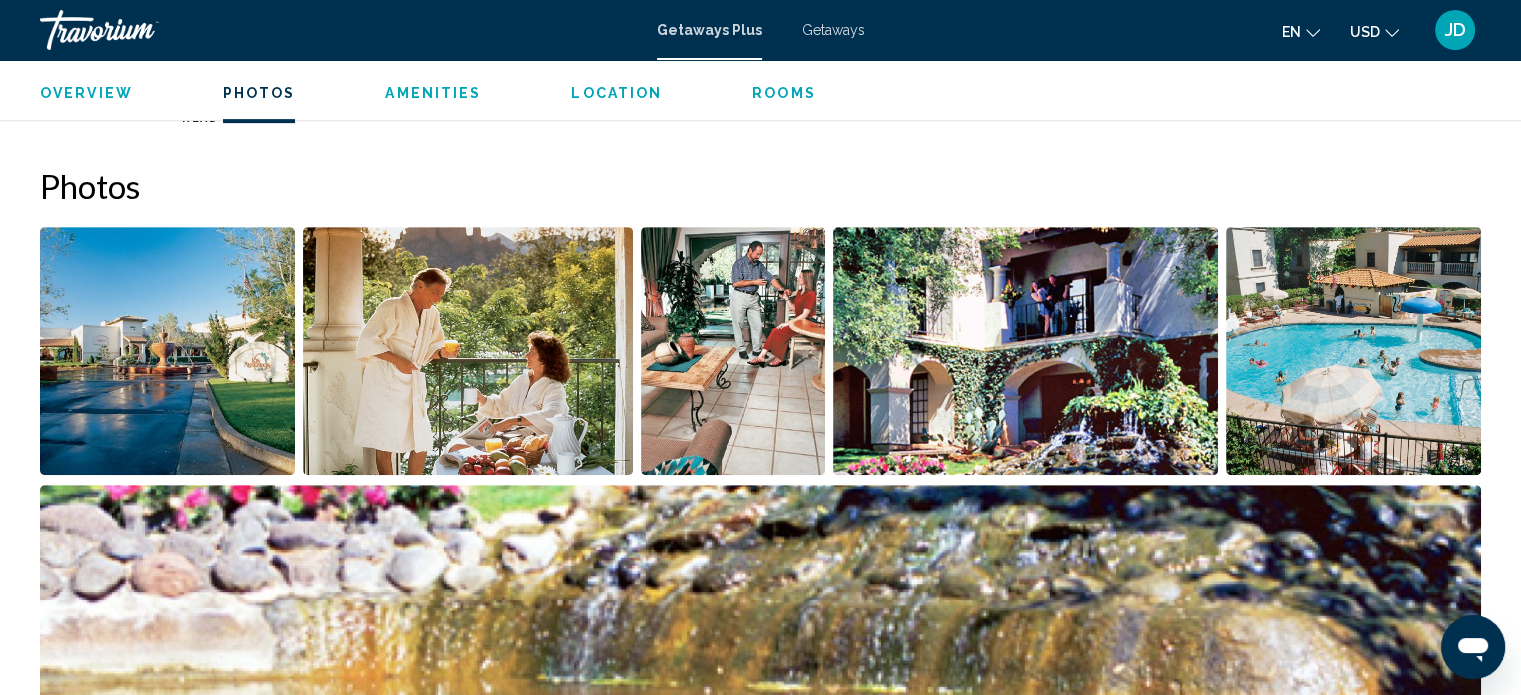 scroll, scrollTop: 812, scrollLeft: 0, axis: vertical 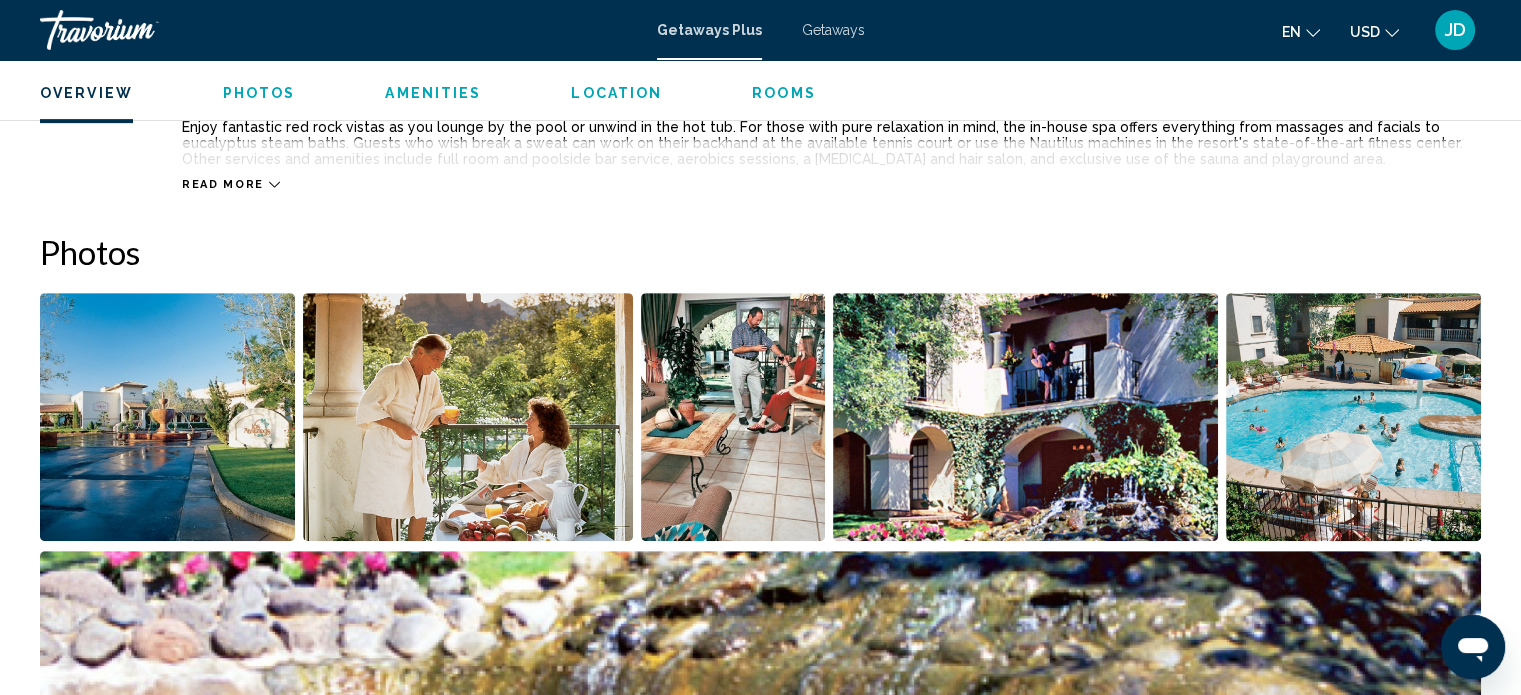 click at bounding box center [468, 417] 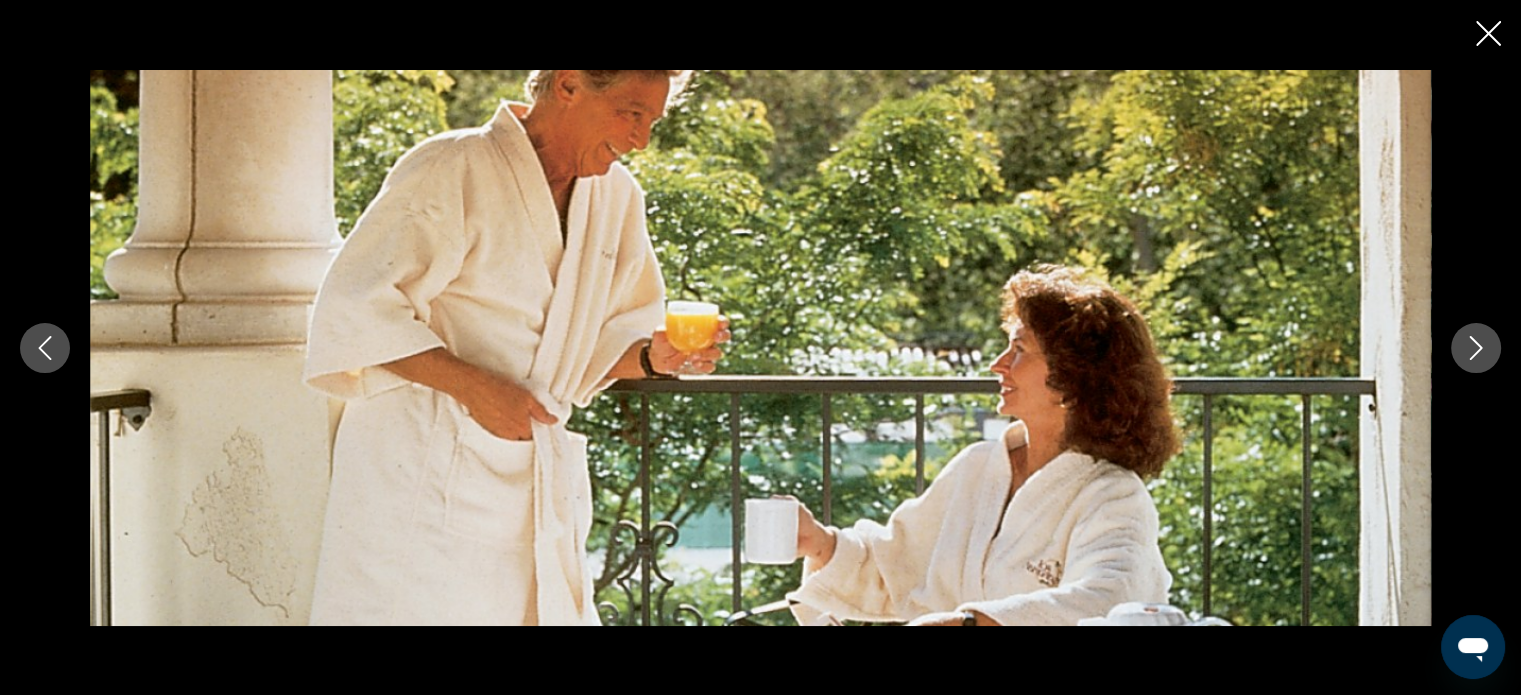 click 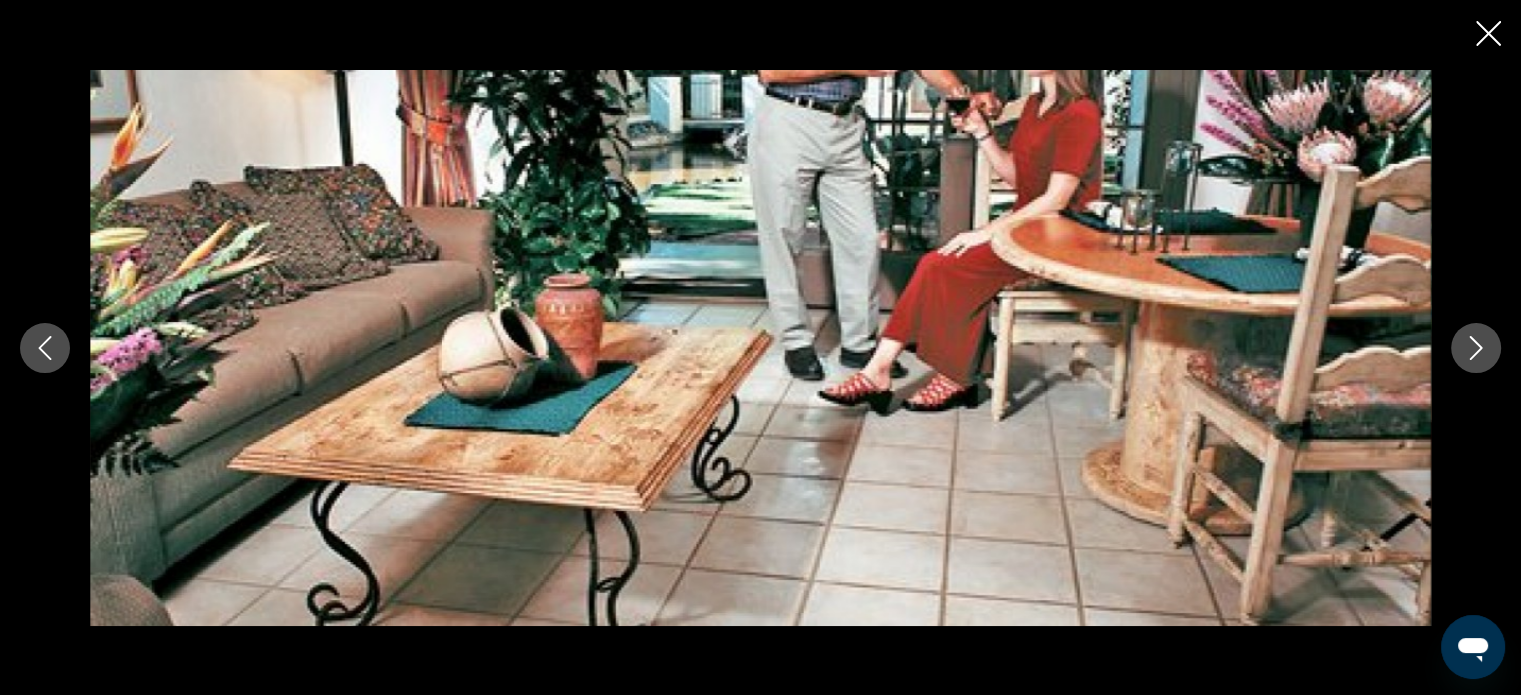 click 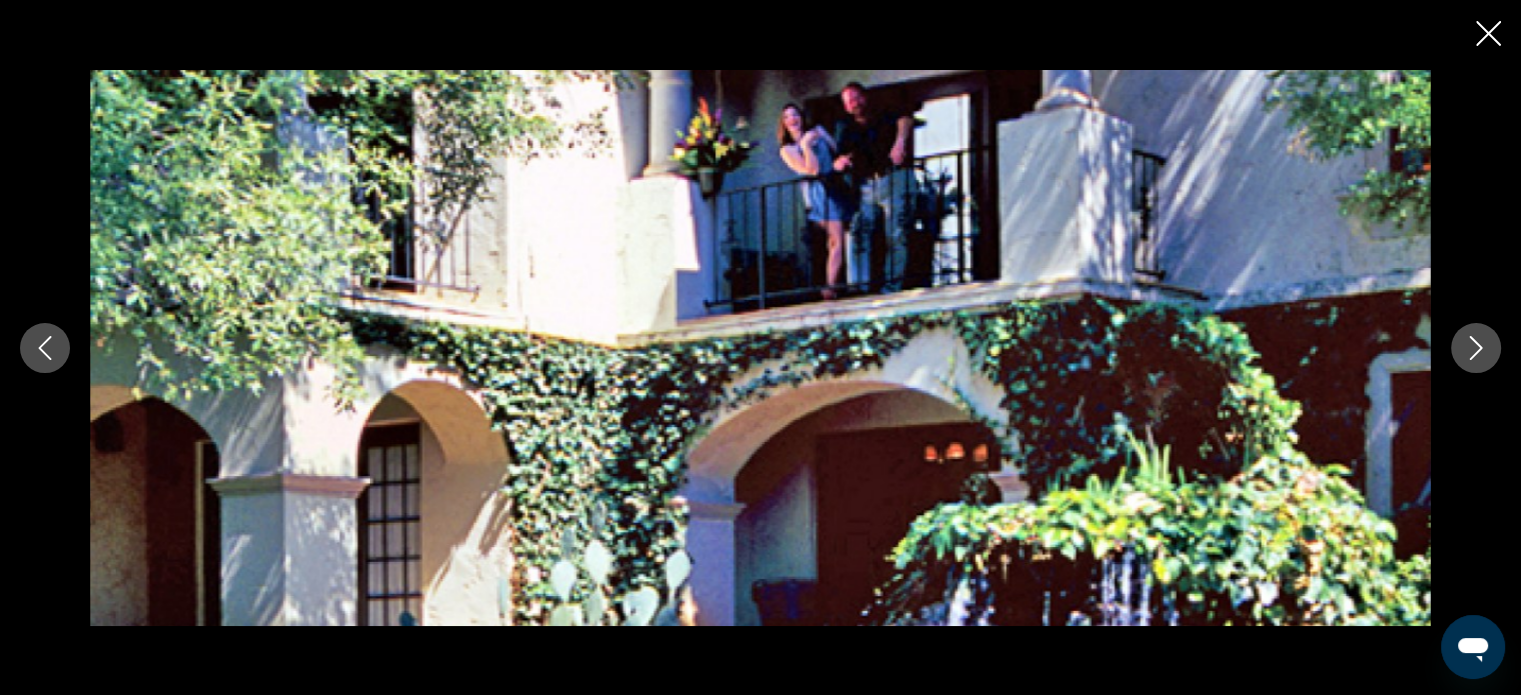 click 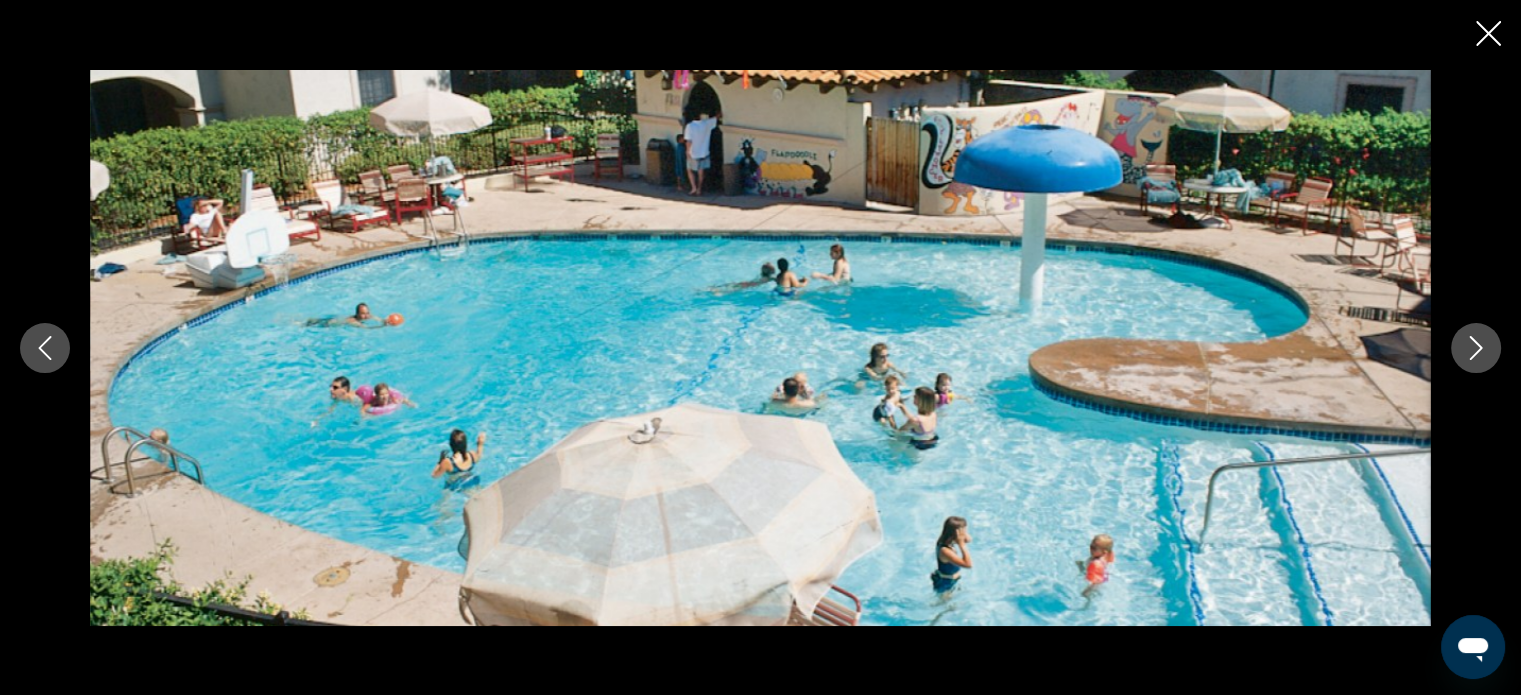 click 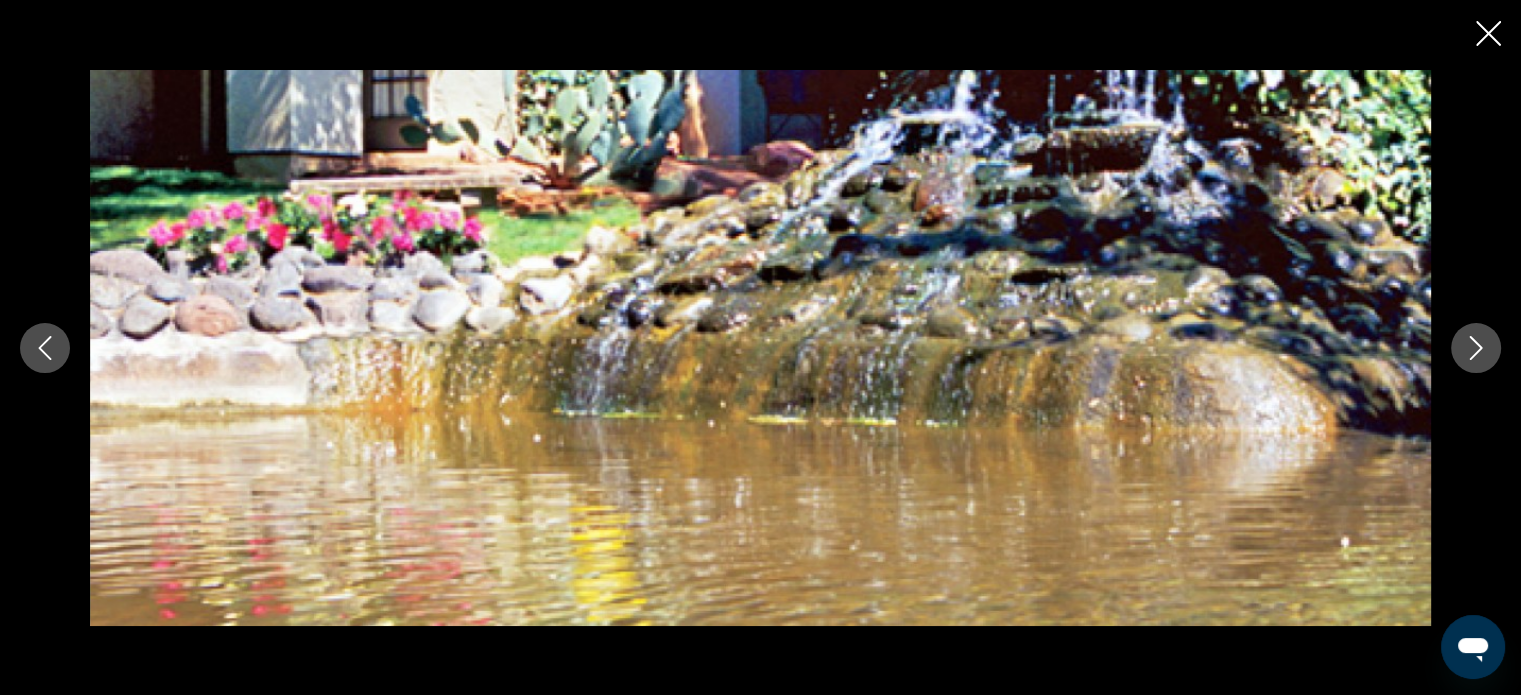 click 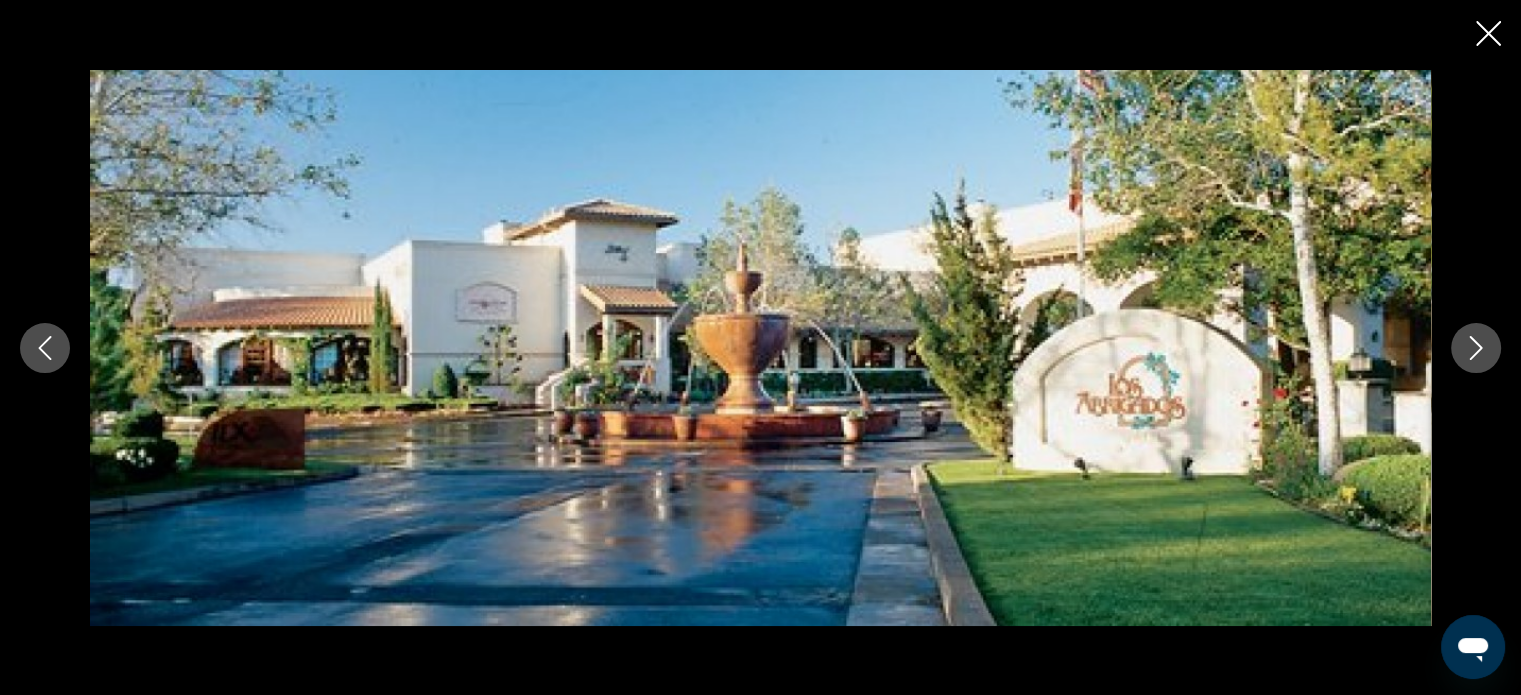 click 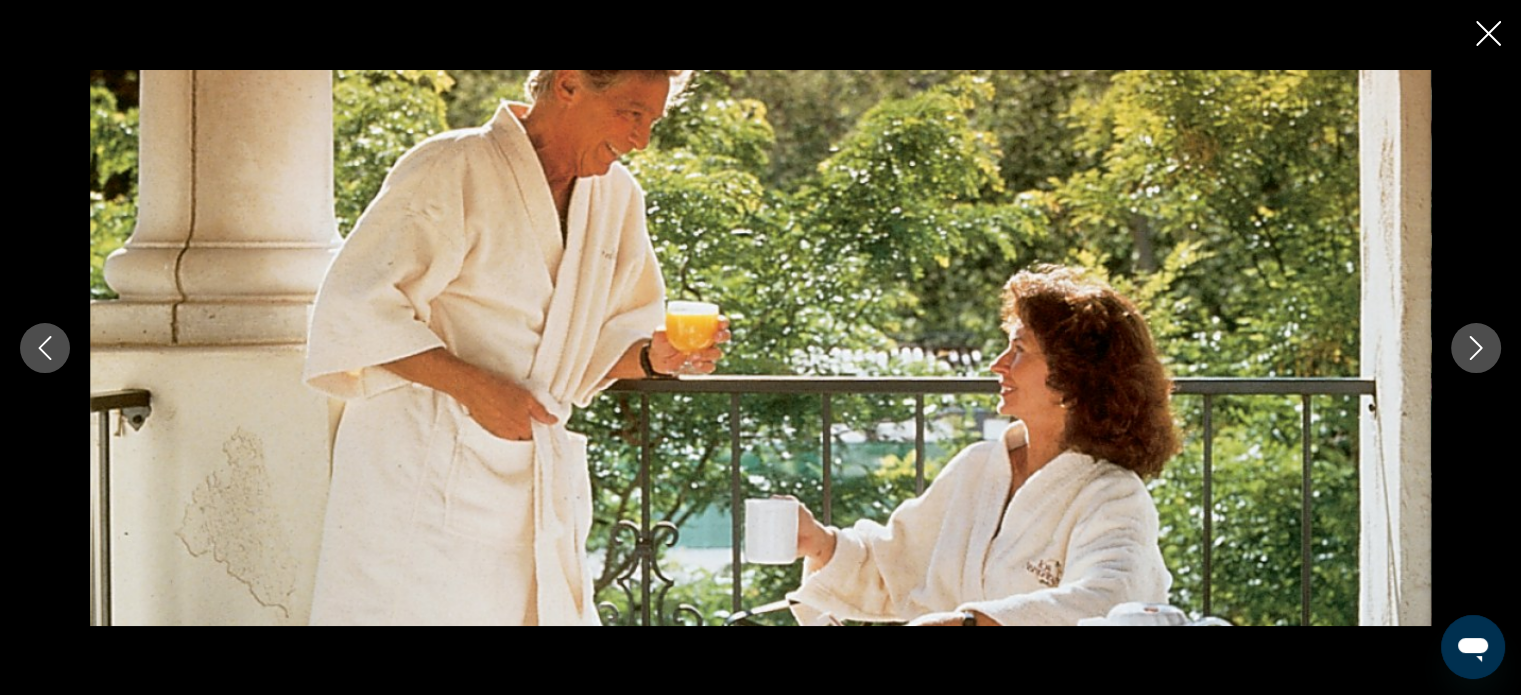 scroll, scrollTop: 112, scrollLeft: 0, axis: vertical 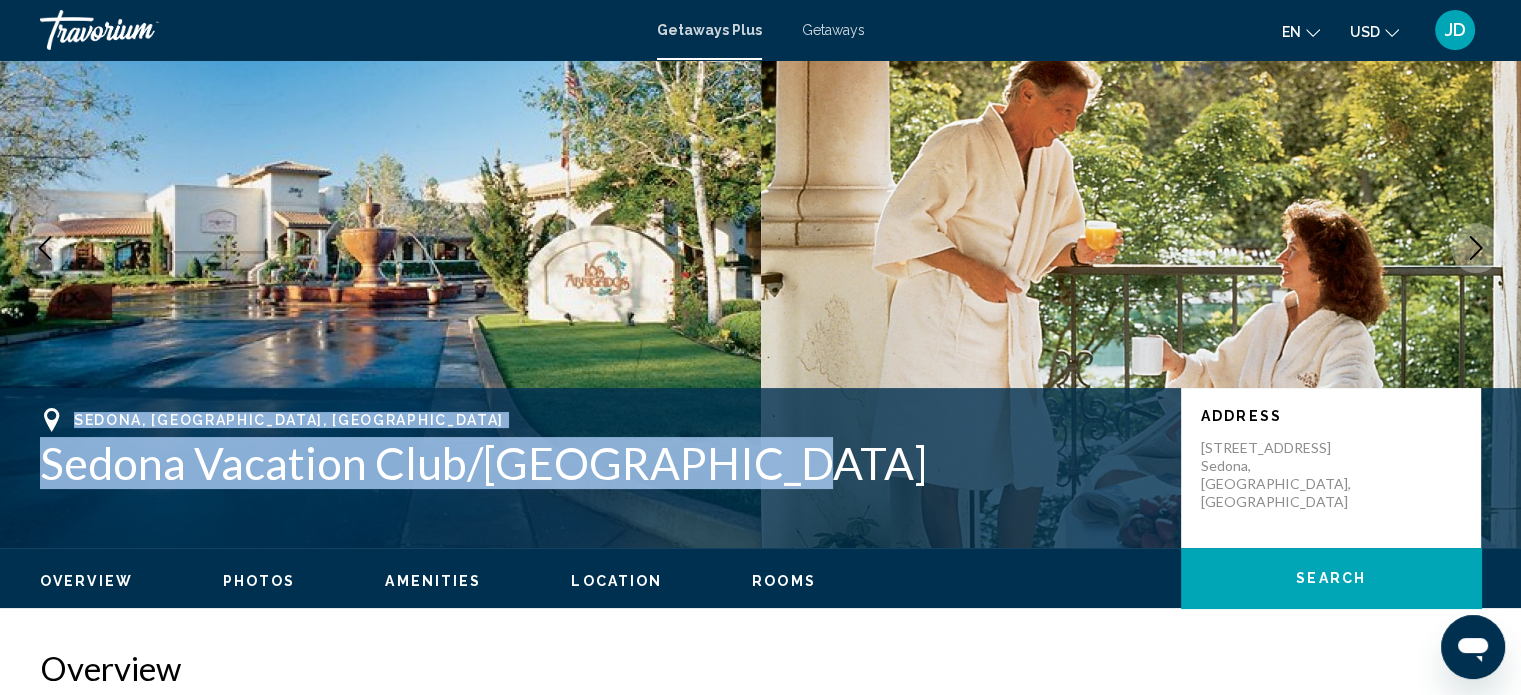 drag, startPoint x: 735, startPoint y: 467, endPoint x: 96, endPoint y: 400, distance: 642.5029 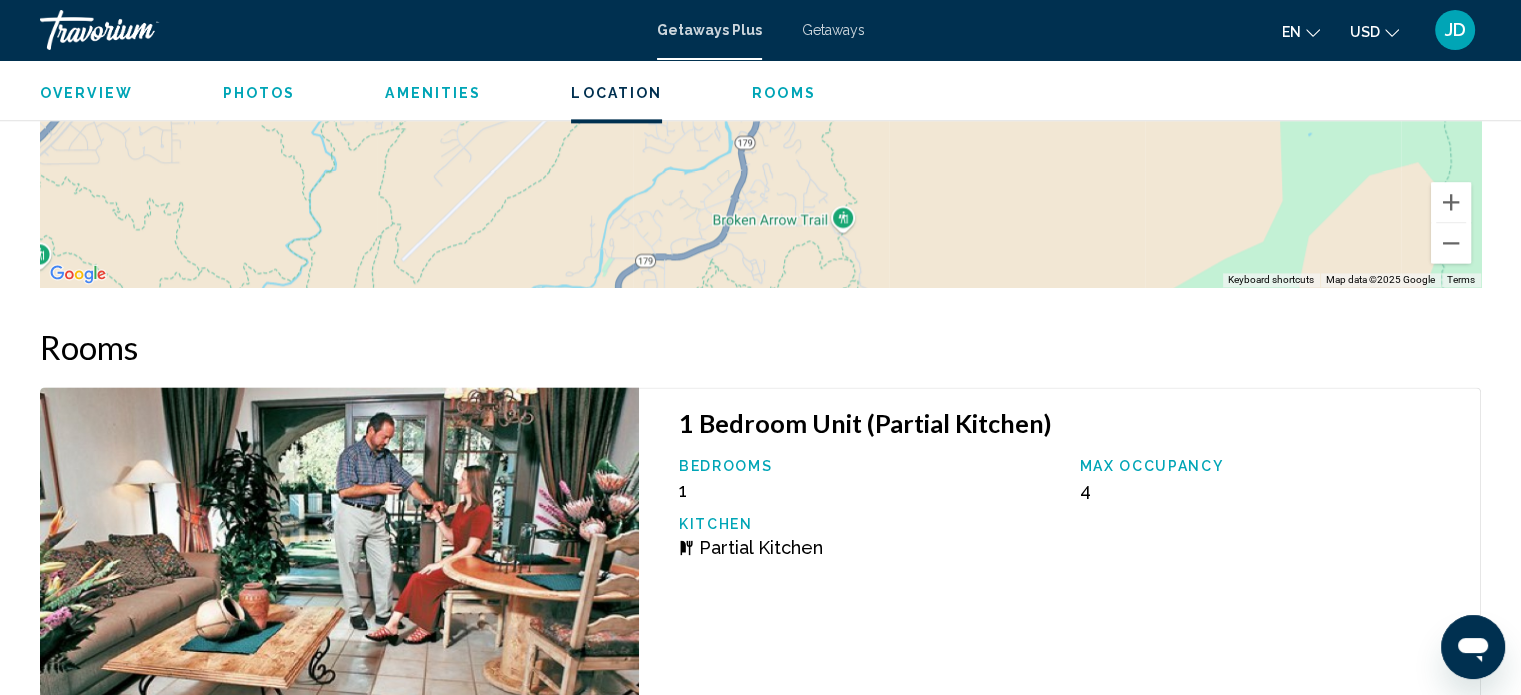 scroll, scrollTop: 2712, scrollLeft: 0, axis: vertical 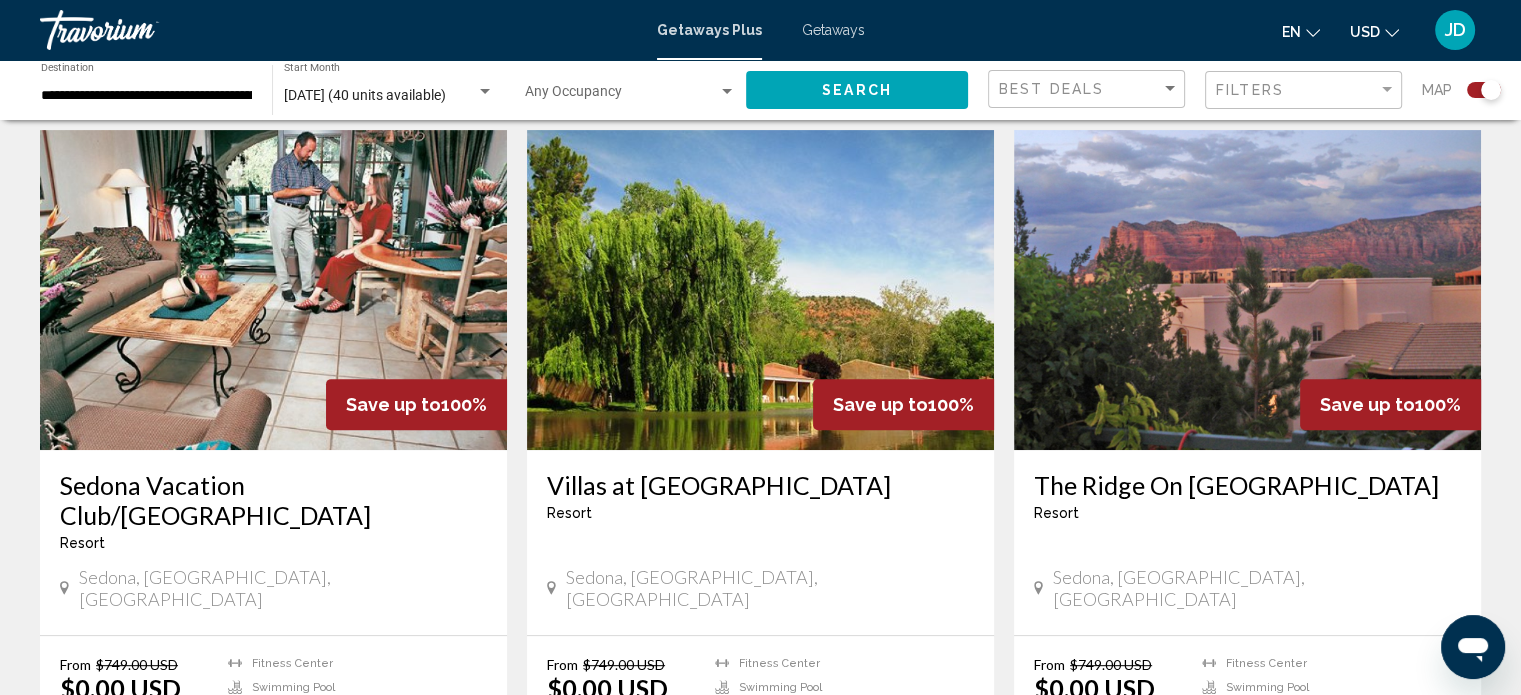 click at bounding box center [1247, 290] 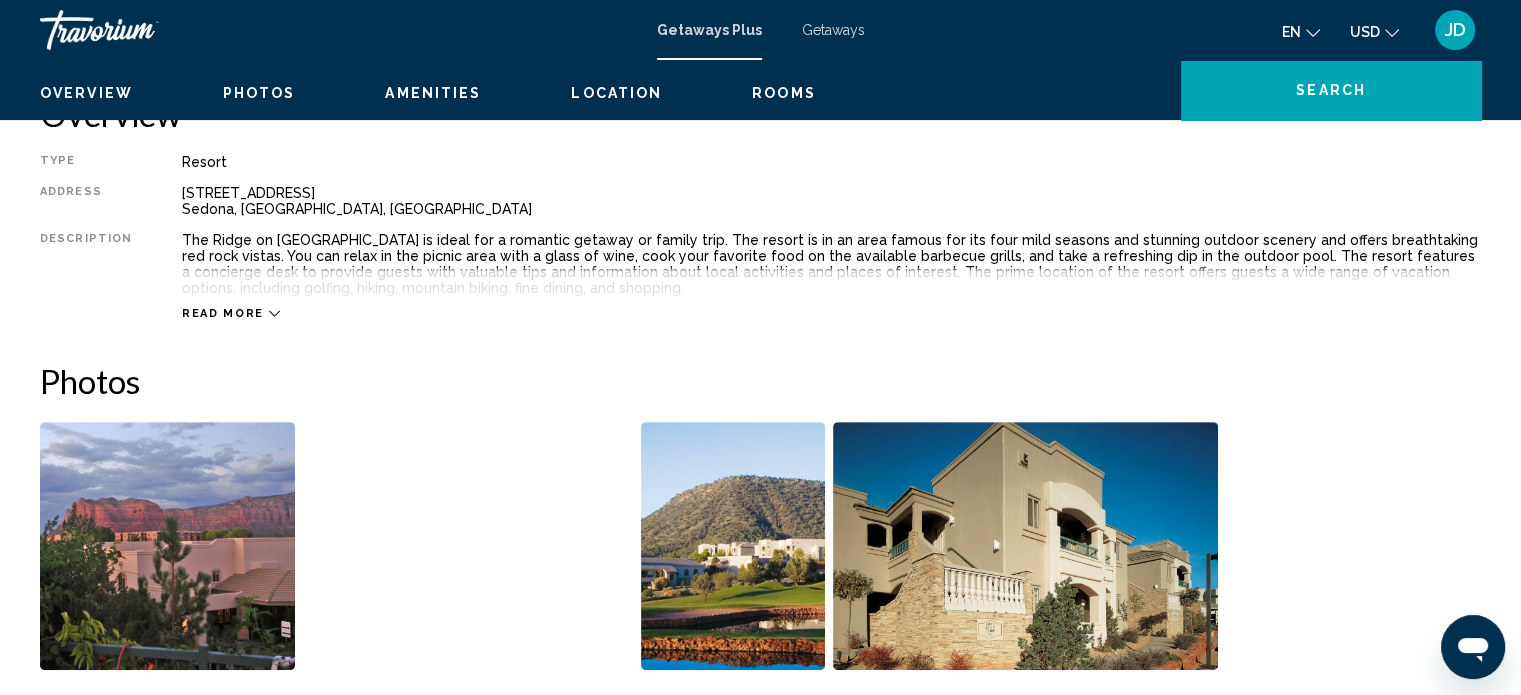 scroll, scrollTop: 712, scrollLeft: 0, axis: vertical 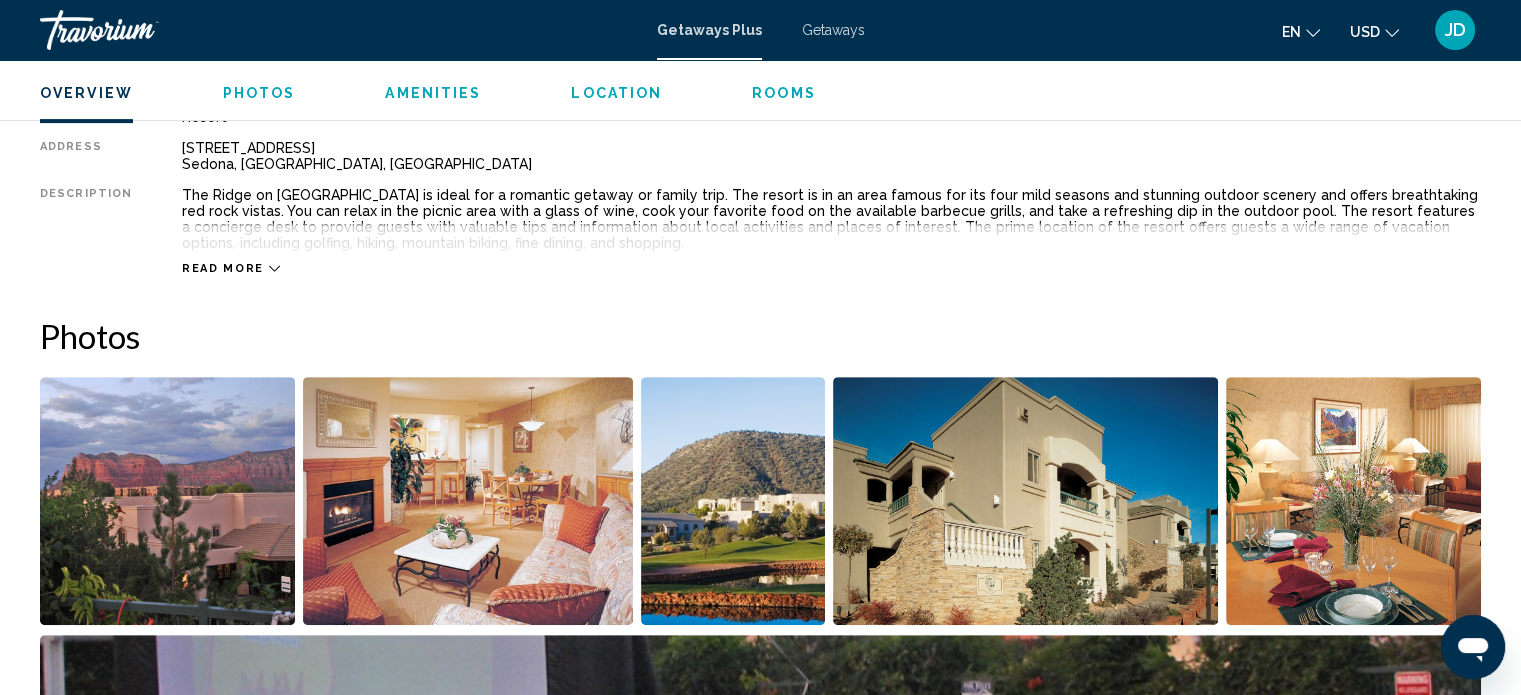 click on "Amenities" at bounding box center [433, 93] 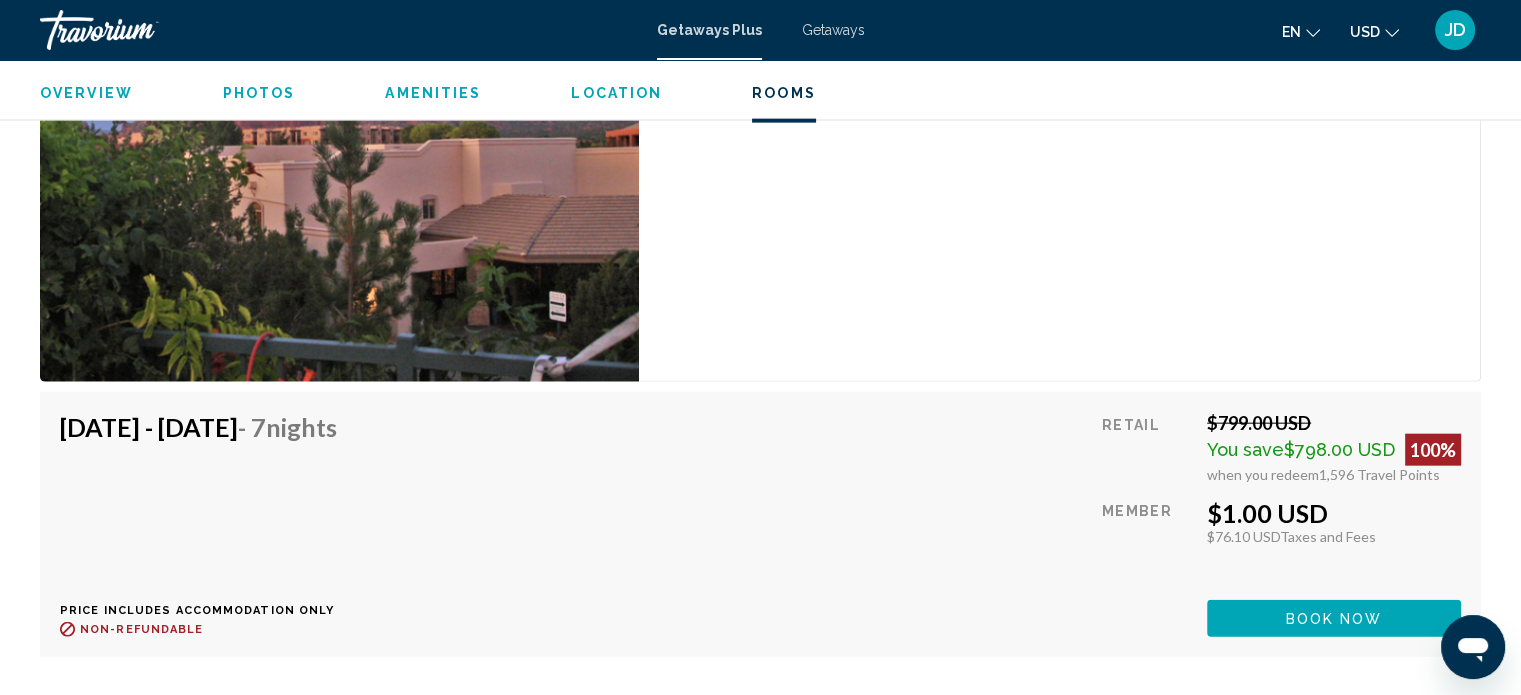 scroll, scrollTop: 4624, scrollLeft: 0, axis: vertical 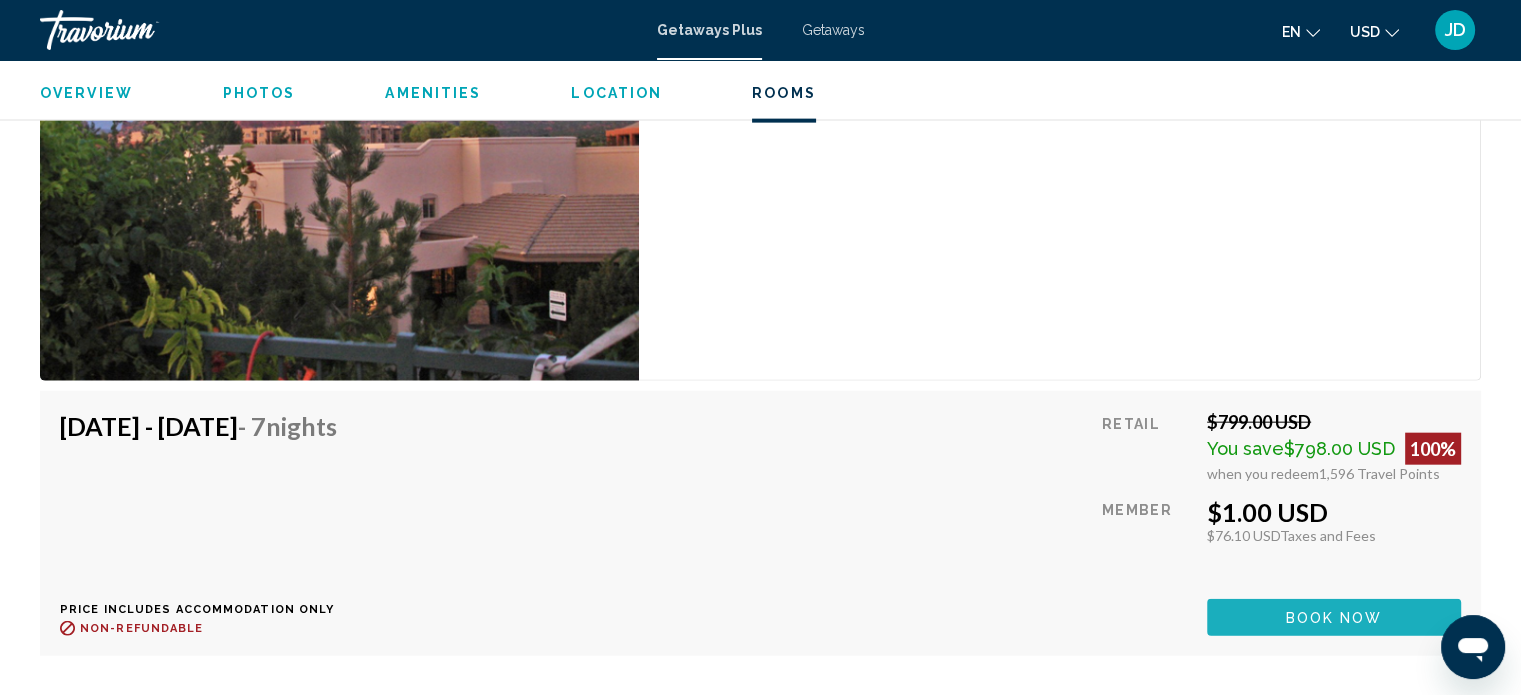 click on "Book now" at bounding box center (1334, 618) 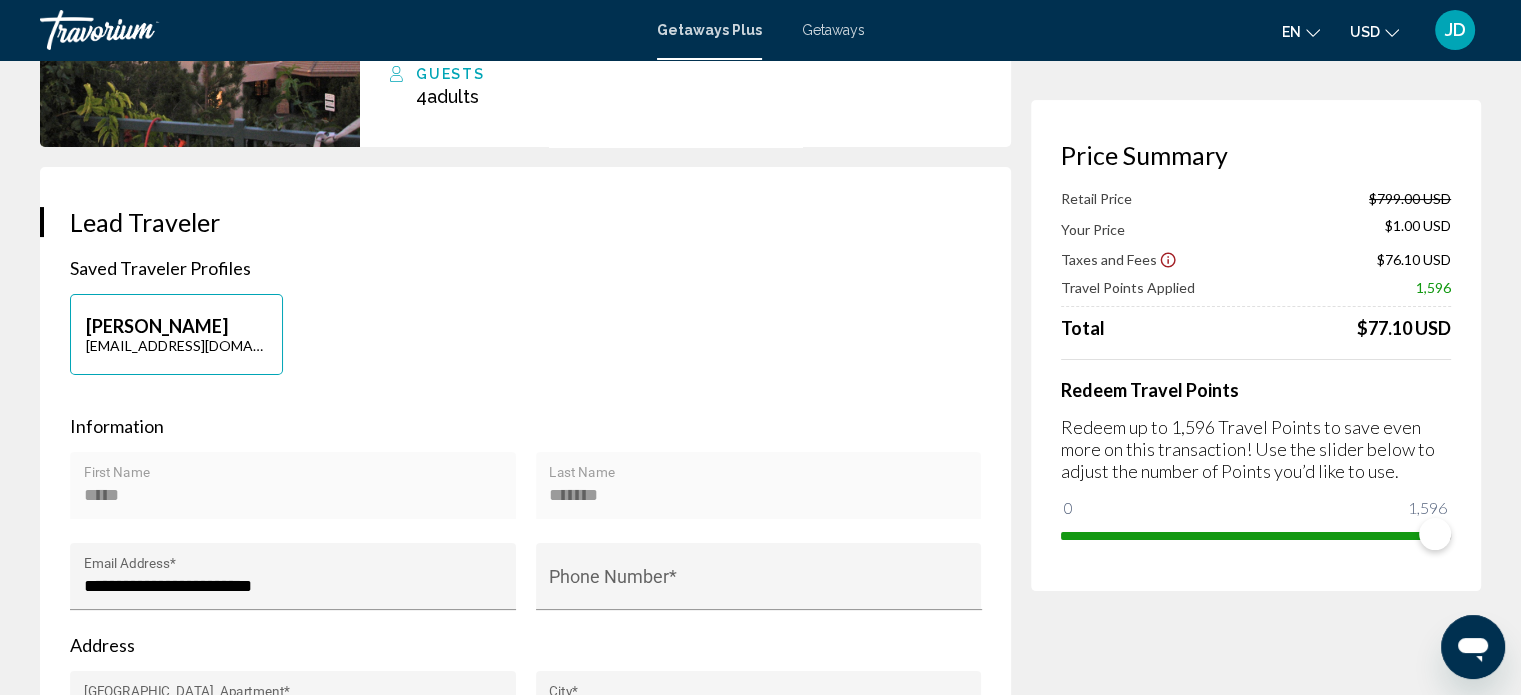 scroll, scrollTop: 0, scrollLeft: 0, axis: both 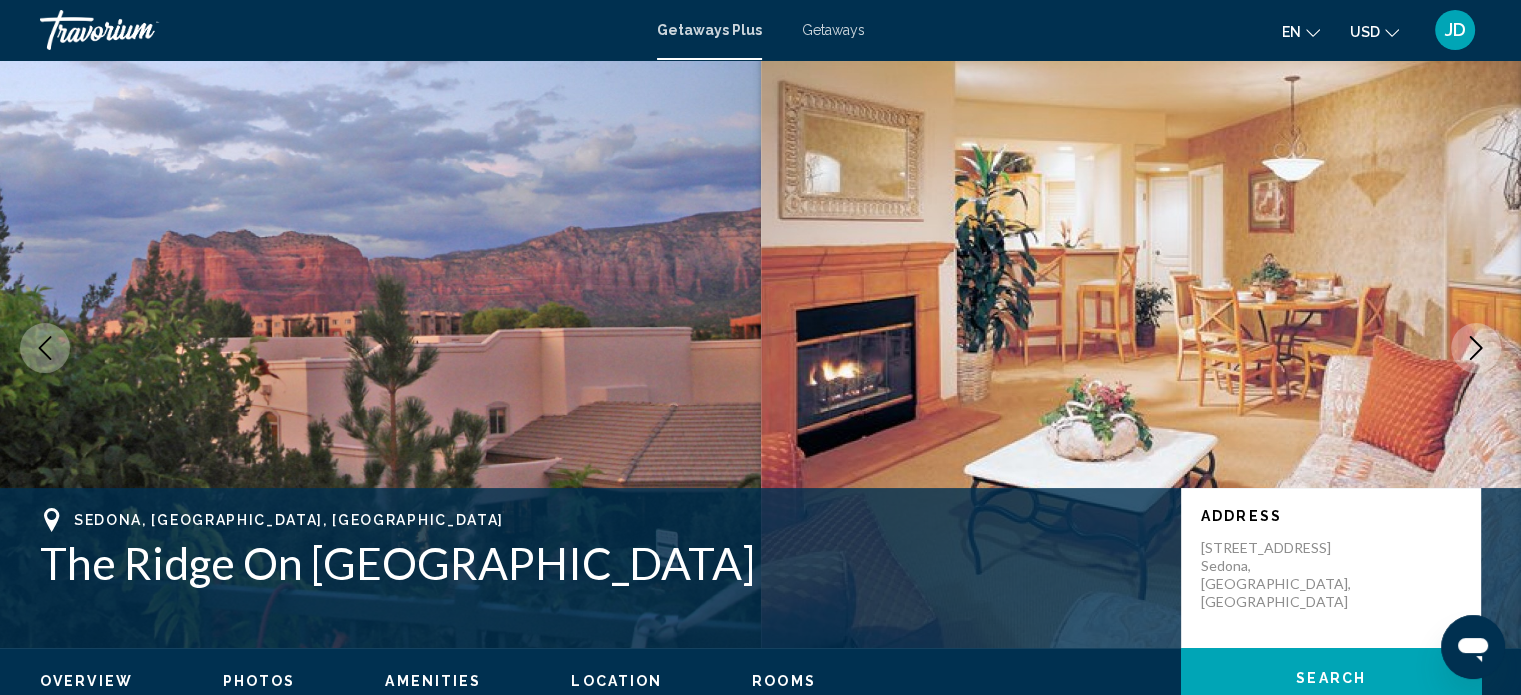 drag, startPoint x: 686, startPoint y: 563, endPoint x: 120, endPoint y: 500, distance: 569.49536 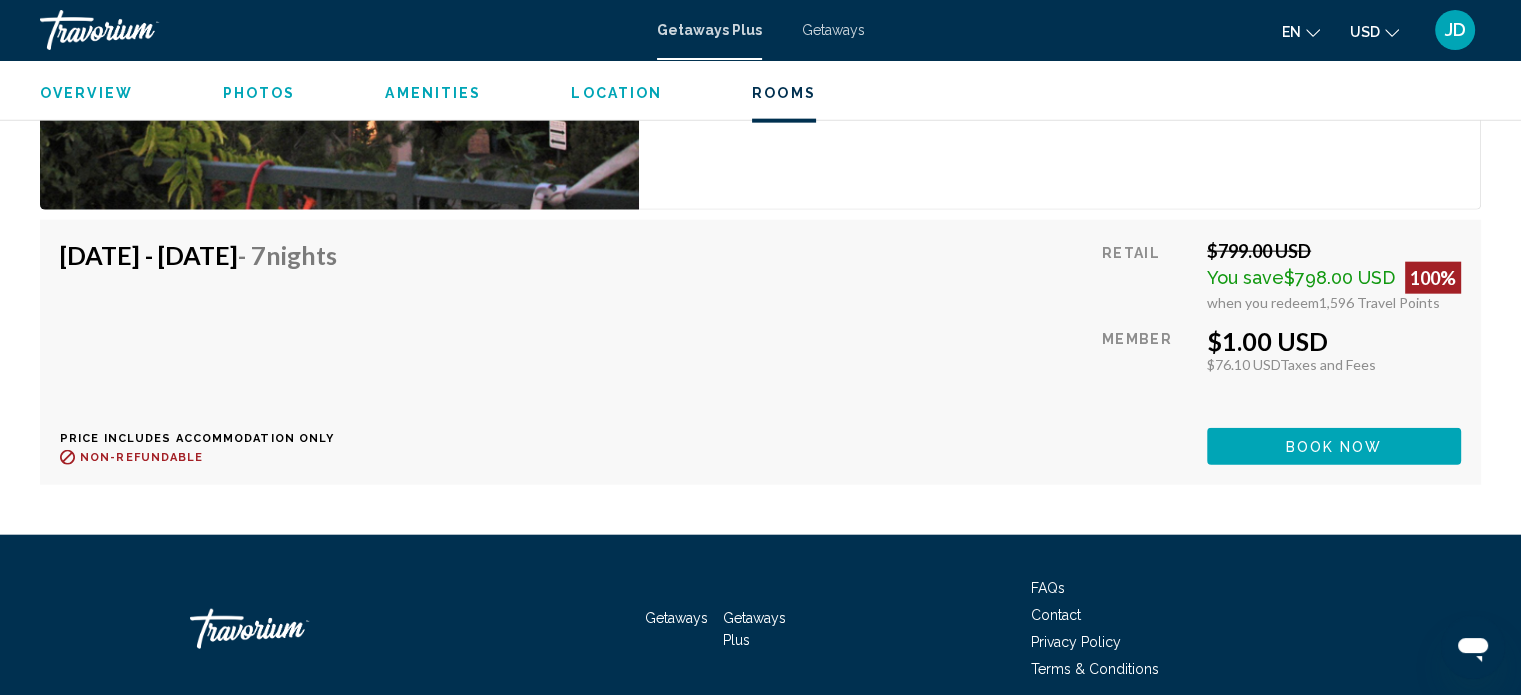 scroll, scrollTop: 4576, scrollLeft: 0, axis: vertical 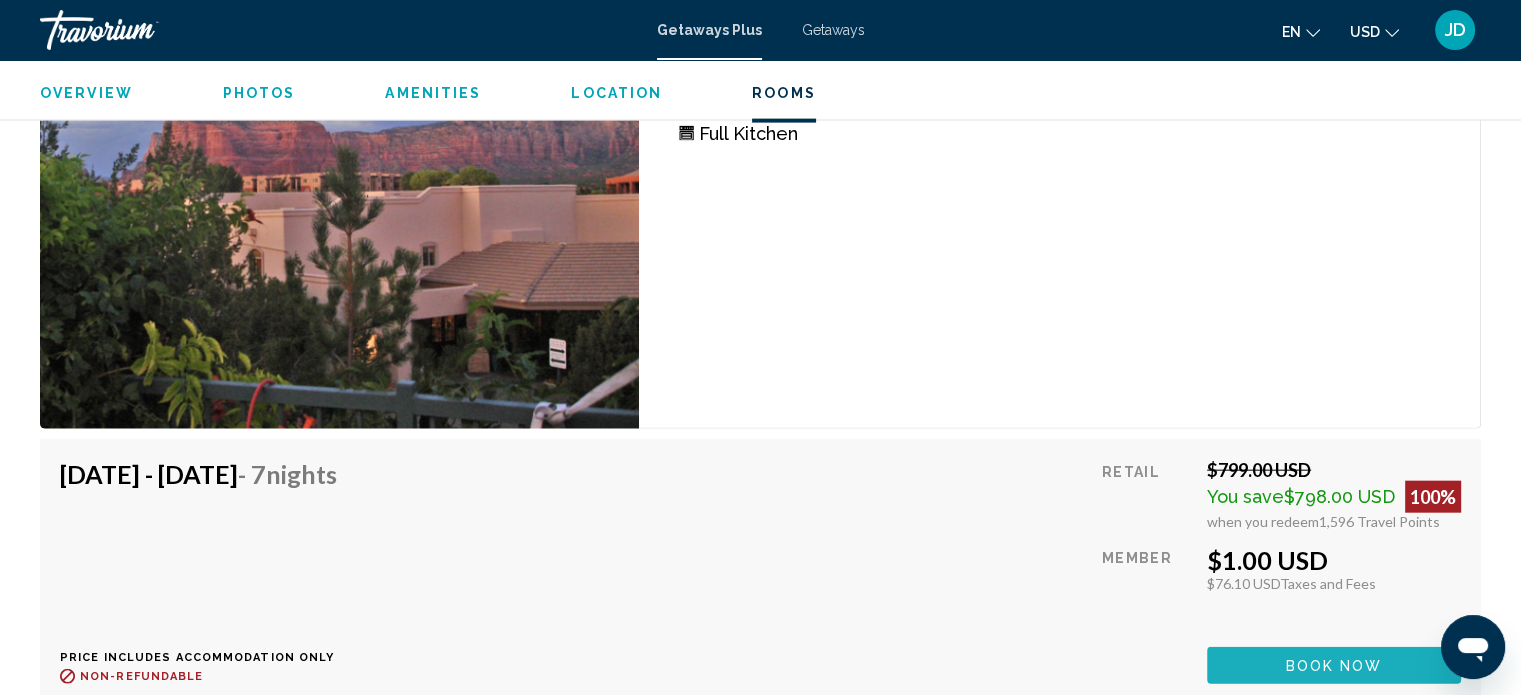 click on "Book now" at bounding box center [1334, 666] 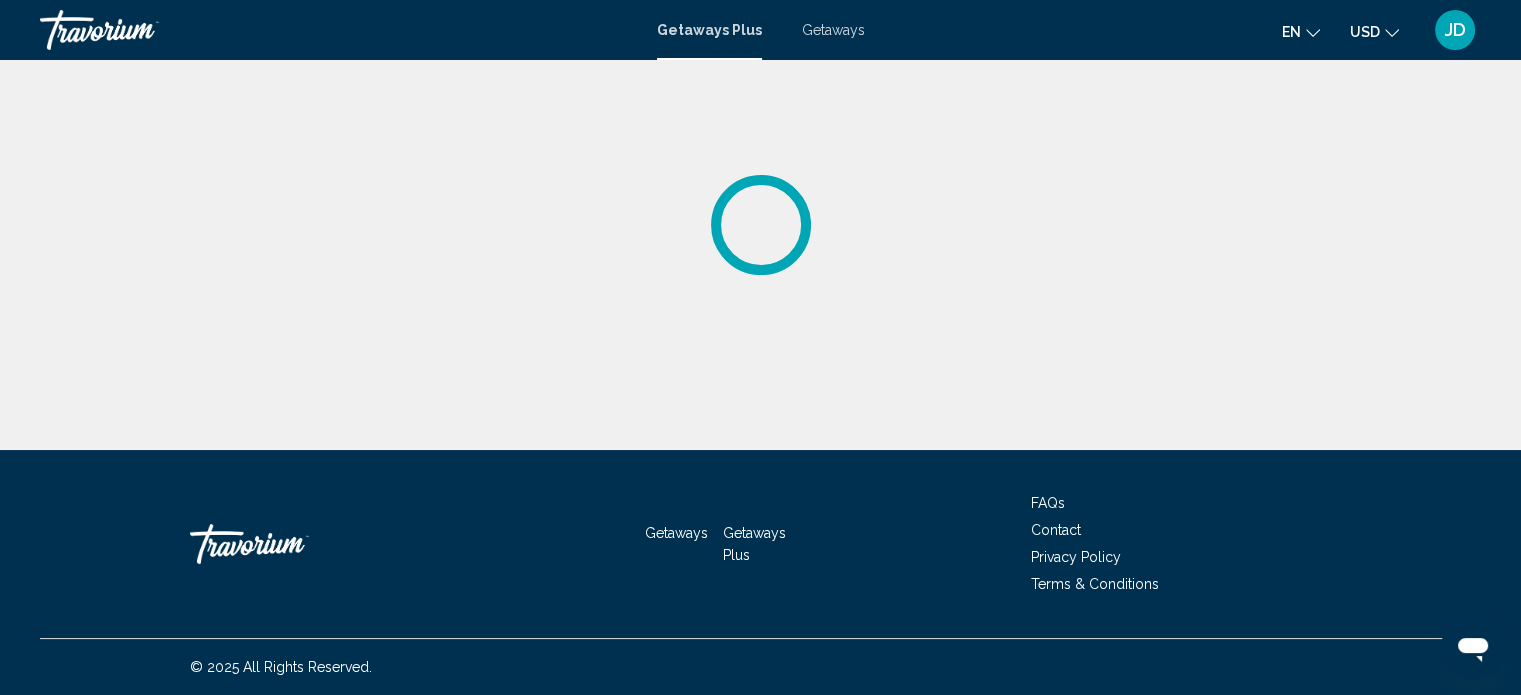 scroll, scrollTop: 0, scrollLeft: 0, axis: both 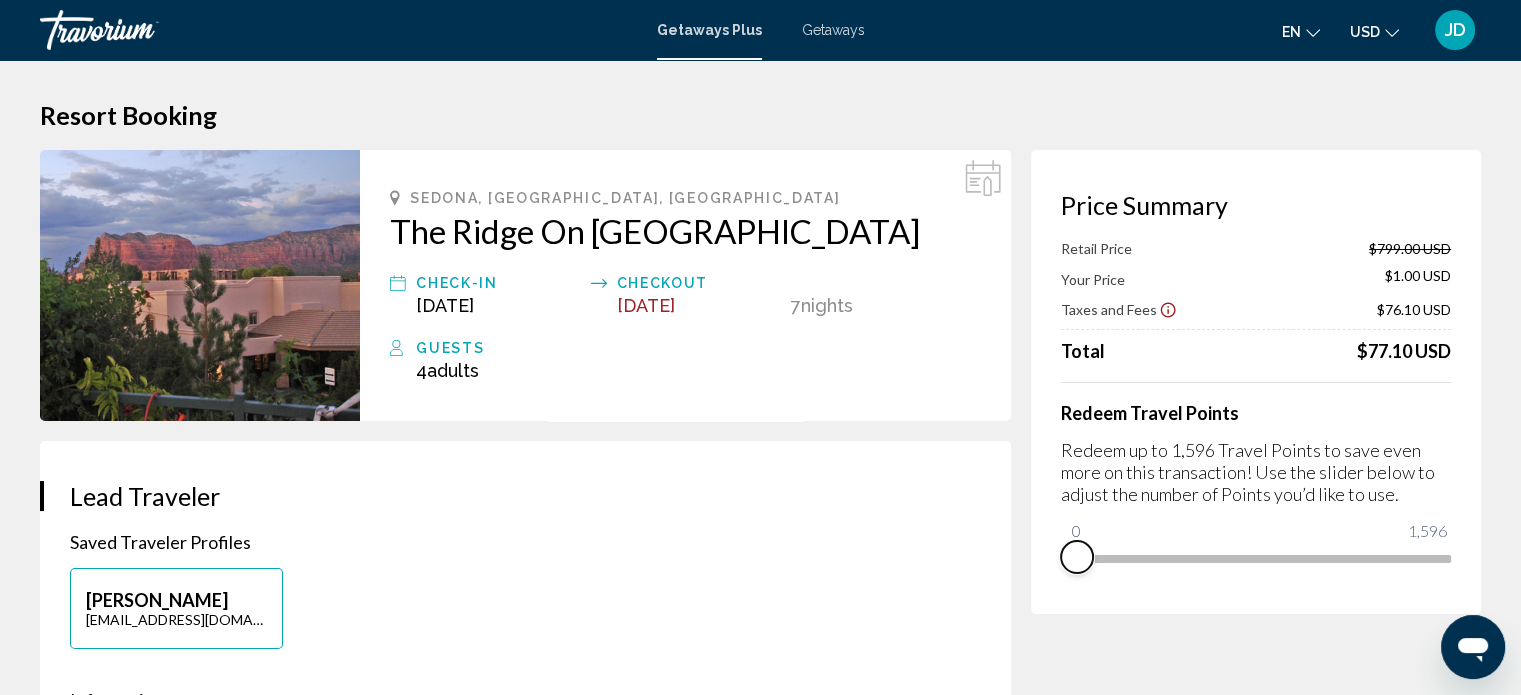 drag, startPoint x: 1440, startPoint y: 587, endPoint x: 1074, endPoint y: 567, distance: 366.54605 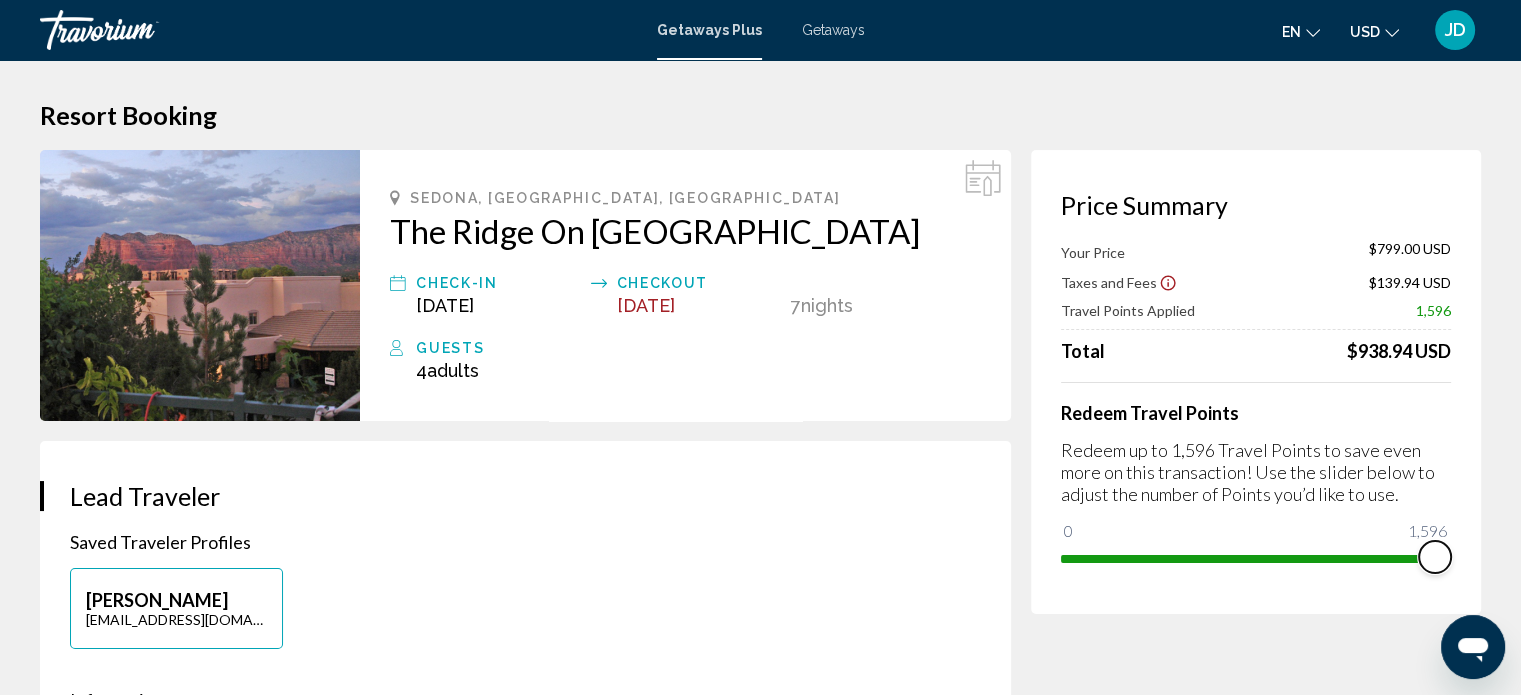 drag, startPoint x: 1079, startPoint y: 529, endPoint x: 1438, endPoint y: 557, distance: 360.09027 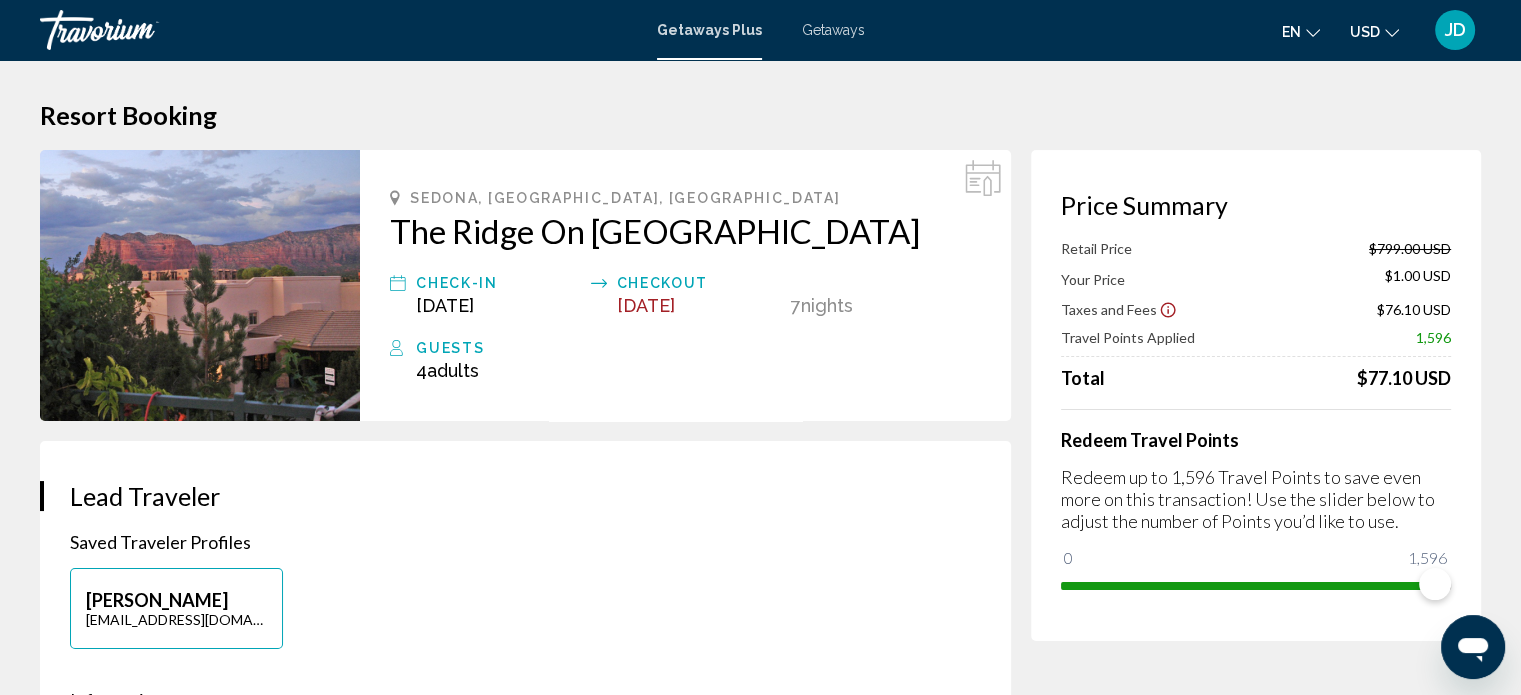 scroll, scrollTop: 12, scrollLeft: 0, axis: vertical 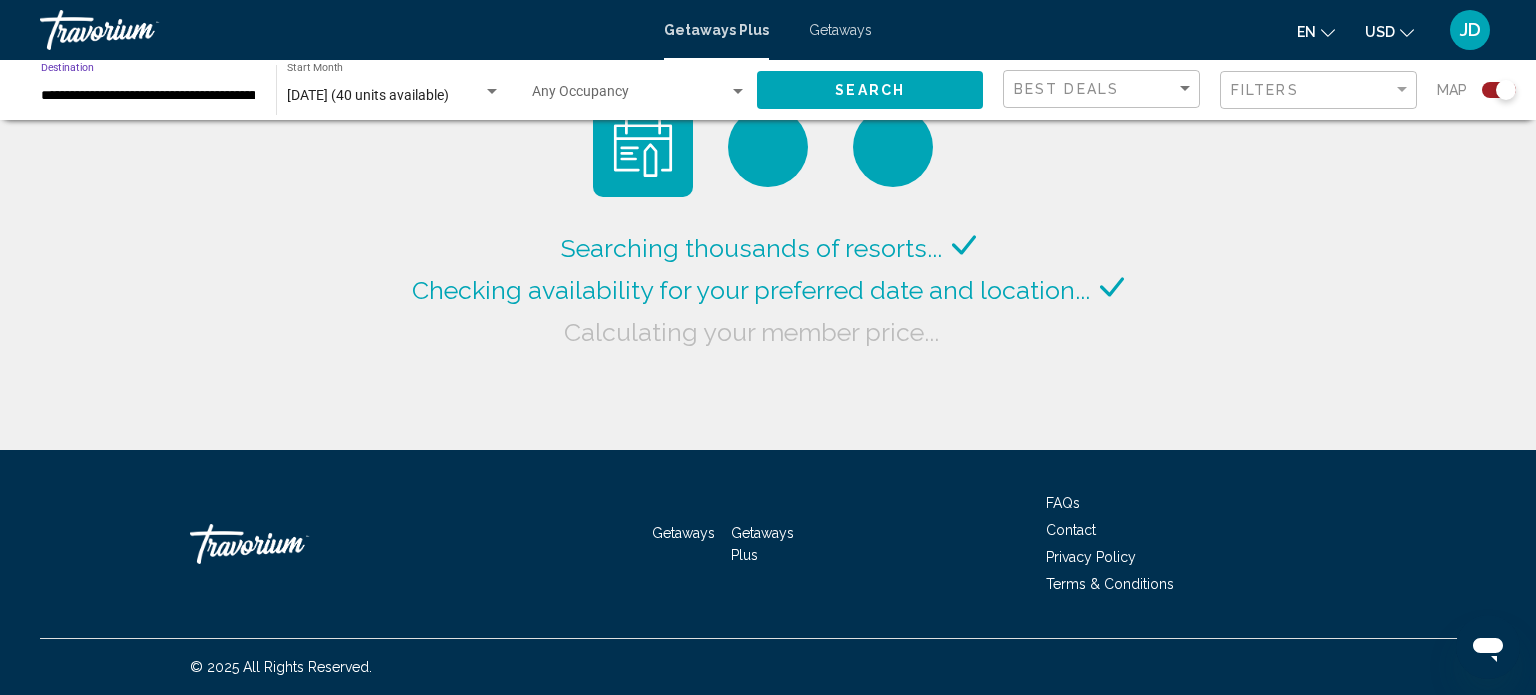 click on "**********" at bounding box center (148, 96) 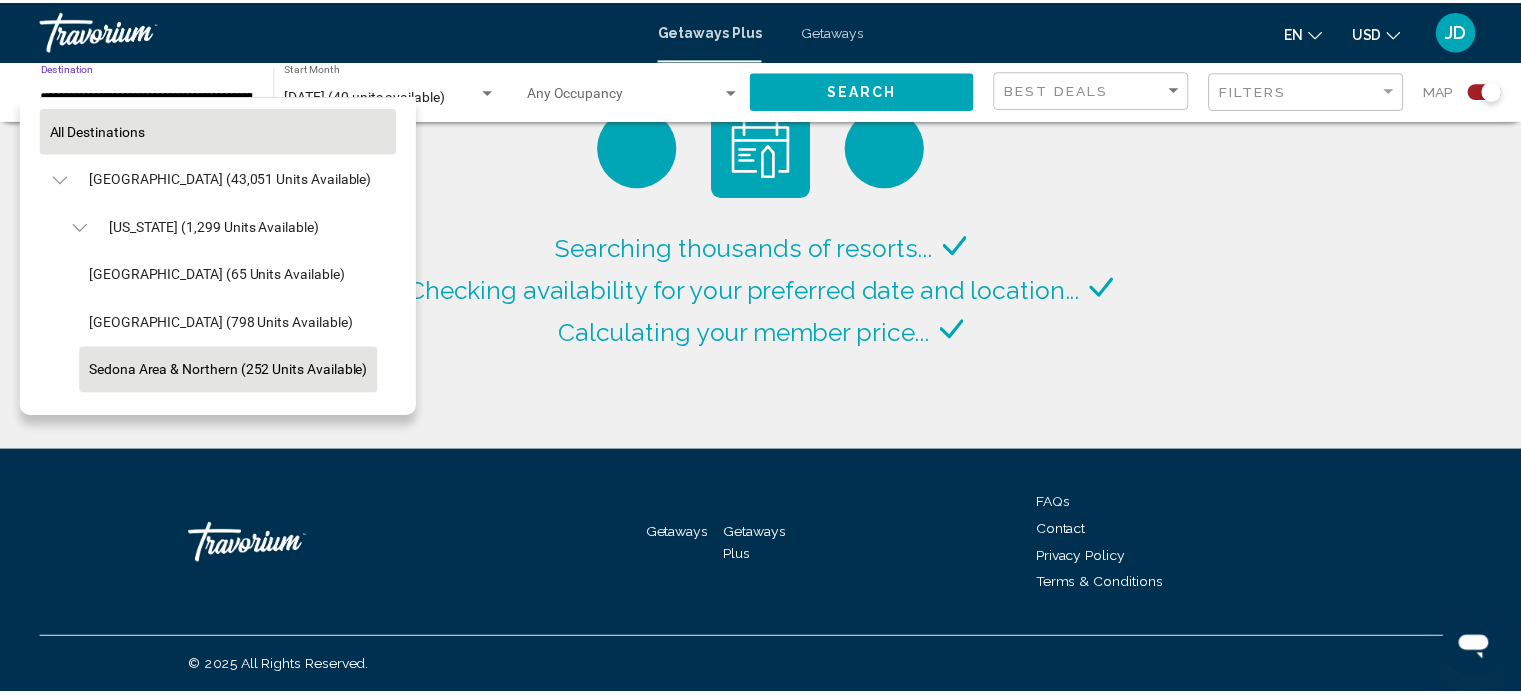 scroll, scrollTop: 0, scrollLeft: 0, axis: both 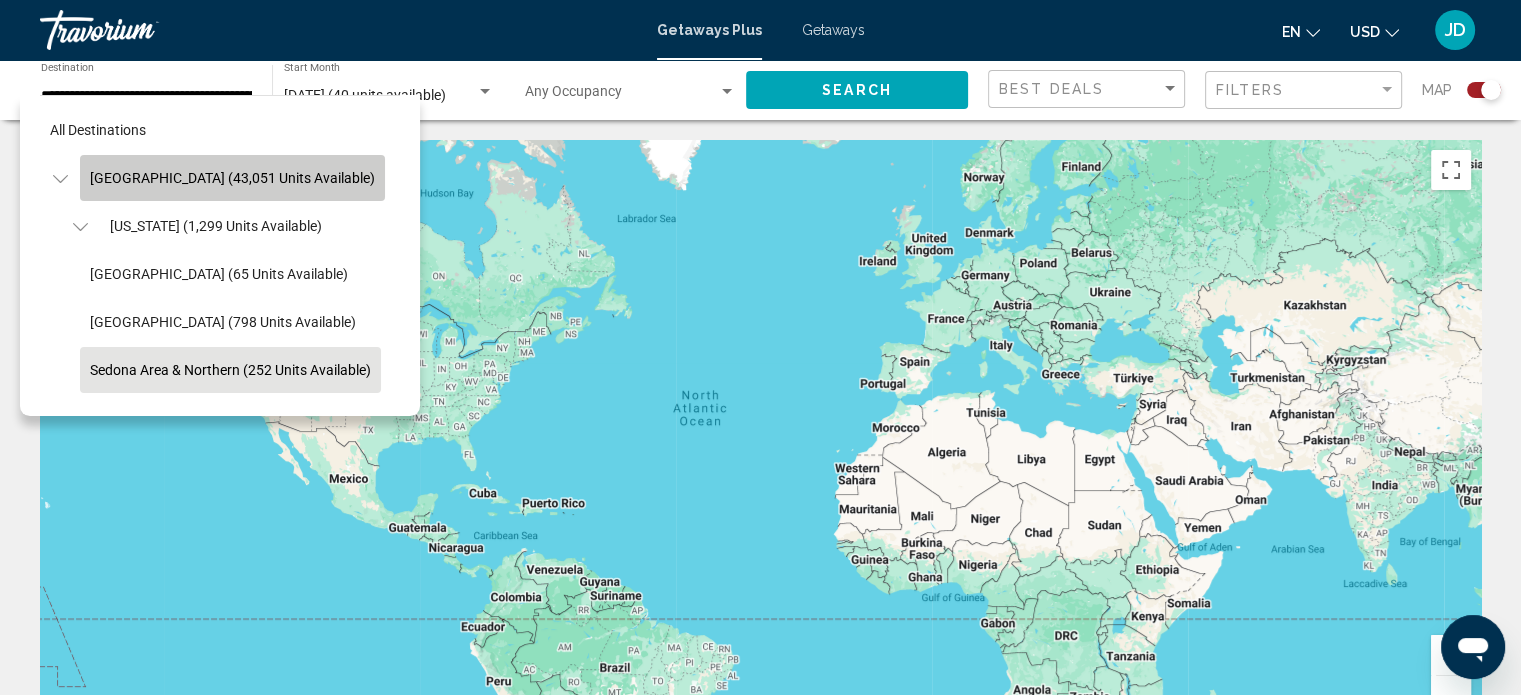 click on "[GEOGRAPHIC_DATA] (43,051 units available)" 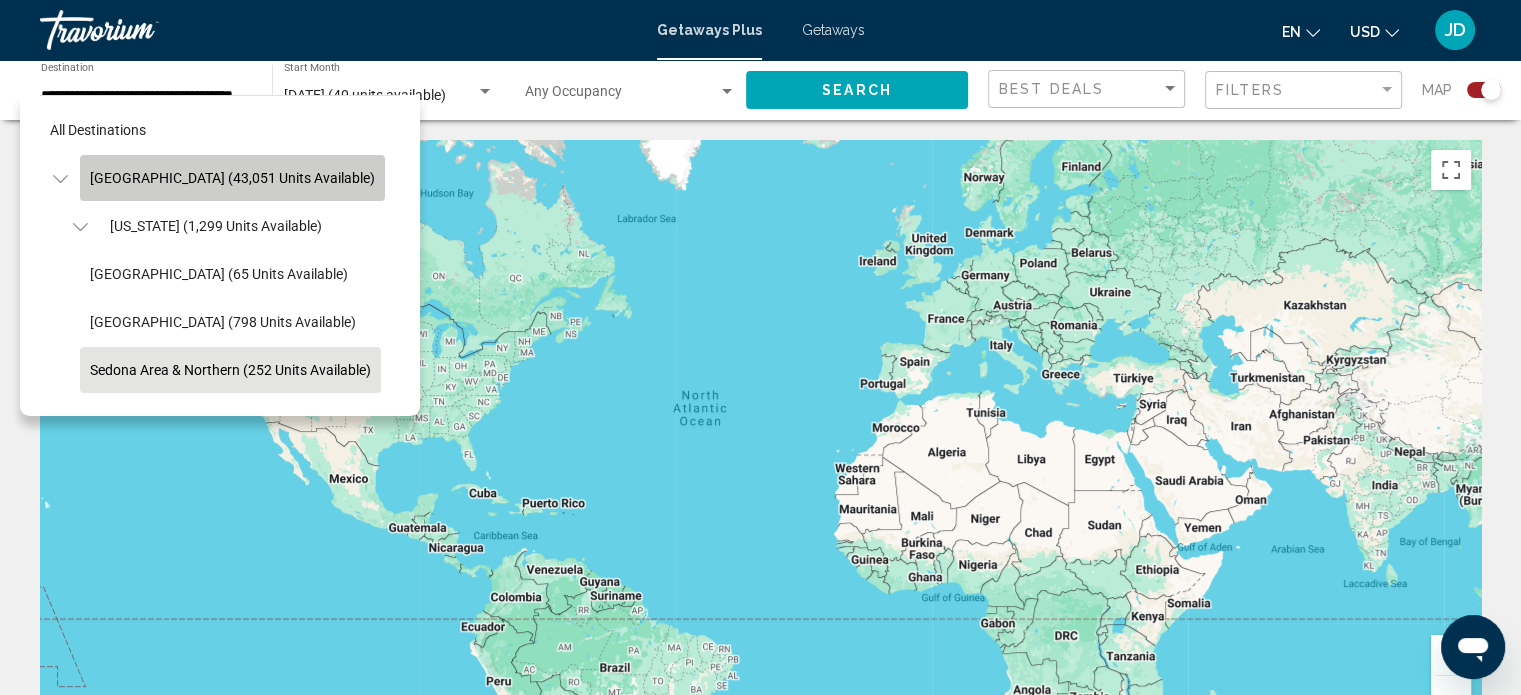 scroll, scrollTop: 0, scrollLeft: 20, axis: horizontal 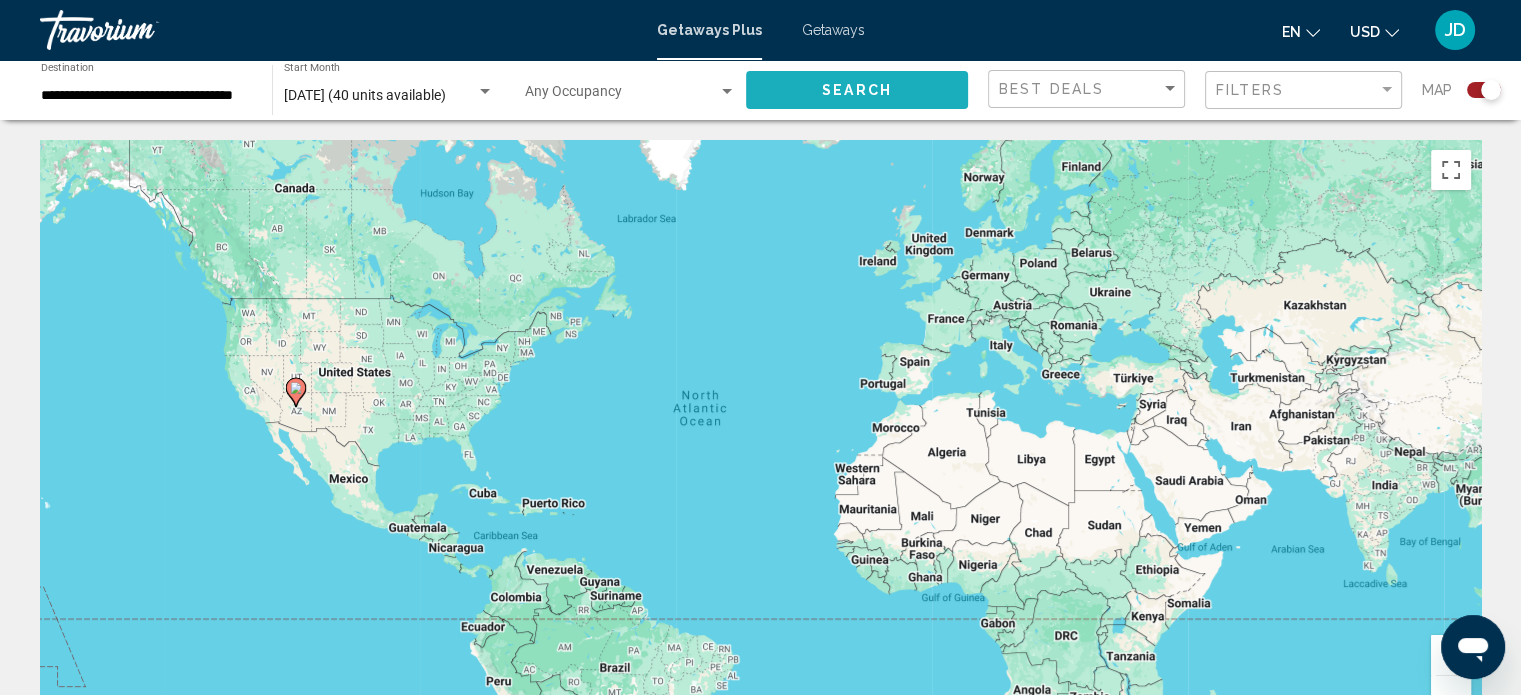 click on "Search" 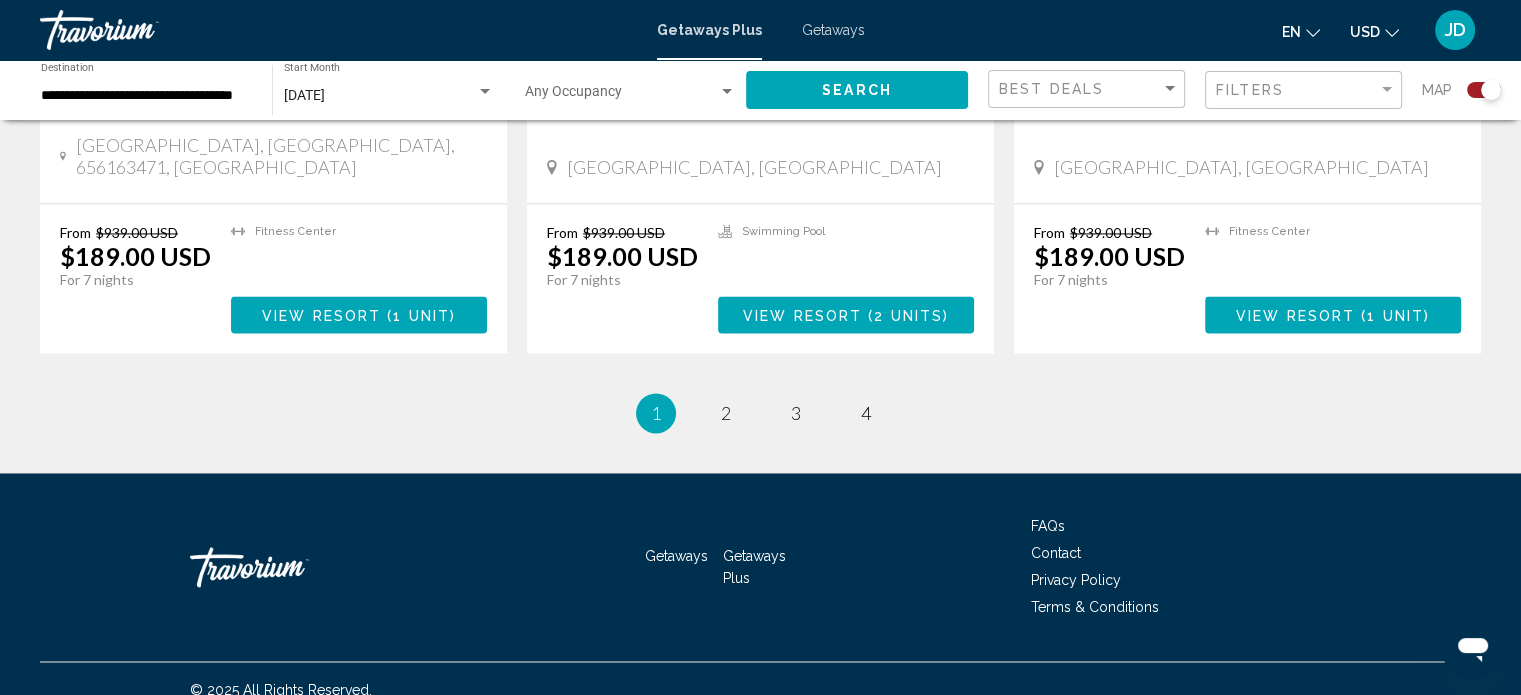 scroll, scrollTop: 3089, scrollLeft: 0, axis: vertical 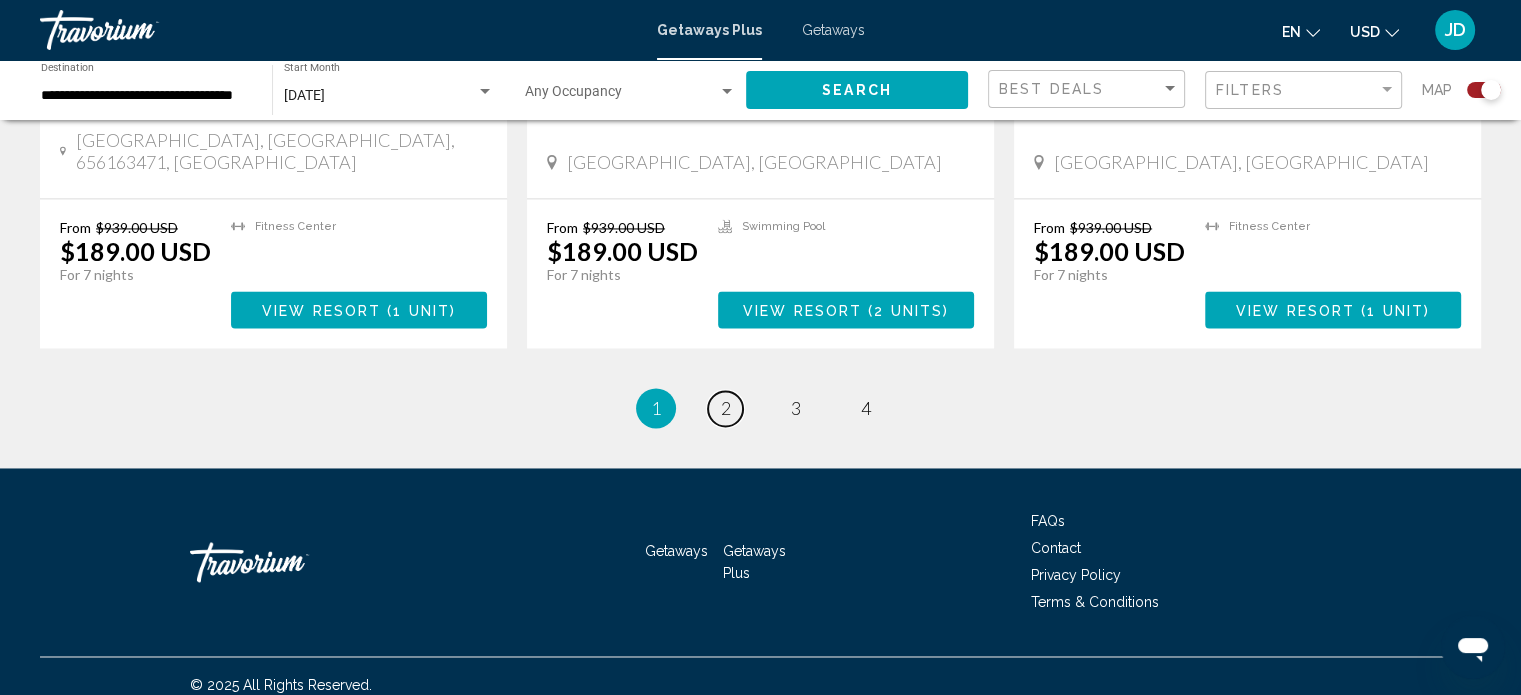 click on "page  2" at bounding box center [725, 408] 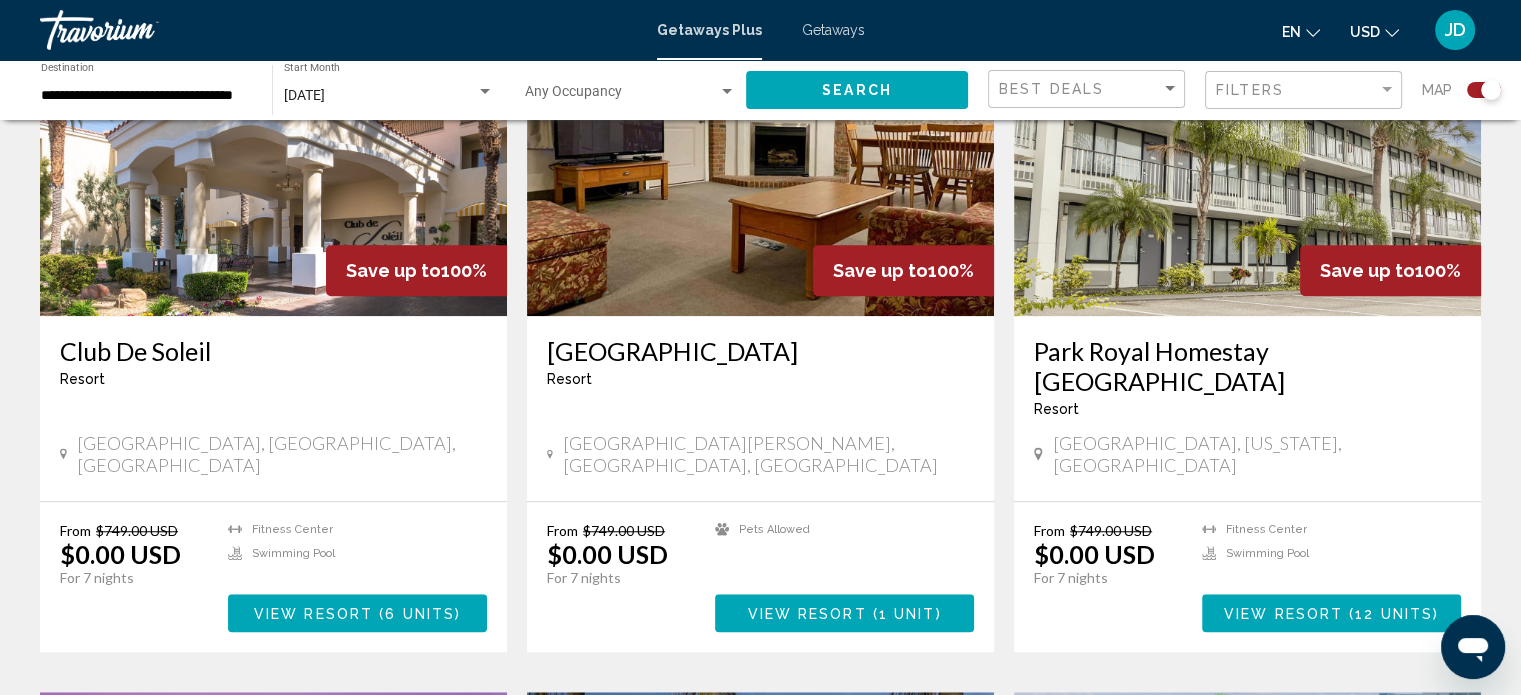 scroll, scrollTop: 1429, scrollLeft: 0, axis: vertical 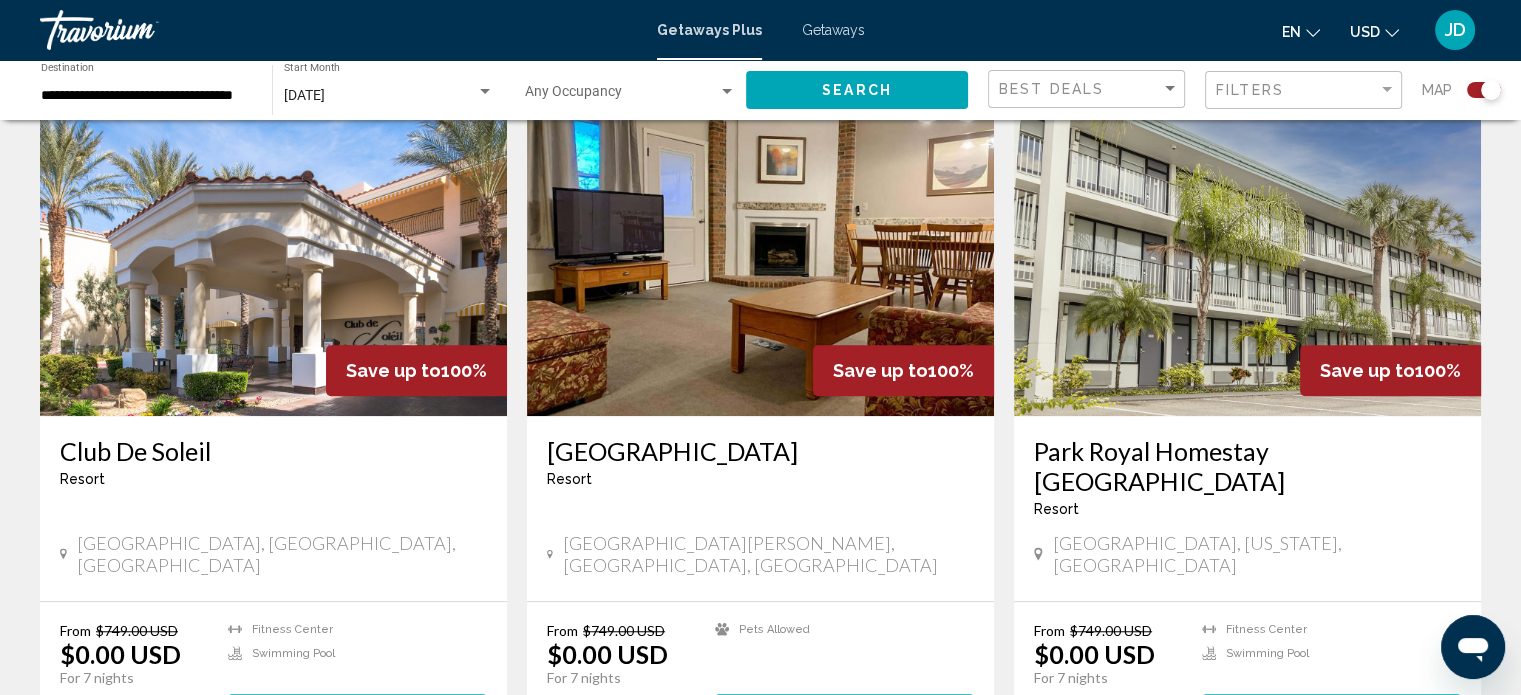 click at bounding box center (273, 256) 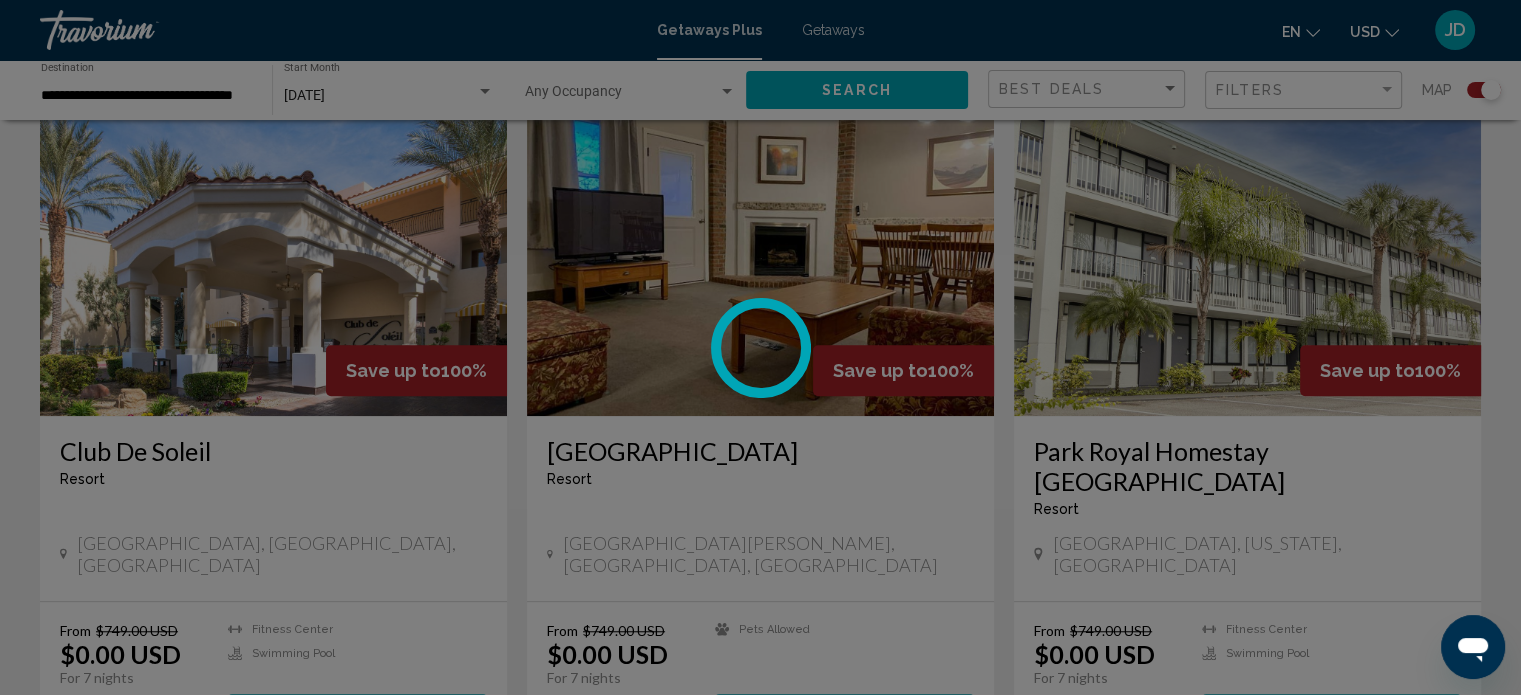 scroll, scrollTop: 12, scrollLeft: 0, axis: vertical 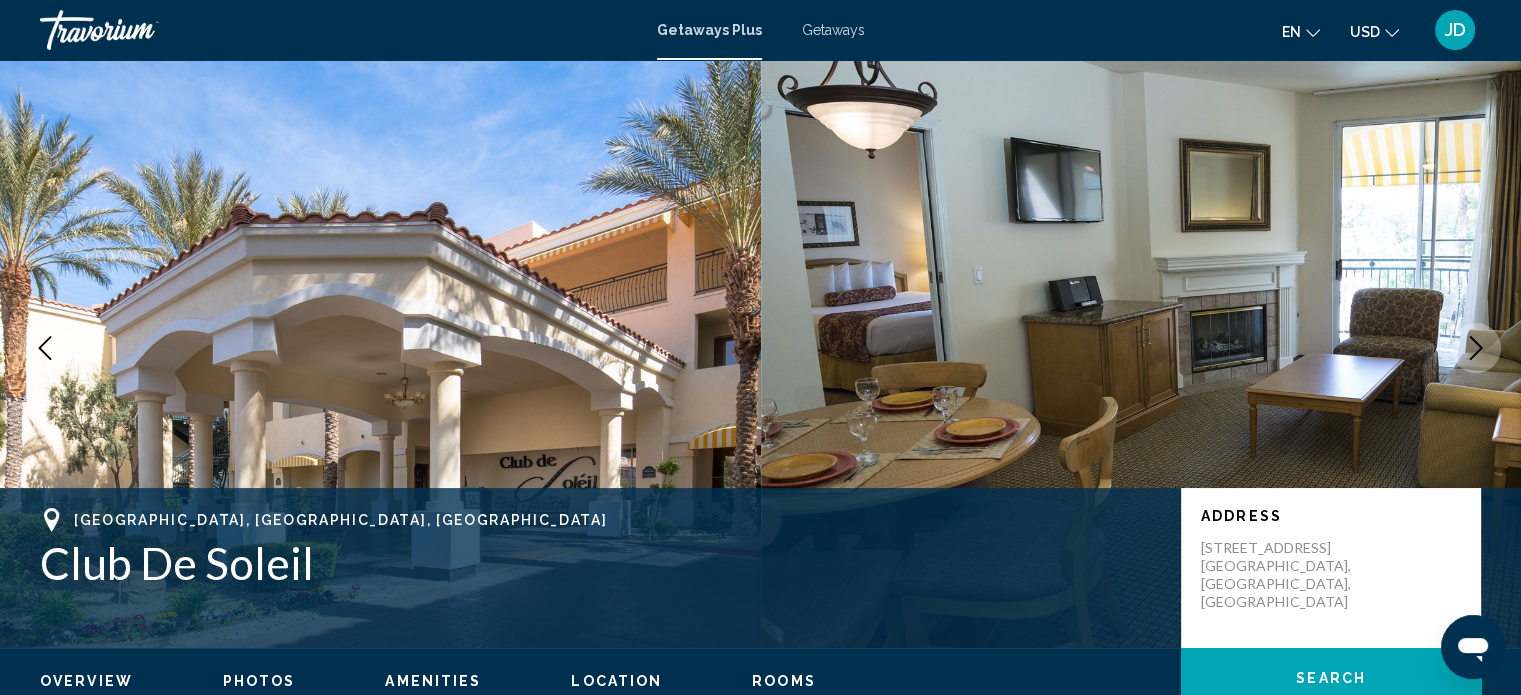 click 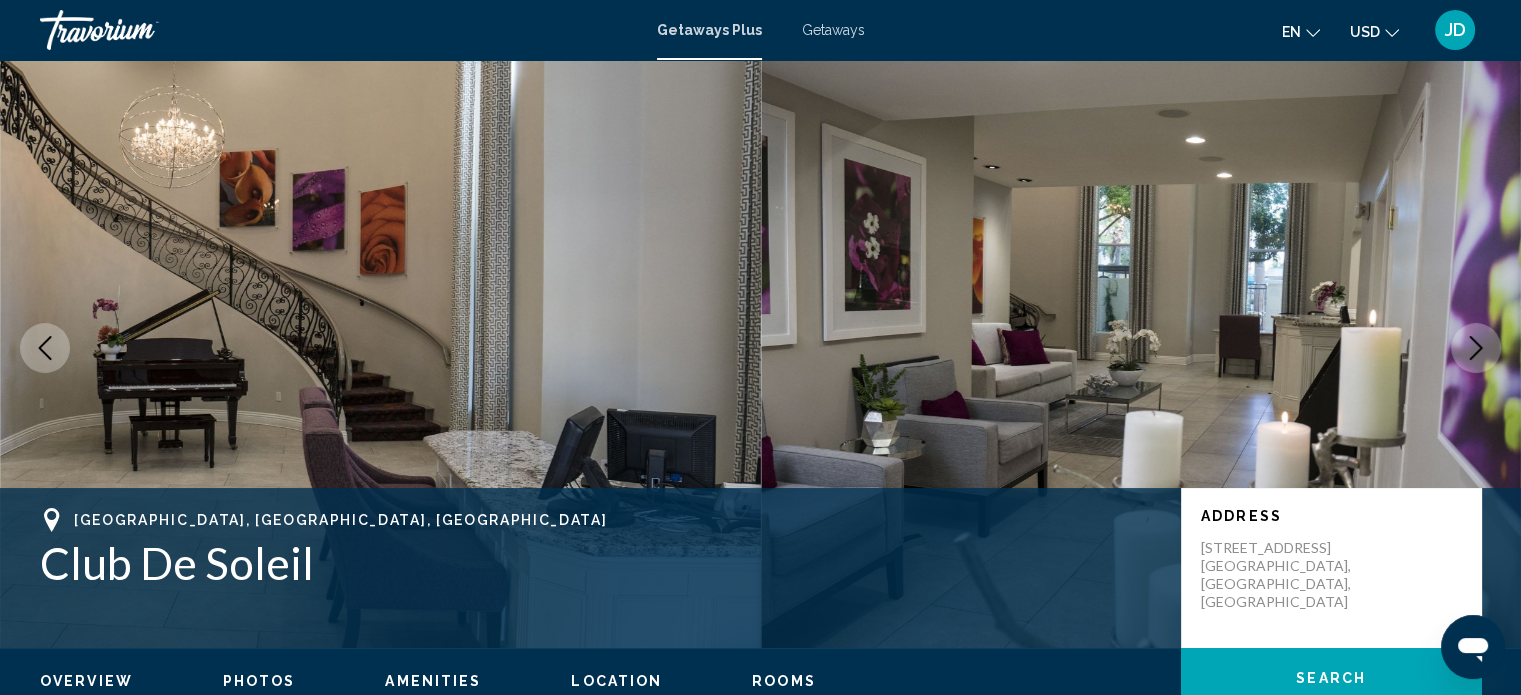 click 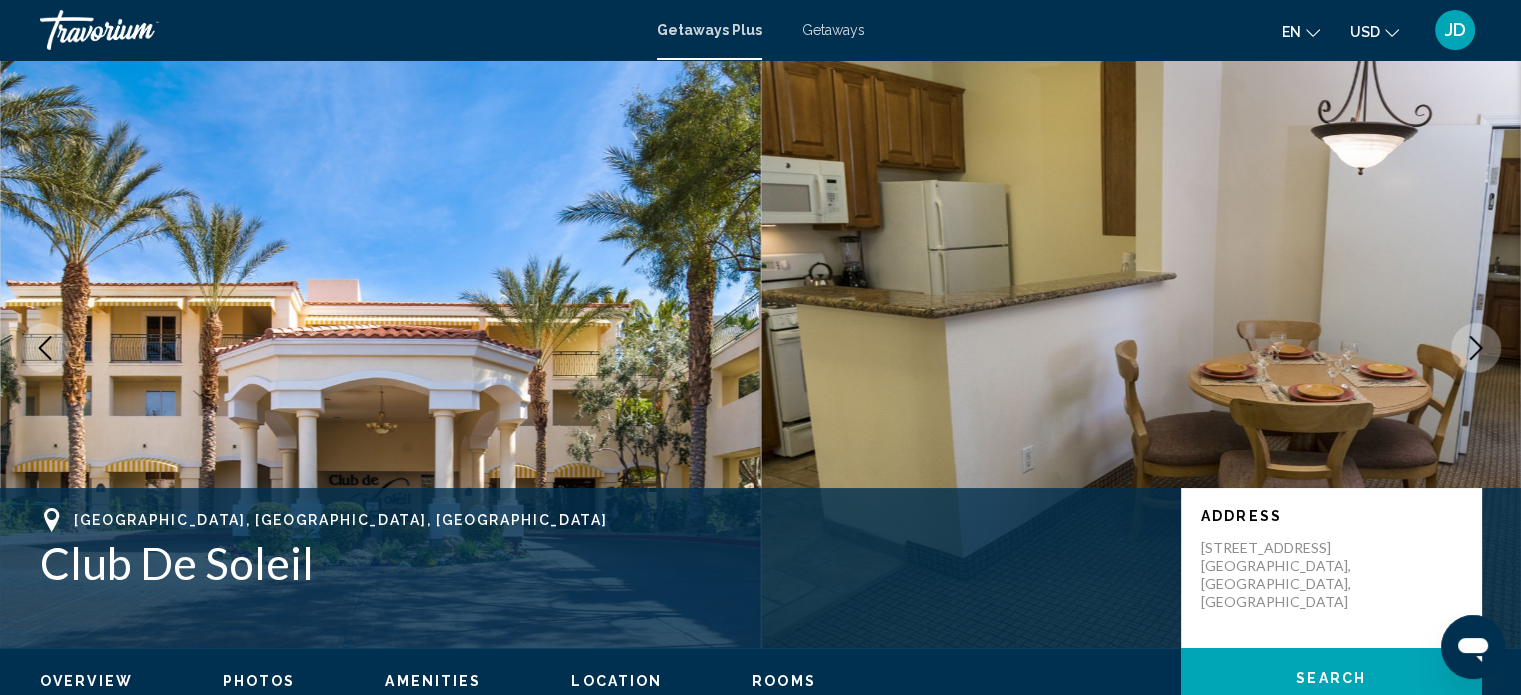 click at bounding box center [1476, 348] 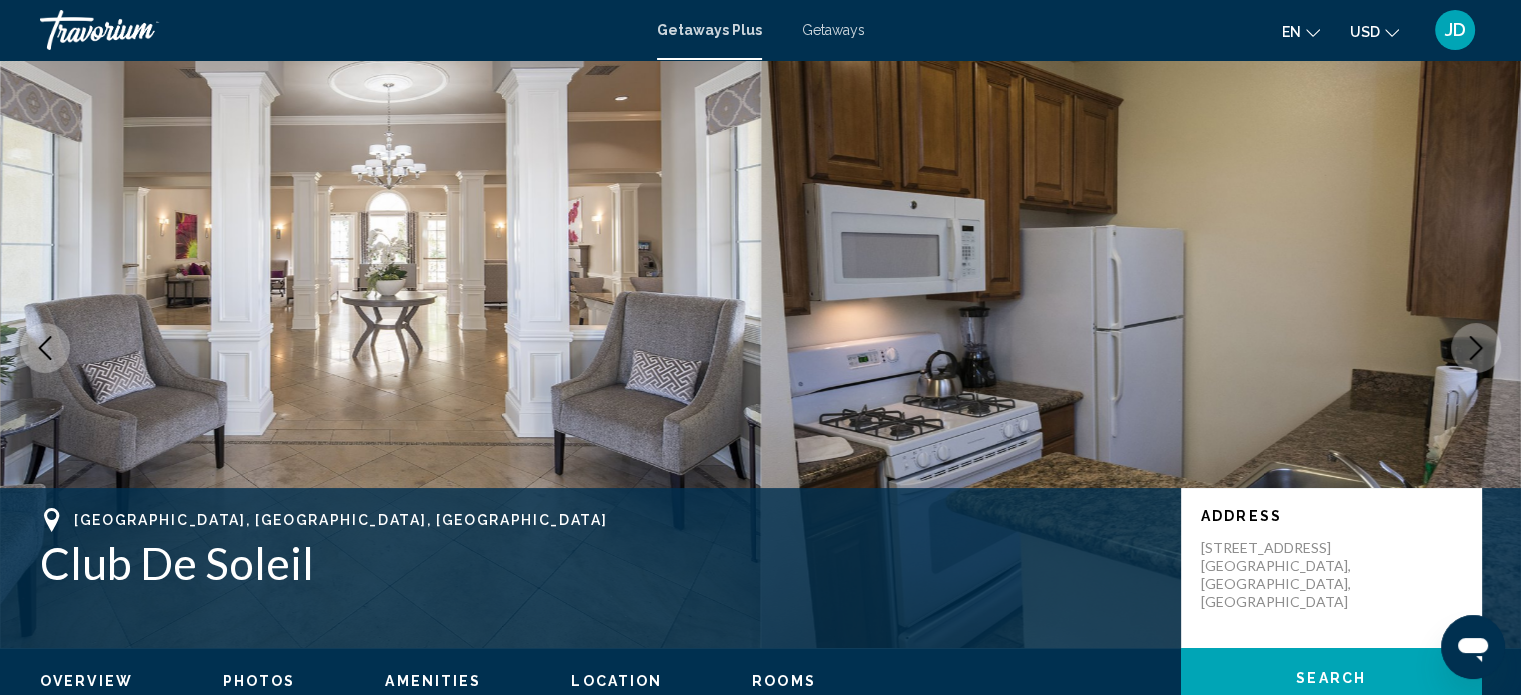 click at bounding box center [1141, 348] 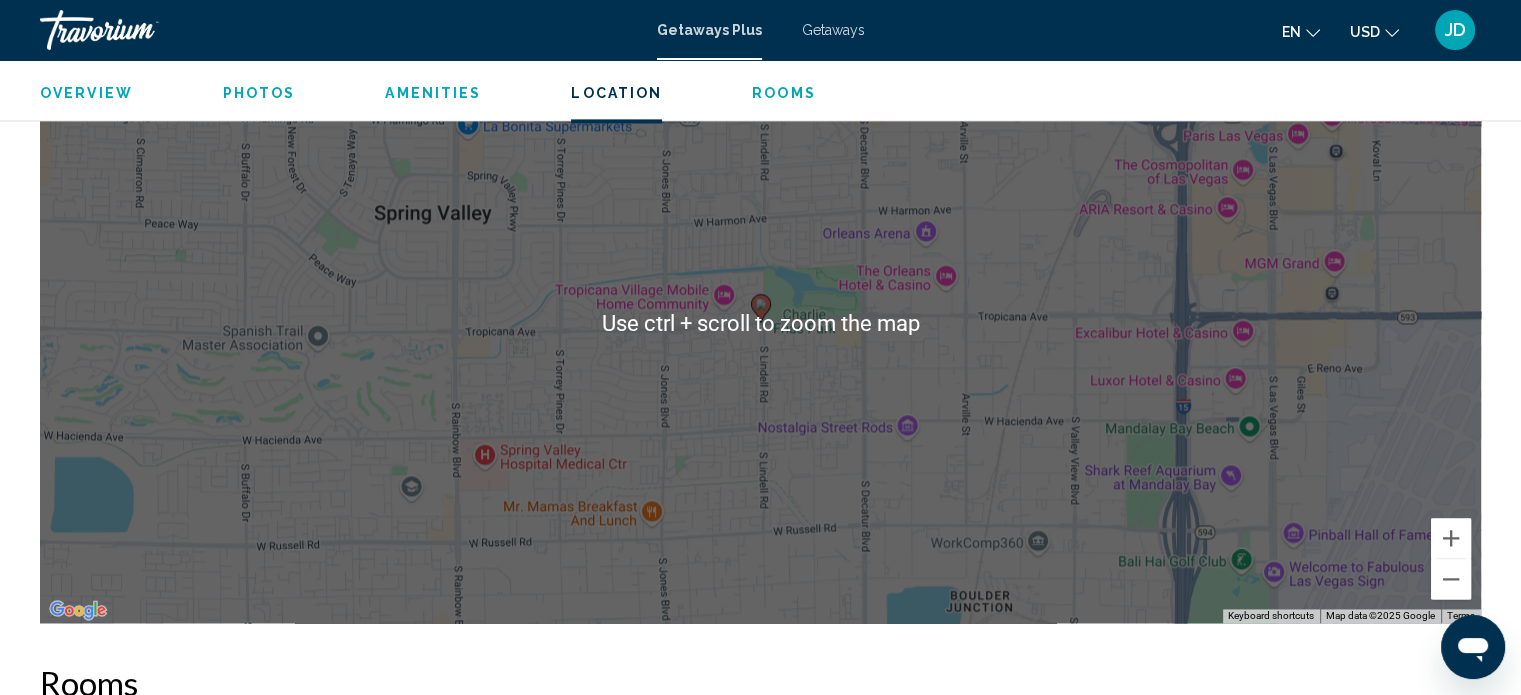 scroll, scrollTop: 2812, scrollLeft: 0, axis: vertical 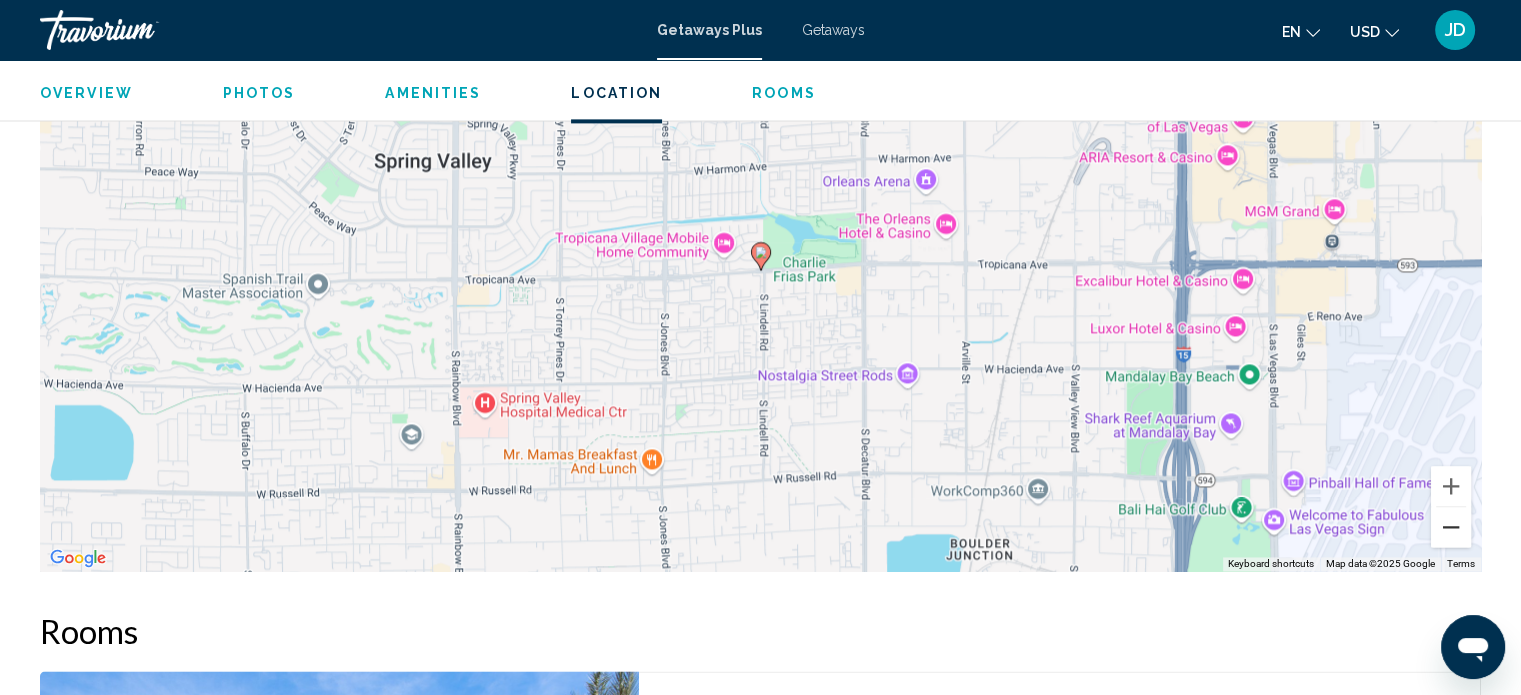 click at bounding box center (1451, 527) 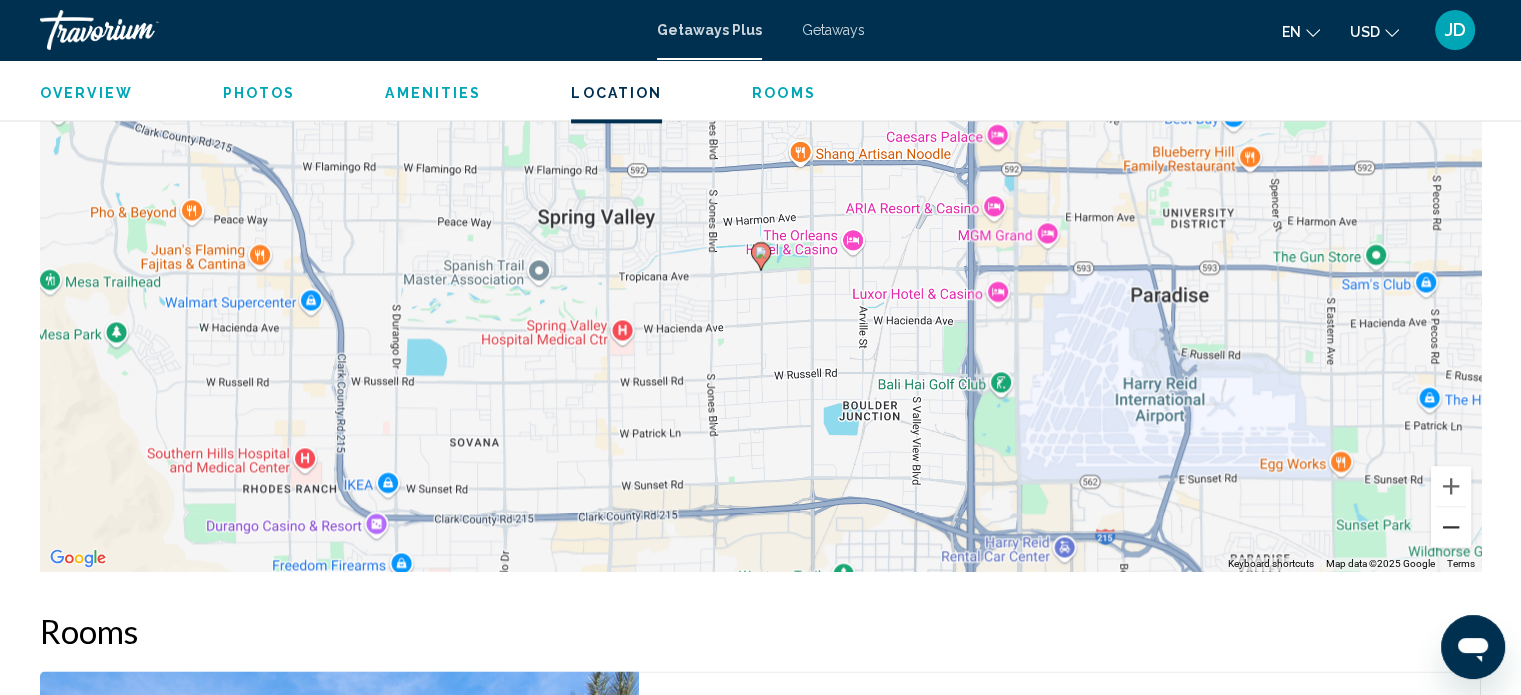 click at bounding box center (1451, 527) 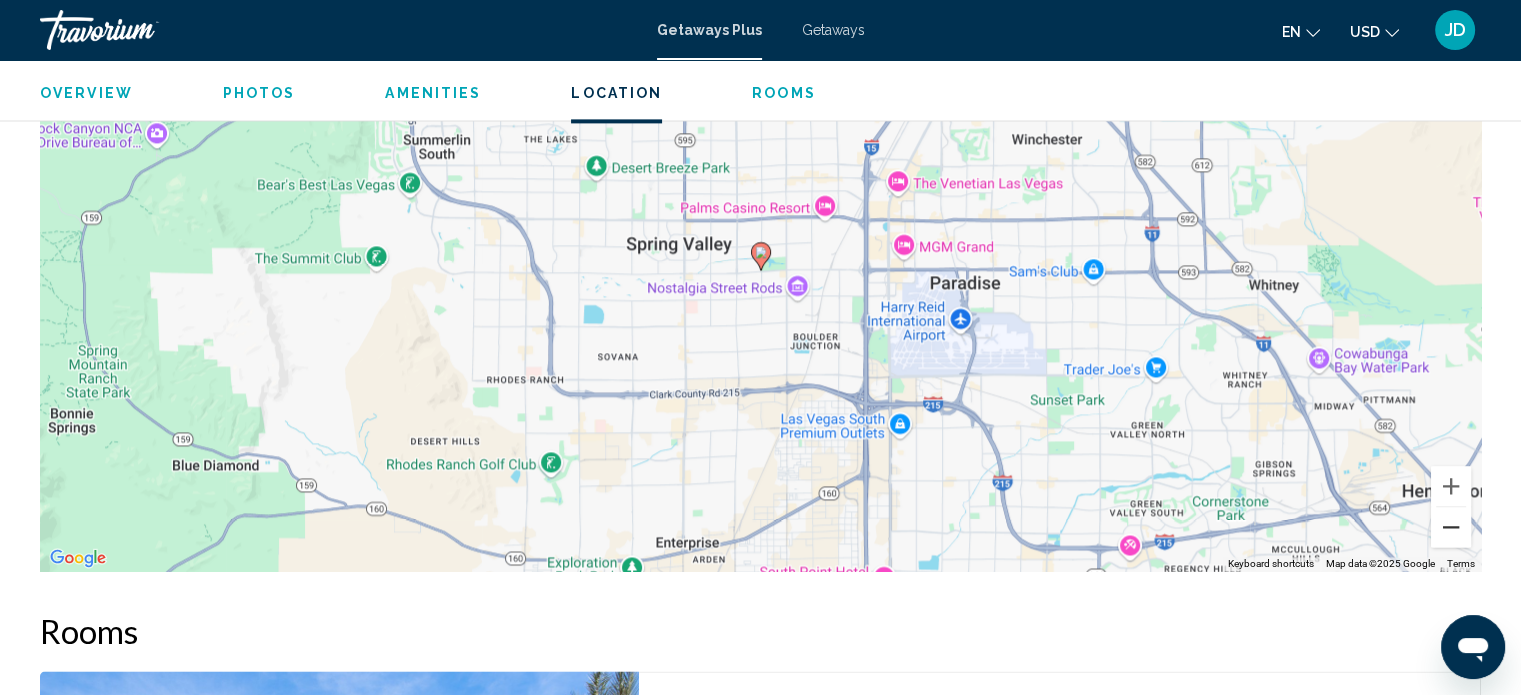 click at bounding box center (1451, 527) 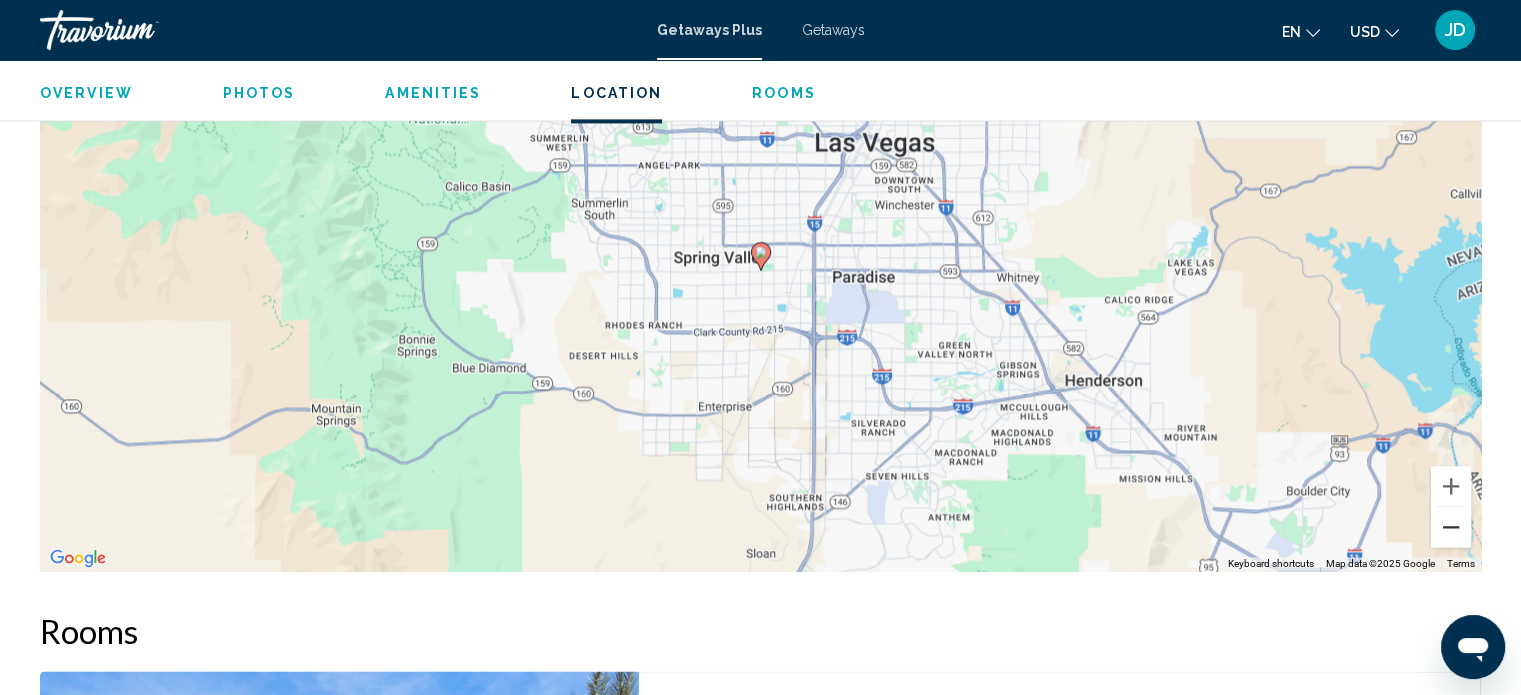 click at bounding box center [1451, 527] 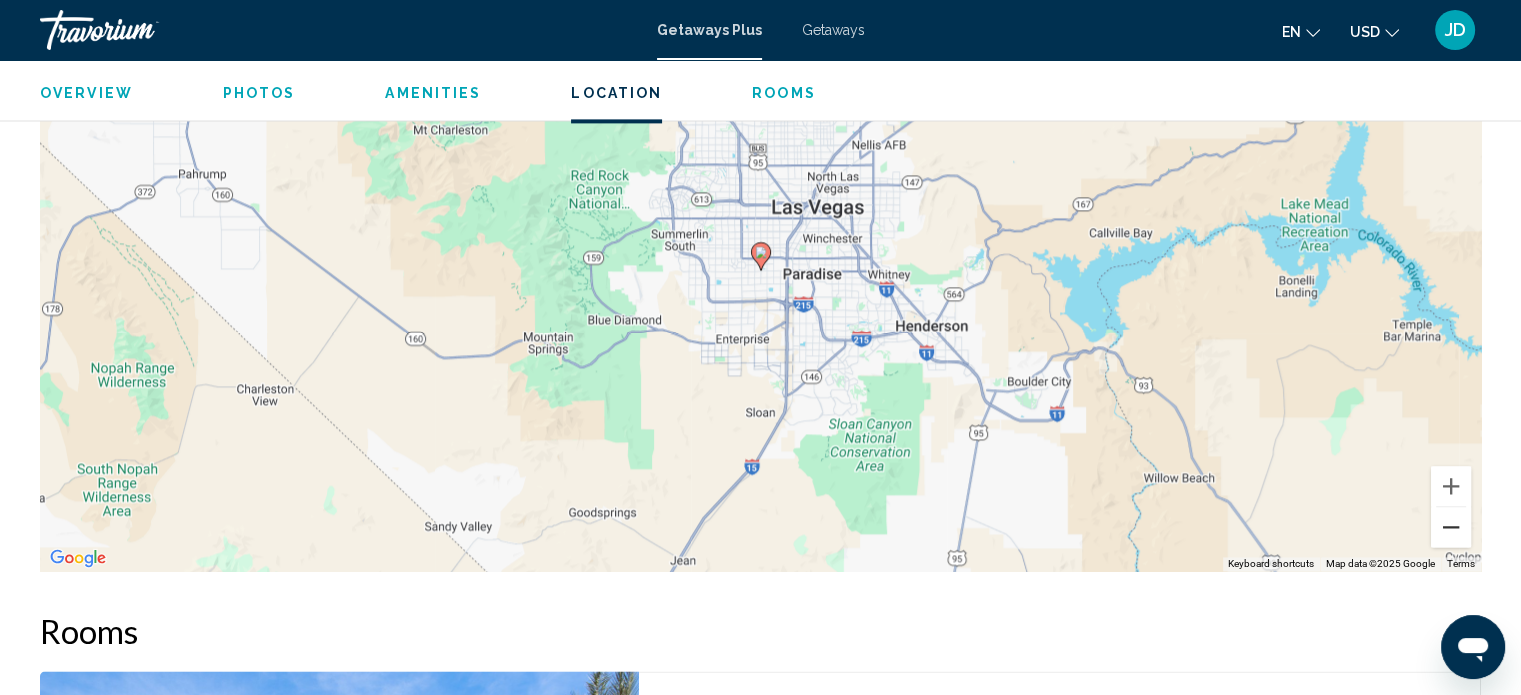 click at bounding box center (1451, 527) 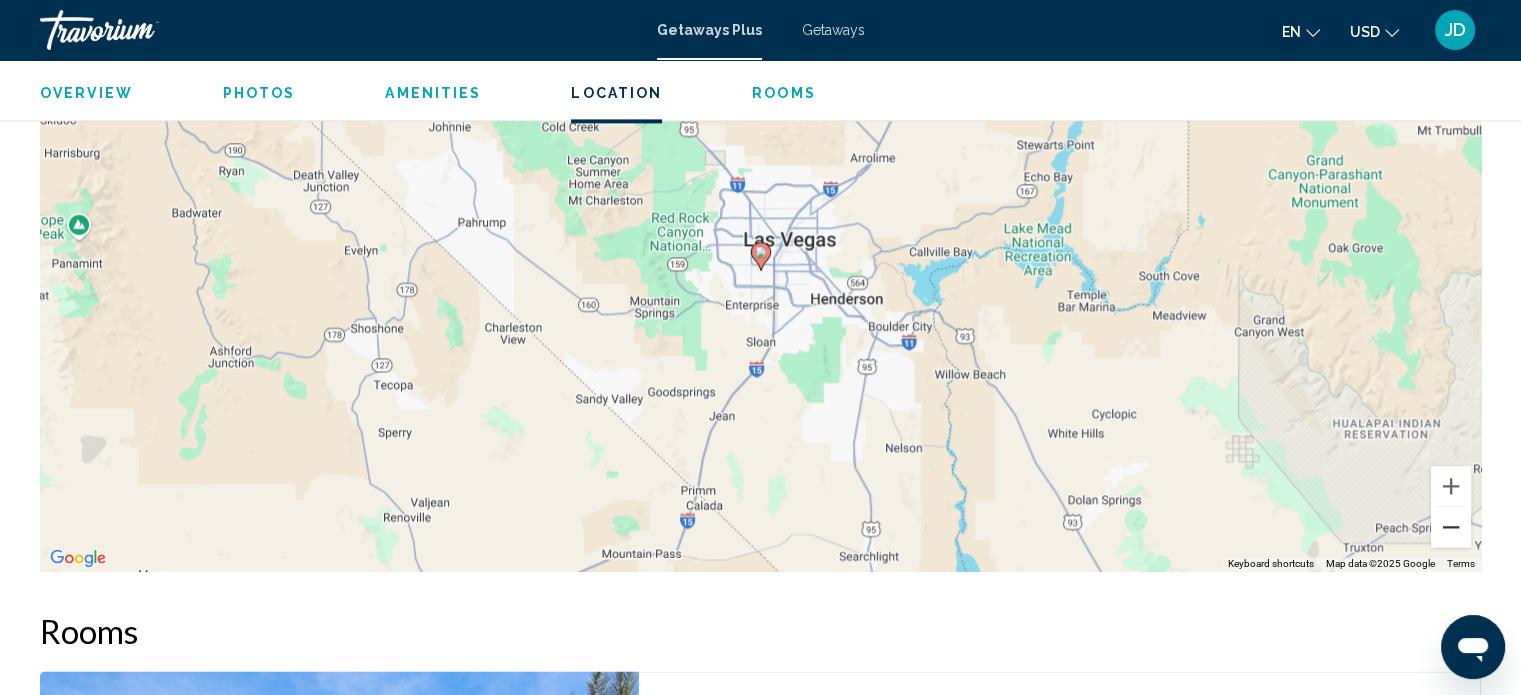click at bounding box center [1451, 527] 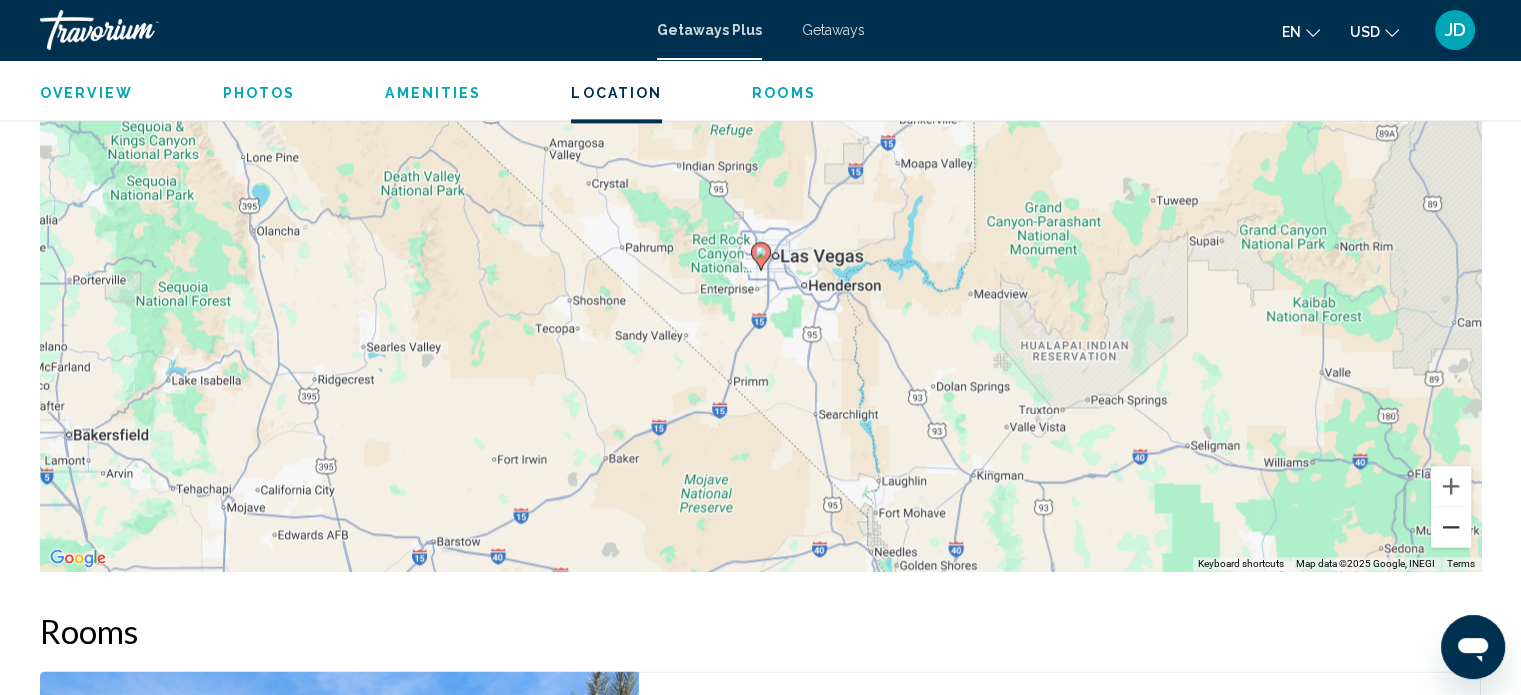 click at bounding box center (1451, 527) 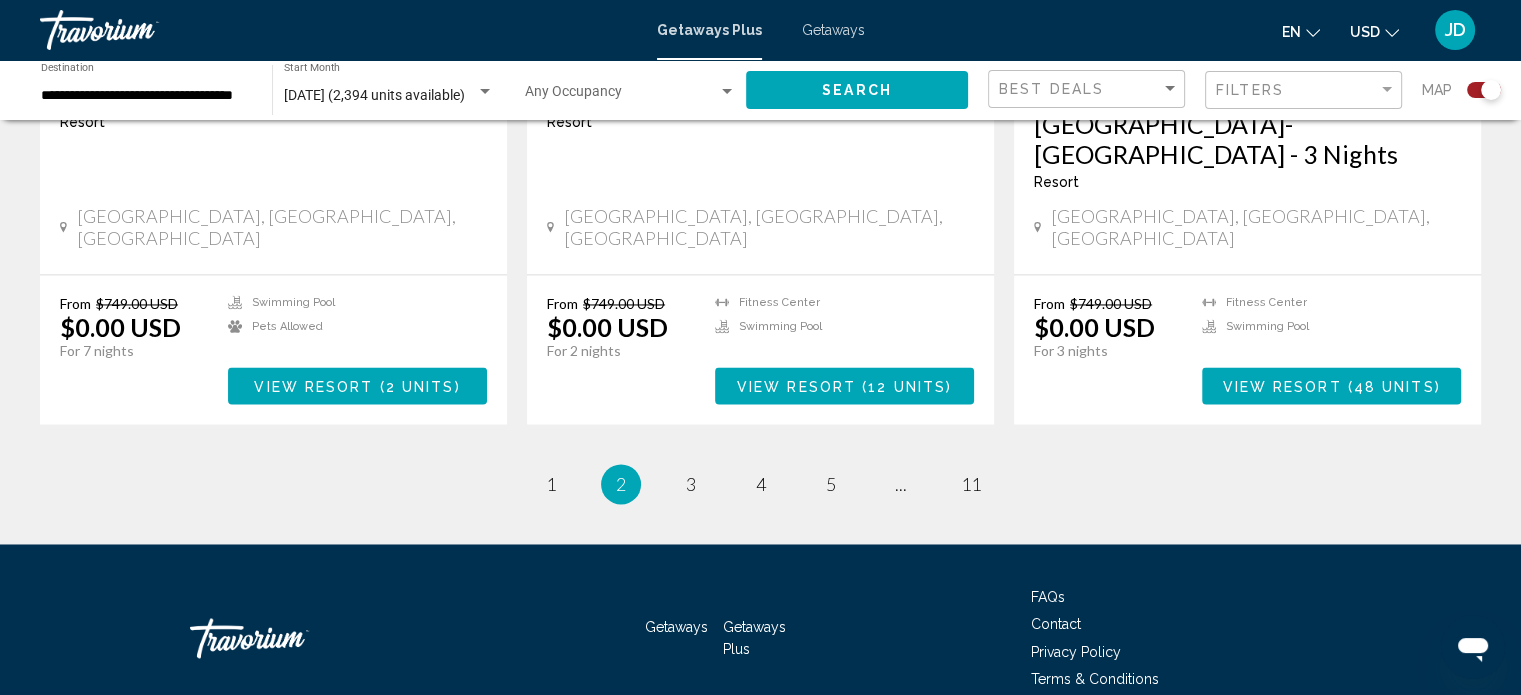scroll, scrollTop: 3180, scrollLeft: 0, axis: vertical 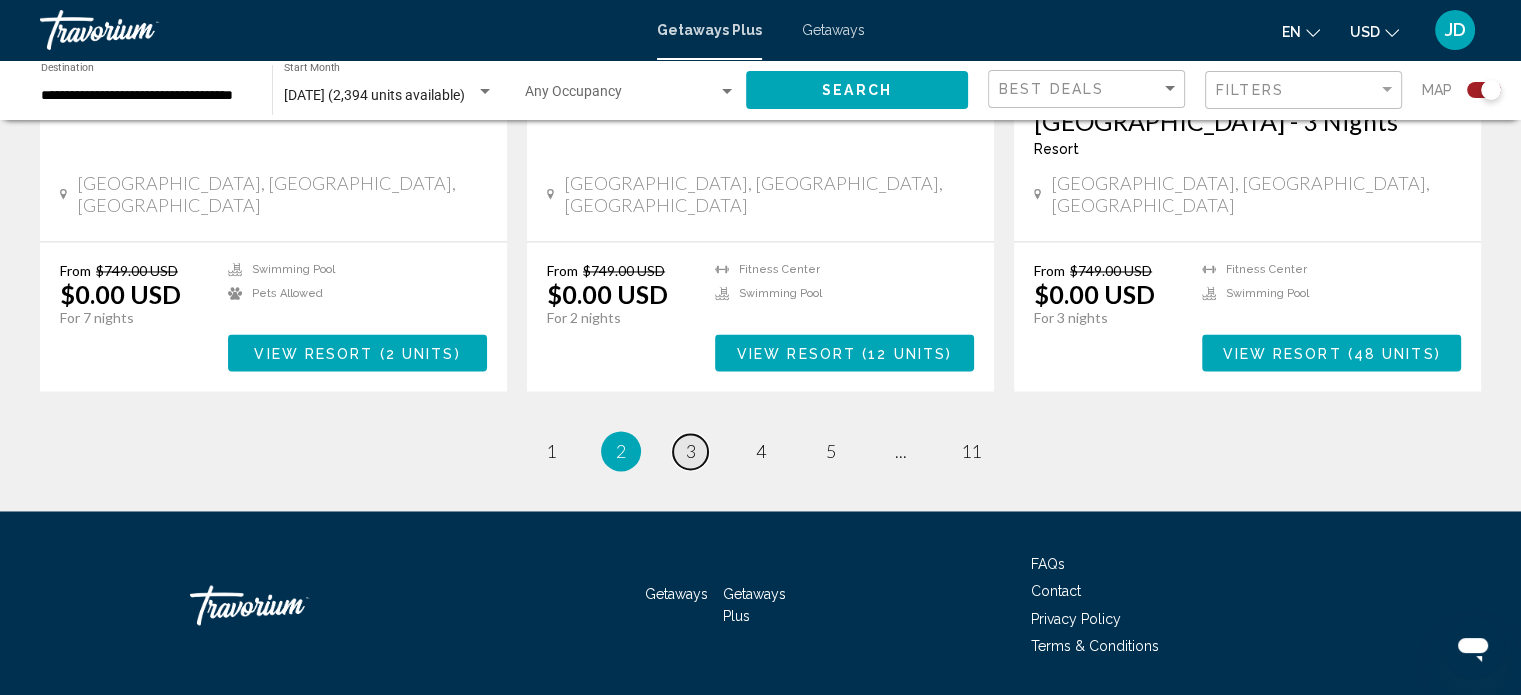 click on "page  3" at bounding box center [690, 451] 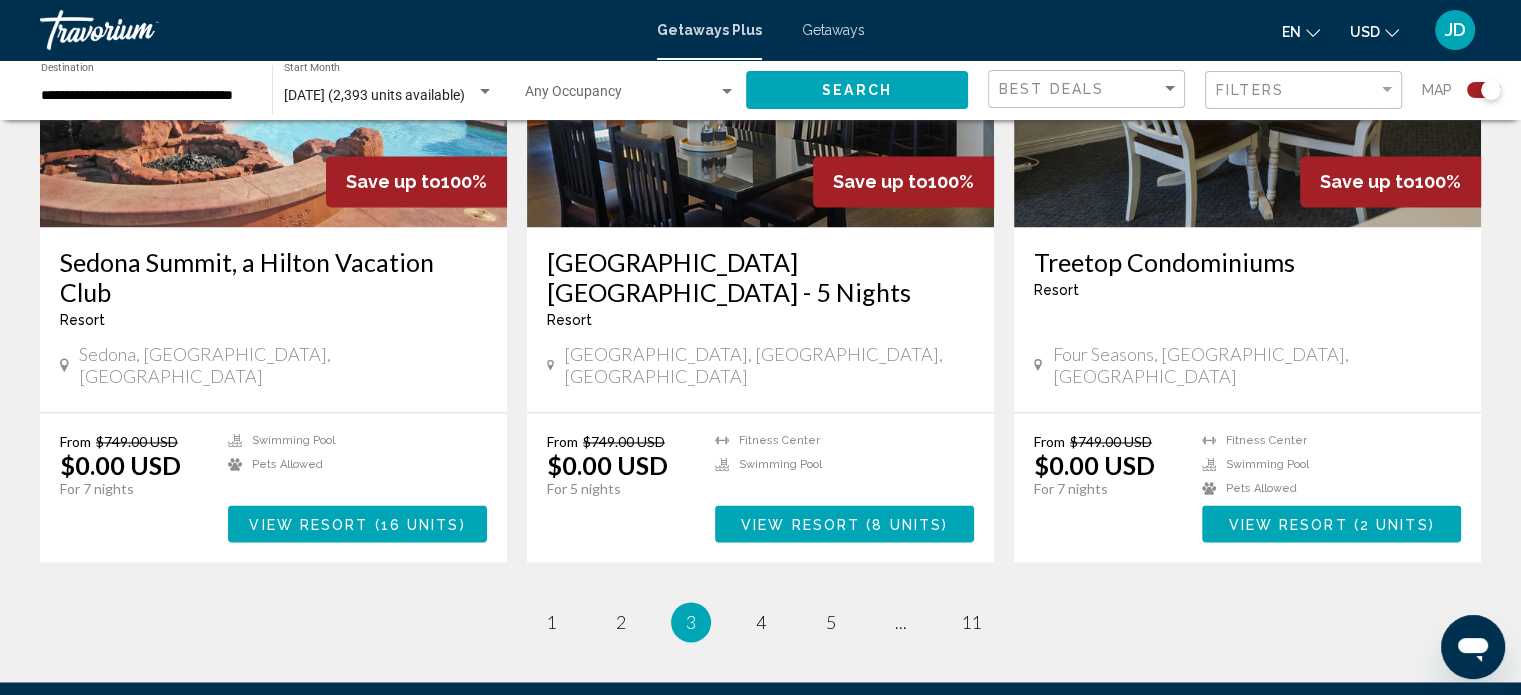 scroll, scrollTop: 3049, scrollLeft: 0, axis: vertical 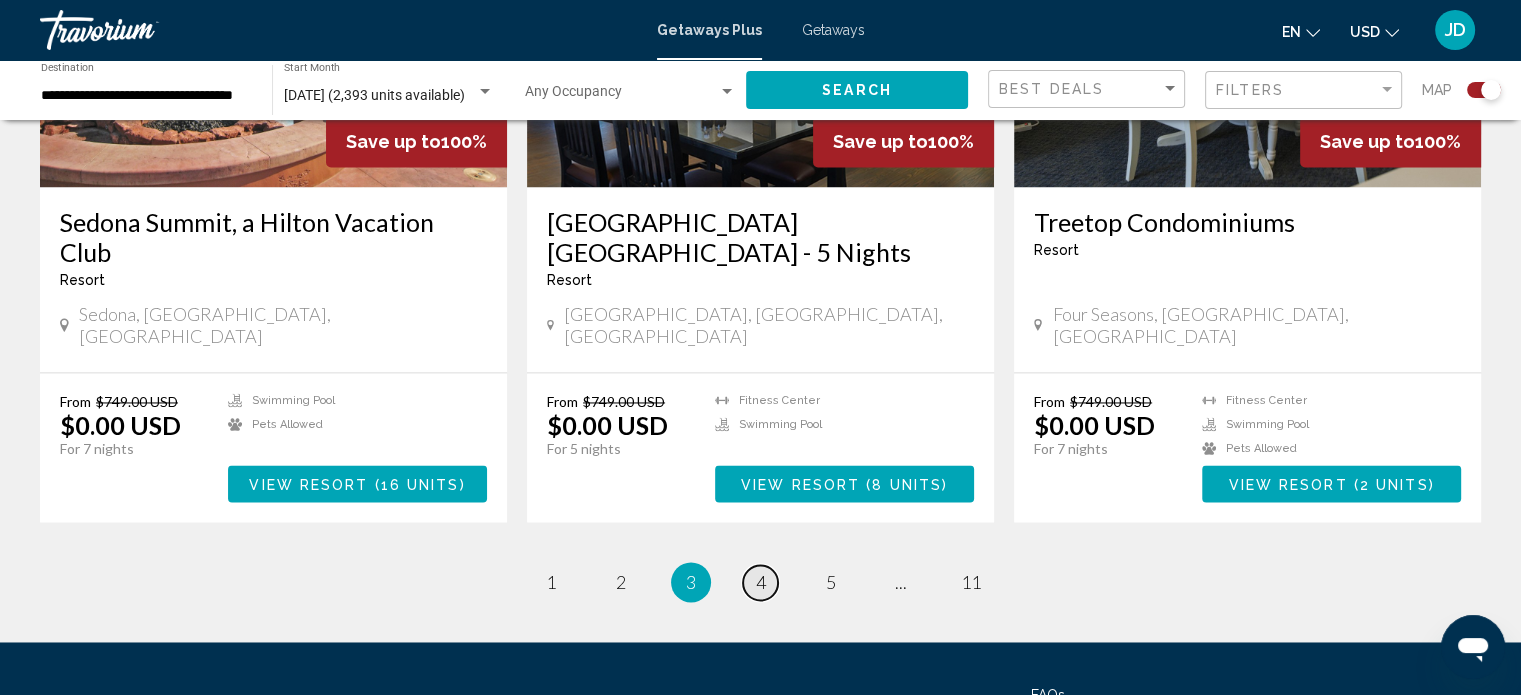 click on "4" at bounding box center (761, 582) 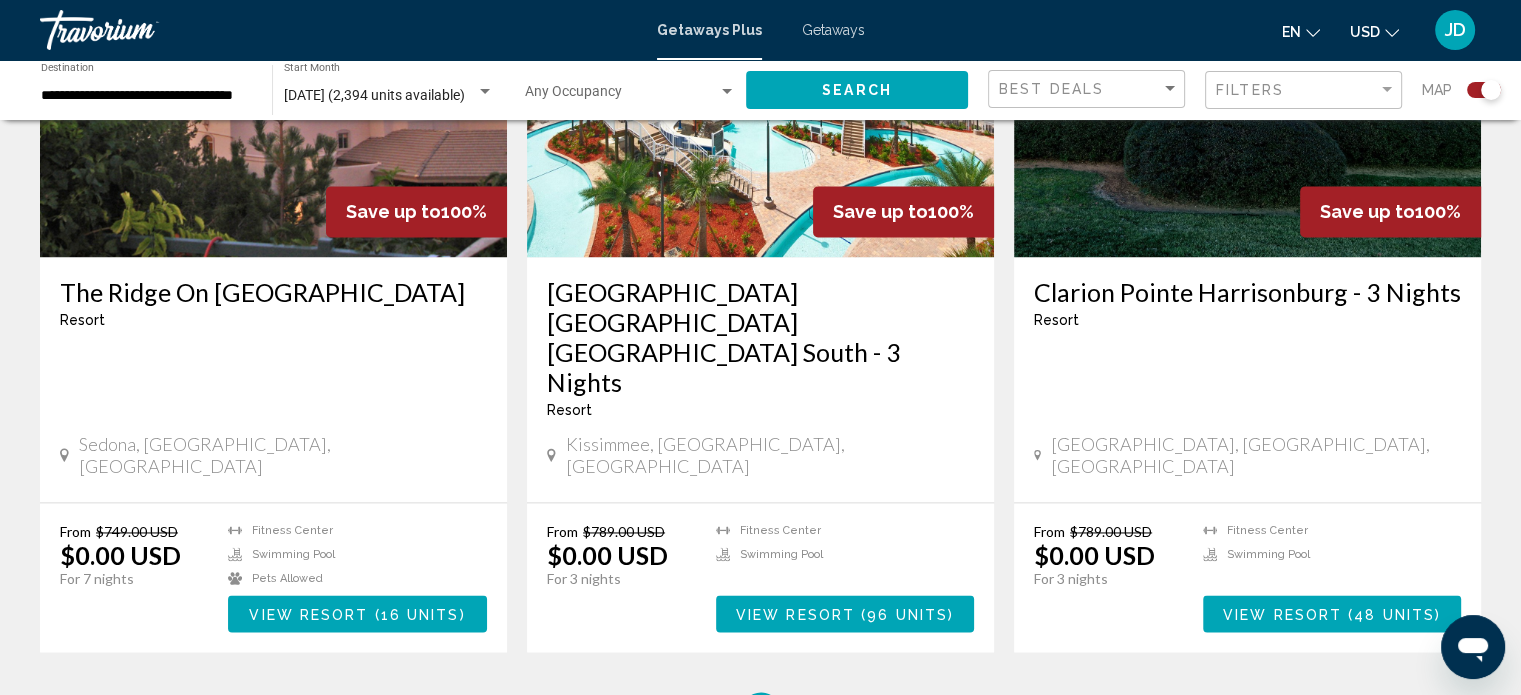 scroll, scrollTop: 3029, scrollLeft: 0, axis: vertical 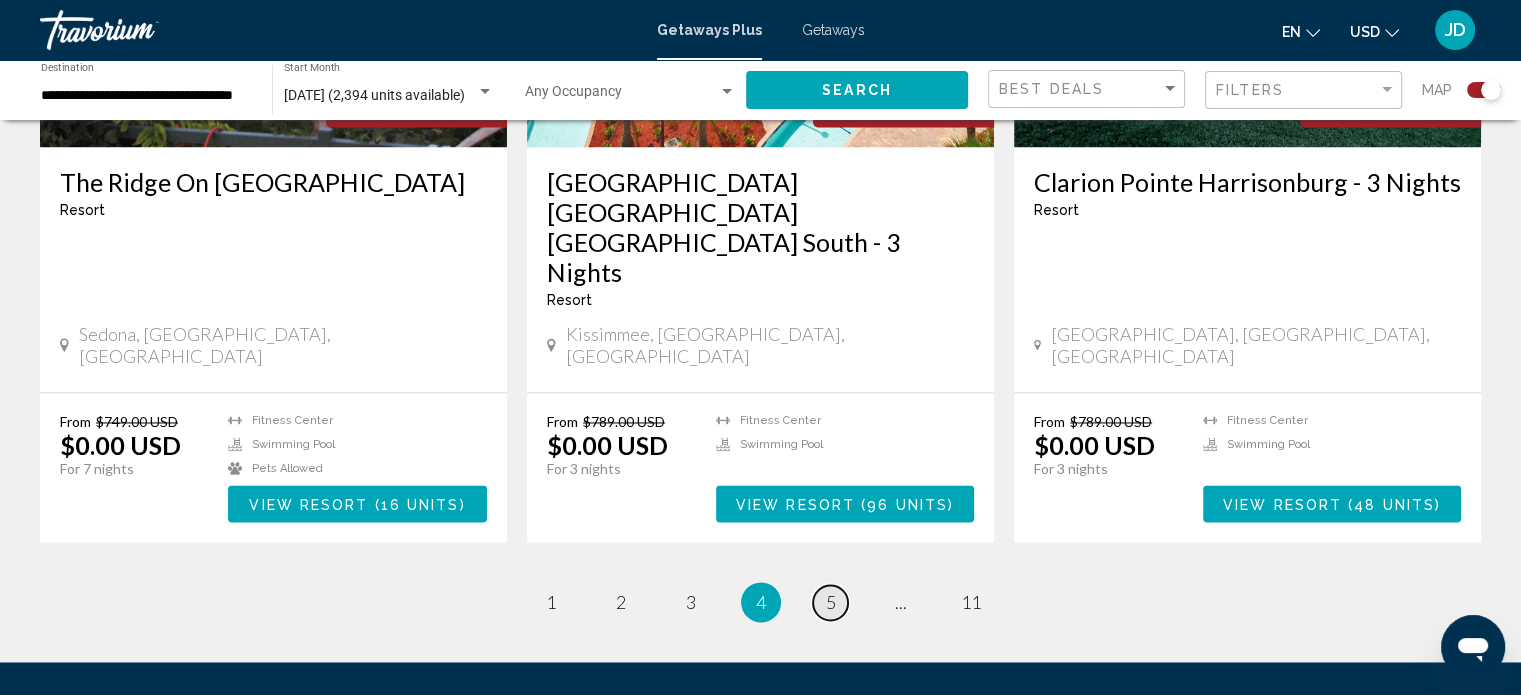 click on "5" at bounding box center (831, 602) 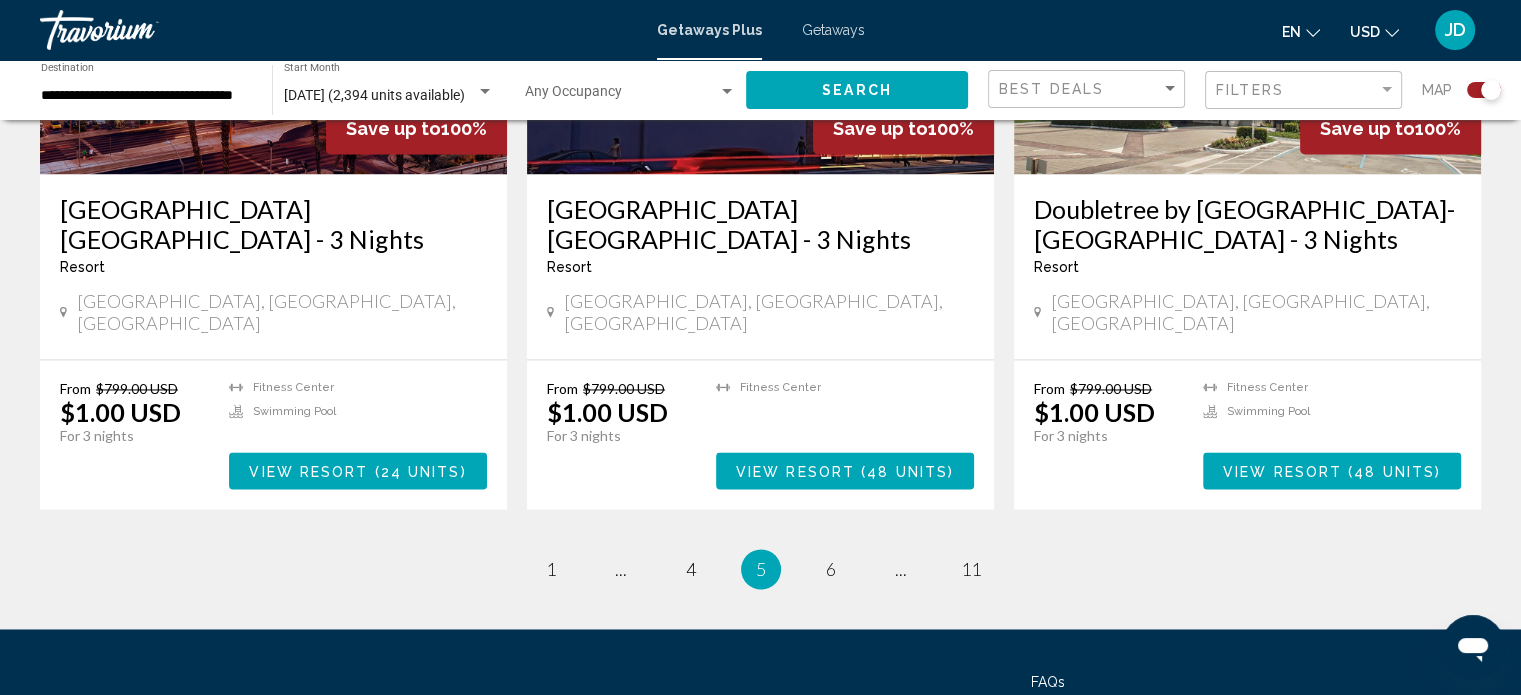scroll, scrollTop: 3120, scrollLeft: 0, axis: vertical 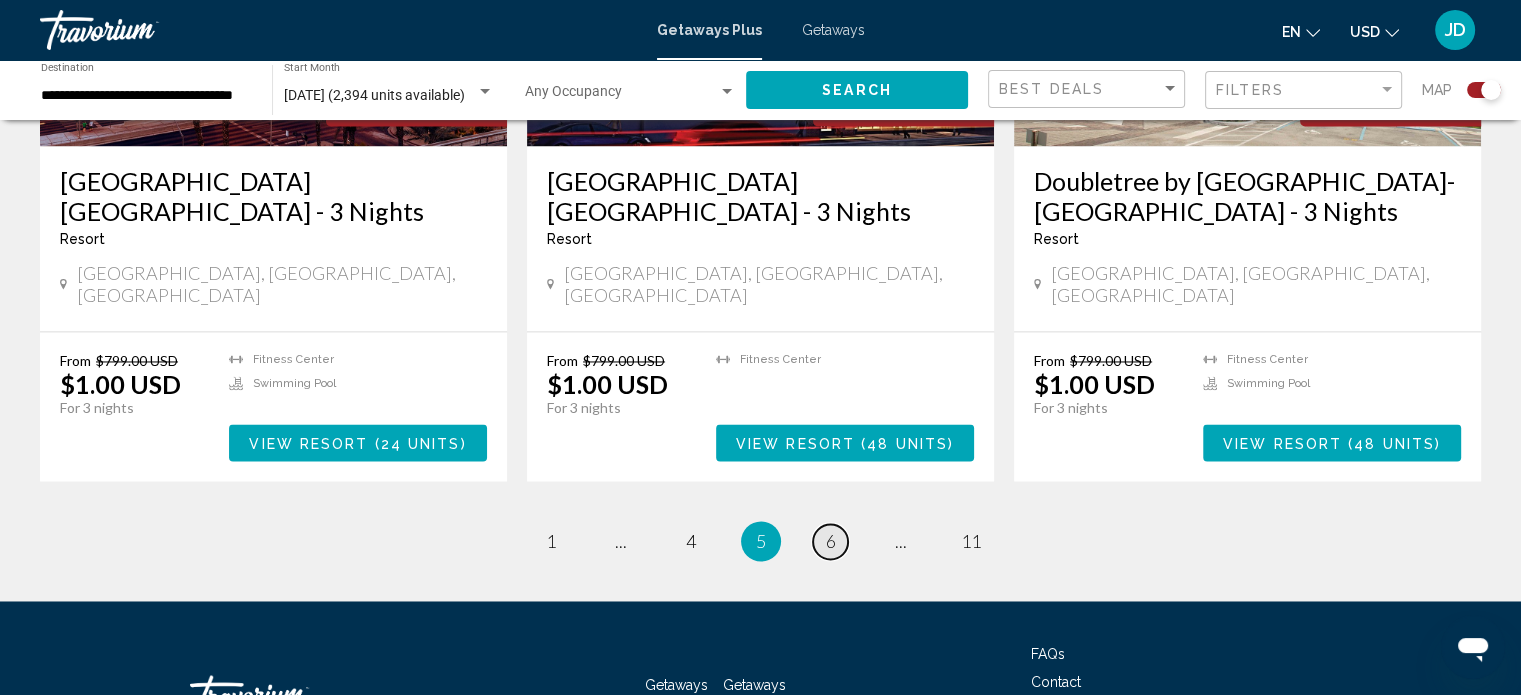 click on "6" at bounding box center [831, 541] 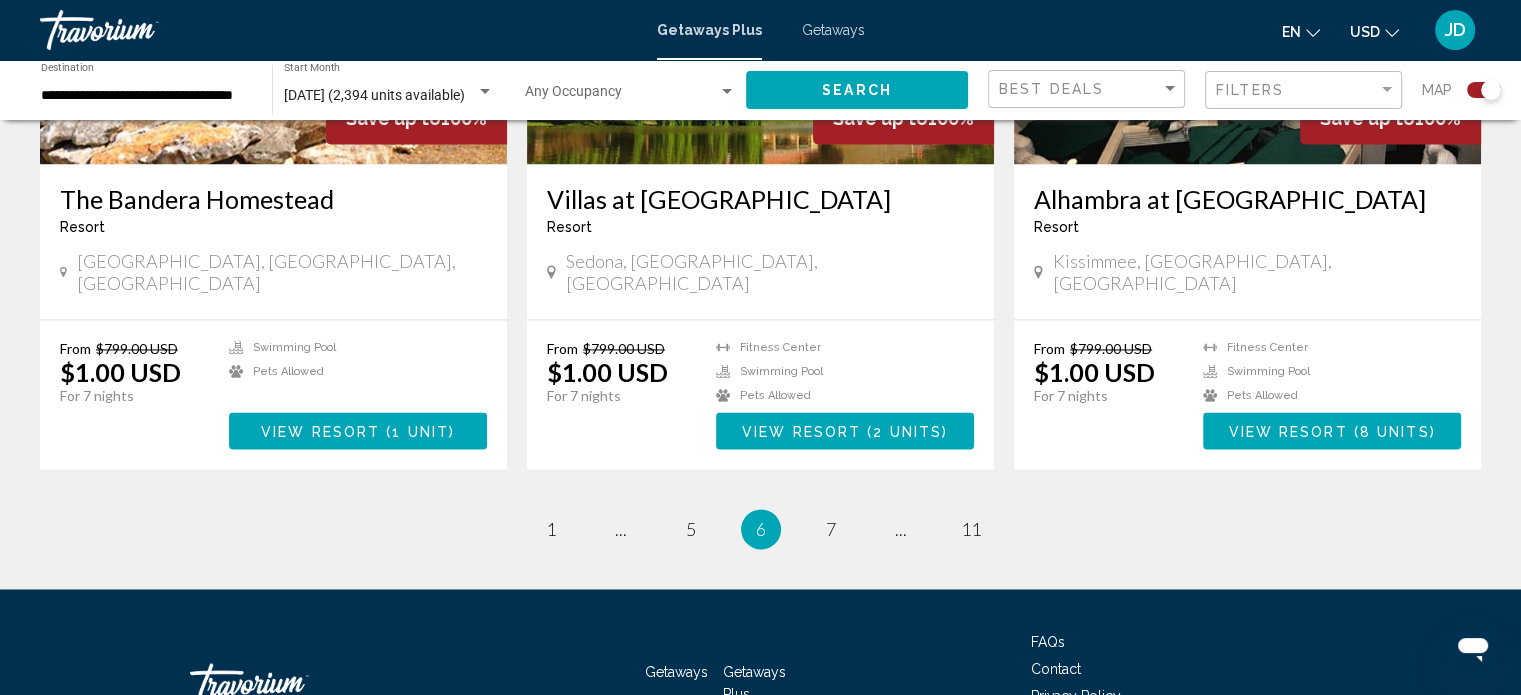 scroll, scrollTop: 3120, scrollLeft: 0, axis: vertical 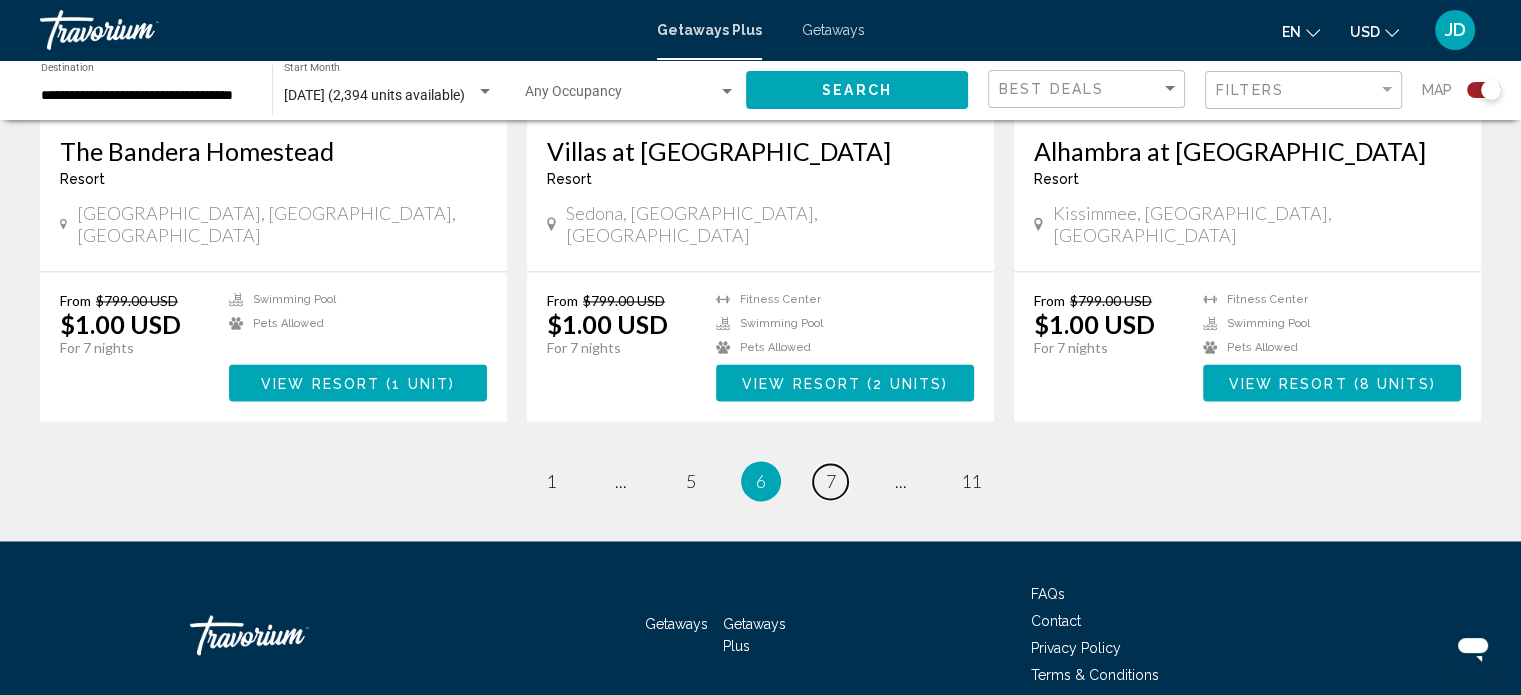 click on "page  7" at bounding box center (830, 481) 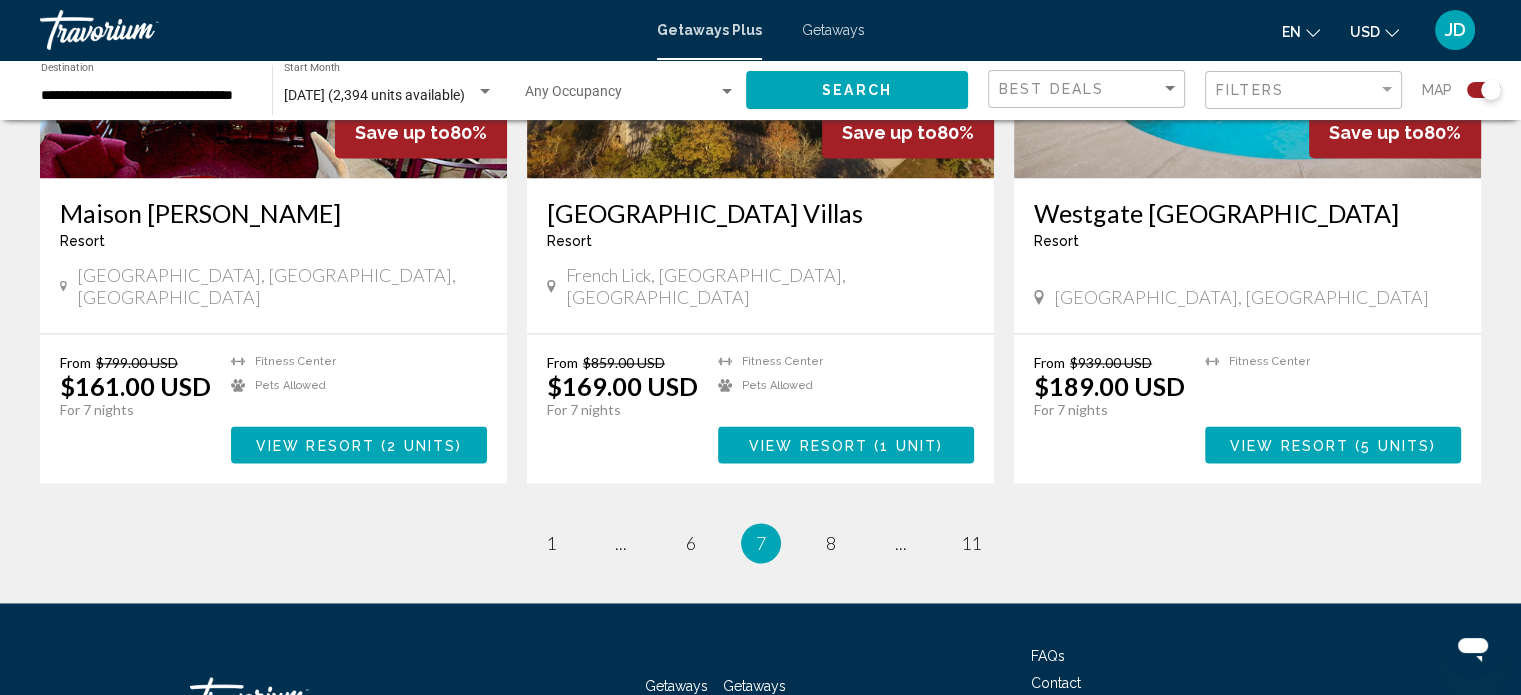 scroll, scrollTop: 3000, scrollLeft: 0, axis: vertical 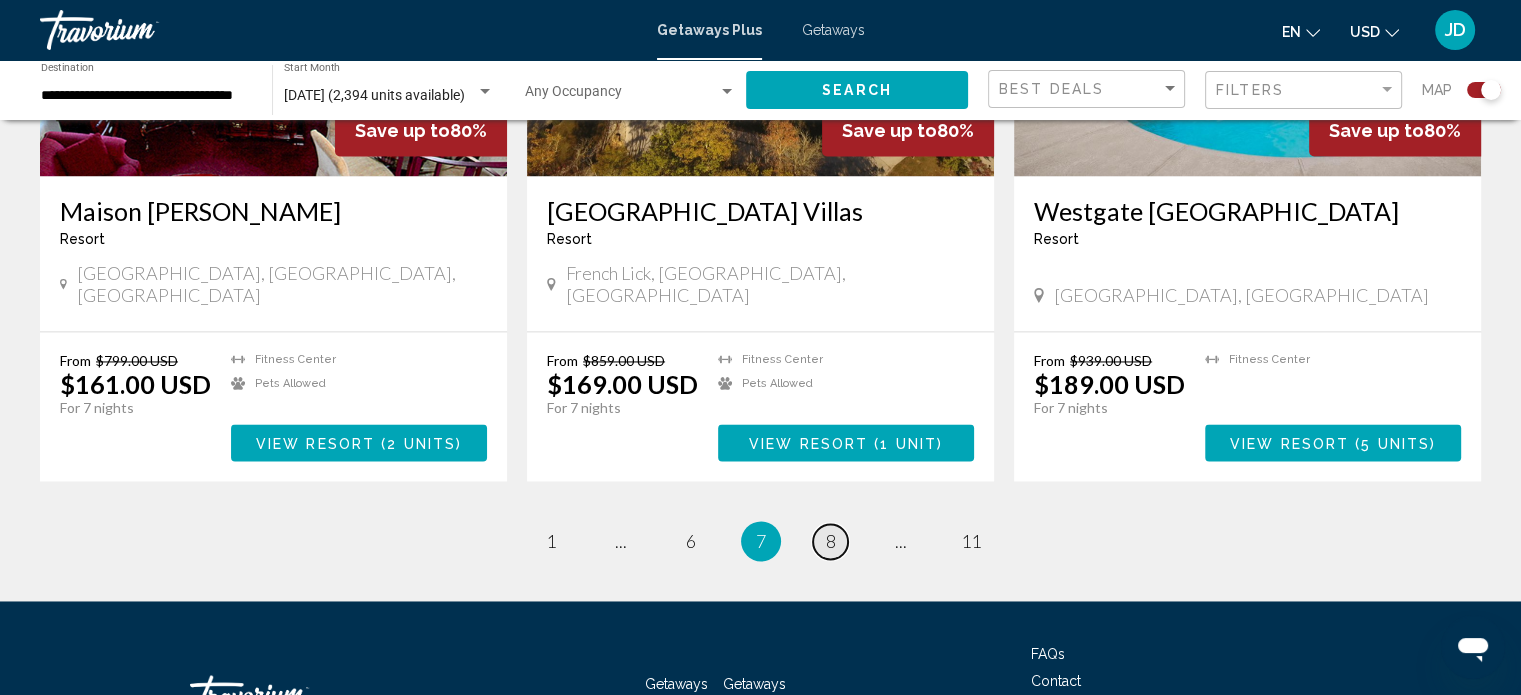 click on "page  8" at bounding box center [830, 541] 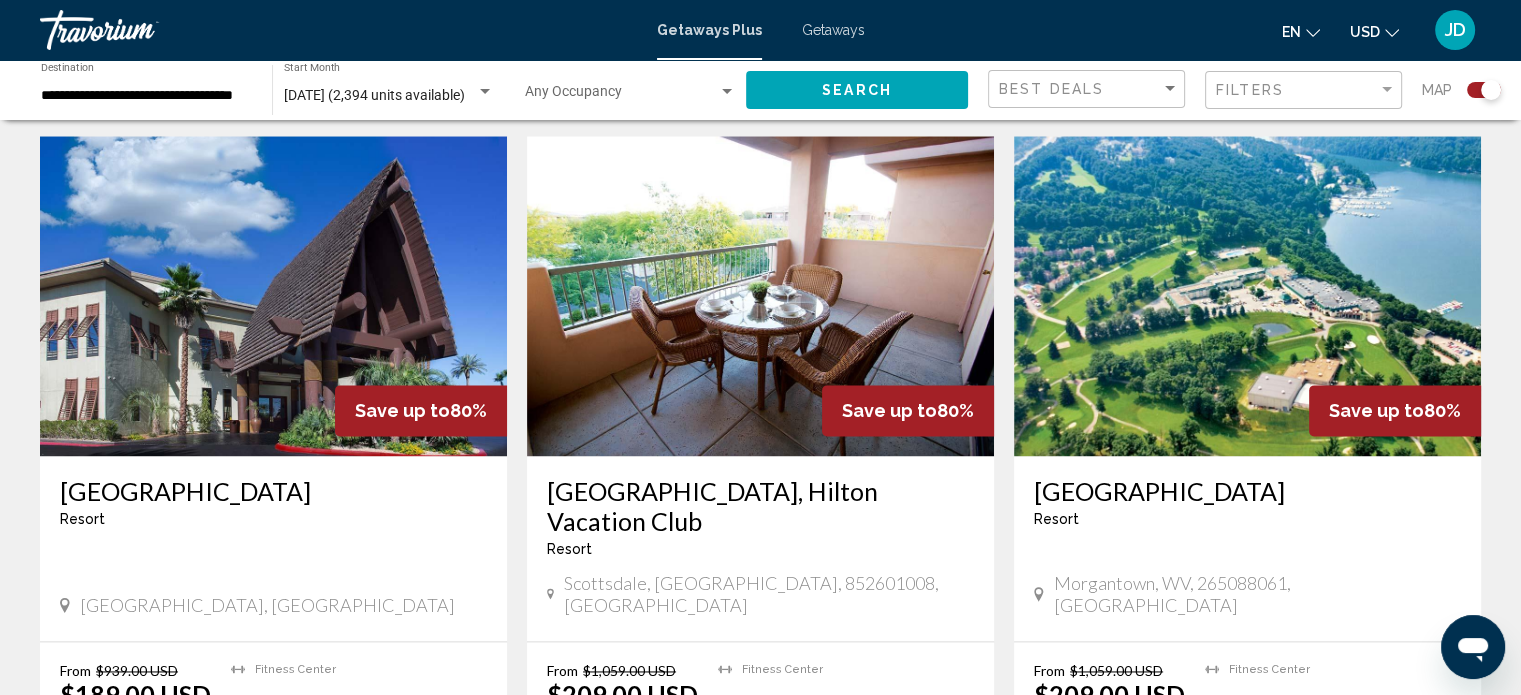 scroll, scrollTop: 2689, scrollLeft: 0, axis: vertical 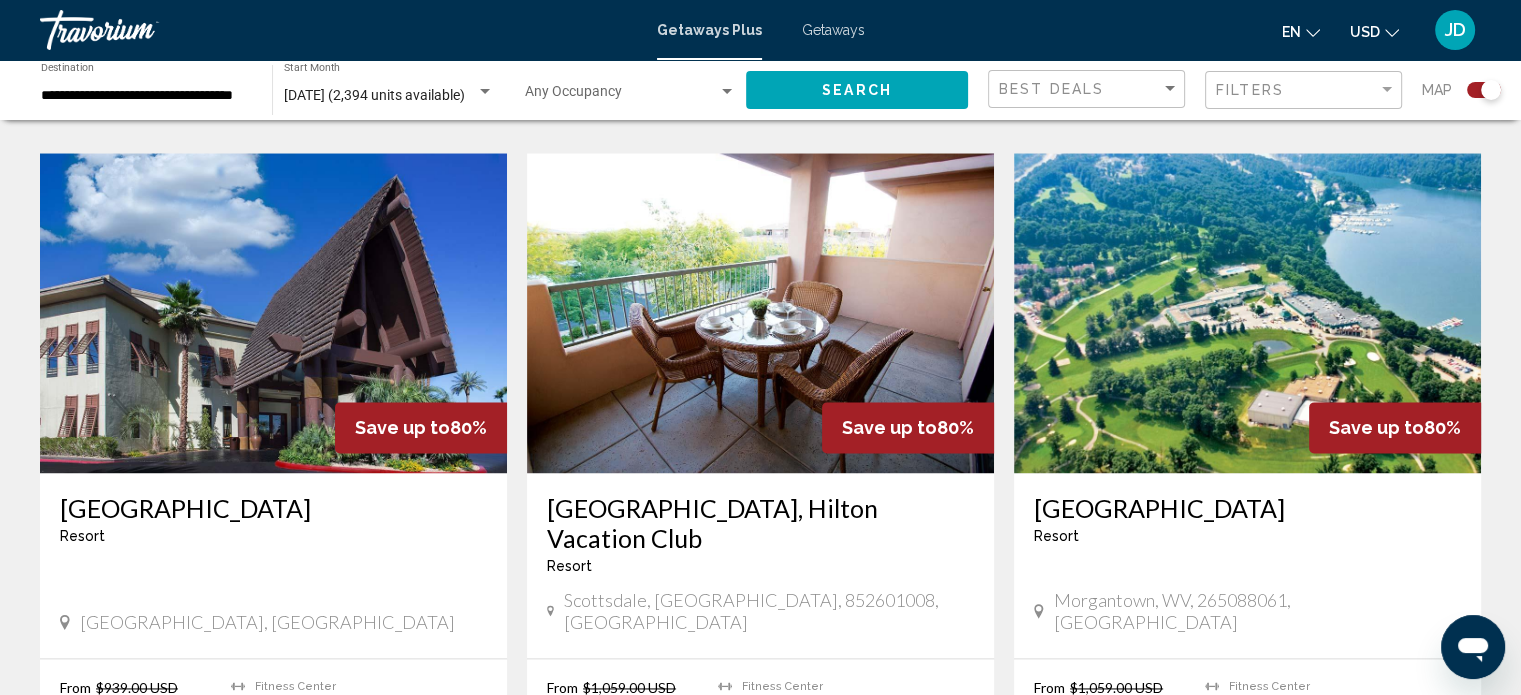 click at bounding box center [1247, 313] 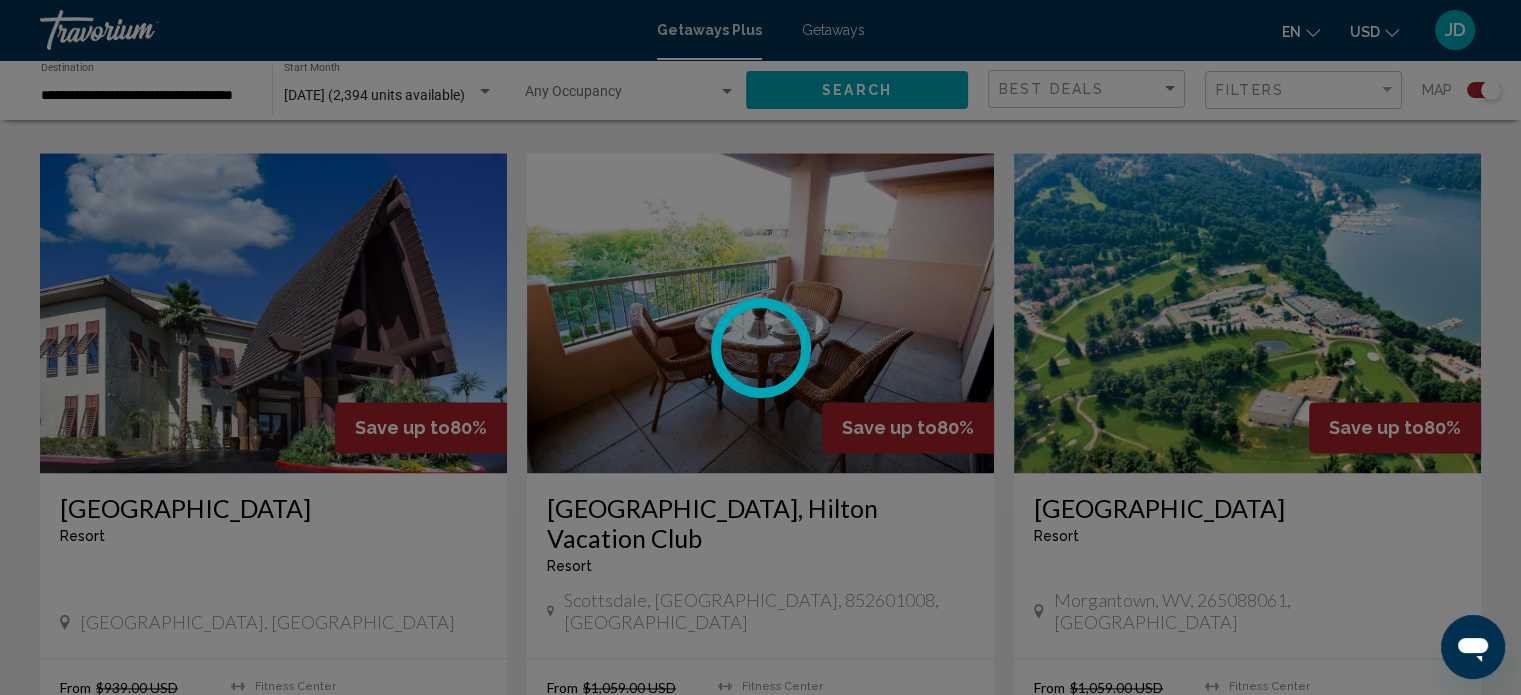 scroll, scrollTop: 12, scrollLeft: 0, axis: vertical 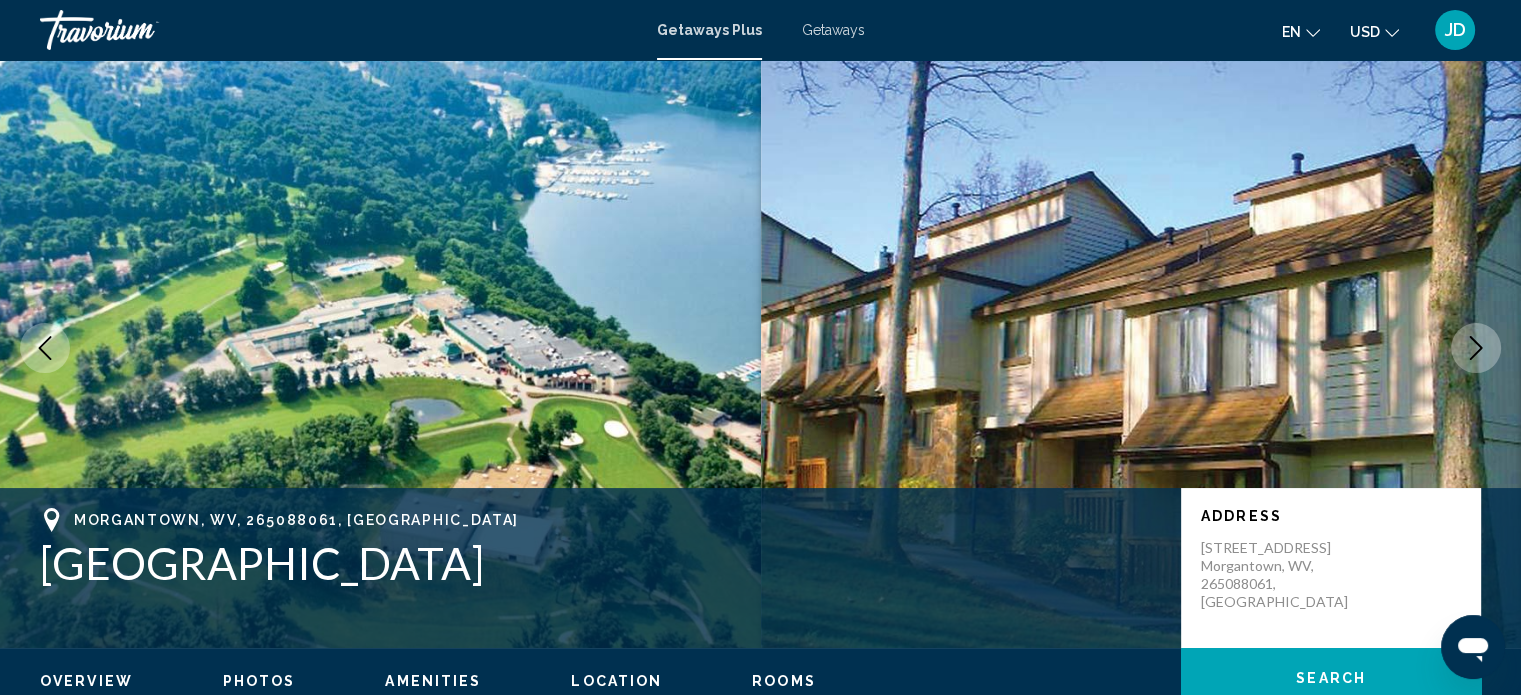 click at bounding box center [1476, 348] 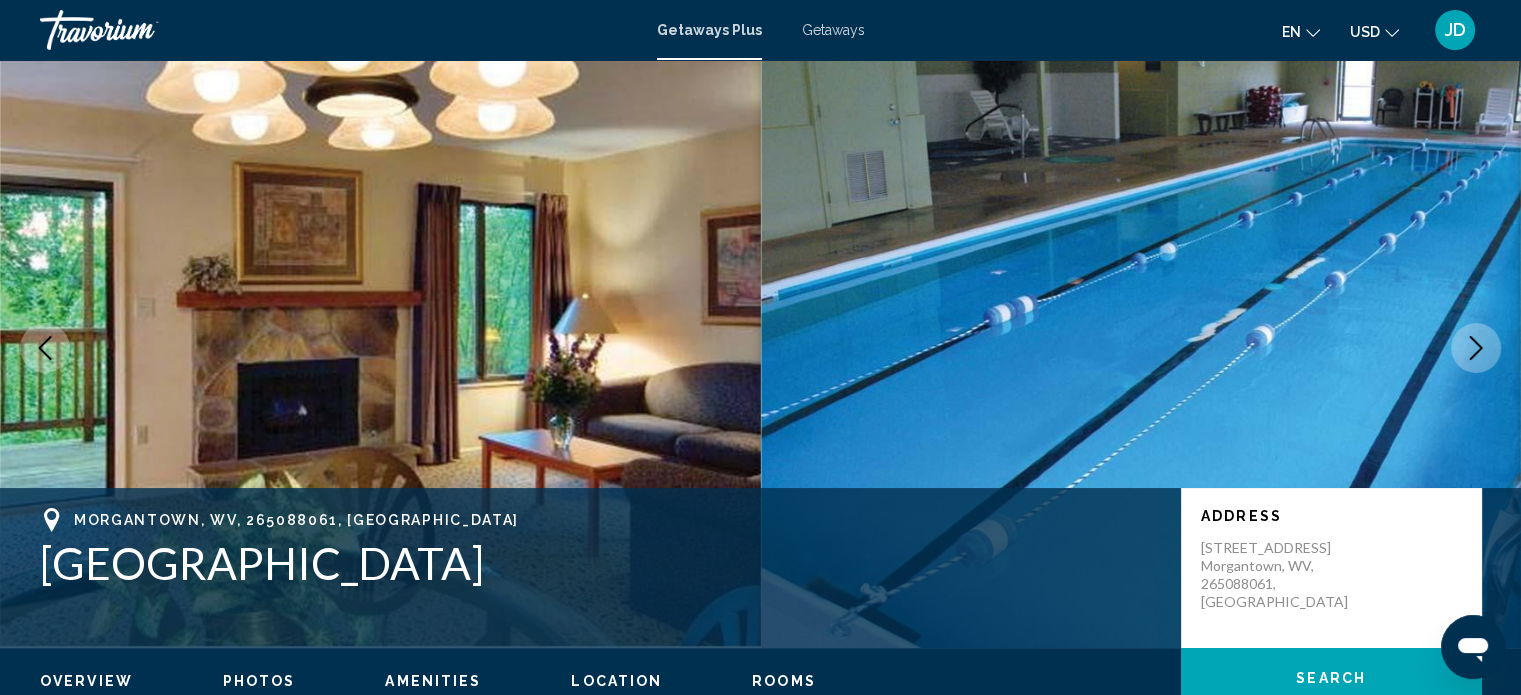 click at bounding box center [1476, 348] 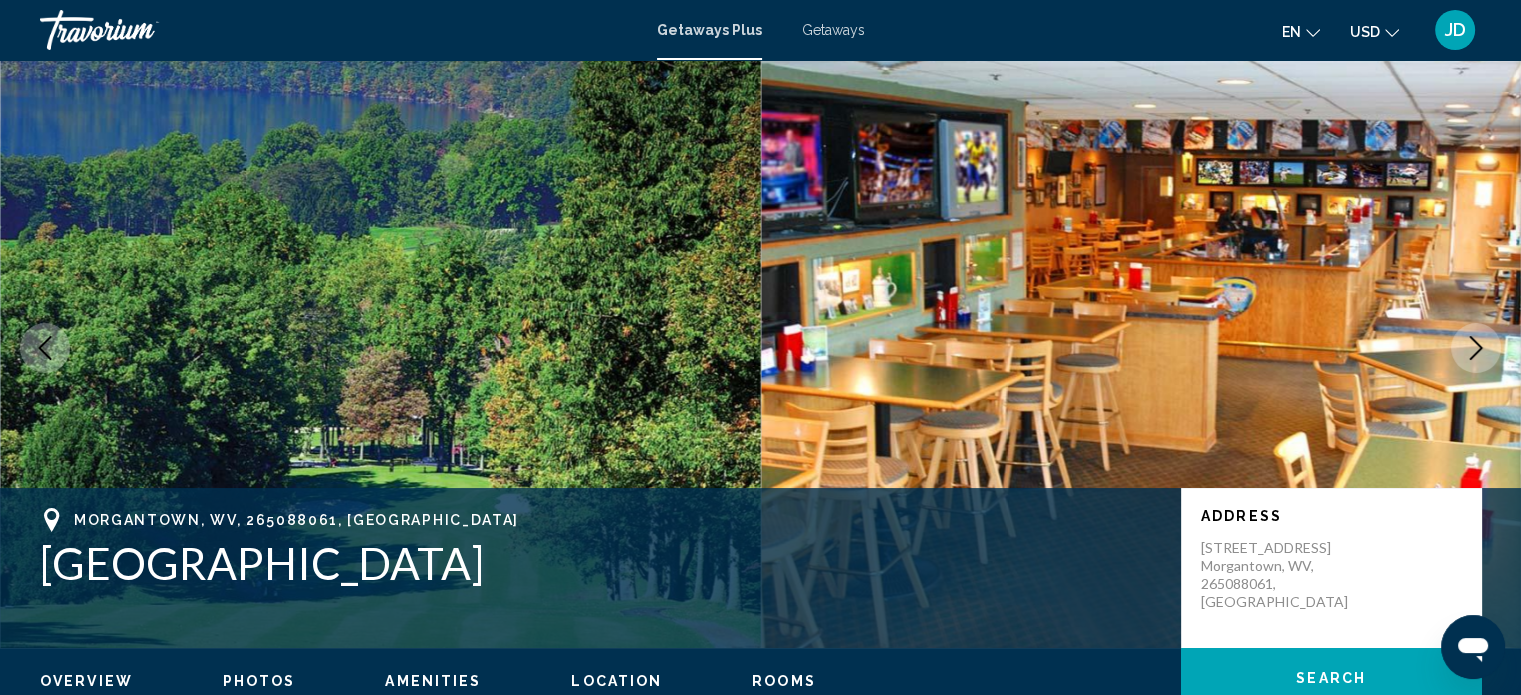 click at bounding box center [1476, 348] 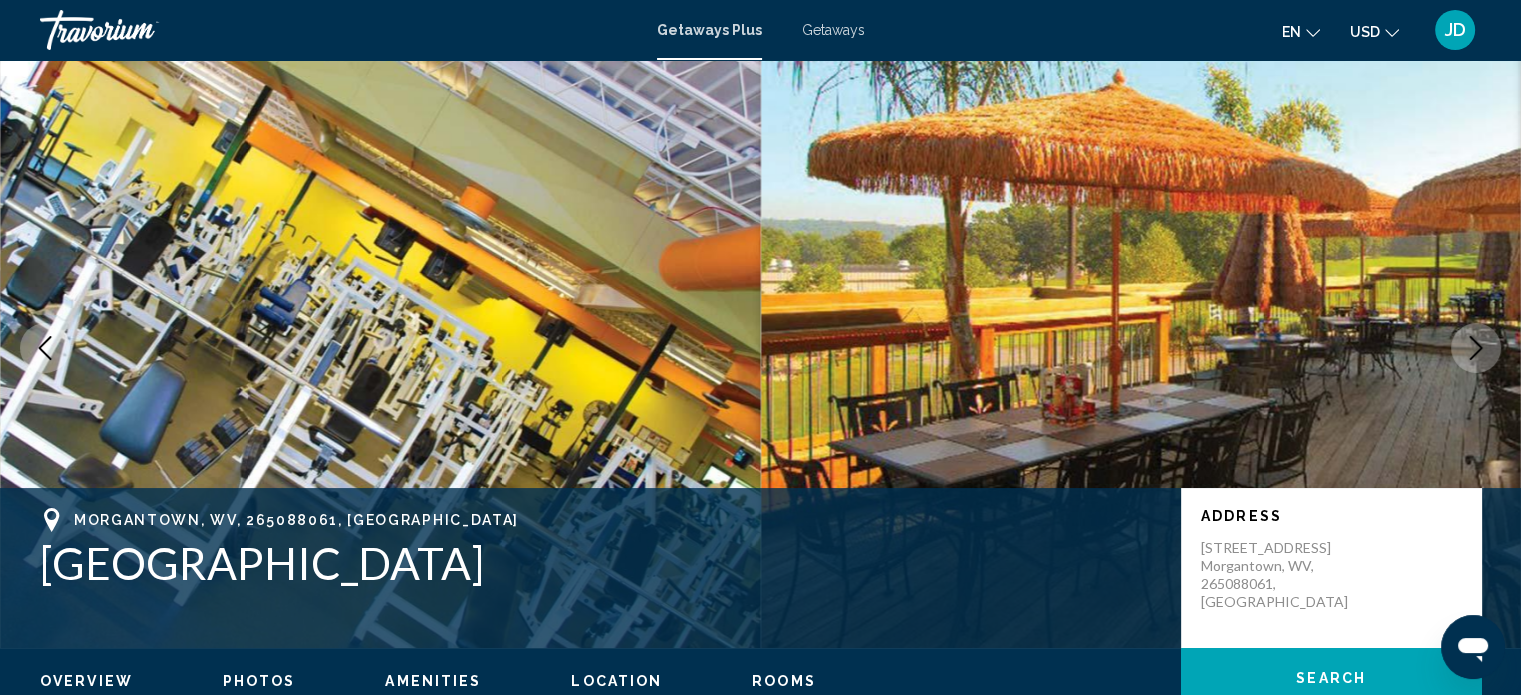 click at bounding box center [1476, 348] 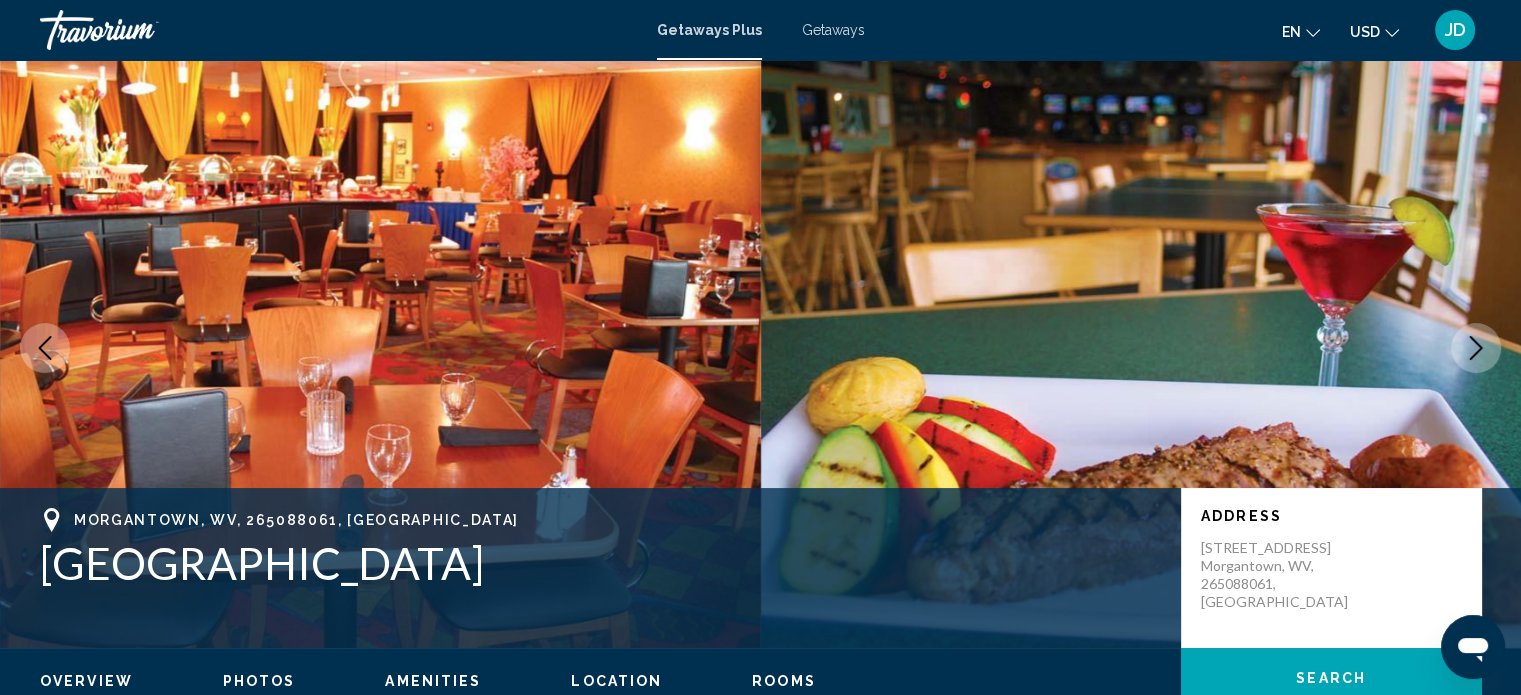 click at bounding box center [1476, 348] 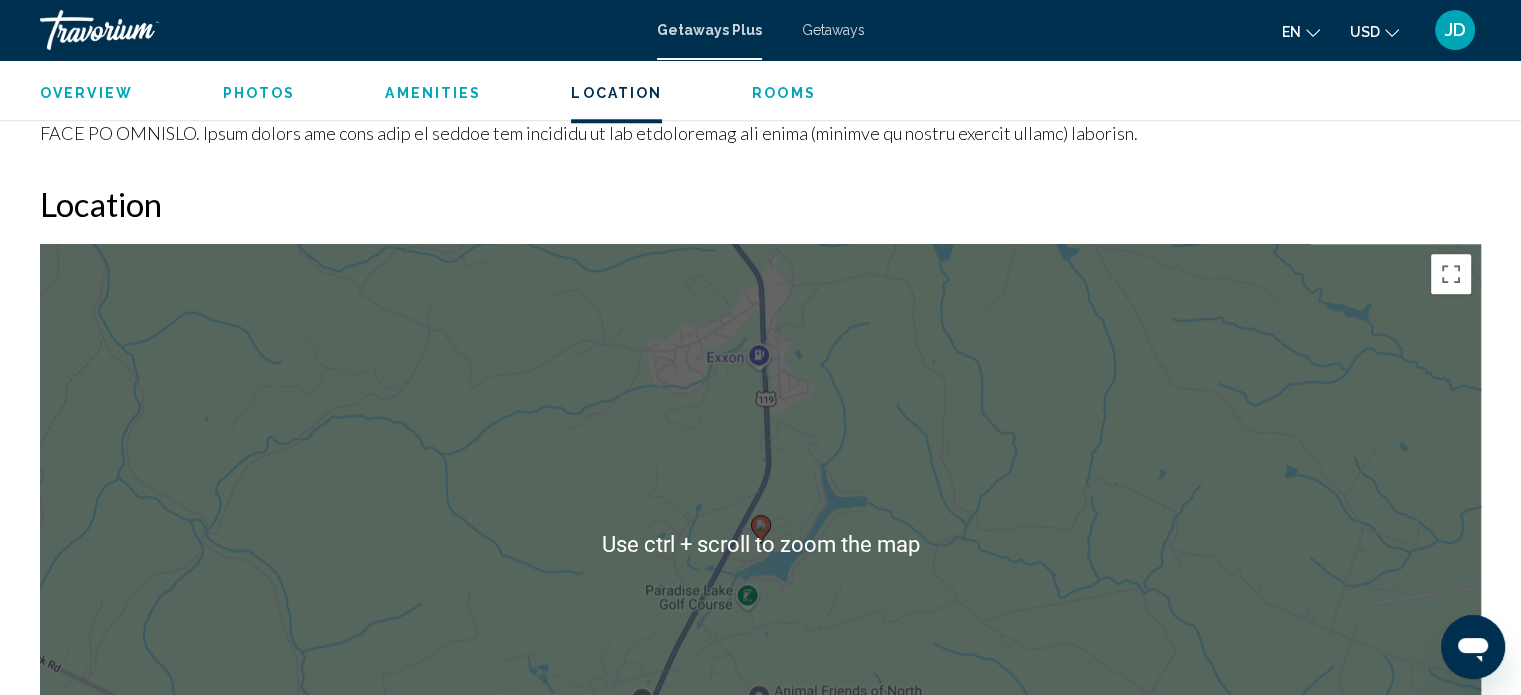 scroll, scrollTop: 2212, scrollLeft: 0, axis: vertical 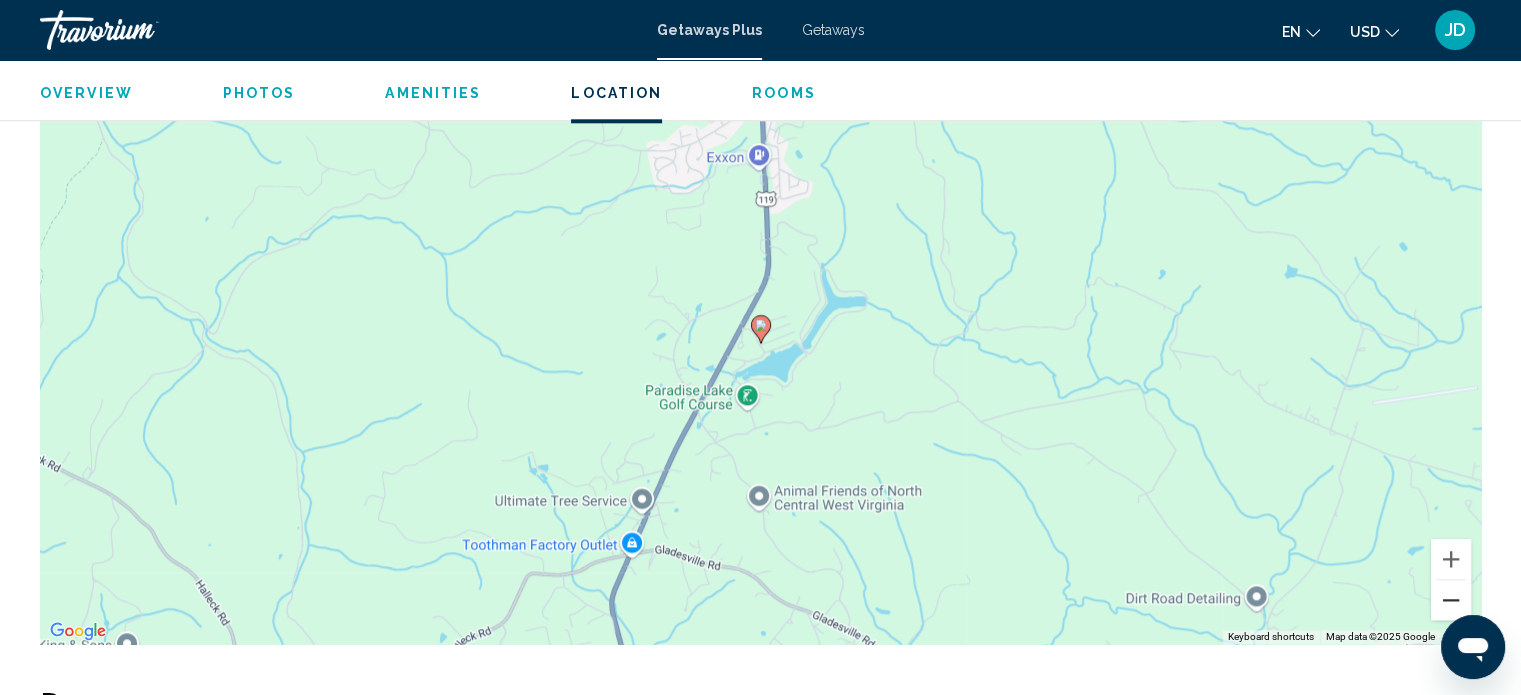 click at bounding box center (1451, 600) 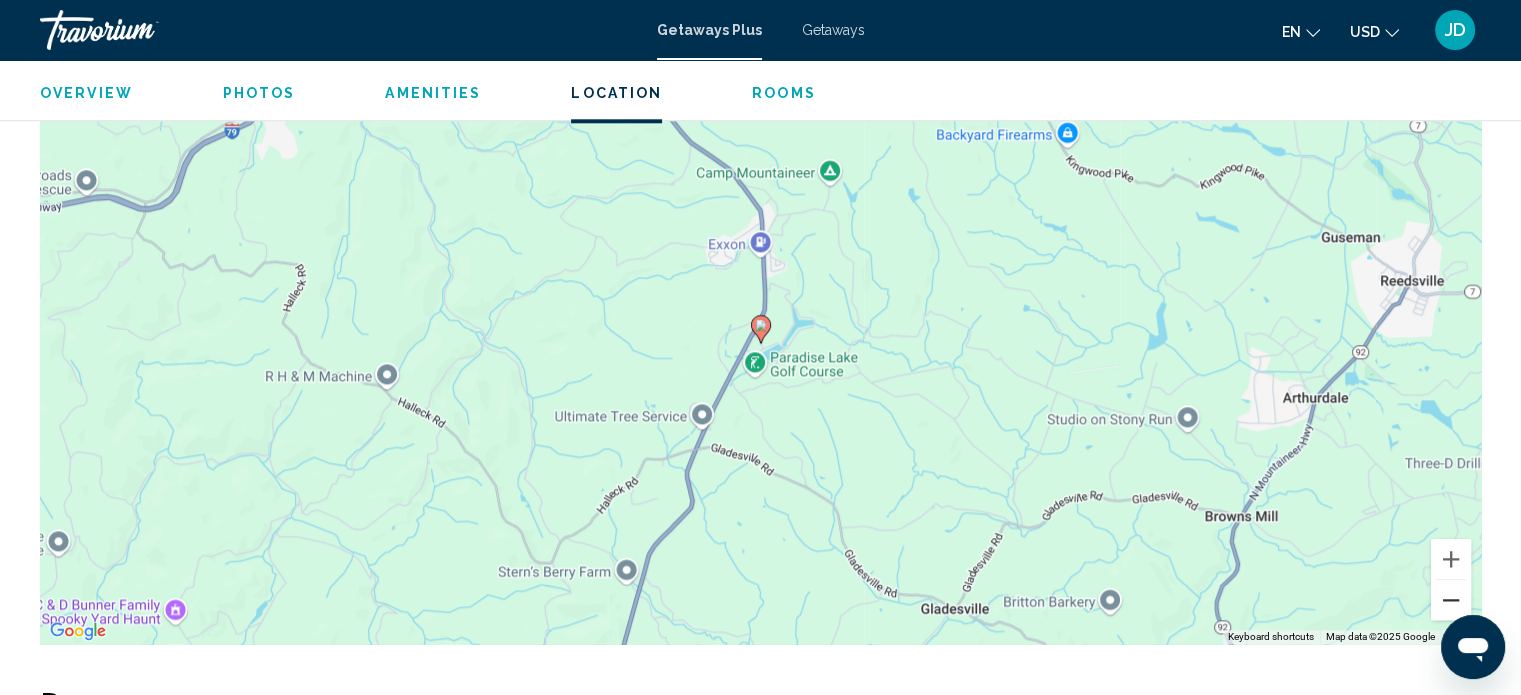 click at bounding box center (1451, 600) 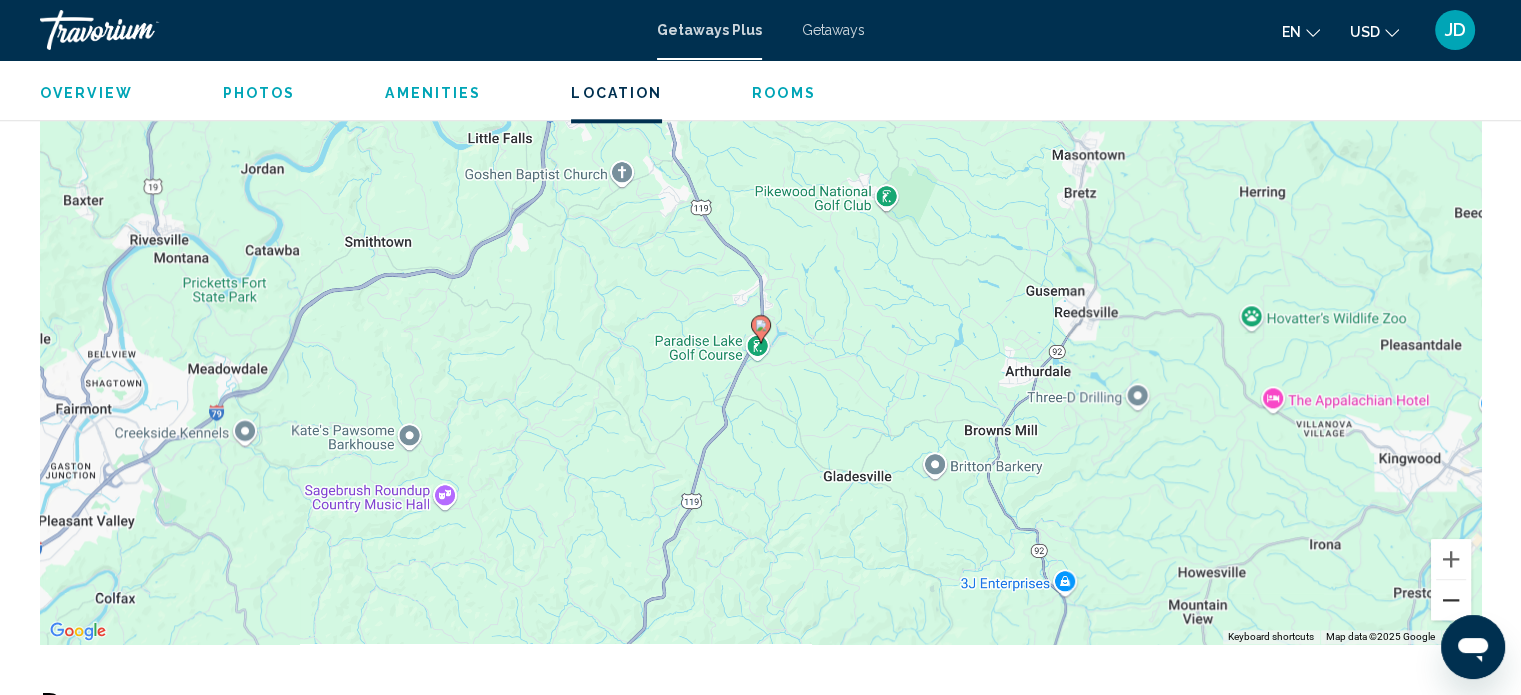 click at bounding box center (1451, 600) 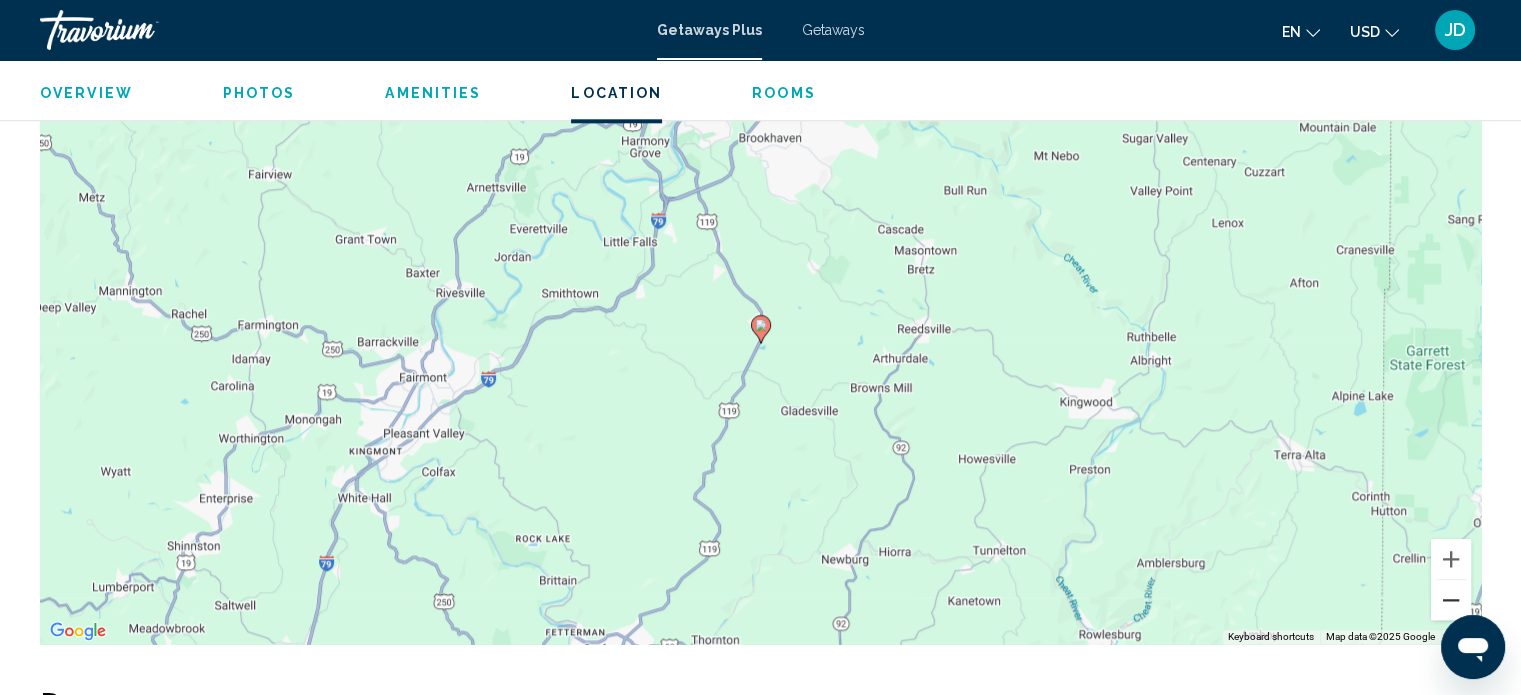 click at bounding box center (1451, 600) 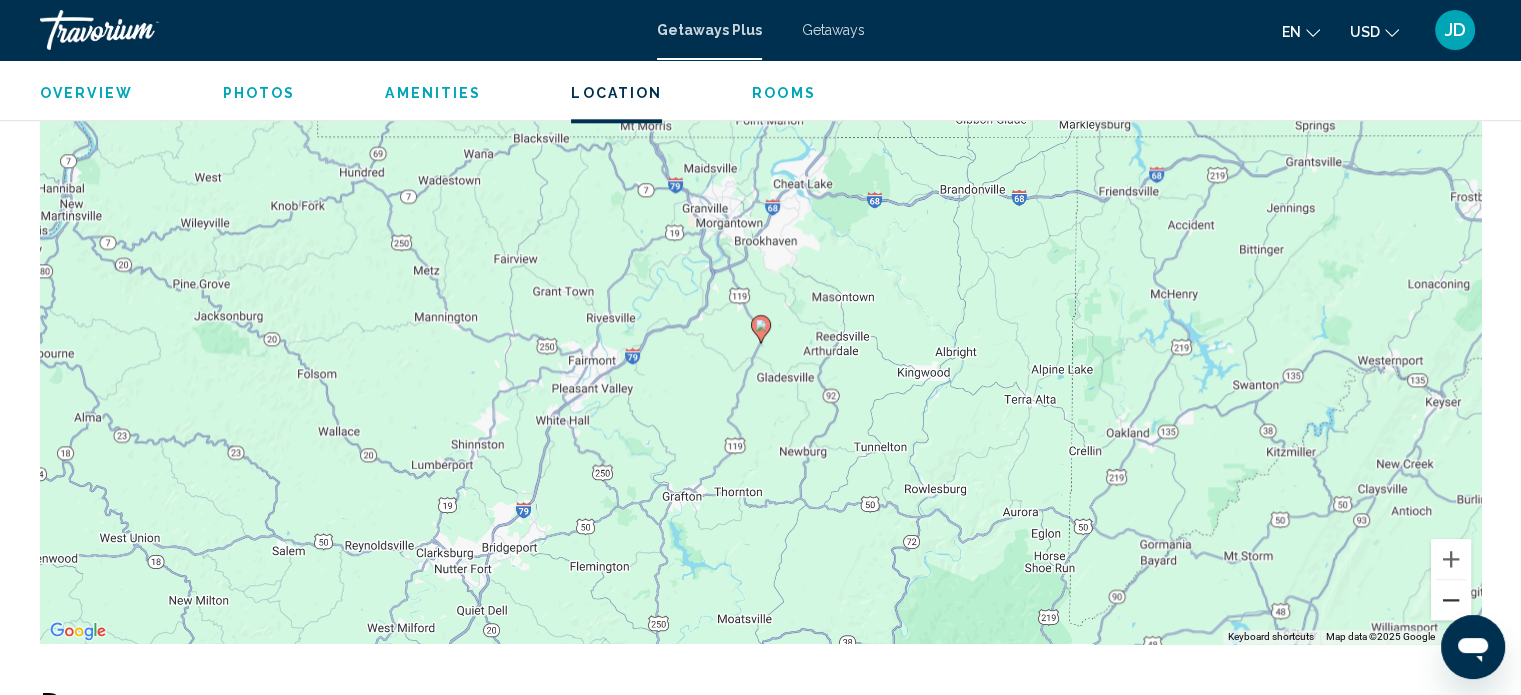 click at bounding box center [1451, 600] 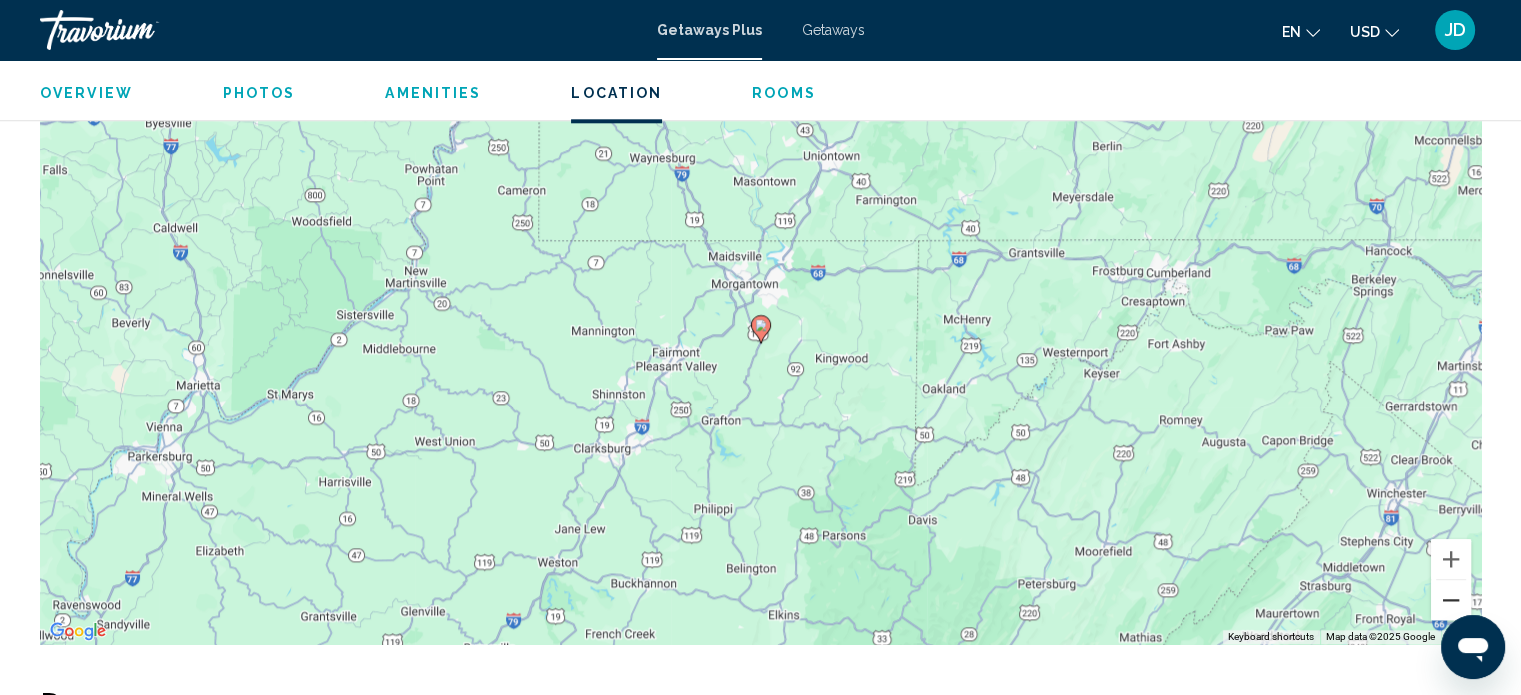 click at bounding box center (1451, 600) 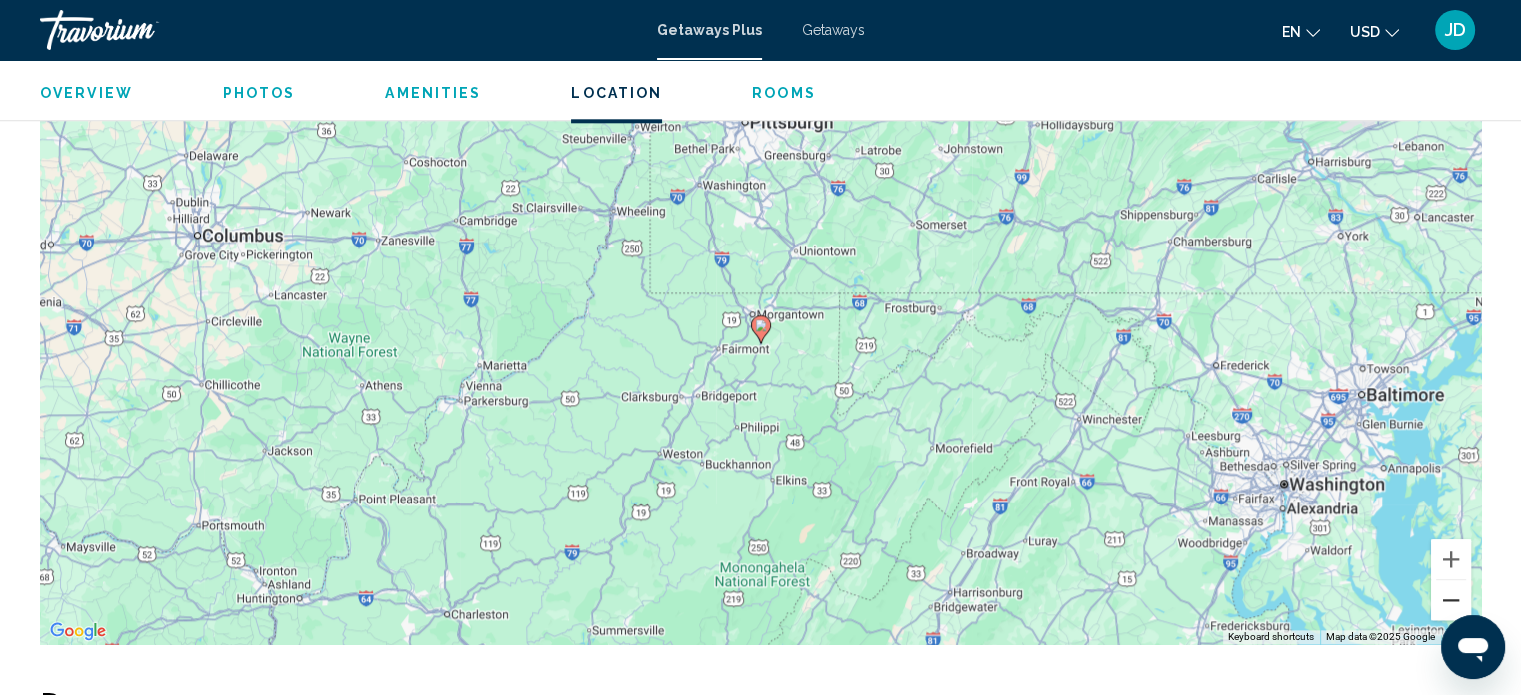 click at bounding box center [1451, 600] 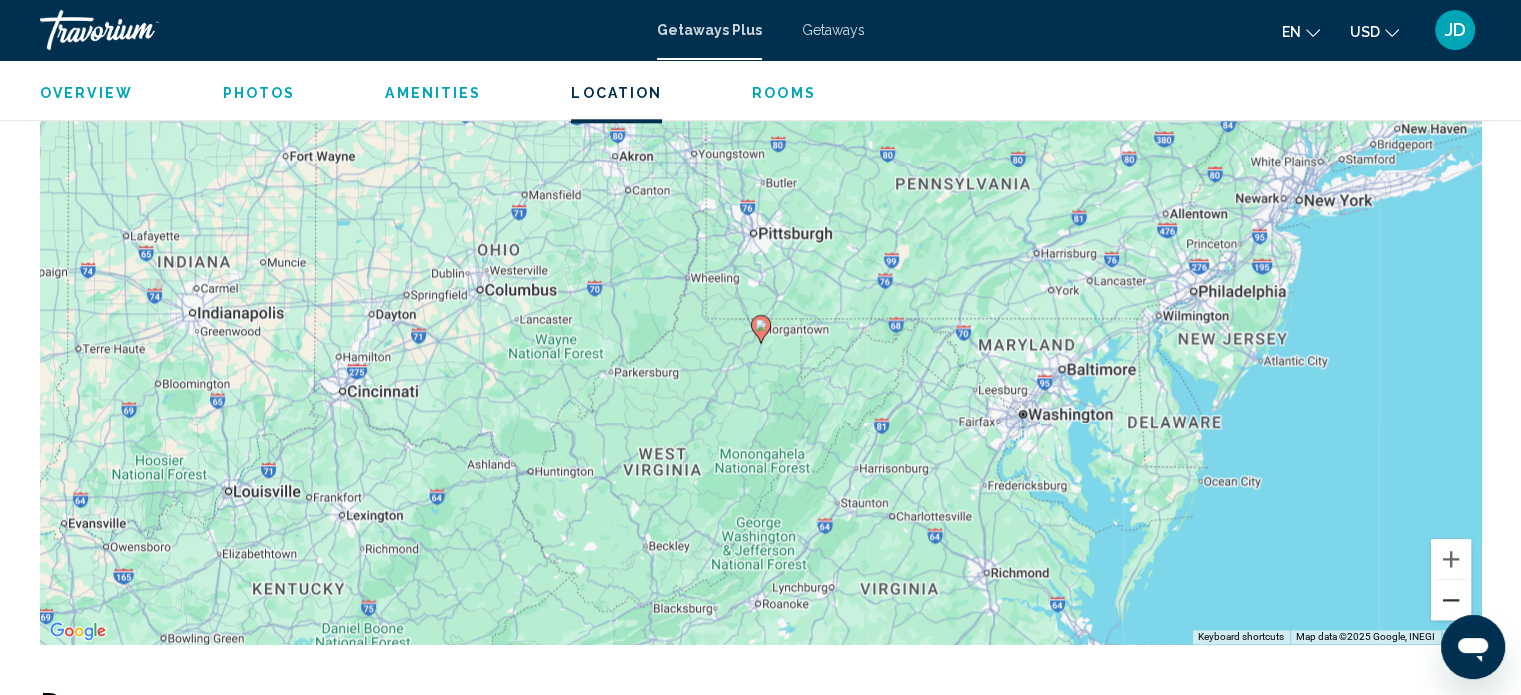 click at bounding box center [1451, 600] 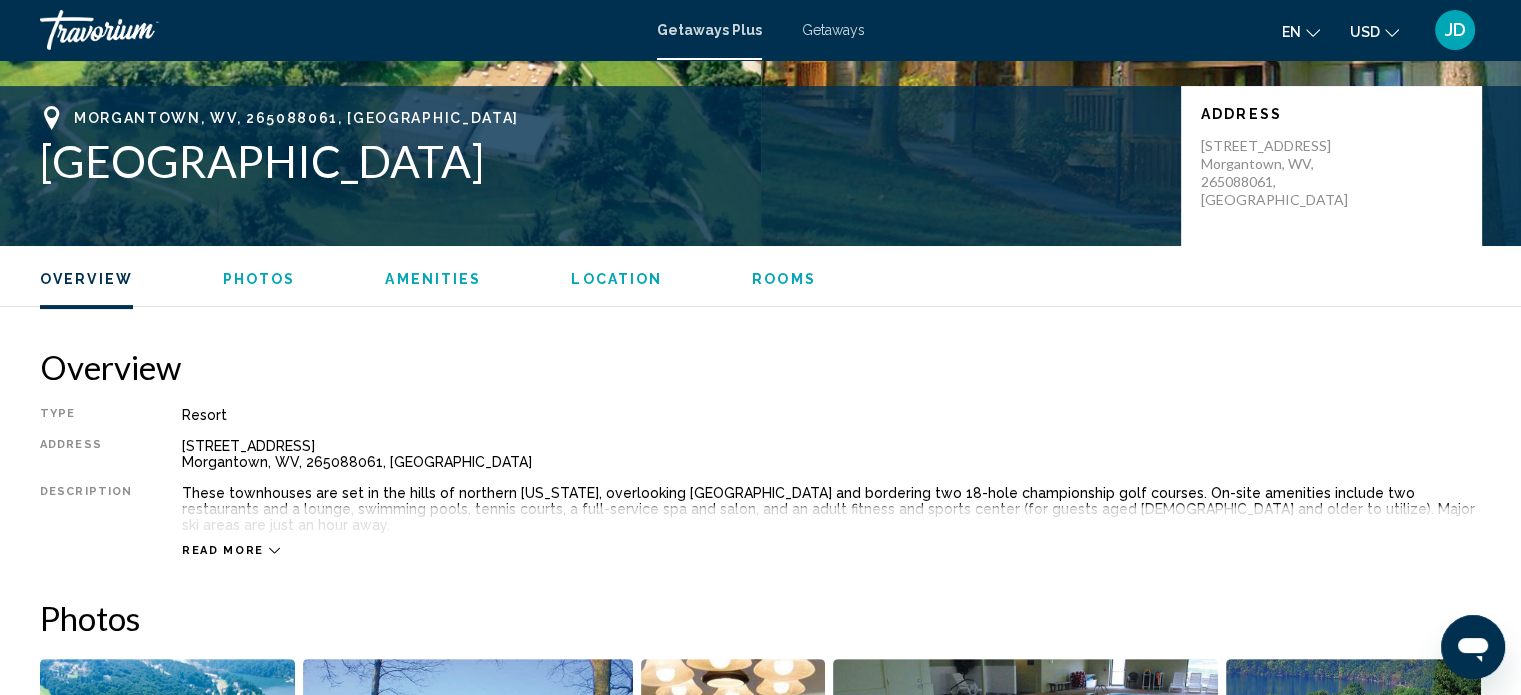 scroll, scrollTop: 412, scrollLeft: 0, axis: vertical 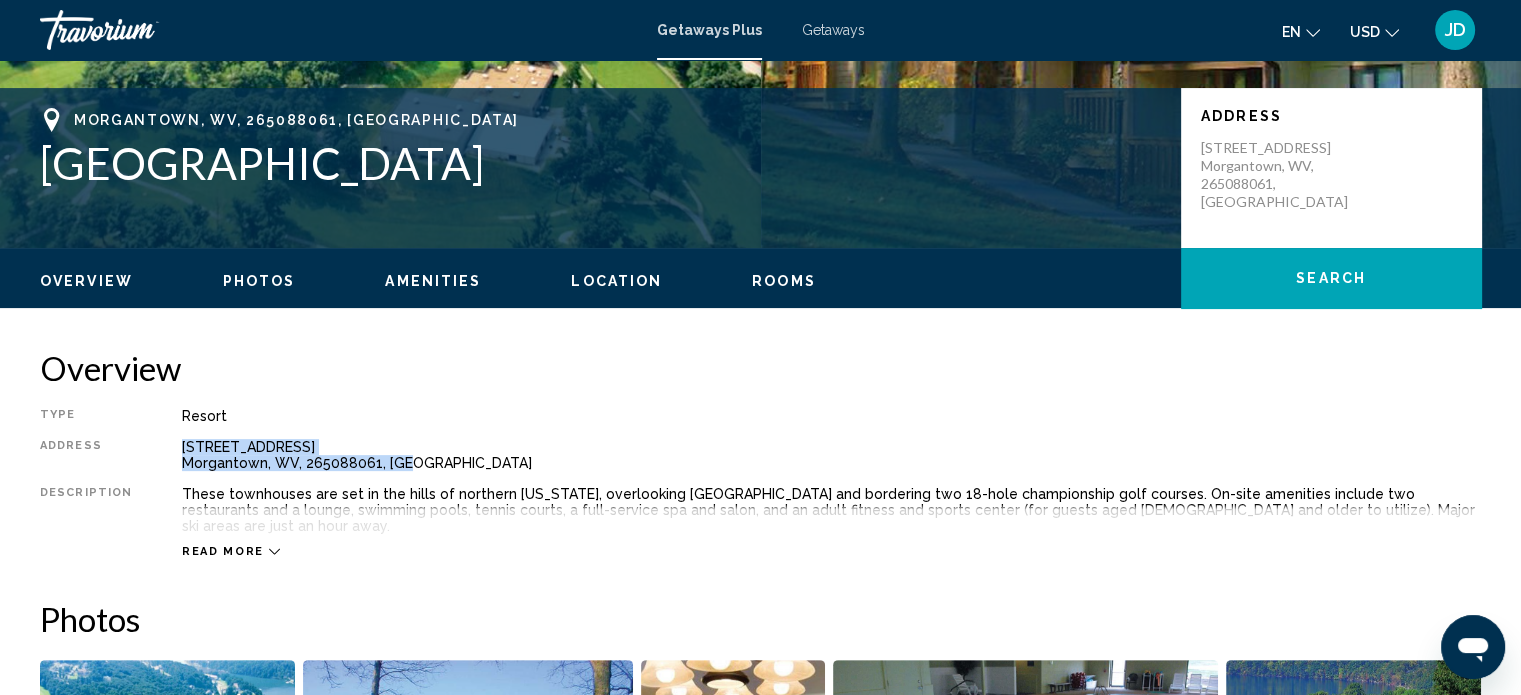 drag, startPoint x: 407, startPoint y: 459, endPoint x: 168, endPoint y: 442, distance: 239.60384 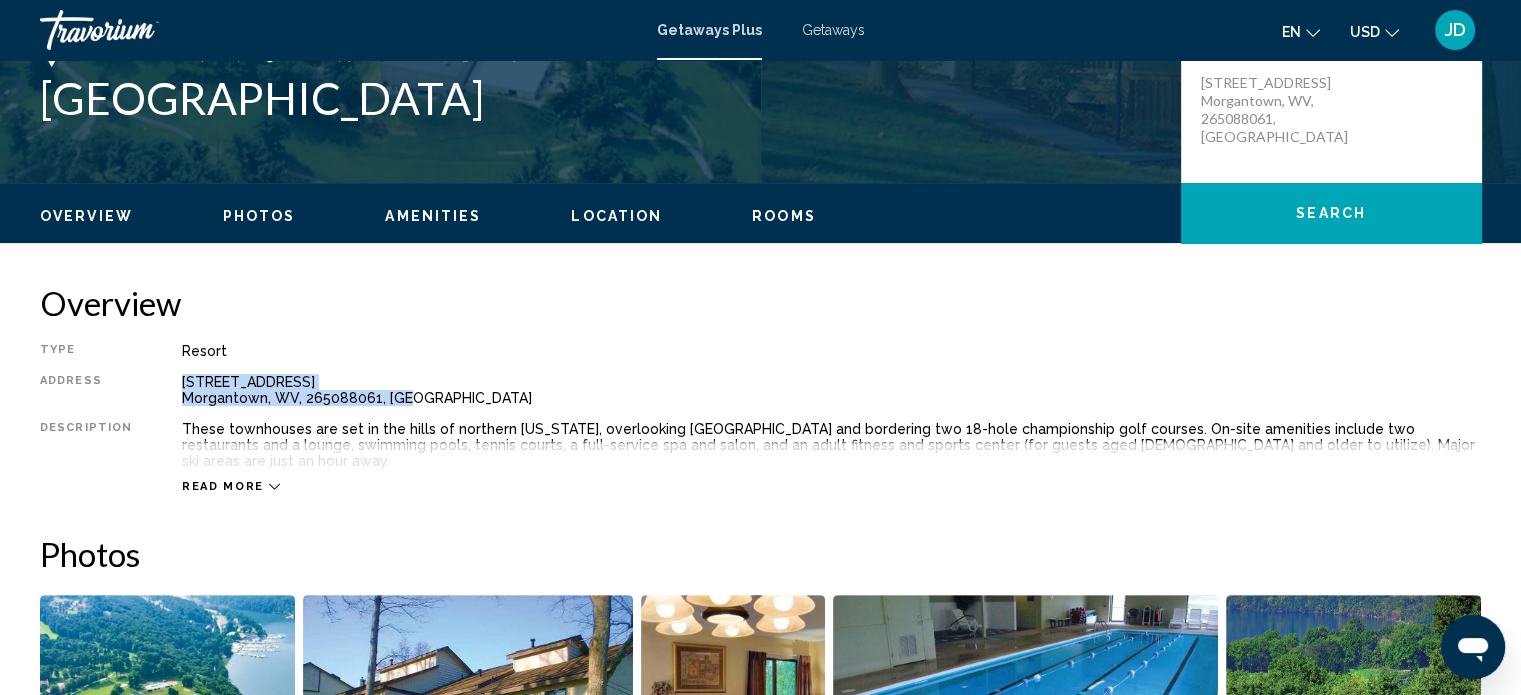 scroll, scrollTop: 512, scrollLeft: 0, axis: vertical 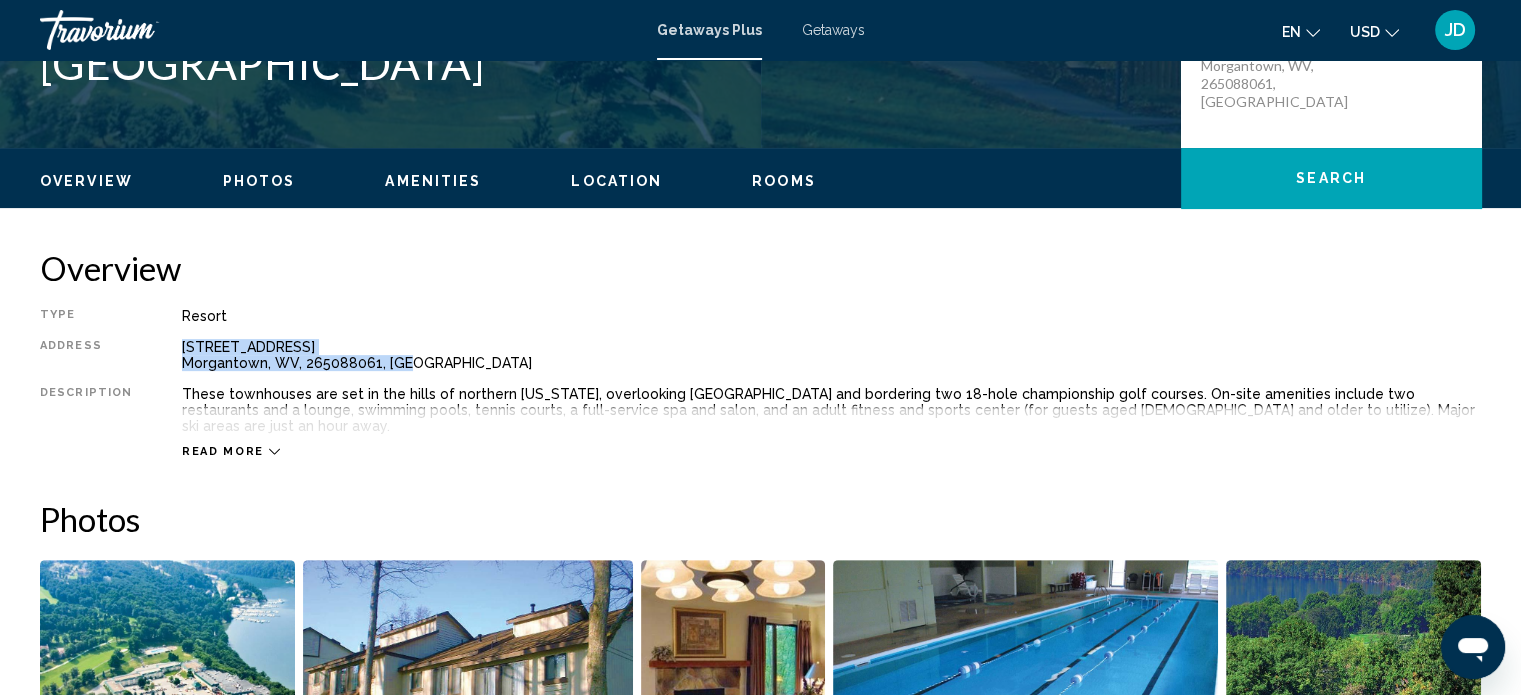 click 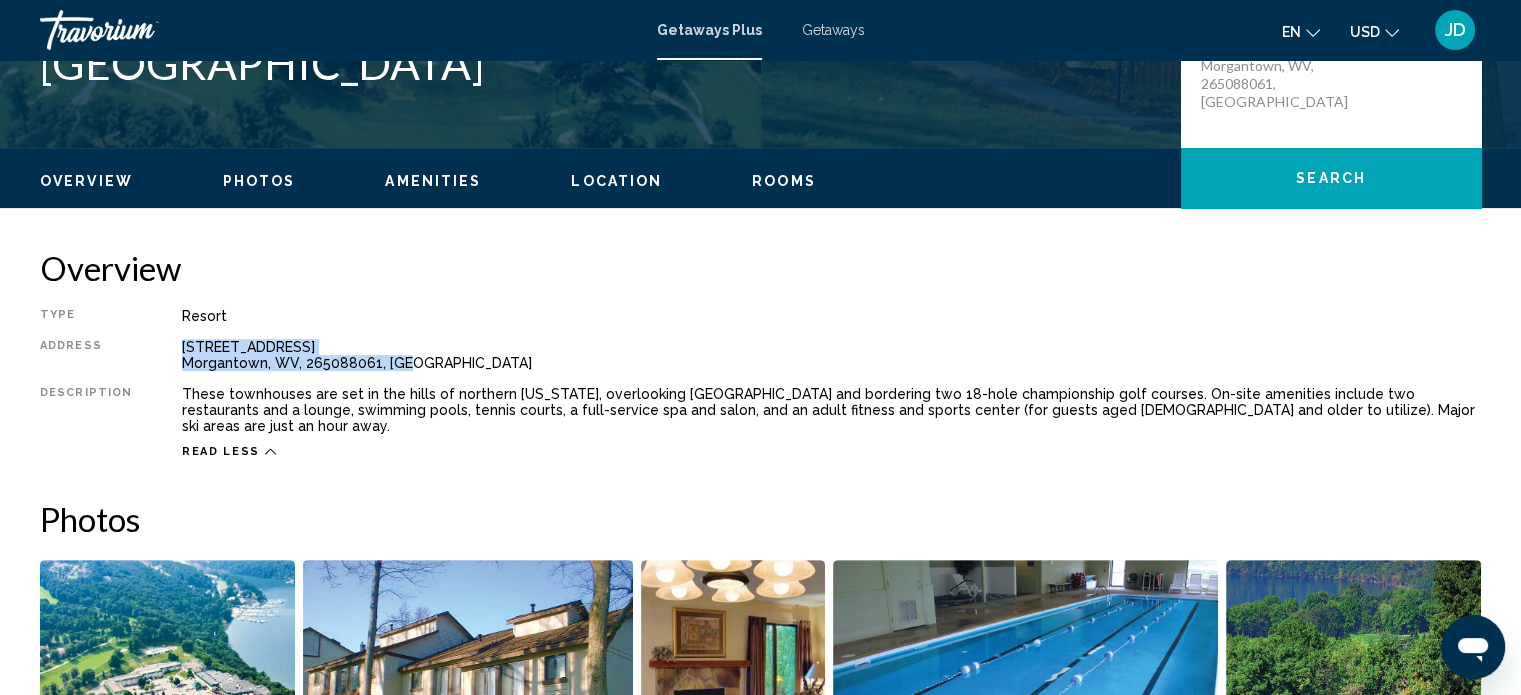 click on "Amenities" at bounding box center (433, 181) 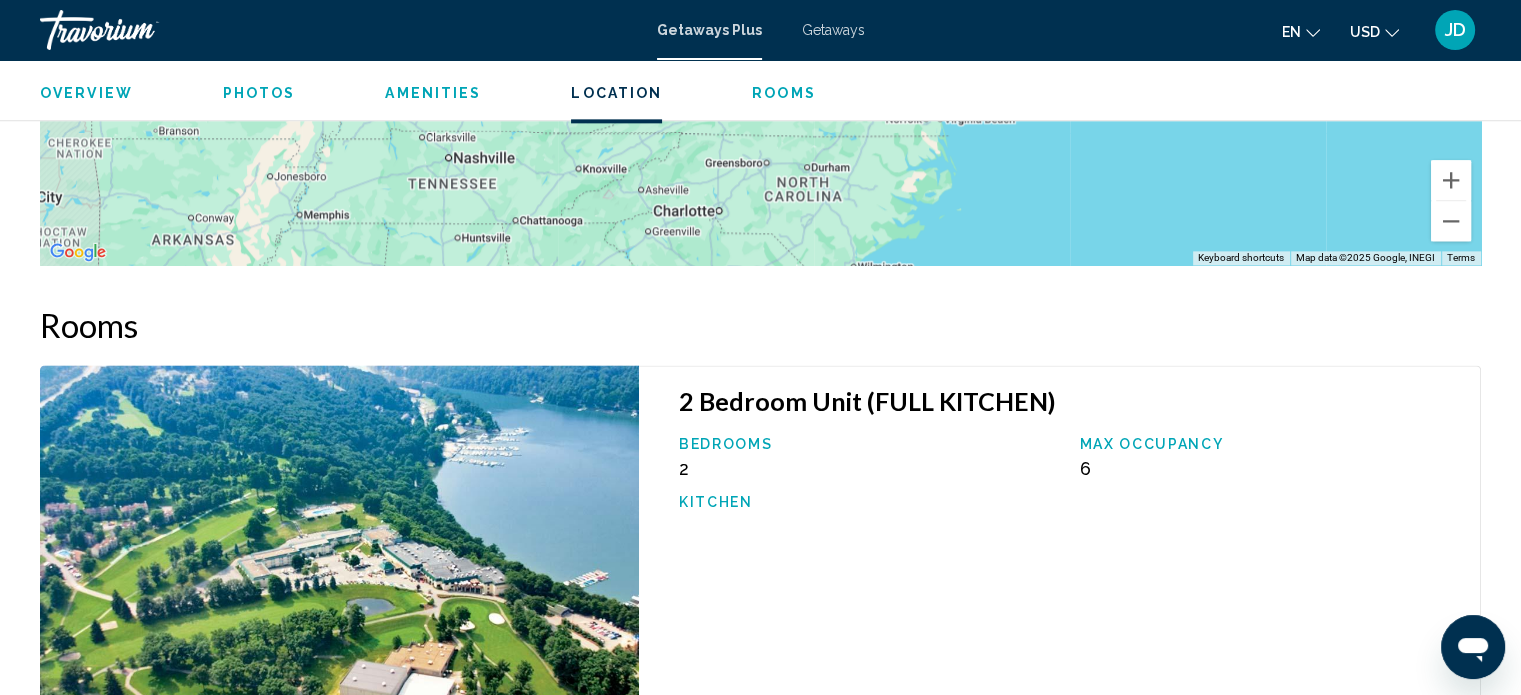 scroll, scrollTop: 2691, scrollLeft: 0, axis: vertical 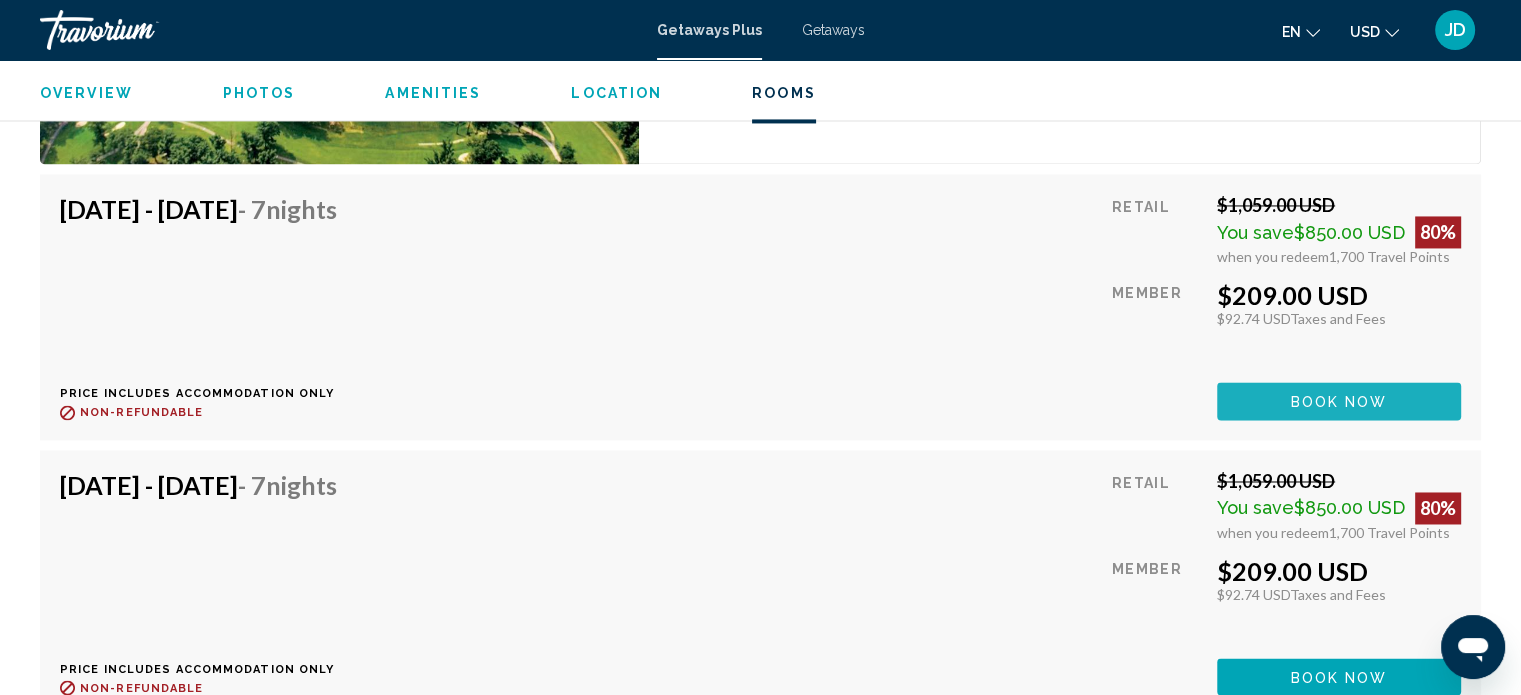 click on "Book now" at bounding box center [1339, 400] 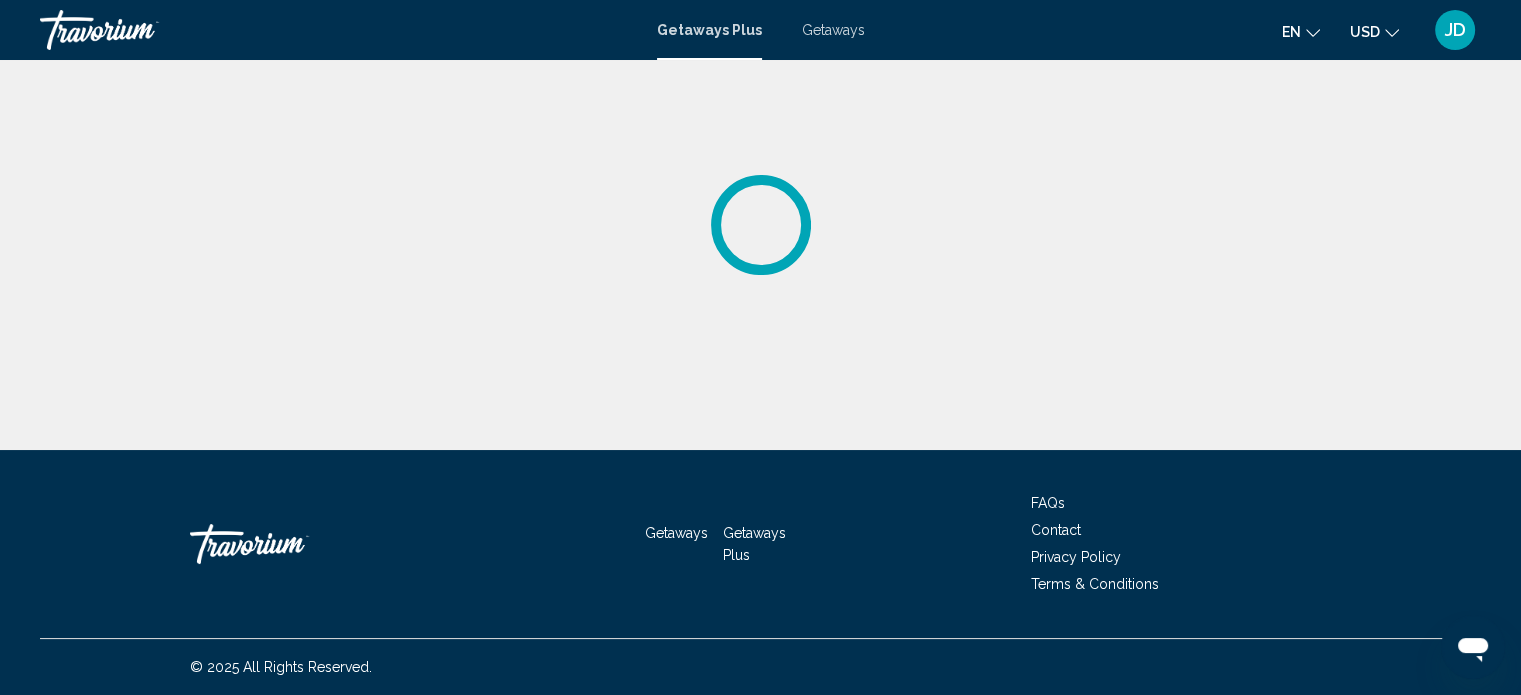 scroll, scrollTop: 0, scrollLeft: 0, axis: both 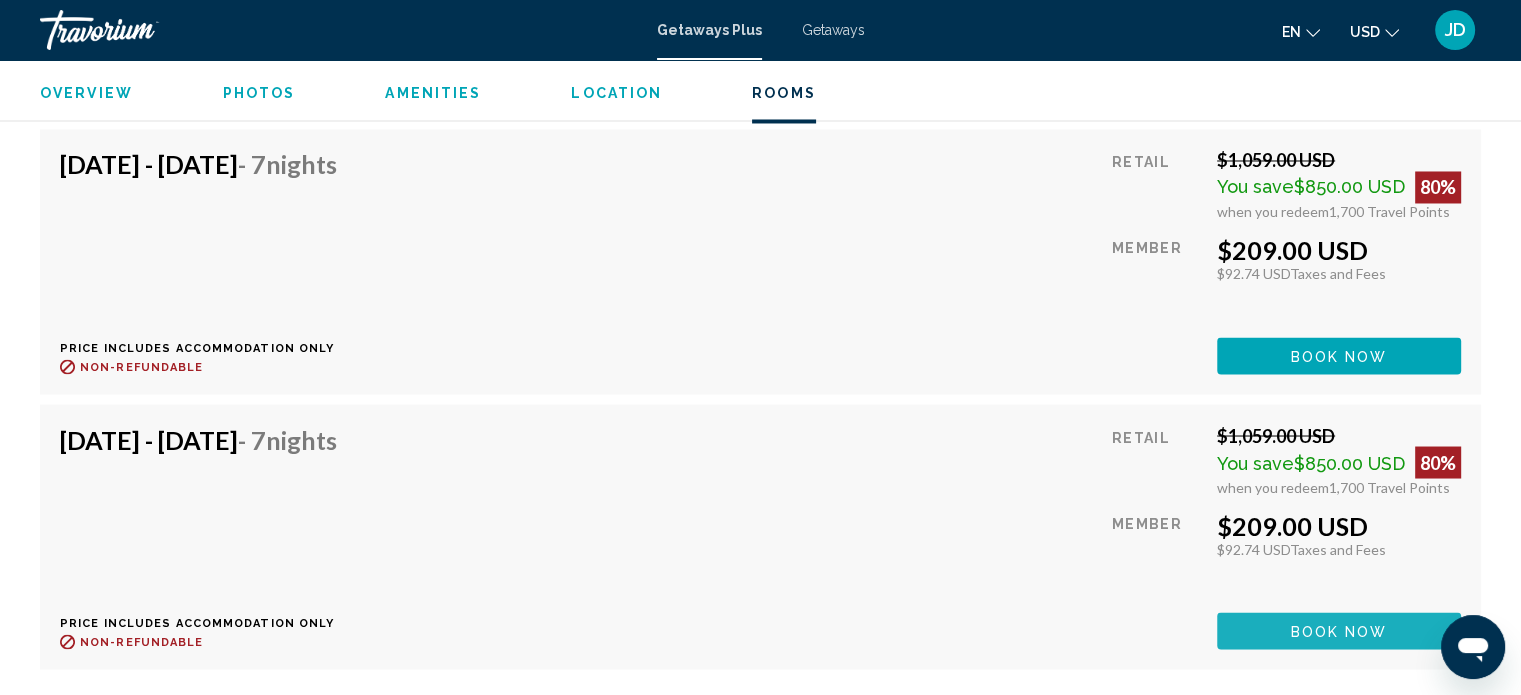 click on "Book now" at bounding box center (1339, 630) 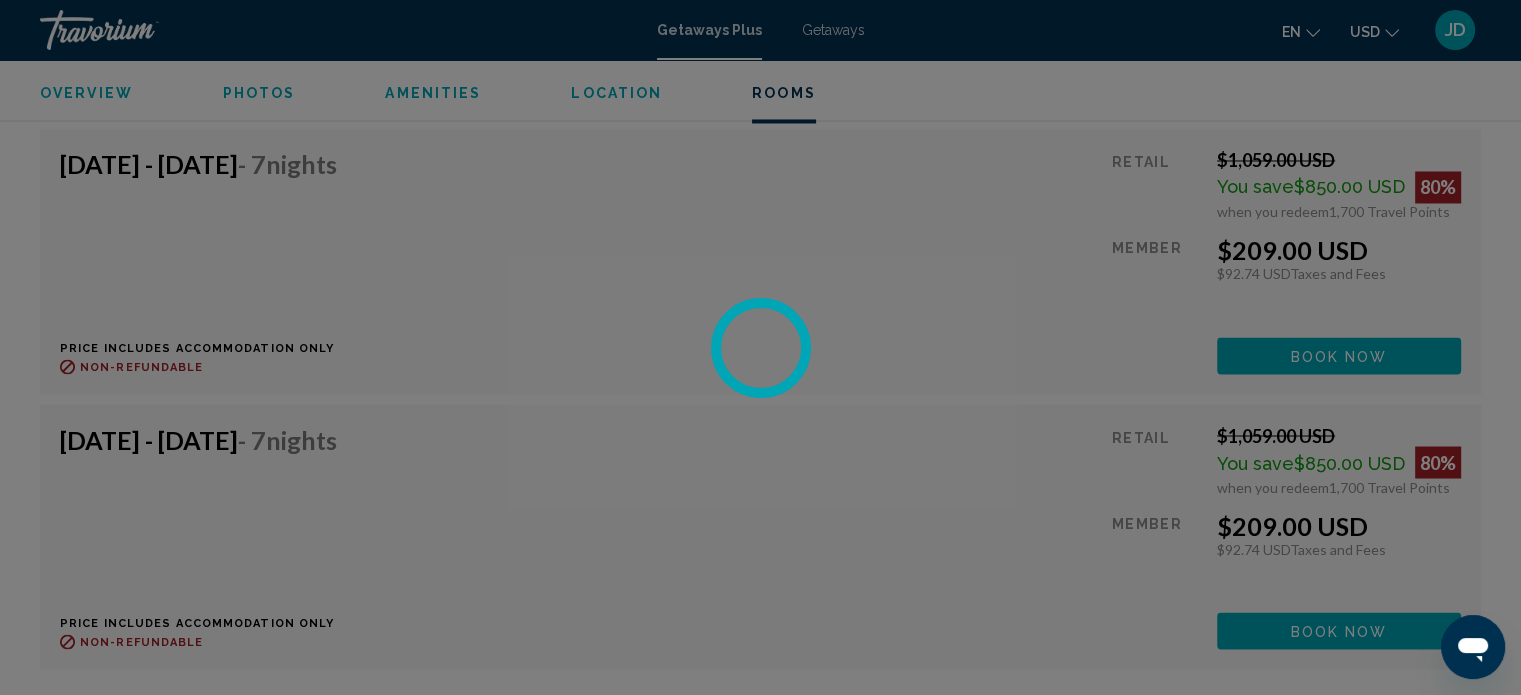 scroll, scrollTop: 0, scrollLeft: 0, axis: both 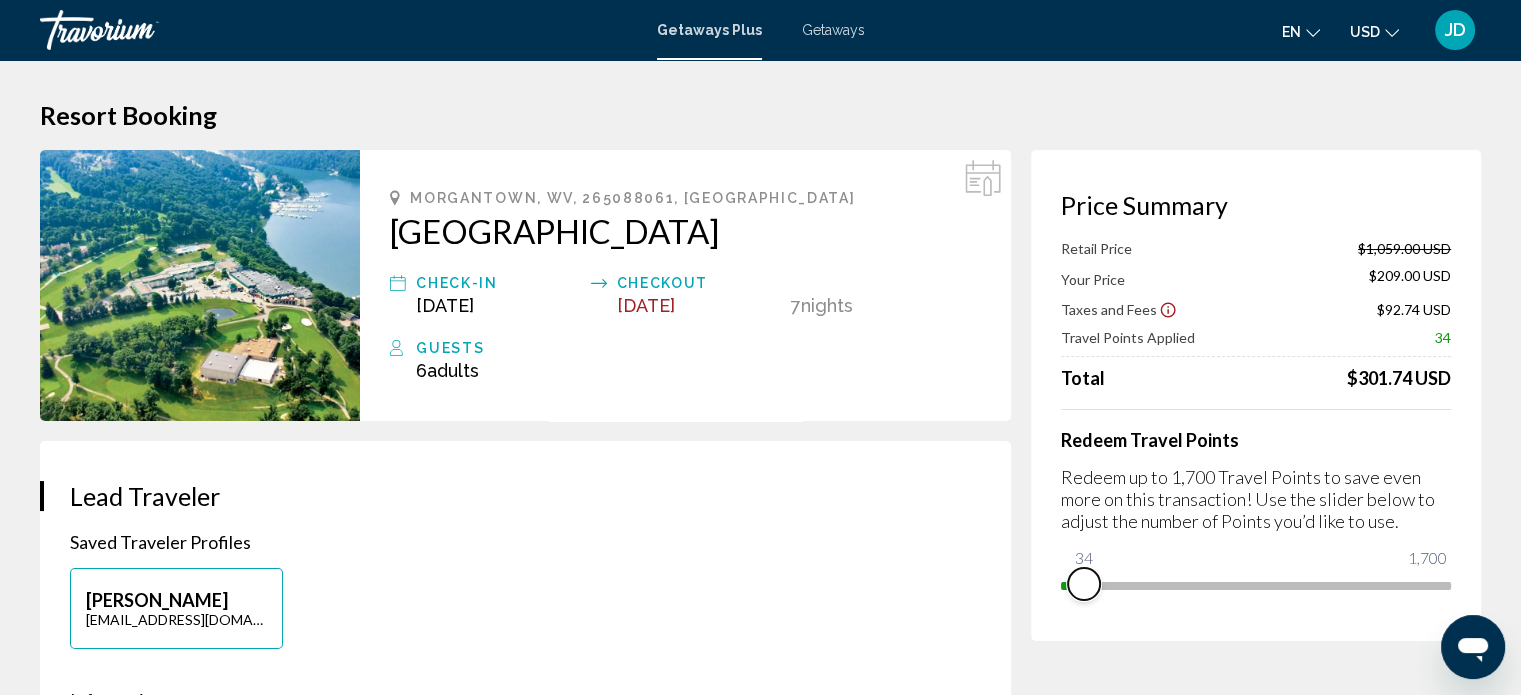 drag, startPoint x: 1442, startPoint y: 577, endPoint x: 1084, endPoint y: 590, distance: 358.23596 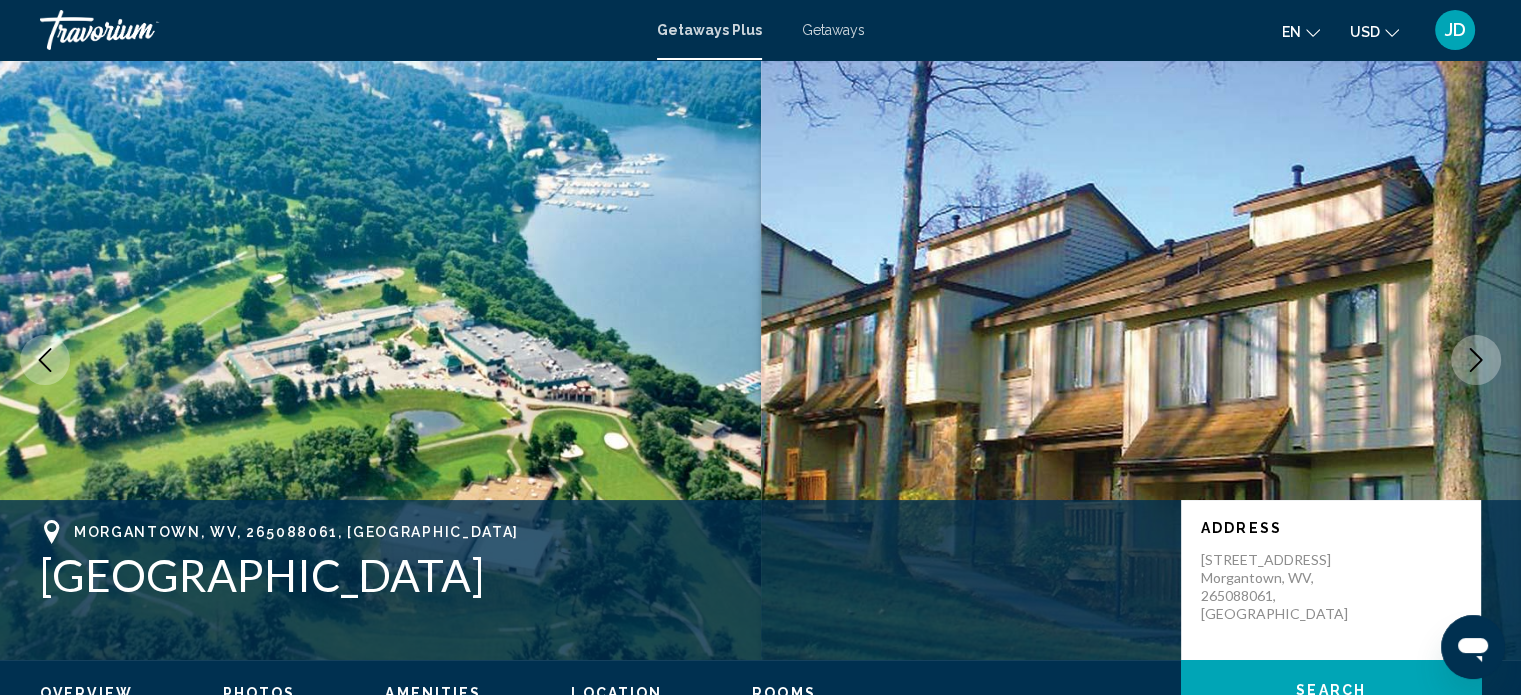 scroll, scrollTop: 12, scrollLeft: 0, axis: vertical 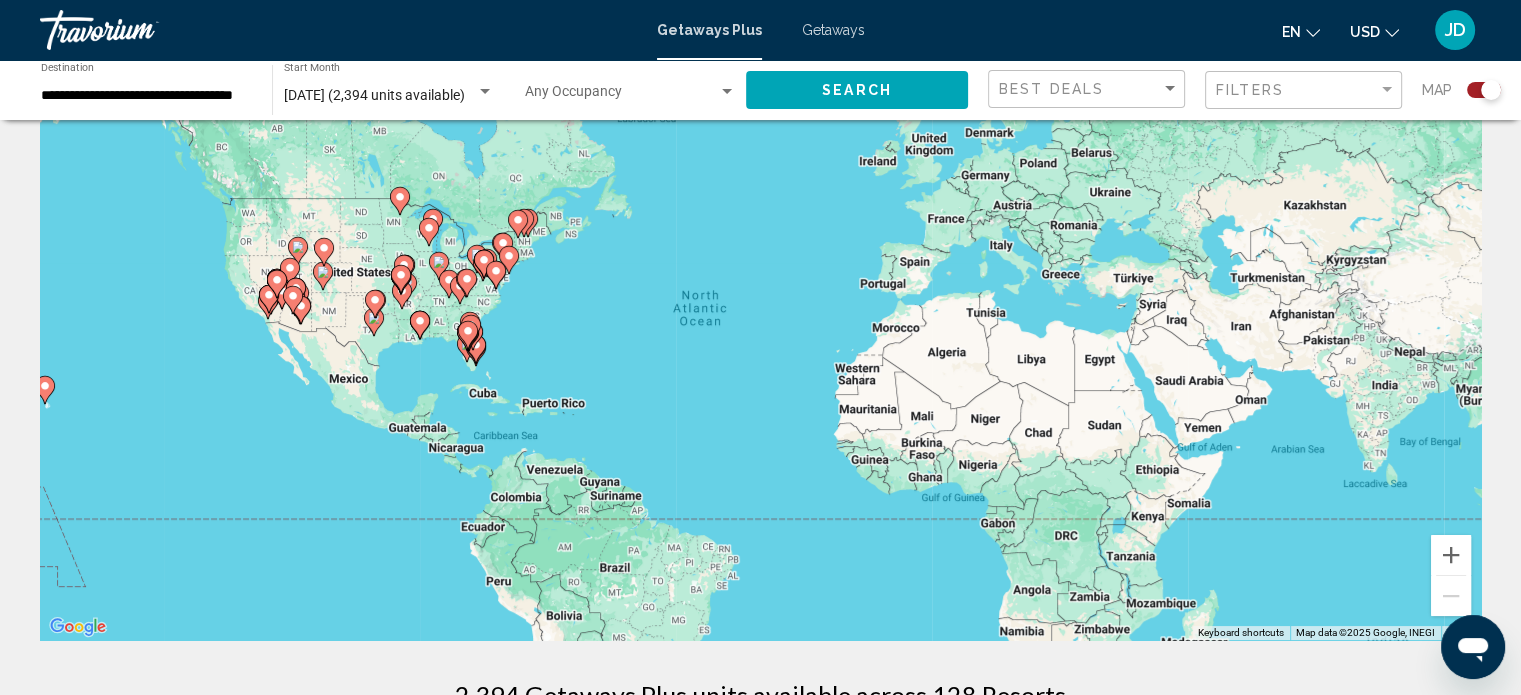 click on "July 2025 (2,394 units available) Start Month All Start Months" 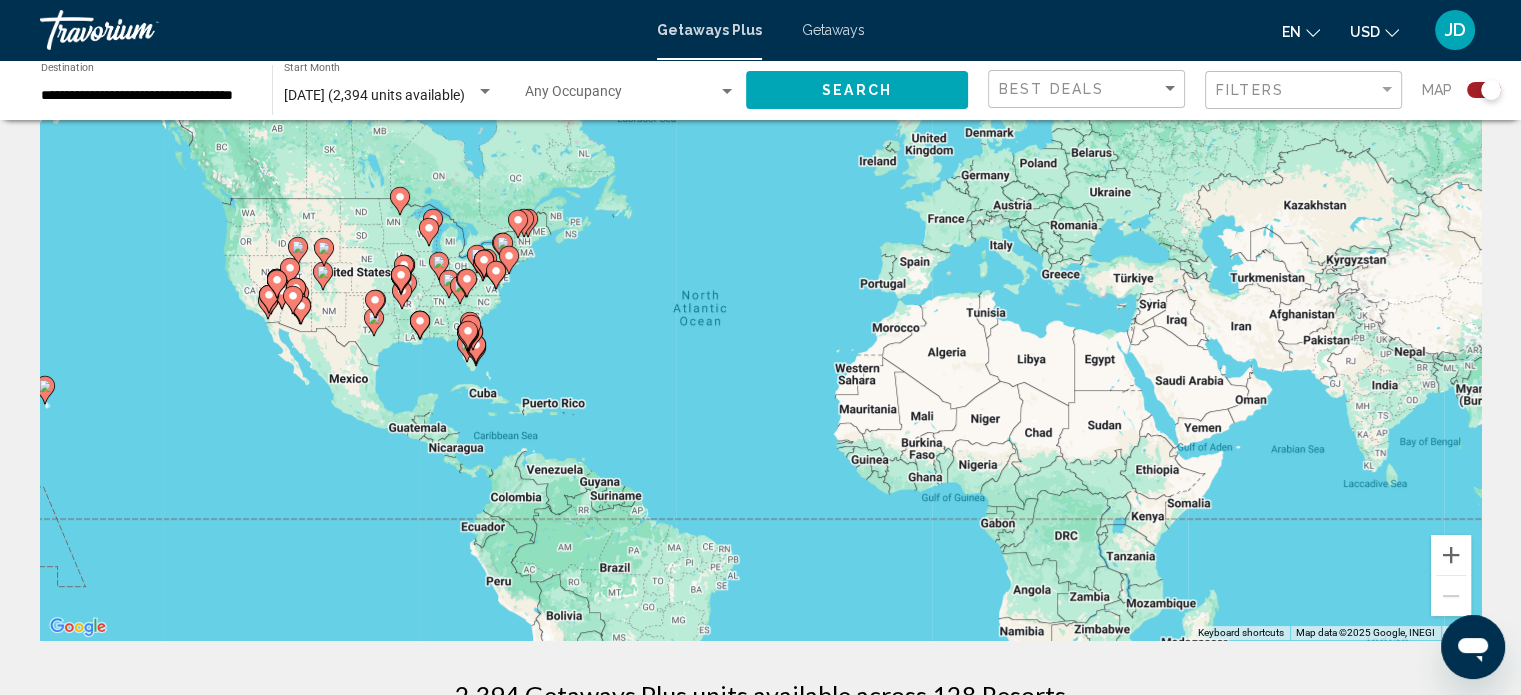 click on "July 2025 (2,394 units available) Start Month All Start Months" 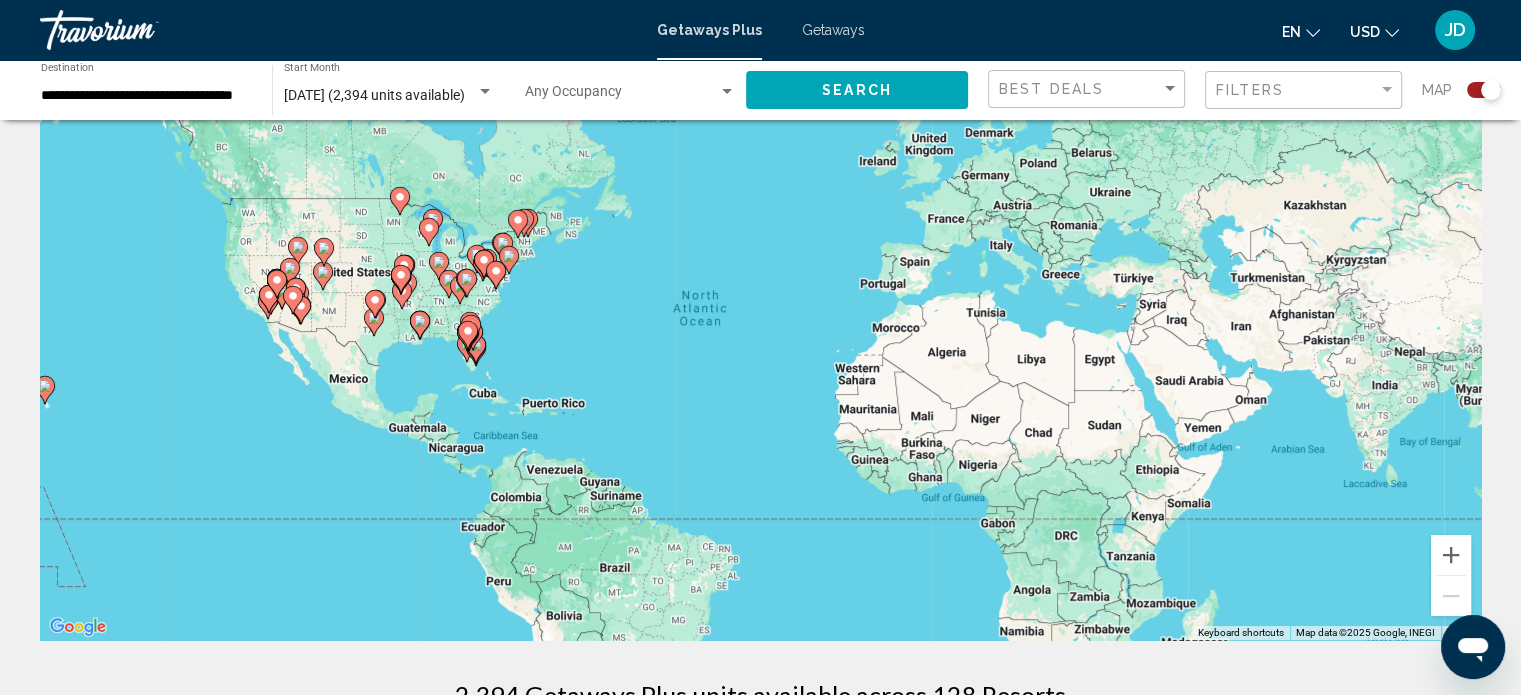 click on "**********" 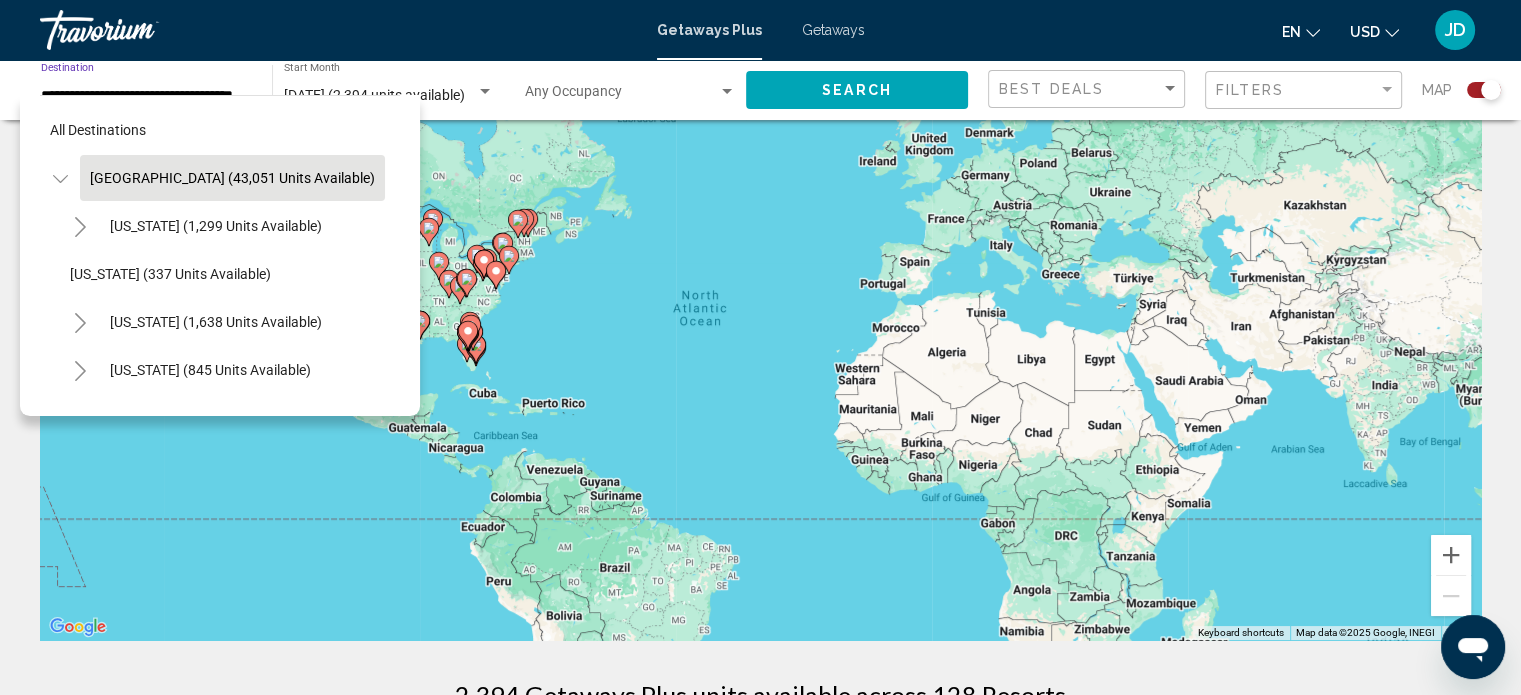 scroll, scrollTop: 0, scrollLeft: 20, axis: horizontal 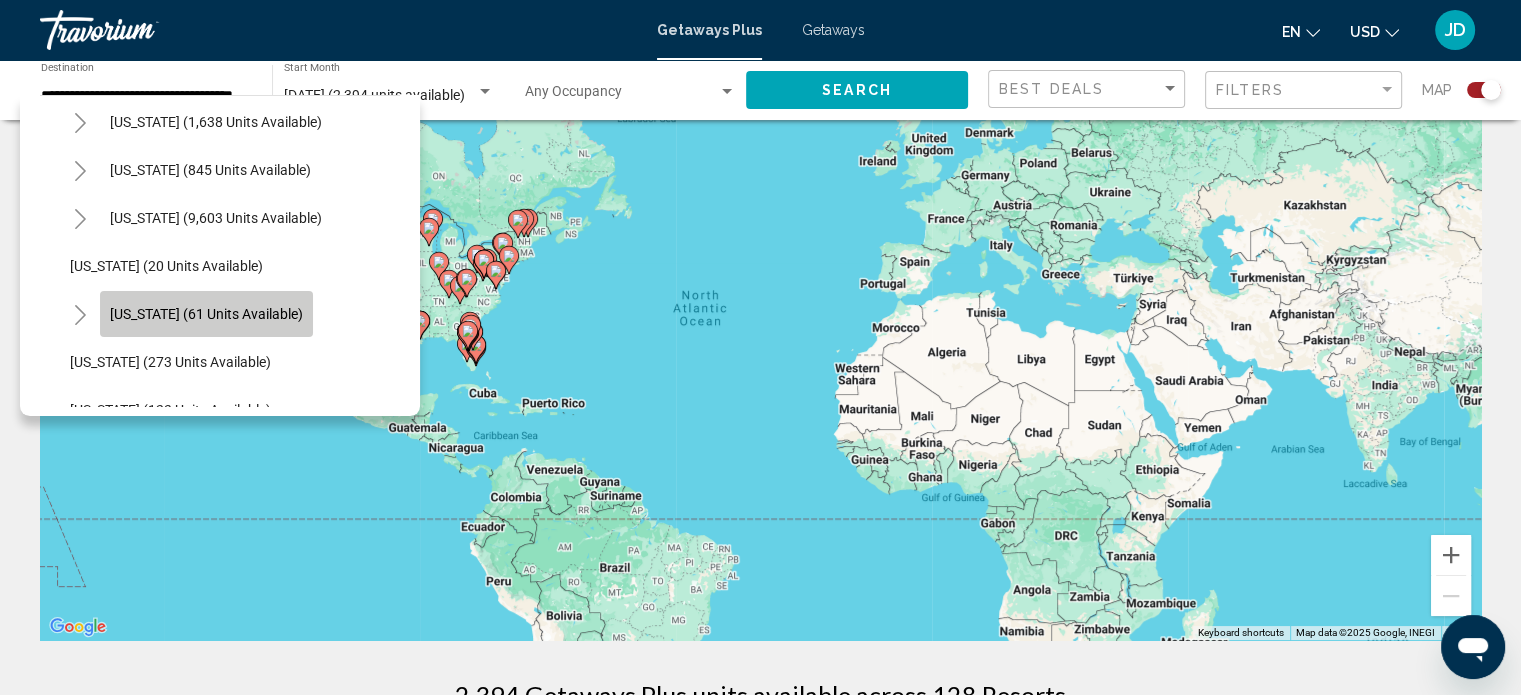 click on "[US_STATE] (61 units available)" 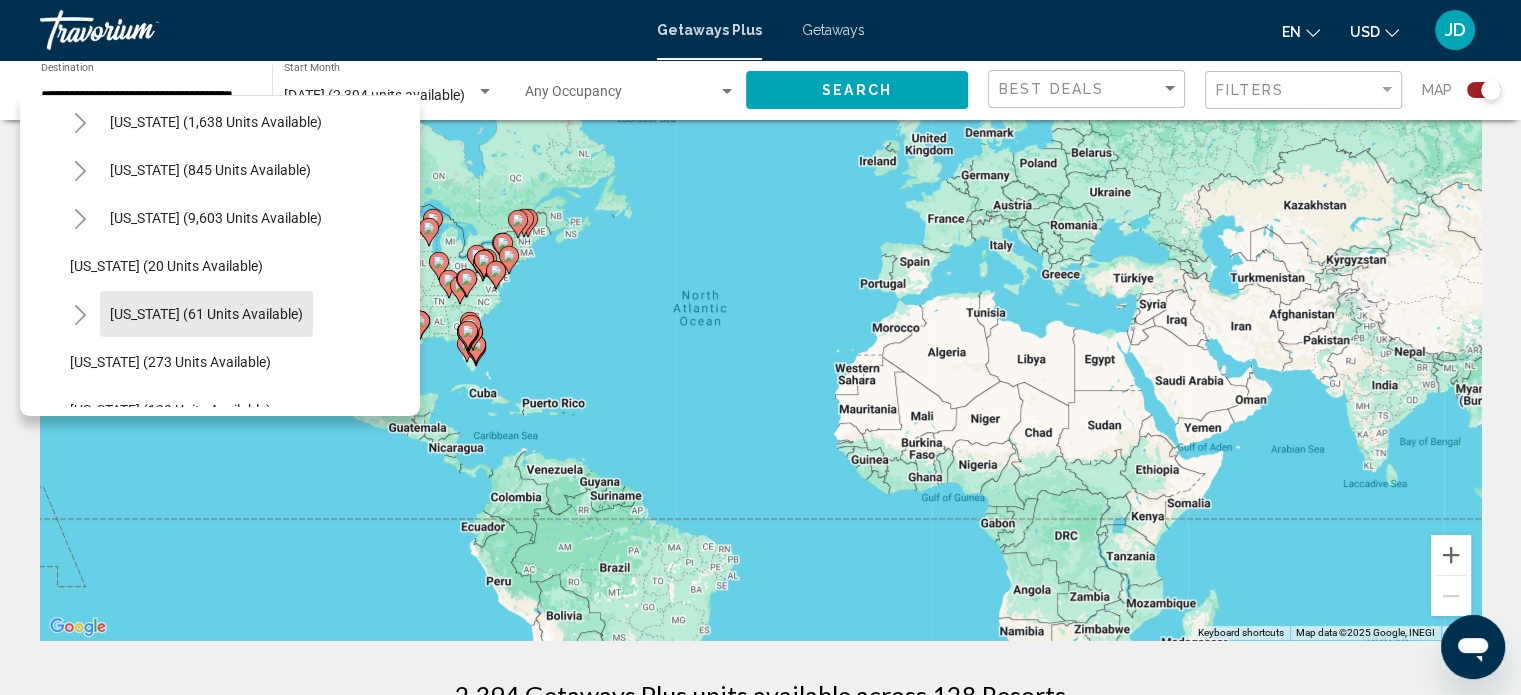 type on "**********" 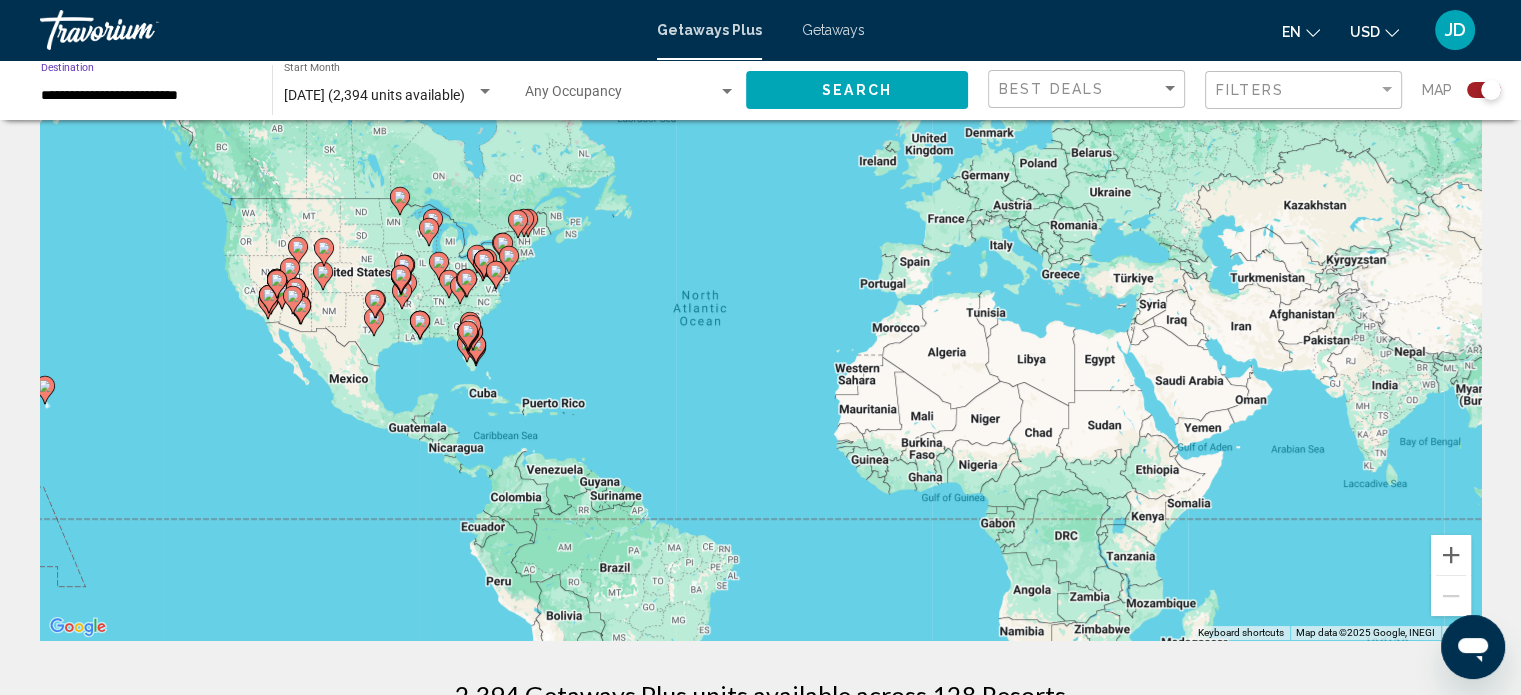 scroll, scrollTop: 0, scrollLeft: 0, axis: both 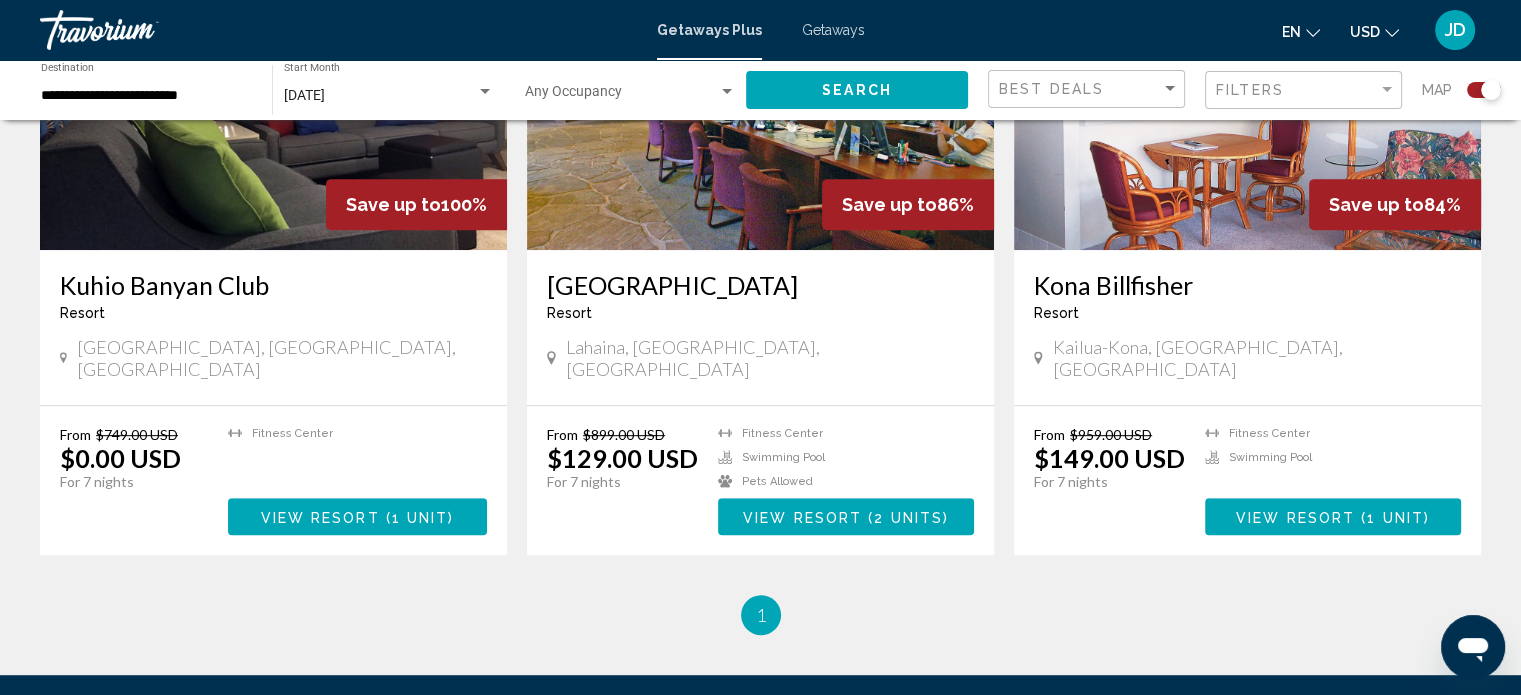 click at bounding box center [1247, 90] 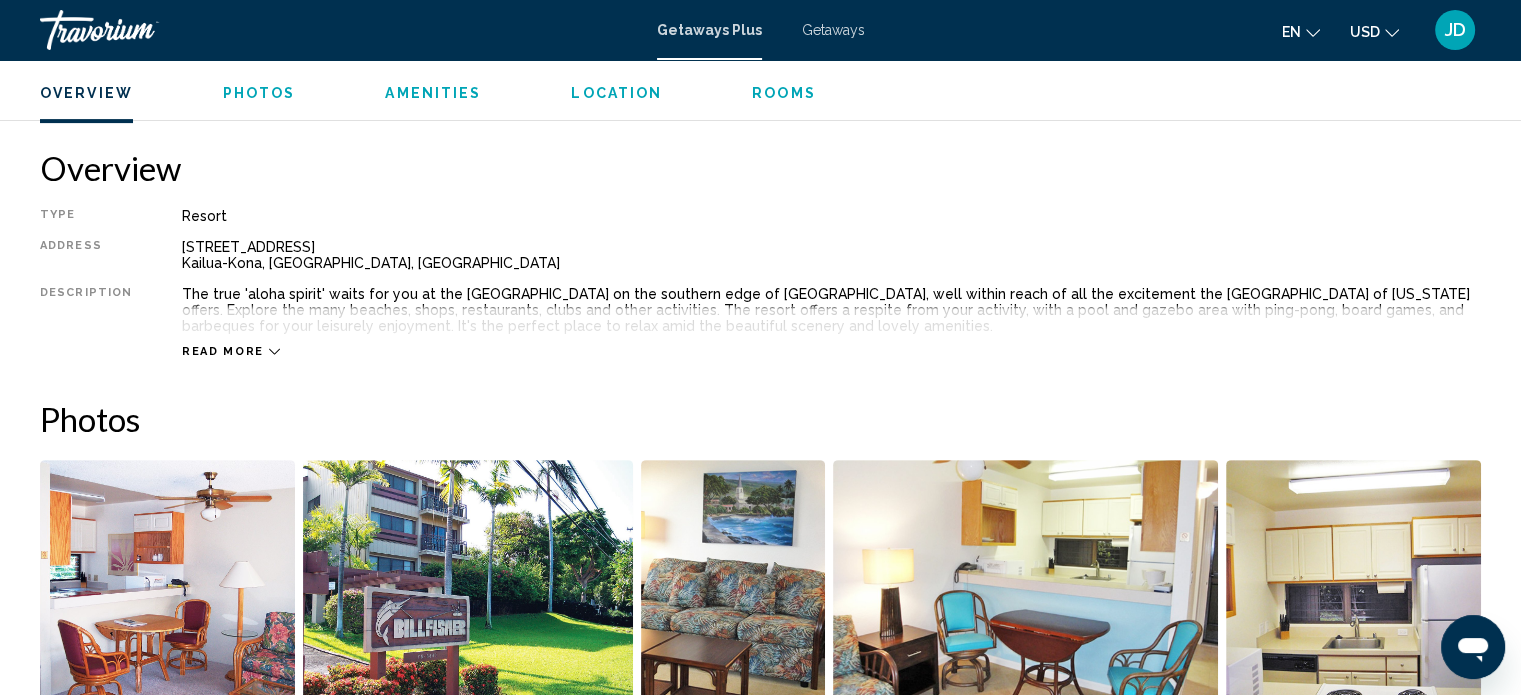 scroll, scrollTop: 612, scrollLeft: 0, axis: vertical 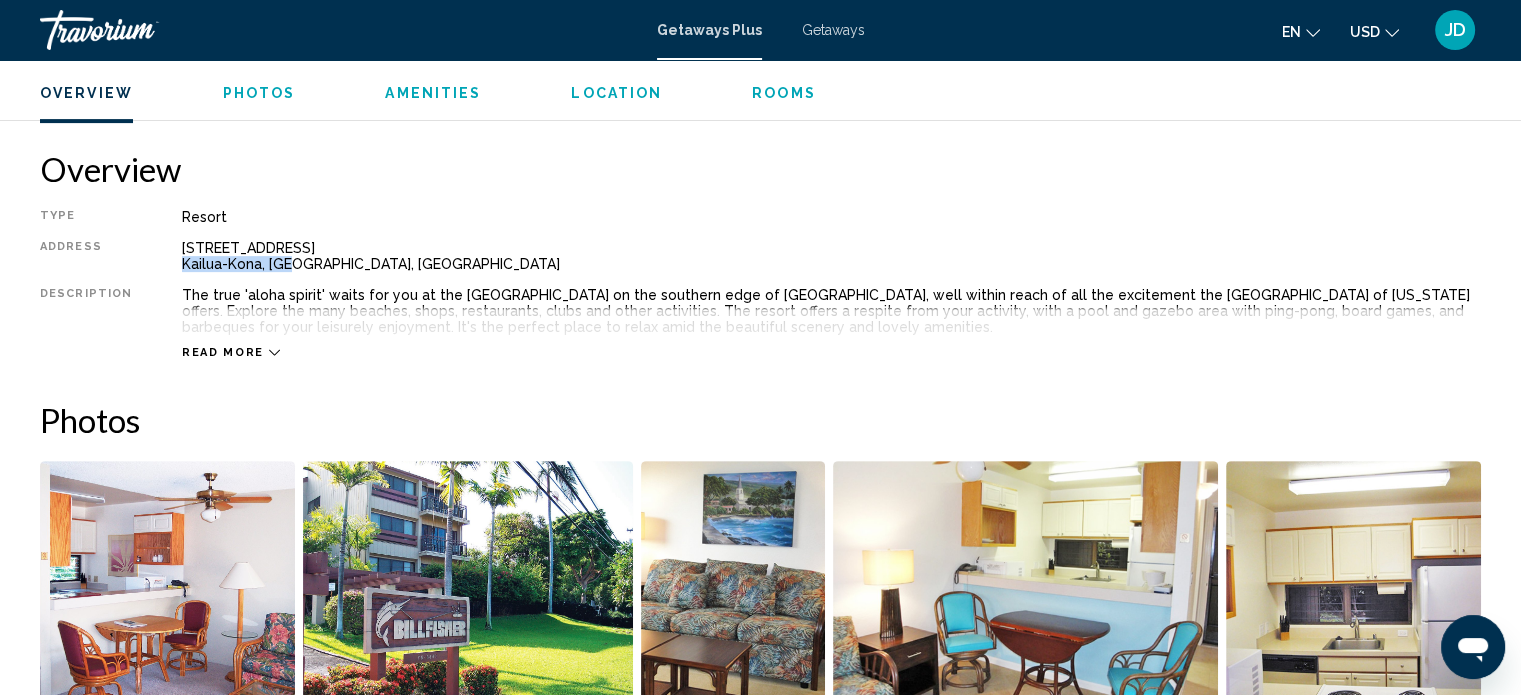 drag, startPoint x: 278, startPoint y: 261, endPoint x: 172, endPoint y: 268, distance: 106.23088 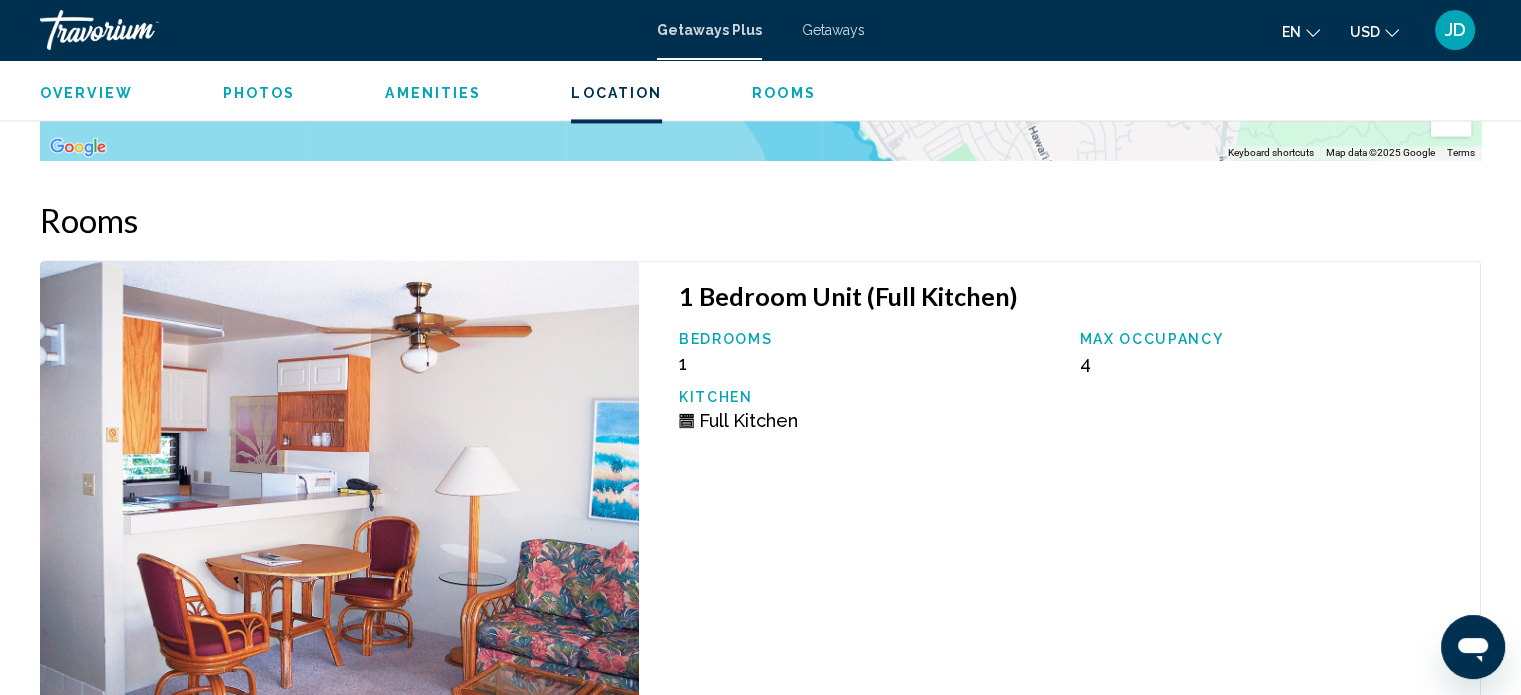 scroll, scrollTop: 3052, scrollLeft: 0, axis: vertical 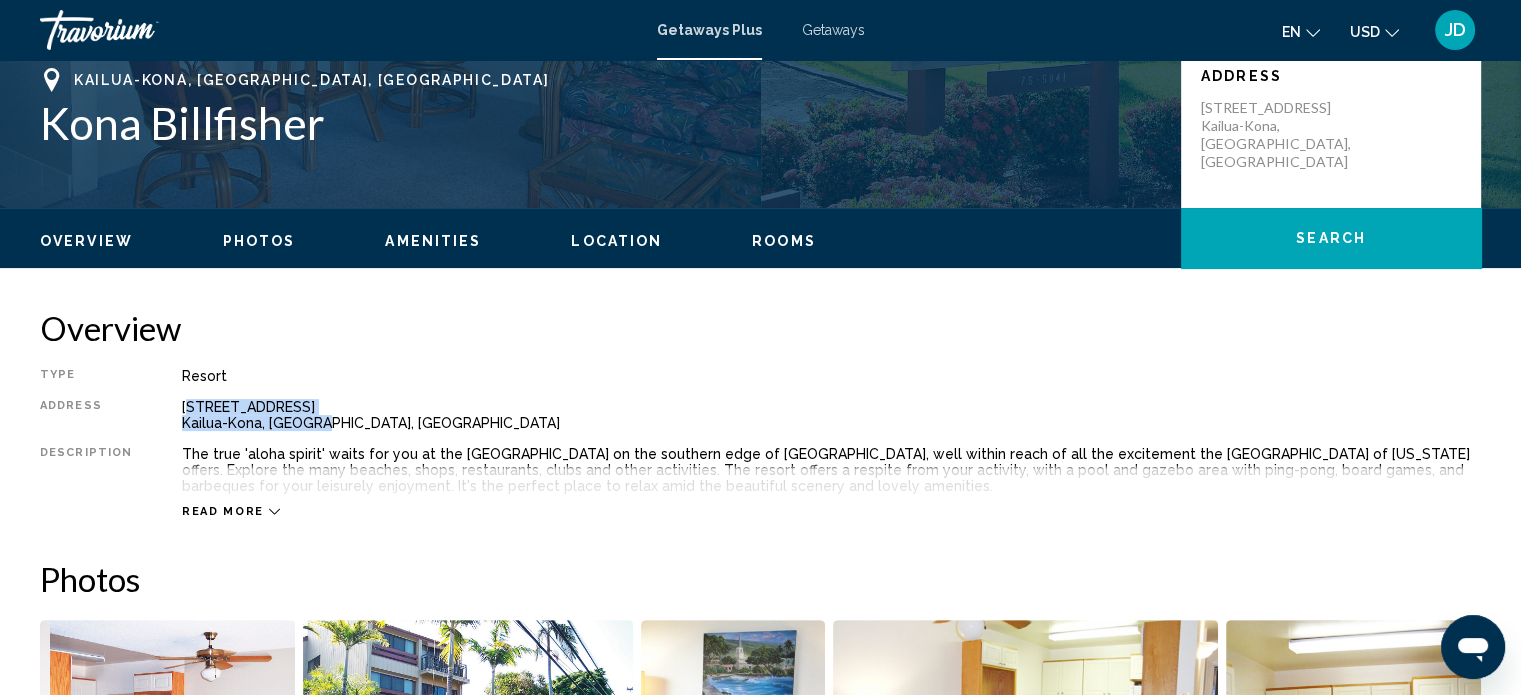 drag, startPoint x: 321, startPoint y: 422, endPoint x: 181, endPoint y: 408, distance: 140.69826 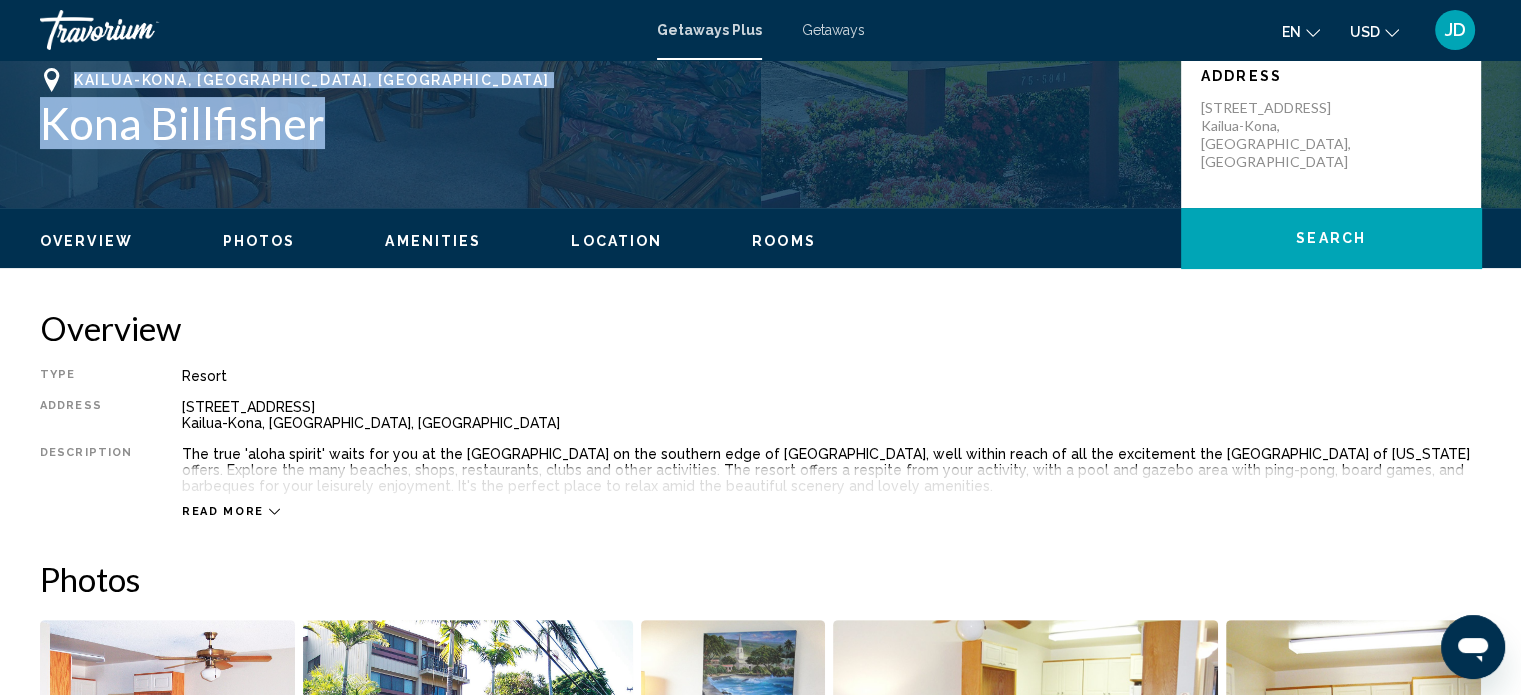 drag, startPoint x: 324, startPoint y: 121, endPoint x: 67, endPoint y: 79, distance: 260.4093 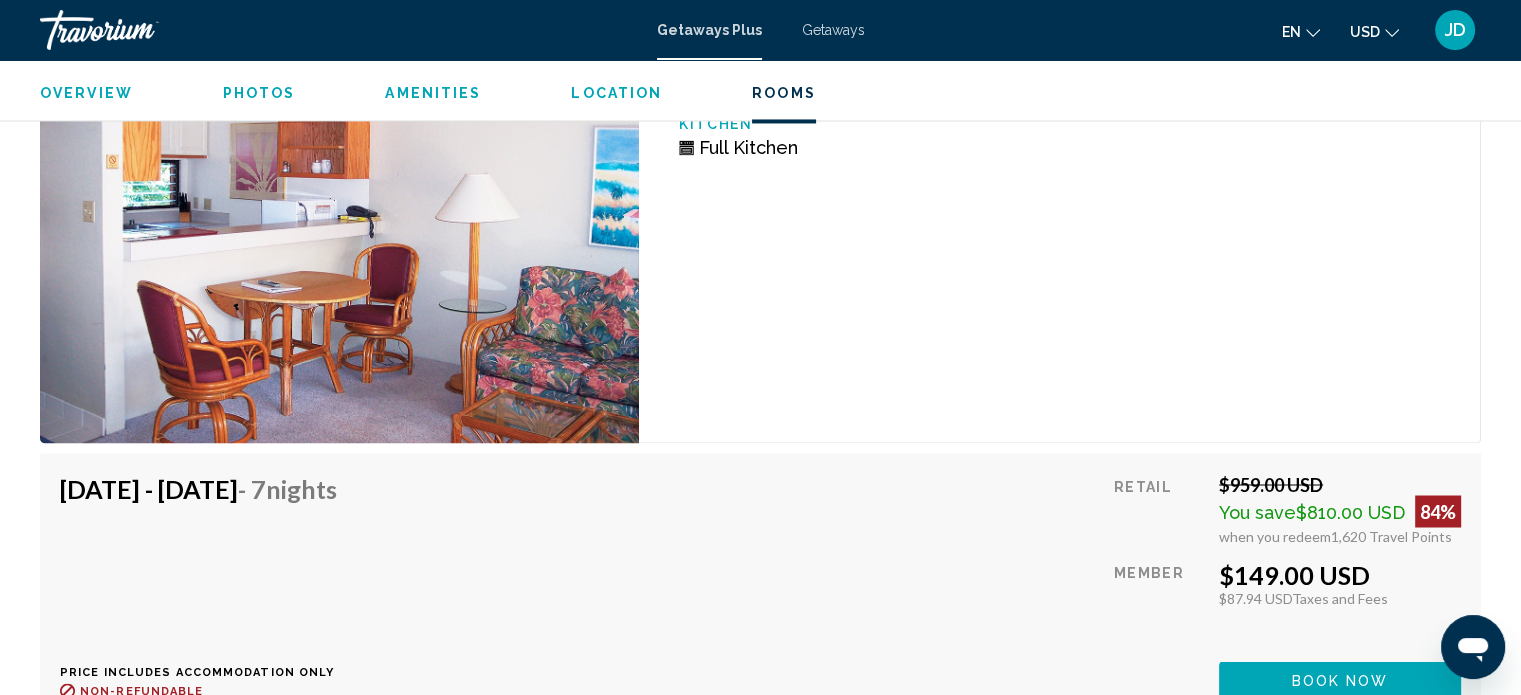 scroll, scrollTop: 3352, scrollLeft: 0, axis: vertical 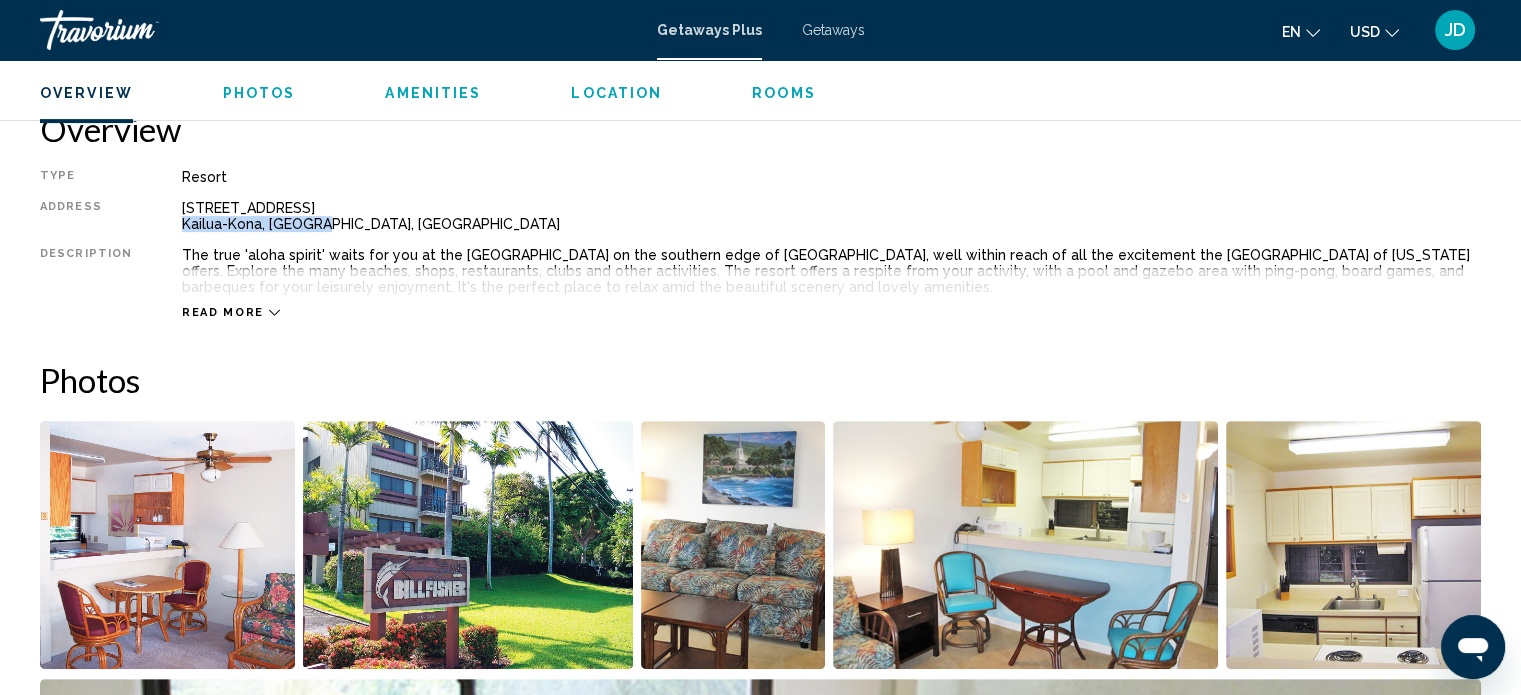 drag, startPoint x: 290, startPoint y: 220, endPoint x: 175, endPoint y: 220, distance: 115 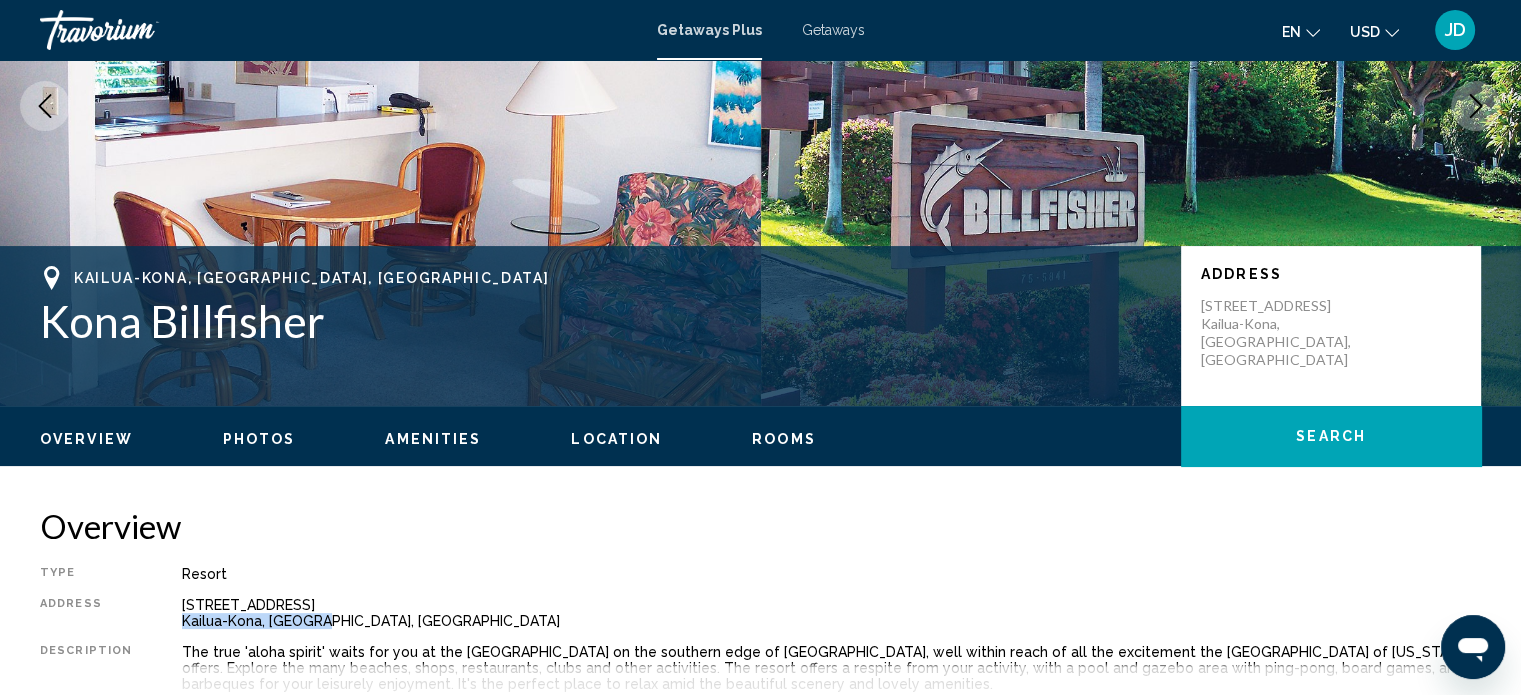 scroll, scrollTop: 252, scrollLeft: 0, axis: vertical 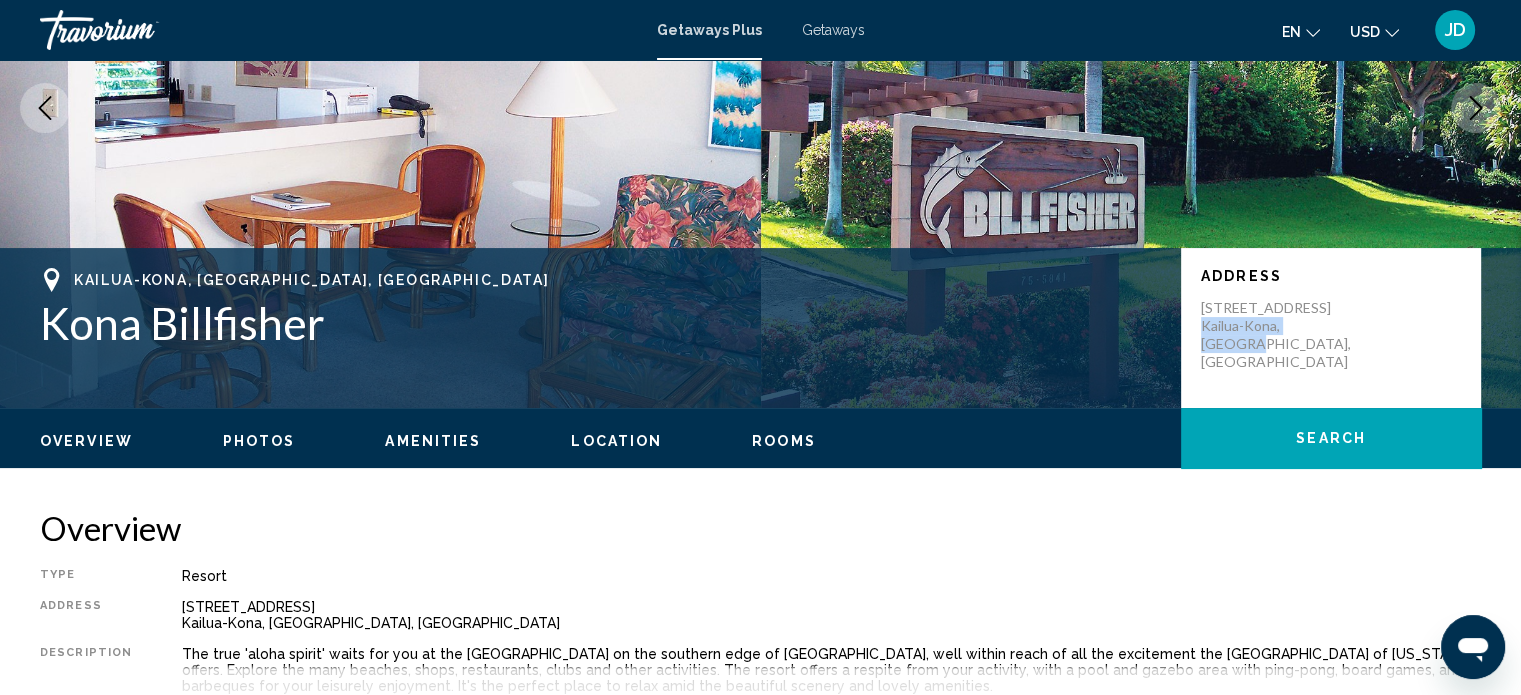 drag, startPoint x: 1332, startPoint y: 323, endPoint x: 1199, endPoint y: 333, distance: 133.37541 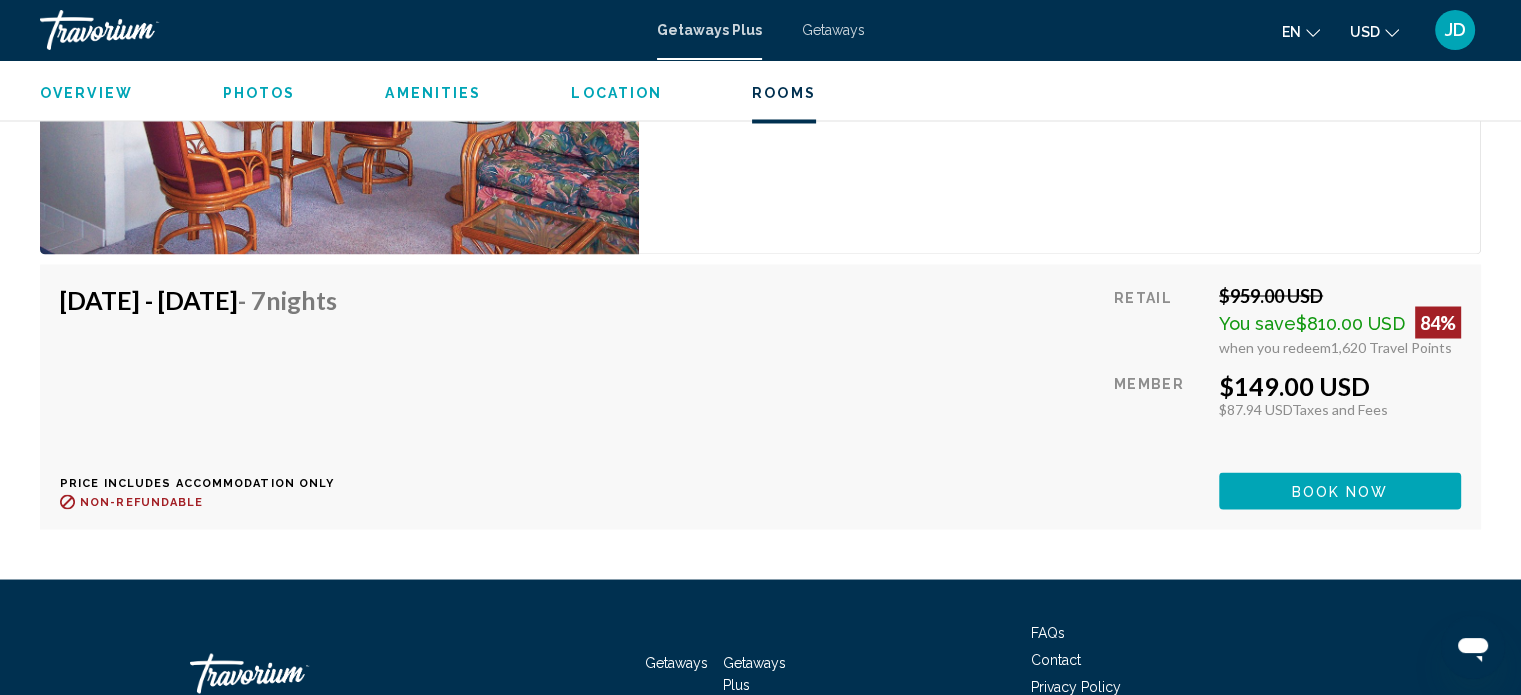 scroll, scrollTop: 3552, scrollLeft: 0, axis: vertical 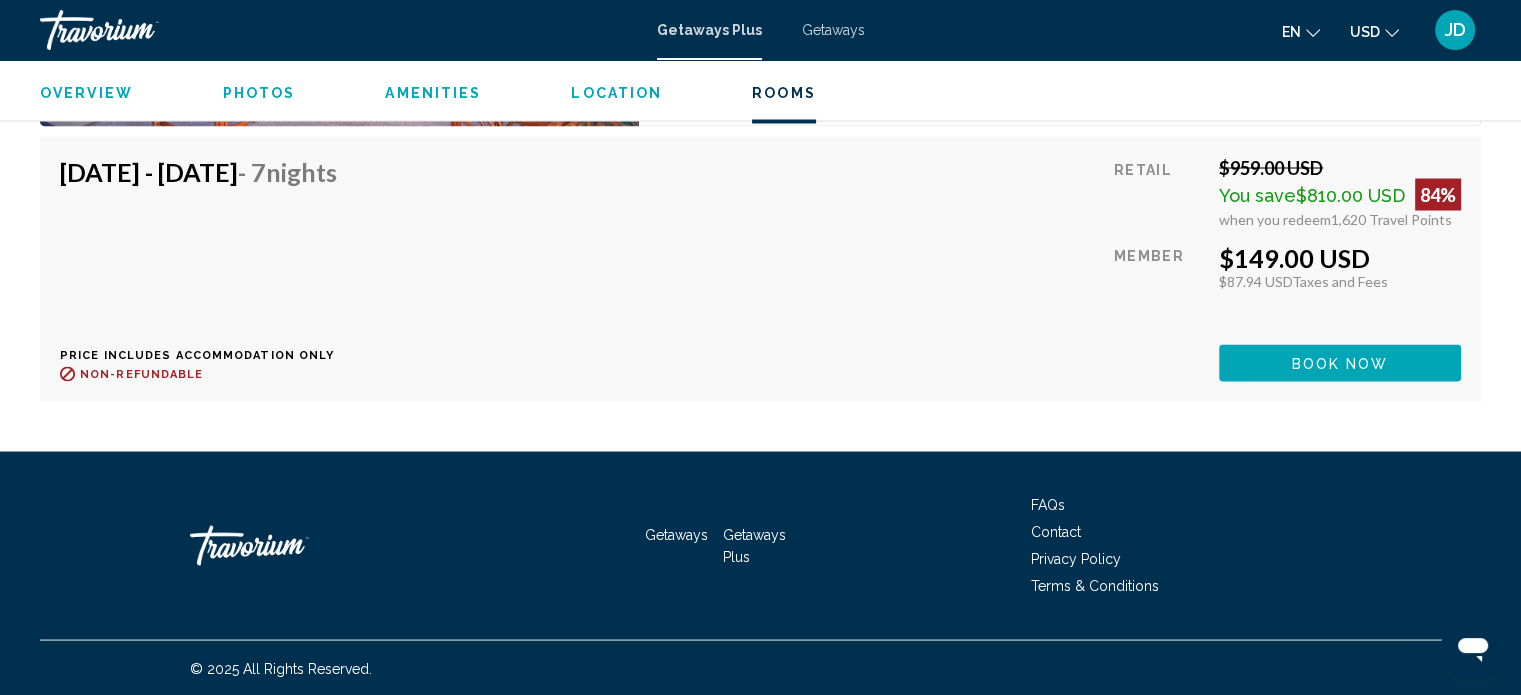 click on "Book now" at bounding box center (1340, 363) 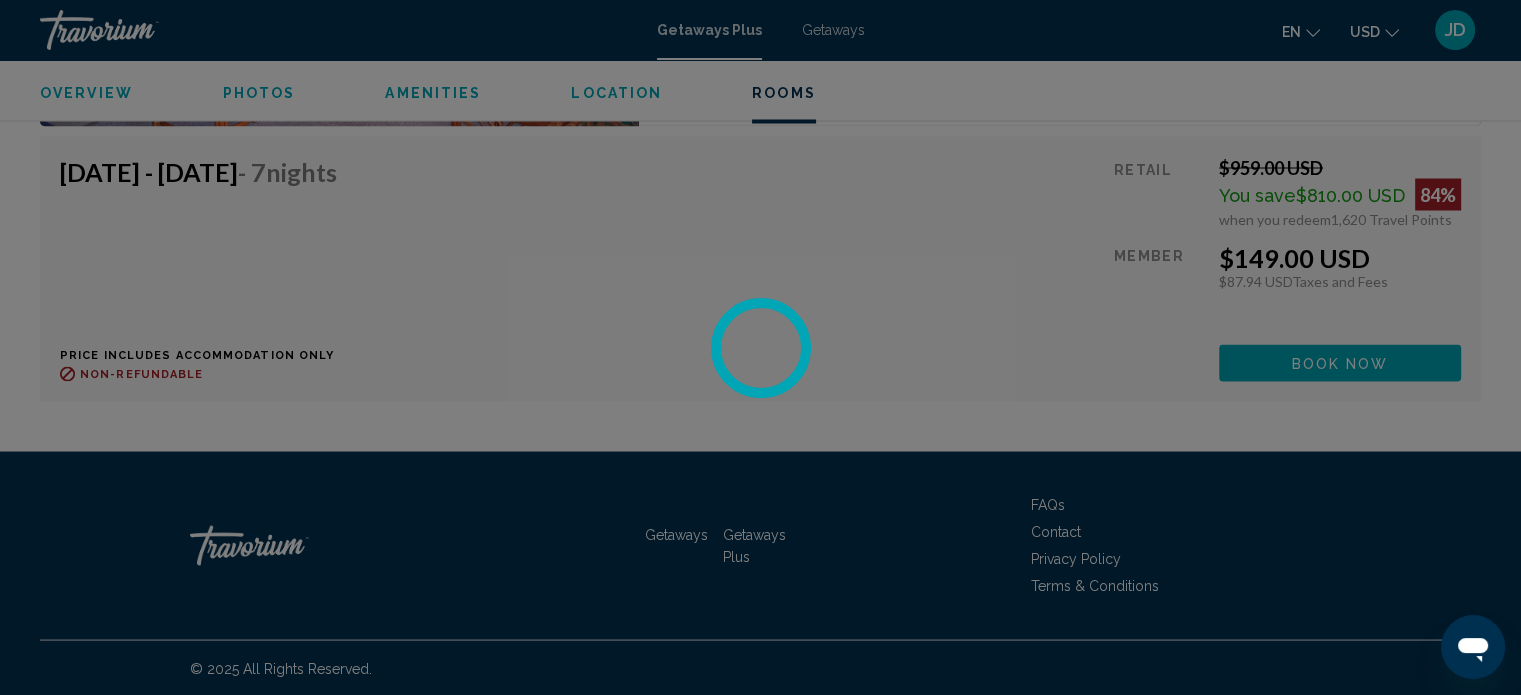 scroll, scrollTop: 0, scrollLeft: 0, axis: both 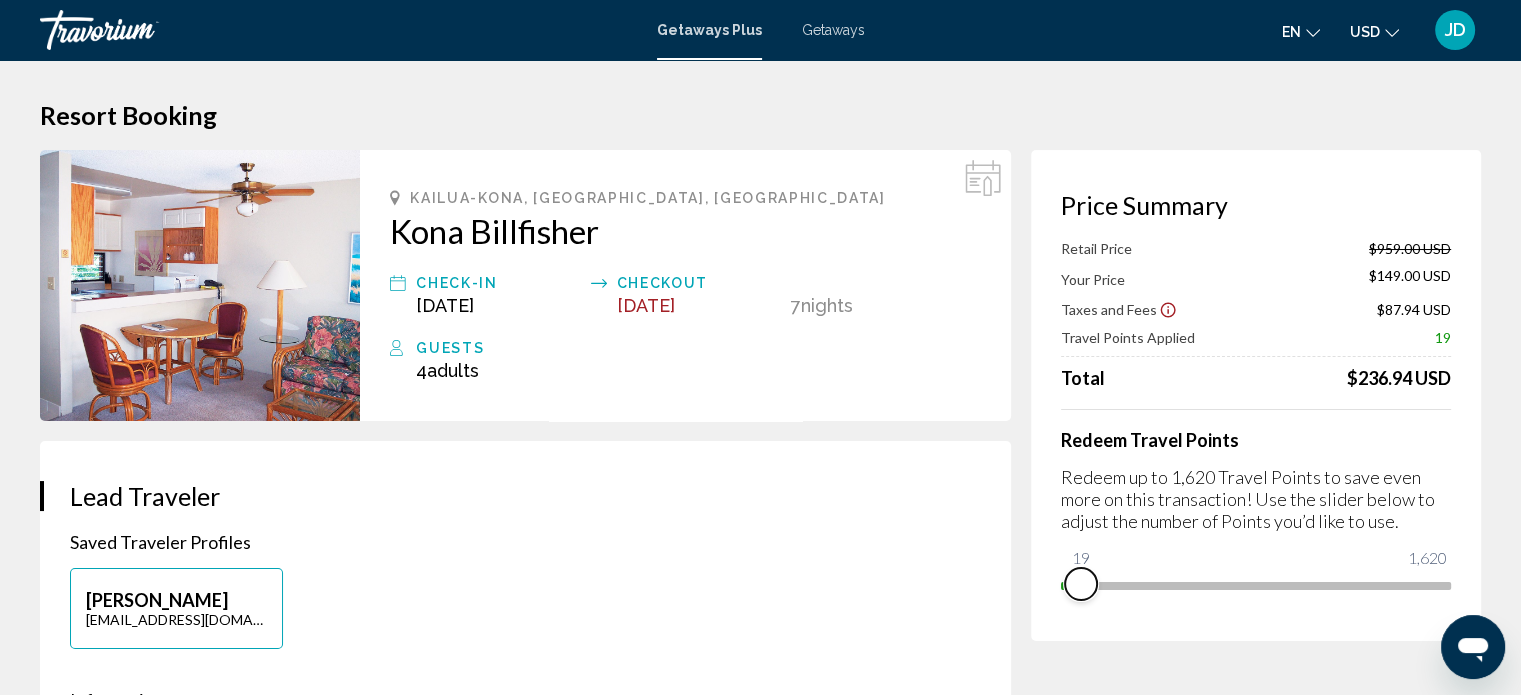 drag, startPoint x: 1431, startPoint y: 585, endPoint x: 1081, endPoint y: 600, distance: 350.3213 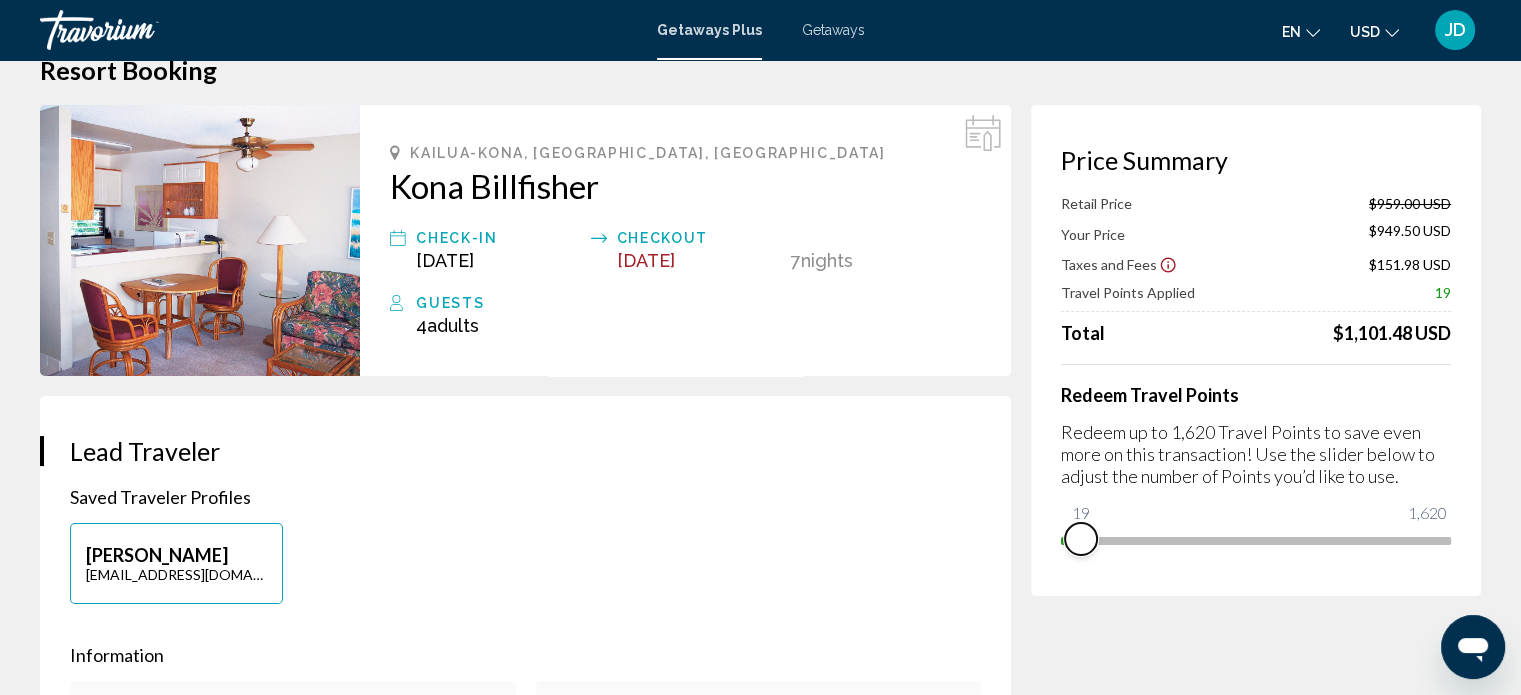 scroll, scrollTop: 0, scrollLeft: 0, axis: both 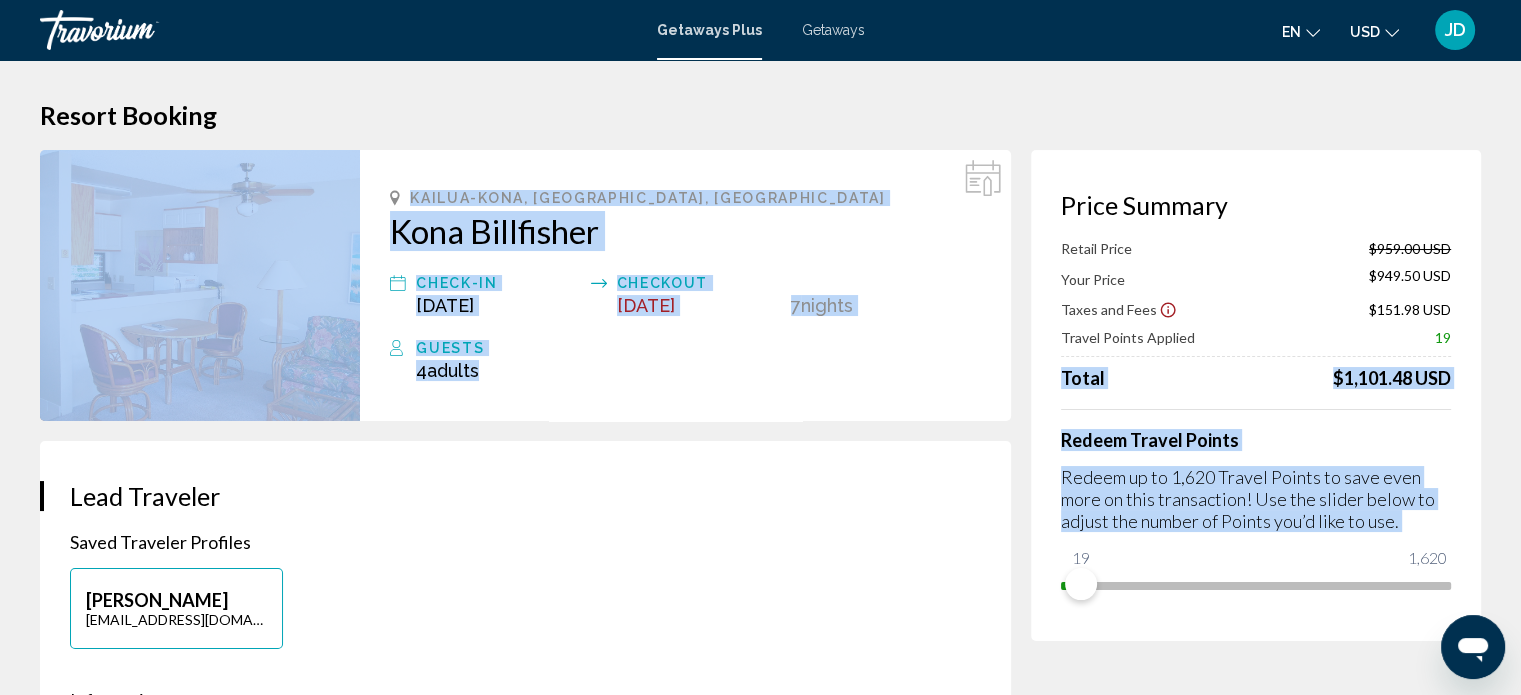 drag, startPoint x: 1036, startPoint y: 390, endPoint x: 1029, endPoint y: 419, distance: 29.832869 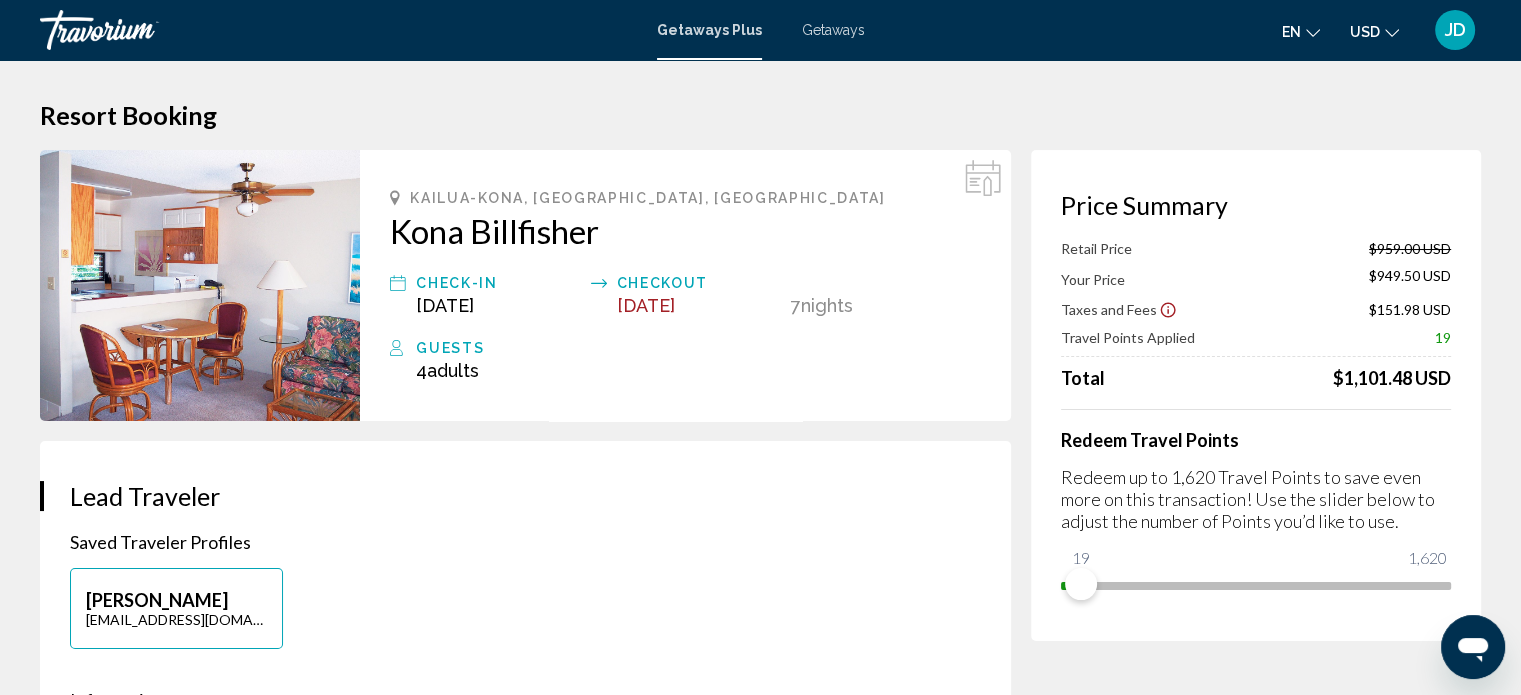 click on "Resort Booking" at bounding box center (760, 115) 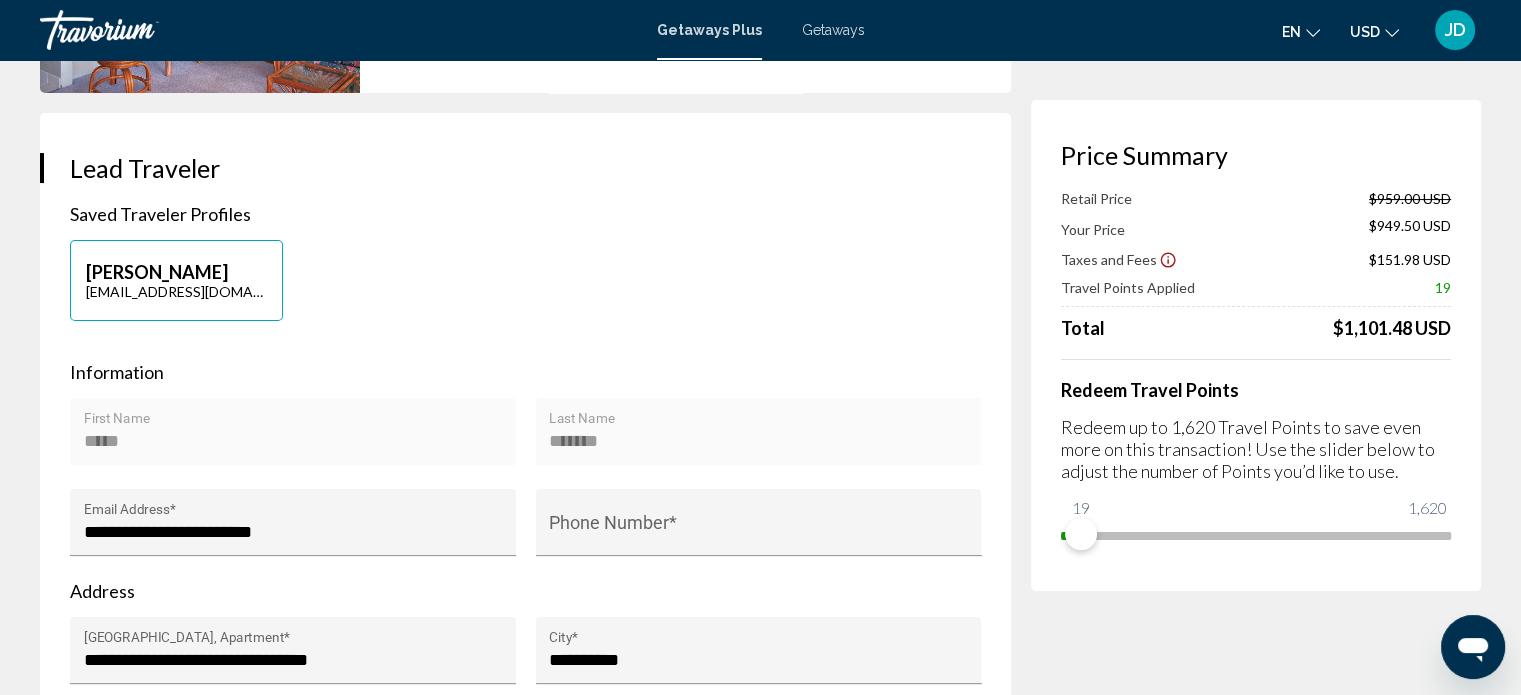 scroll, scrollTop: 0, scrollLeft: 0, axis: both 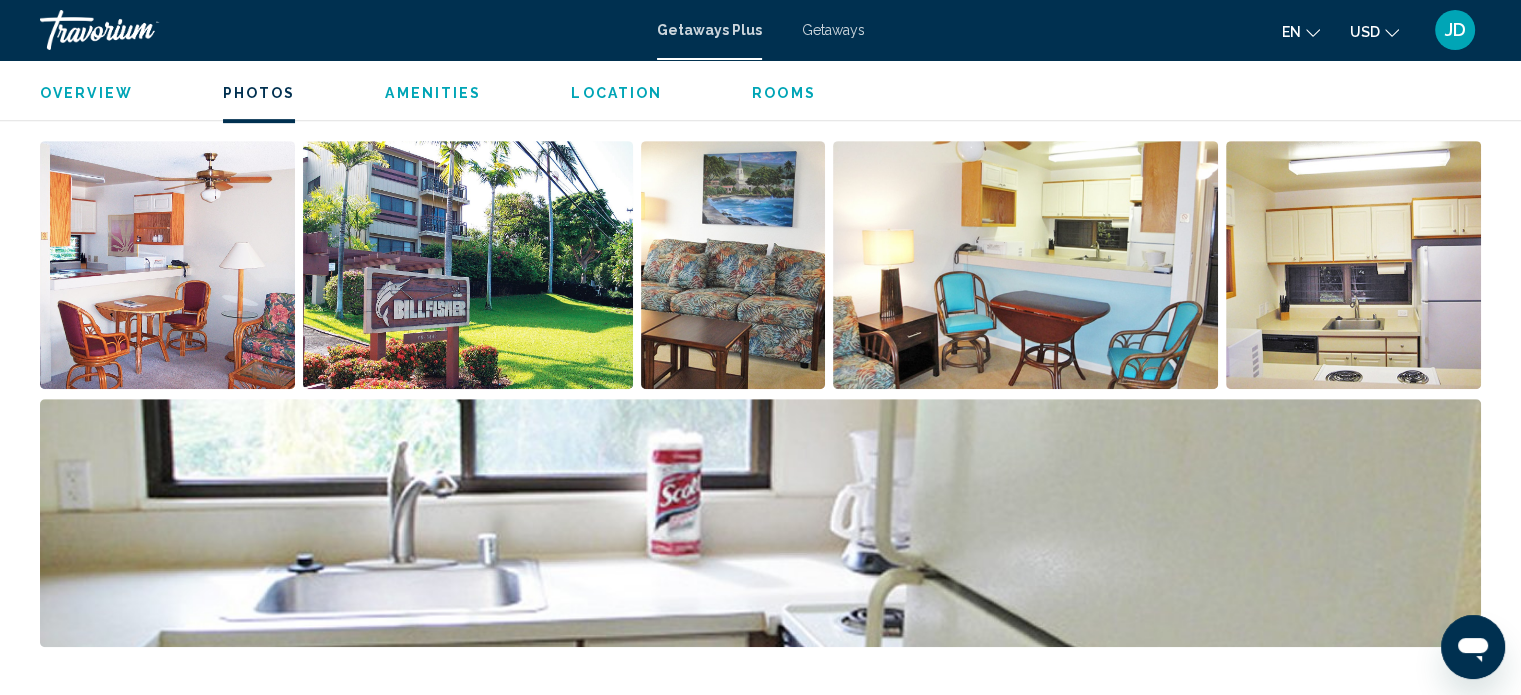click at bounding box center [468, 265] 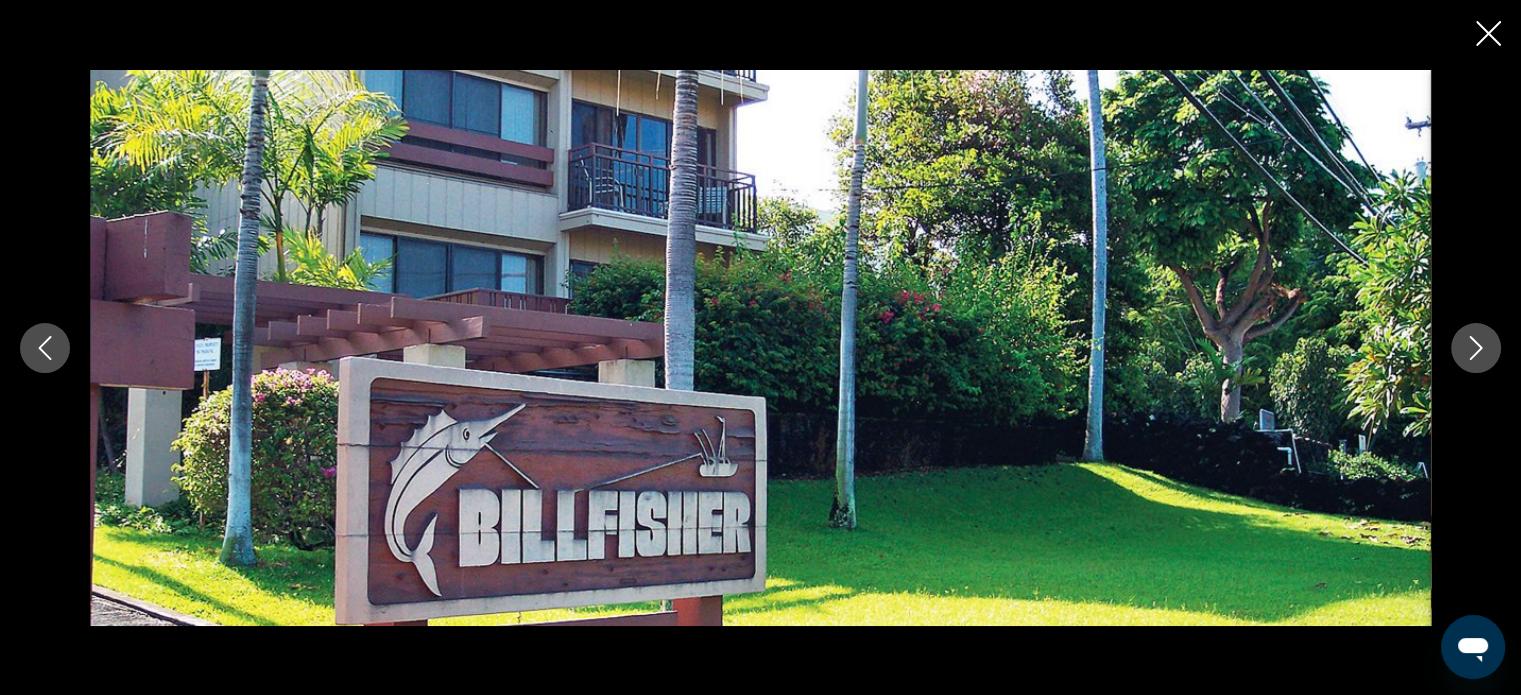 click at bounding box center [1476, 348] 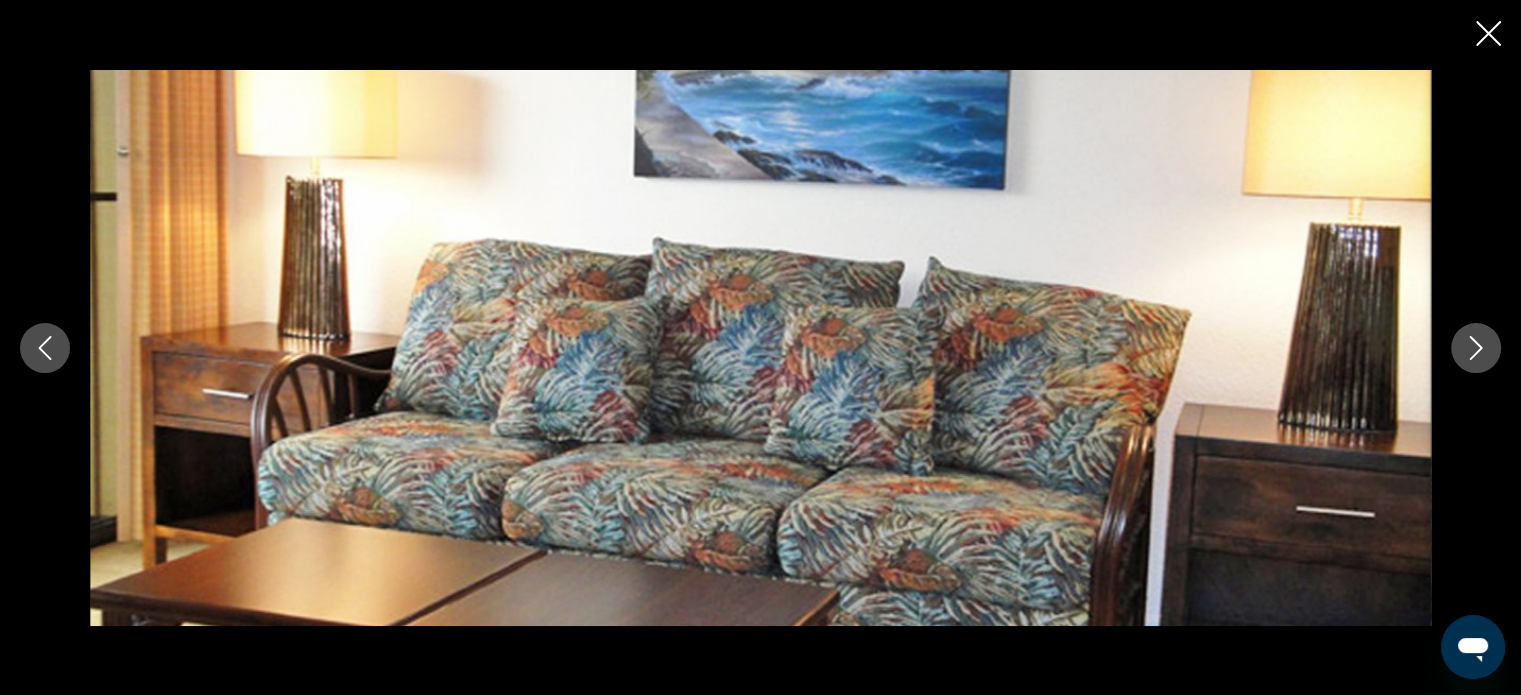 click at bounding box center [1476, 348] 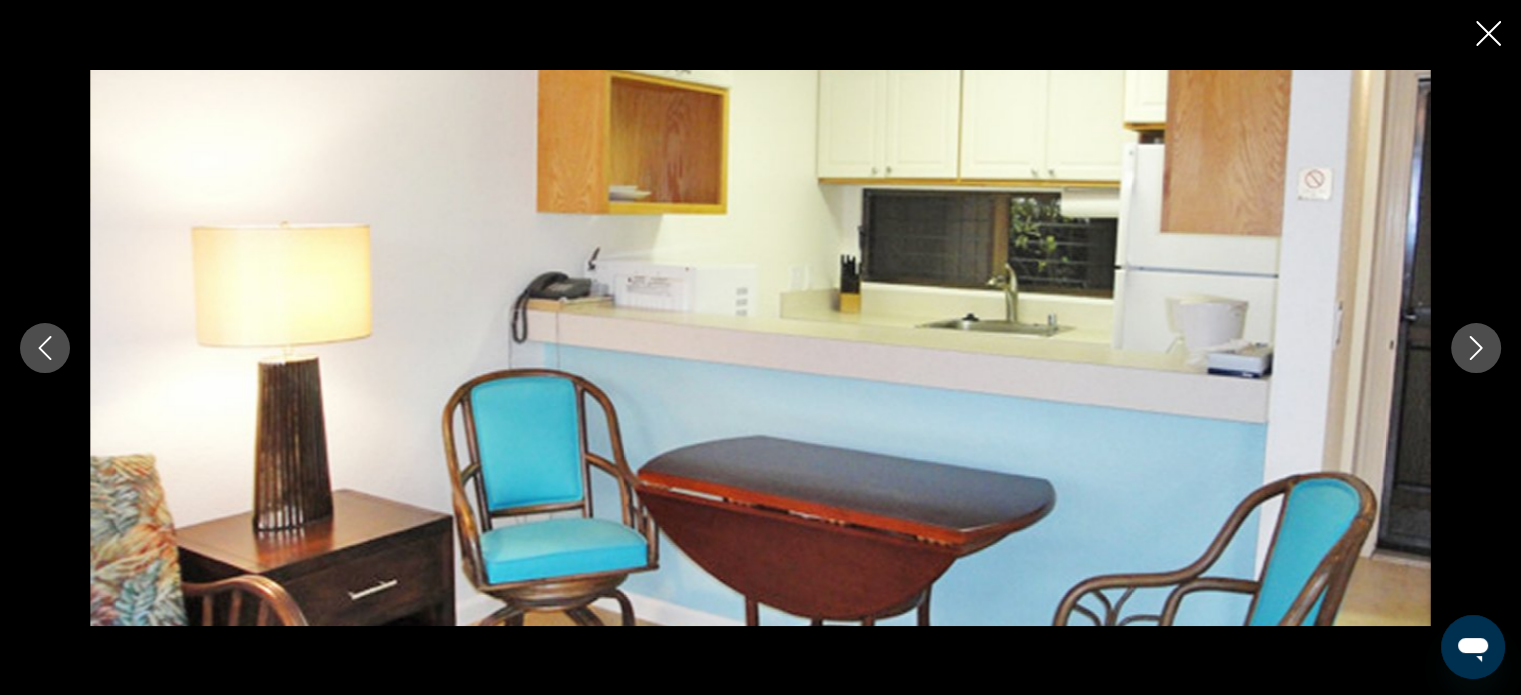 click at bounding box center (1476, 348) 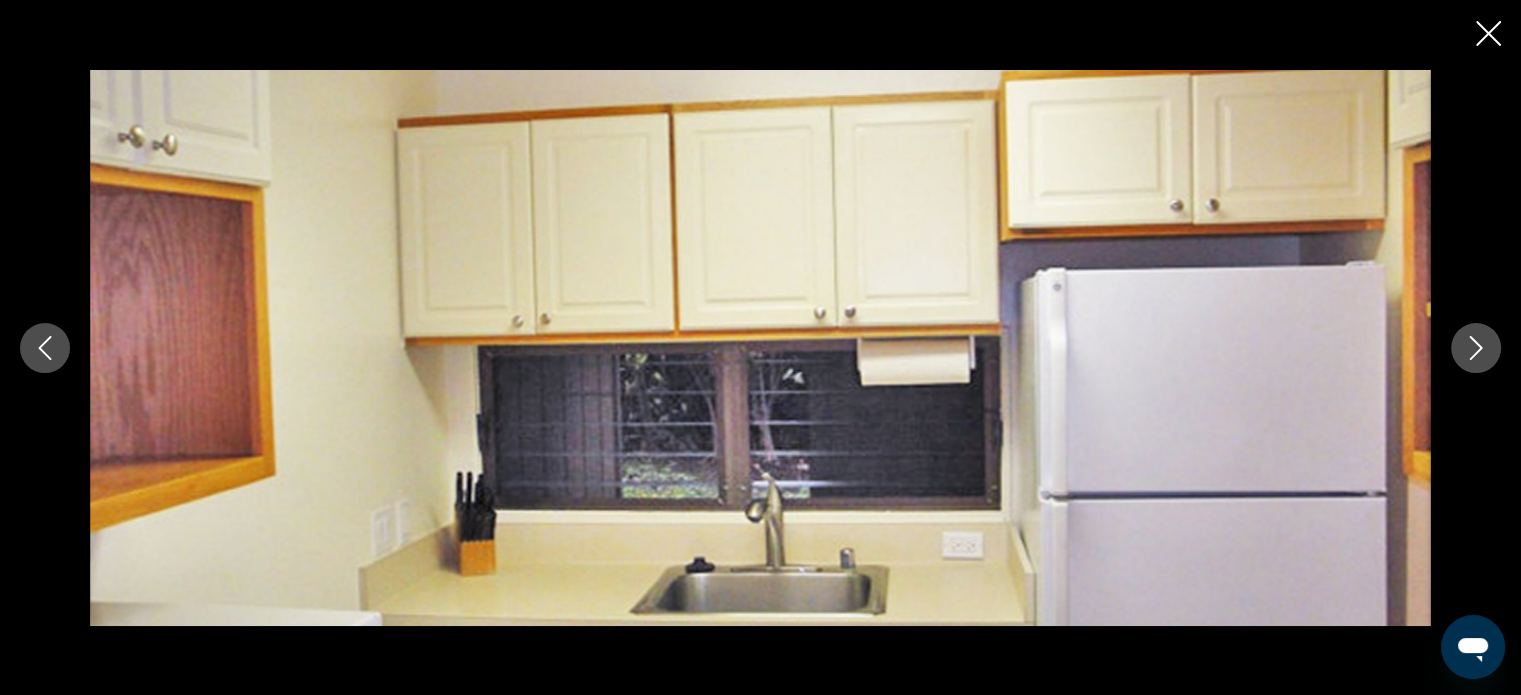 click at bounding box center (1476, 348) 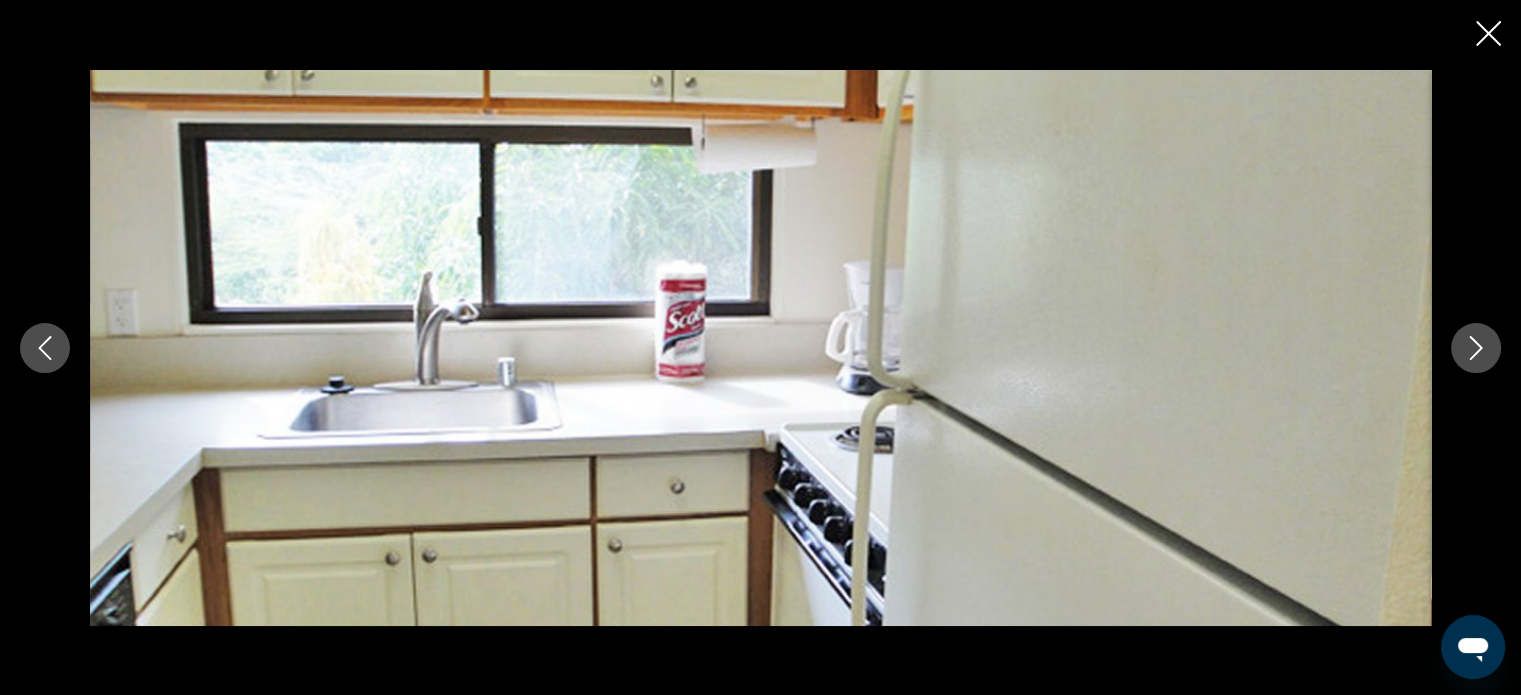click at bounding box center [1476, 348] 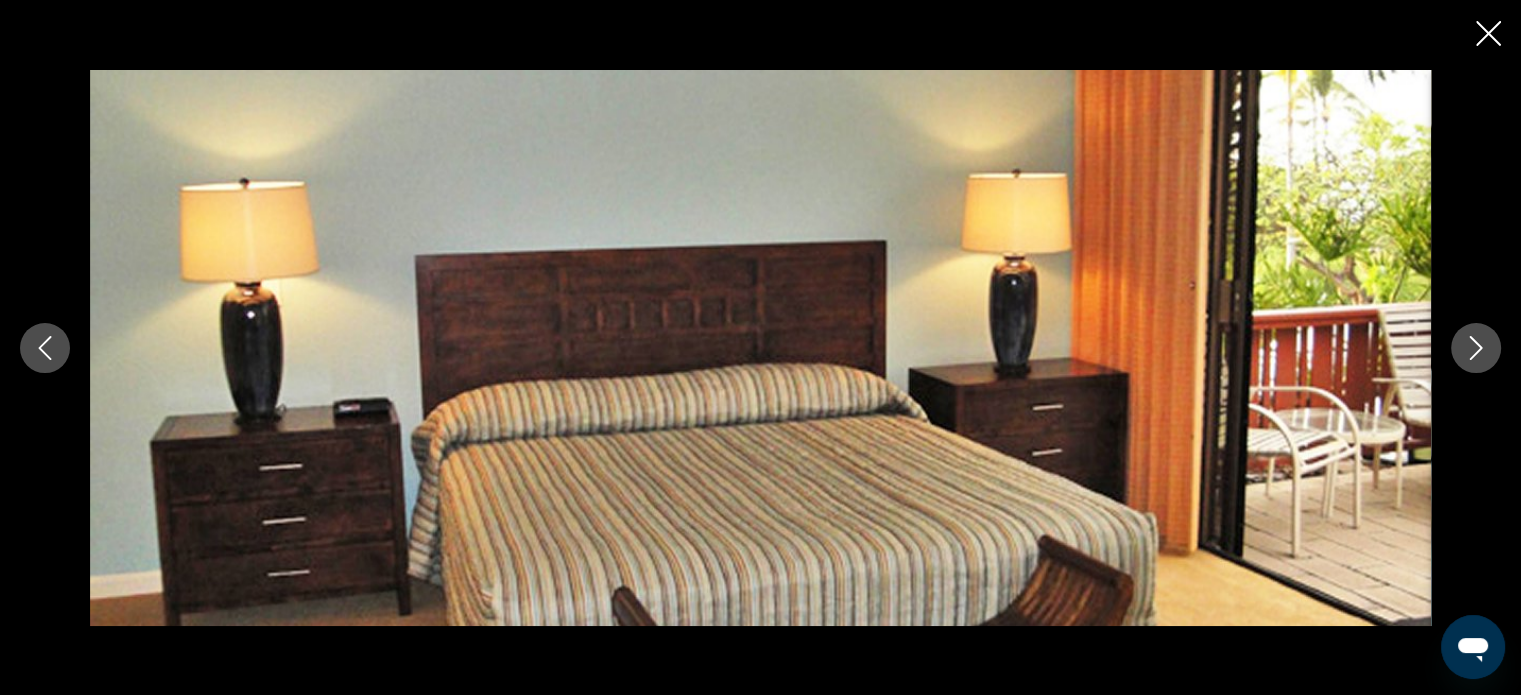 click at bounding box center (1476, 348) 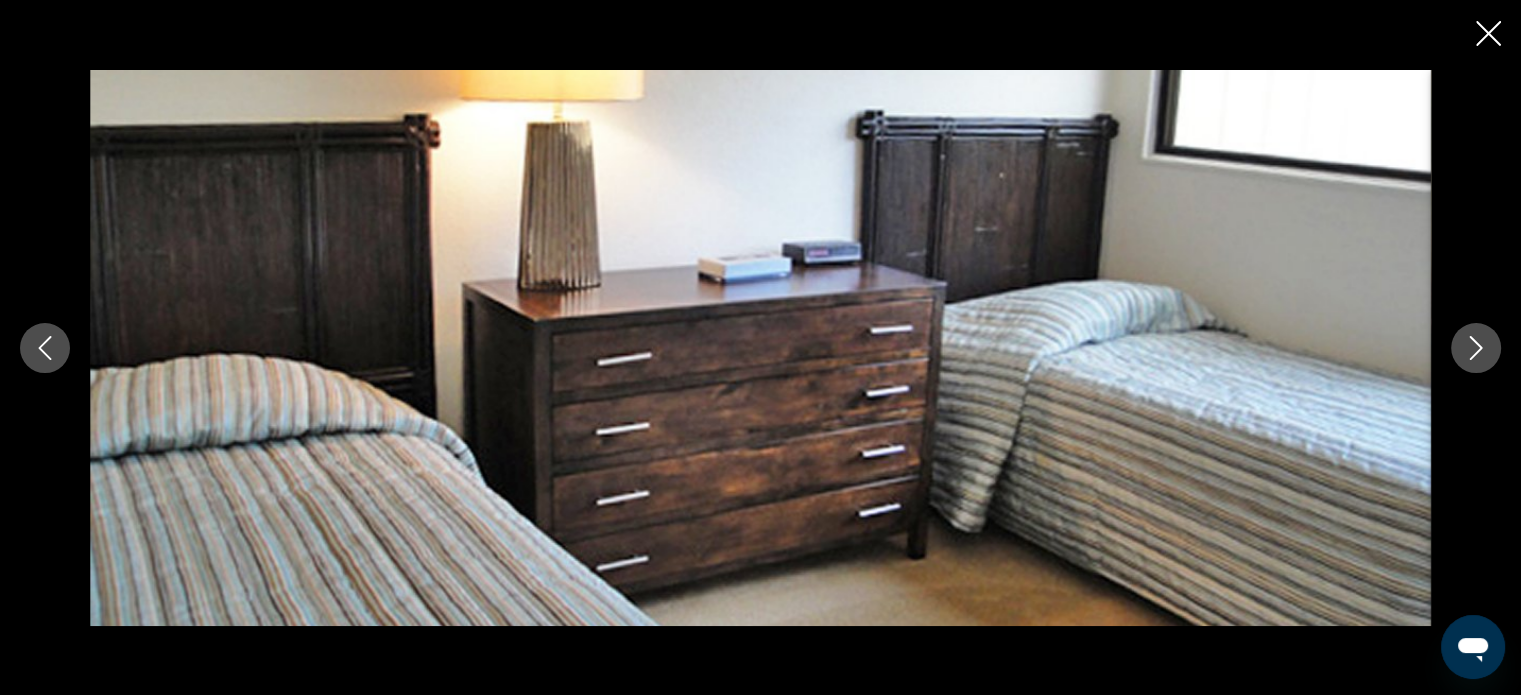 click at bounding box center [1476, 348] 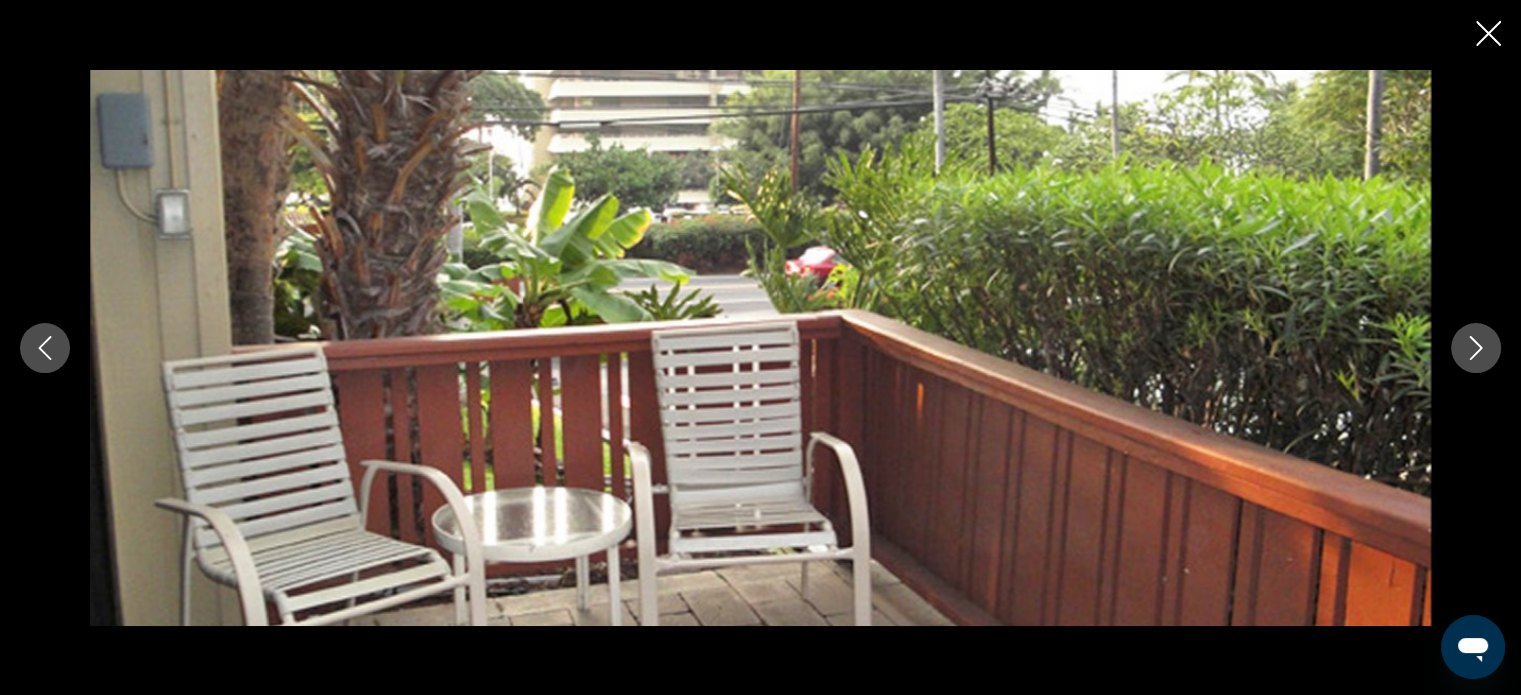 click at bounding box center [1476, 348] 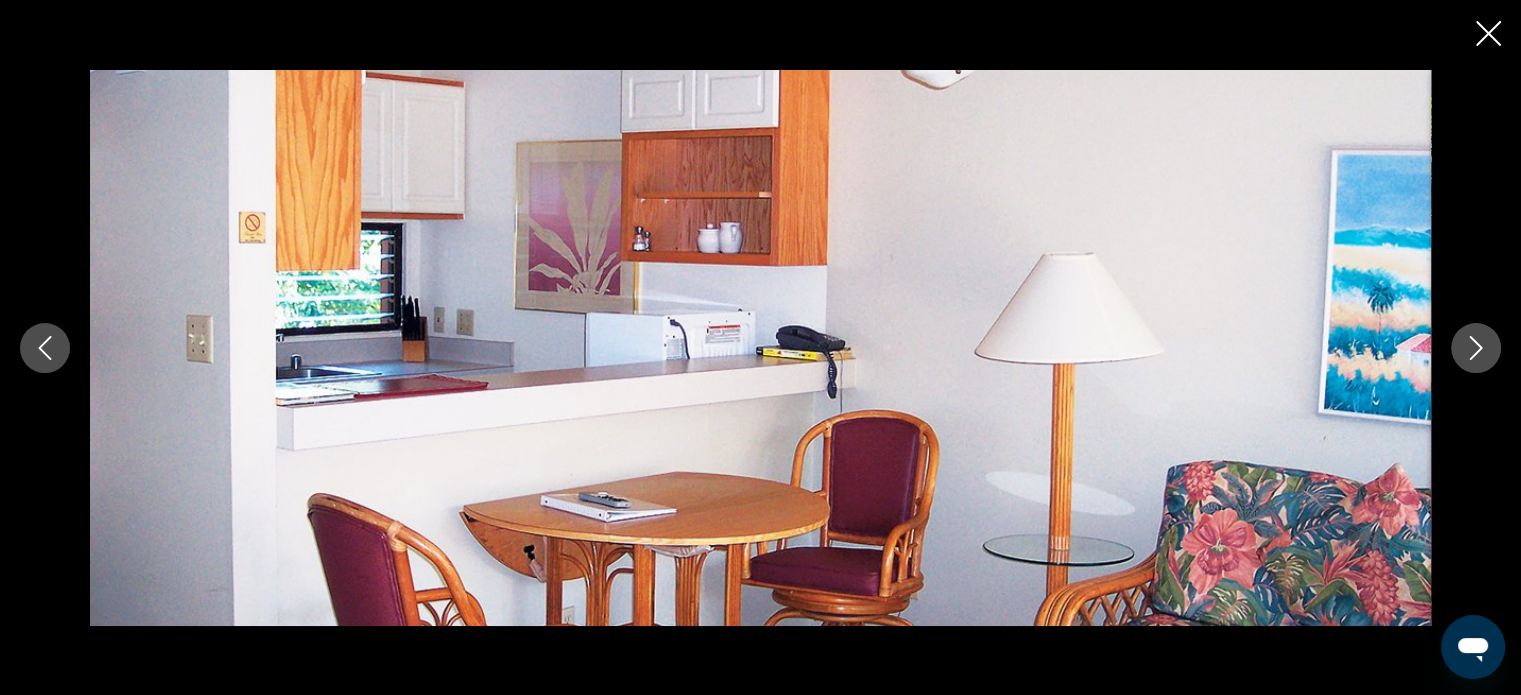 scroll, scrollTop: 1044, scrollLeft: 0, axis: vertical 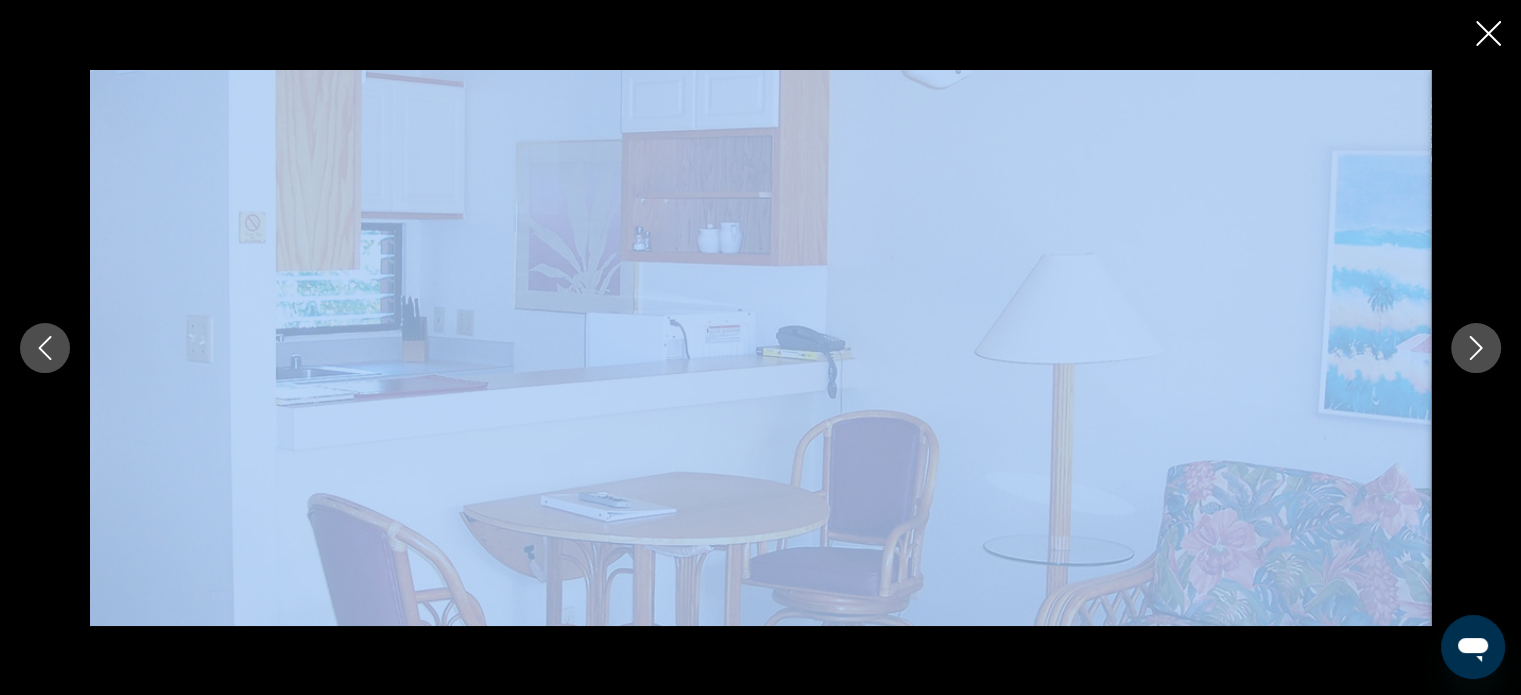 drag, startPoint x: 1517, startPoint y: 279, endPoint x: 1520, endPoint y: 303, distance: 24.186773 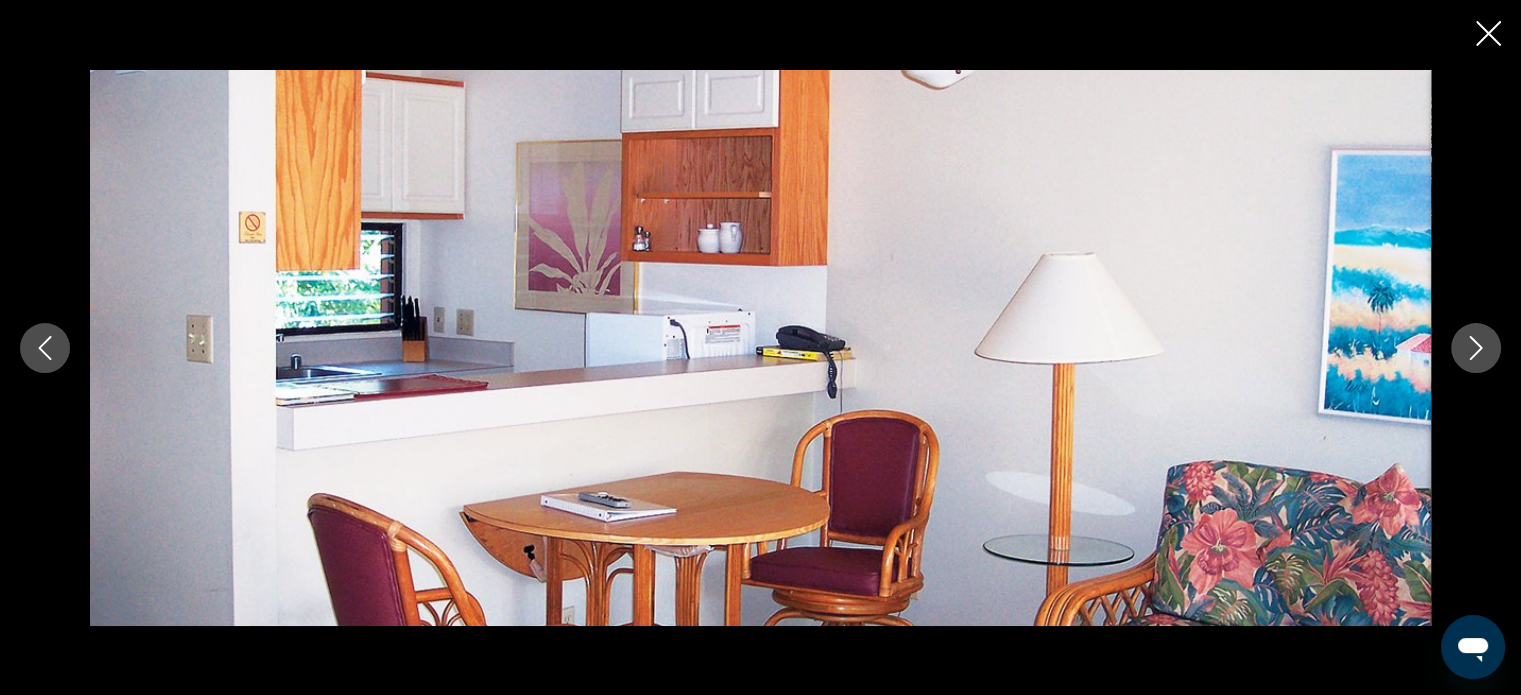 click 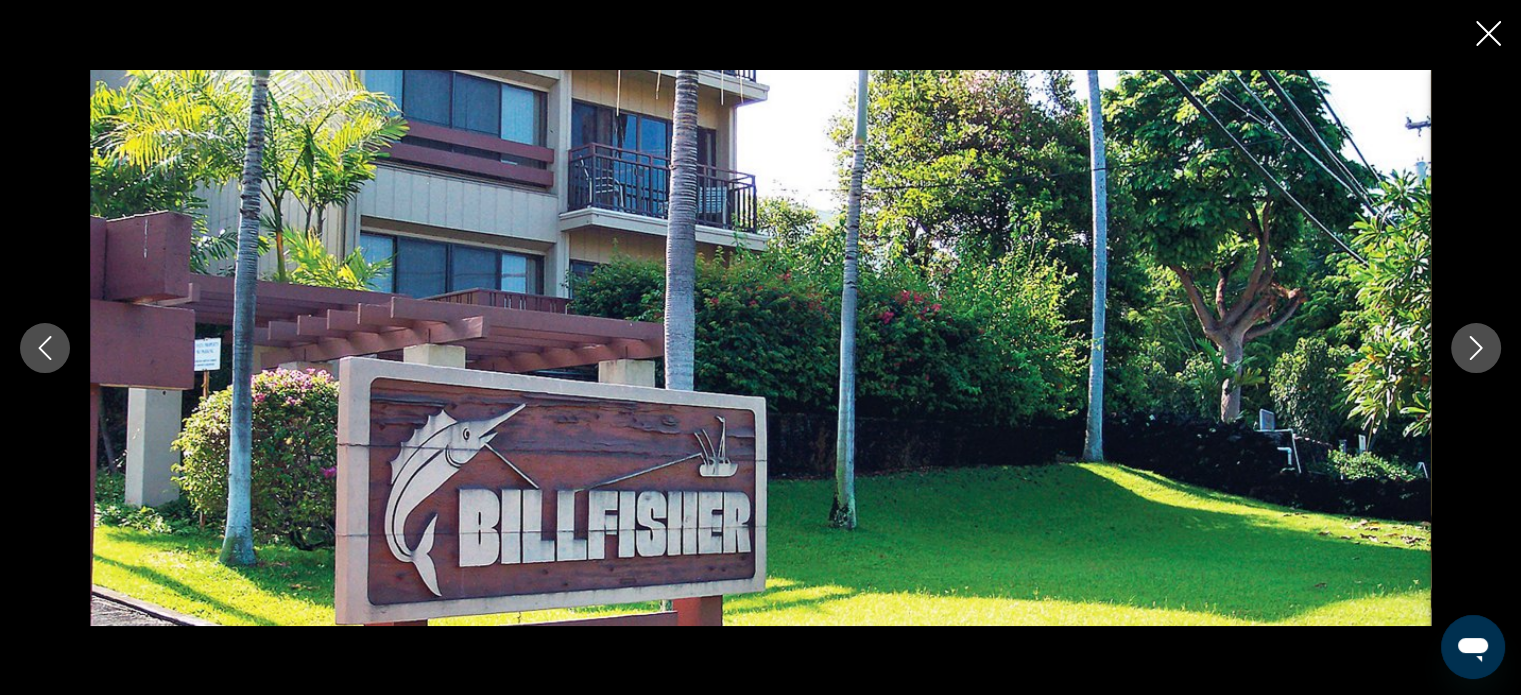 click at bounding box center (1476, 348) 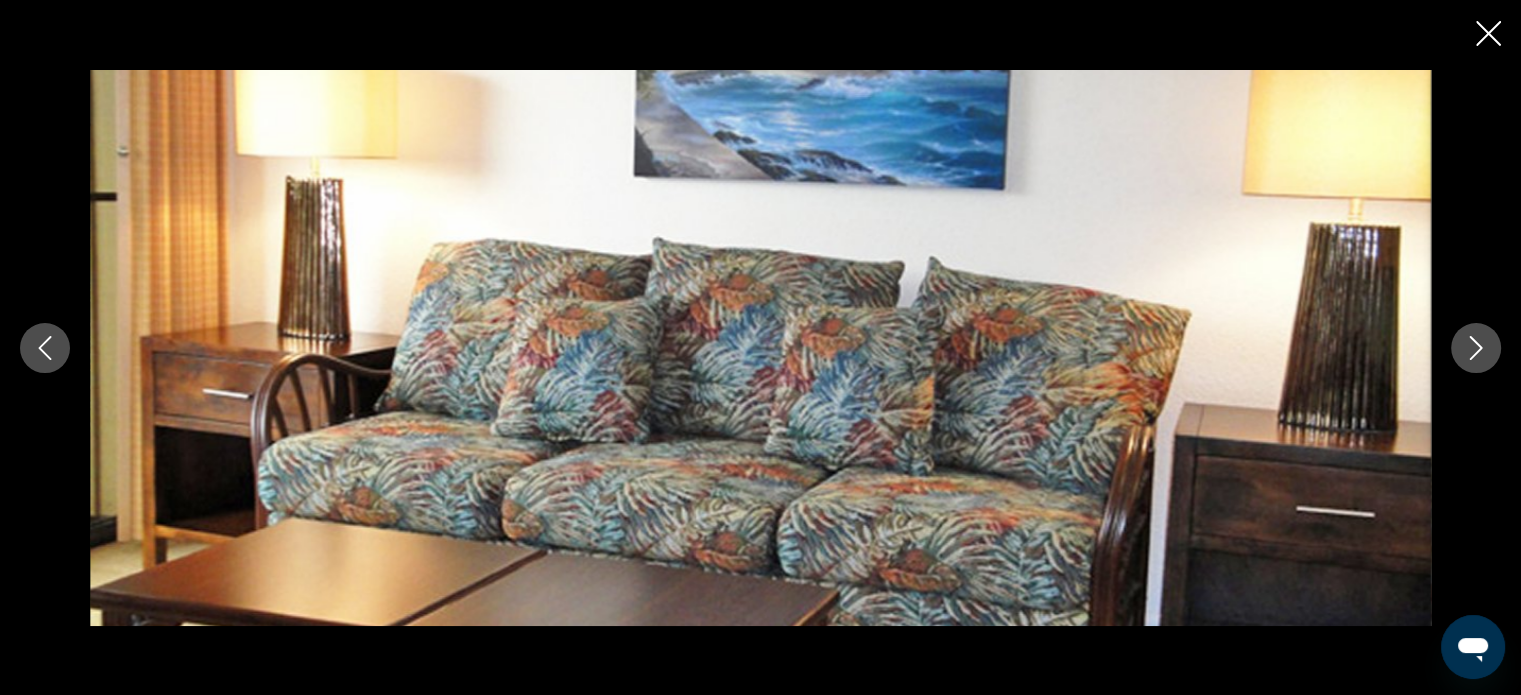 click at bounding box center (1476, 348) 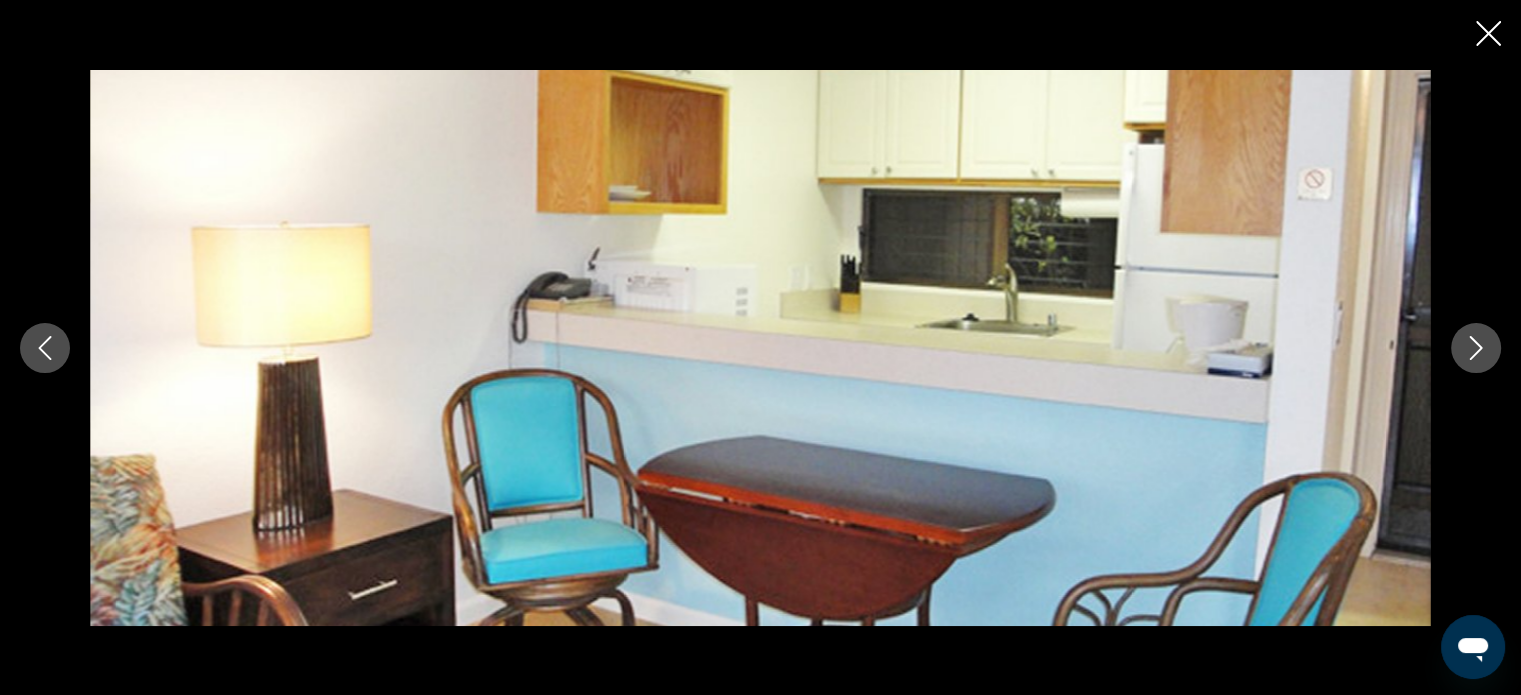 scroll, scrollTop: 2844, scrollLeft: 0, axis: vertical 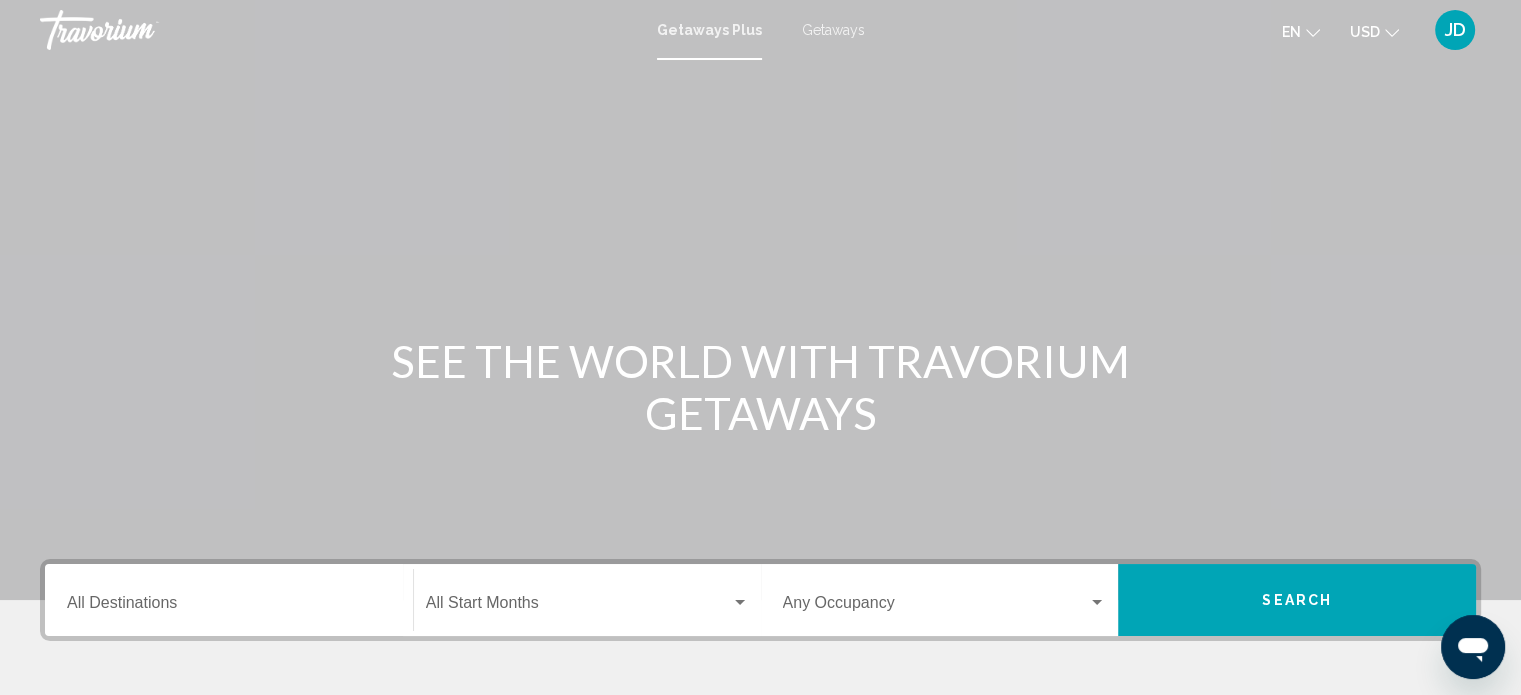 click on "Destination All Destinations" at bounding box center (229, 600) 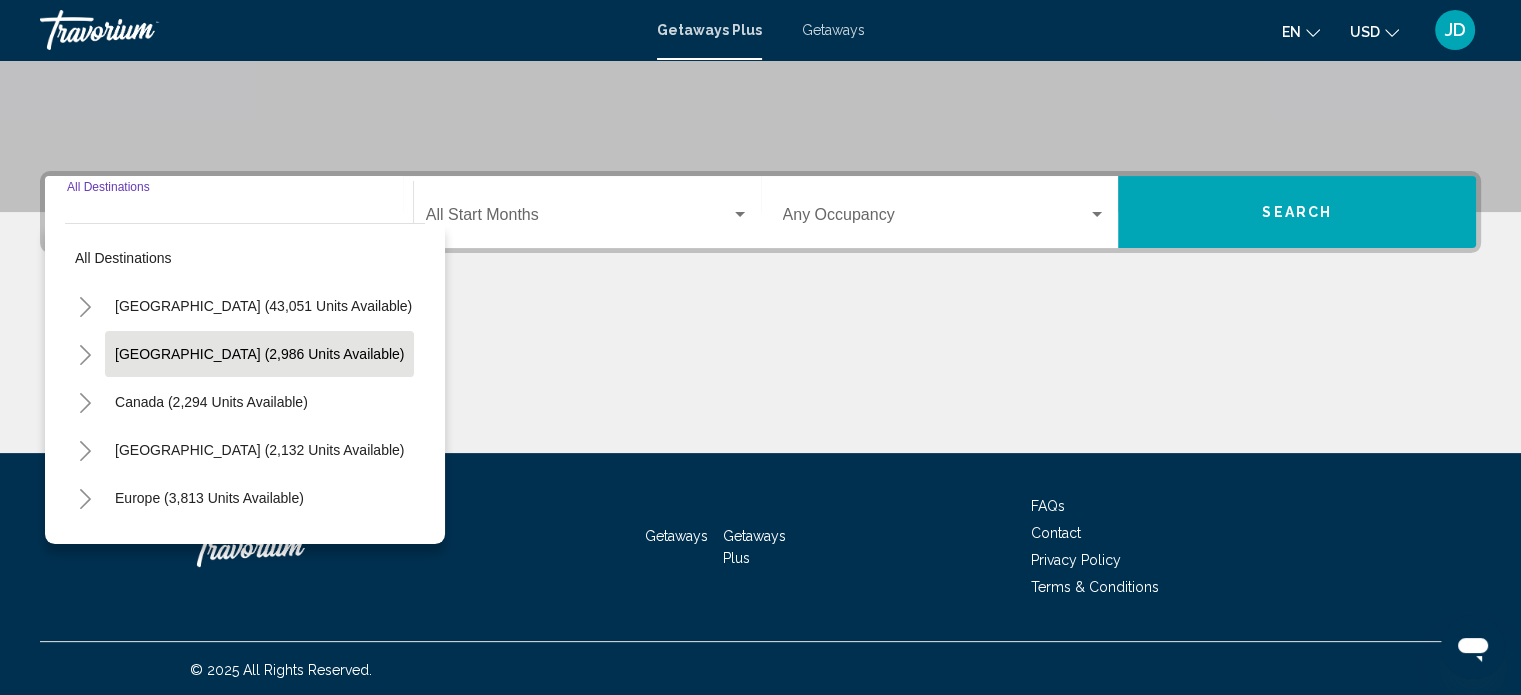 scroll, scrollTop: 390, scrollLeft: 0, axis: vertical 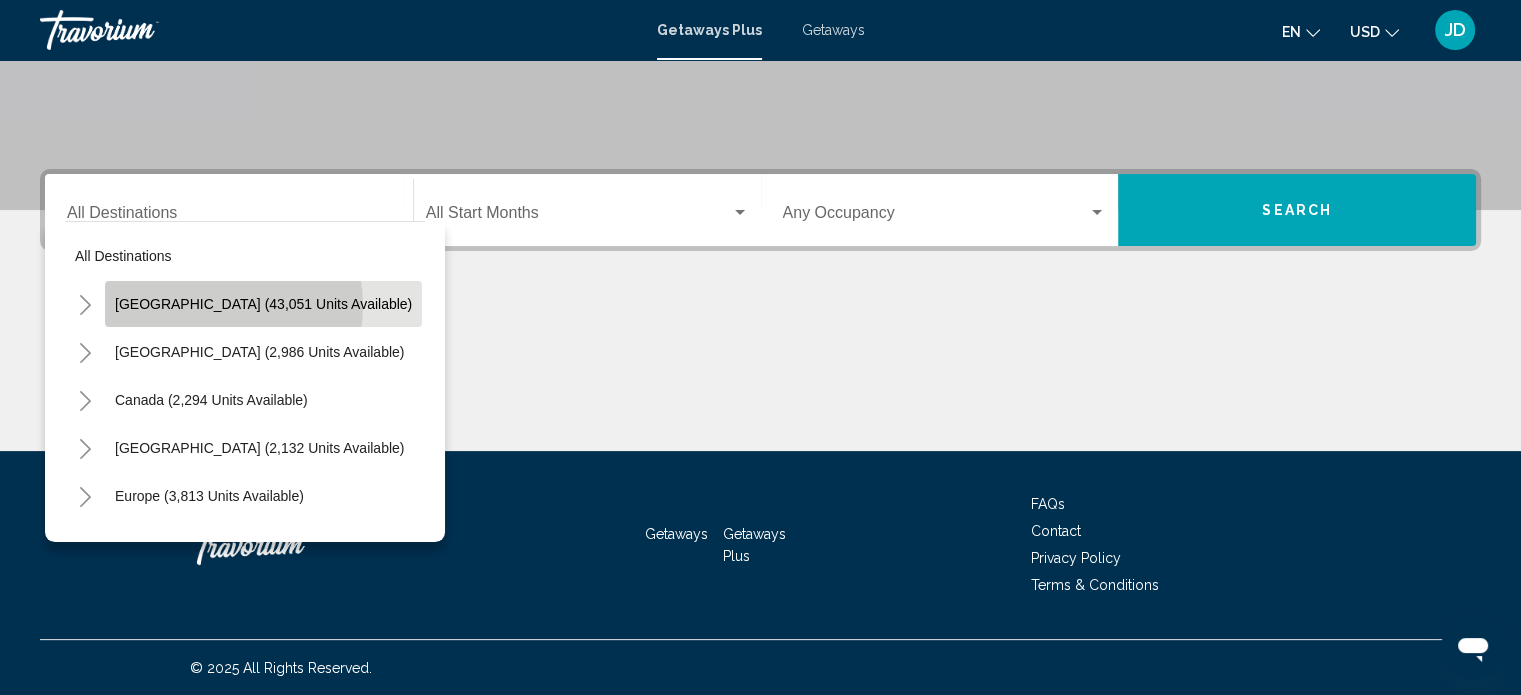click on "[GEOGRAPHIC_DATA] (43,051 units available)" 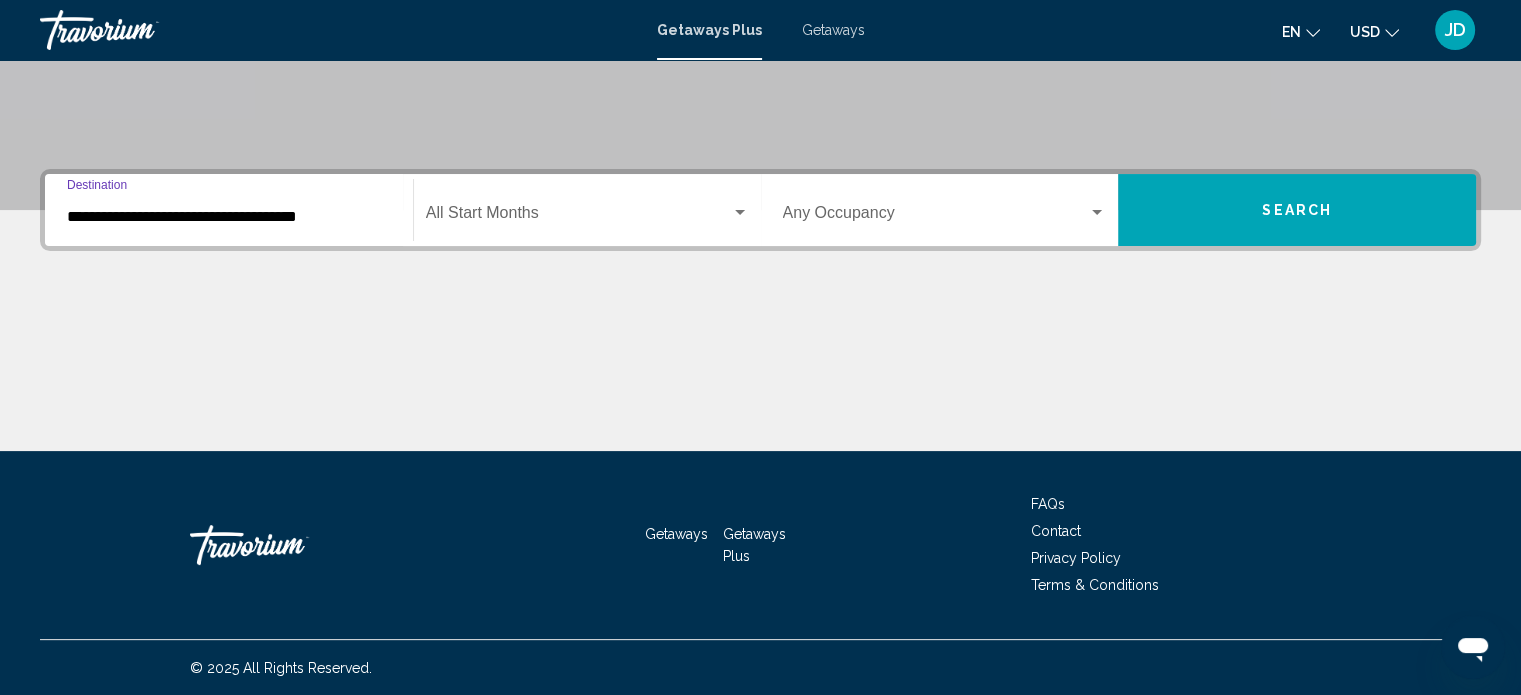 click on "**********" at bounding box center [229, 217] 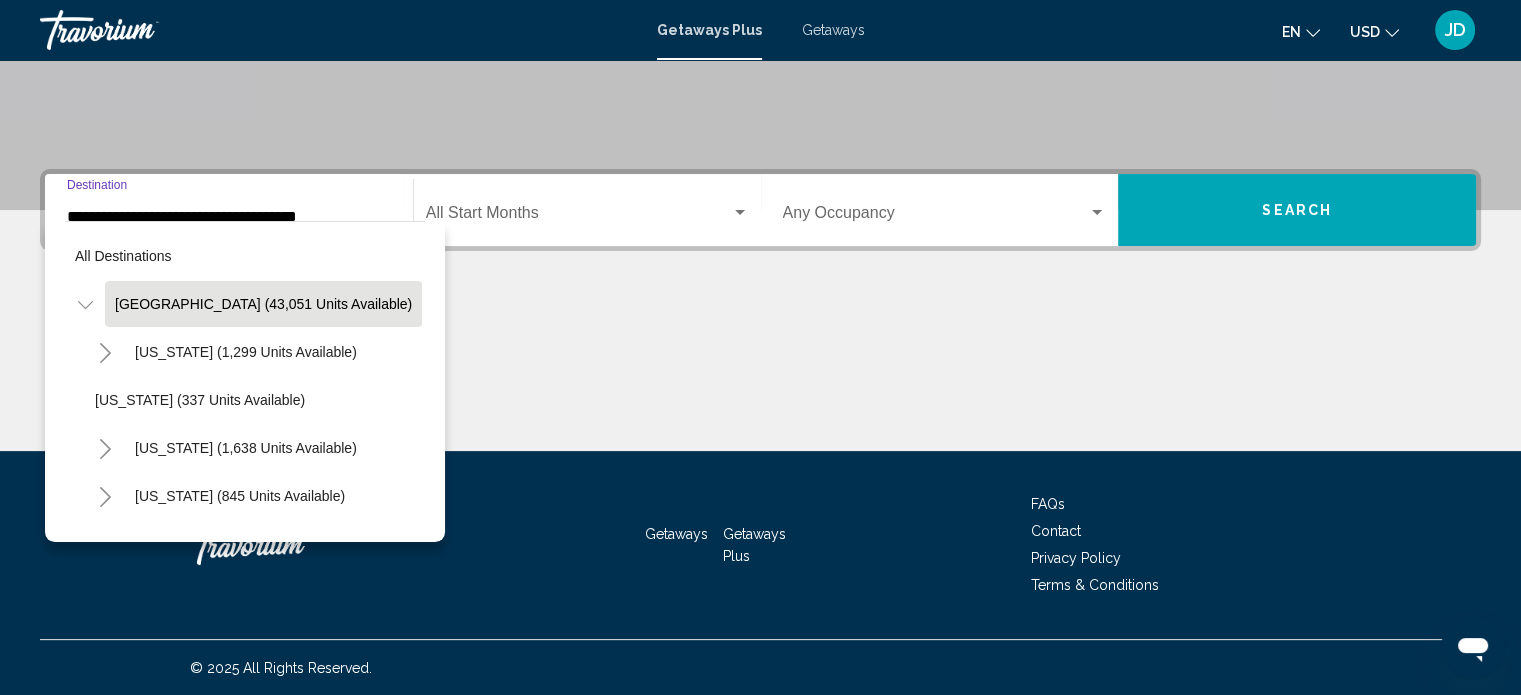 scroll, scrollTop: 346, scrollLeft: 0, axis: vertical 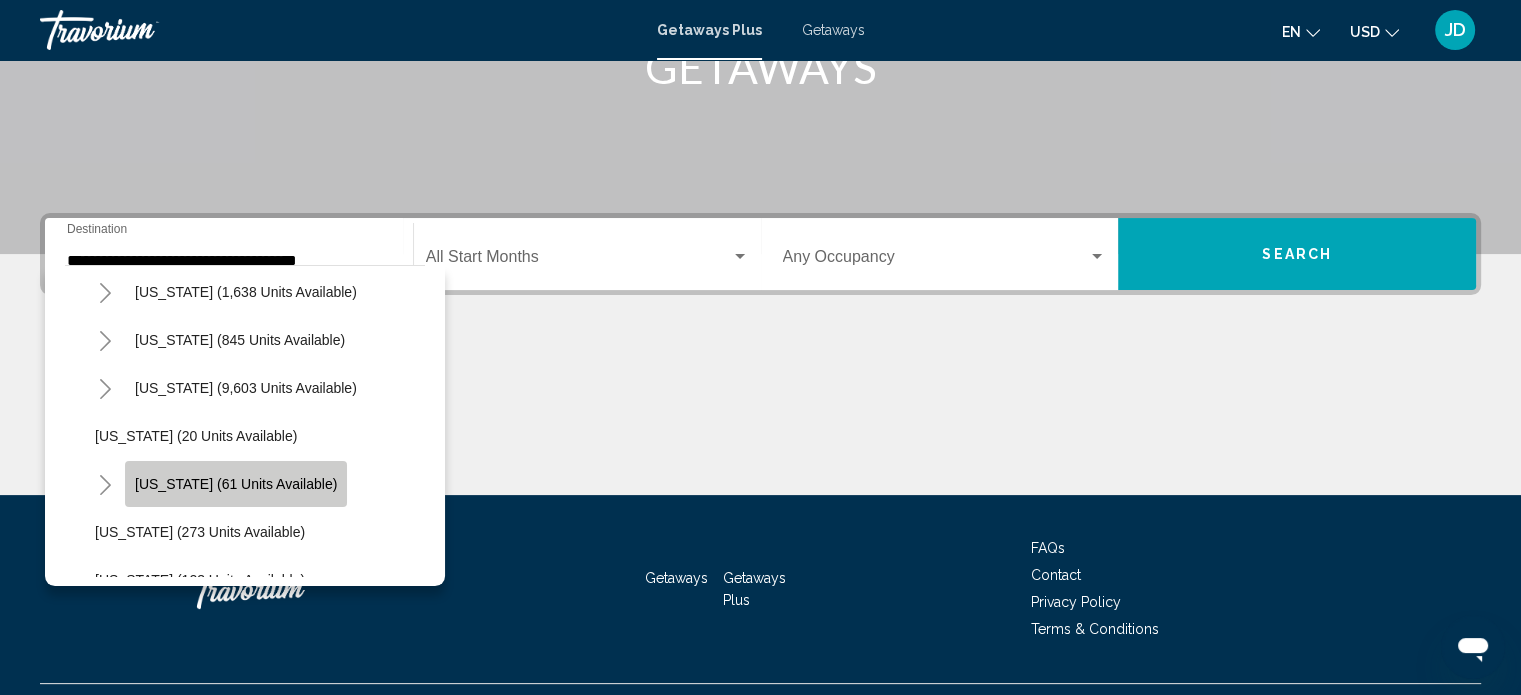 click on "[US_STATE] (61 units available)" 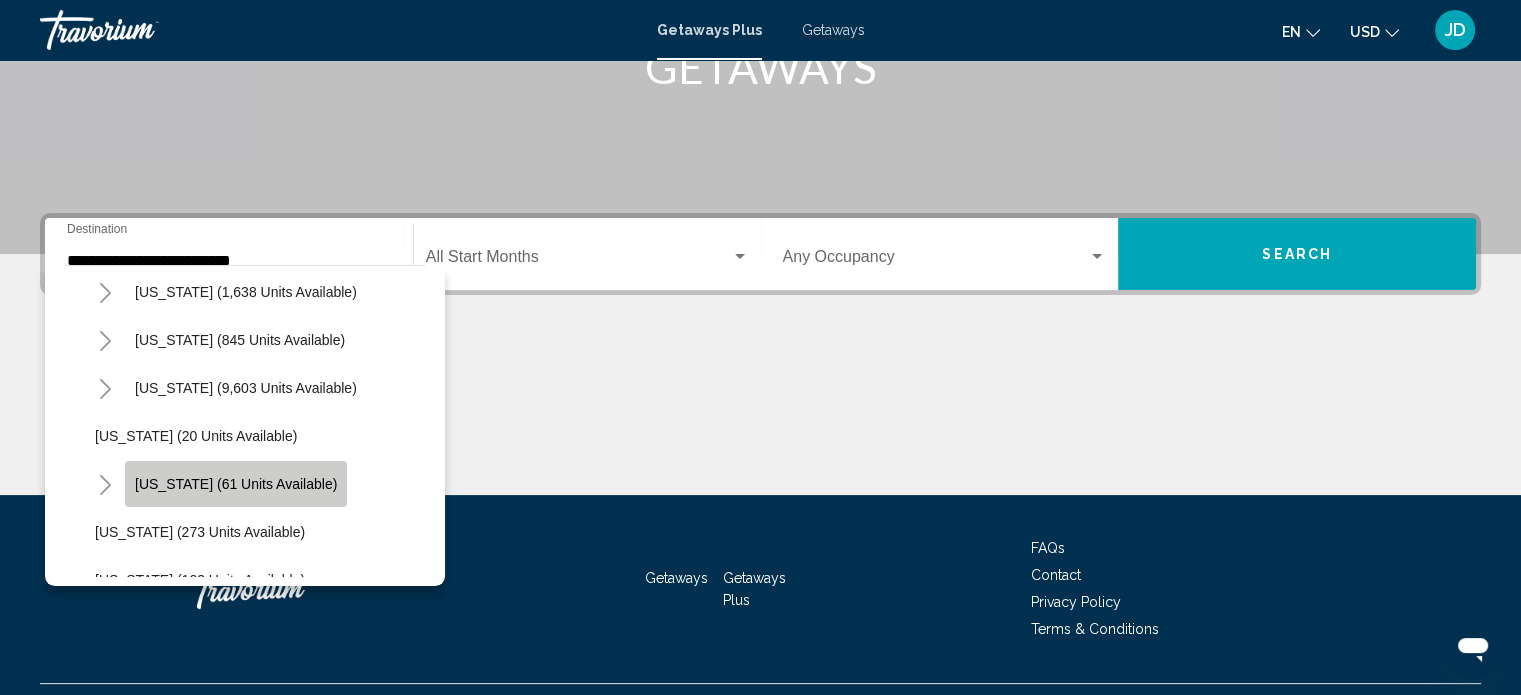 scroll, scrollTop: 390, scrollLeft: 0, axis: vertical 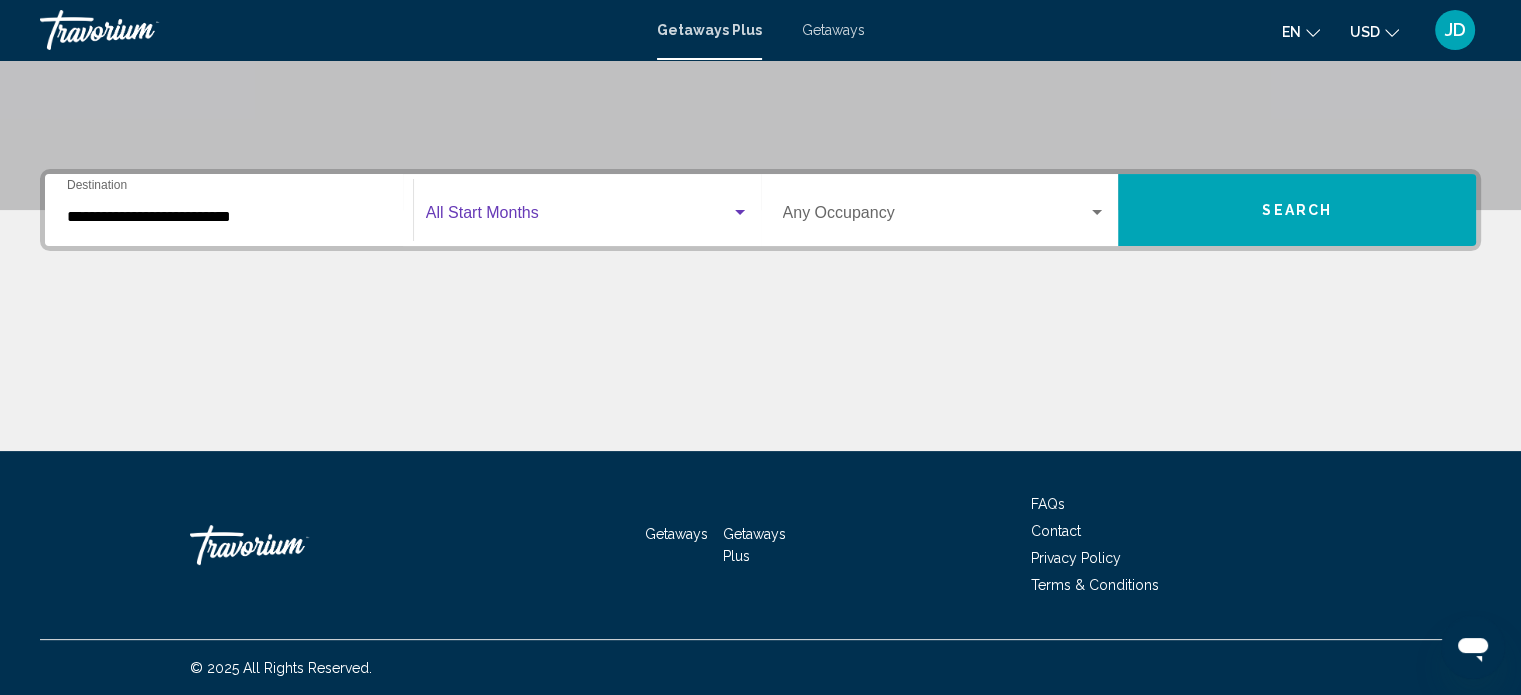 click at bounding box center (578, 217) 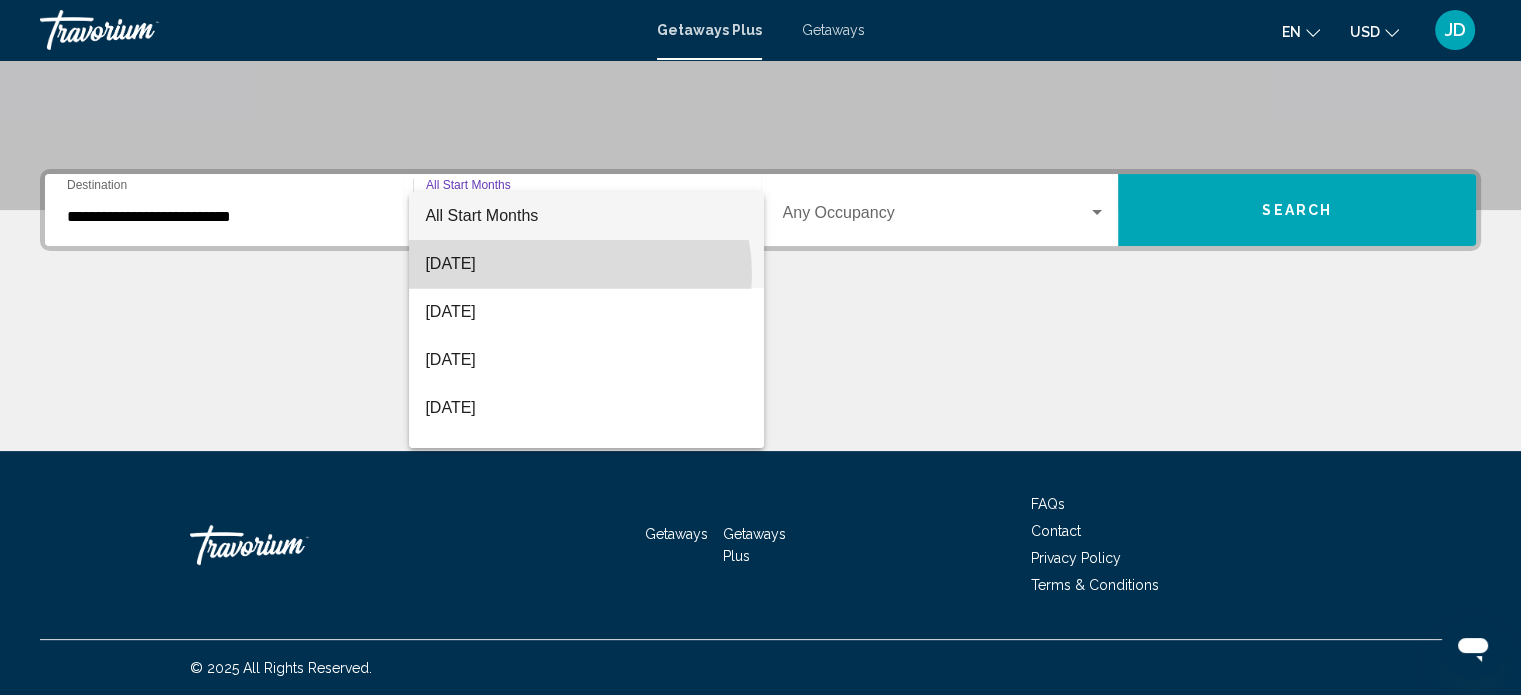 click on "[DATE]" at bounding box center (586, 264) 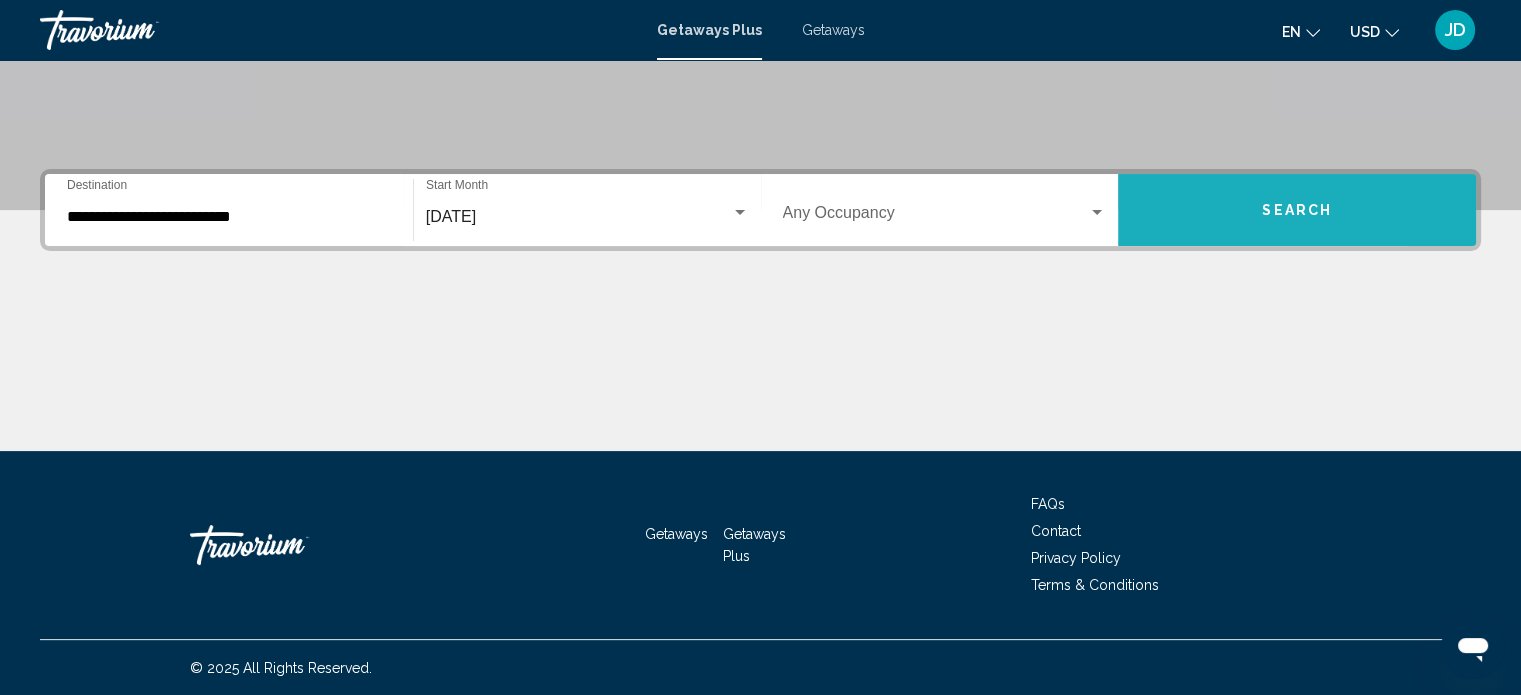 click on "Search" at bounding box center (1297, 210) 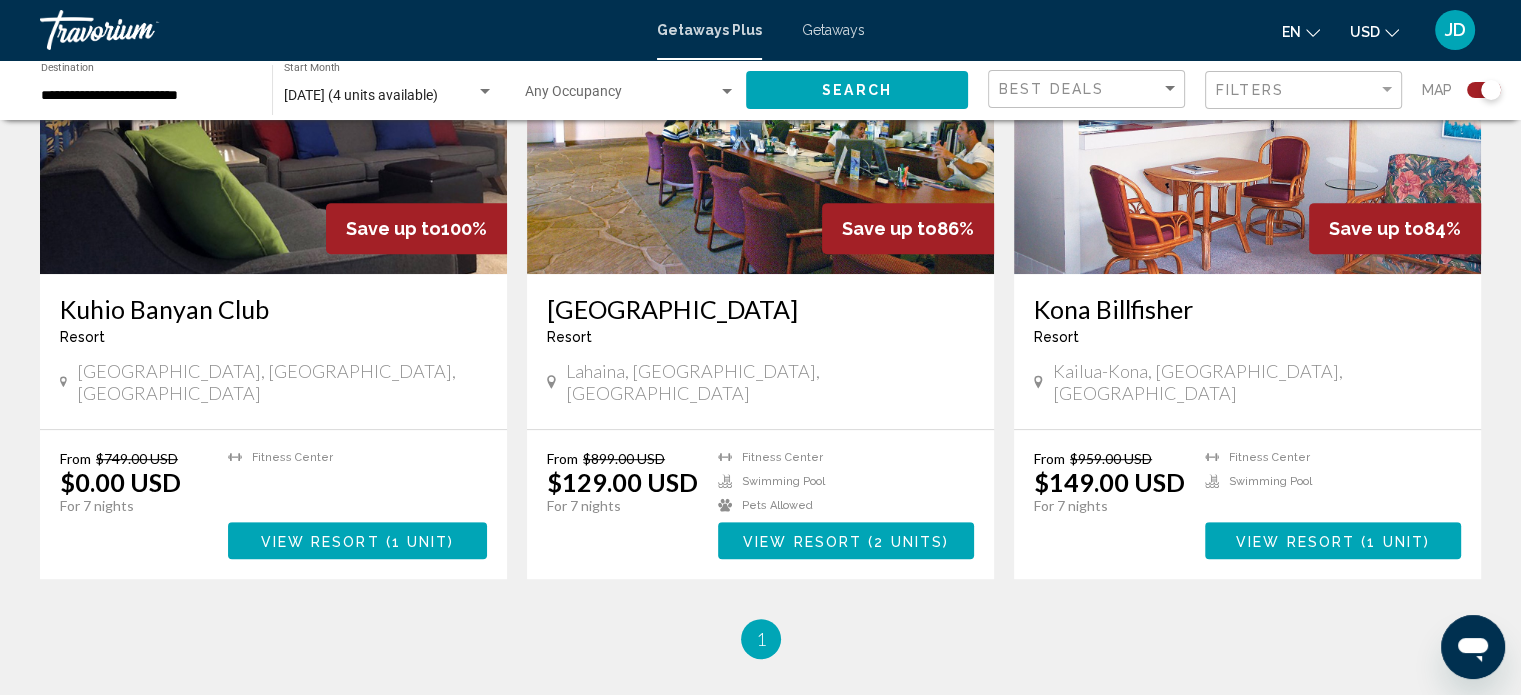 scroll, scrollTop: 900, scrollLeft: 0, axis: vertical 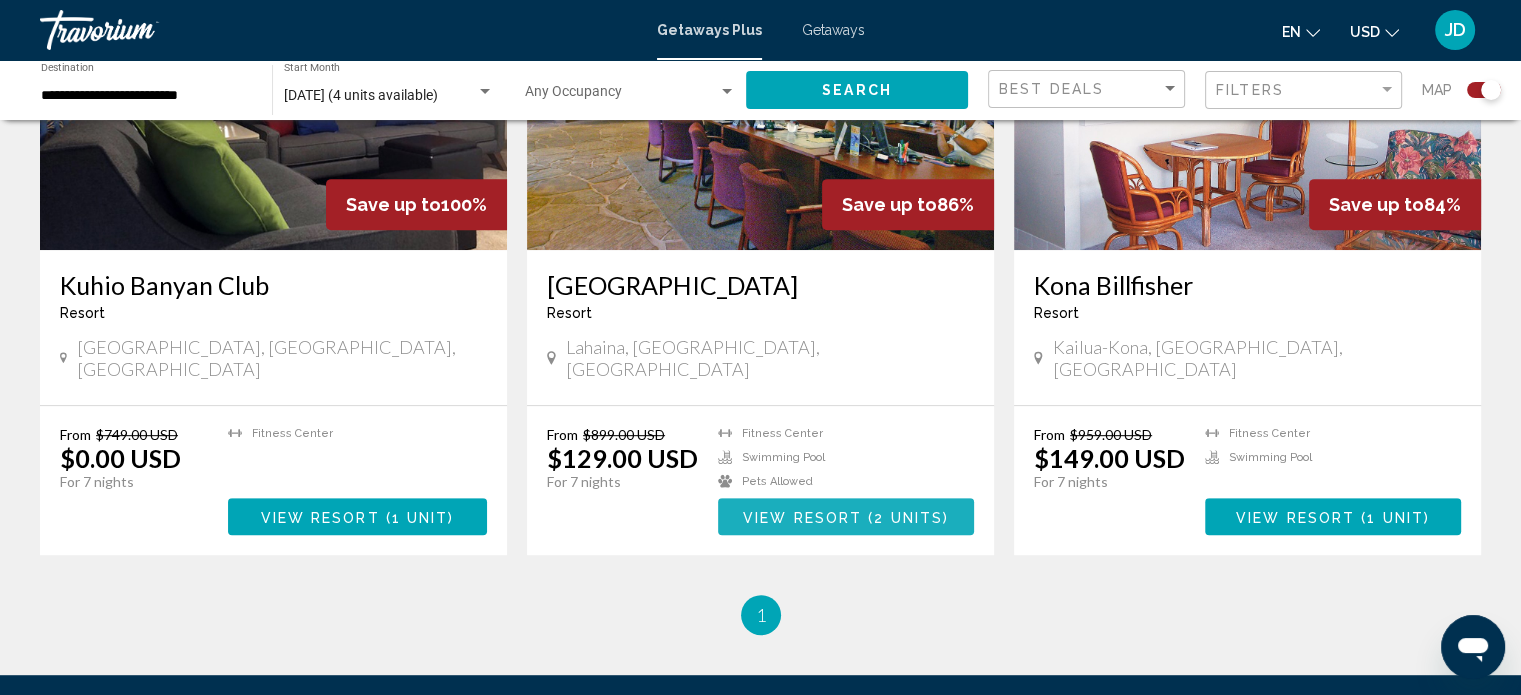click on "View Resort" at bounding box center (802, 517) 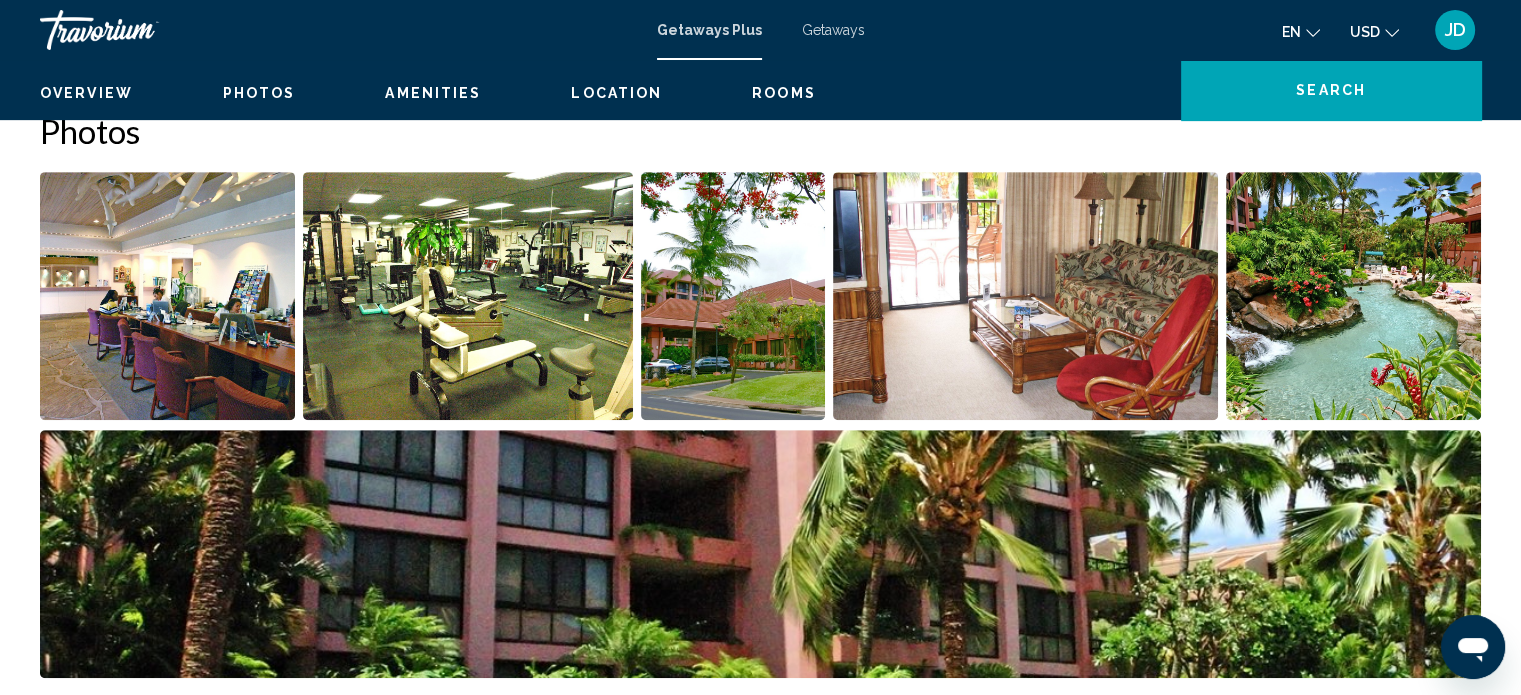 scroll, scrollTop: 12, scrollLeft: 0, axis: vertical 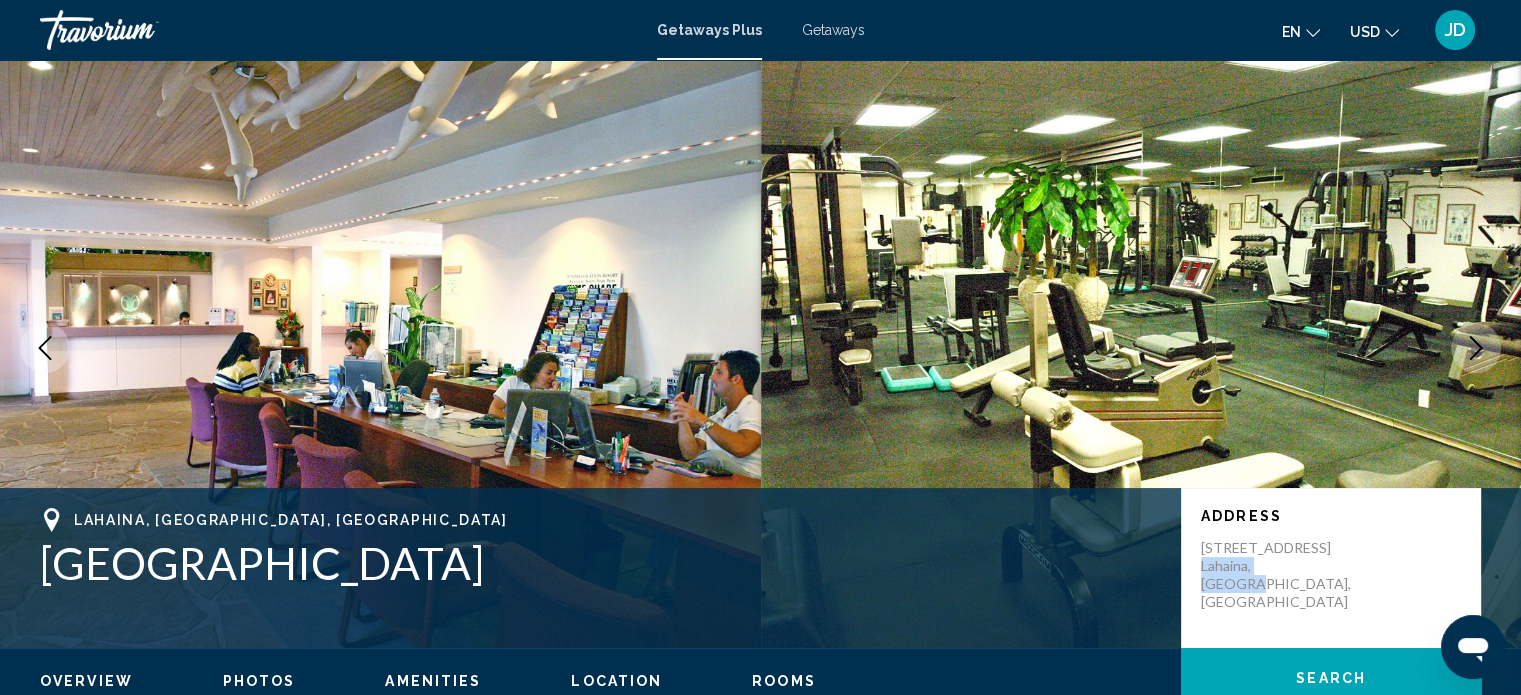 drag, startPoint x: 1302, startPoint y: 579, endPoint x: 1199, endPoint y: 591, distance: 103.69667 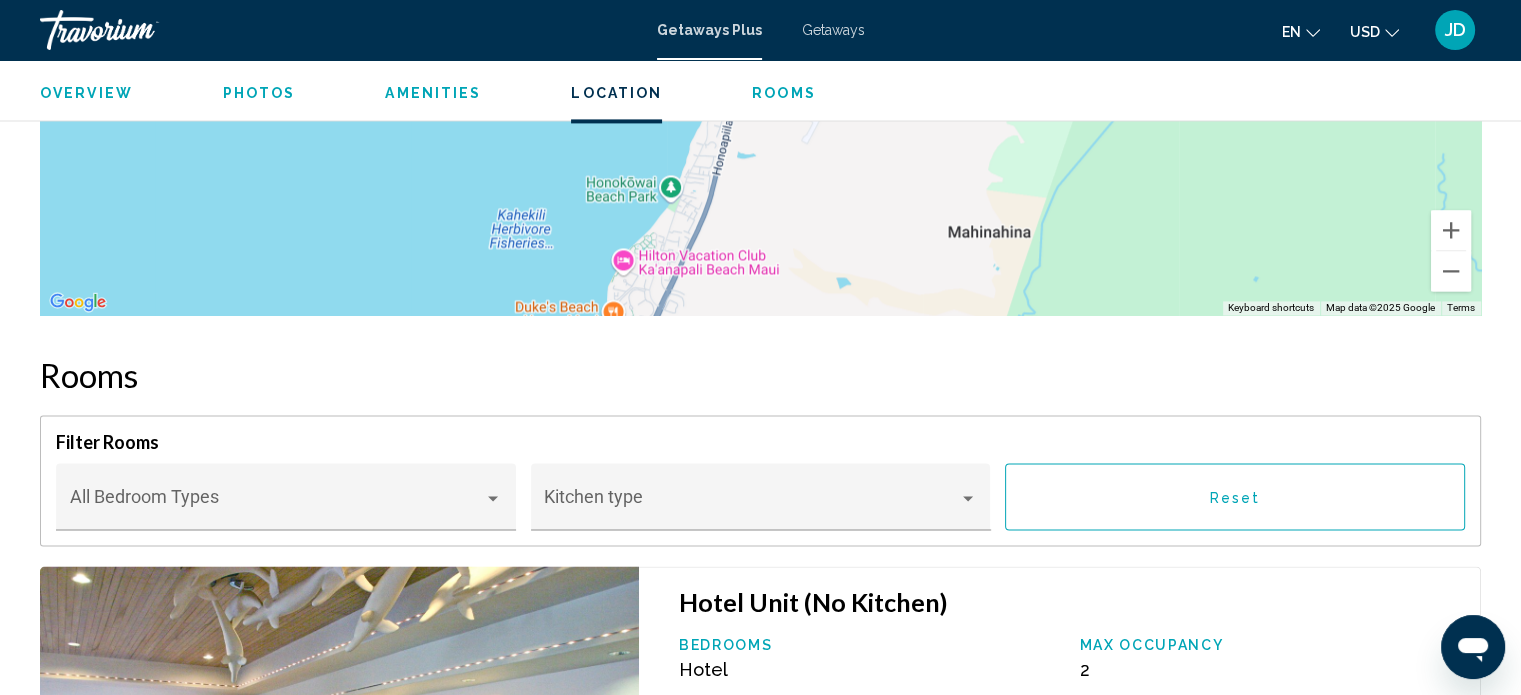 scroll, scrollTop: 2912, scrollLeft: 0, axis: vertical 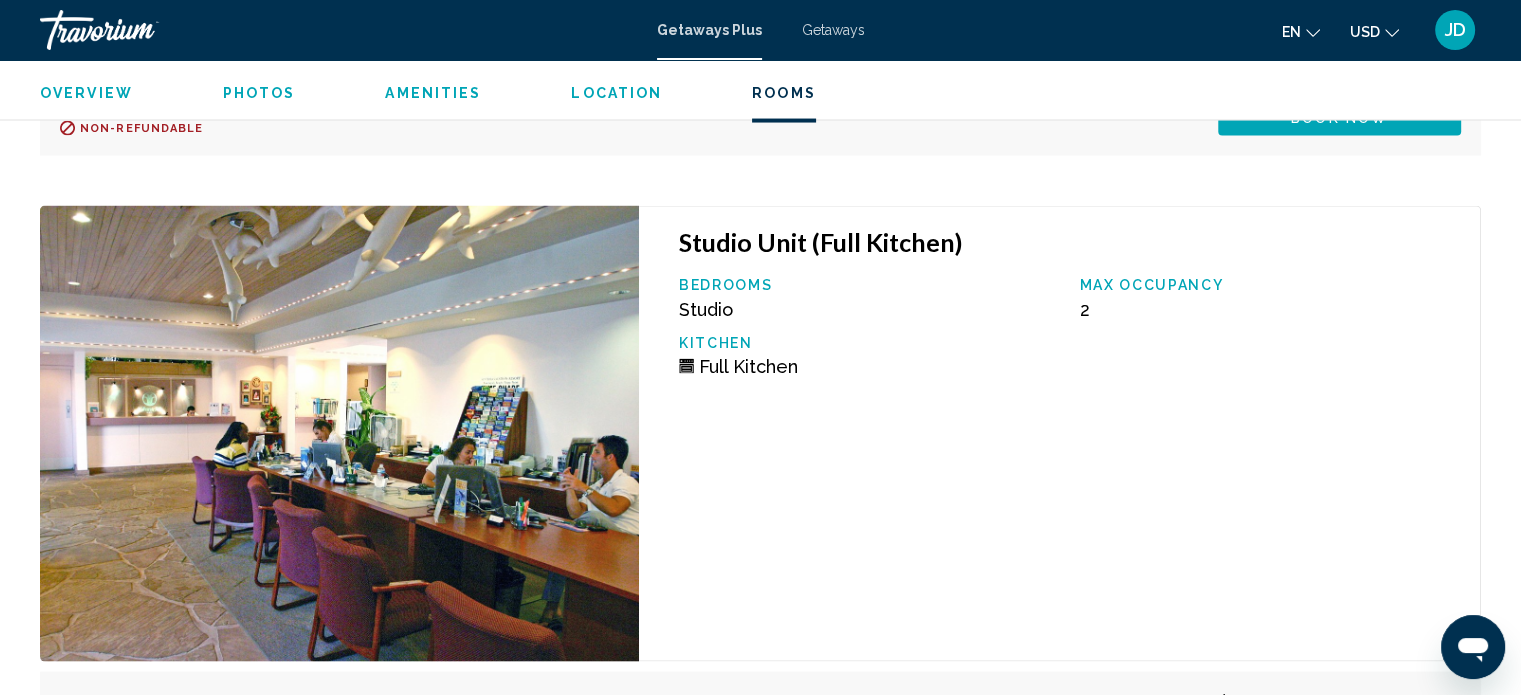 click at bounding box center (339, -347) 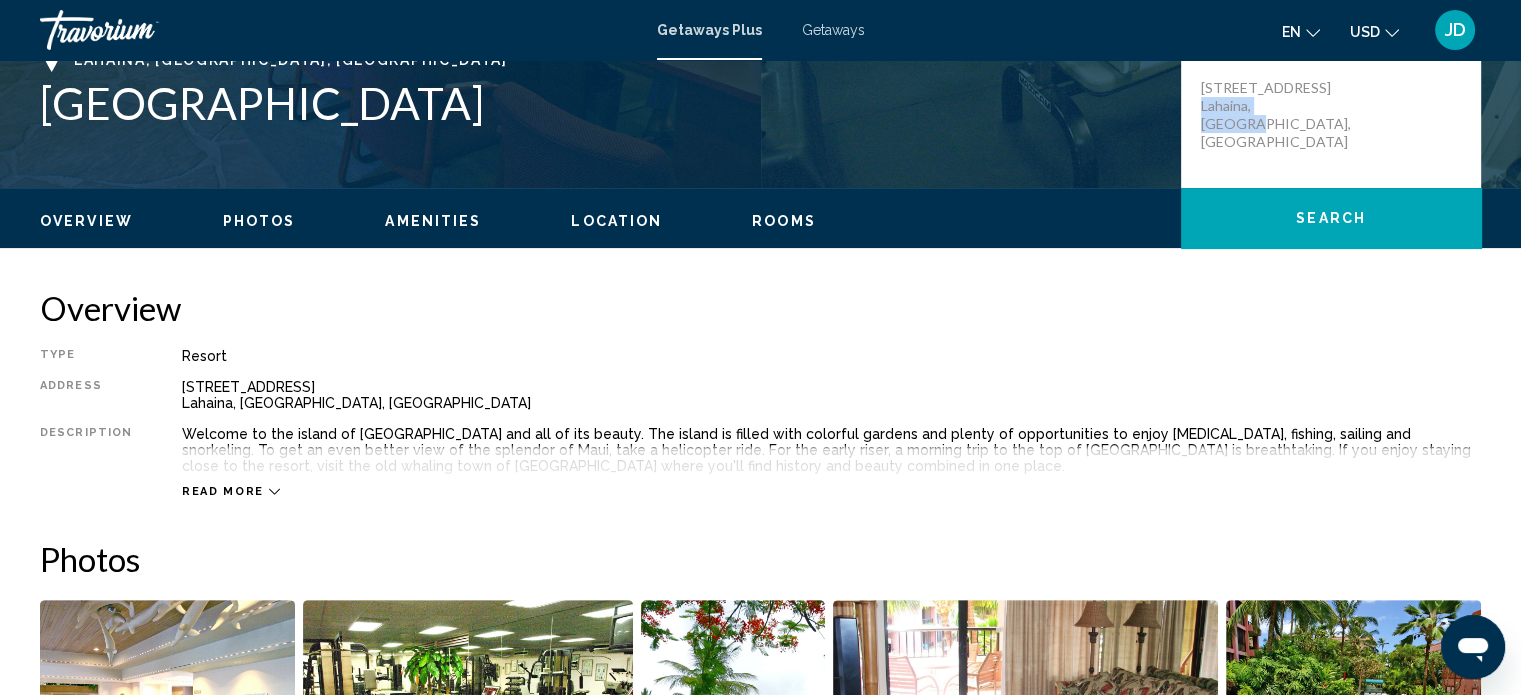 scroll, scrollTop: 368, scrollLeft: 0, axis: vertical 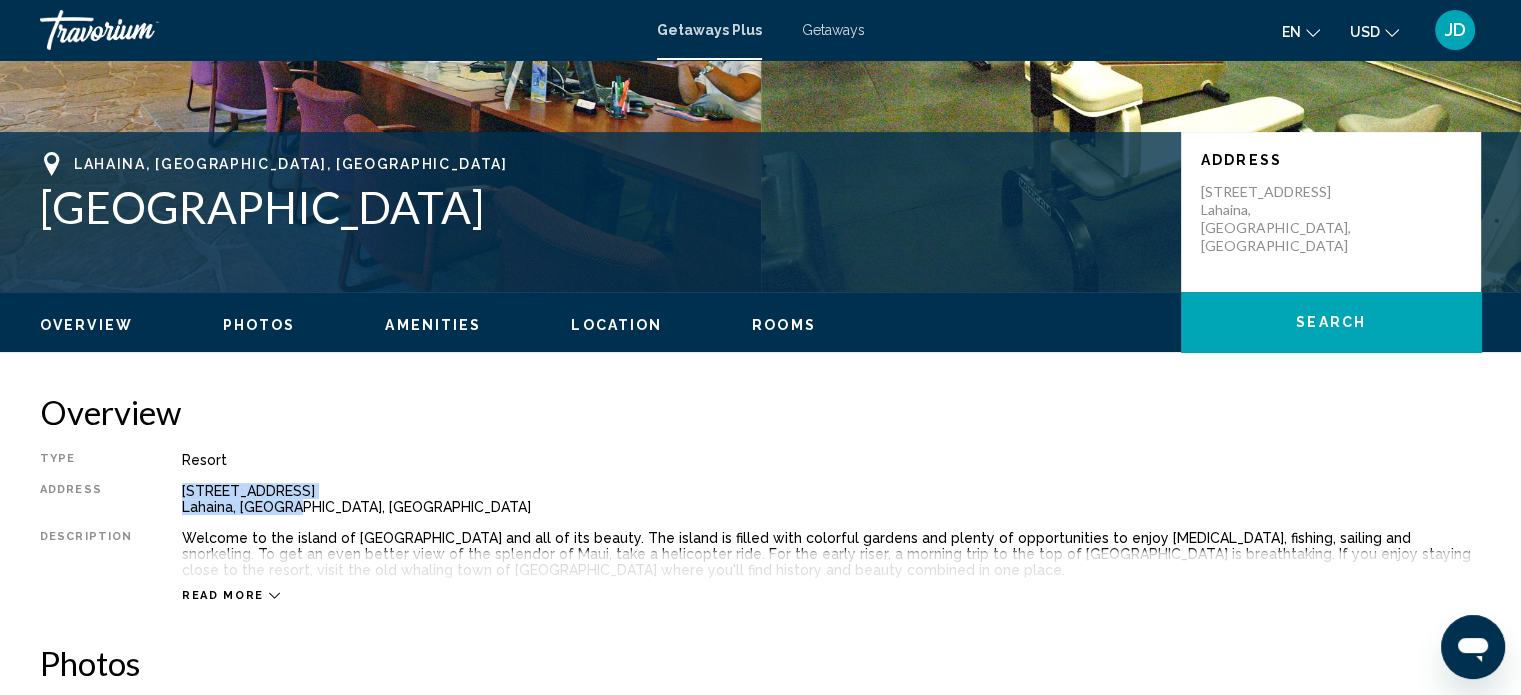drag, startPoint x: 280, startPoint y: 505, endPoint x: 170, endPoint y: 488, distance: 111.305885 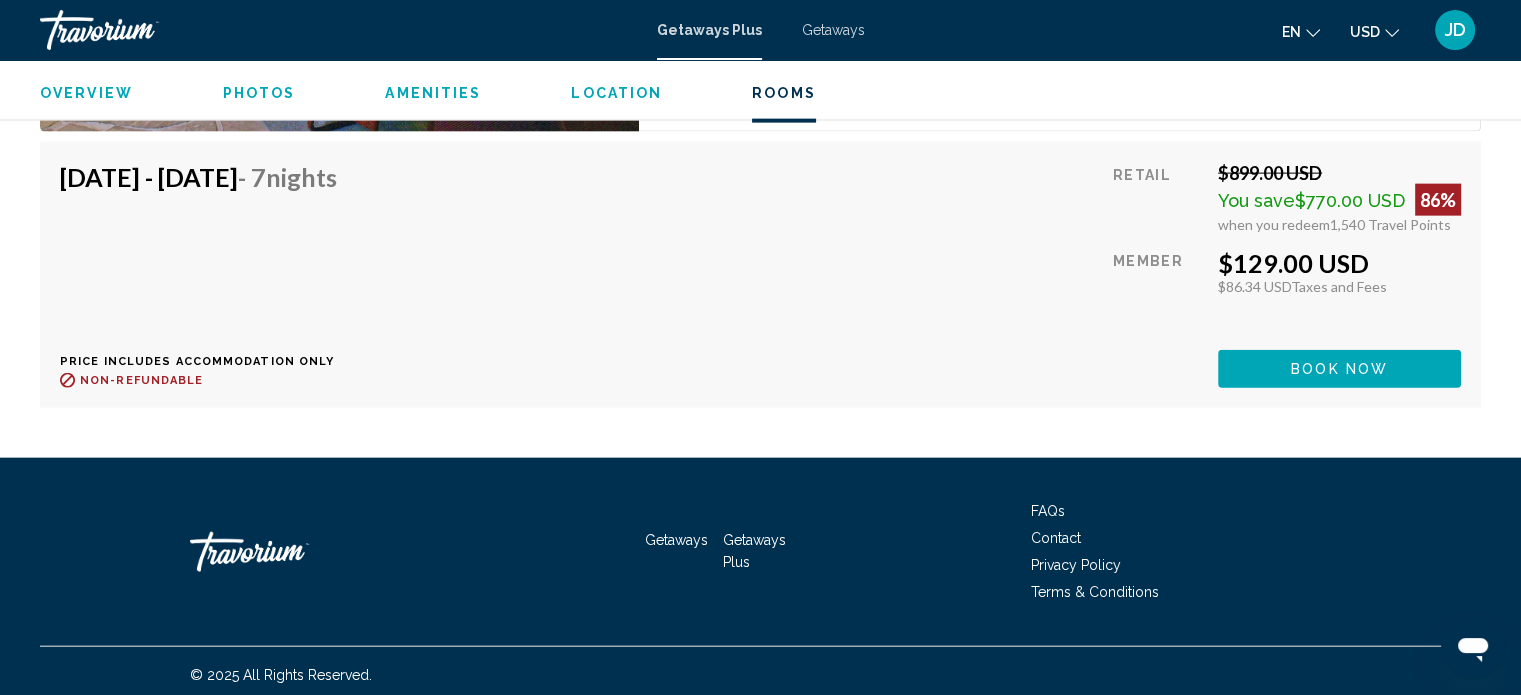 scroll, scrollTop: 4602, scrollLeft: 0, axis: vertical 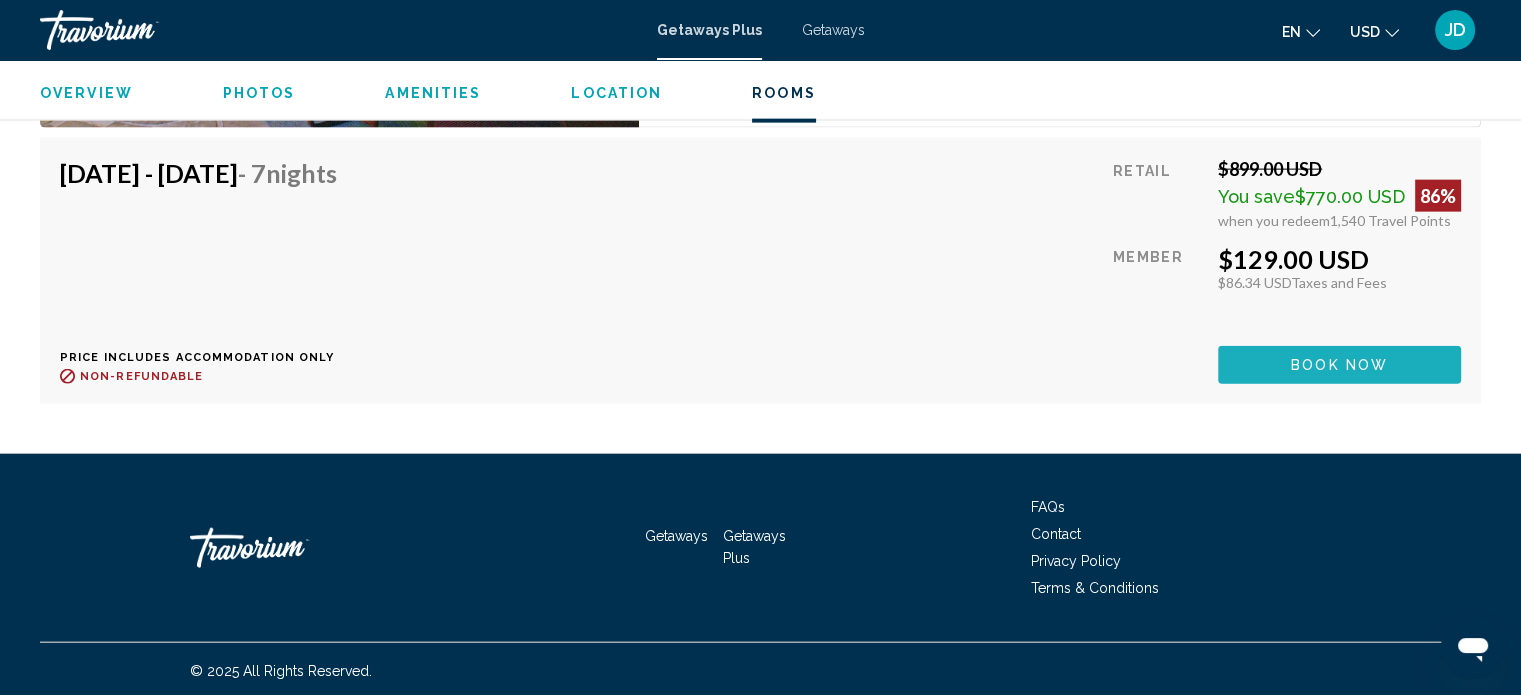 click on "Book now" at bounding box center (1339, 364) 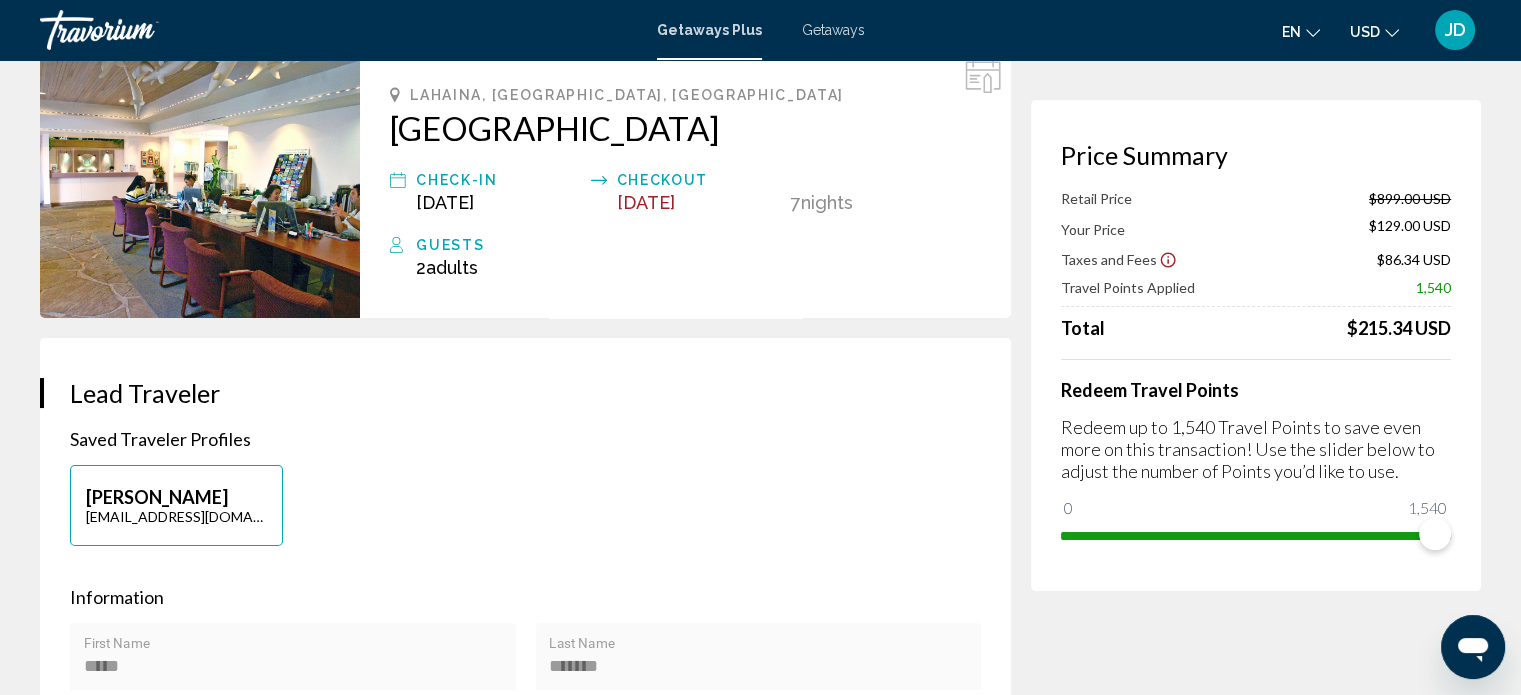 scroll, scrollTop: 0, scrollLeft: 0, axis: both 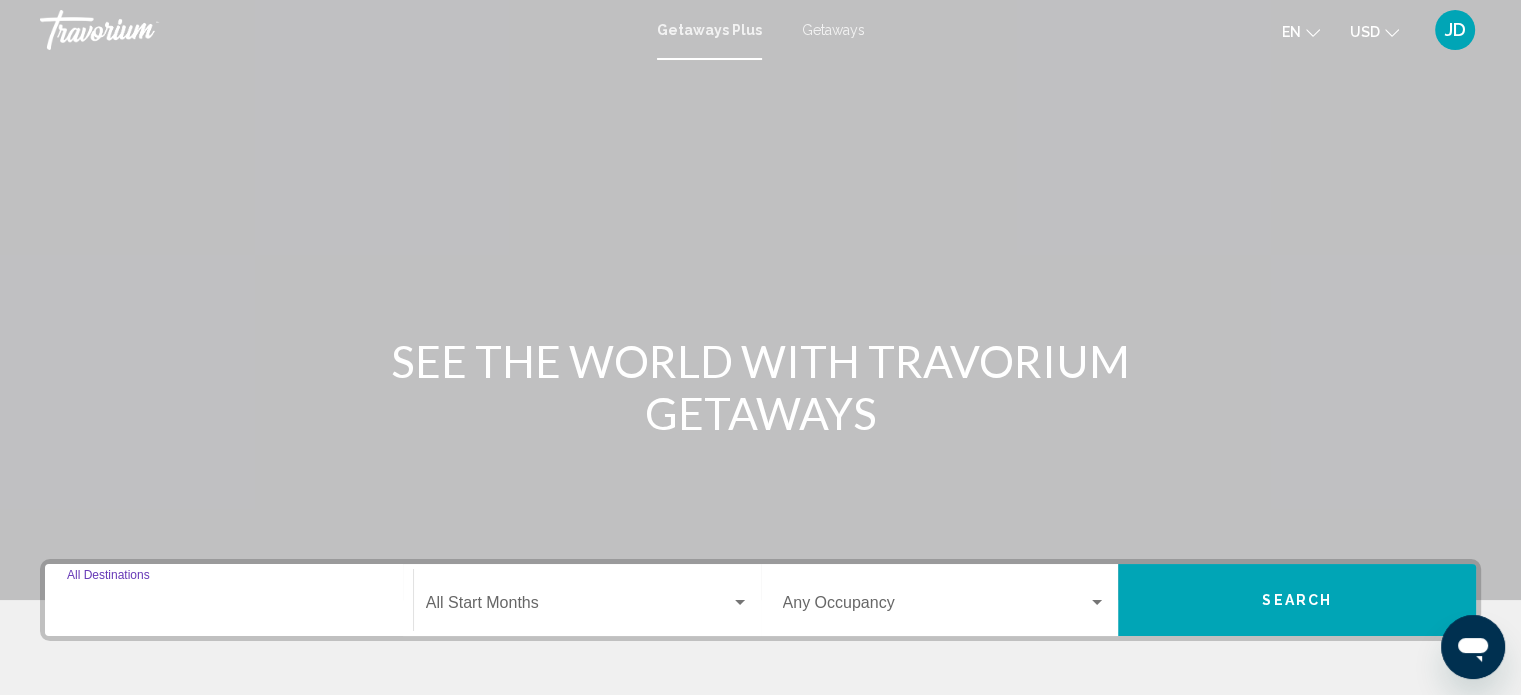 click on "Destination All Destinations" at bounding box center [229, 607] 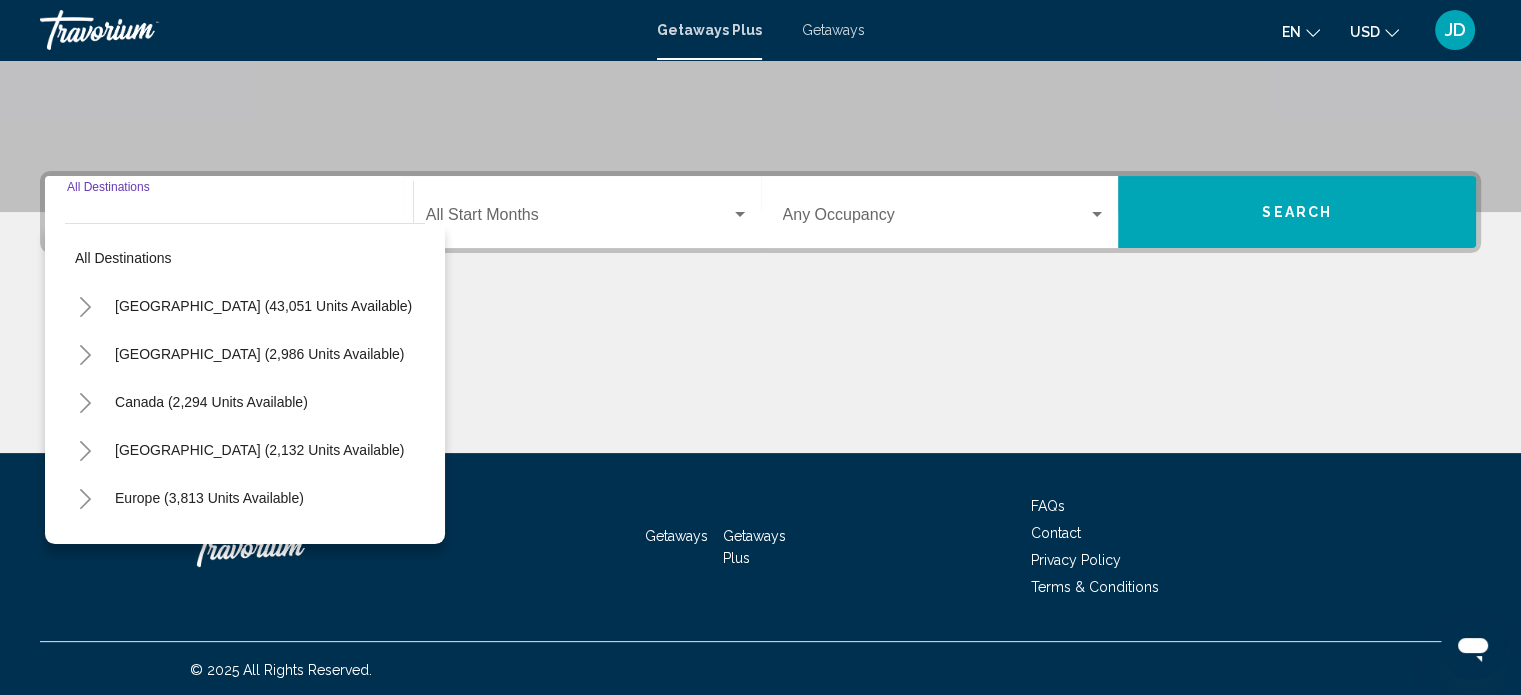 scroll, scrollTop: 390, scrollLeft: 0, axis: vertical 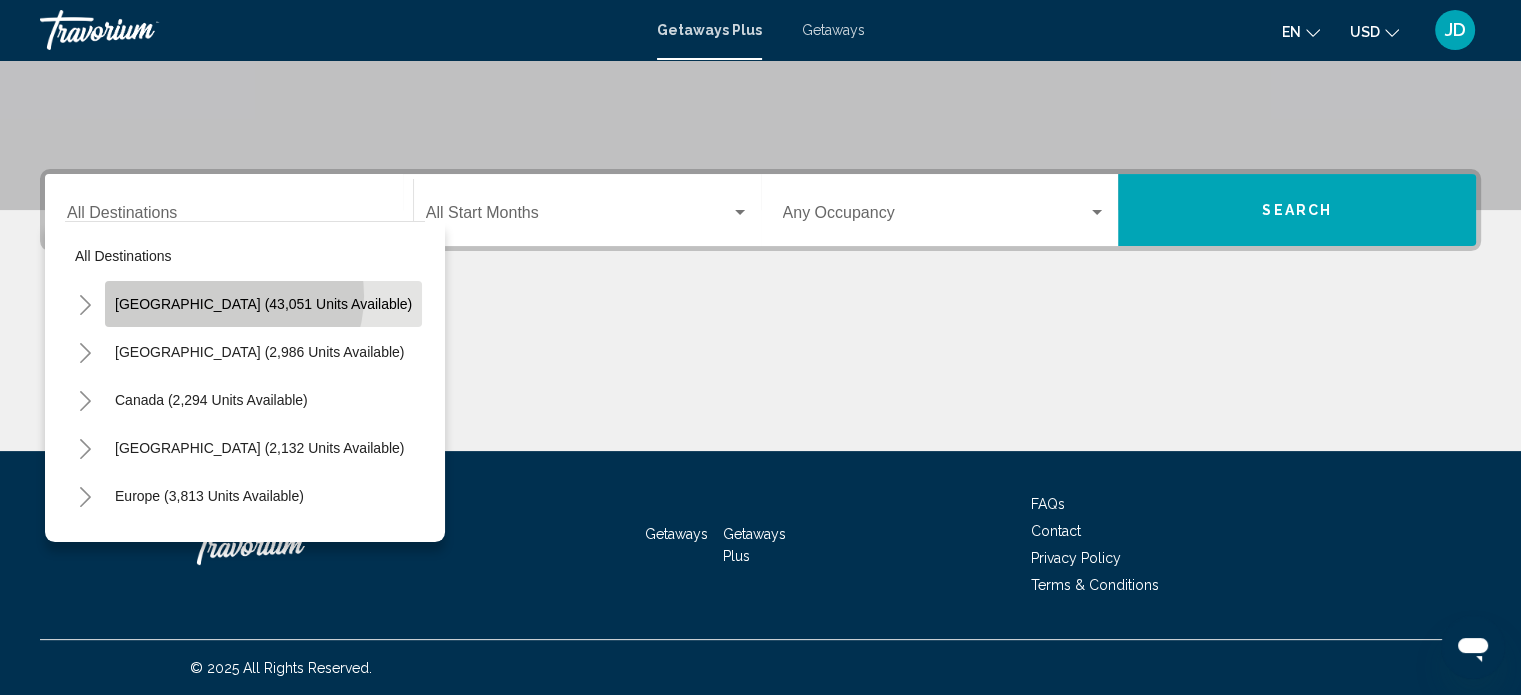 click on "[GEOGRAPHIC_DATA] (43,051 units available)" 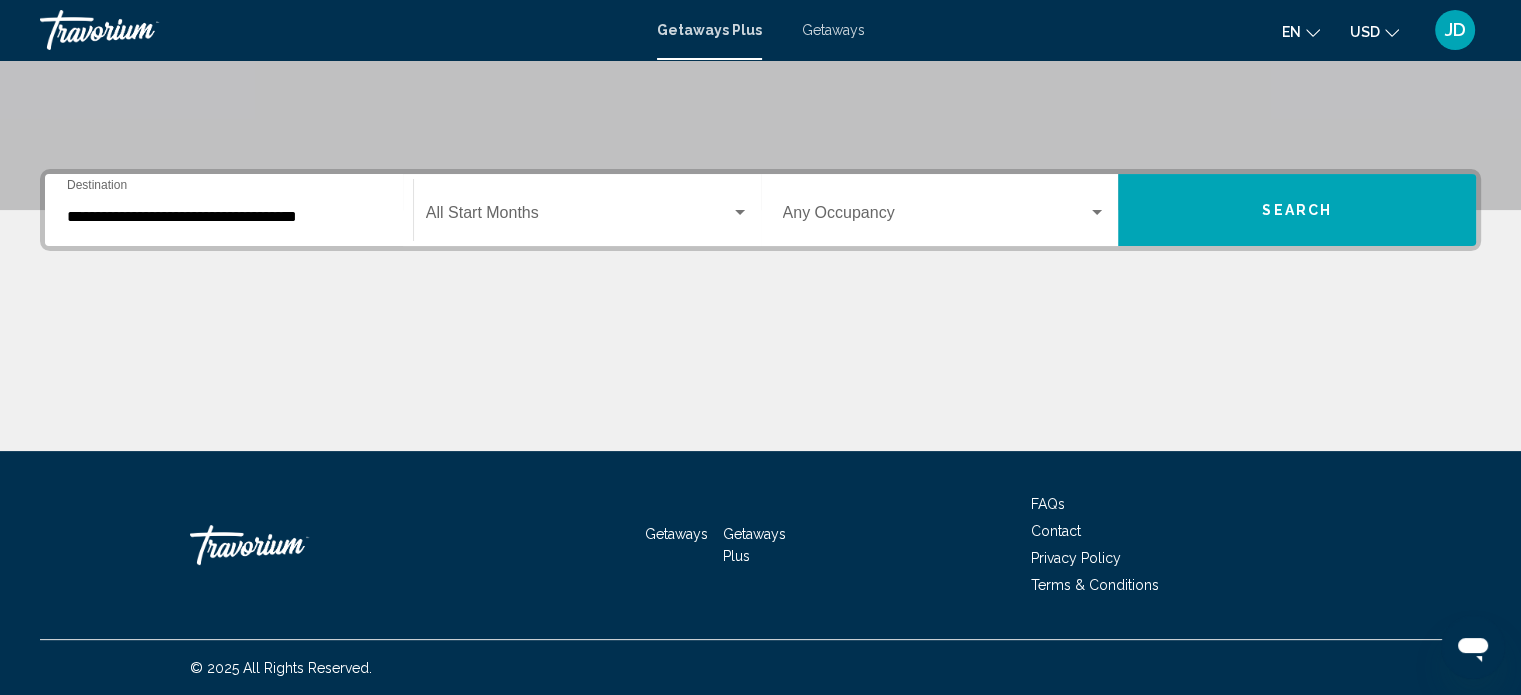 click on "**********" at bounding box center (229, 210) 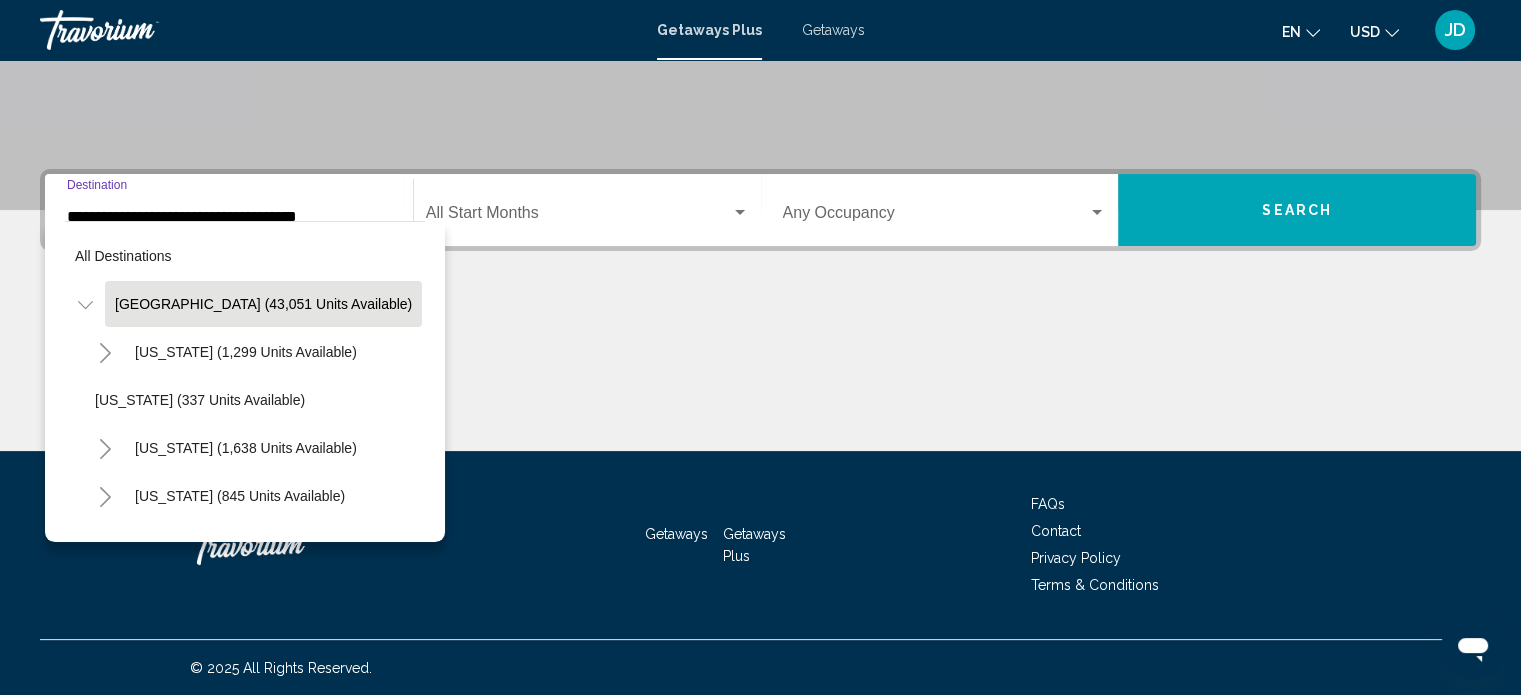 scroll, scrollTop: 346, scrollLeft: 0, axis: vertical 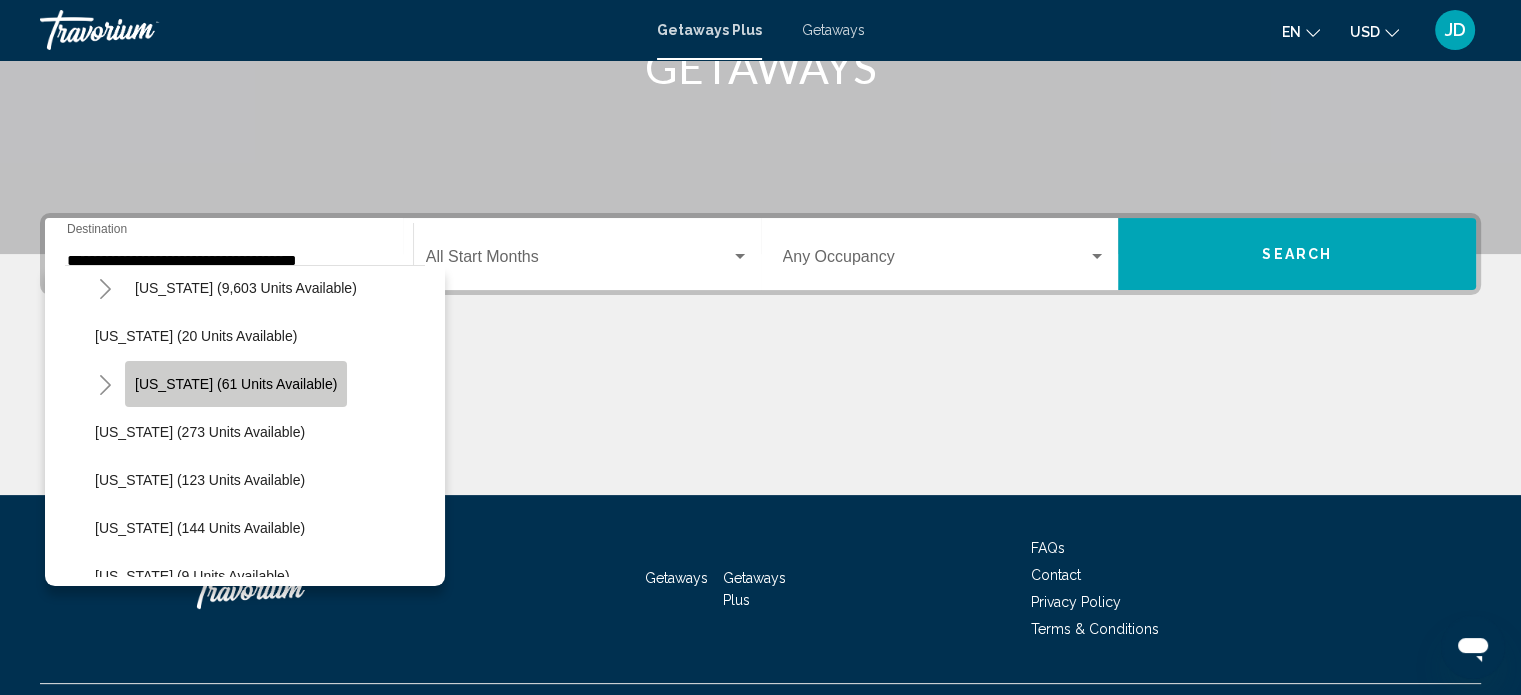 click on "Hawaii (61 units available)" 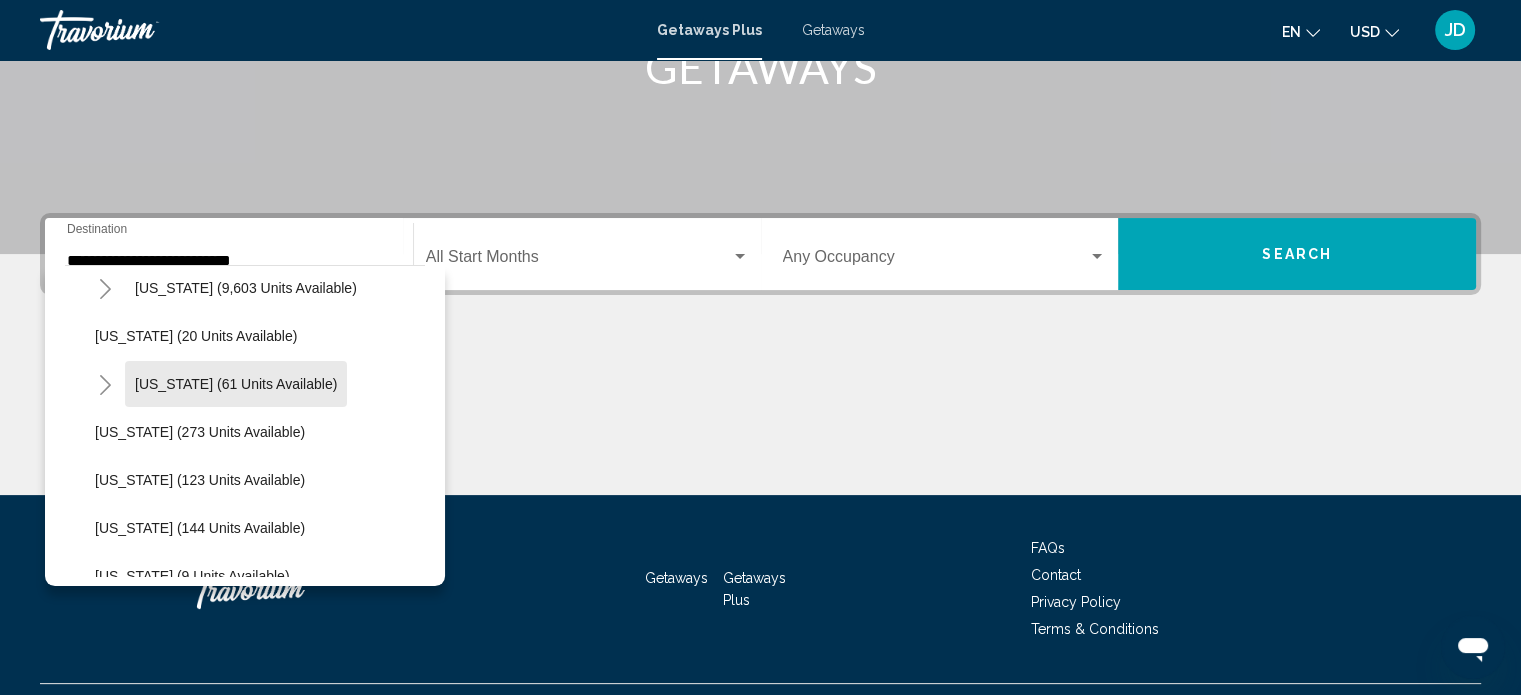 scroll, scrollTop: 390, scrollLeft: 0, axis: vertical 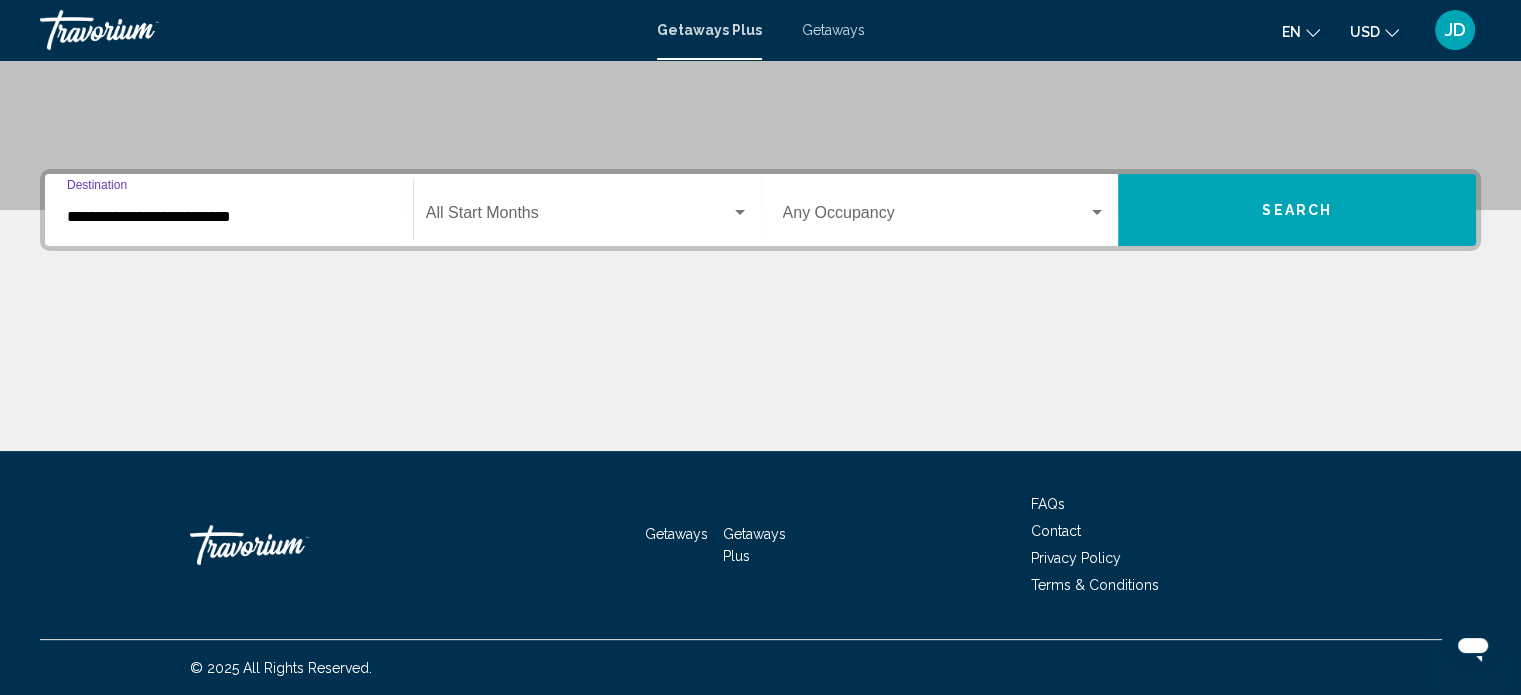 click on "Start Month All Start Months" 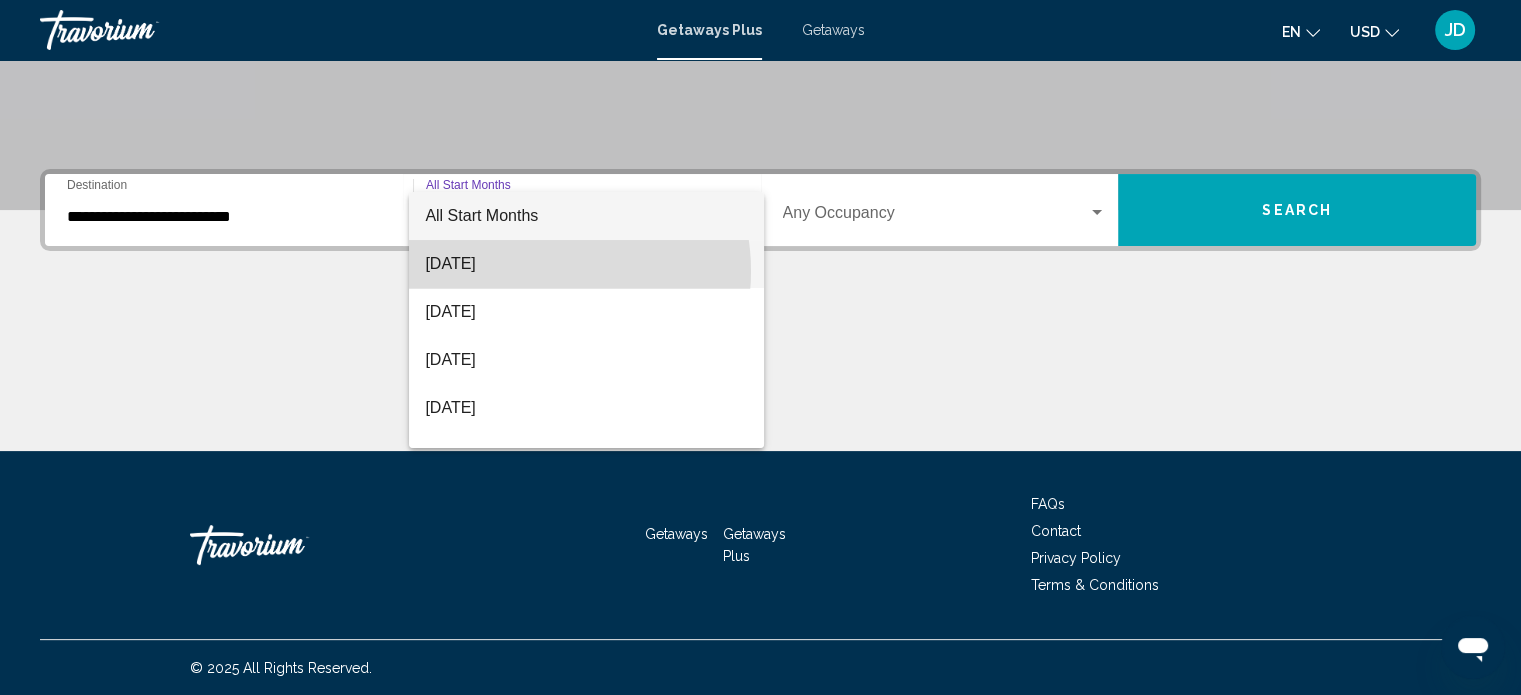 click on "[DATE]" at bounding box center [586, 264] 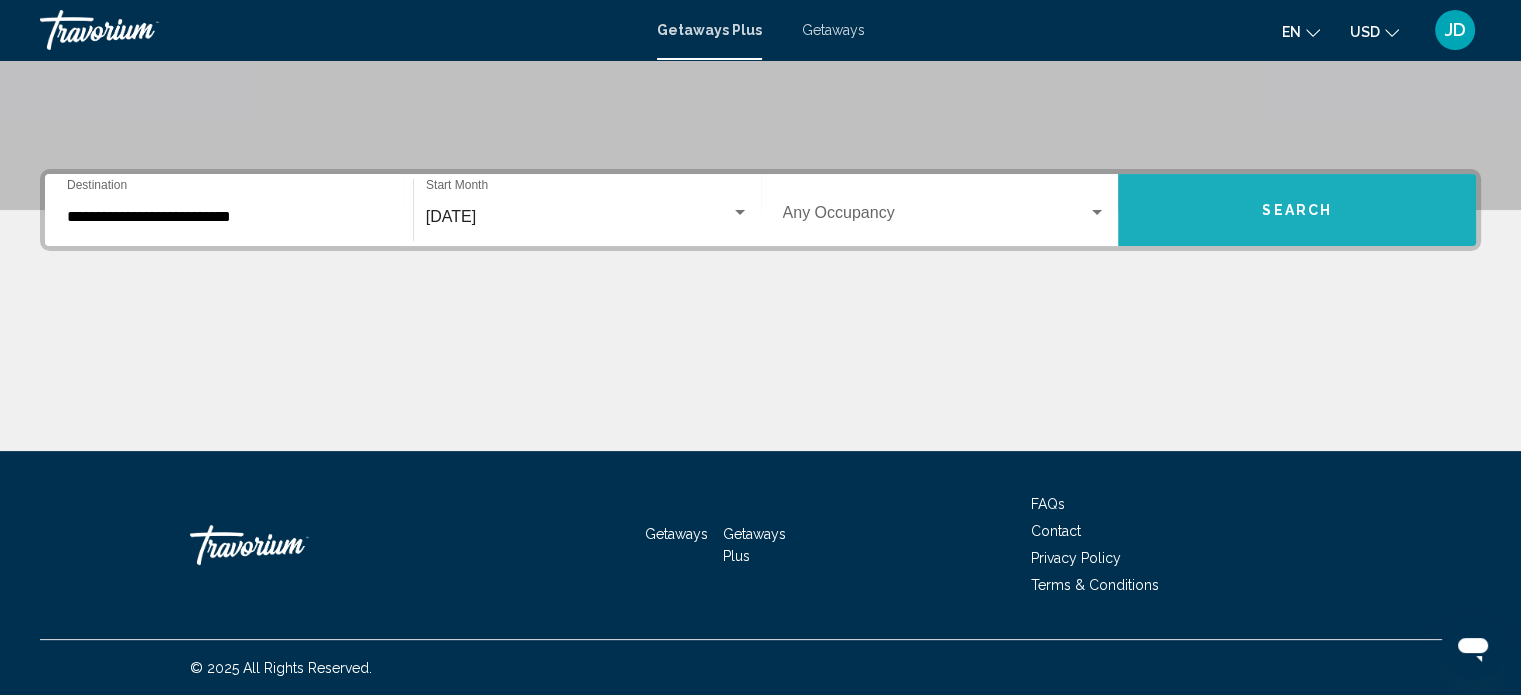 click on "Search" at bounding box center (1297, 210) 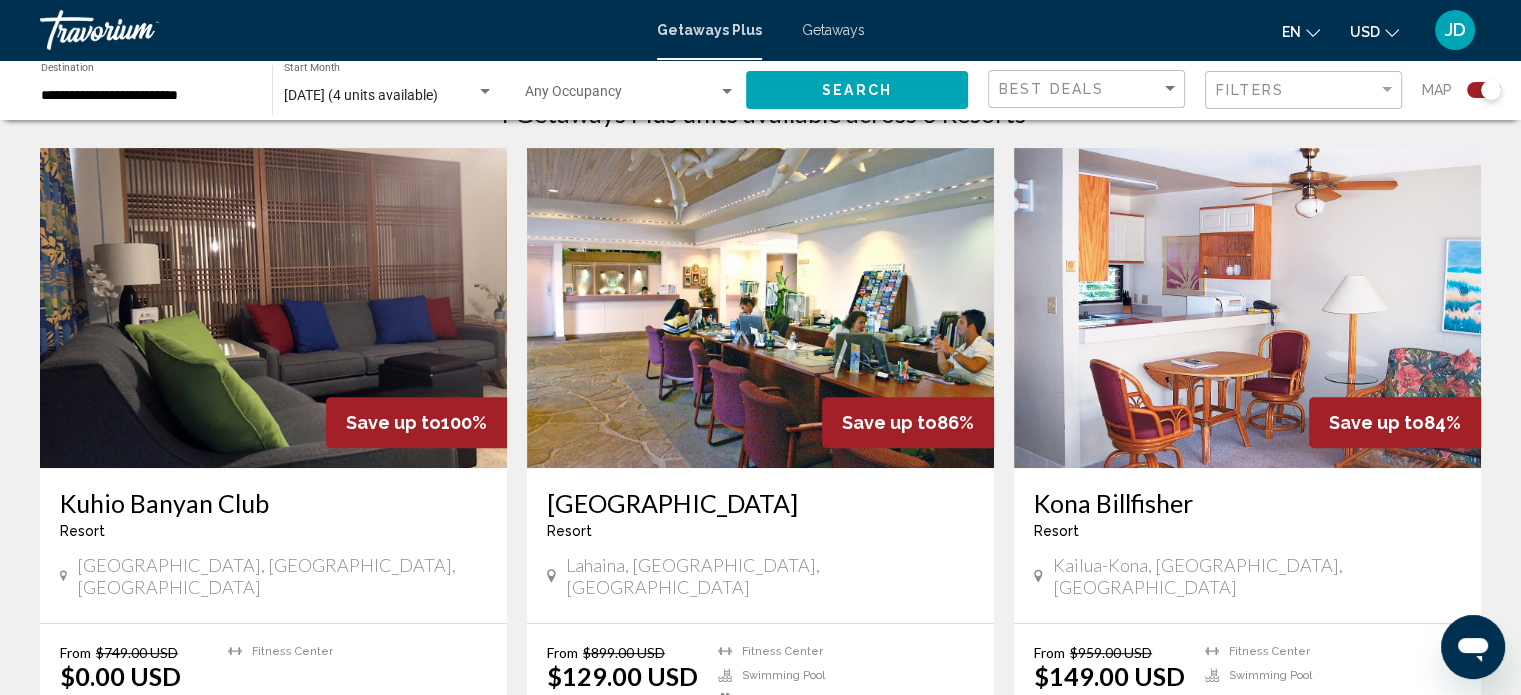 scroll, scrollTop: 700, scrollLeft: 0, axis: vertical 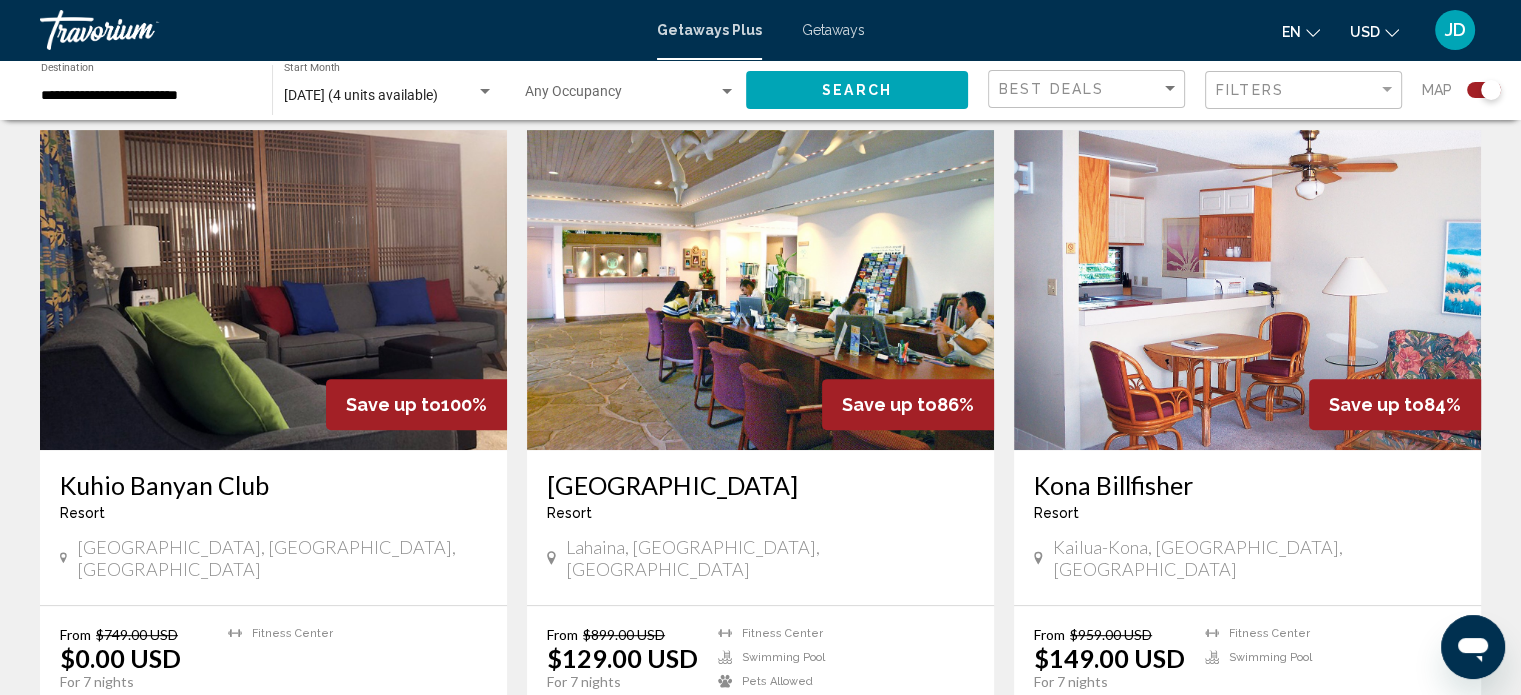 click at bounding box center [760, 290] 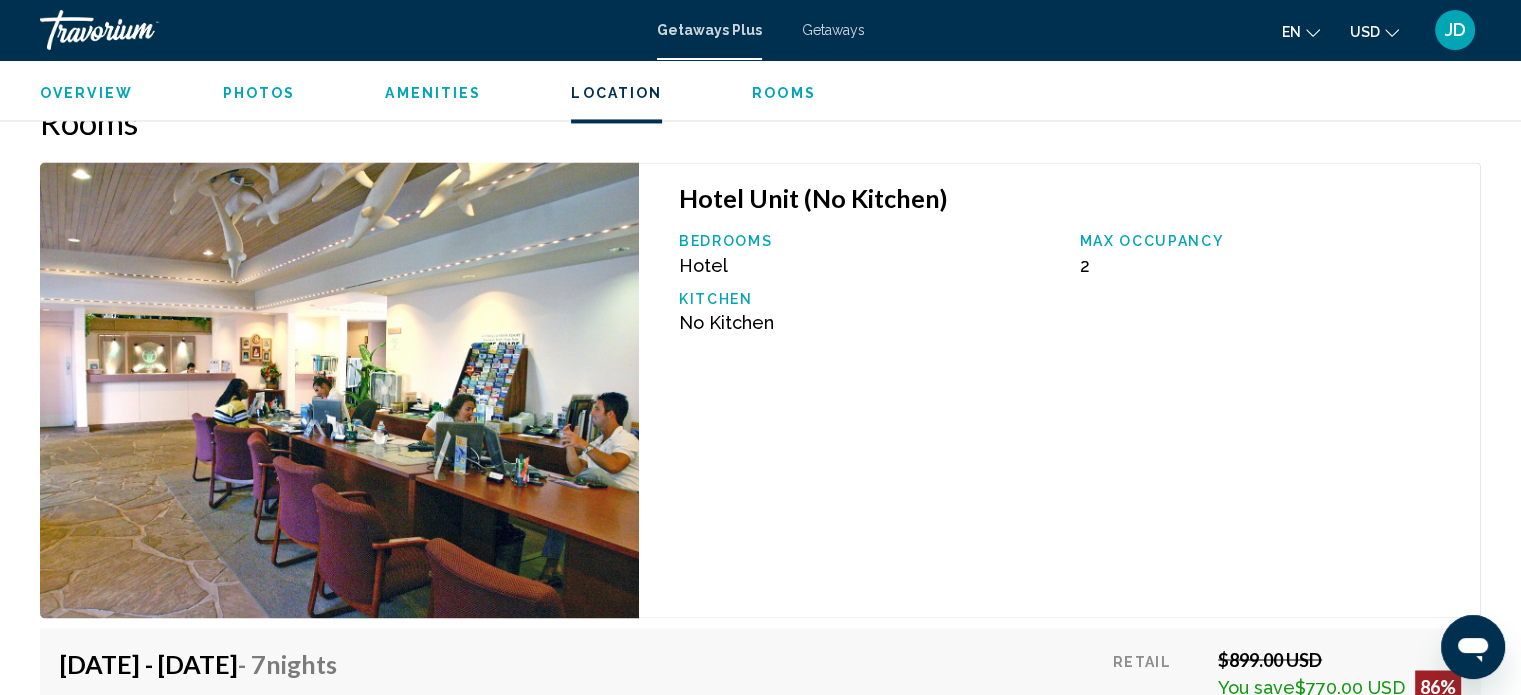 scroll, scrollTop: 3172, scrollLeft: 0, axis: vertical 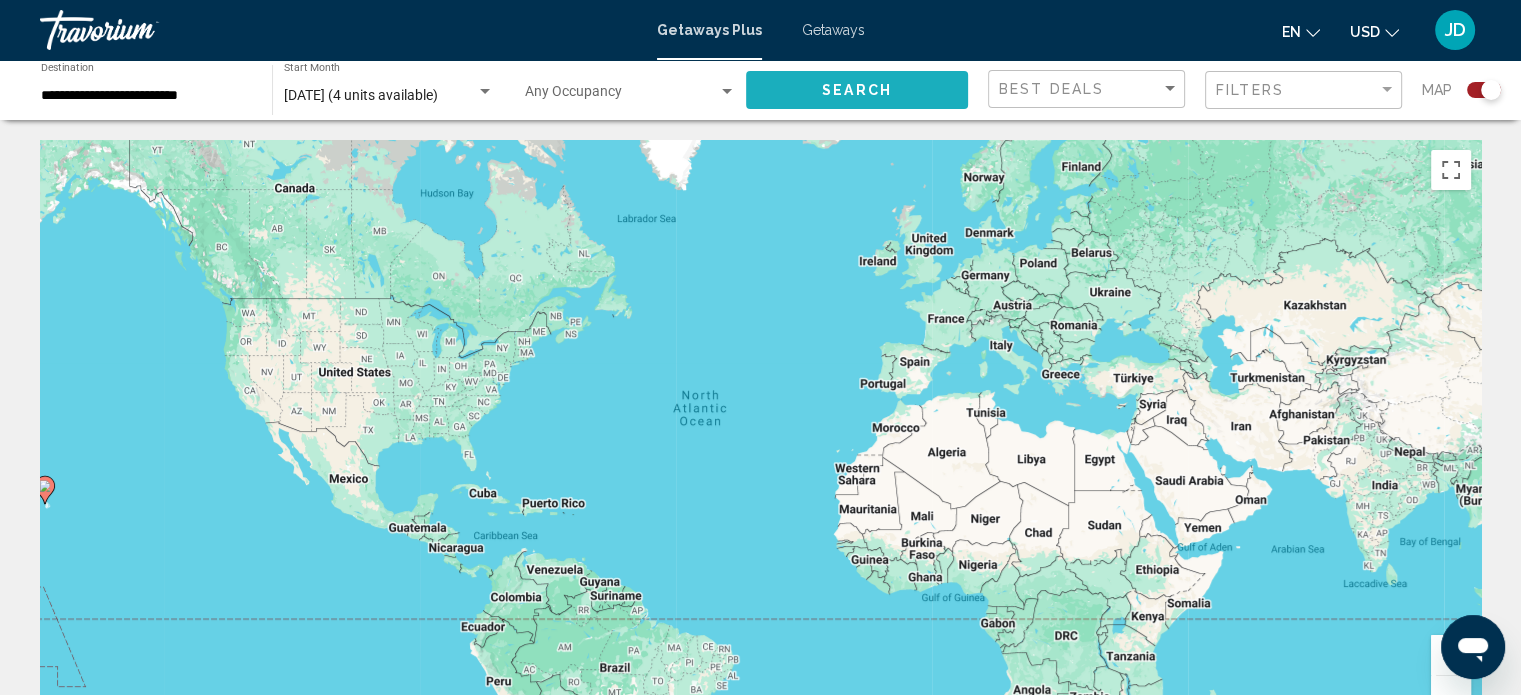 click on "Search" 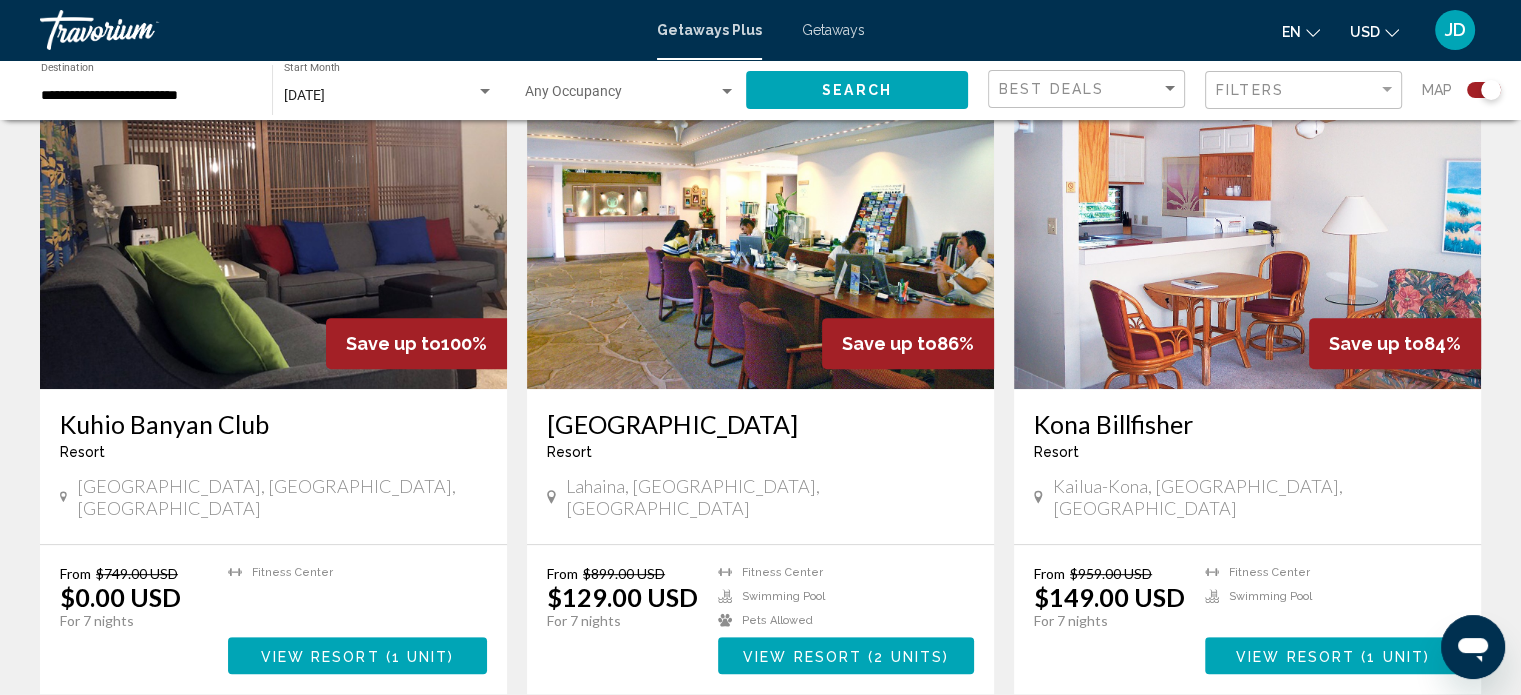 scroll, scrollTop: 700, scrollLeft: 0, axis: vertical 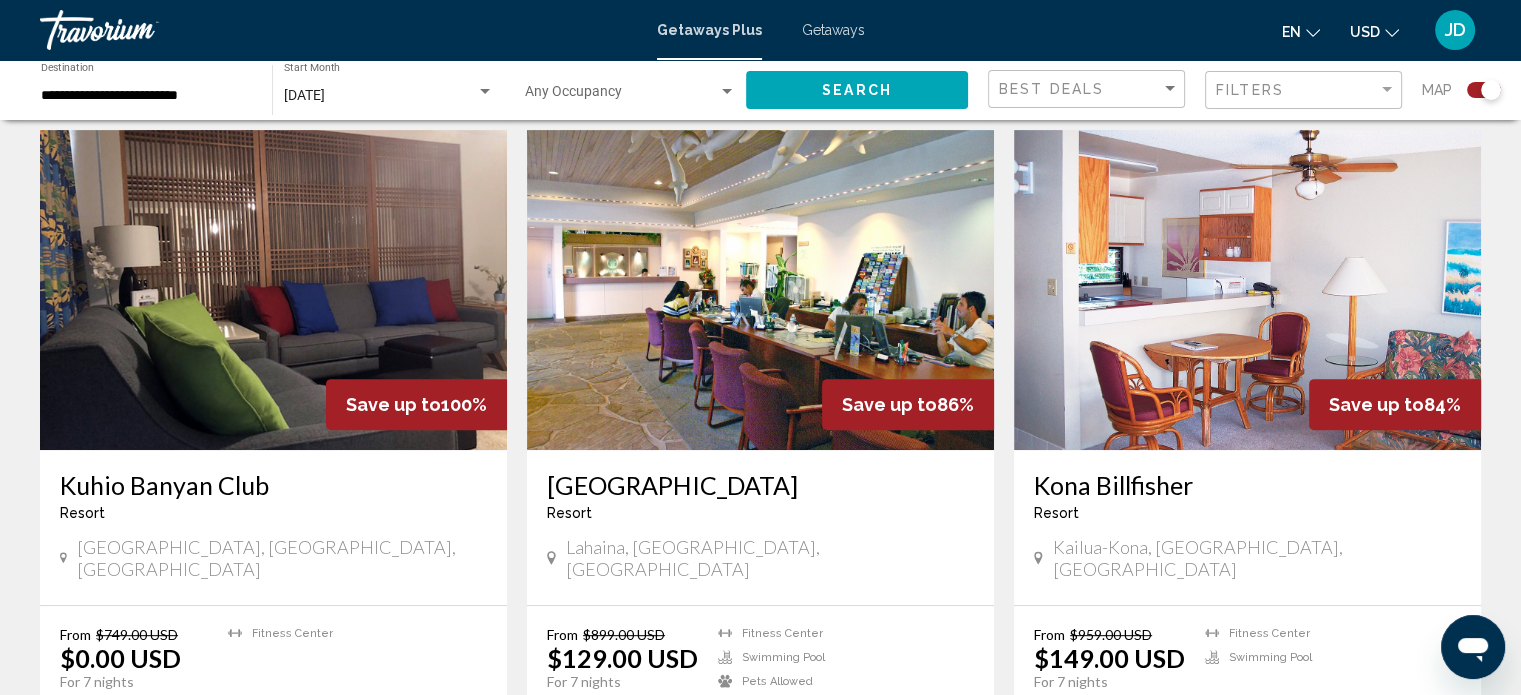click at bounding box center (1247, 290) 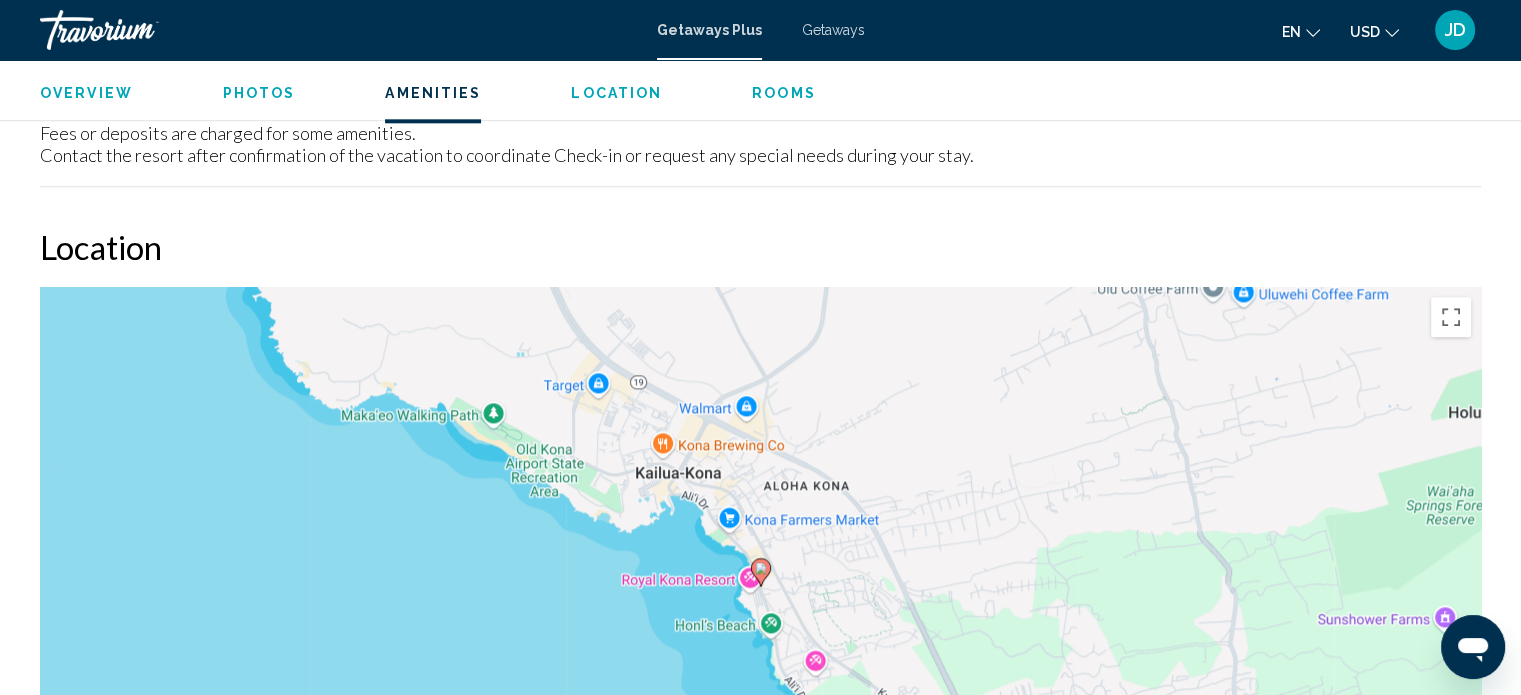 scroll, scrollTop: 2332, scrollLeft: 0, axis: vertical 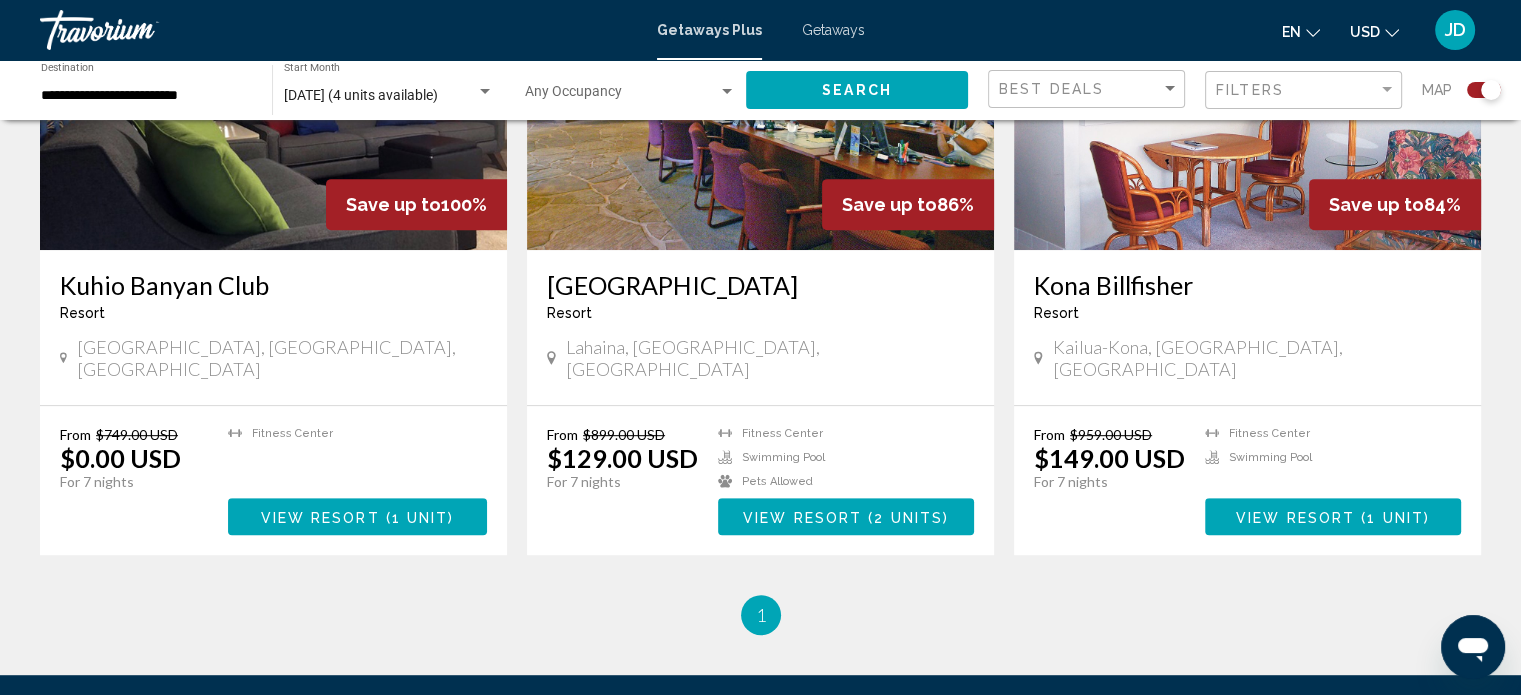 click at bounding box center [760, 90] 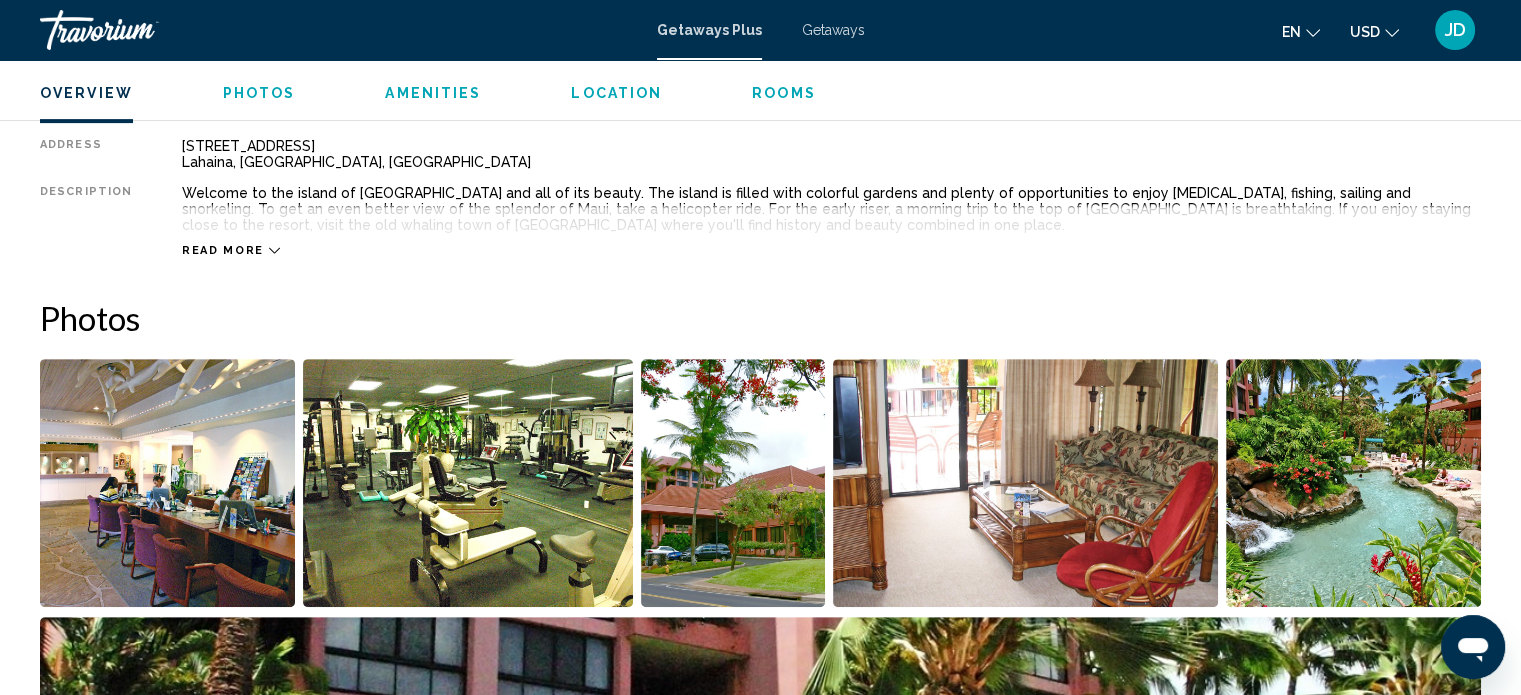 scroll, scrollTop: 712, scrollLeft: 0, axis: vertical 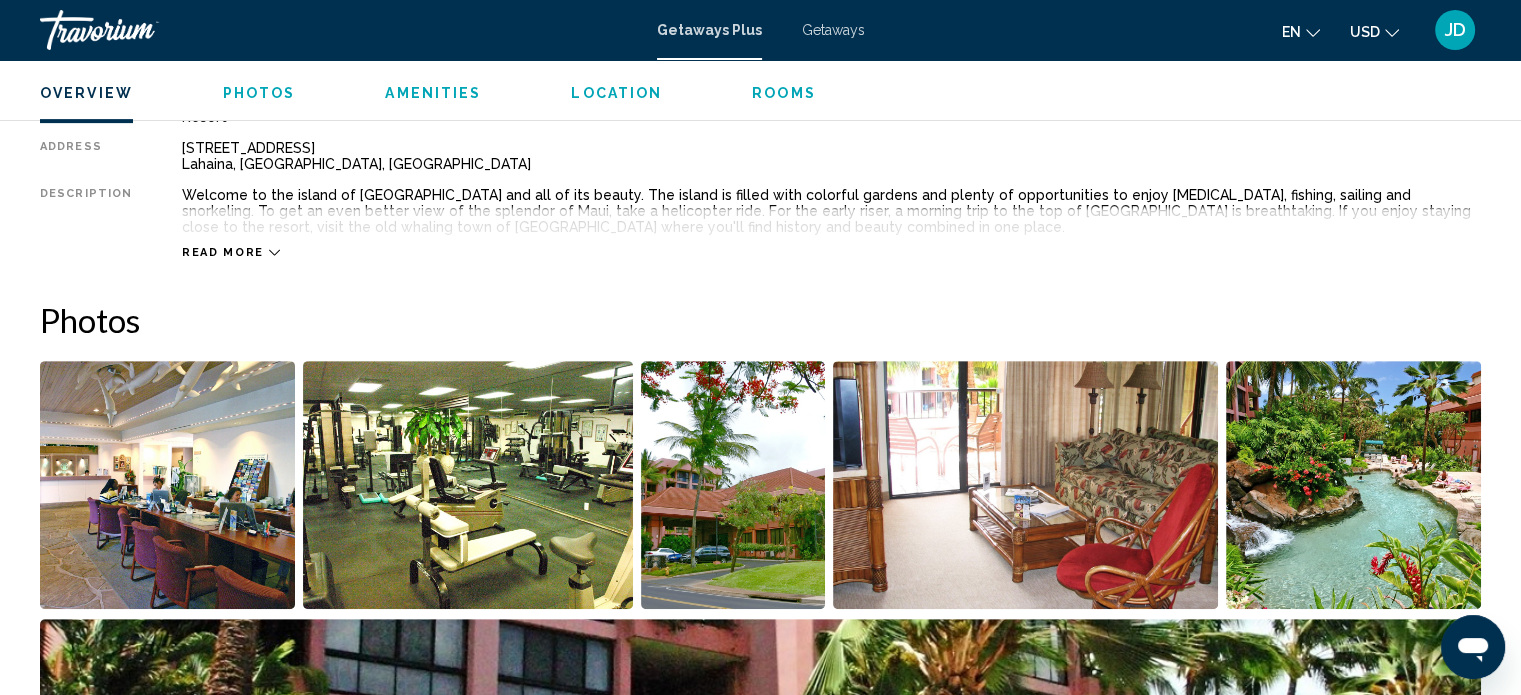 click at bounding box center [1025, 485] 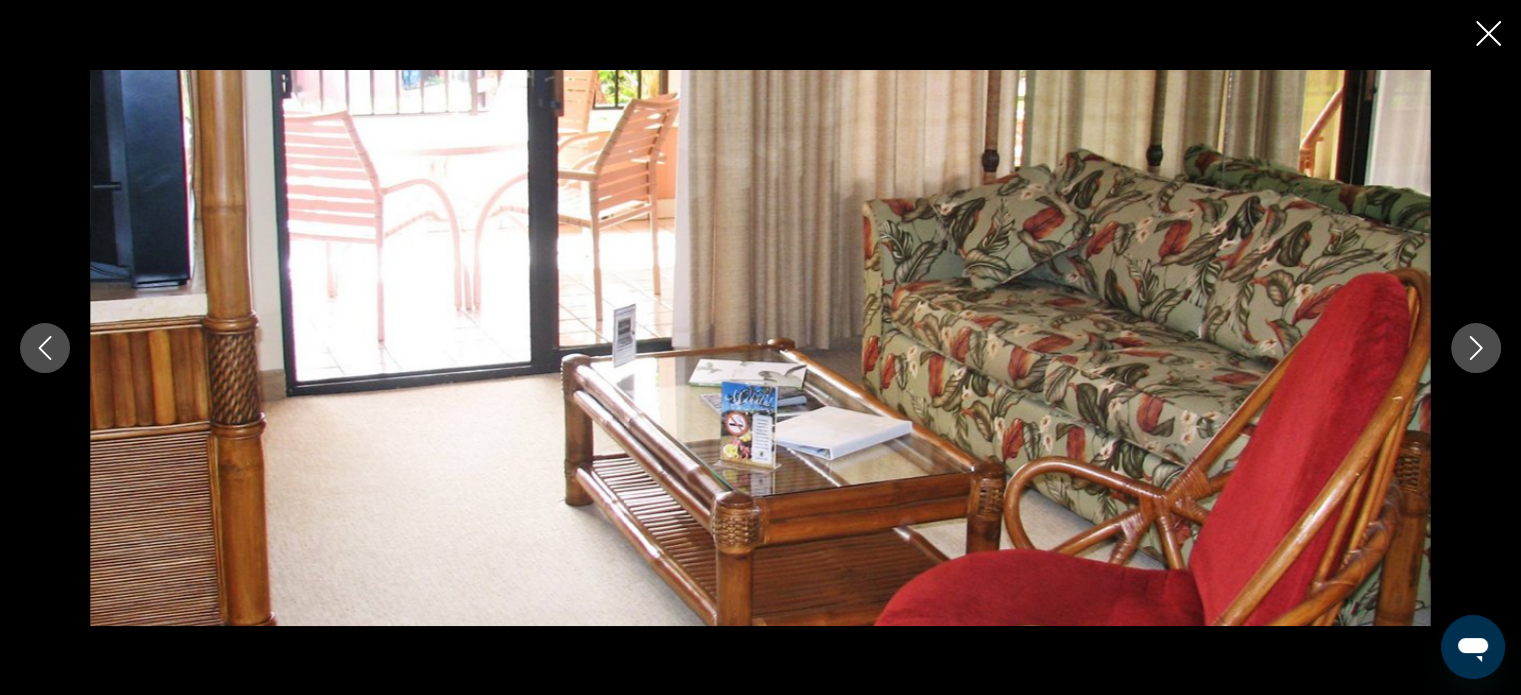 click at bounding box center (760, 348) 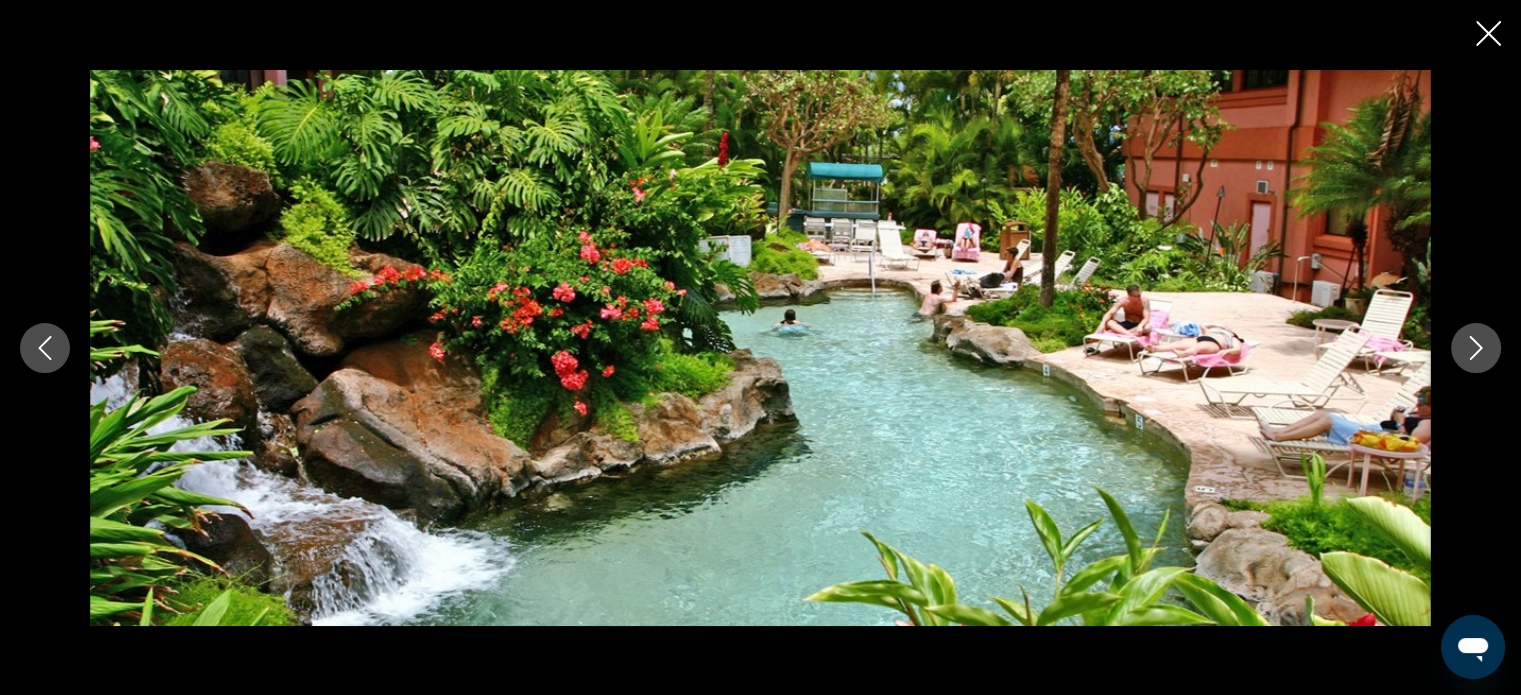 click 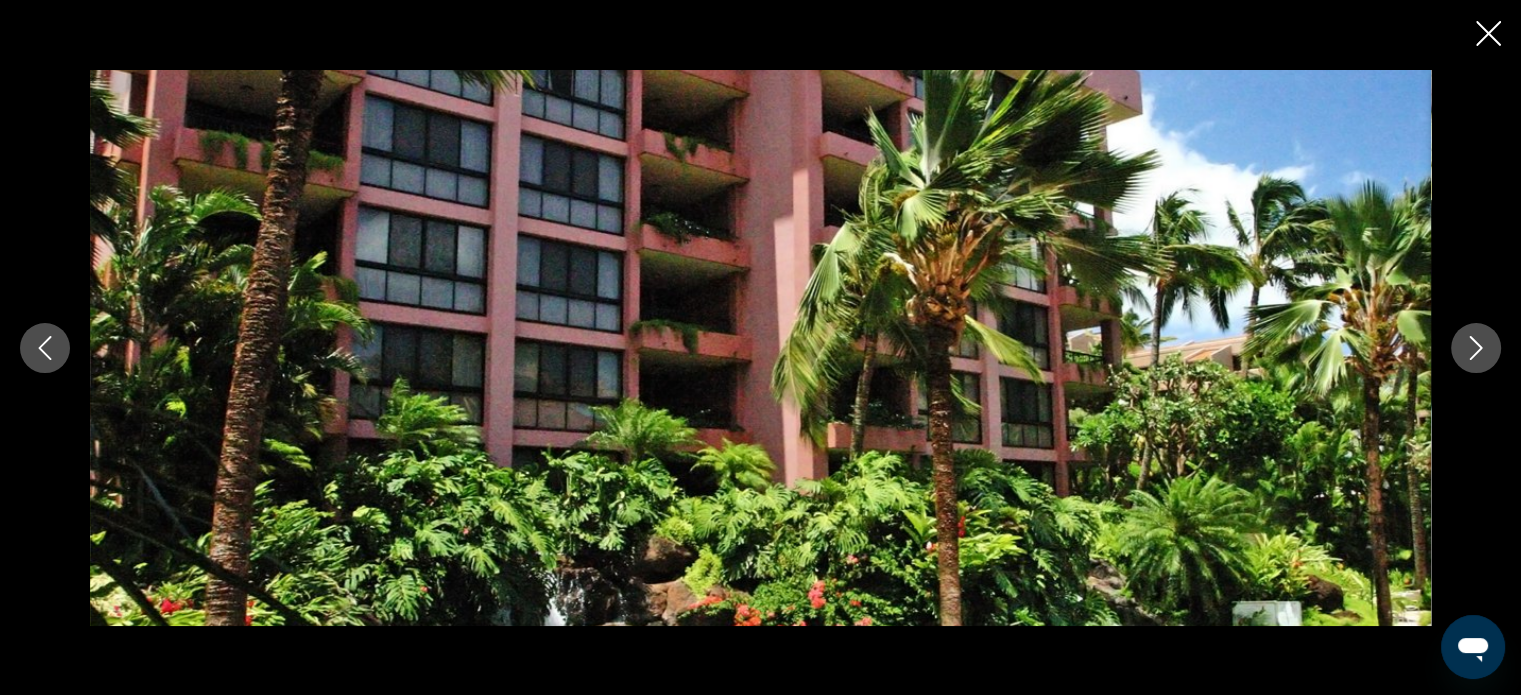 click 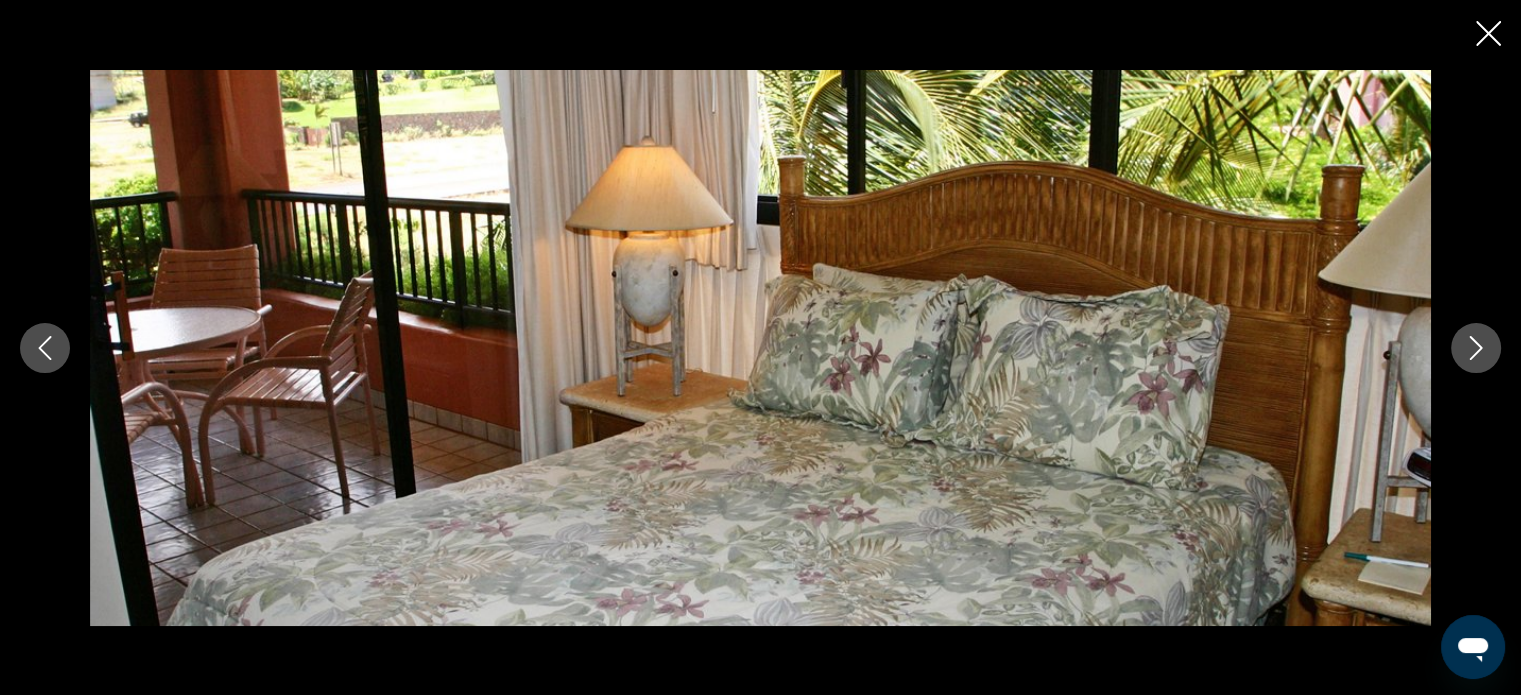 click 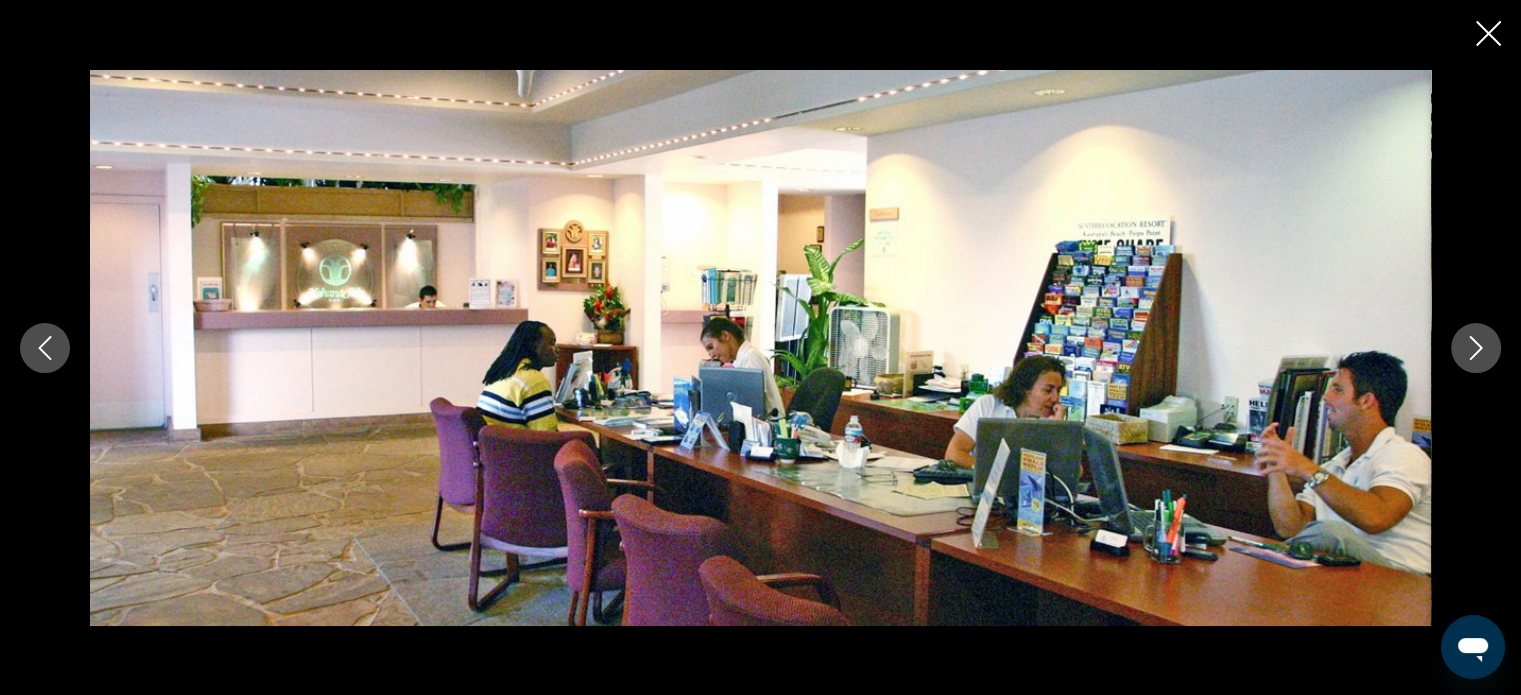 click 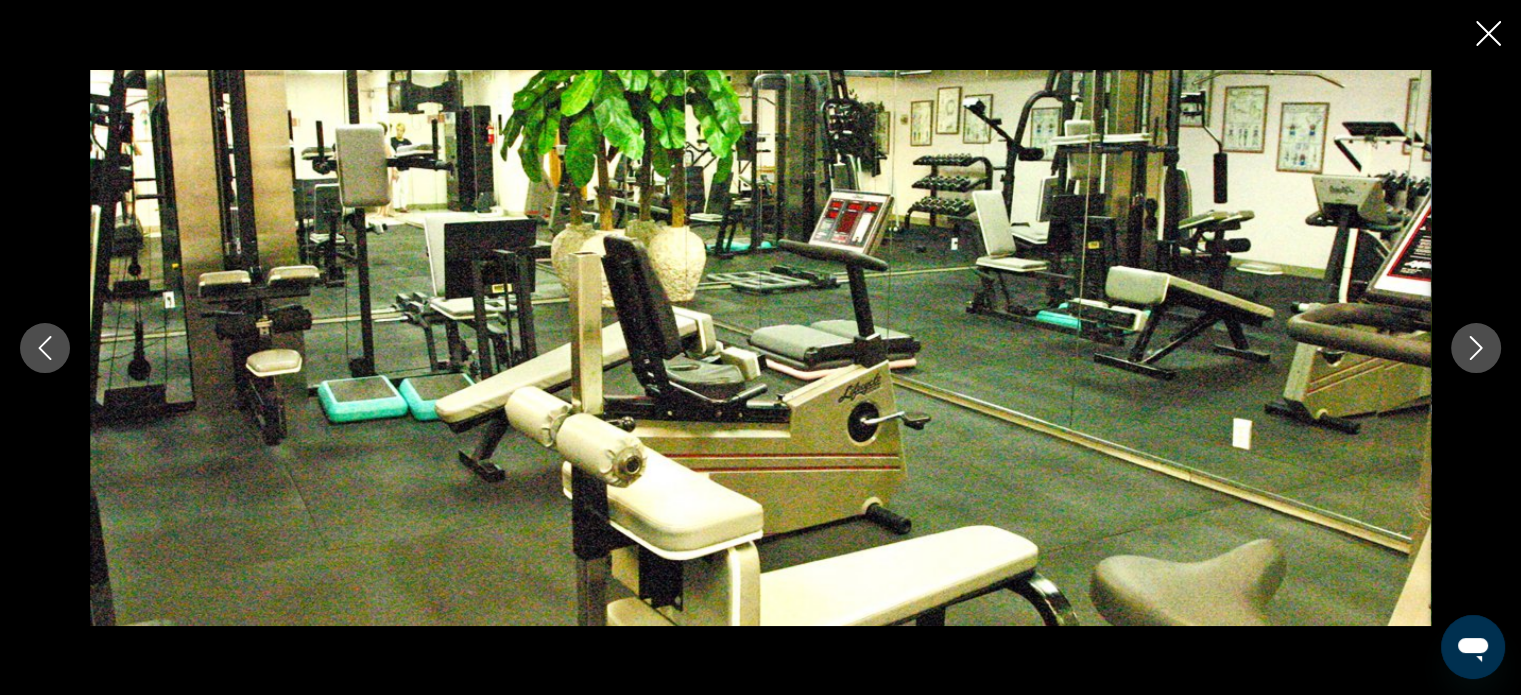 click 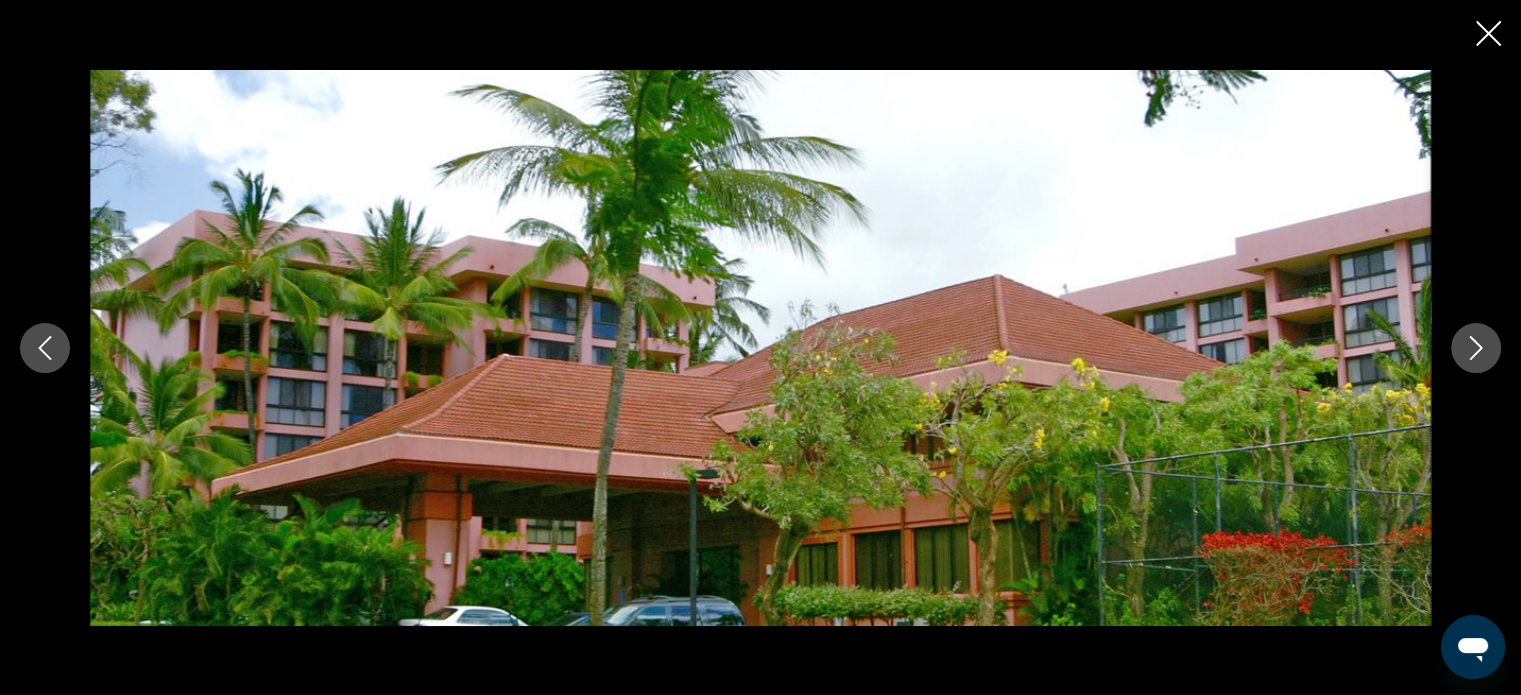 click 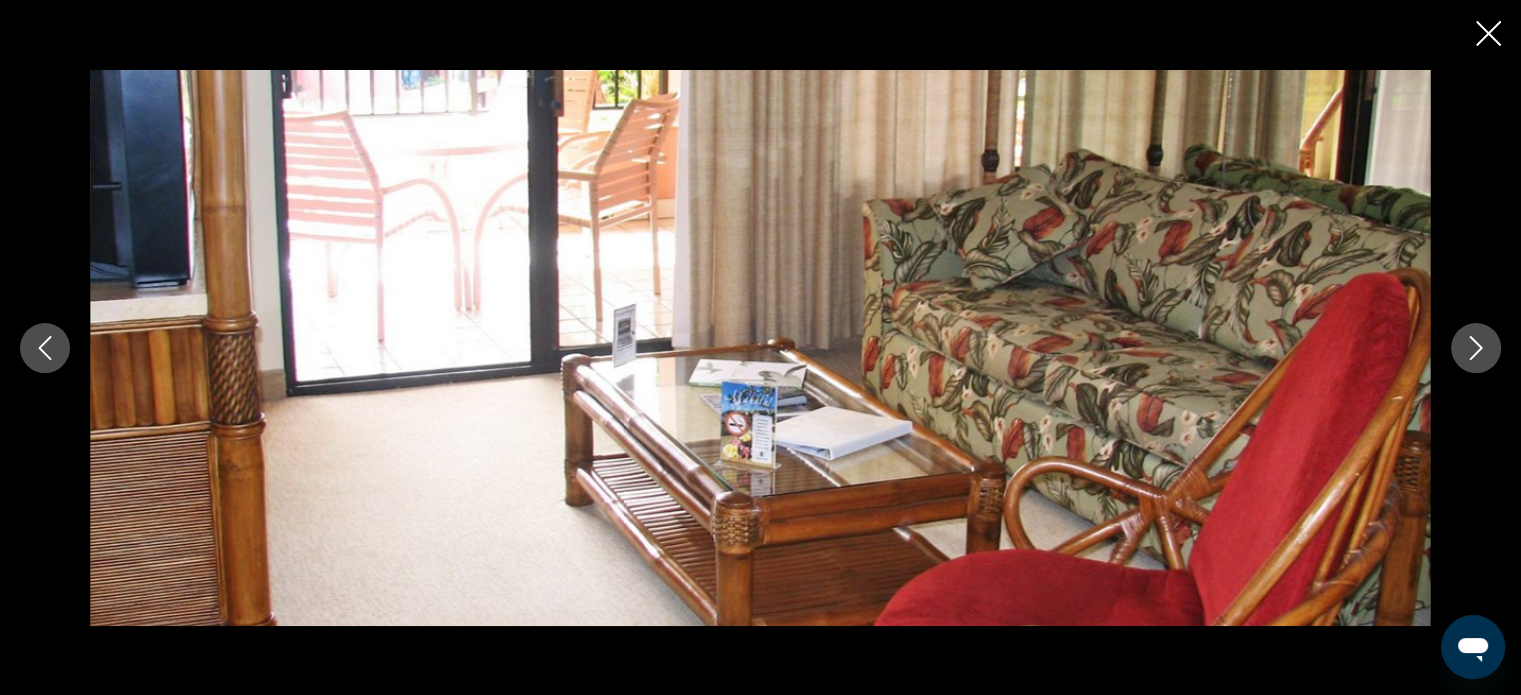 click 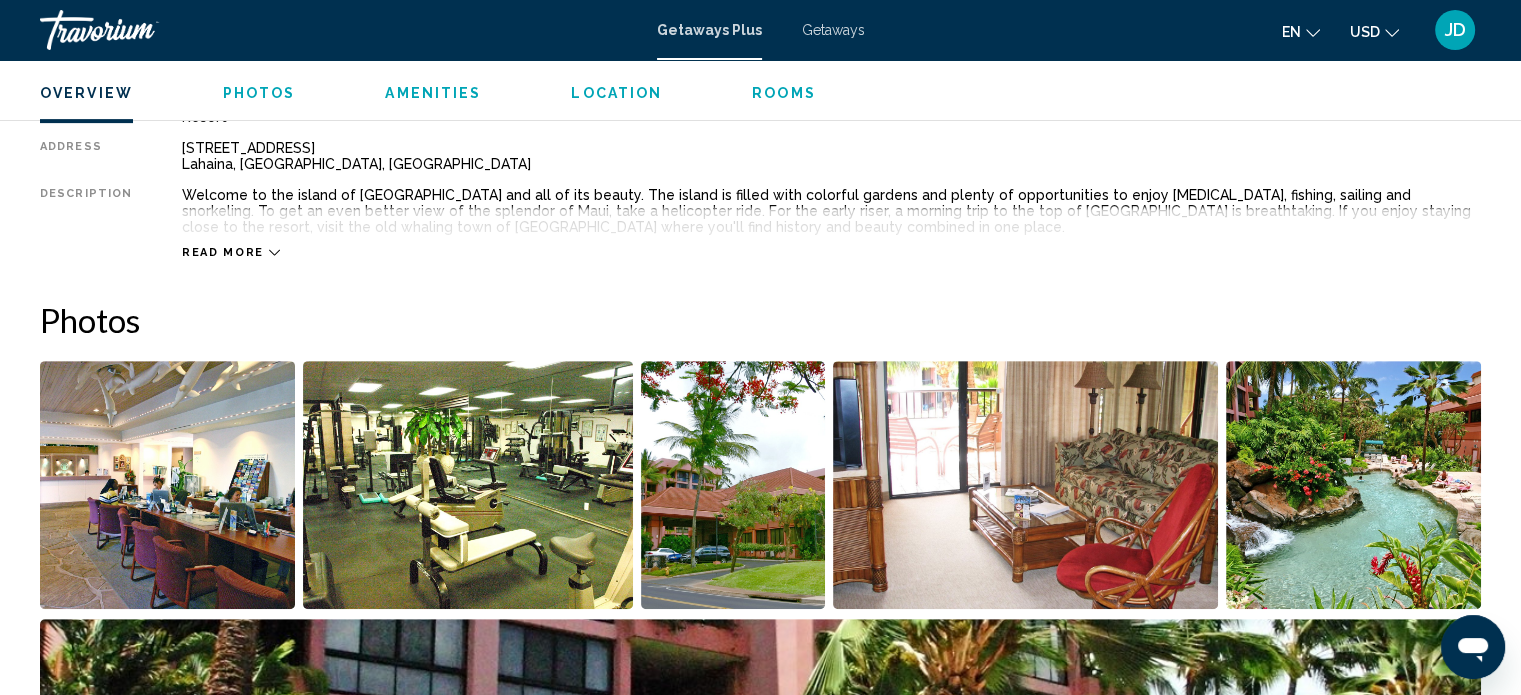 click 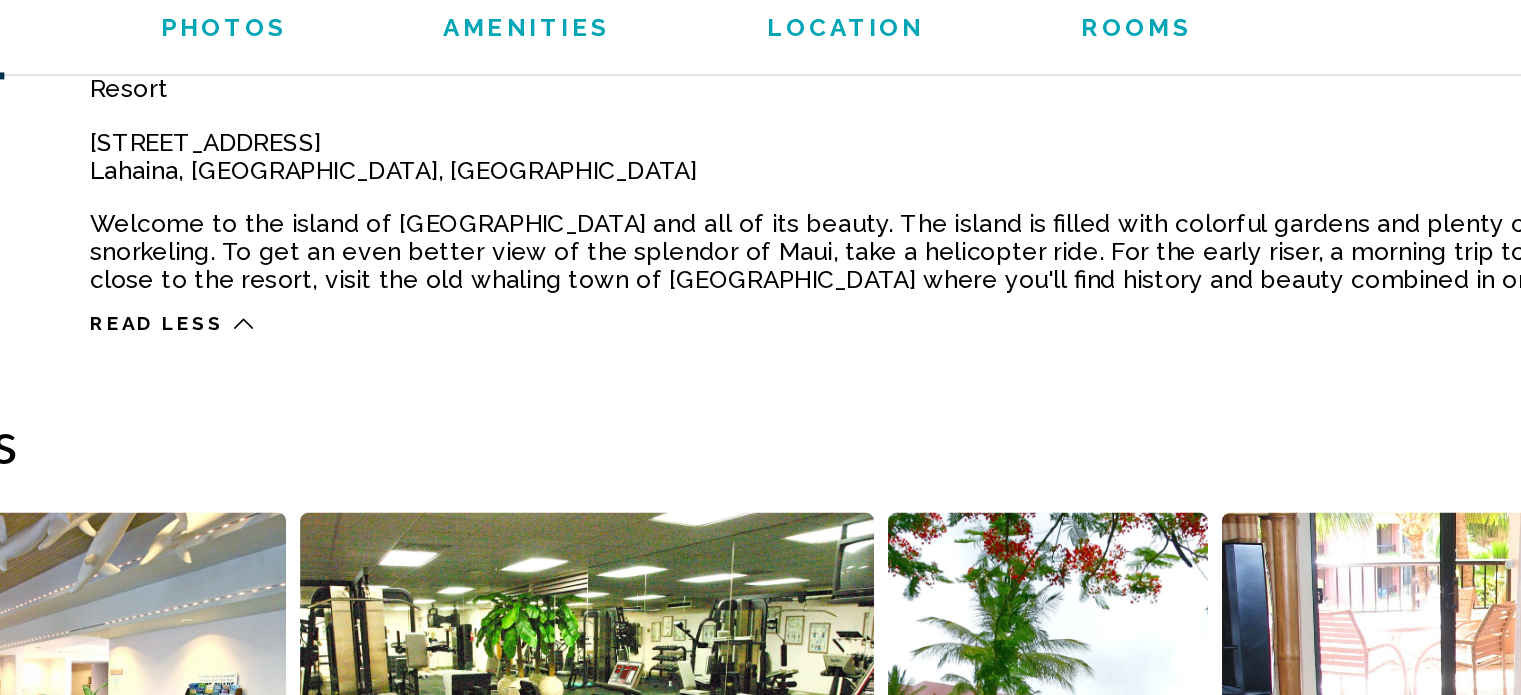 scroll, scrollTop: 701, scrollLeft: 0, axis: vertical 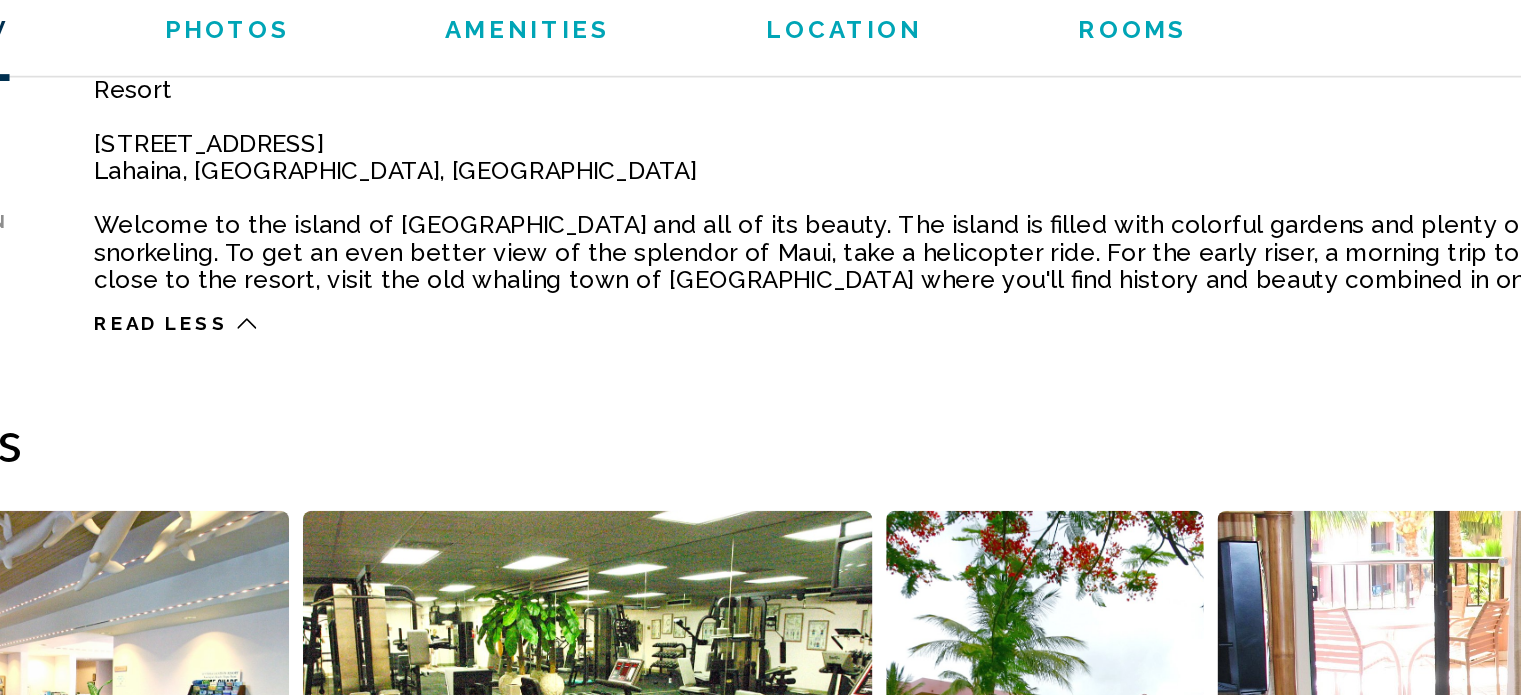 drag, startPoint x: 699, startPoint y: 250, endPoint x: 626, endPoint y: 250, distance: 73 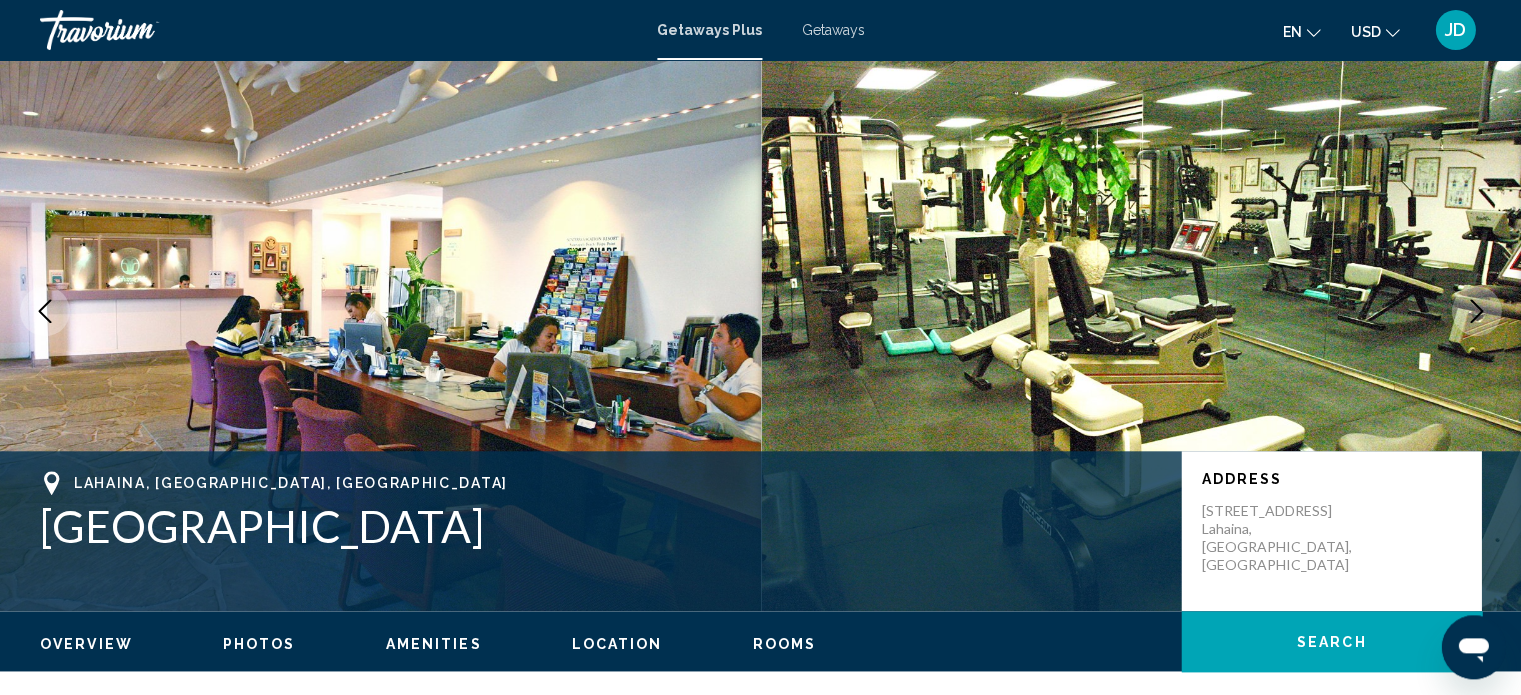 scroll, scrollTop: 0, scrollLeft: 0, axis: both 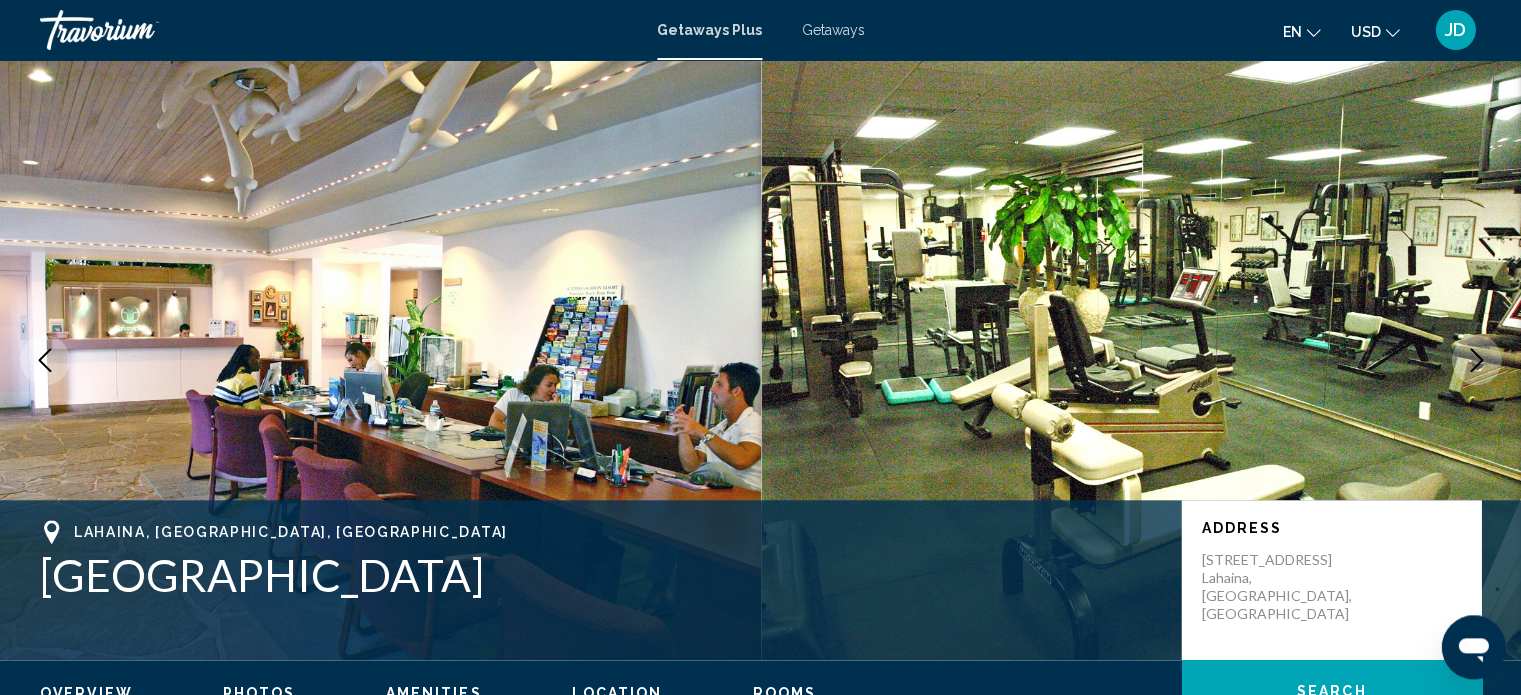 click 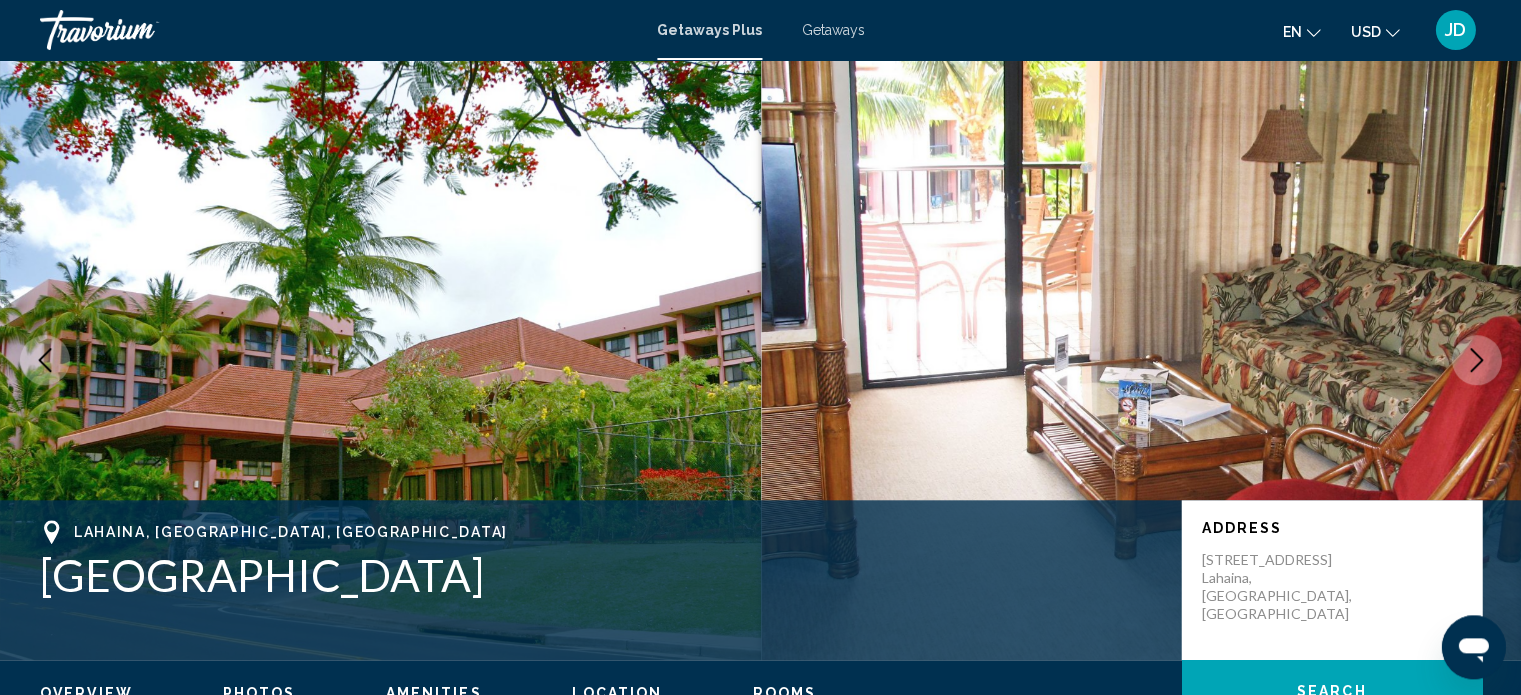 click 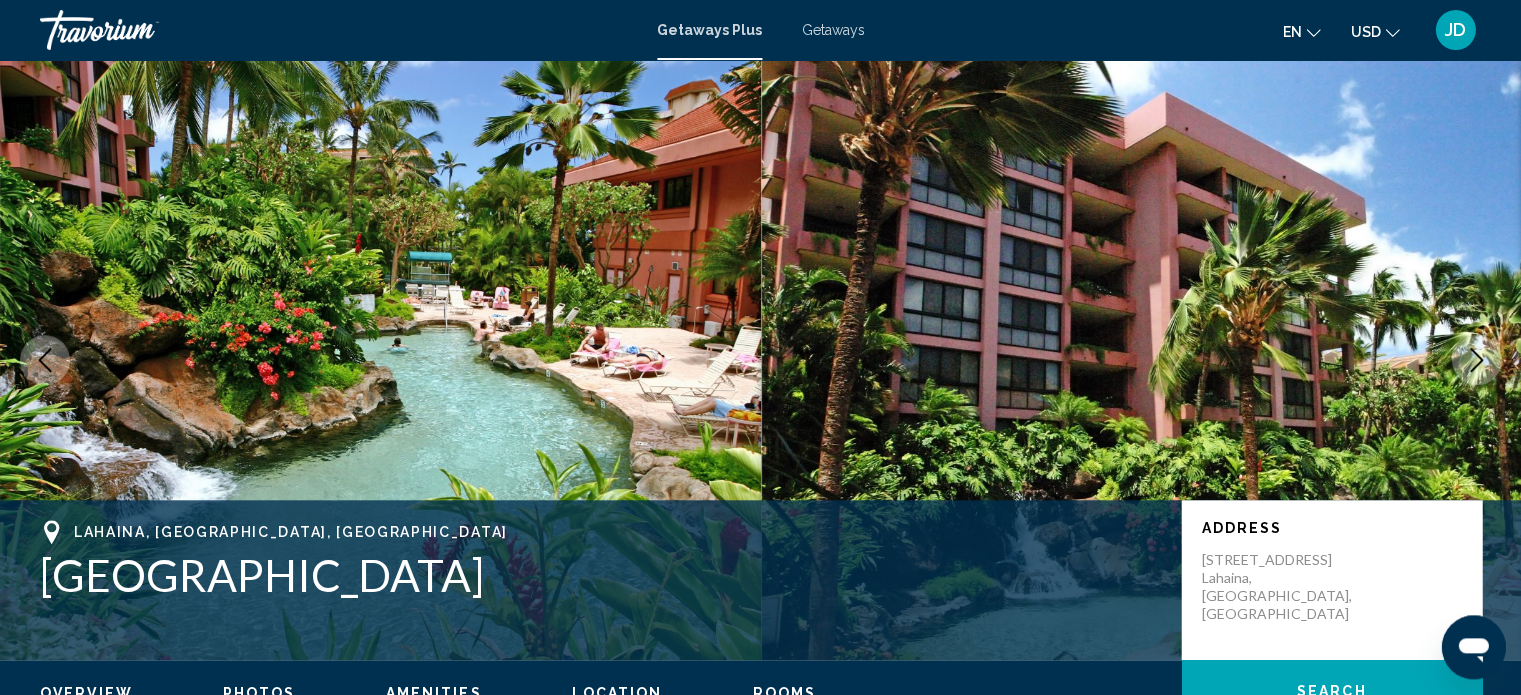 click 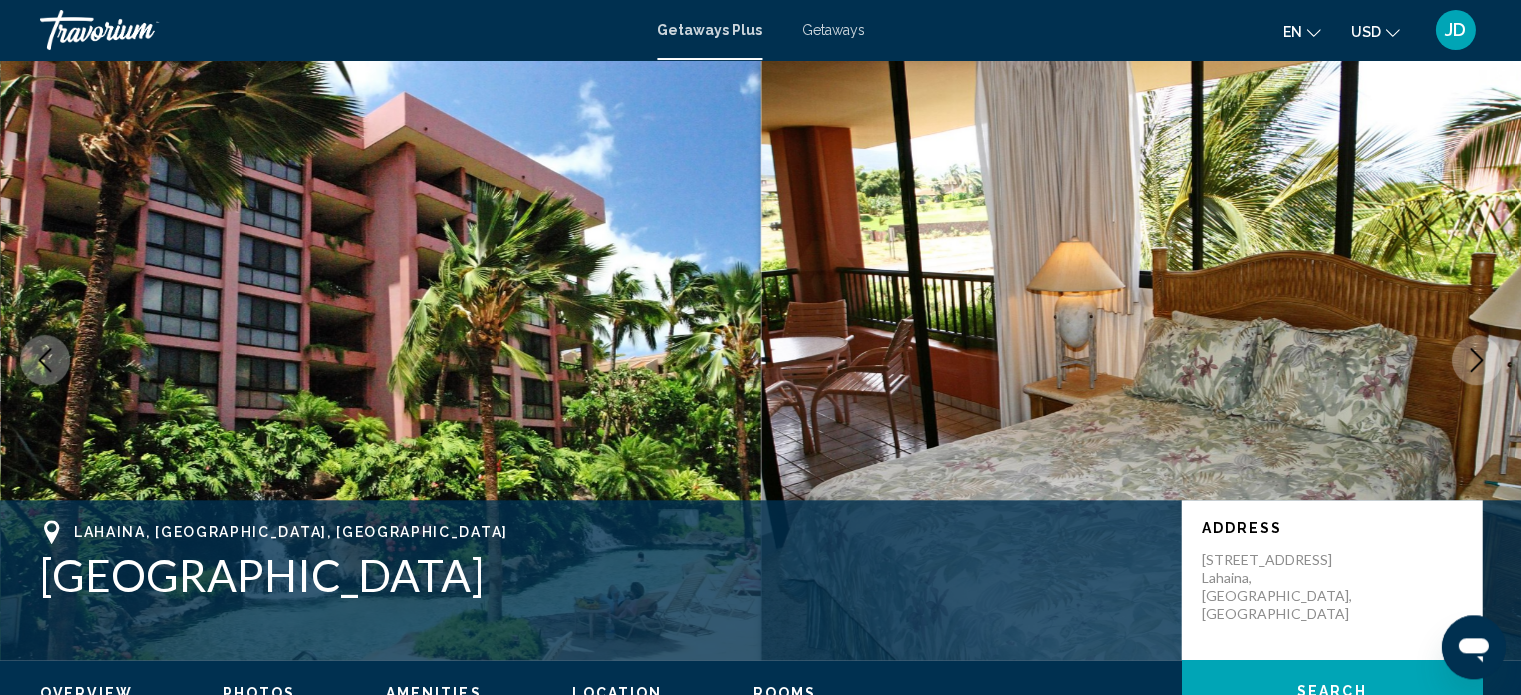click 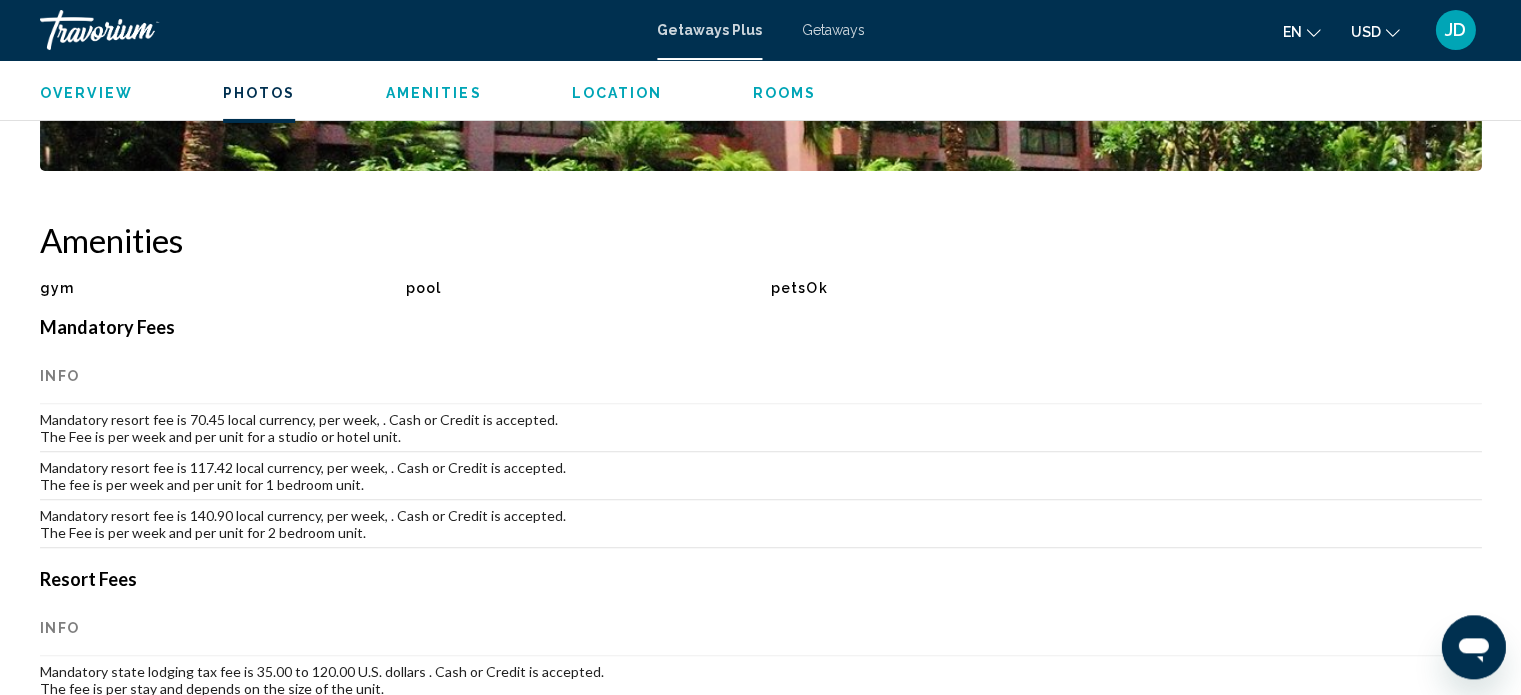 scroll, scrollTop: 1499, scrollLeft: 0, axis: vertical 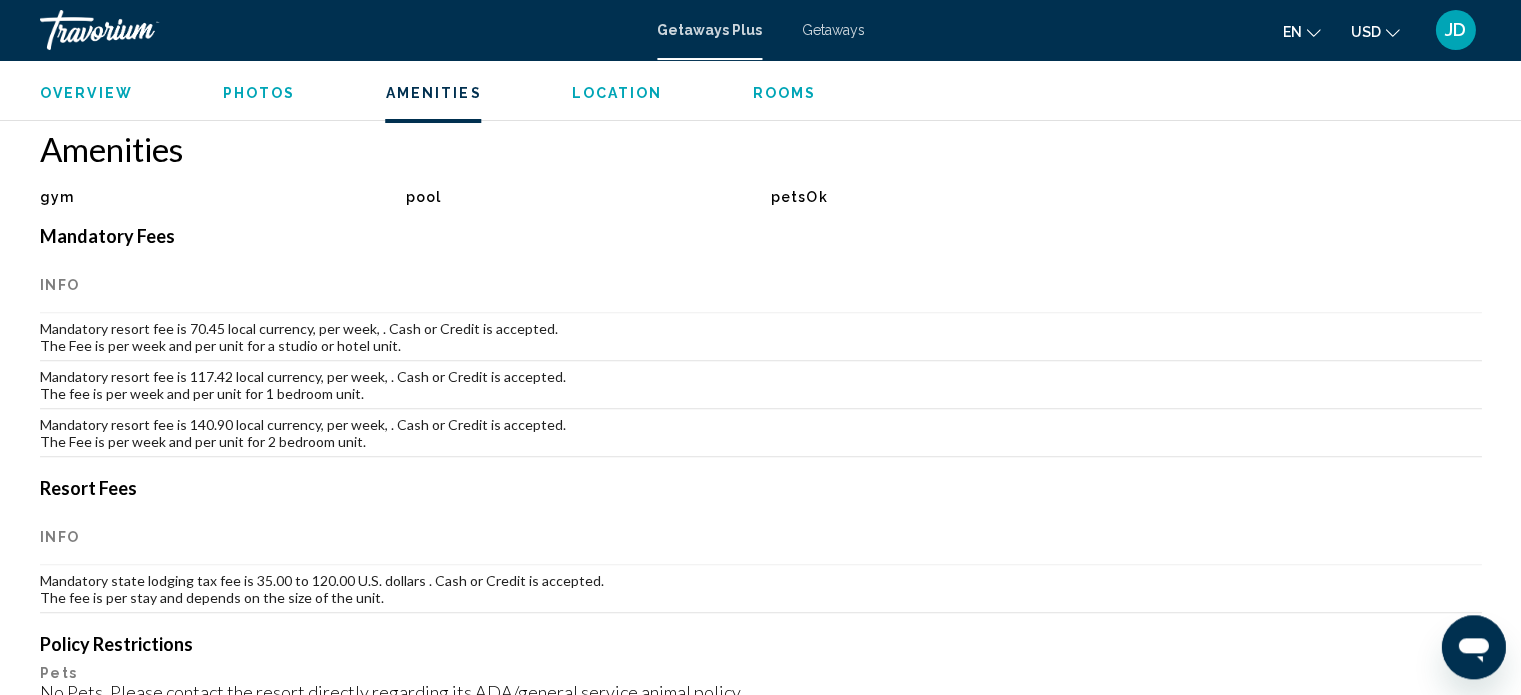 click on "Rooms" 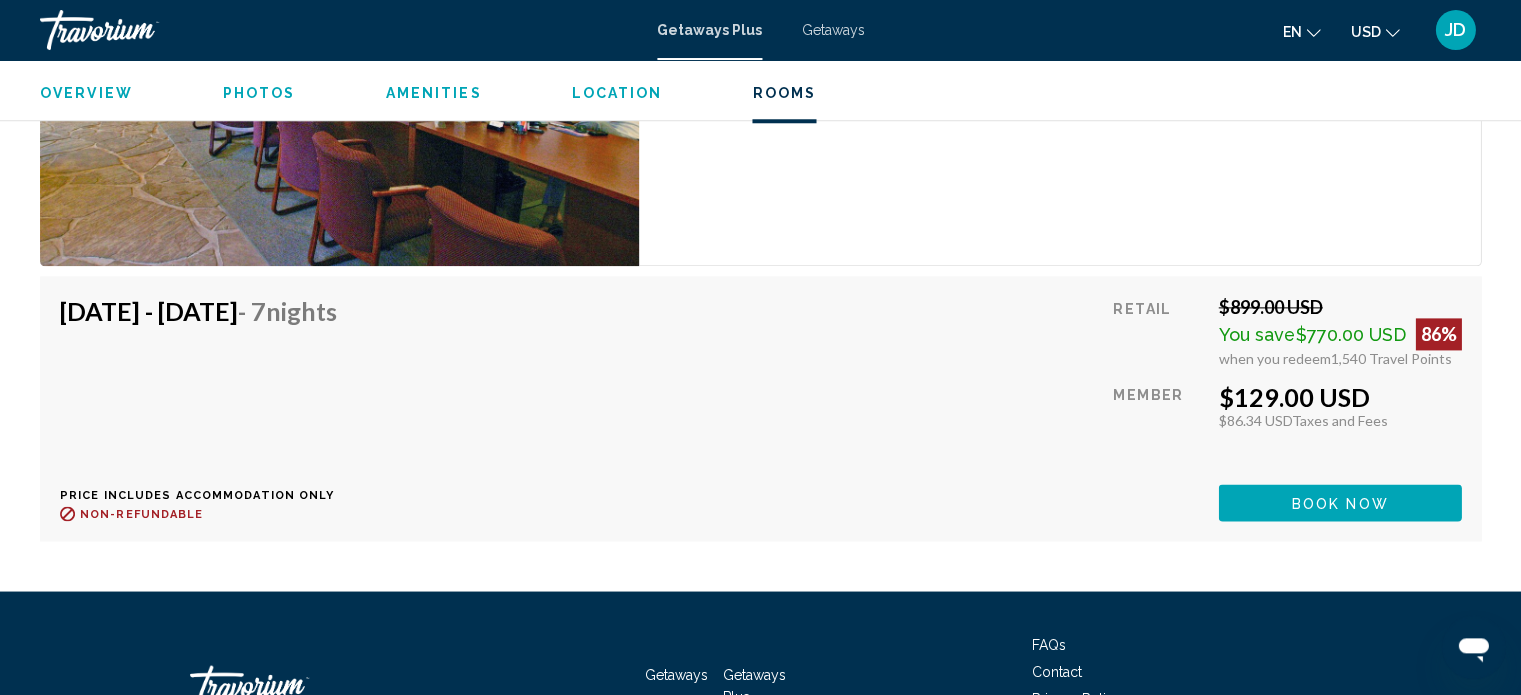 scroll, scrollTop: 3561, scrollLeft: 0, axis: vertical 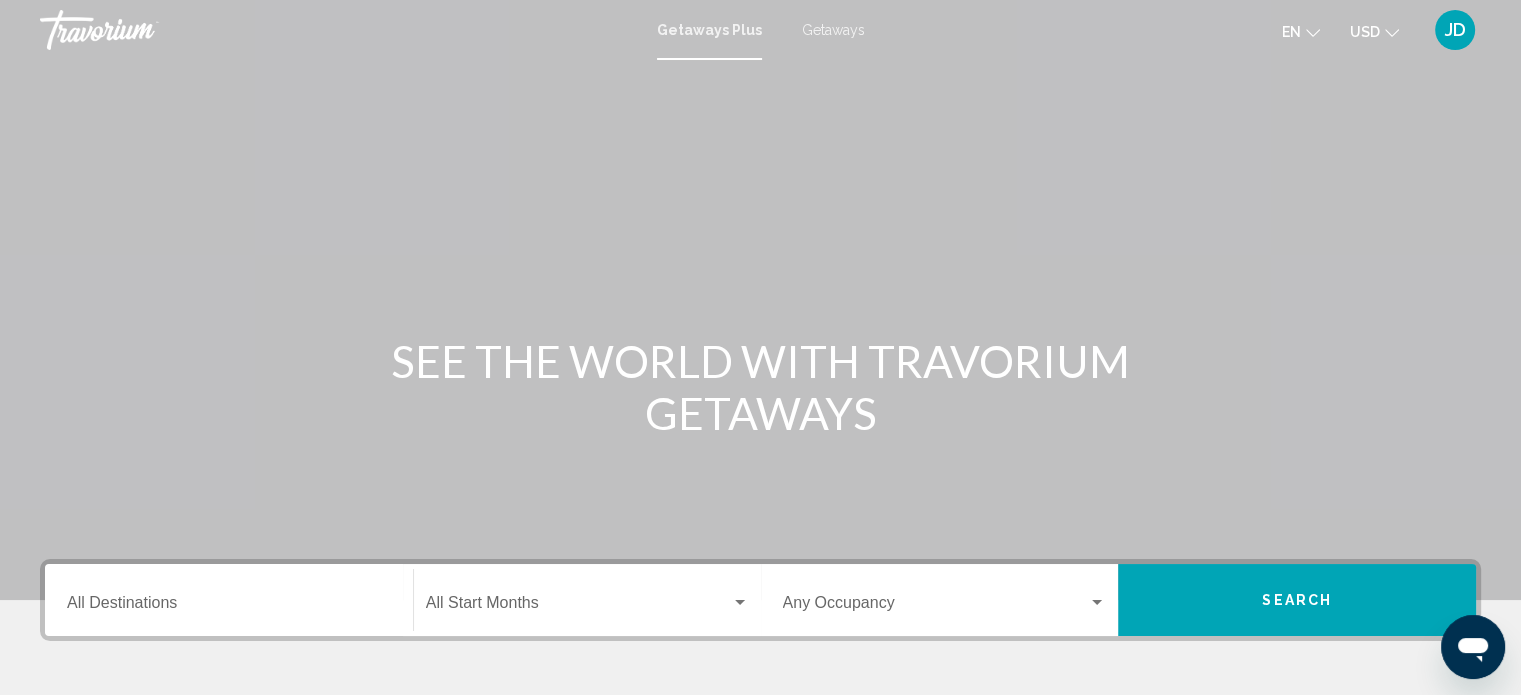 click on "Destination All Destinations" at bounding box center (229, 600) 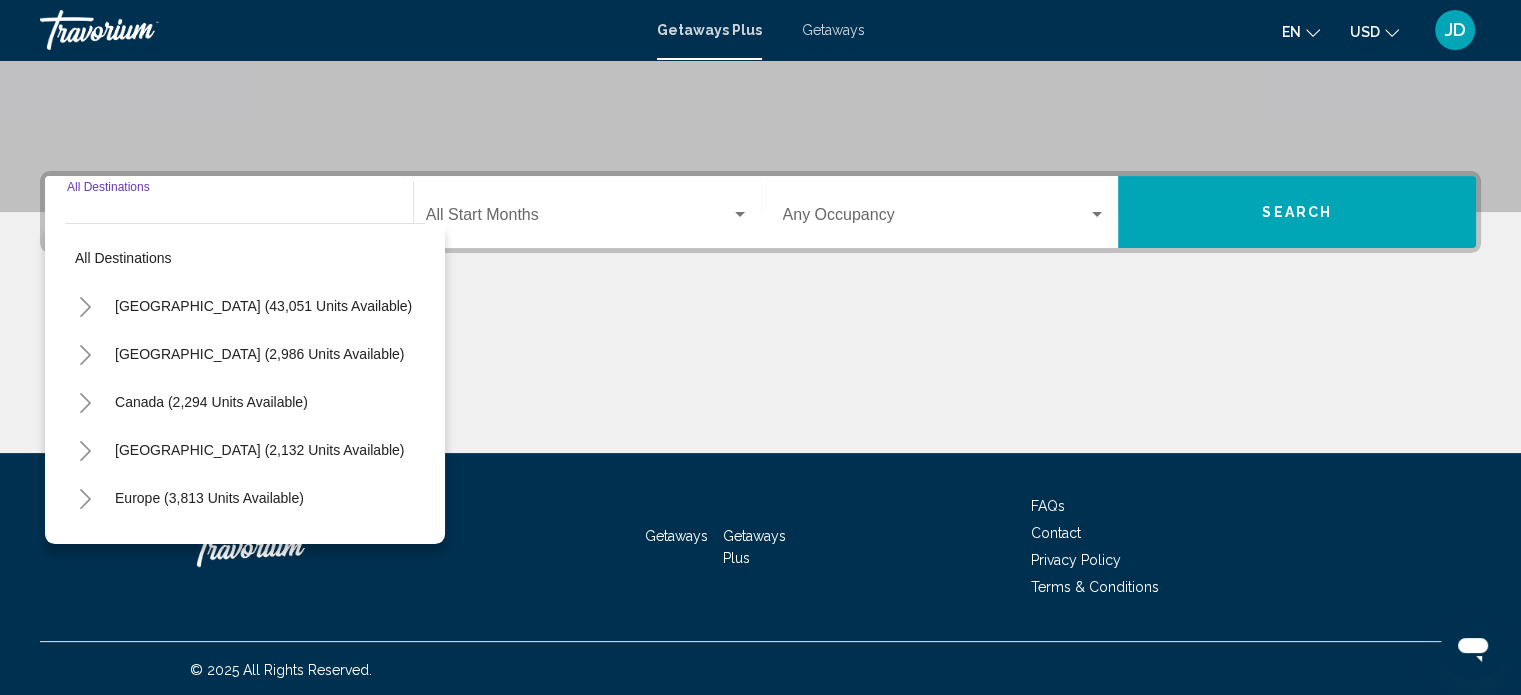 scroll, scrollTop: 390, scrollLeft: 0, axis: vertical 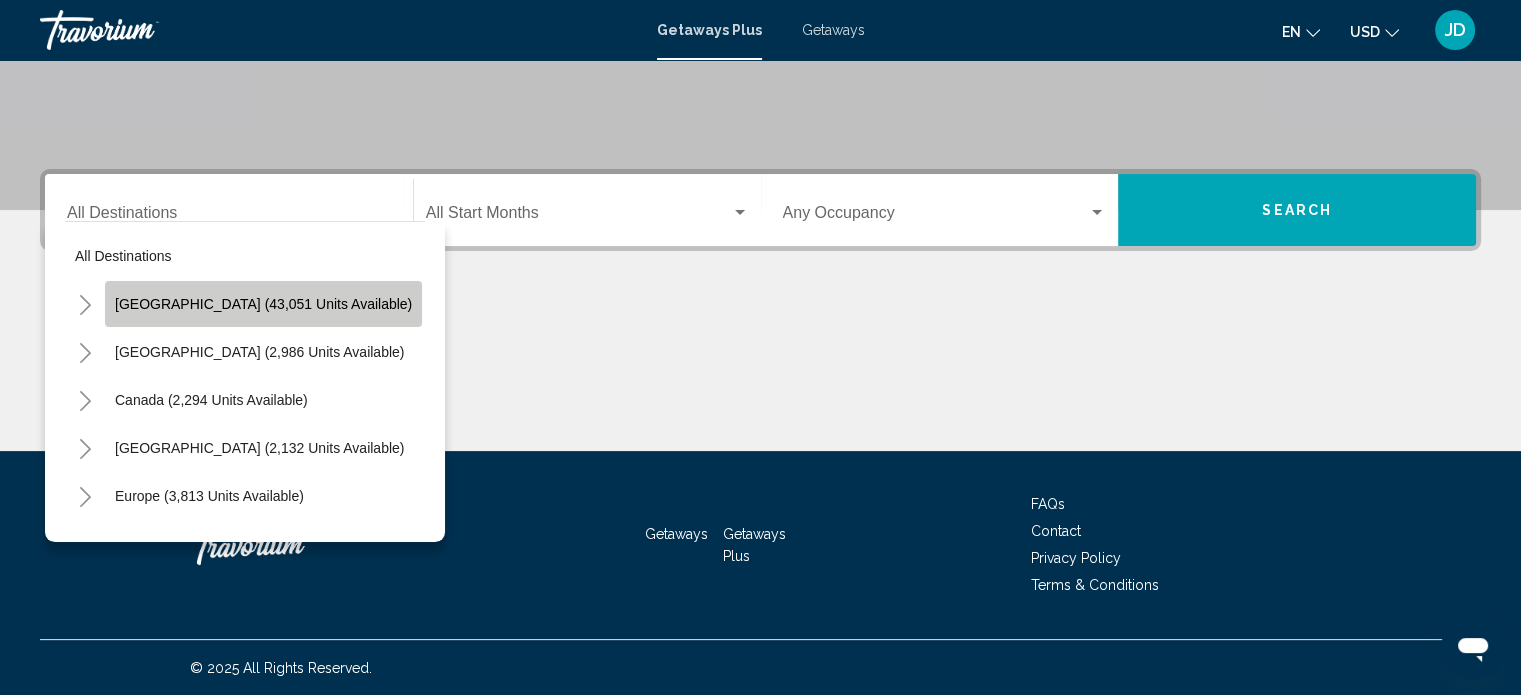 click on "[GEOGRAPHIC_DATA] (43,051 units available)" 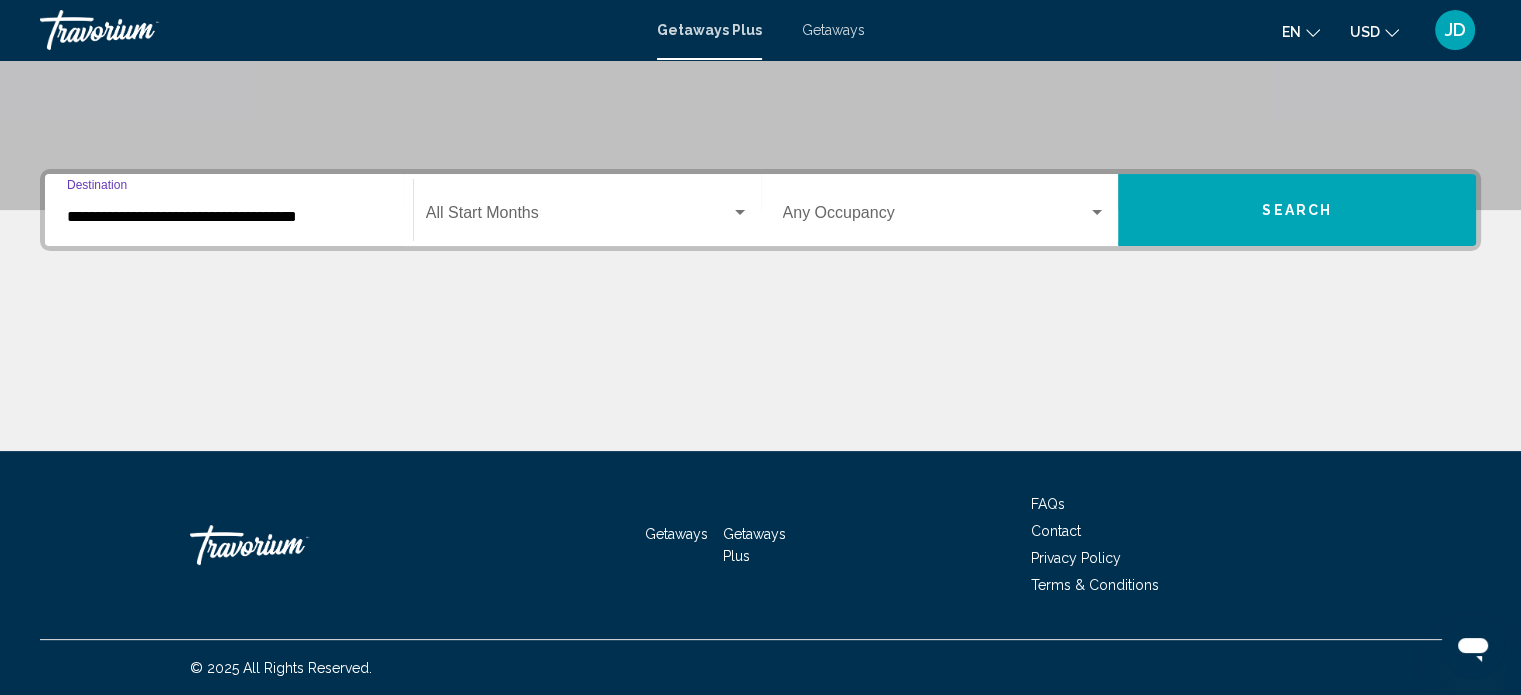 click on "**********" at bounding box center (229, 217) 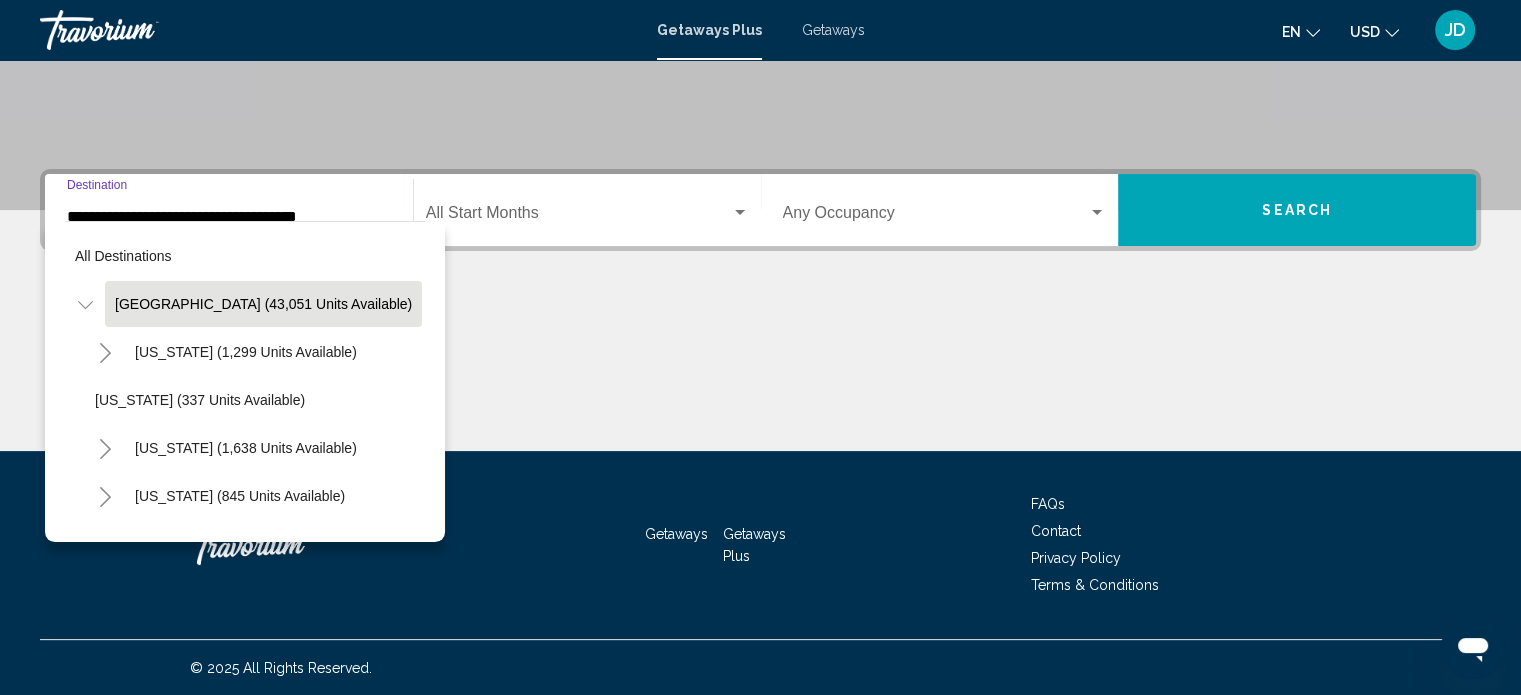 scroll, scrollTop: 346, scrollLeft: 0, axis: vertical 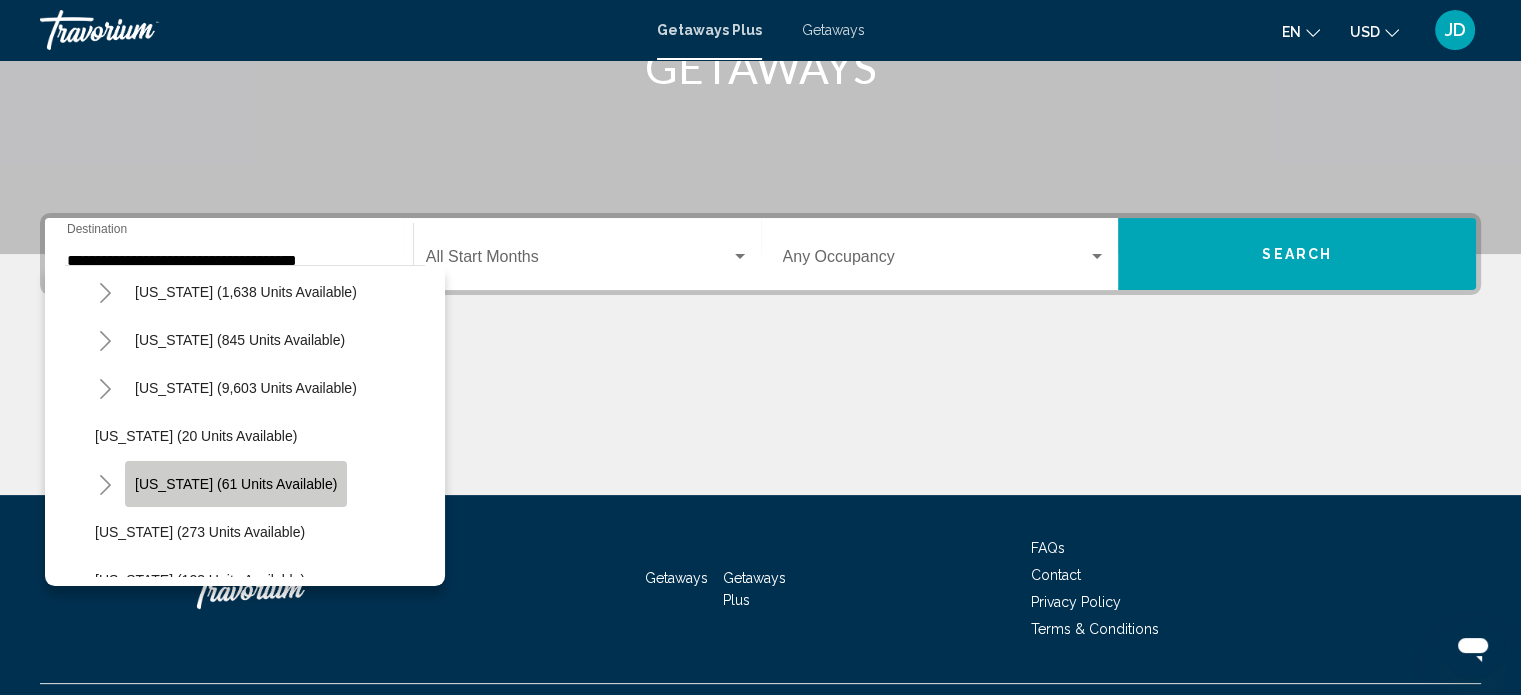click on "[US_STATE] (61 units available)" 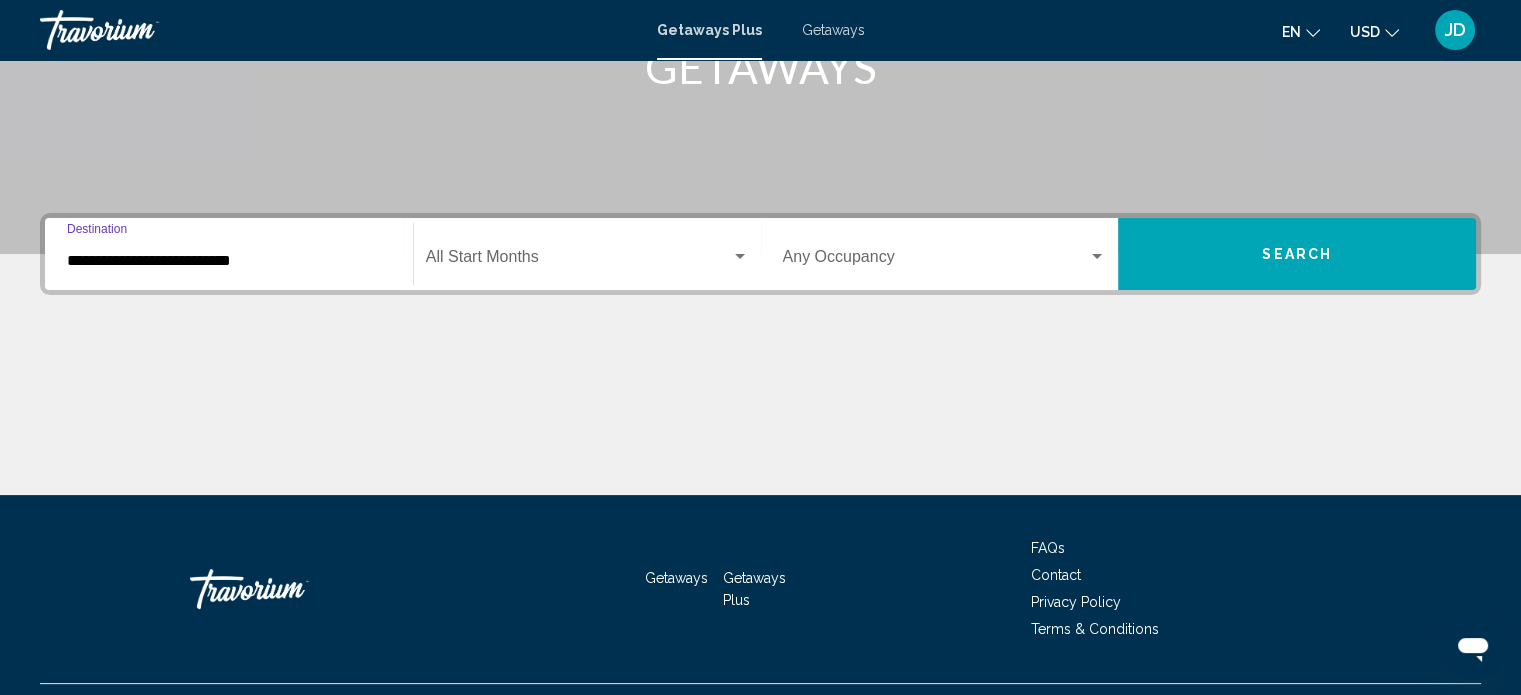 scroll, scrollTop: 390, scrollLeft: 0, axis: vertical 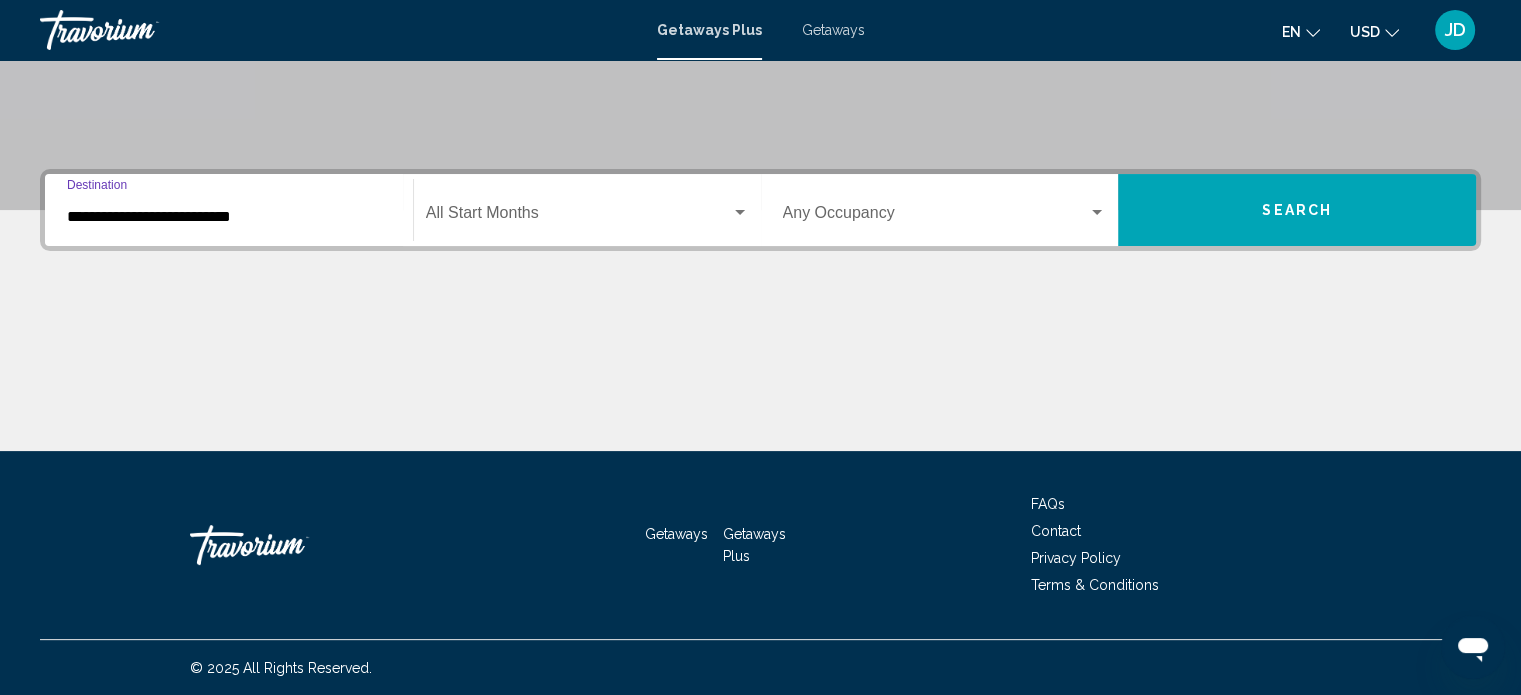 click at bounding box center [740, 212] 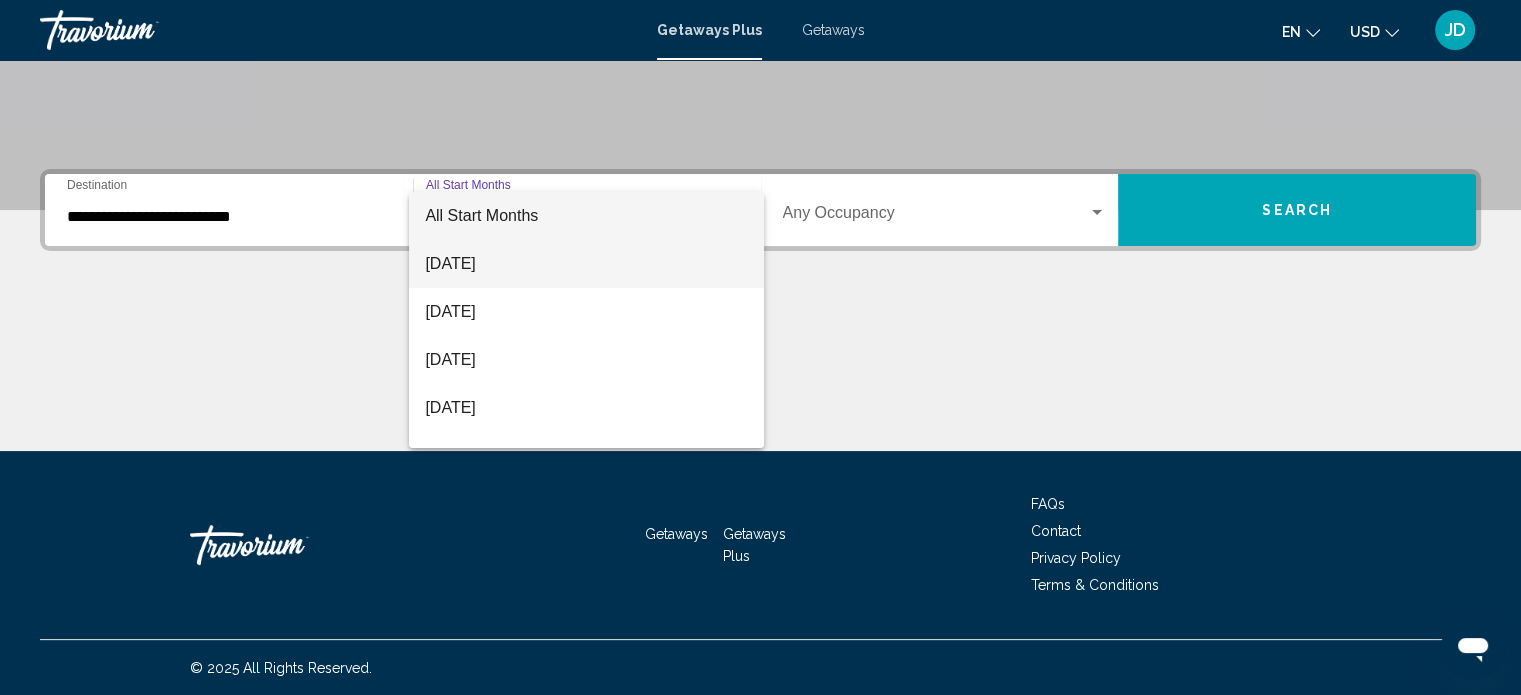 click on "[DATE]" at bounding box center [586, 264] 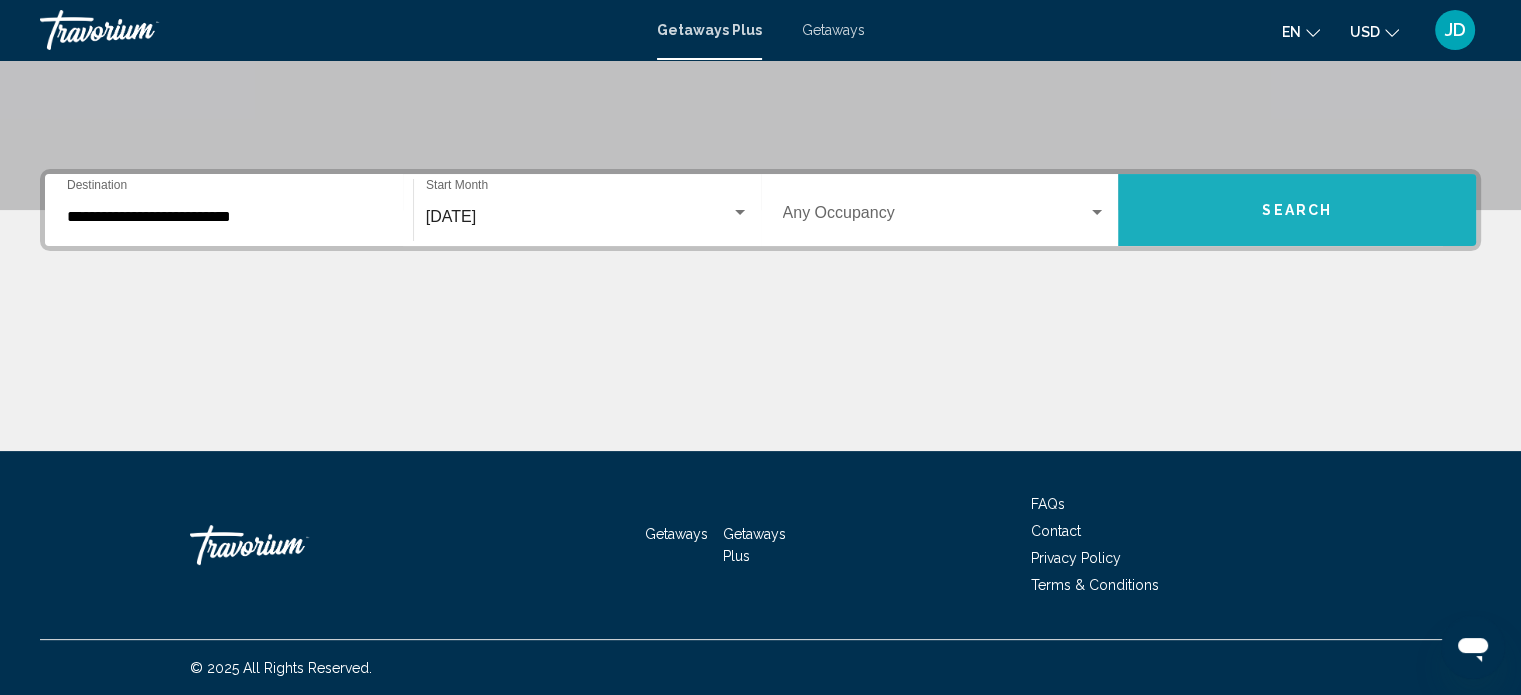 click on "Search" at bounding box center [1297, 210] 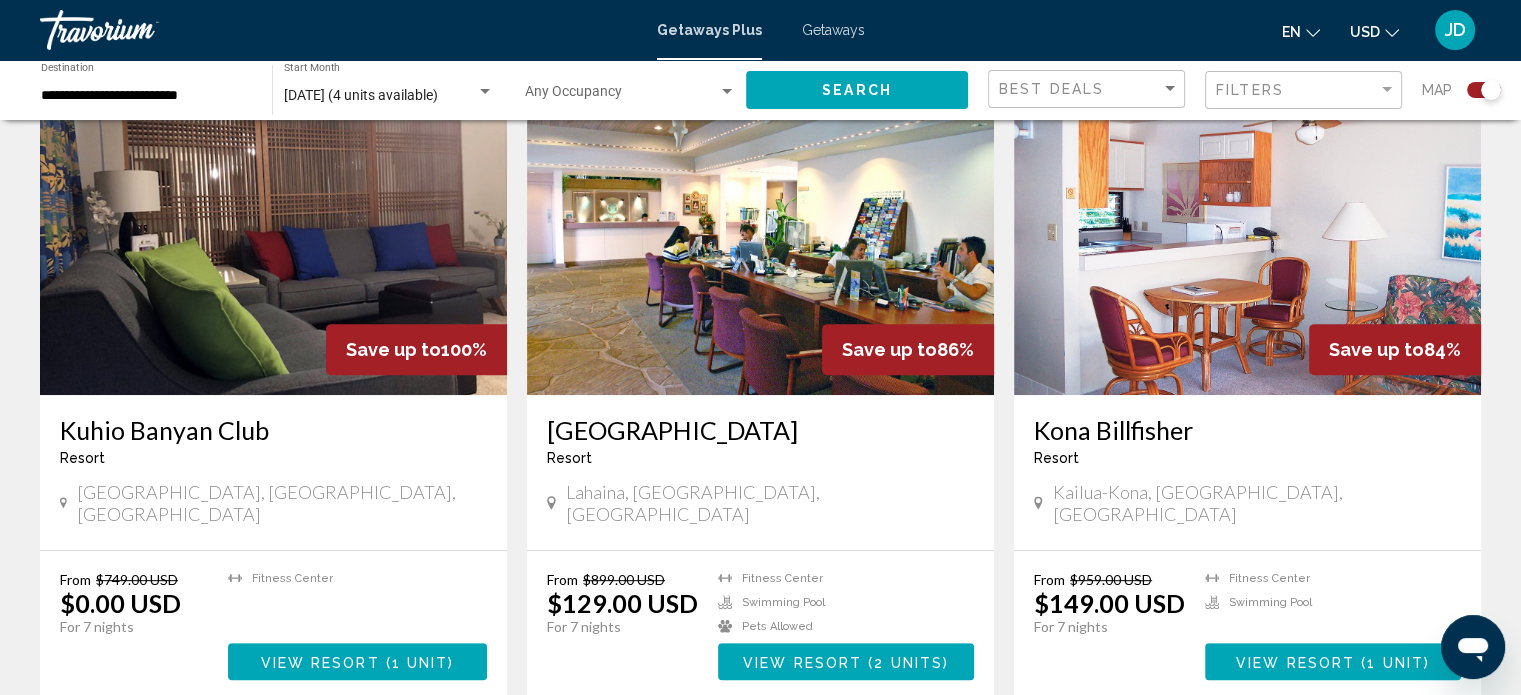 scroll, scrollTop: 800, scrollLeft: 0, axis: vertical 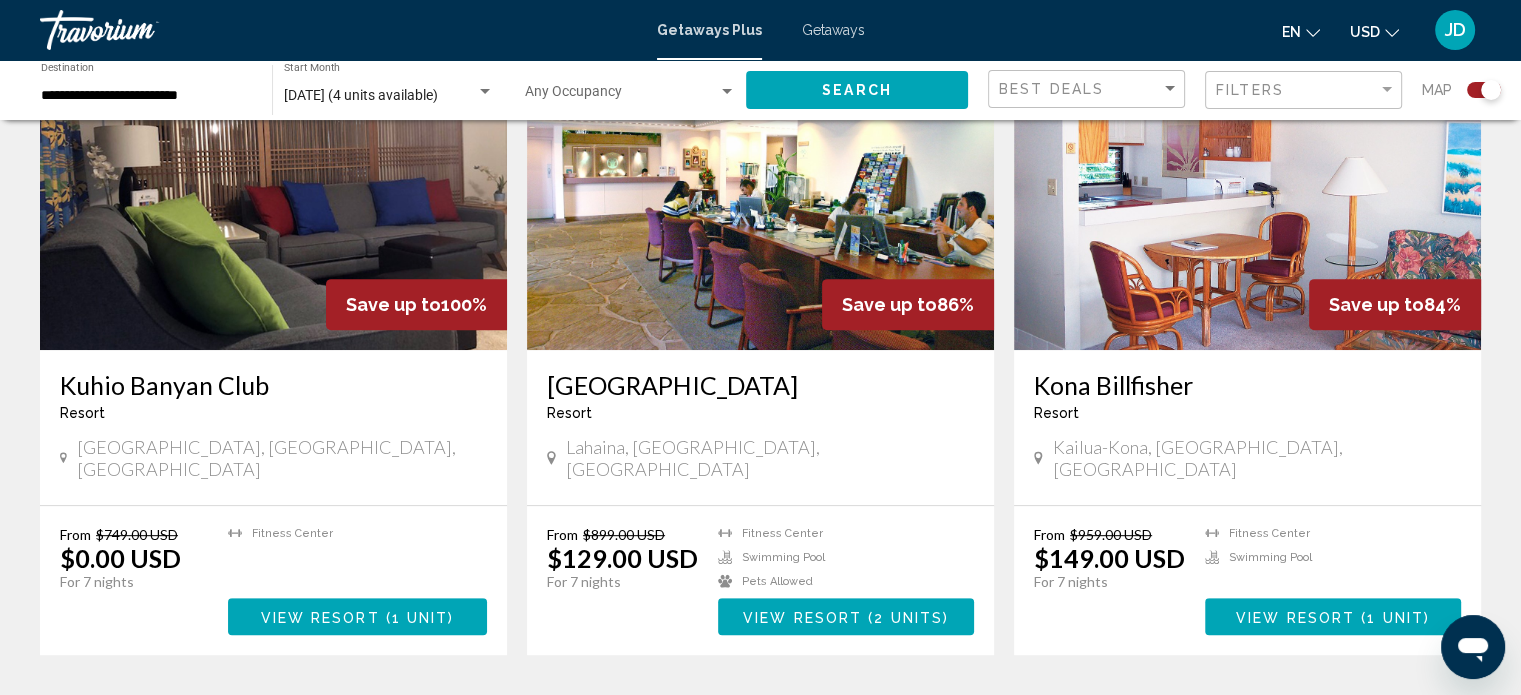 click at bounding box center [1247, 190] 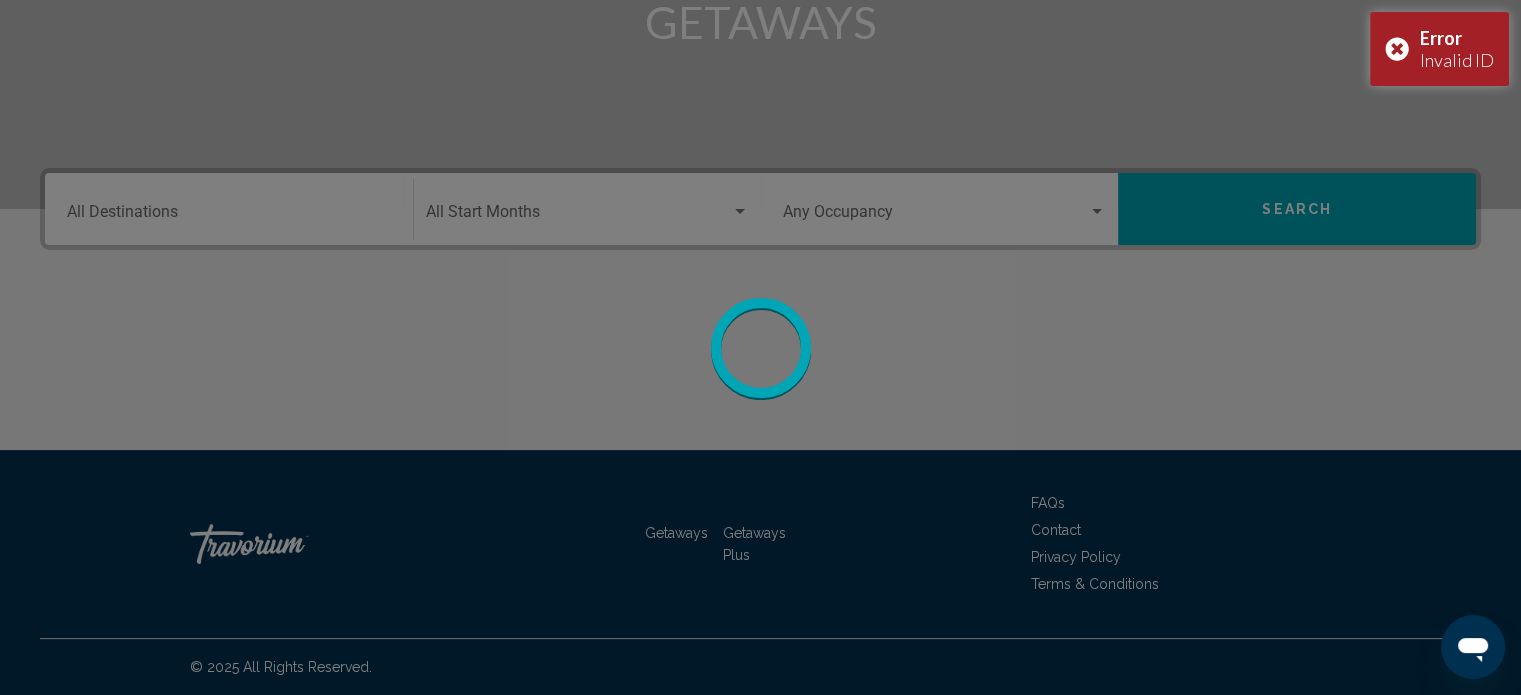 scroll, scrollTop: 0, scrollLeft: 0, axis: both 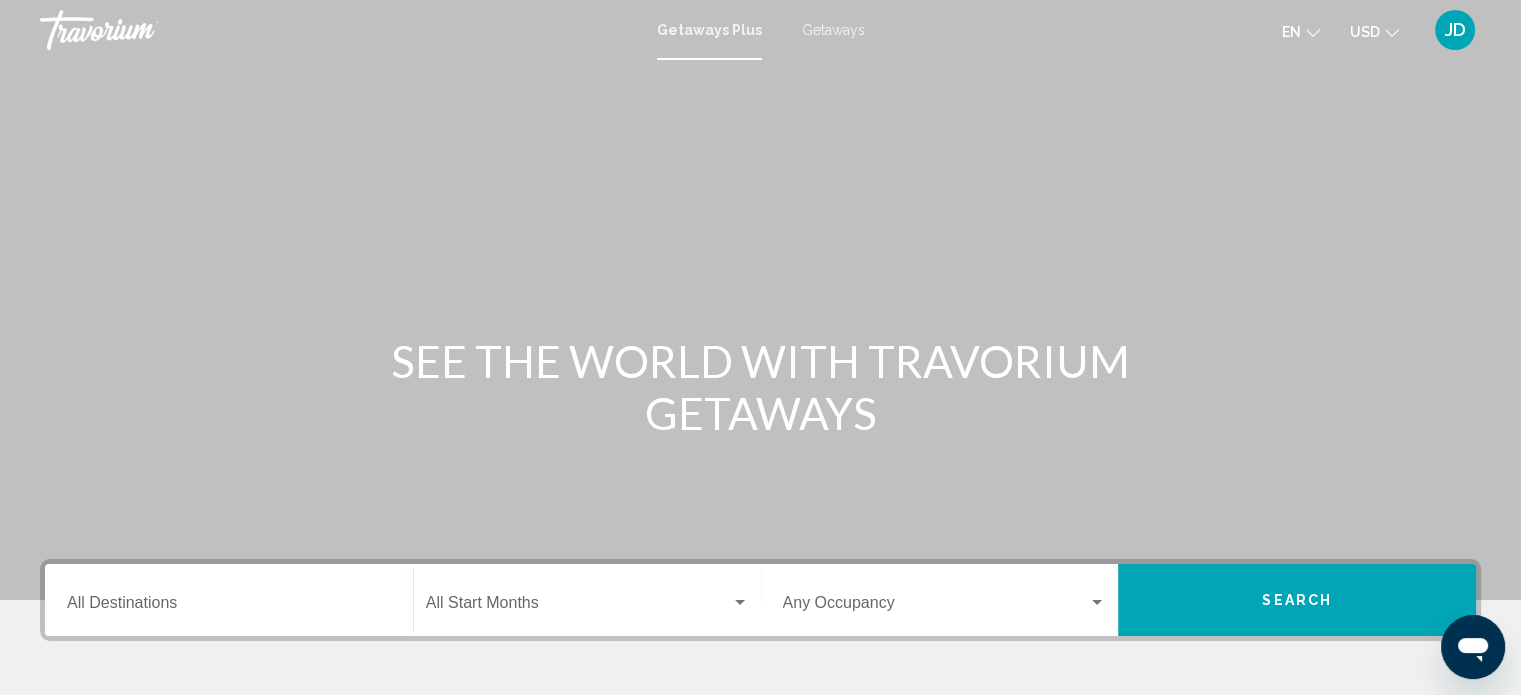click on "Destination All Destinations" at bounding box center (229, 600) 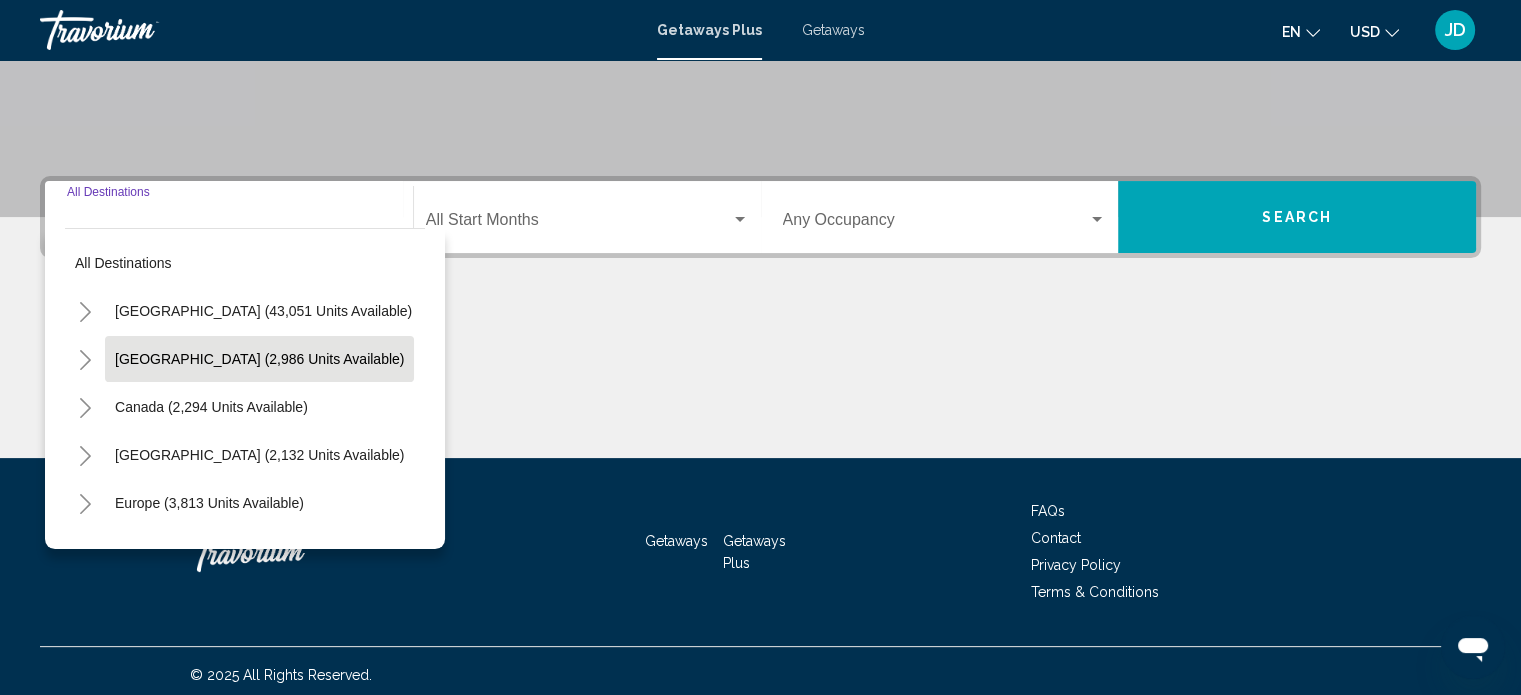scroll, scrollTop: 390, scrollLeft: 0, axis: vertical 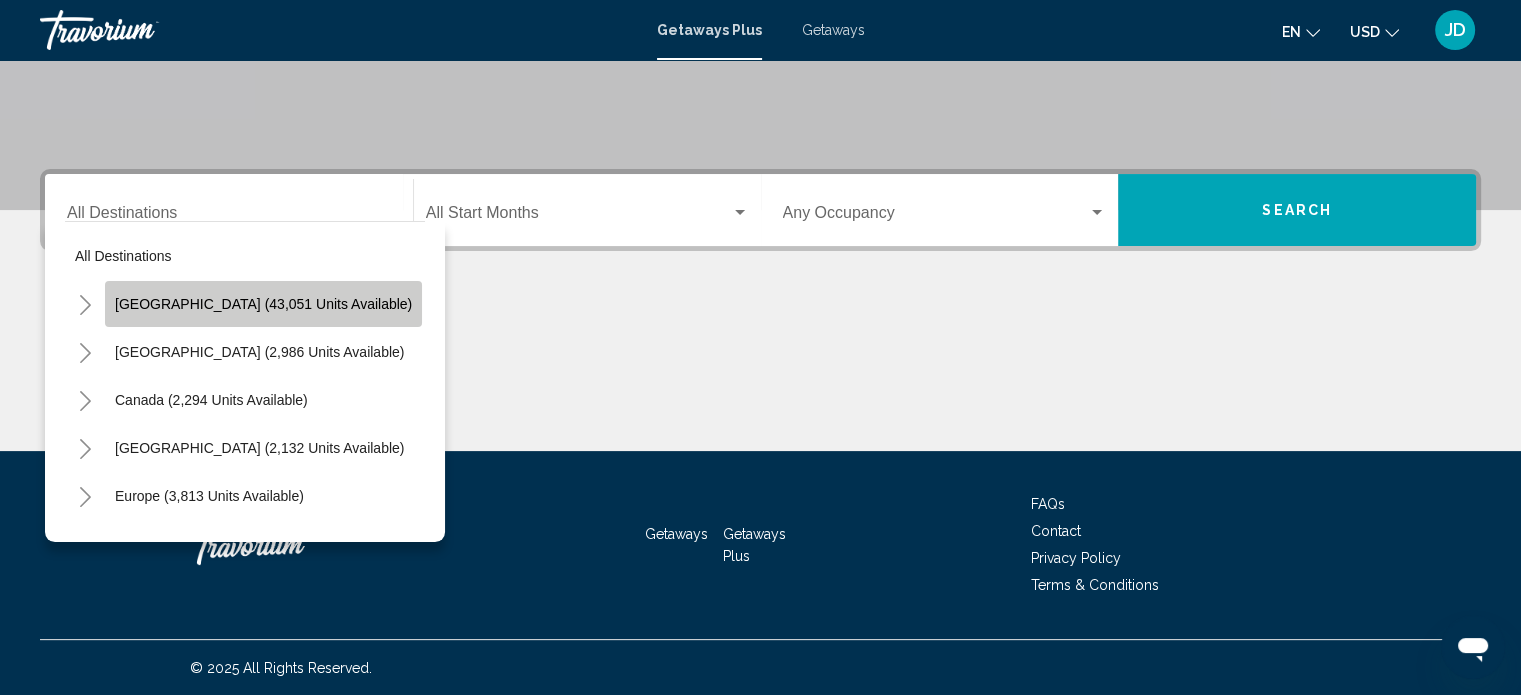 click on "[GEOGRAPHIC_DATA] (43,051 units available)" 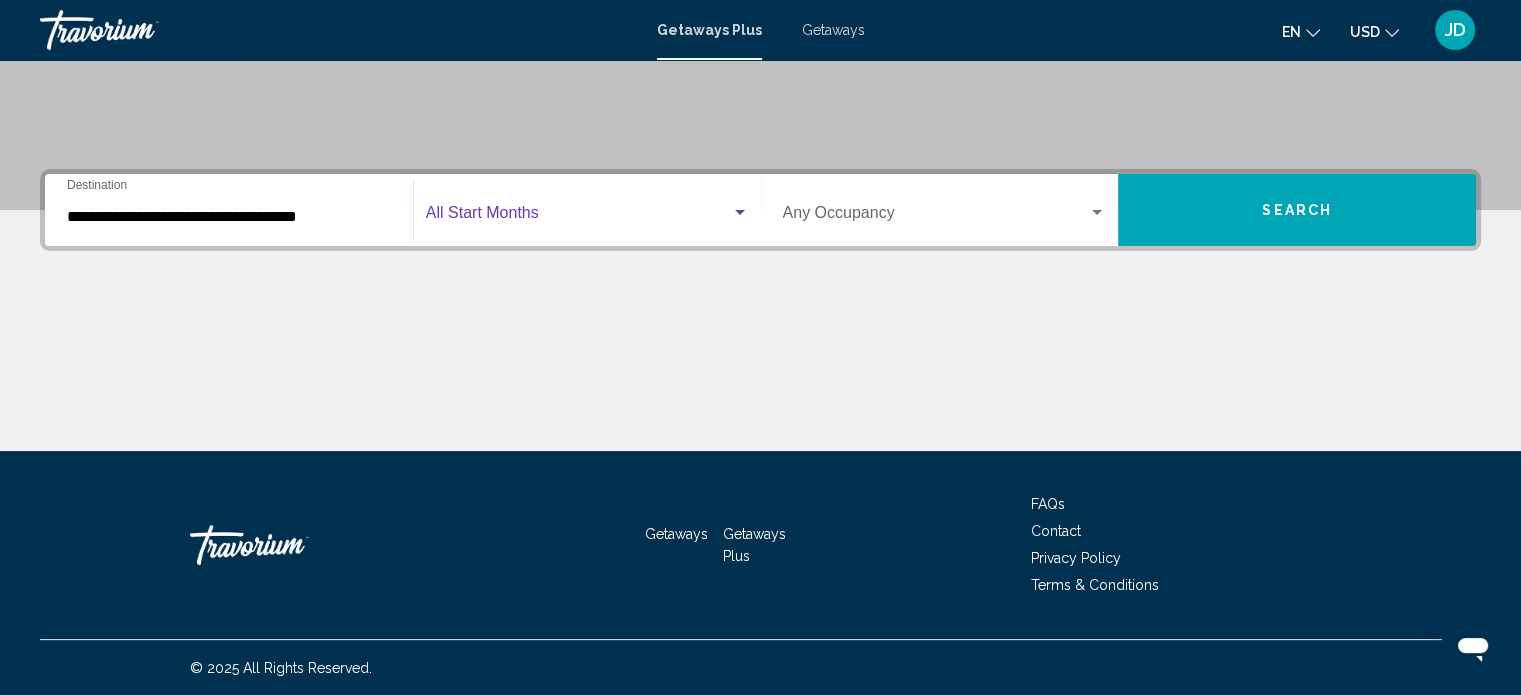 click at bounding box center [578, 217] 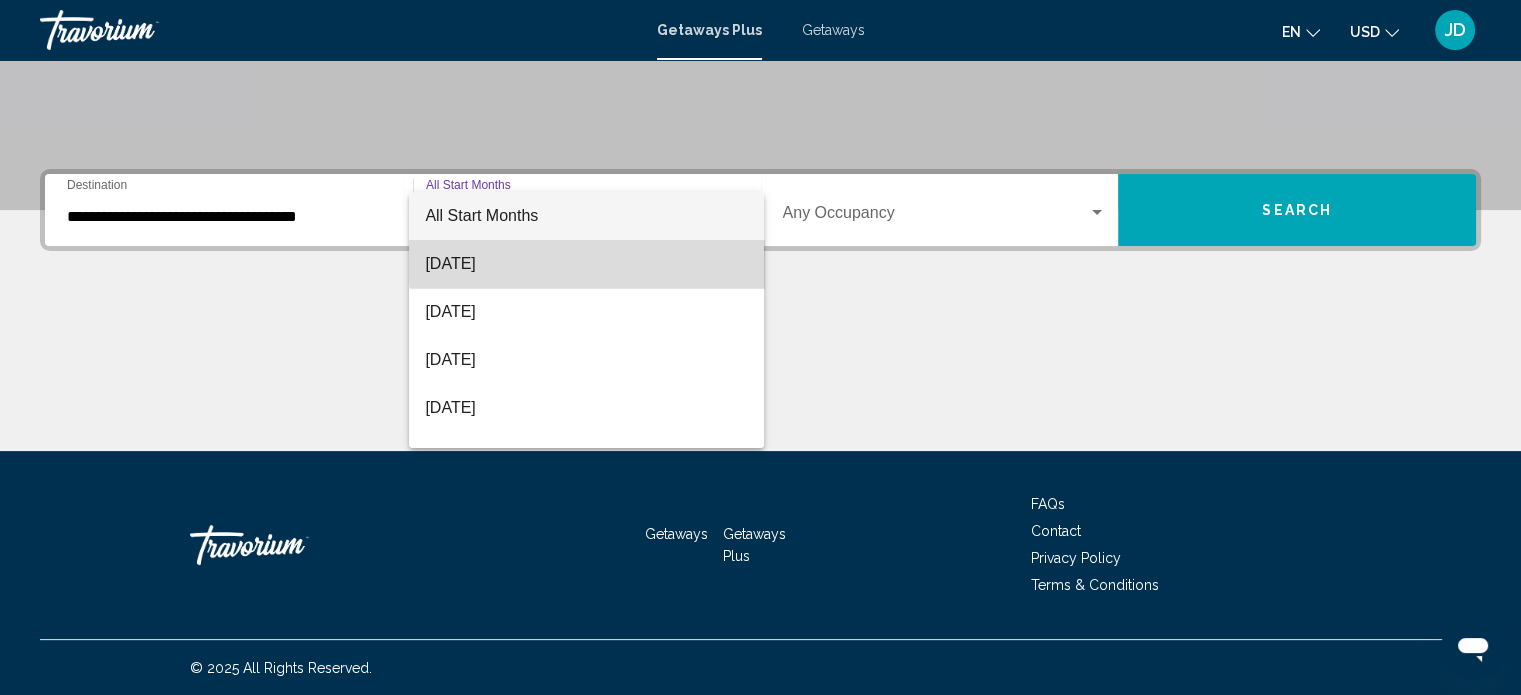click on "[DATE]" at bounding box center (586, 264) 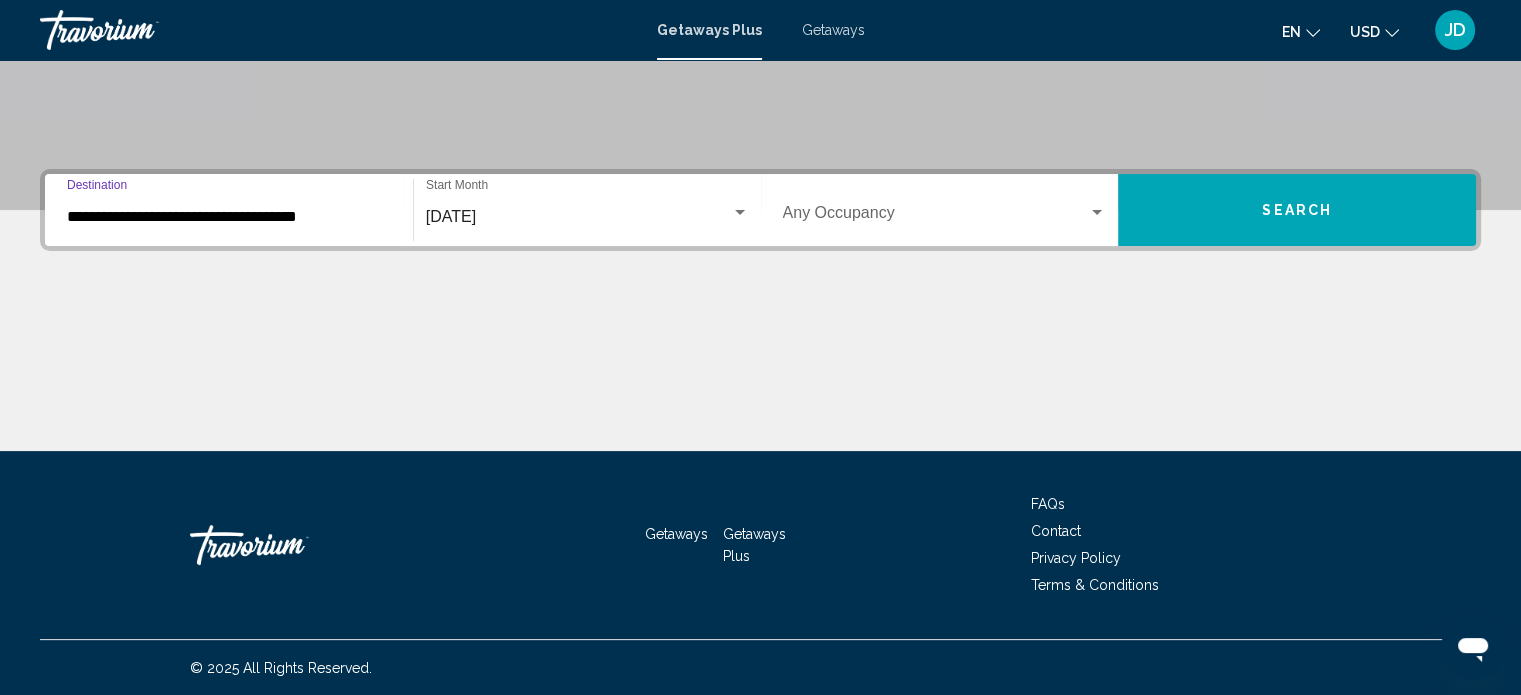 click on "**********" at bounding box center [229, 217] 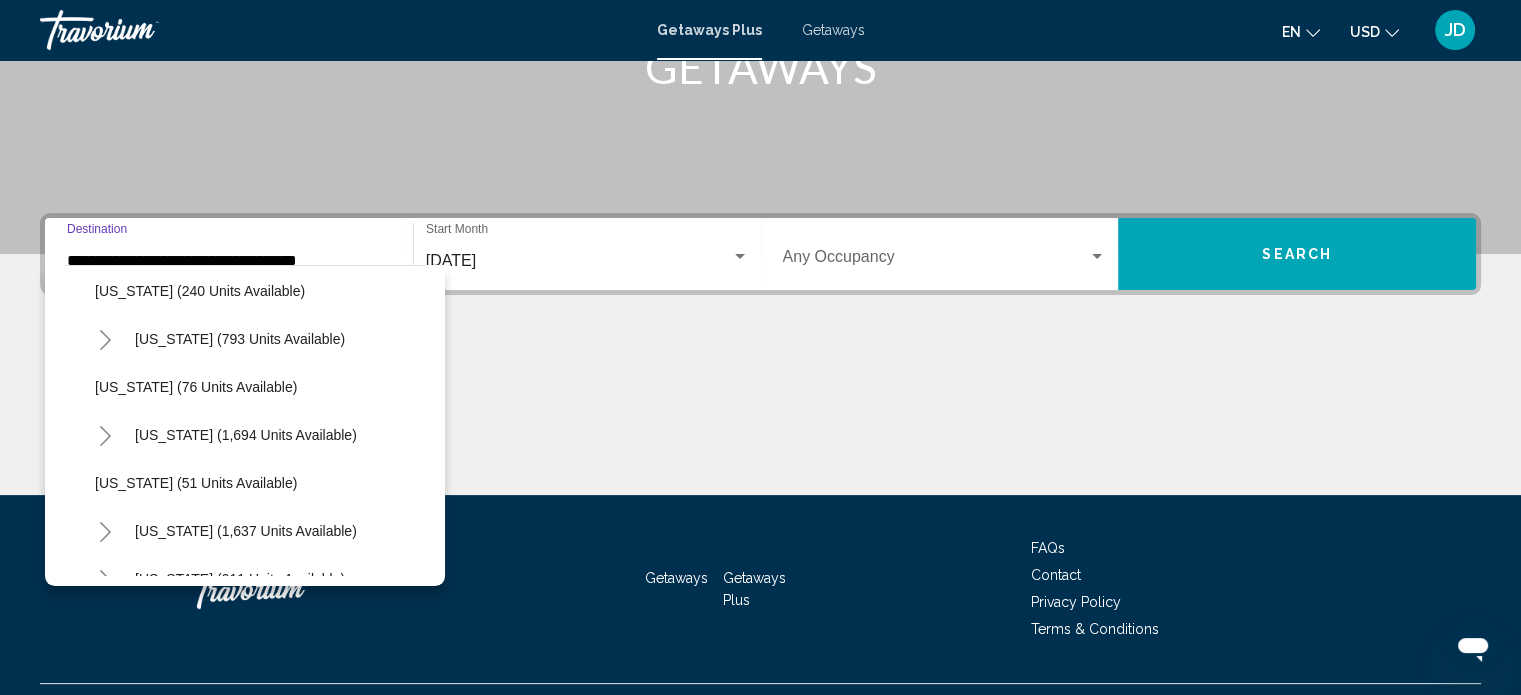 scroll, scrollTop: 1300, scrollLeft: 0, axis: vertical 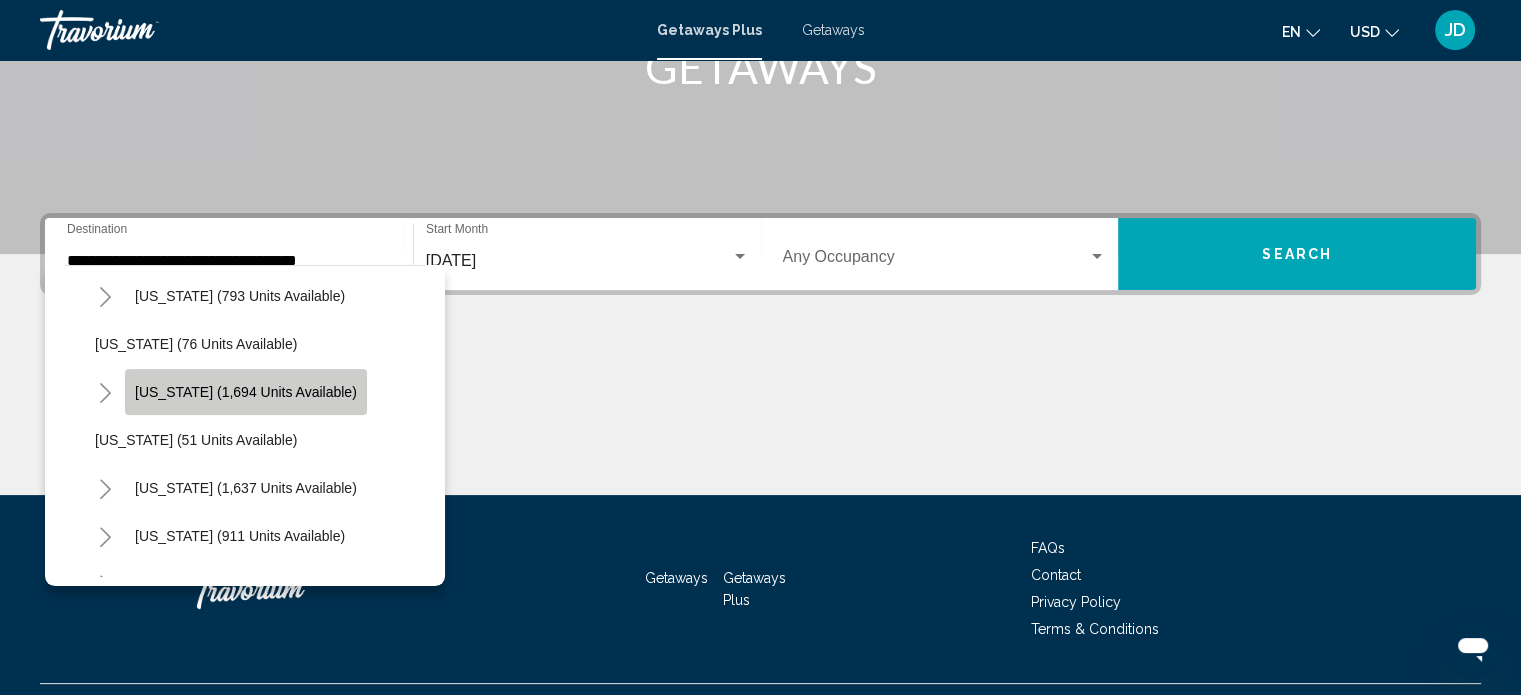 click on "[US_STATE] (1,694 units available)" 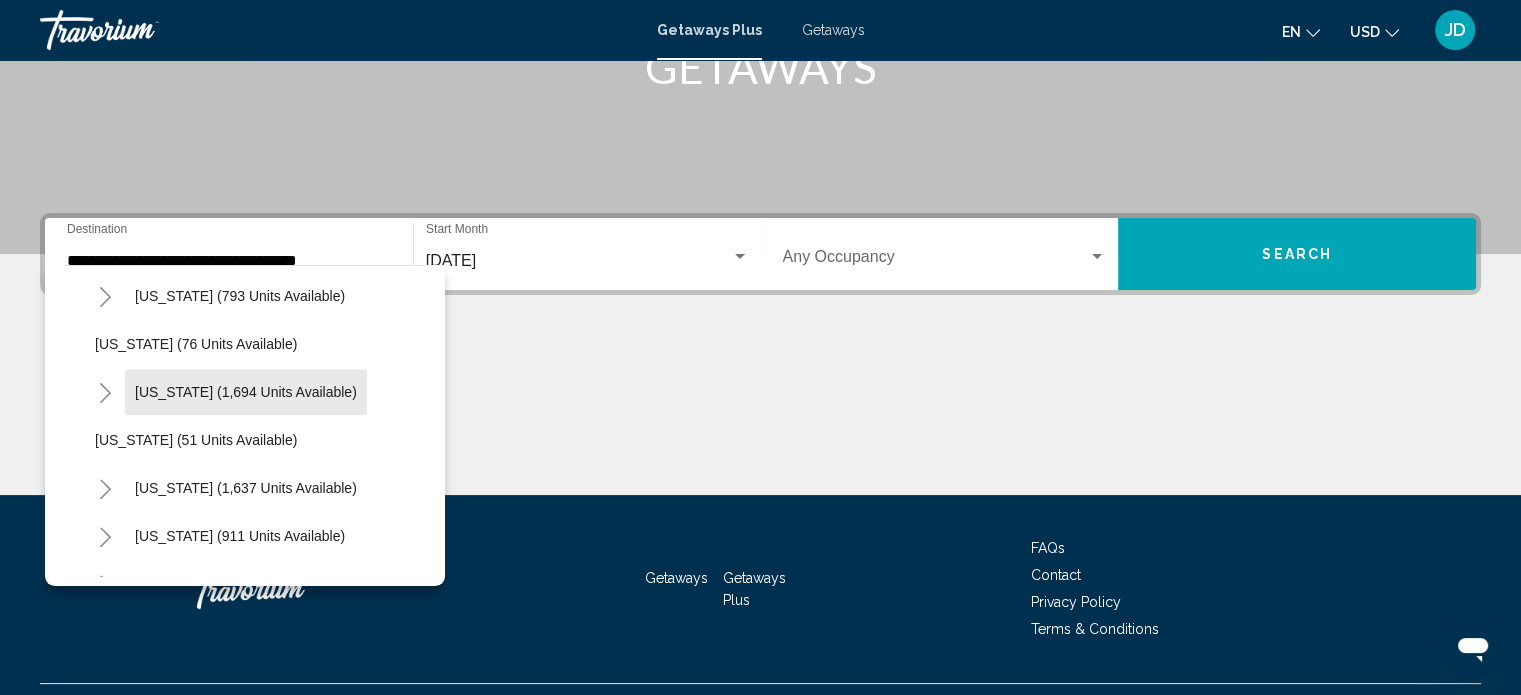 type on "**********" 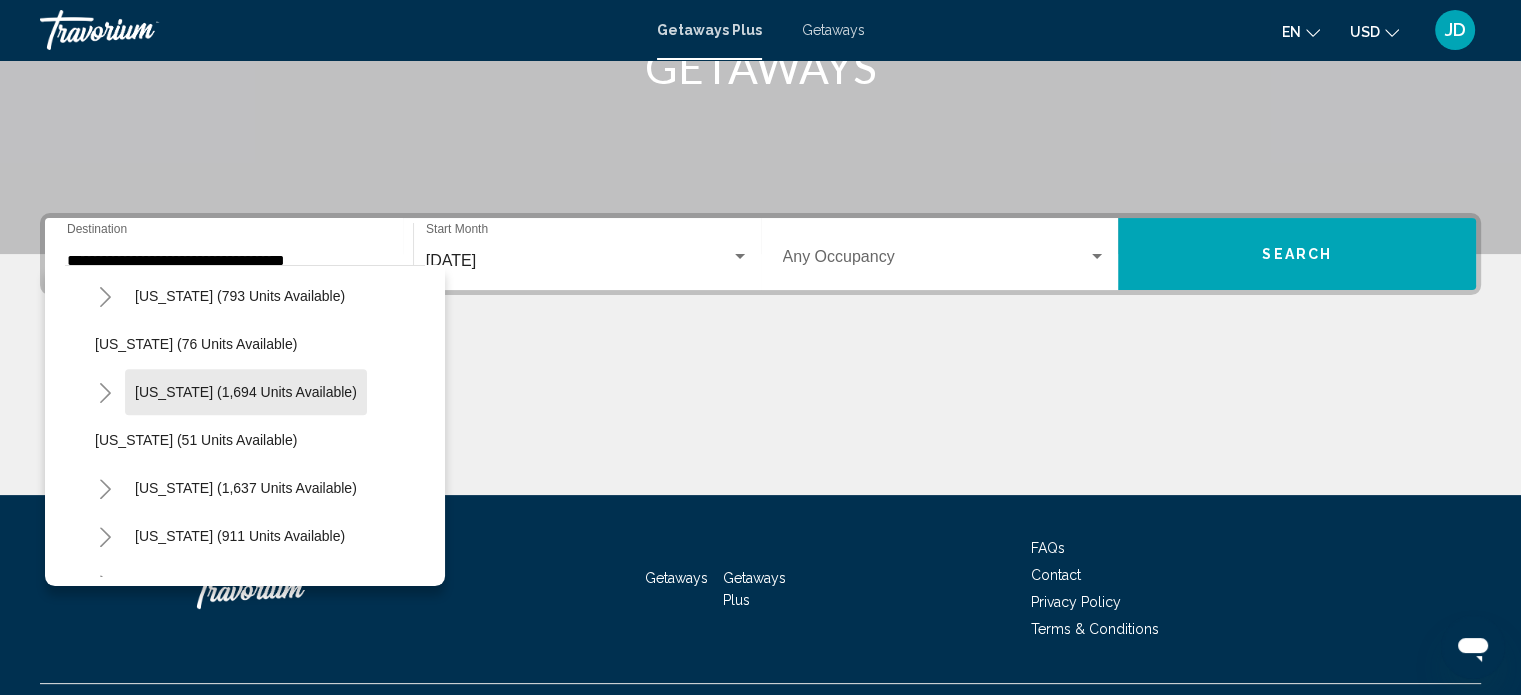 scroll, scrollTop: 390, scrollLeft: 0, axis: vertical 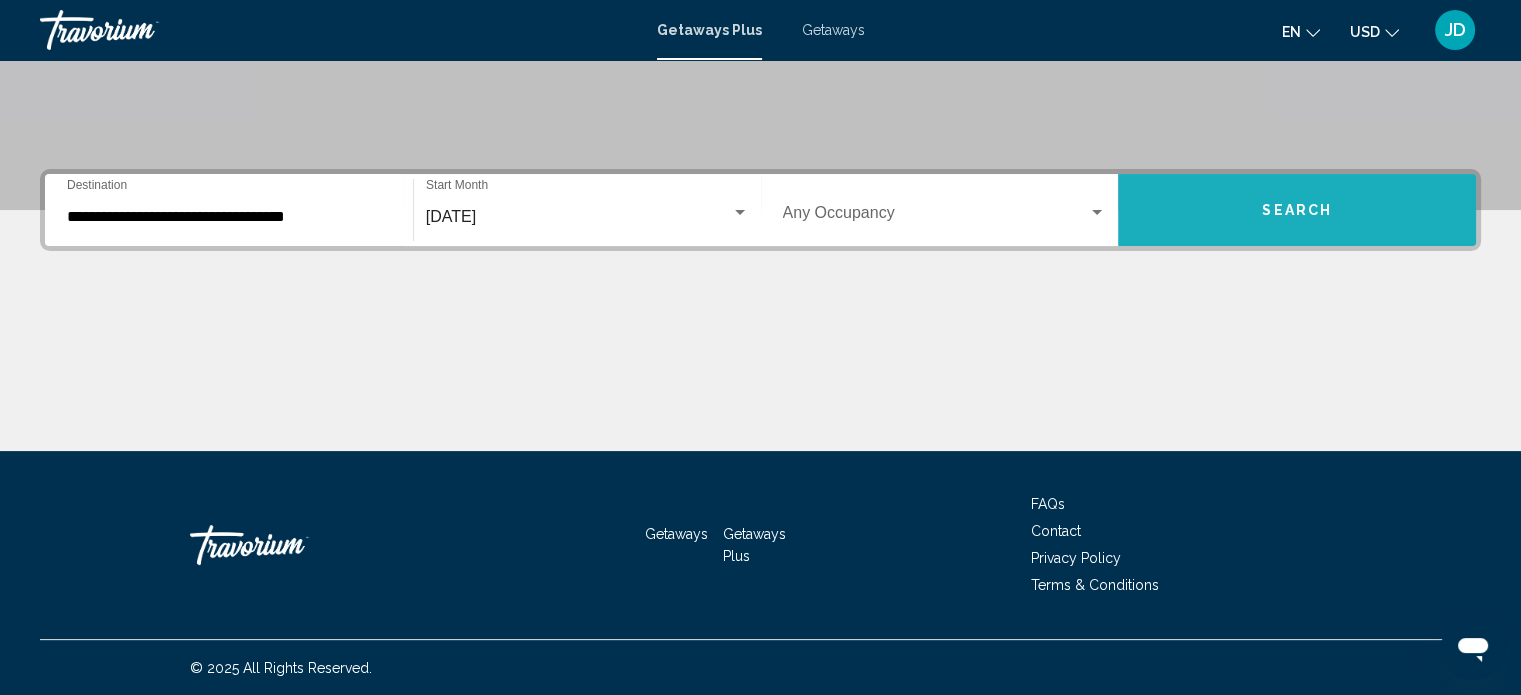 click on "Search" at bounding box center [1297, 211] 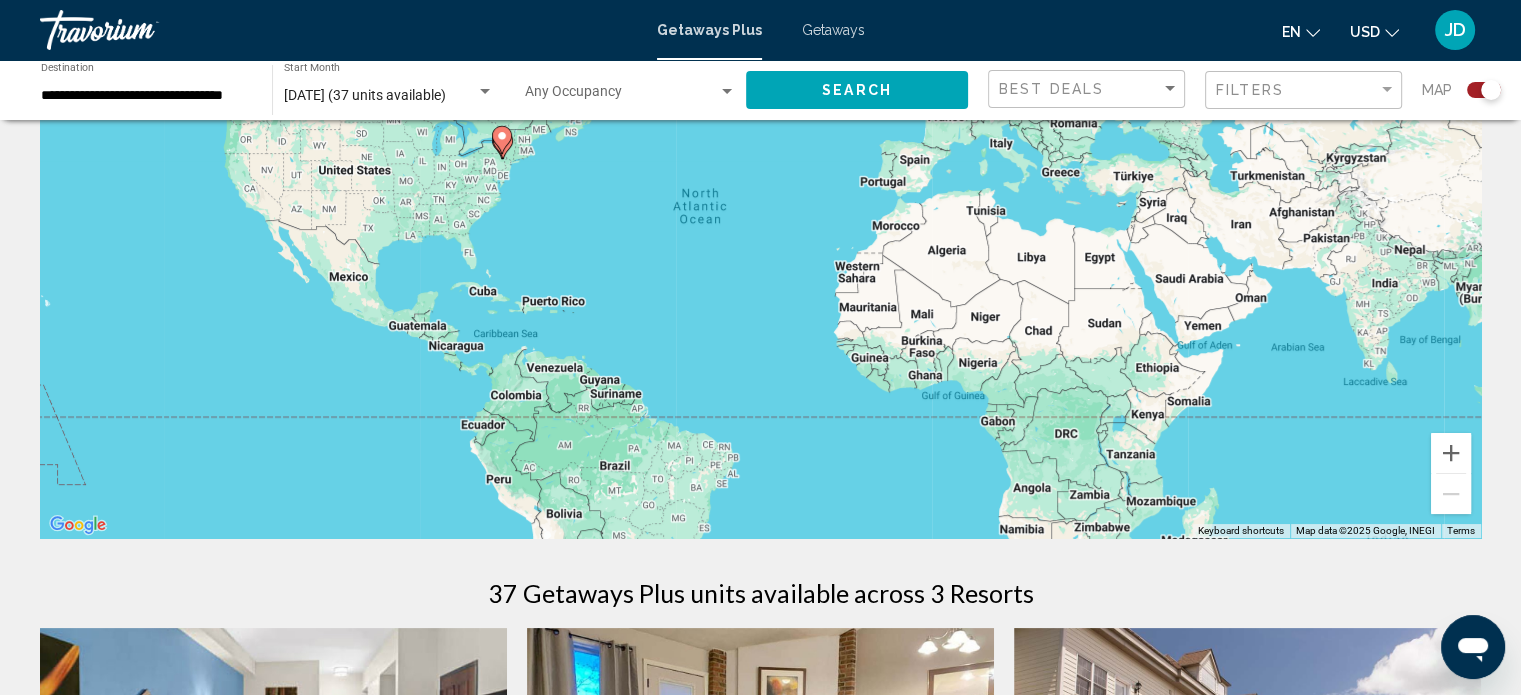 scroll, scrollTop: 102, scrollLeft: 0, axis: vertical 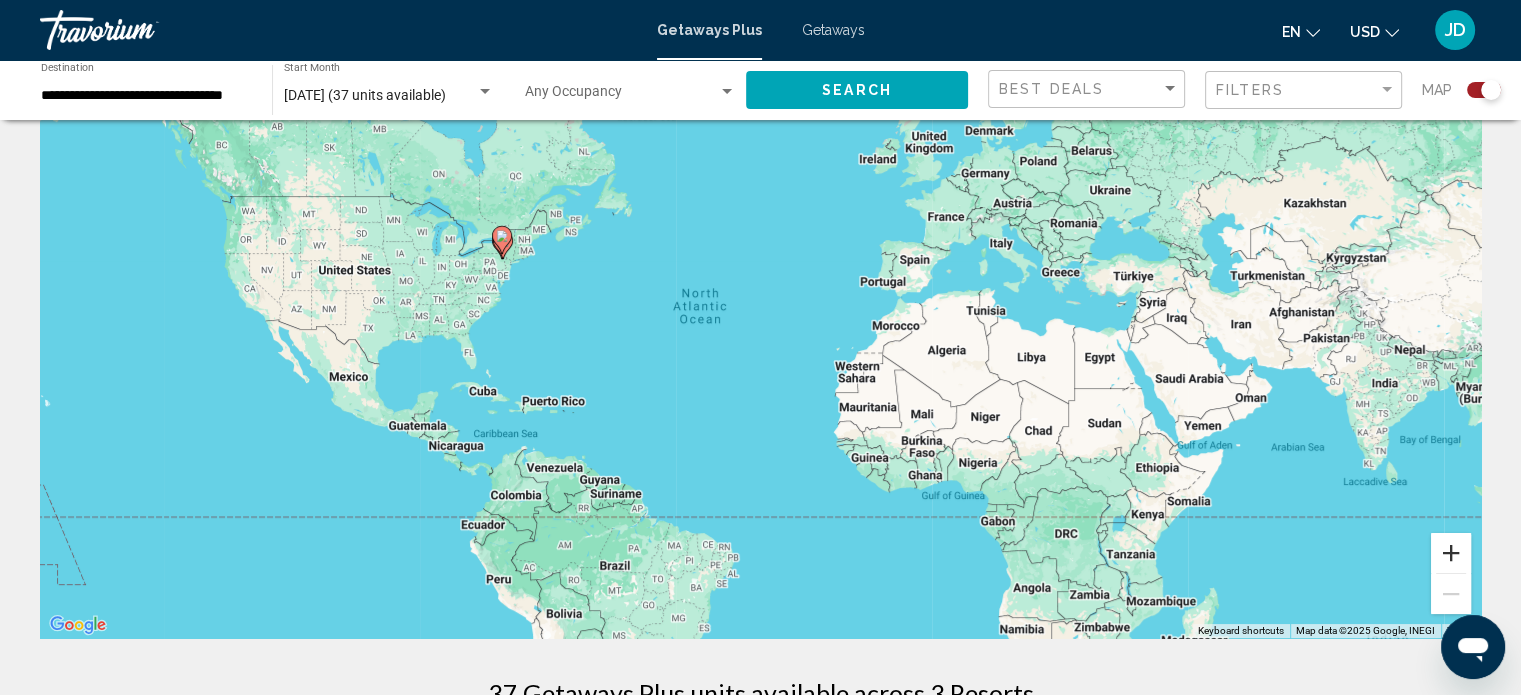 click at bounding box center [1451, 553] 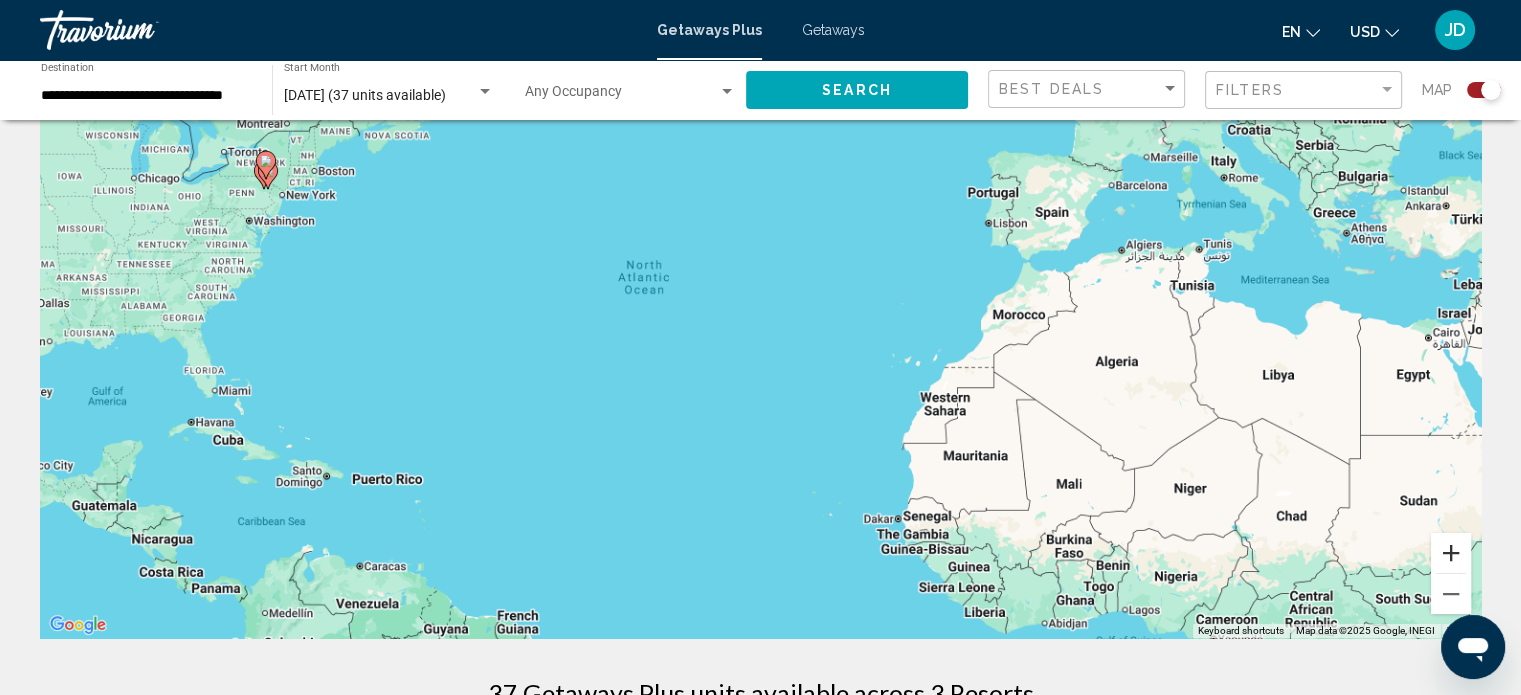 click at bounding box center [1451, 553] 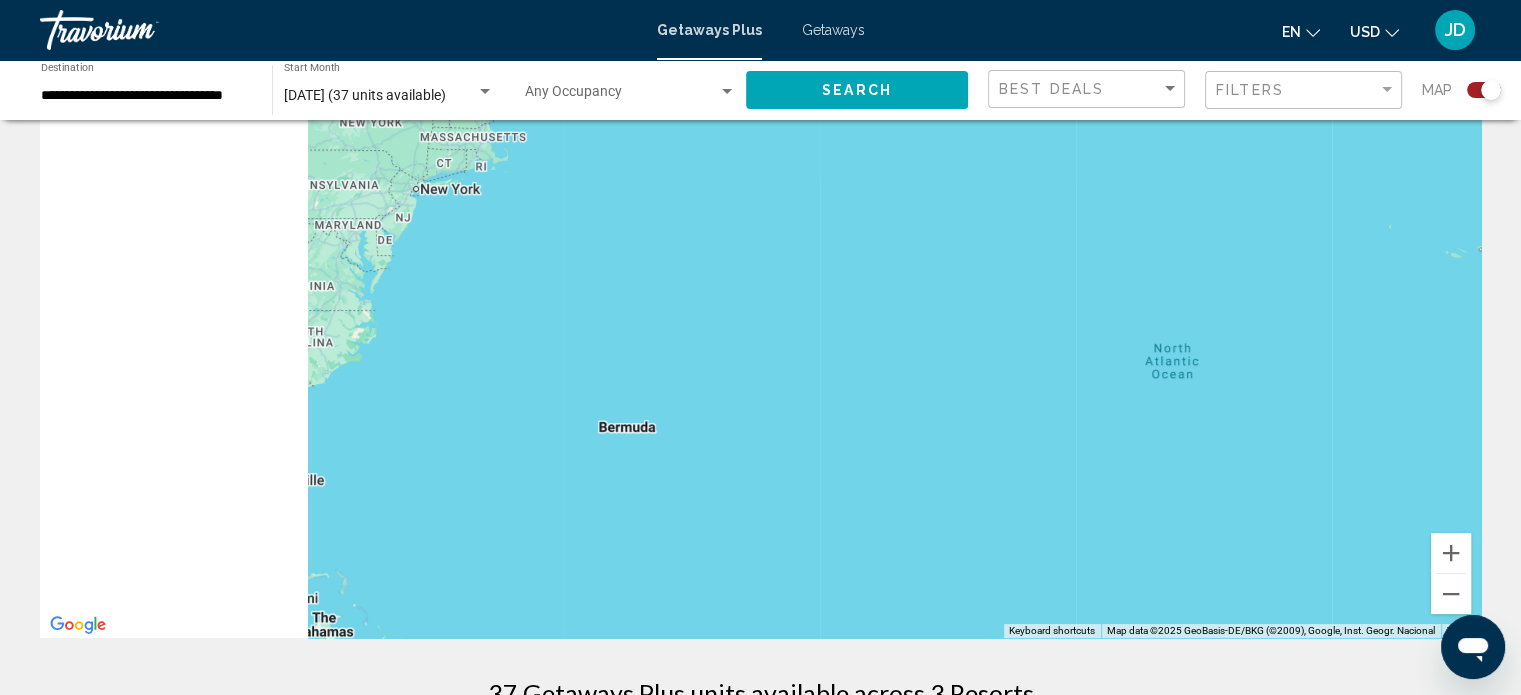 drag, startPoint x: 261, startPoint y: 242, endPoint x: 1194, endPoint y: 459, distance: 957.9029 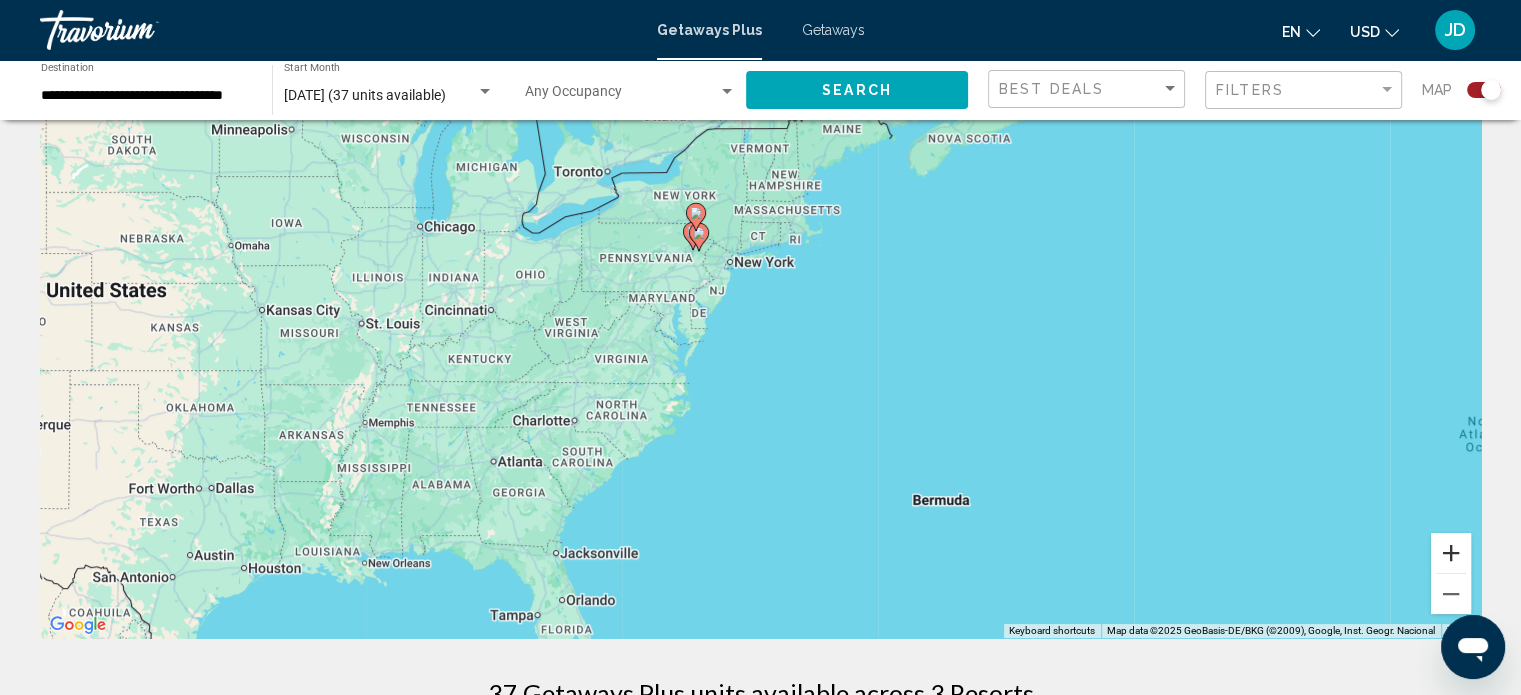click at bounding box center [1451, 553] 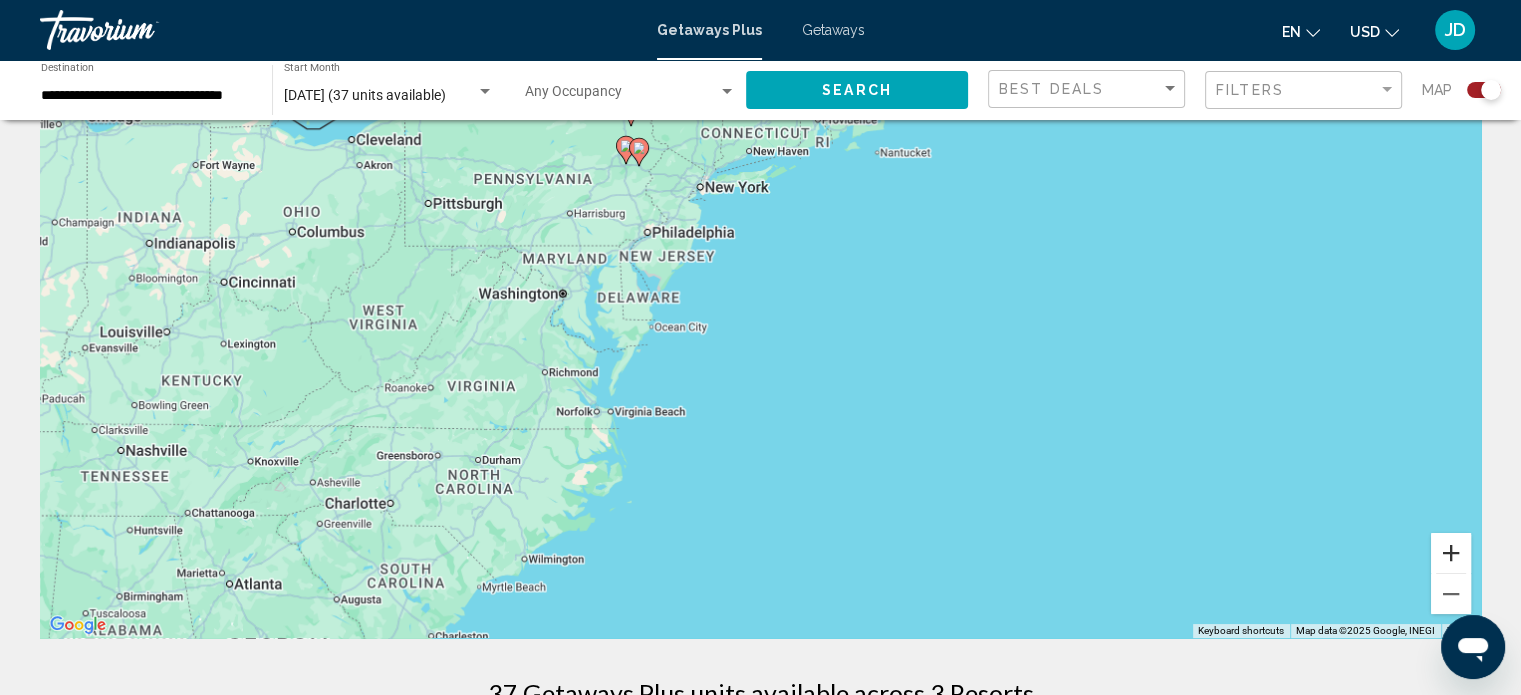 click at bounding box center (1451, 553) 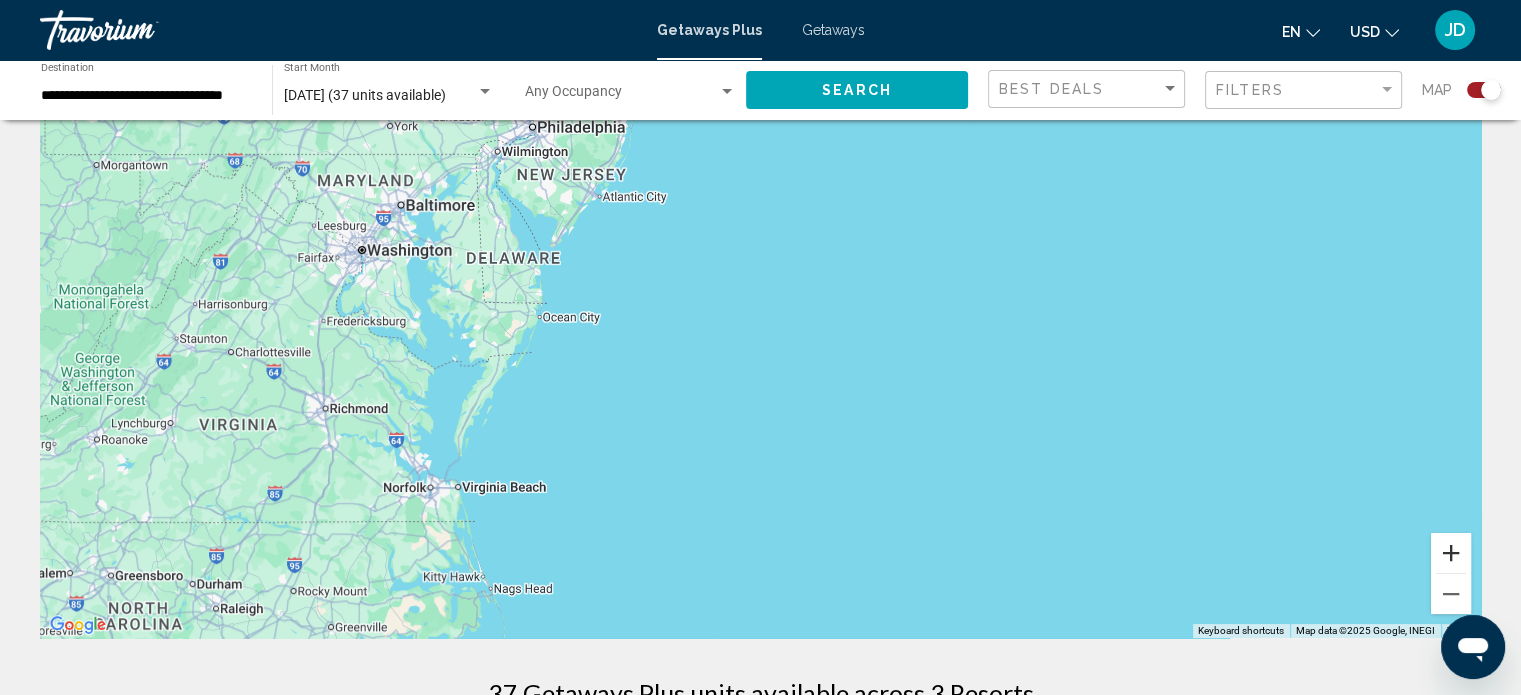 click at bounding box center [1451, 553] 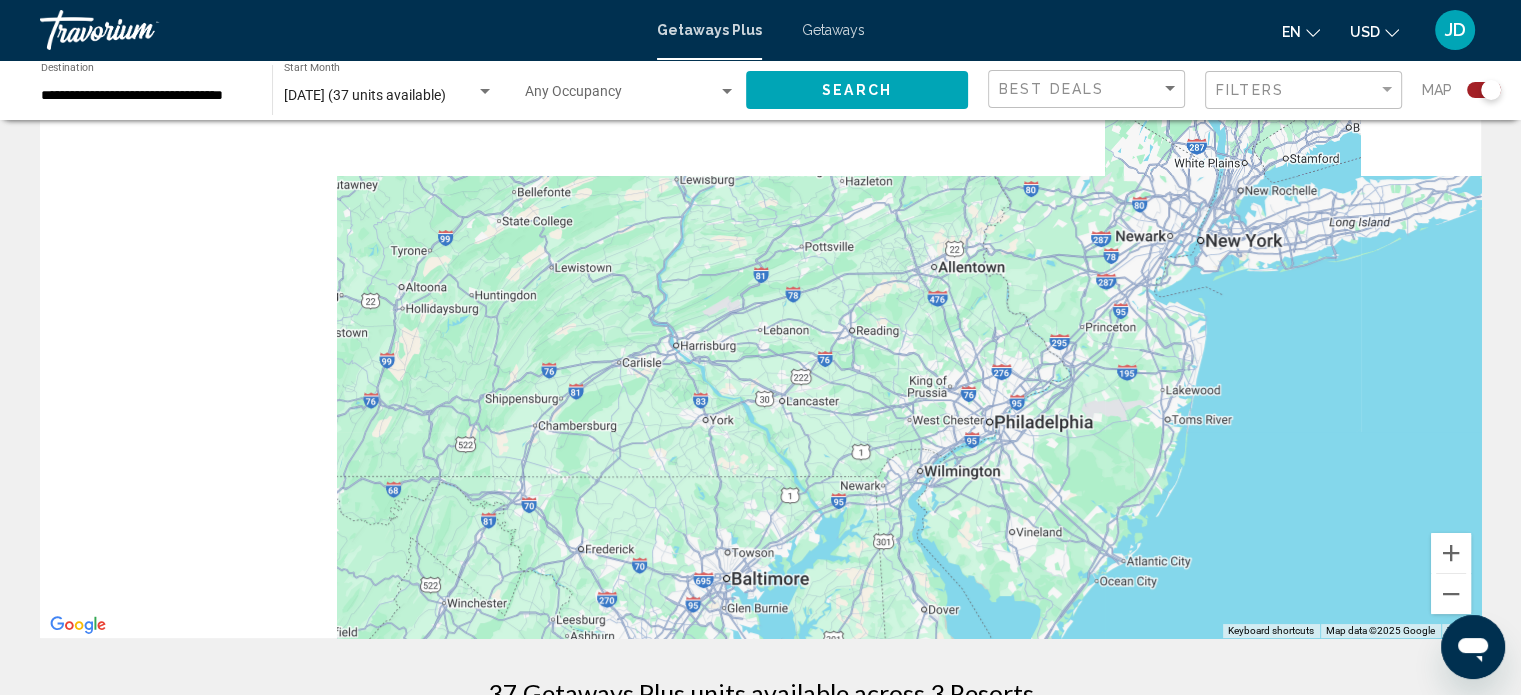 drag, startPoint x: 352, startPoint y: 228, endPoint x: 1036, endPoint y: 742, distance: 855.6004 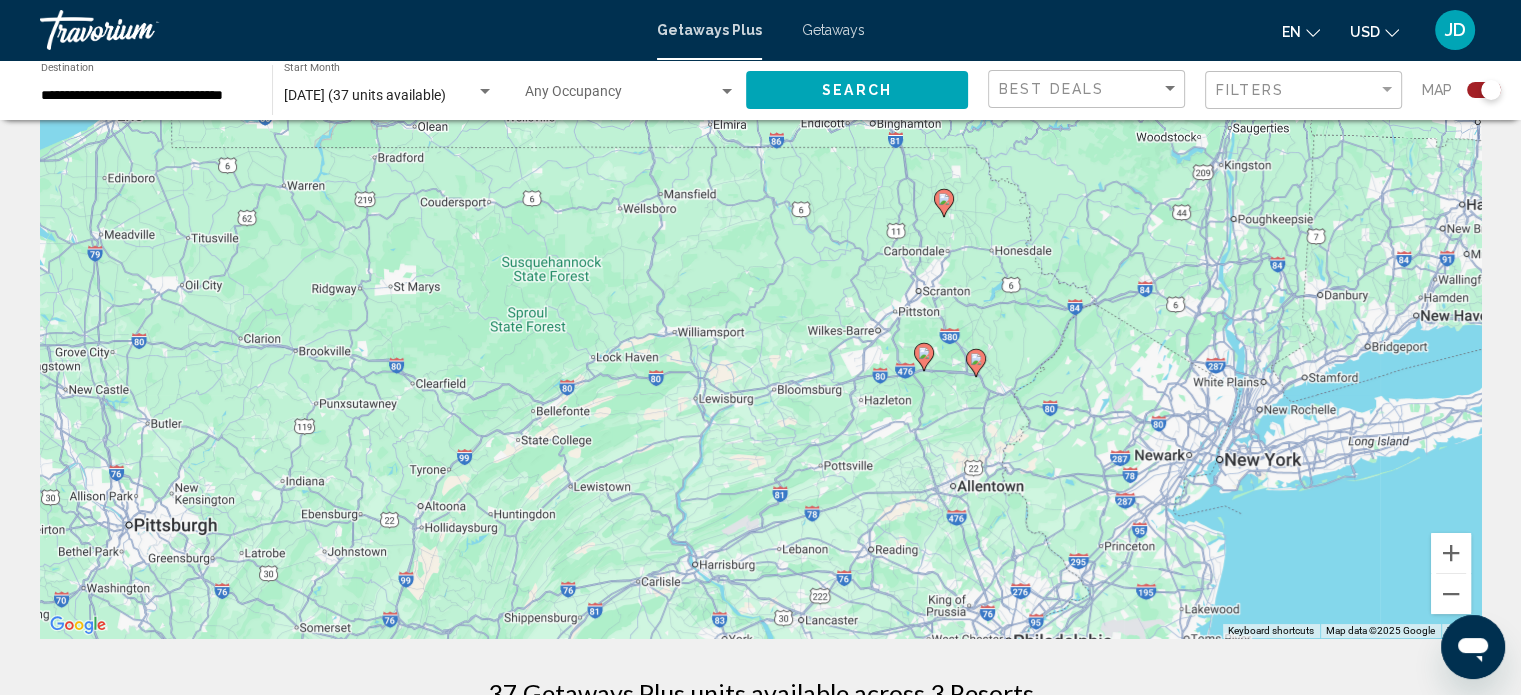 drag, startPoint x: 1057, startPoint y: 388, endPoint x: 824, endPoint y: 585, distance: 305.11966 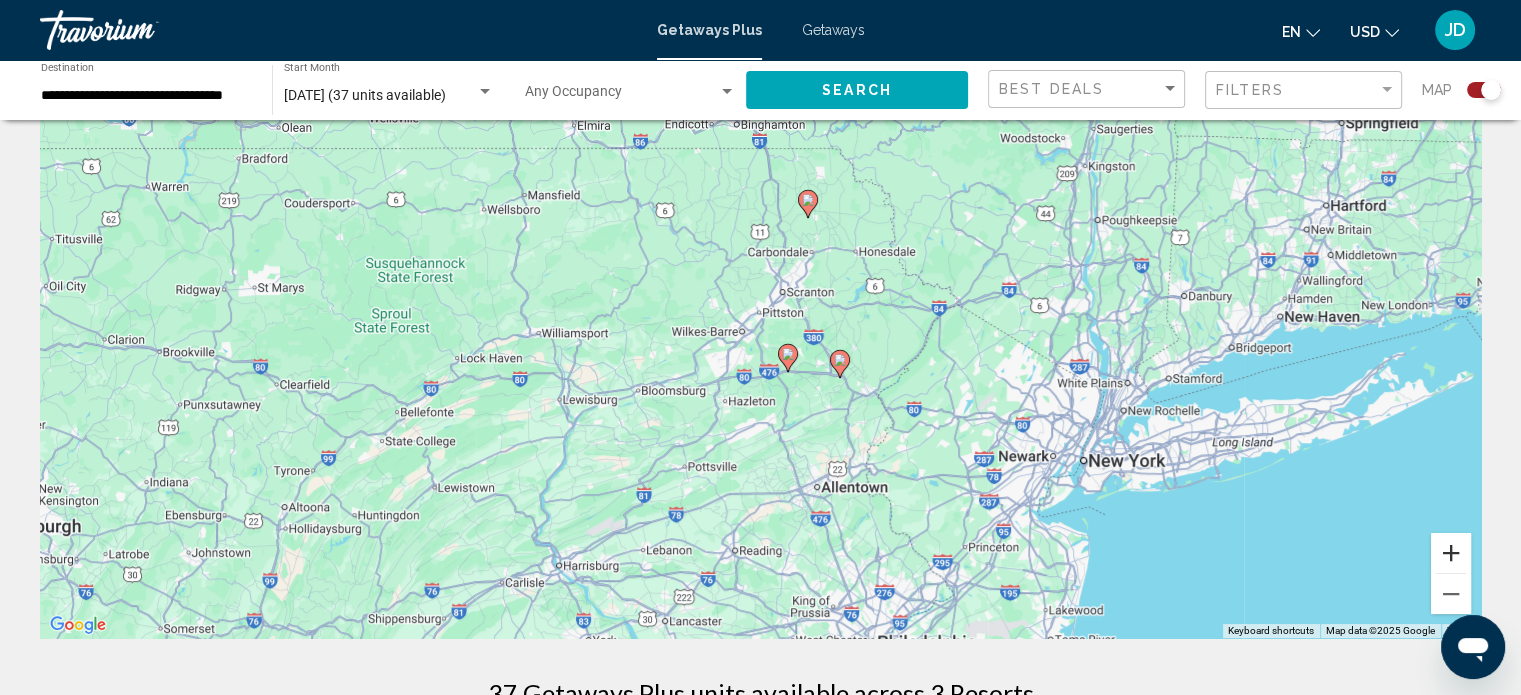 click at bounding box center (1451, 553) 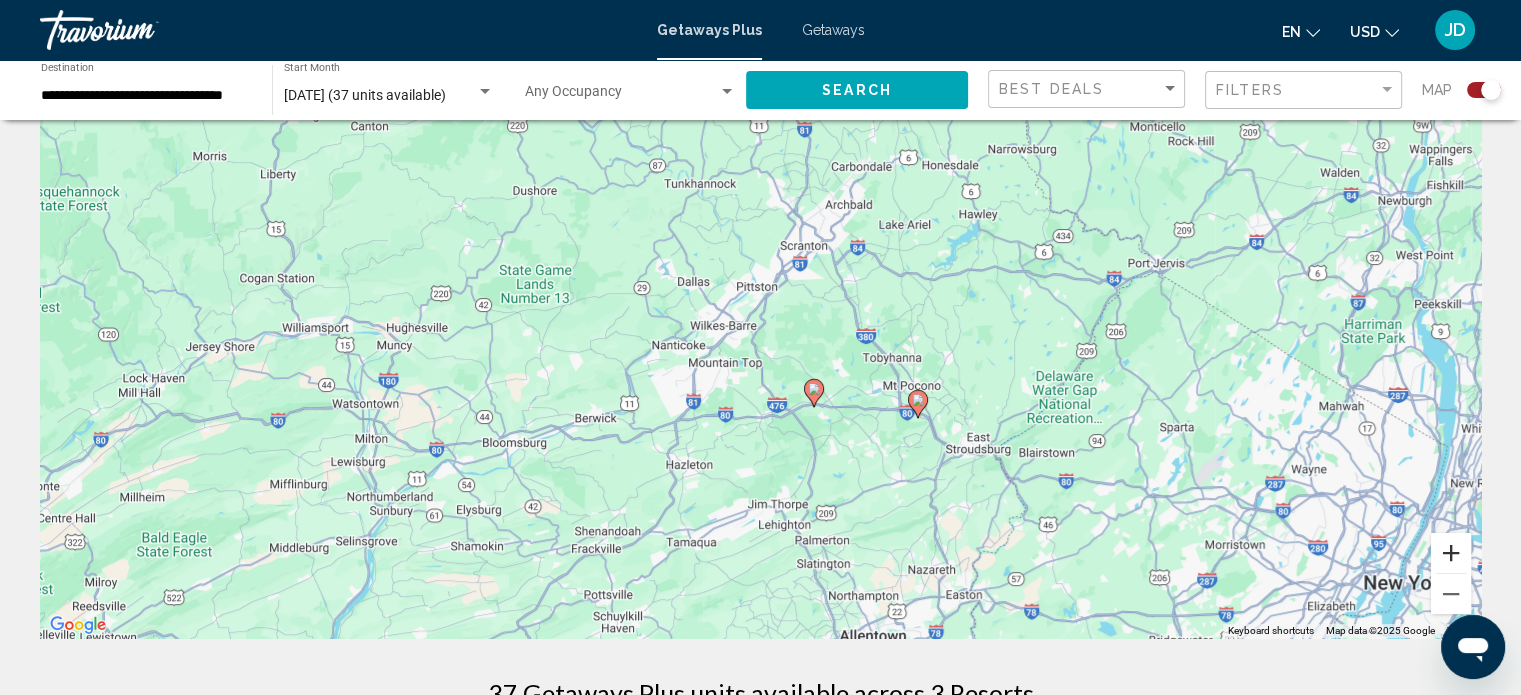 click at bounding box center (1451, 553) 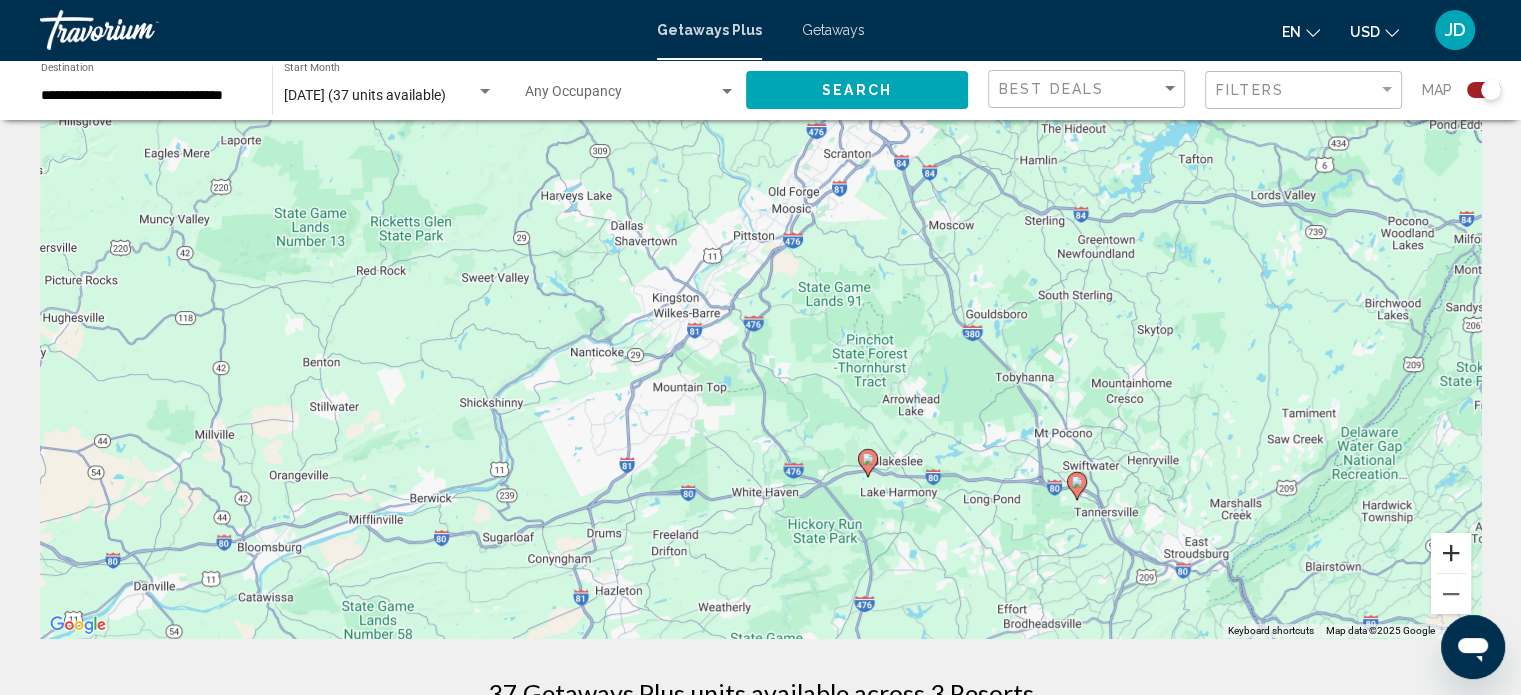 click at bounding box center [1451, 553] 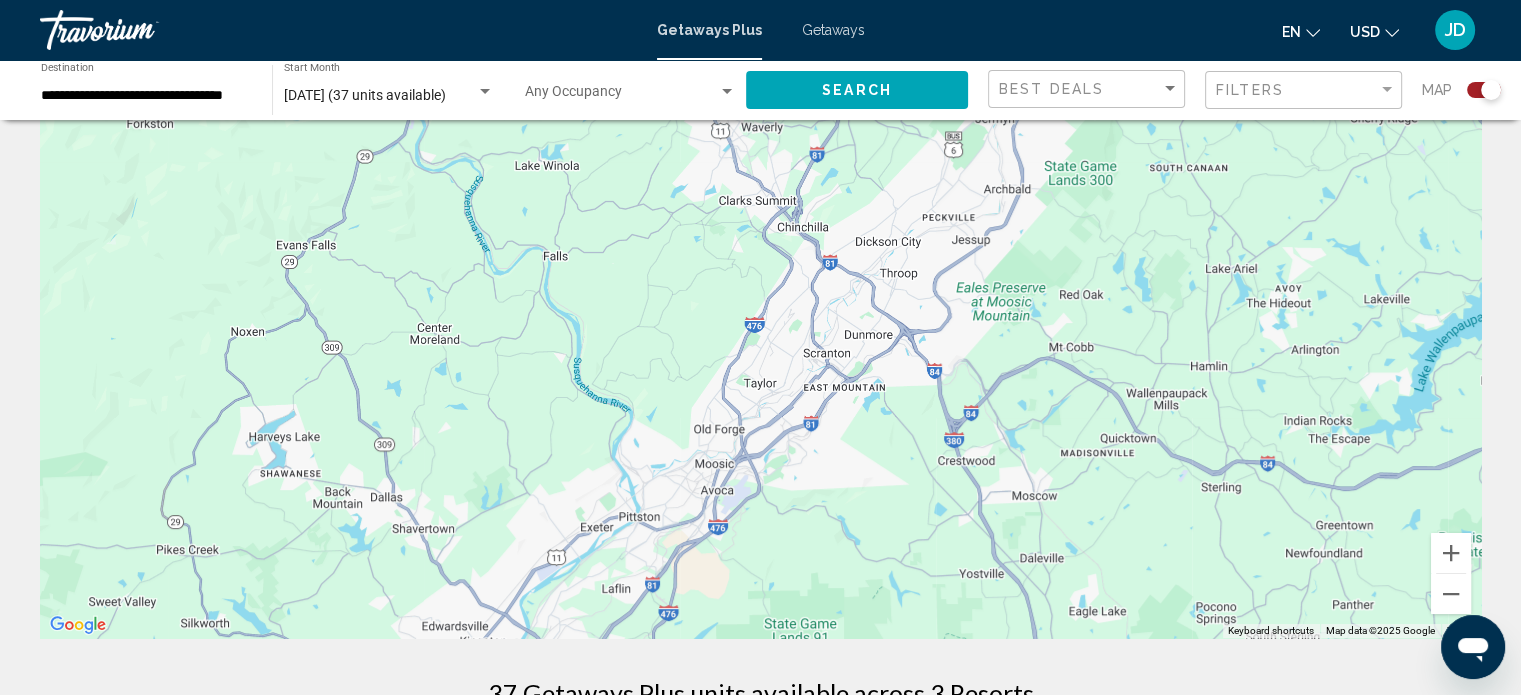 drag, startPoint x: 1108, startPoint y: 354, endPoint x: 999, endPoint y: 742, distance: 403.01984 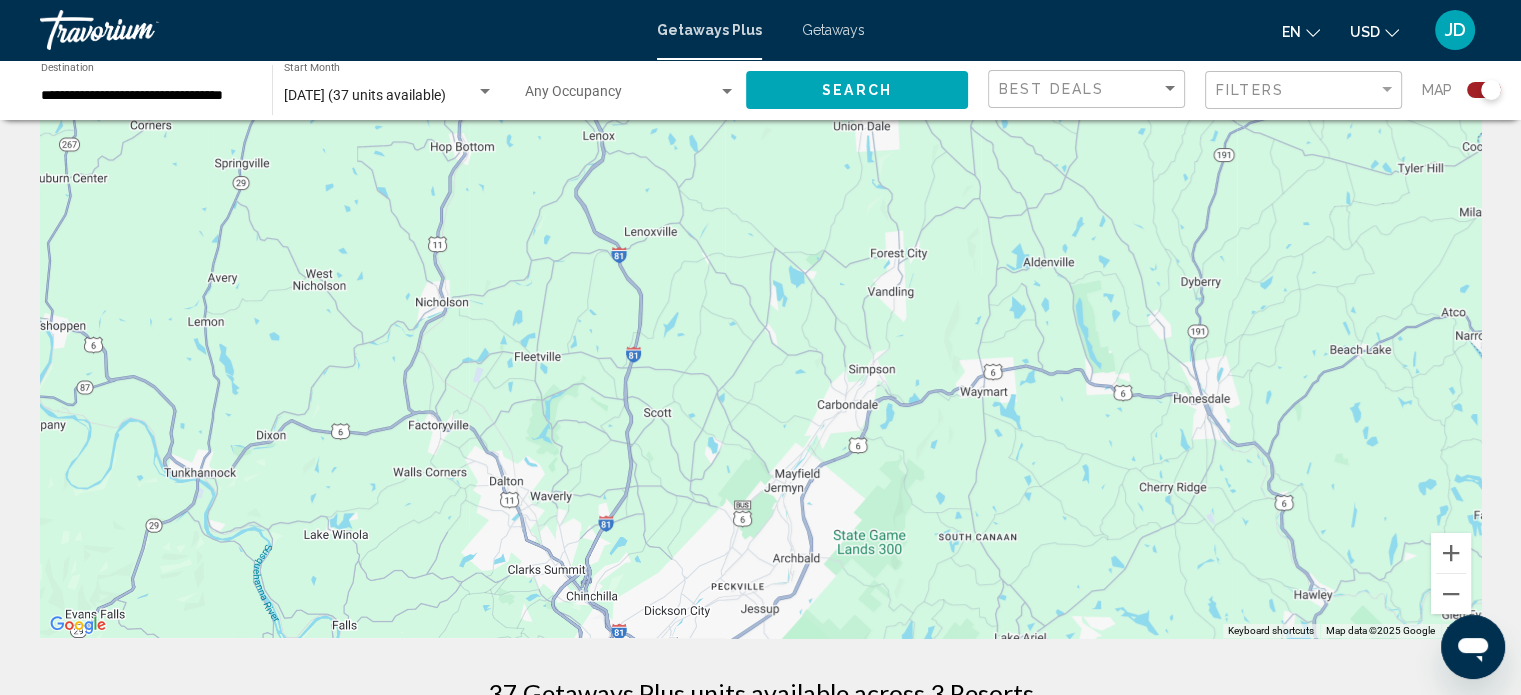 drag, startPoint x: 1052, startPoint y: 314, endPoint x: 840, endPoint y: 687, distance: 429.0373 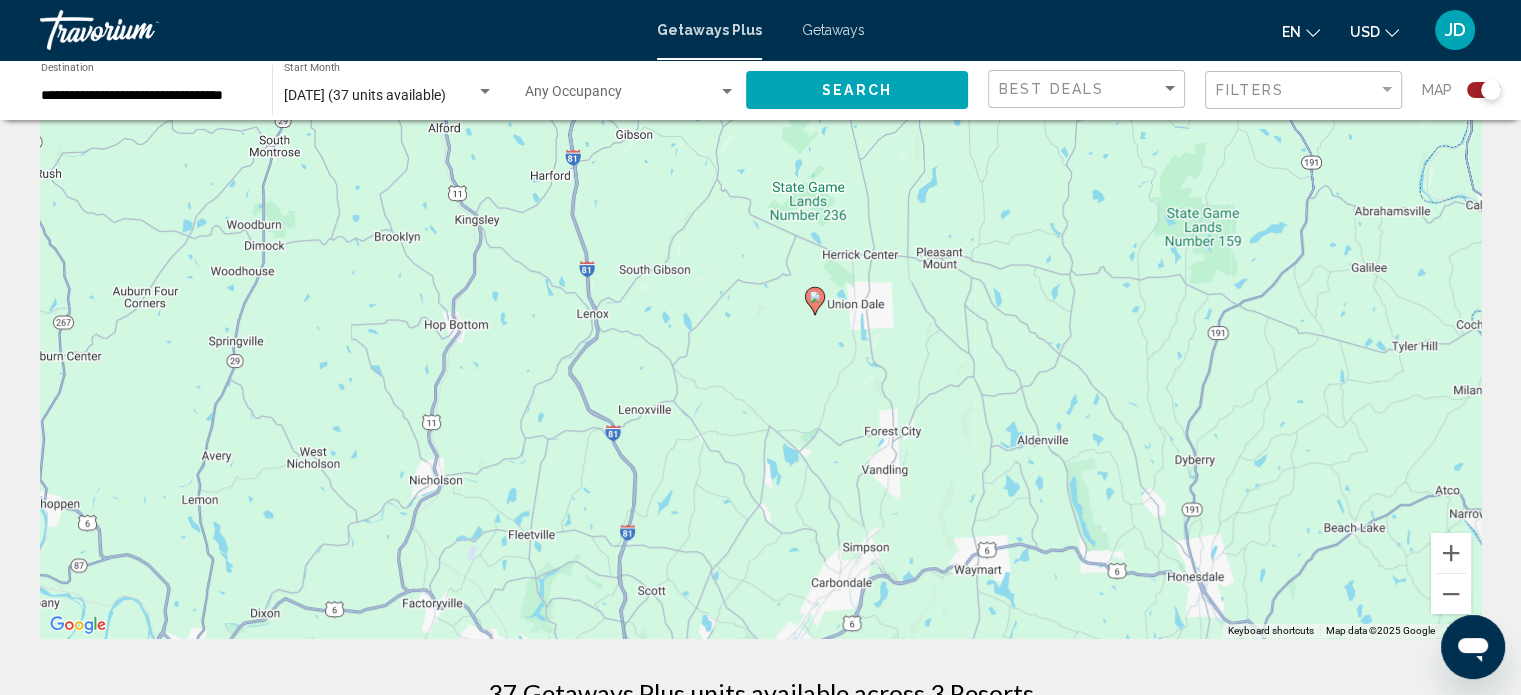 drag, startPoint x: 940, startPoint y: 495, endPoint x: 934, endPoint y: 670, distance: 175.10283 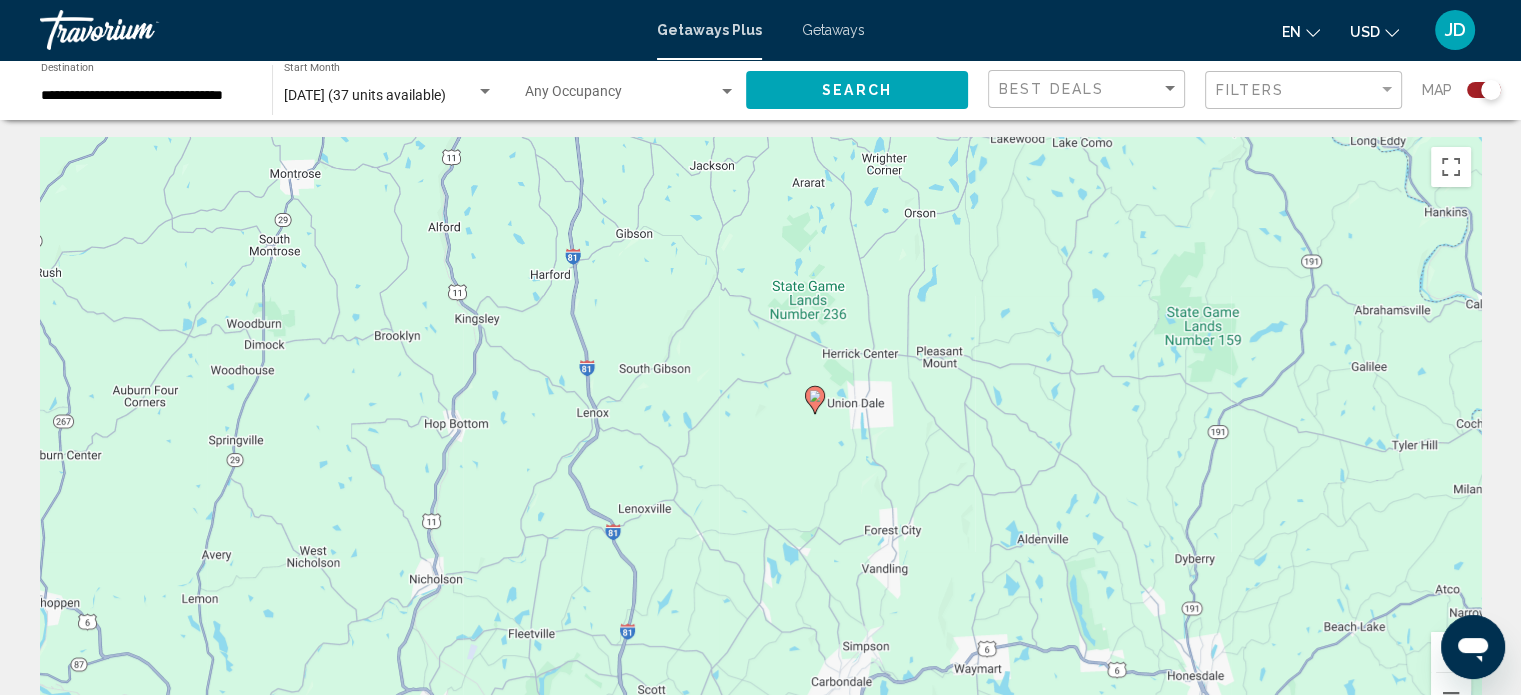 scroll, scrollTop: 2, scrollLeft: 0, axis: vertical 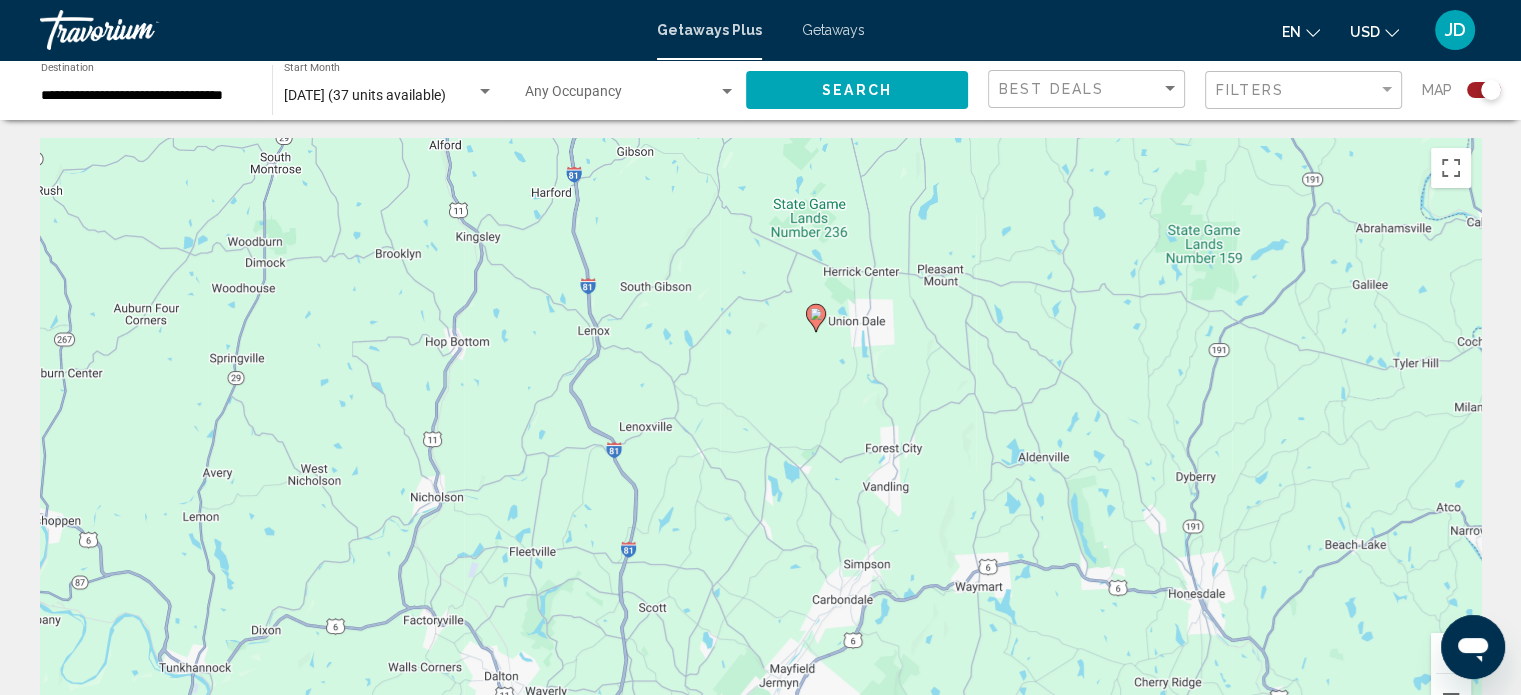 drag, startPoint x: 1350, startPoint y: 635, endPoint x: 1350, endPoint y: 564, distance: 71 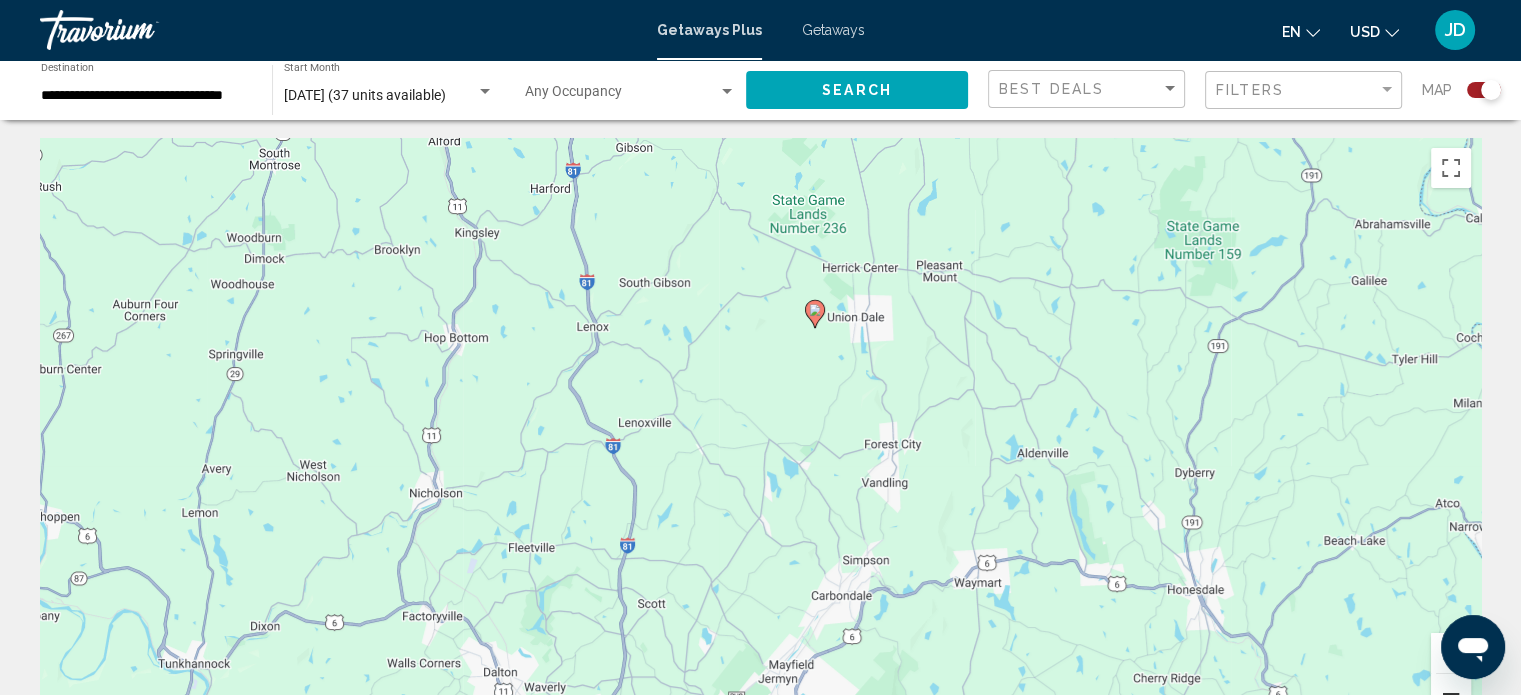 click at bounding box center [1451, 694] 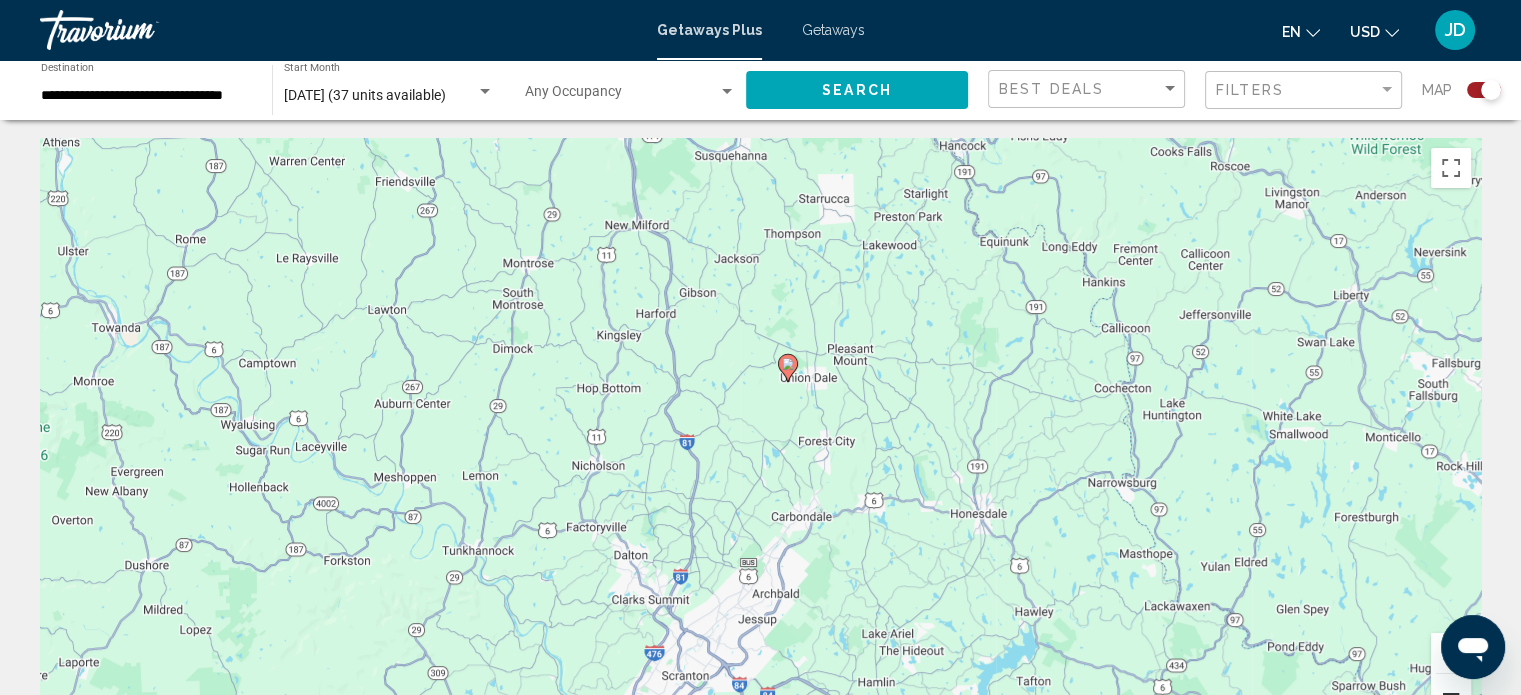 click at bounding box center (1451, 694) 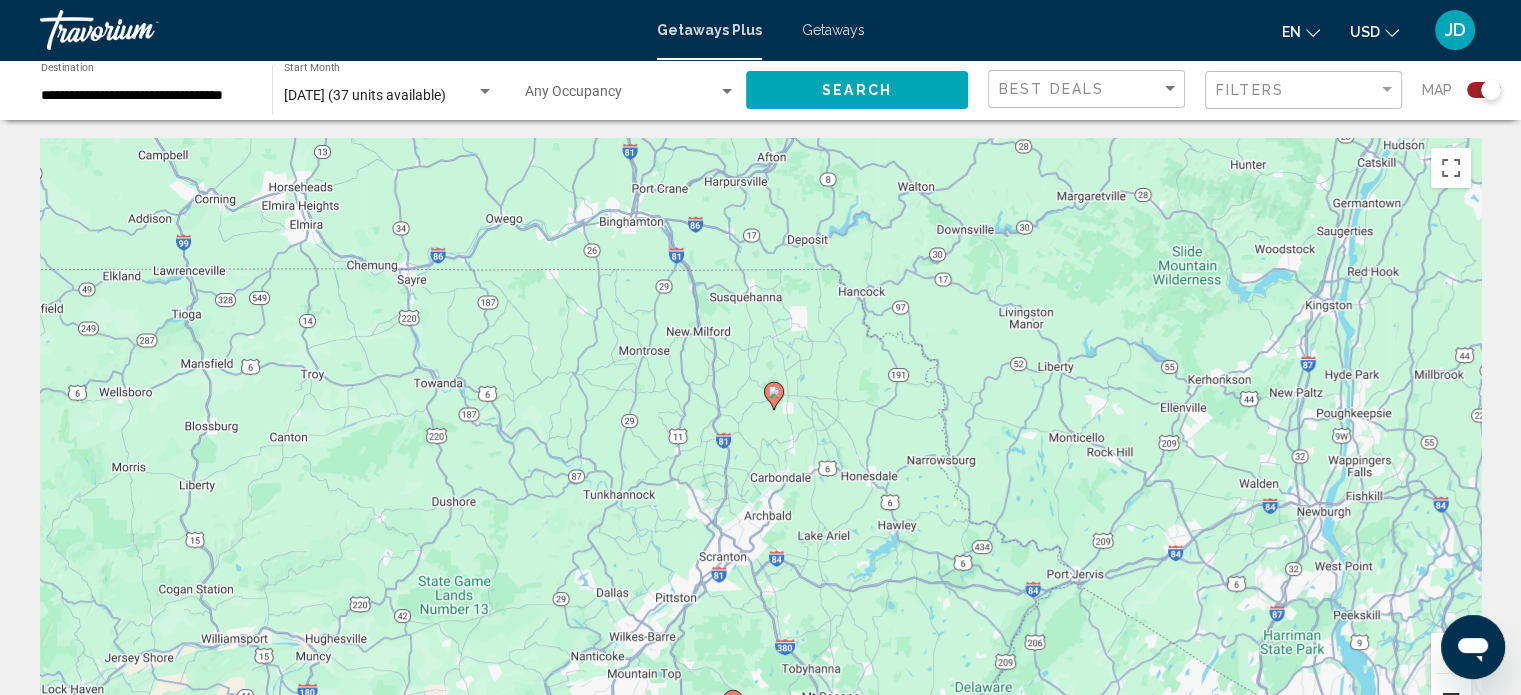 click at bounding box center [1451, 694] 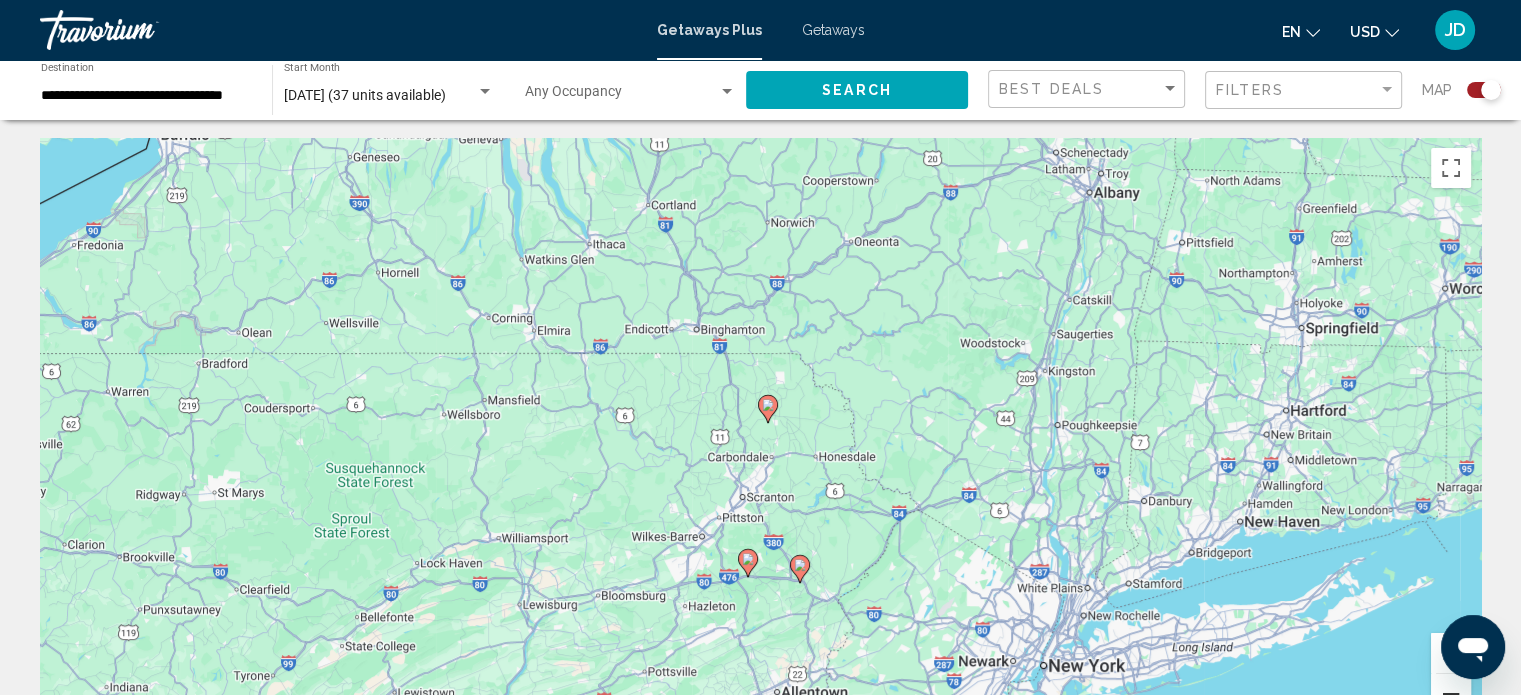 click at bounding box center [1451, 694] 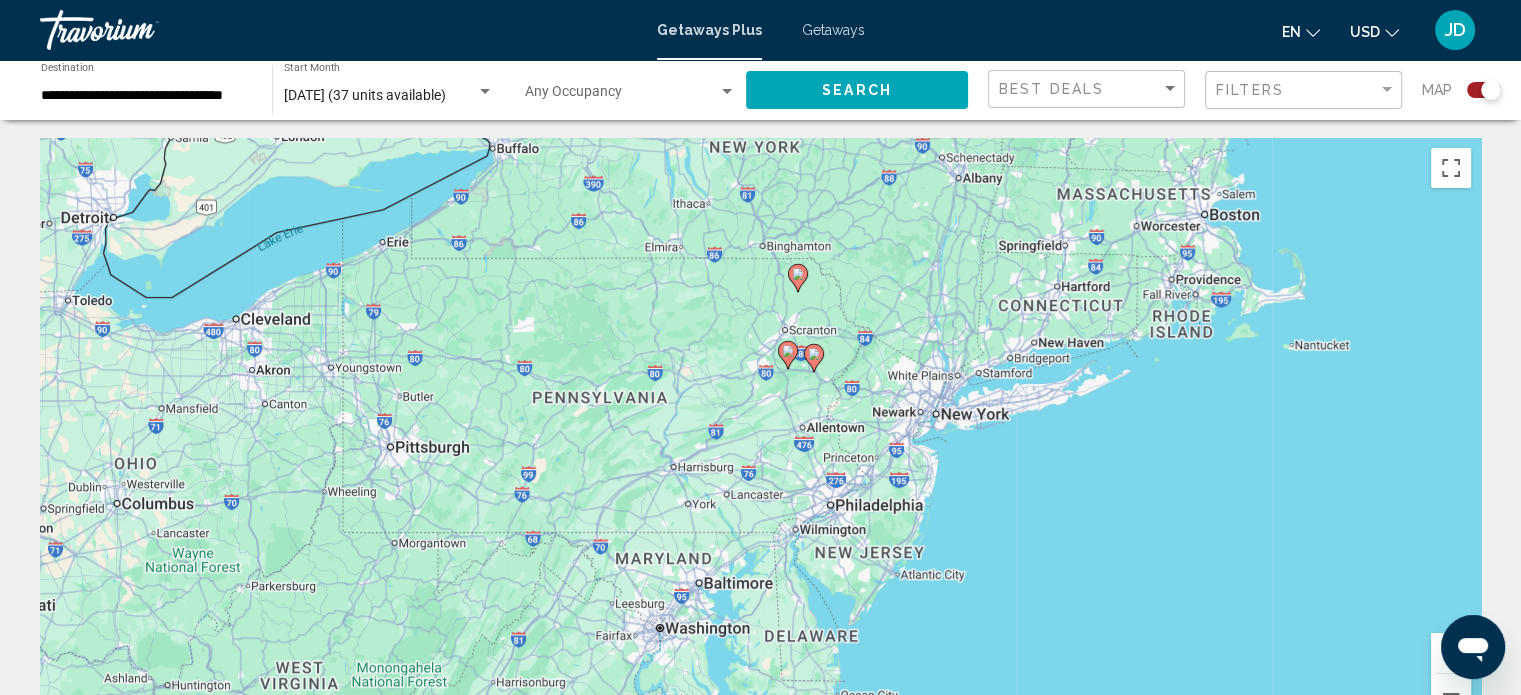 drag, startPoint x: 498, startPoint y: 615, endPoint x: 529, endPoint y: 490, distance: 128.78665 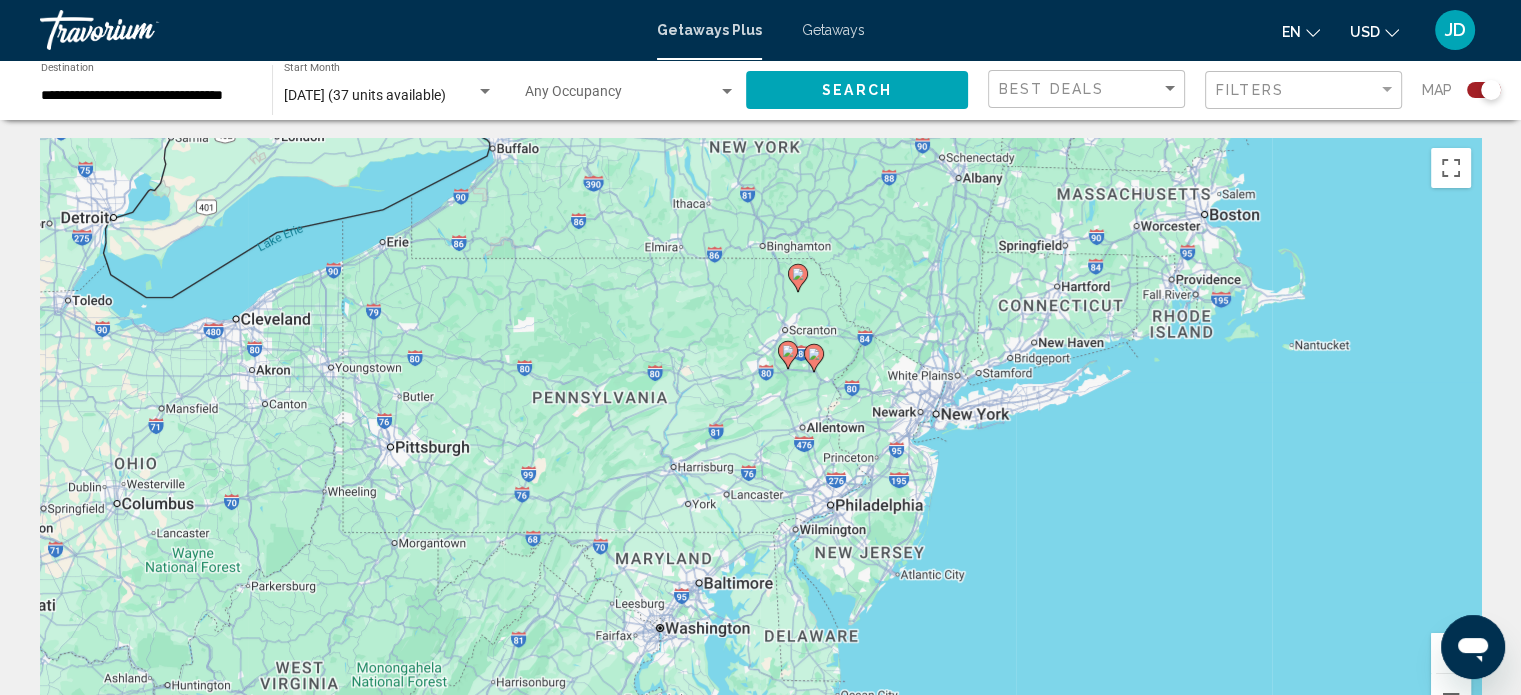 click on "**********" 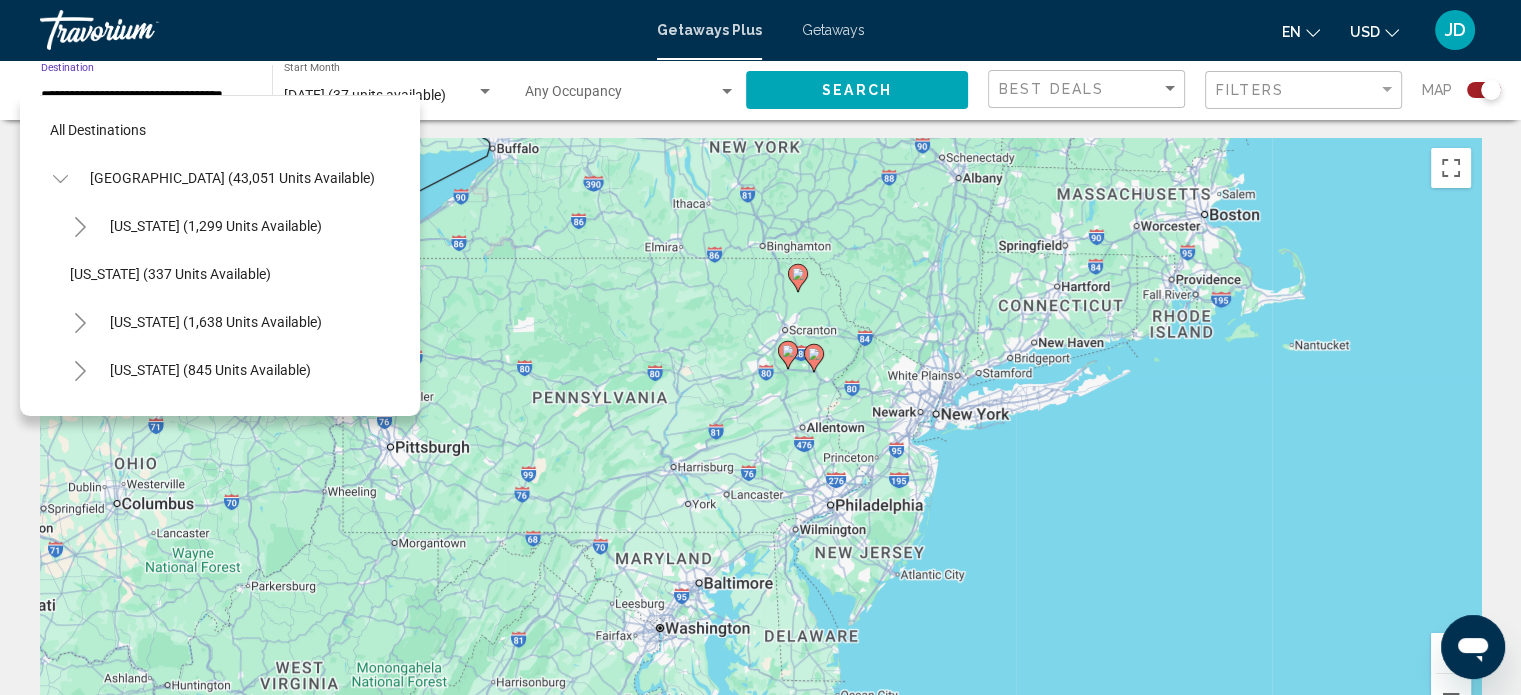 scroll, scrollTop: 0, scrollLeft: 10, axis: horizontal 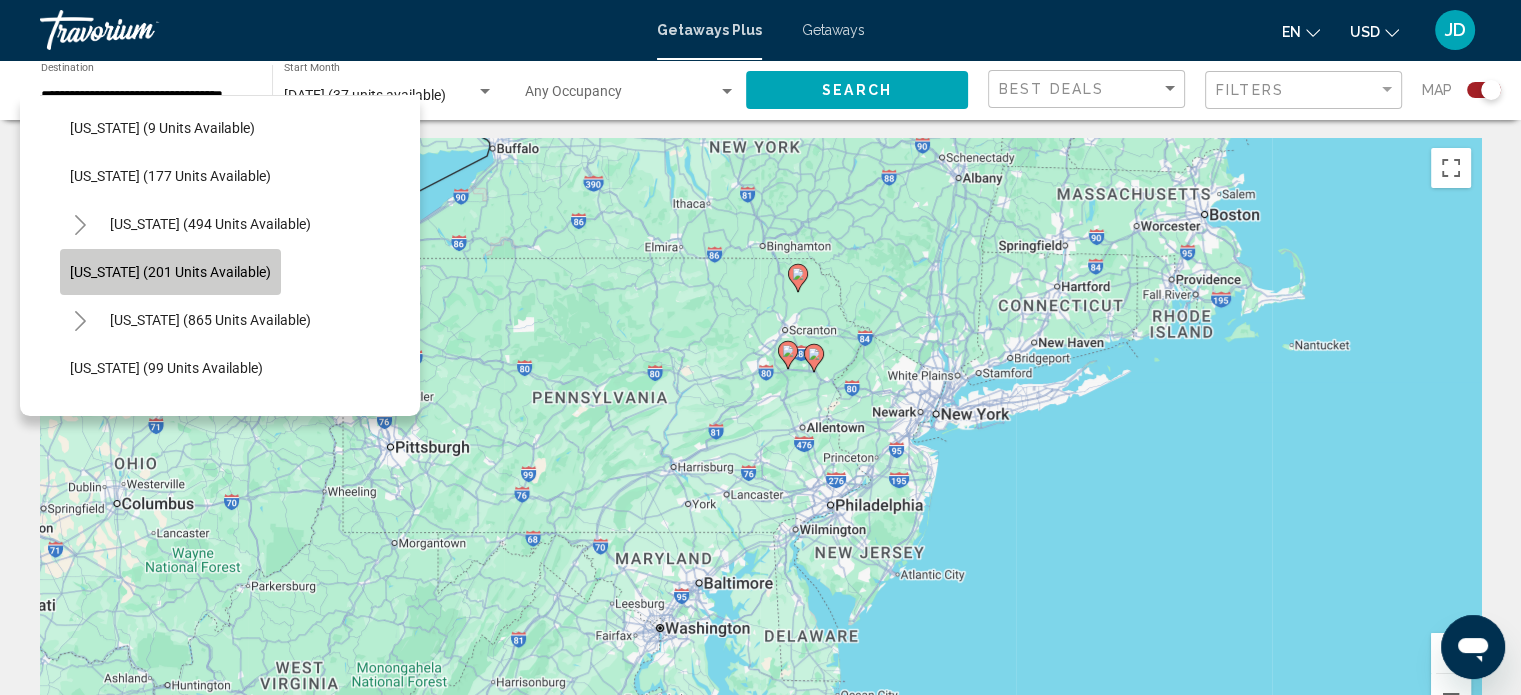click on "[US_STATE] (201 units available)" 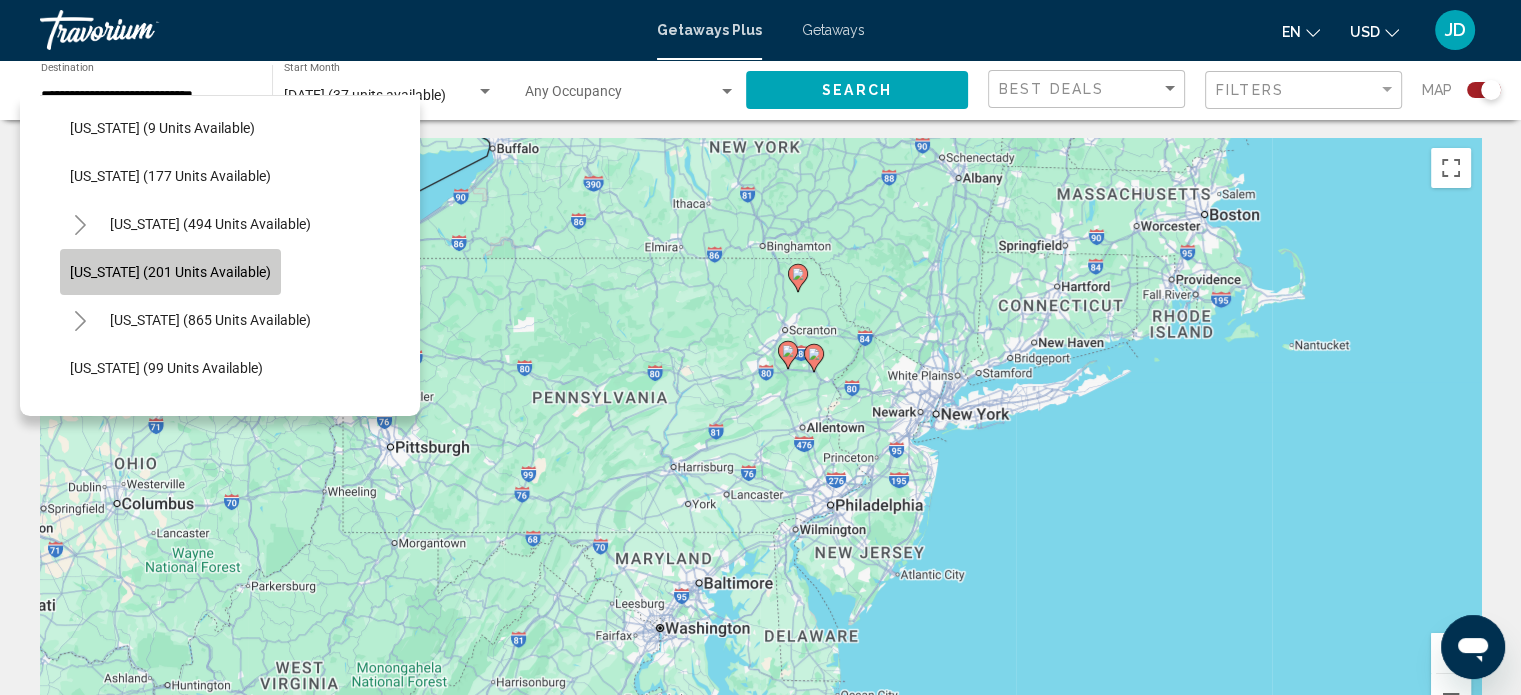 scroll, scrollTop: 0, scrollLeft: 0, axis: both 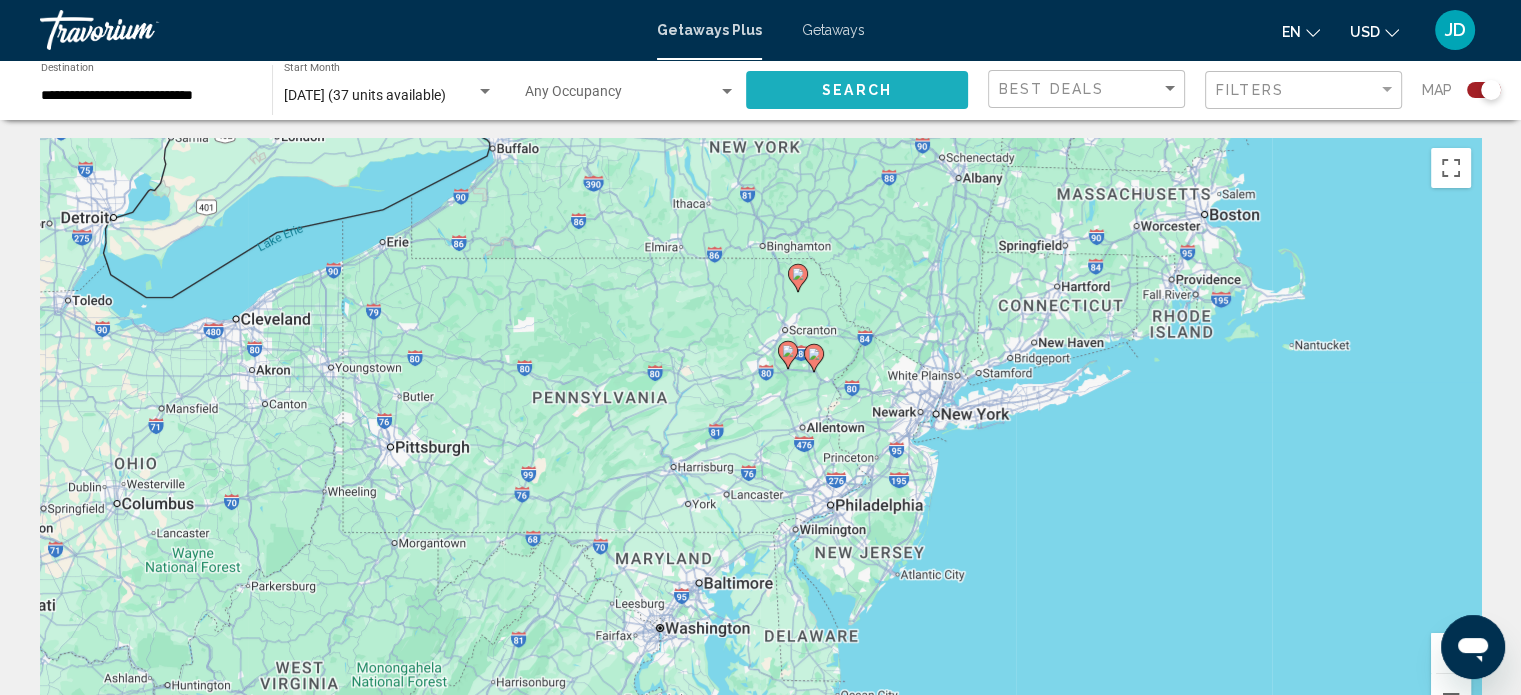 click on "Search" 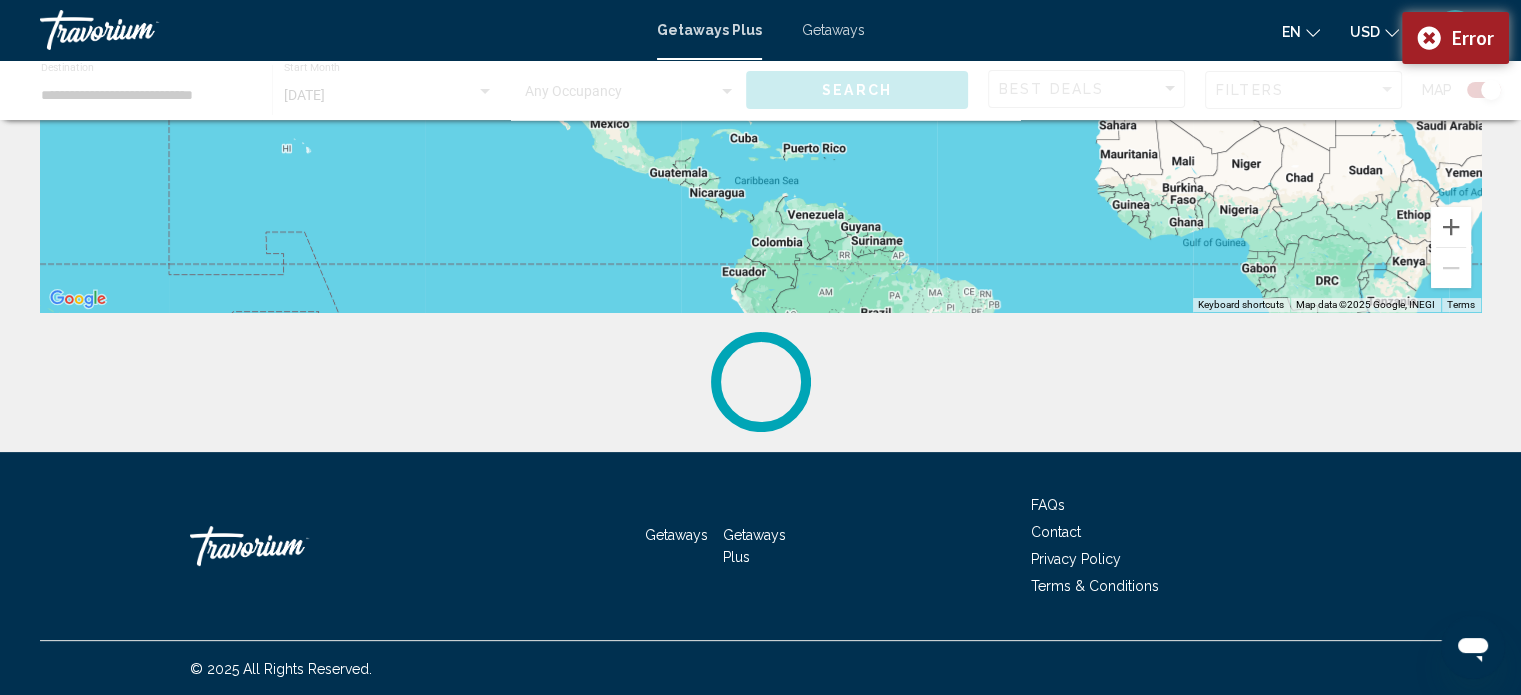 scroll, scrollTop: 429, scrollLeft: 0, axis: vertical 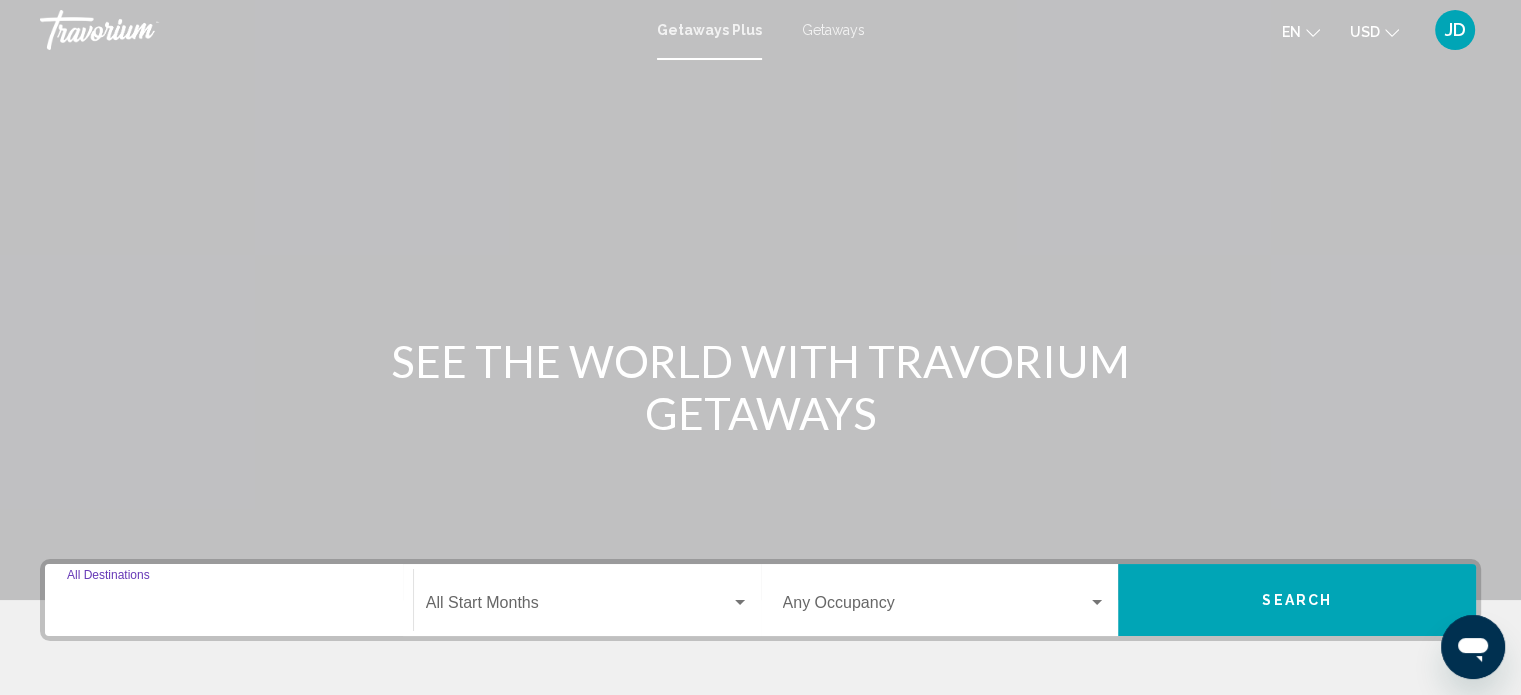 click on "Destination All Destinations" at bounding box center [229, 607] 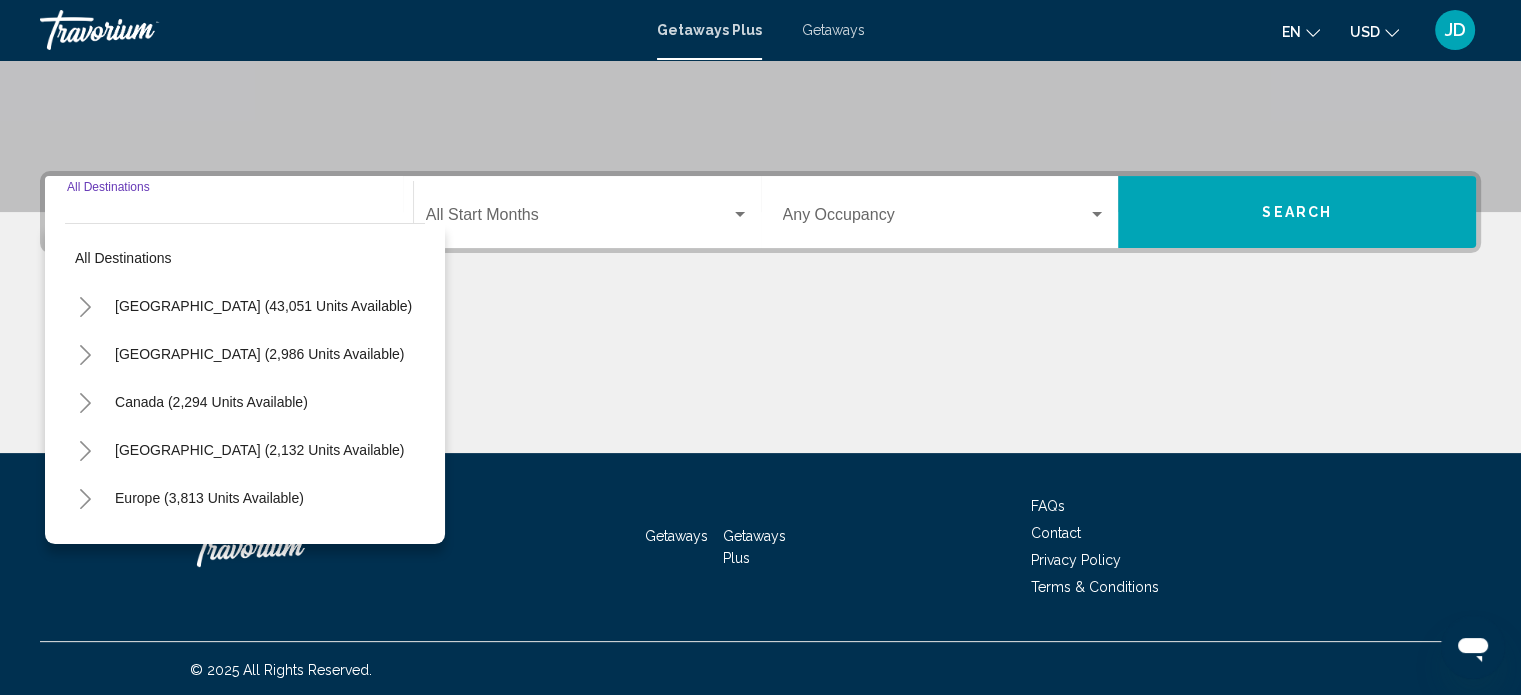 scroll, scrollTop: 390, scrollLeft: 0, axis: vertical 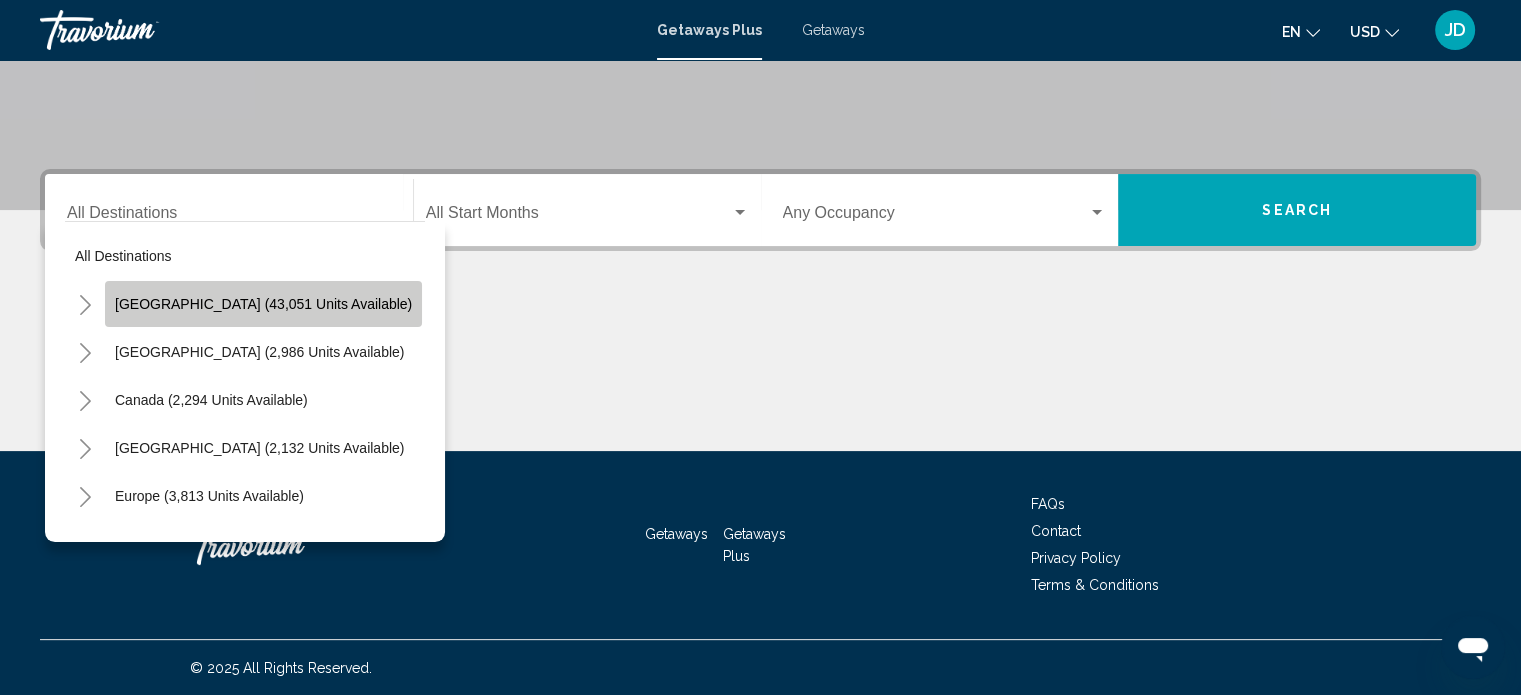 click on "[GEOGRAPHIC_DATA] (43,051 units available)" 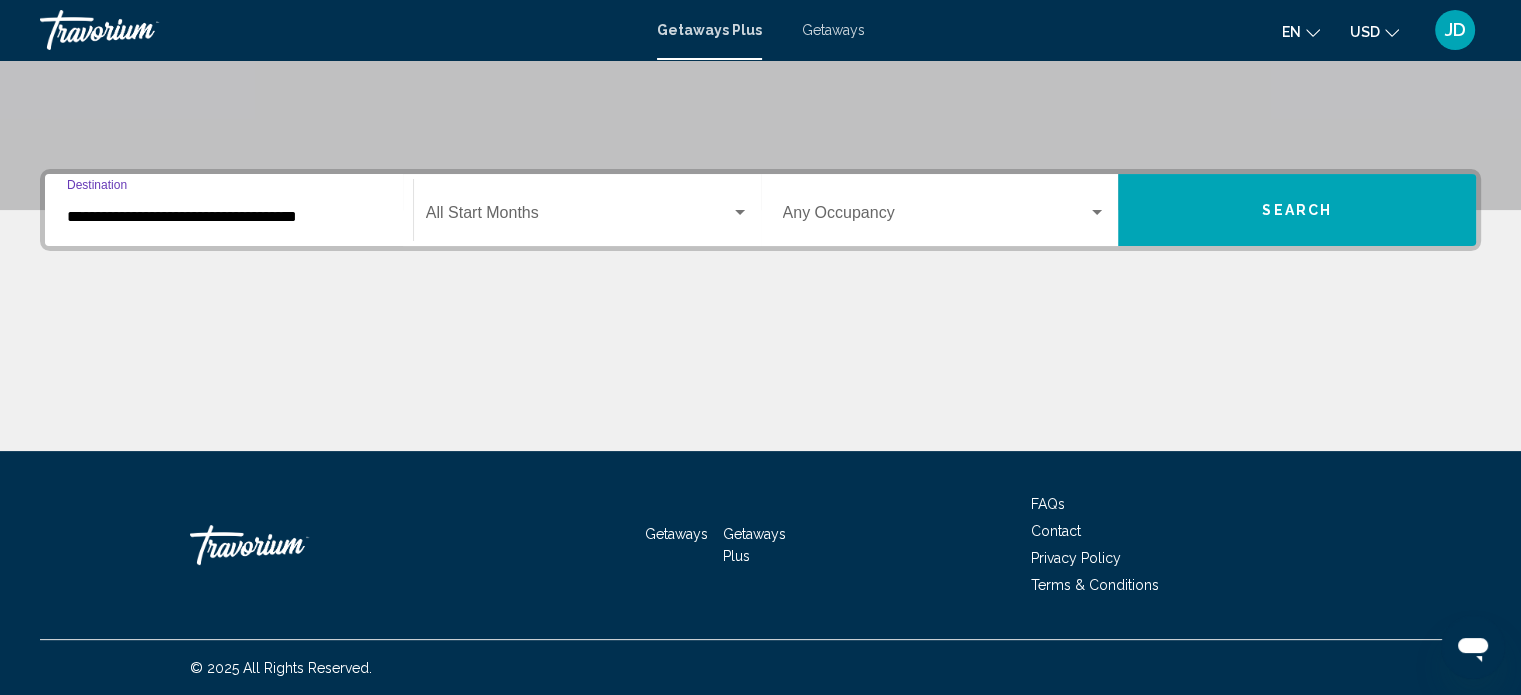 click on "**********" at bounding box center [229, 217] 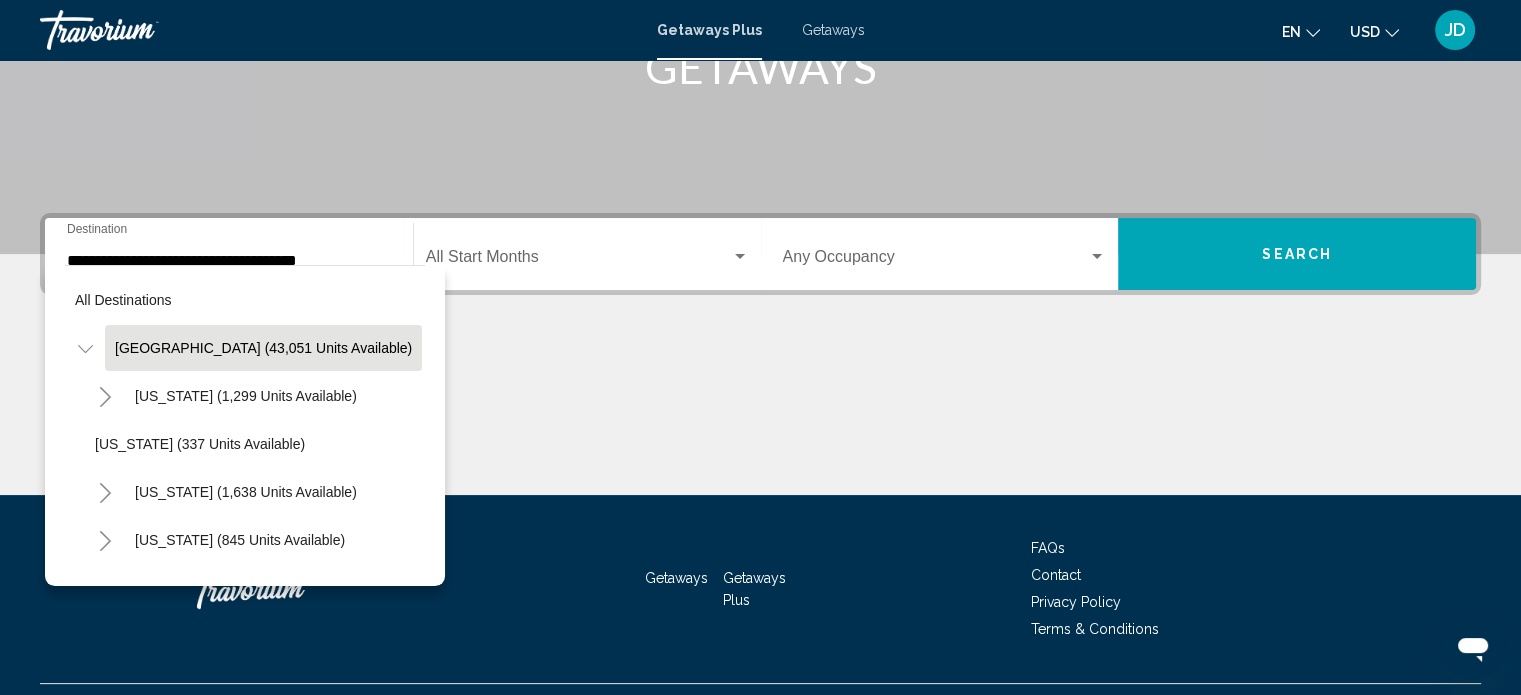 click on "Start Month All Start Months" 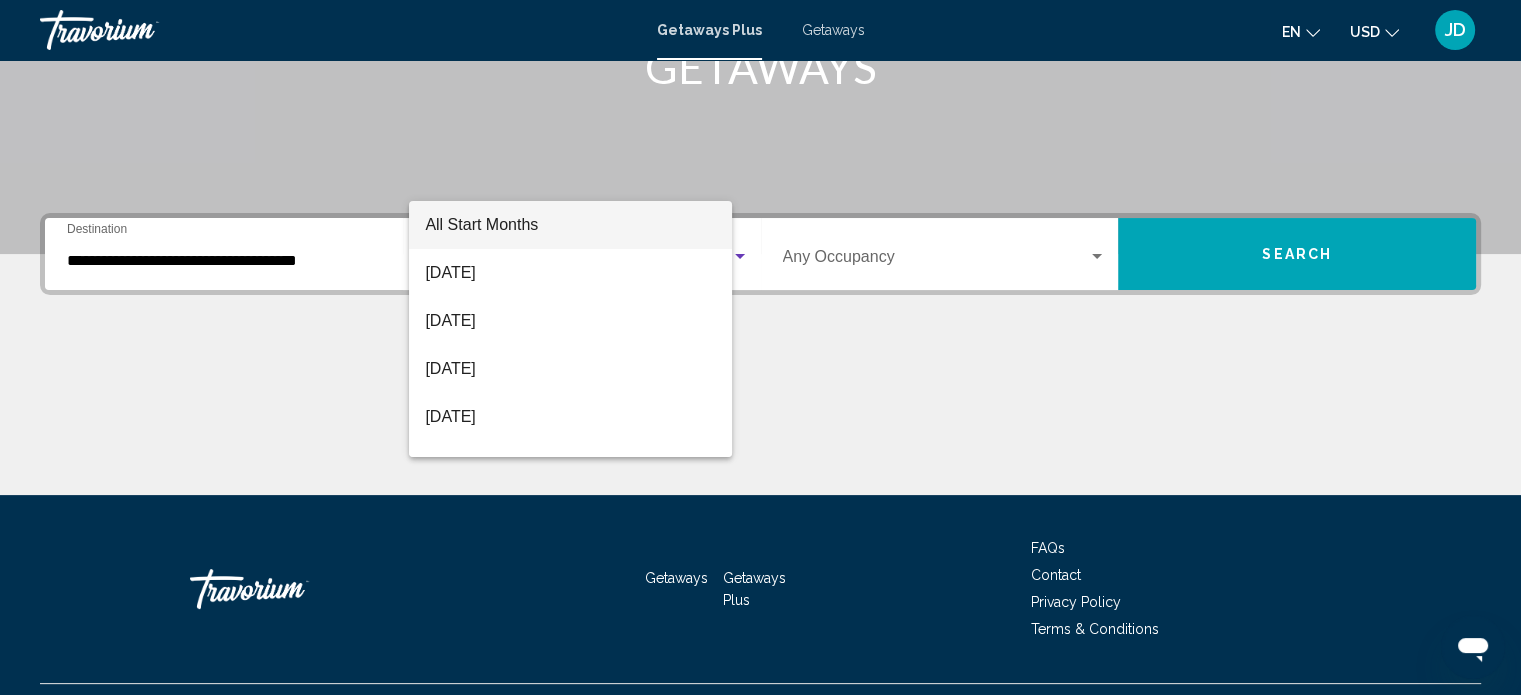 scroll, scrollTop: 390, scrollLeft: 0, axis: vertical 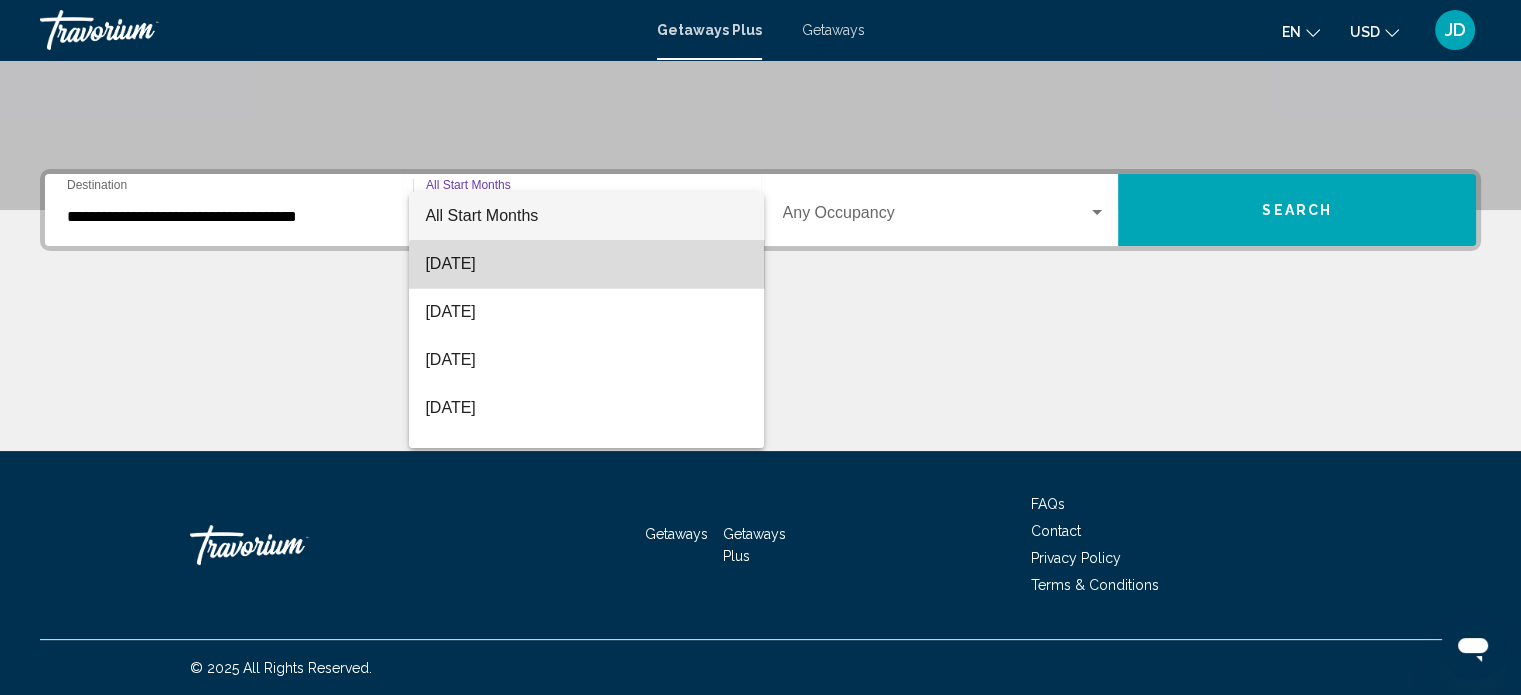 click on "[DATE]" at bounding box center [586, 264] 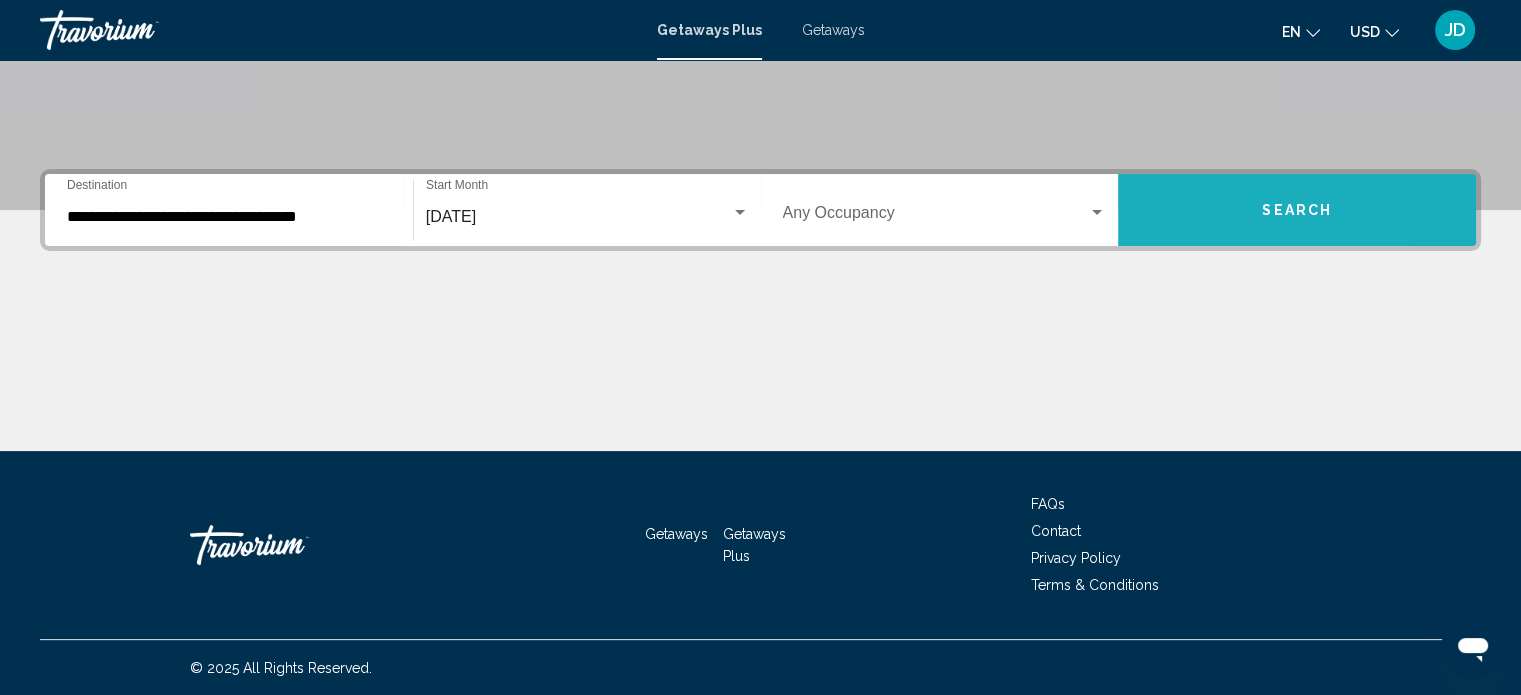 click on "Search" at bounding box center [1297, 210] 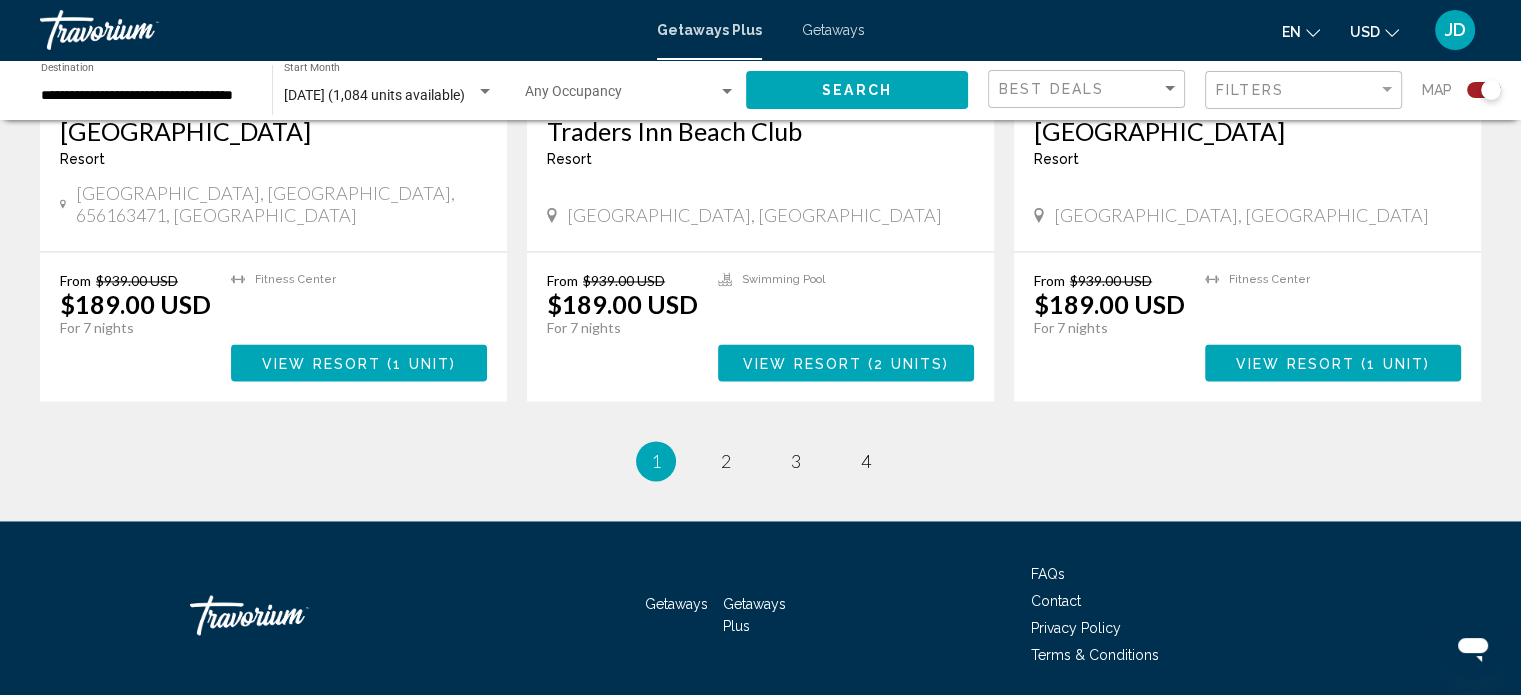 scroll, scrollTop: 3089, scrollLeft: 0, axis: vertical 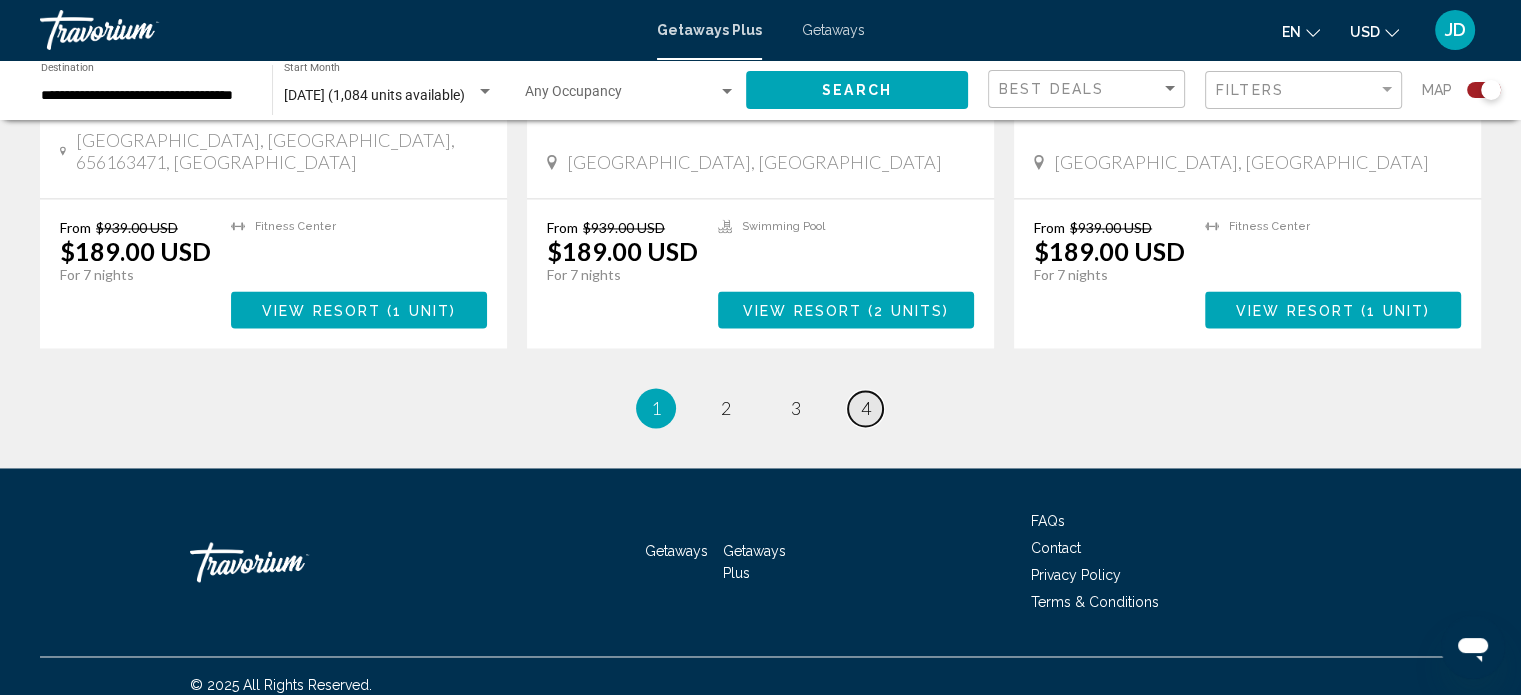 click on "4" at bounding box center (866, 408) 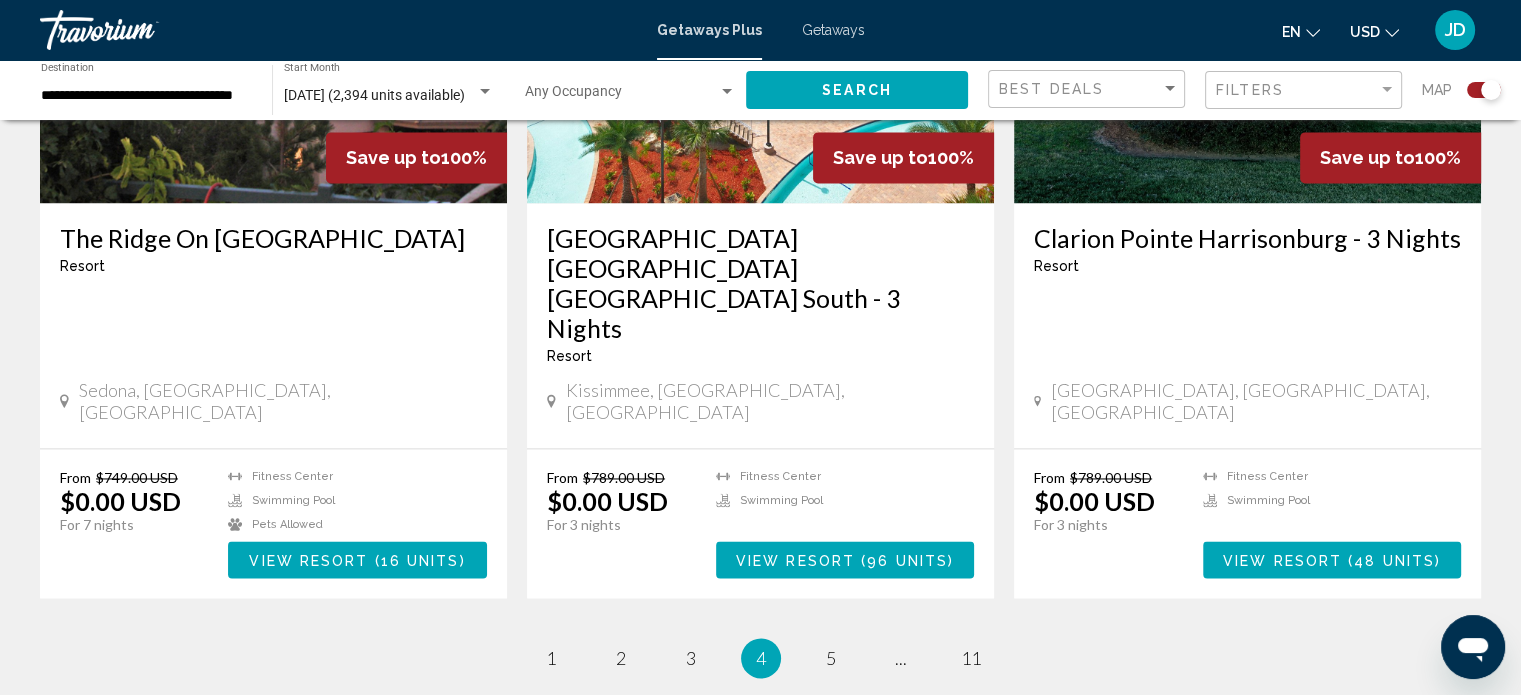 scroll, scrollTop: 3000, scrollLeft: 0, axis: vertical 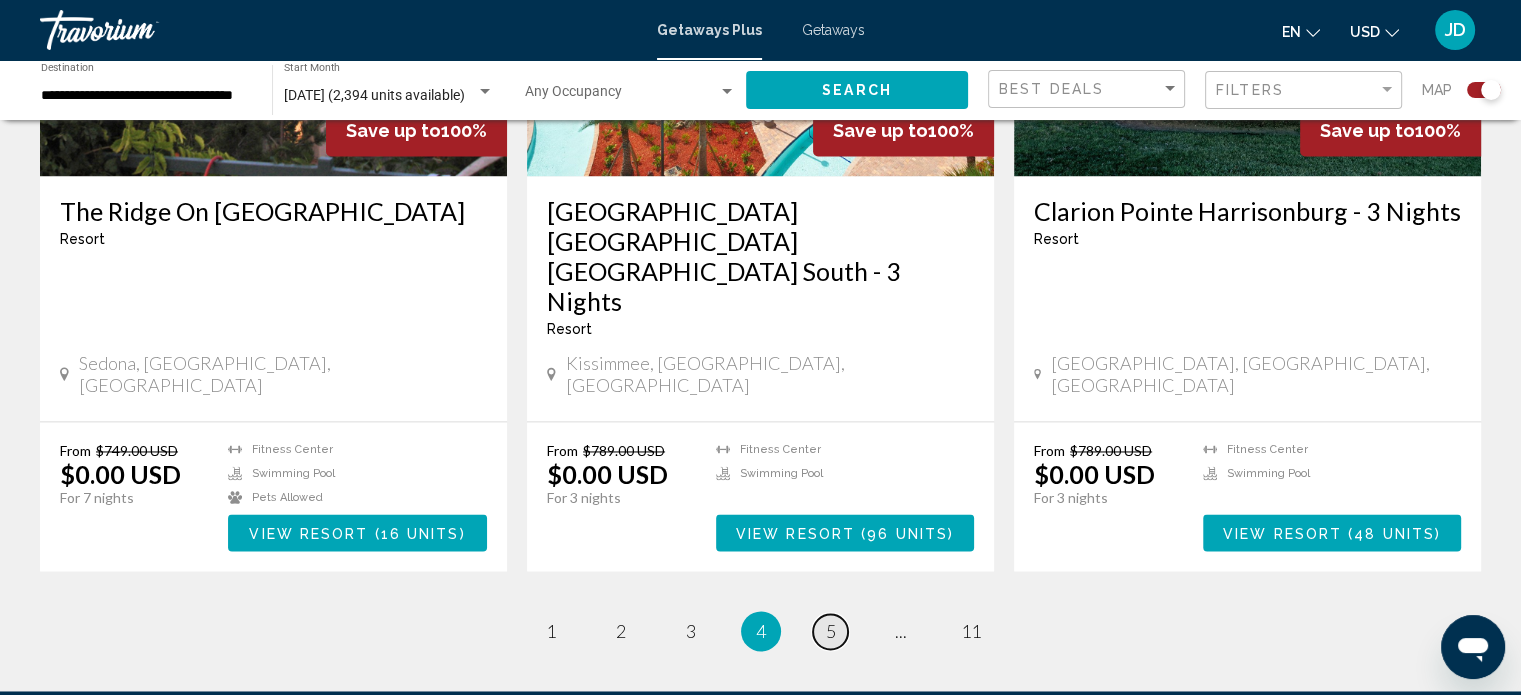 click on "5" at bounding box center (831, 631) 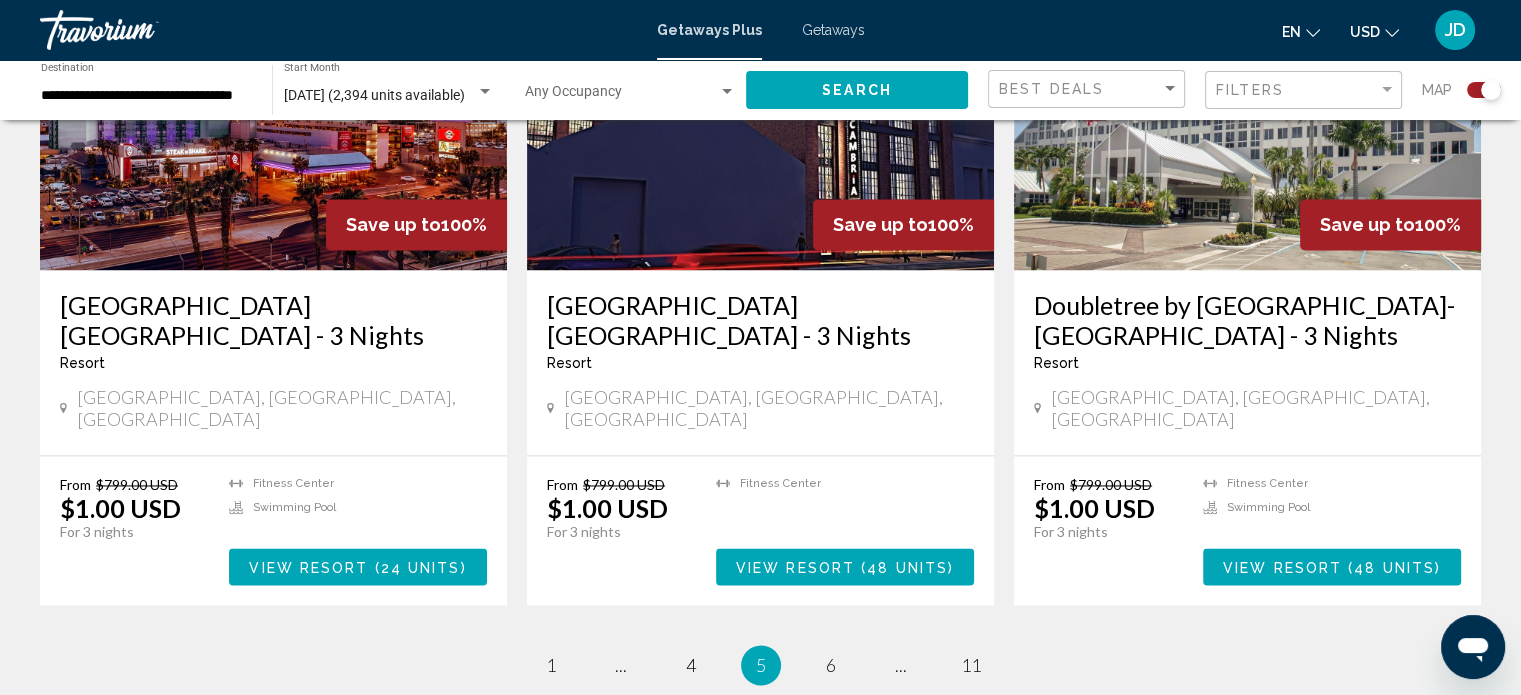 scroll, scrollTop: 3000, scrollLeft: 0, axis: vertical 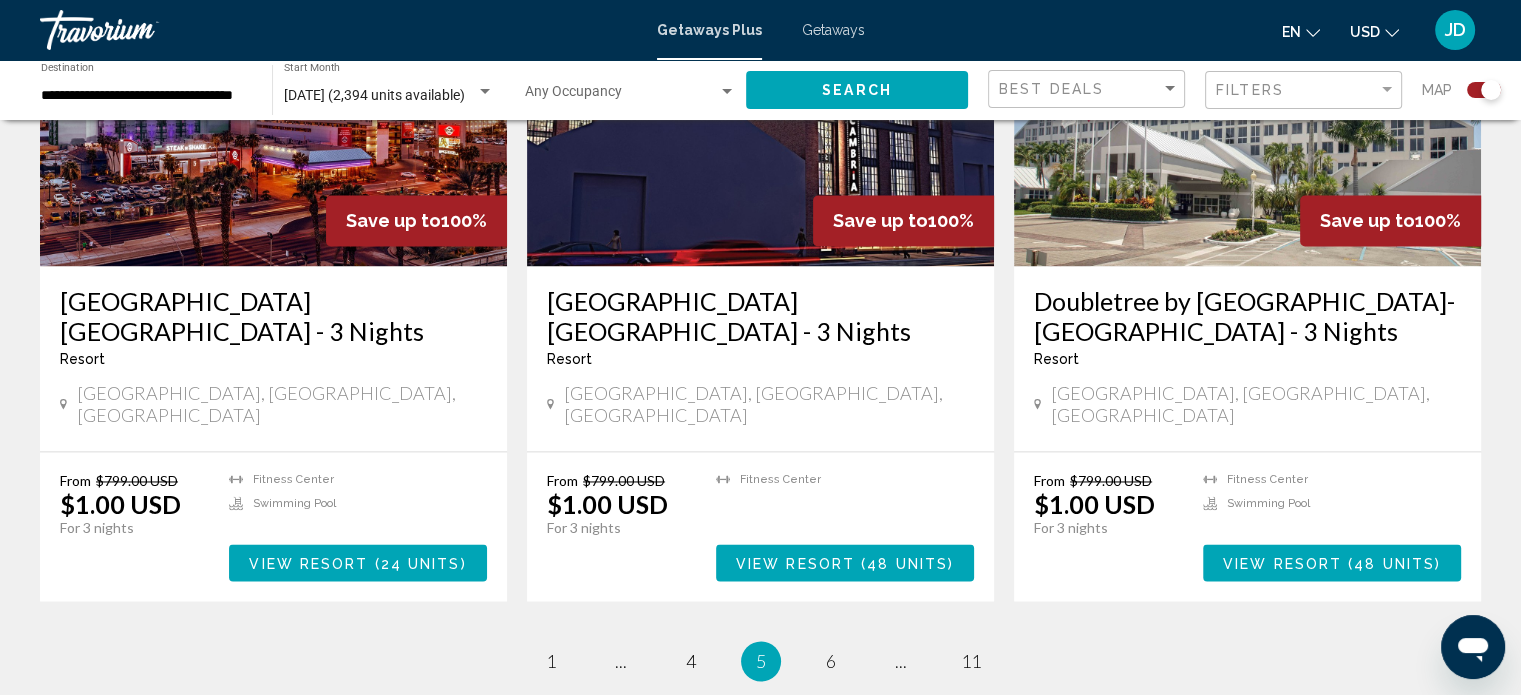 click on "5 / 11  page  1 page  ... page  4 You're on page  5 page  6 page  ... page  11" at bounding box center [760, 661] 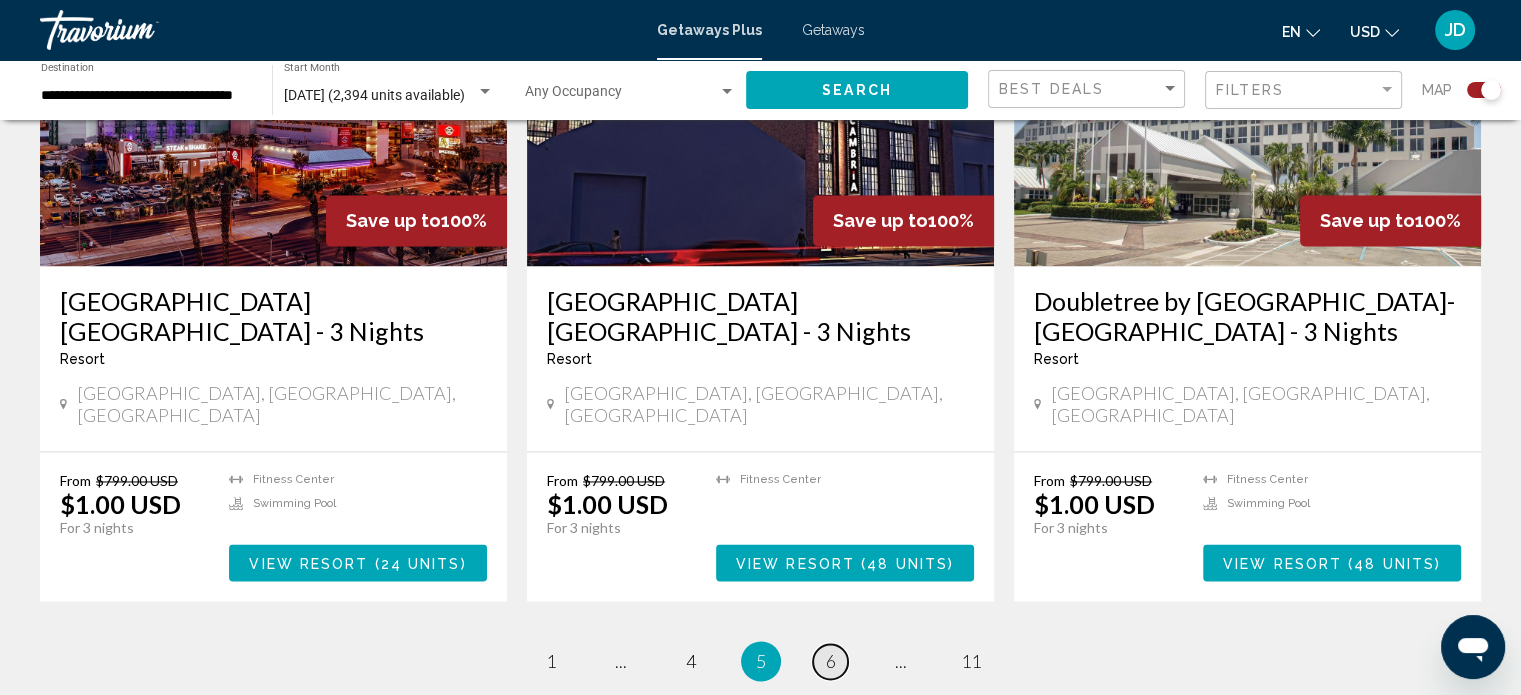 click on "page  6" at bounding box center [830, 661] 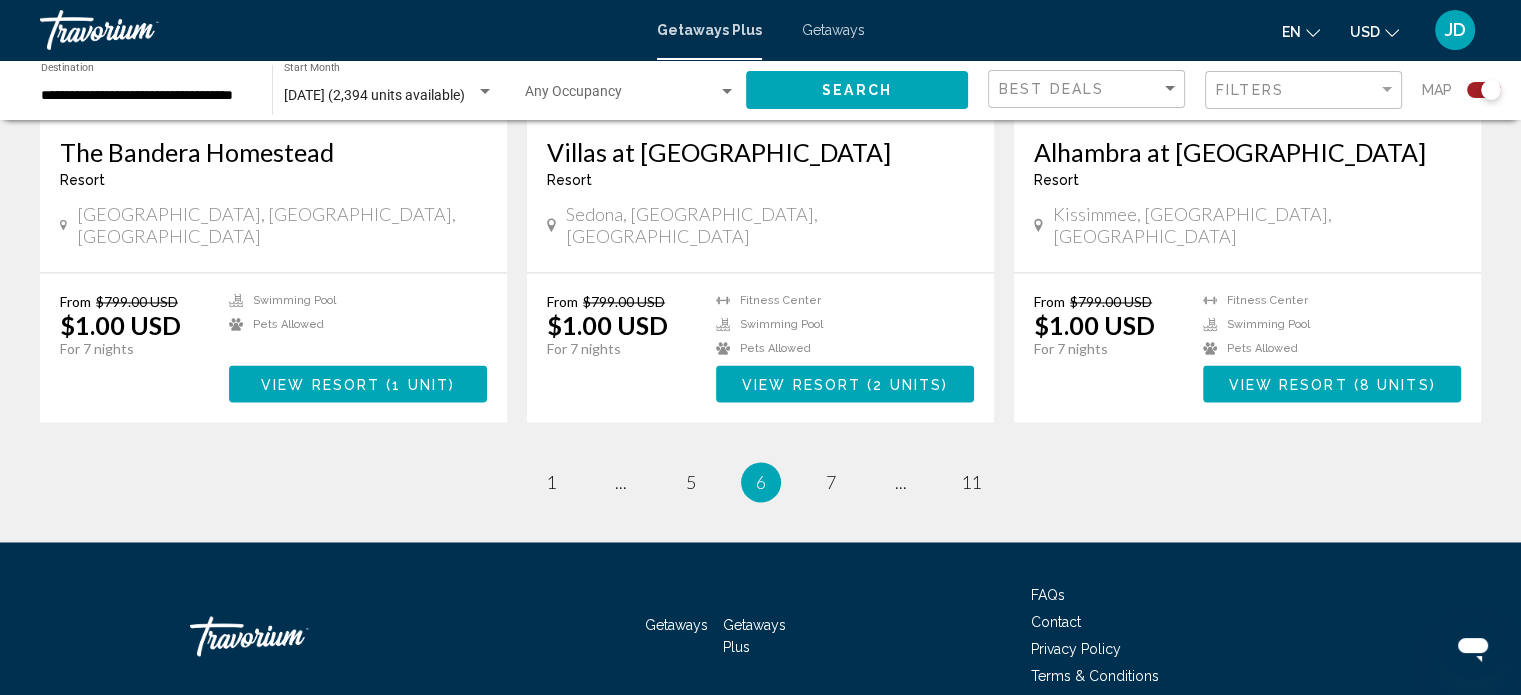 scroll, scrollTop: 3120, scrollLeft: 0, axis: vertical 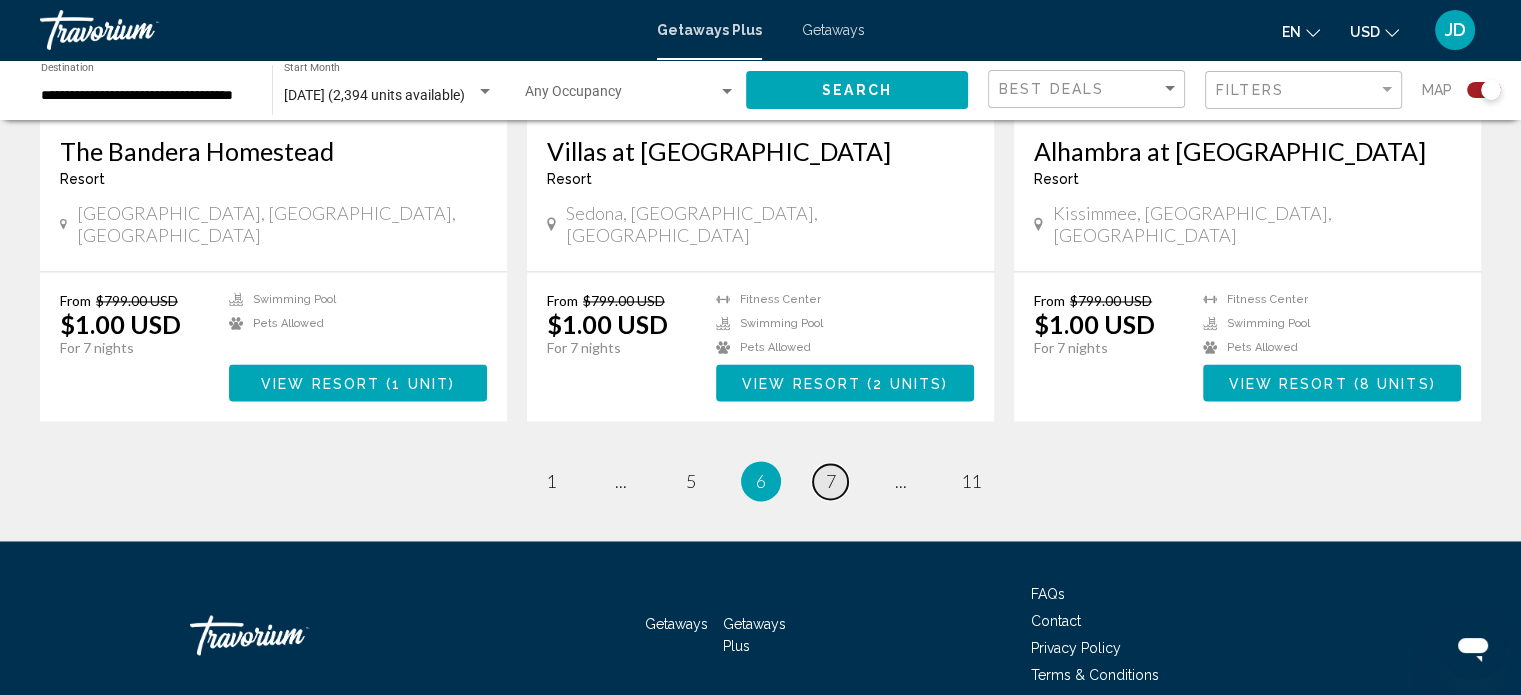 click on "7" at bounding box center [831, 481] 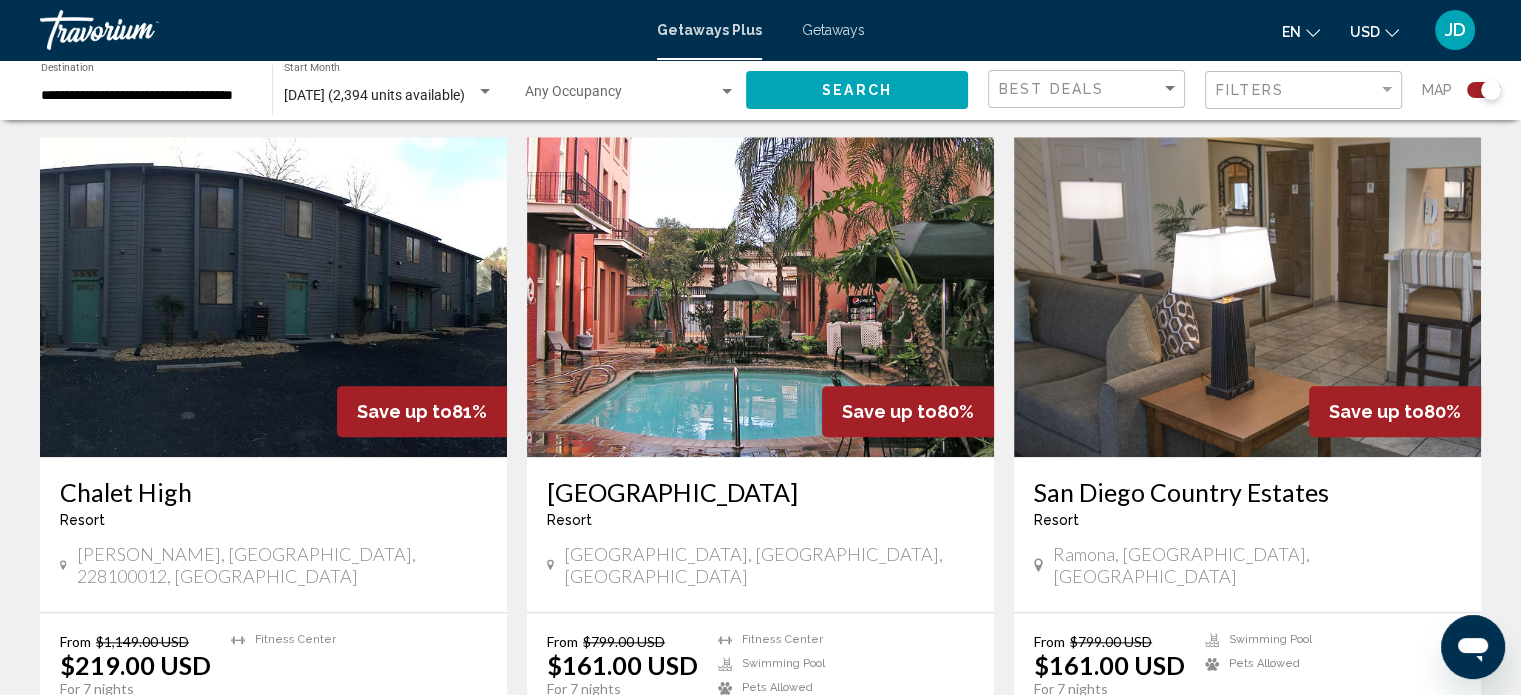 scroll, scrollTop: 2100, scrollLeft: 0, axis: vertical 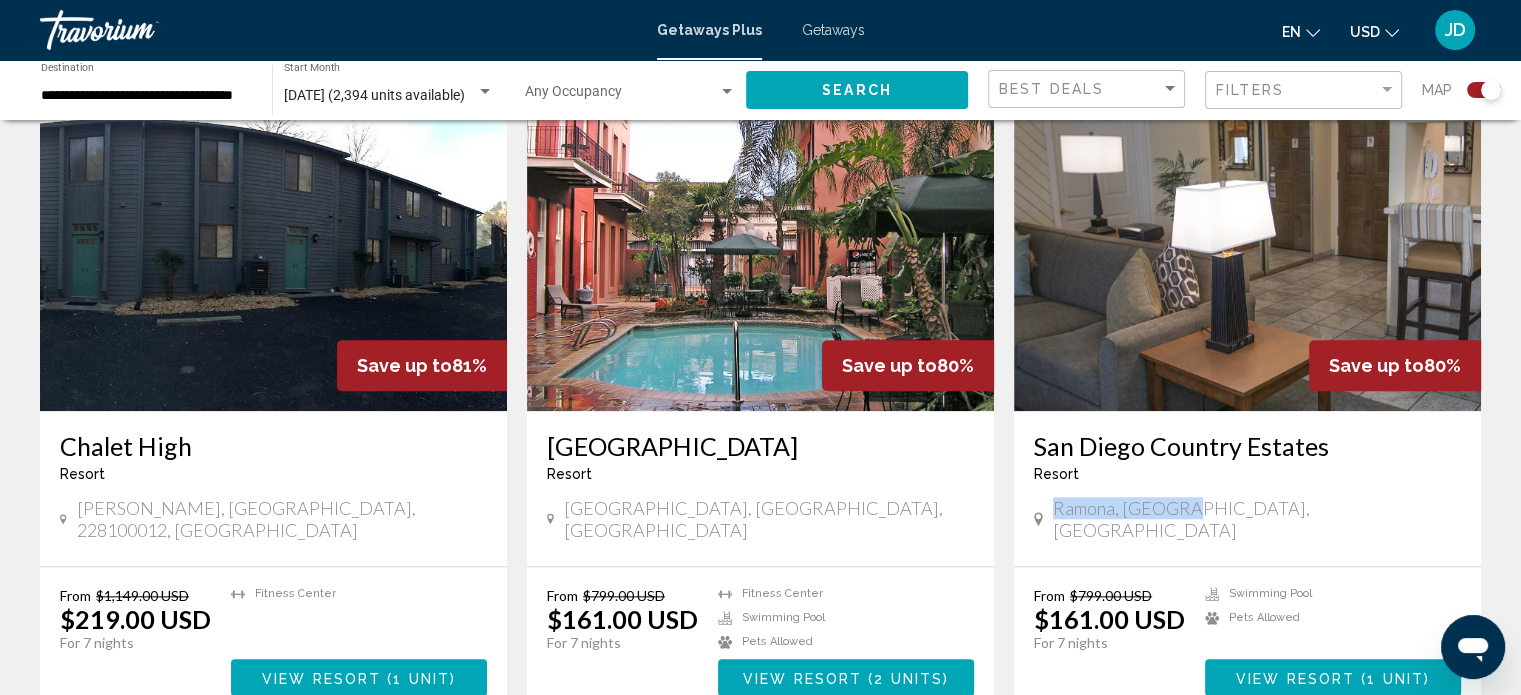 drag, startPoint x: 1200, startPoint y: 460, endPoint x: 1055, endPoint y: 479, distance: 146.23953 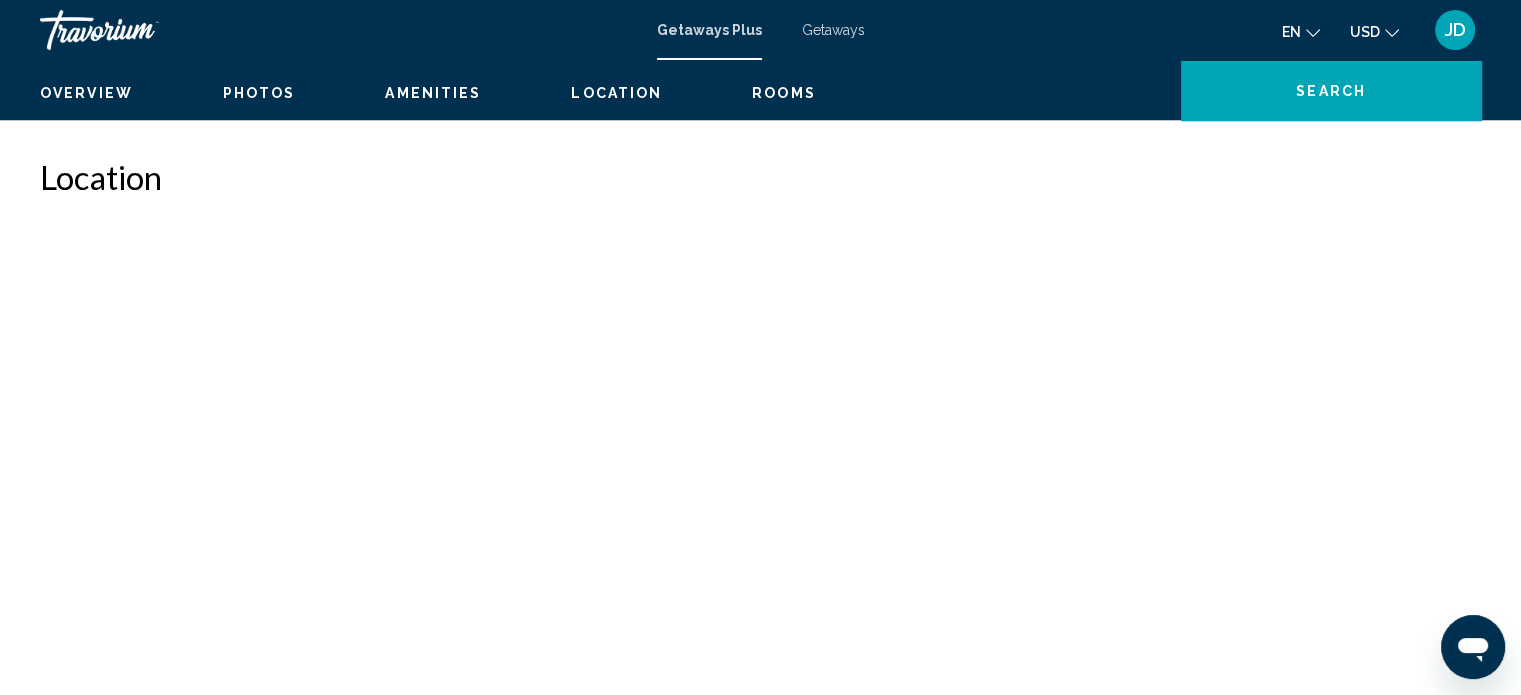 scroll, scrollTop: 12, scrollLeft: 0, axis: vertical 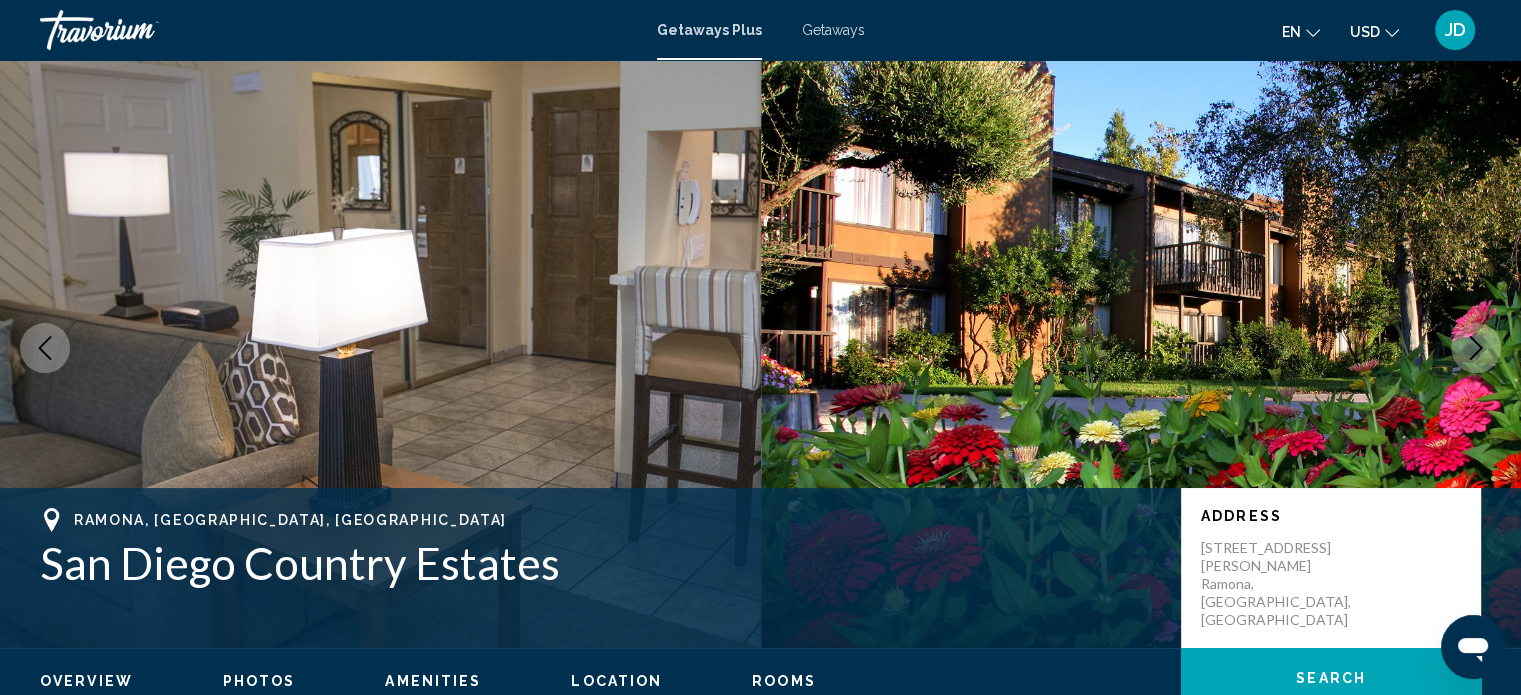click at bounding box center (1141, 348) 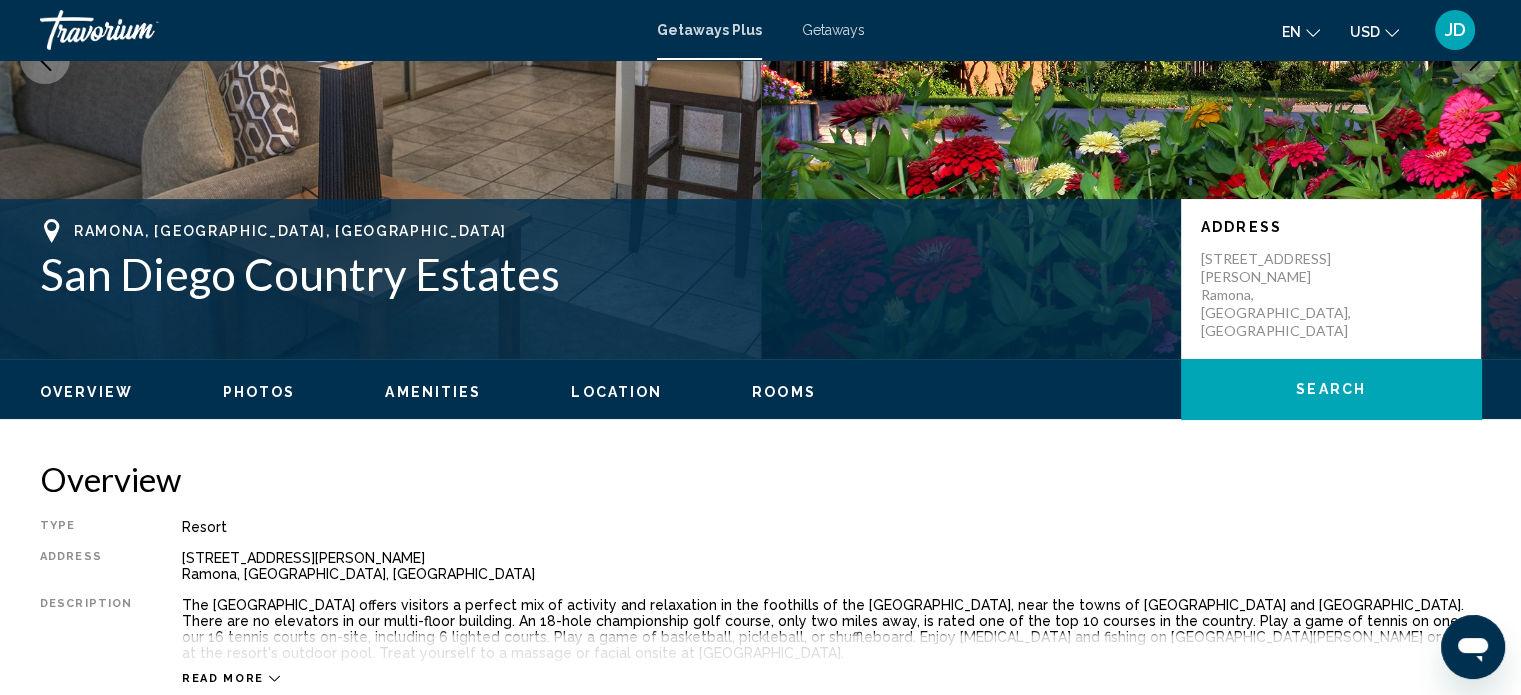 scroll, scrollTop: 112, scrollLeft: 0, axis: vertical 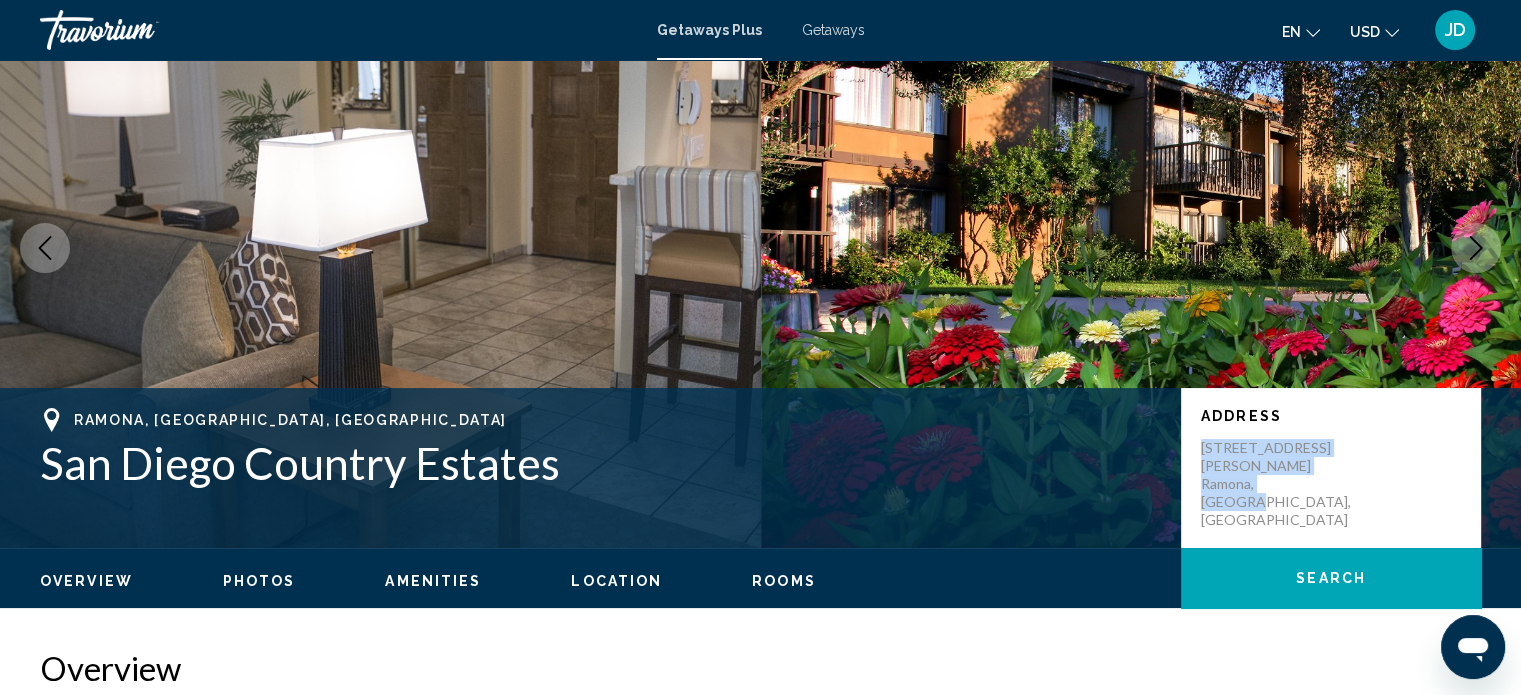 drag, startPoint x: 1307, startPoint y: 460, endPoint x: 1199, endPoint y: 448, distance: 108.66462 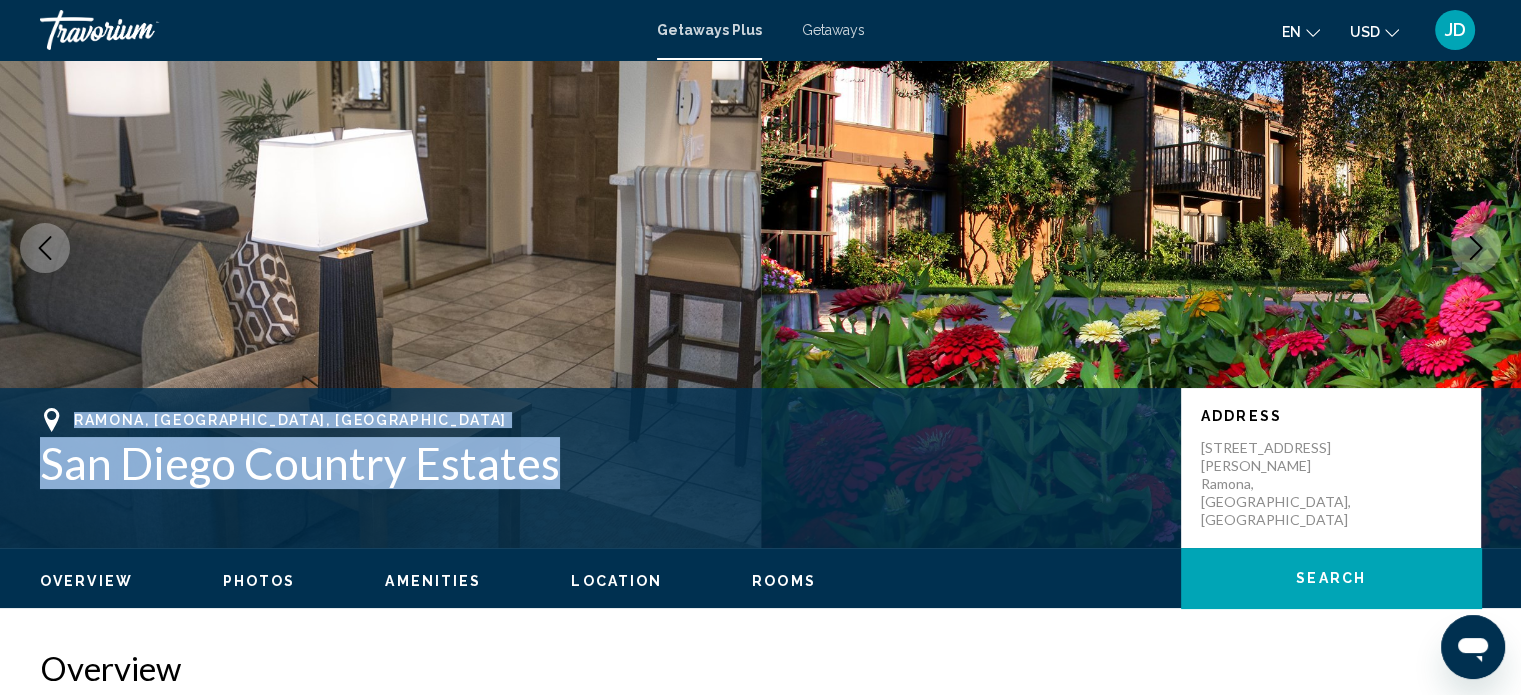 drag, startPoint x: 548, startPoint y: 465, endPoint x: 86, endPoint y: 399, distance: 466.6905 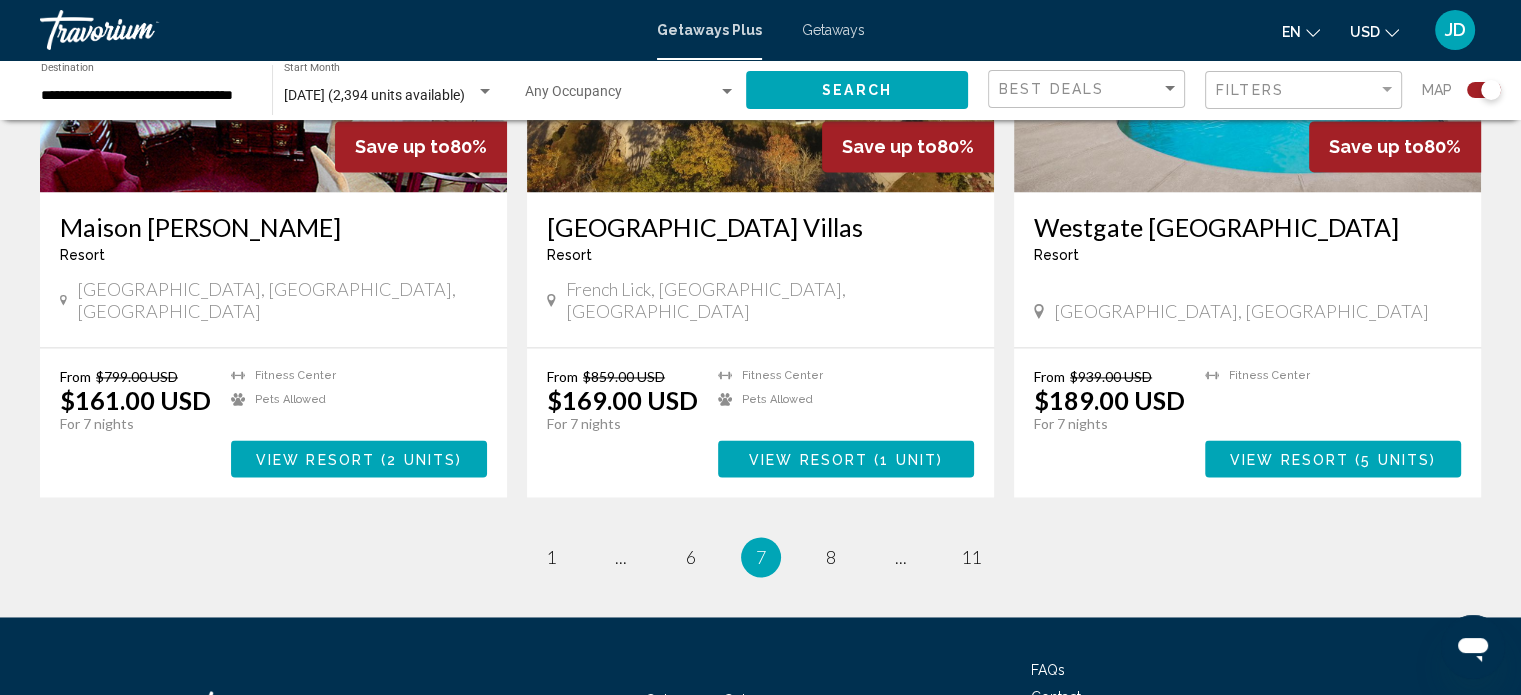scroll, scrollTop: 3089, scrollLeft: 0, axis: vertical 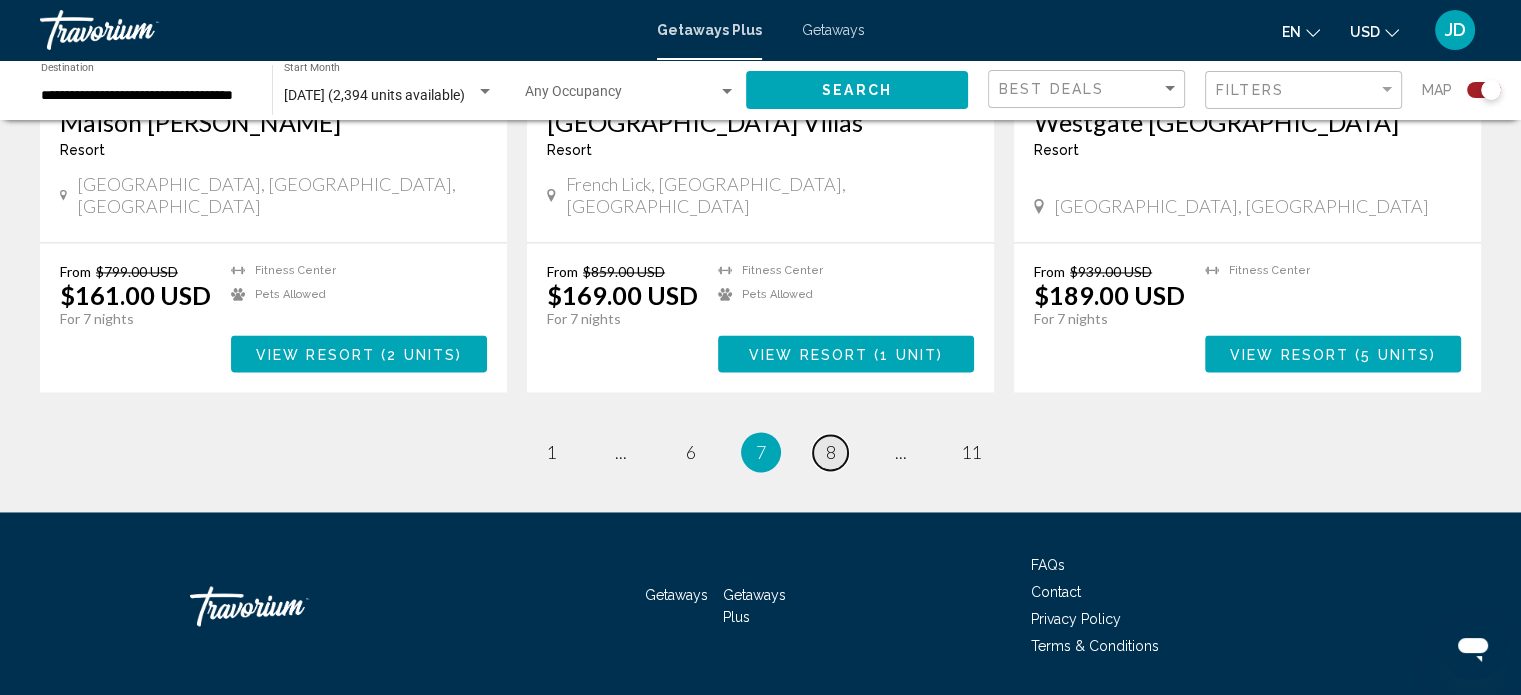 click on "8" at bounding box center (831, 452) 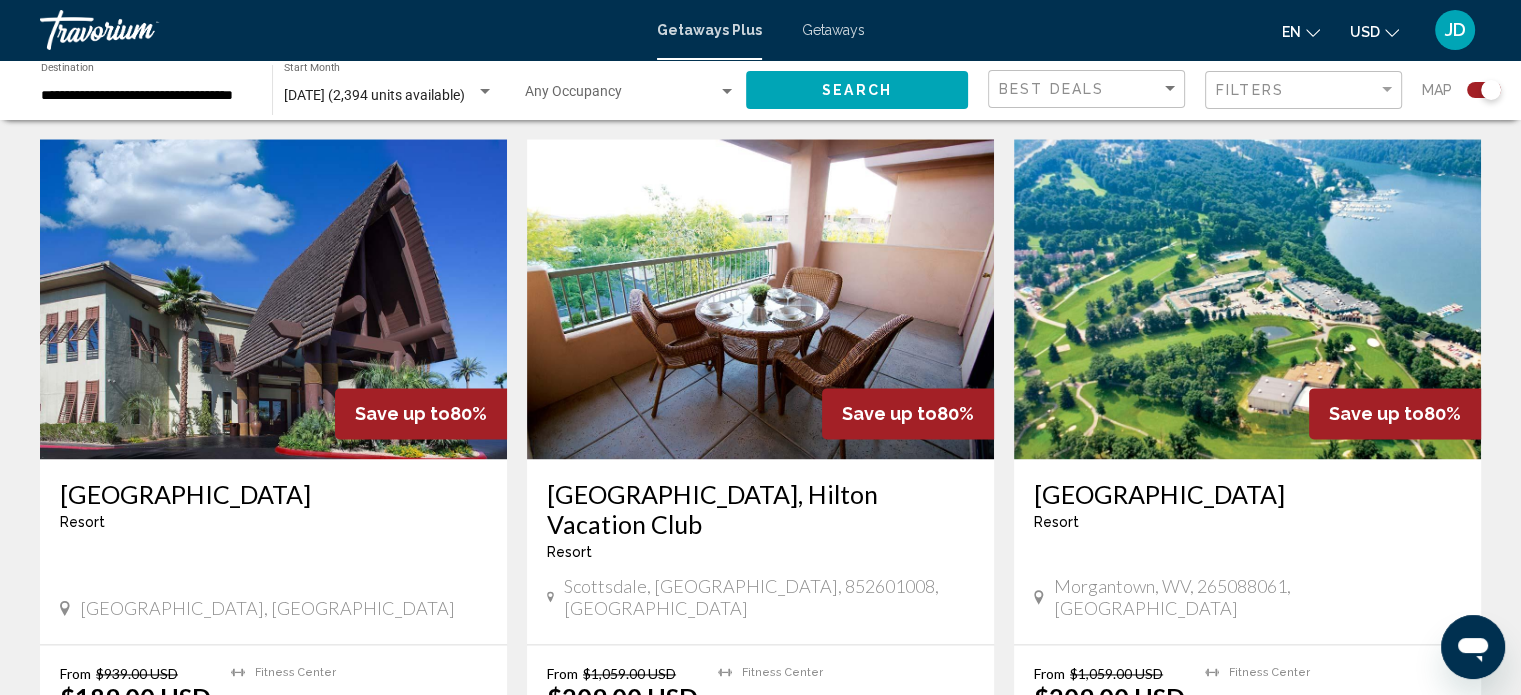 scroll, scrollTop: 2700, scrollLeft: 0, axis: vertical 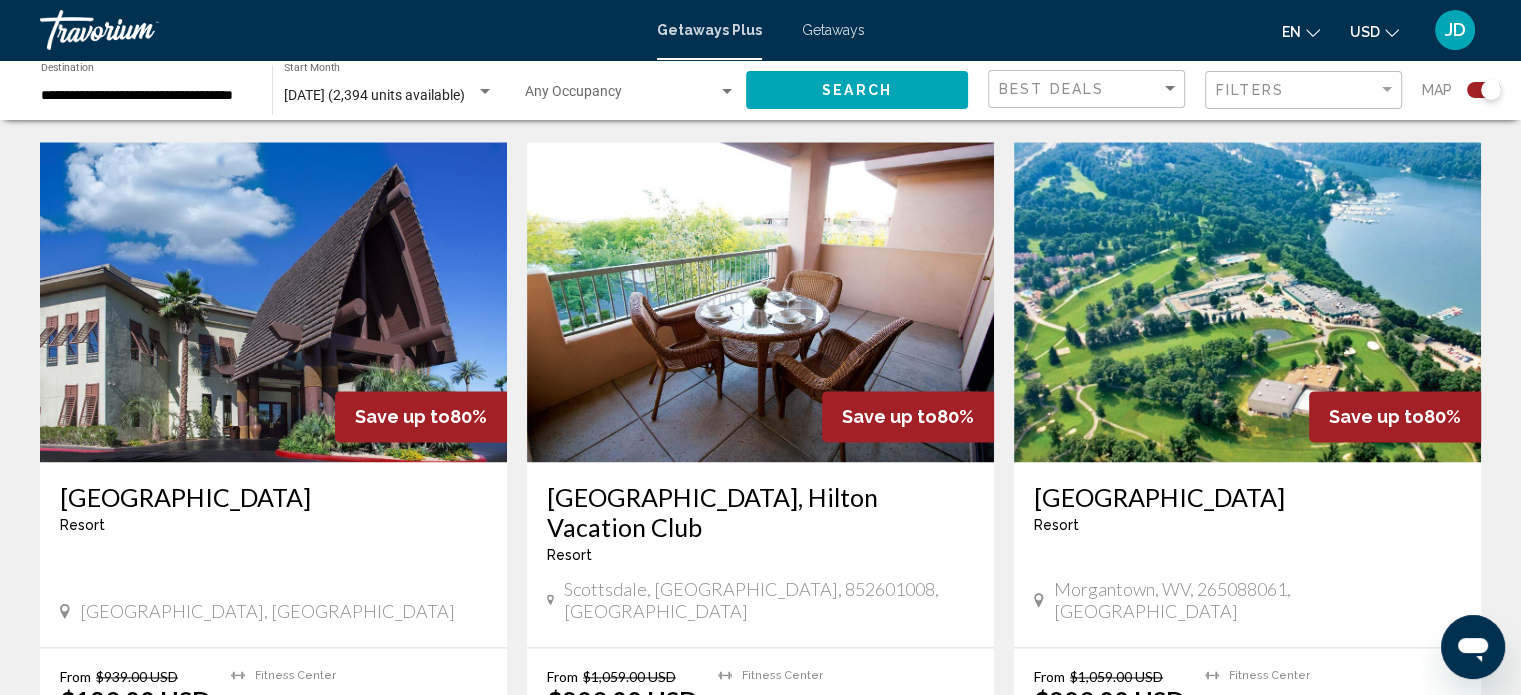 click at bounding box center (1247, 302) 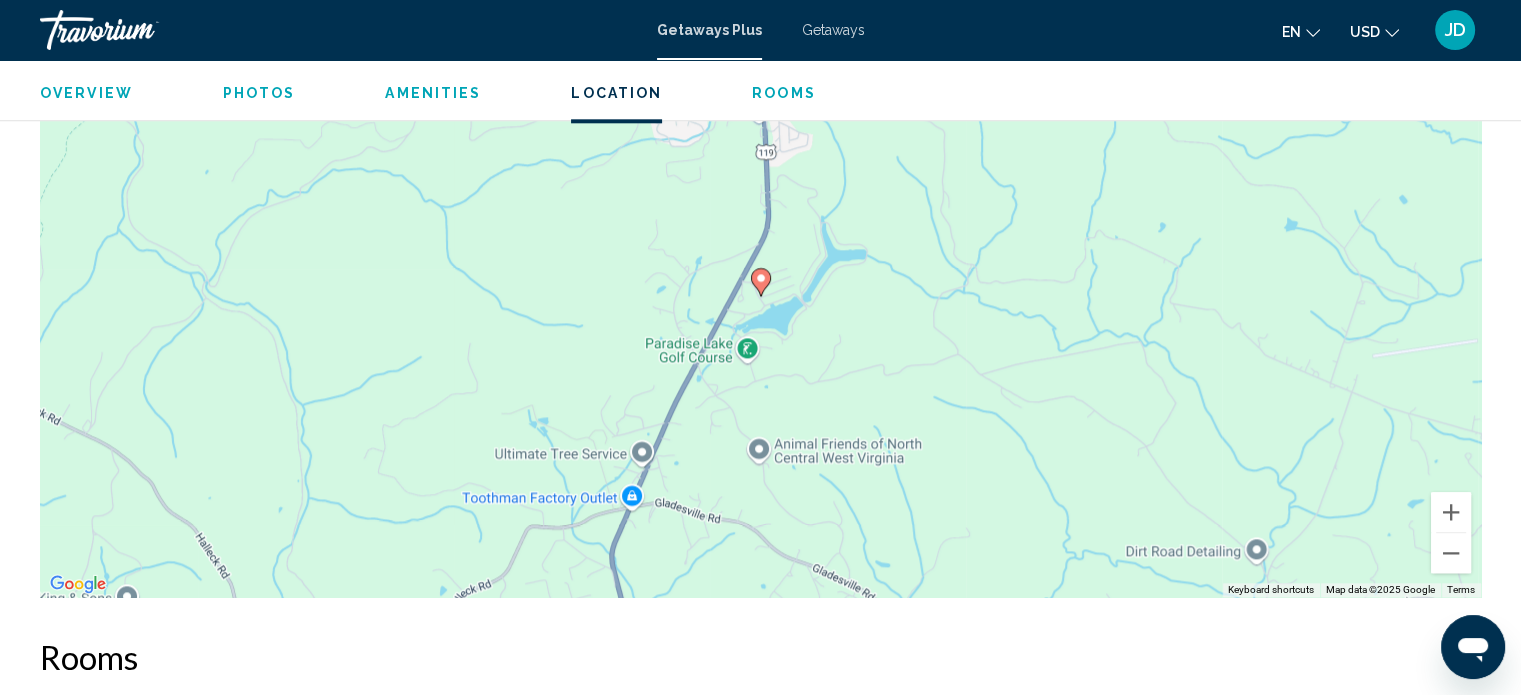 scroll, scrollTop: 2312, scrollLeft: 0, axis: vertical 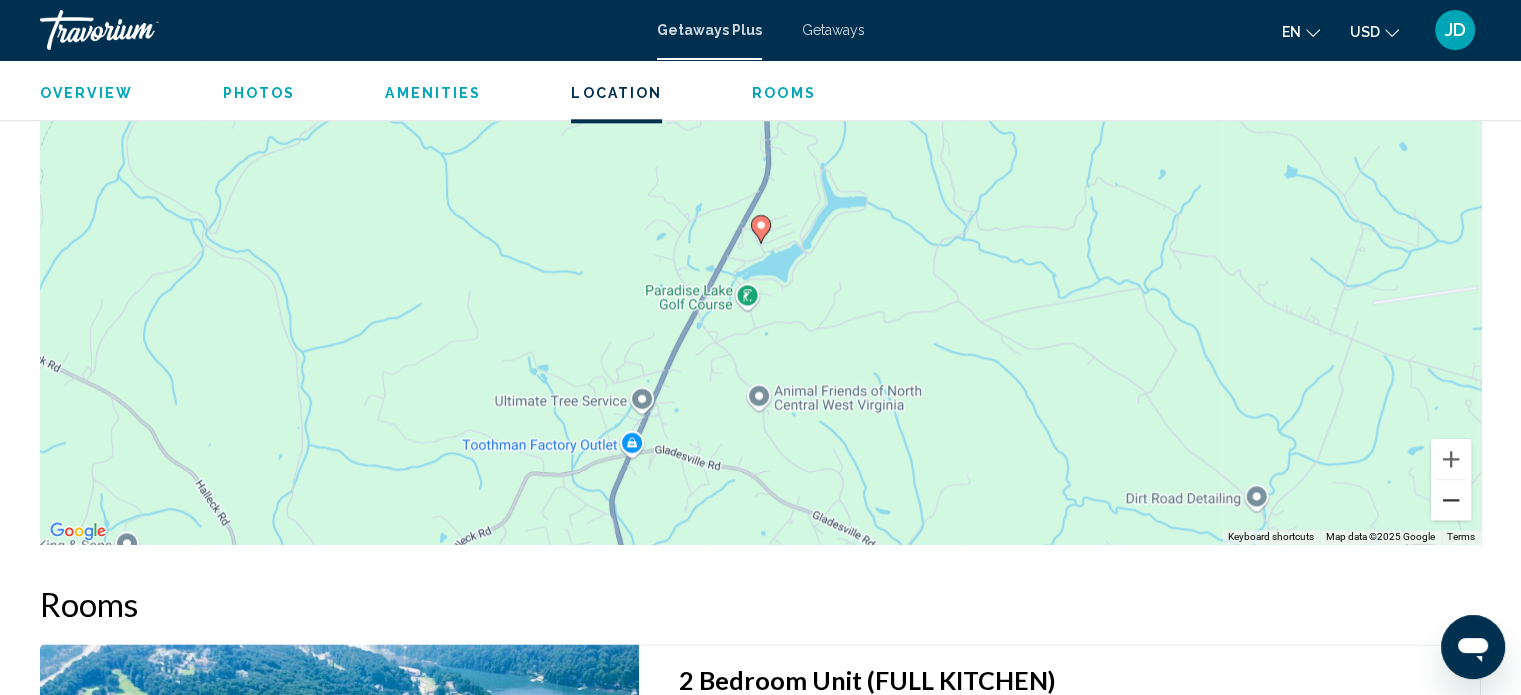 click at bounding box center [1451, 500] 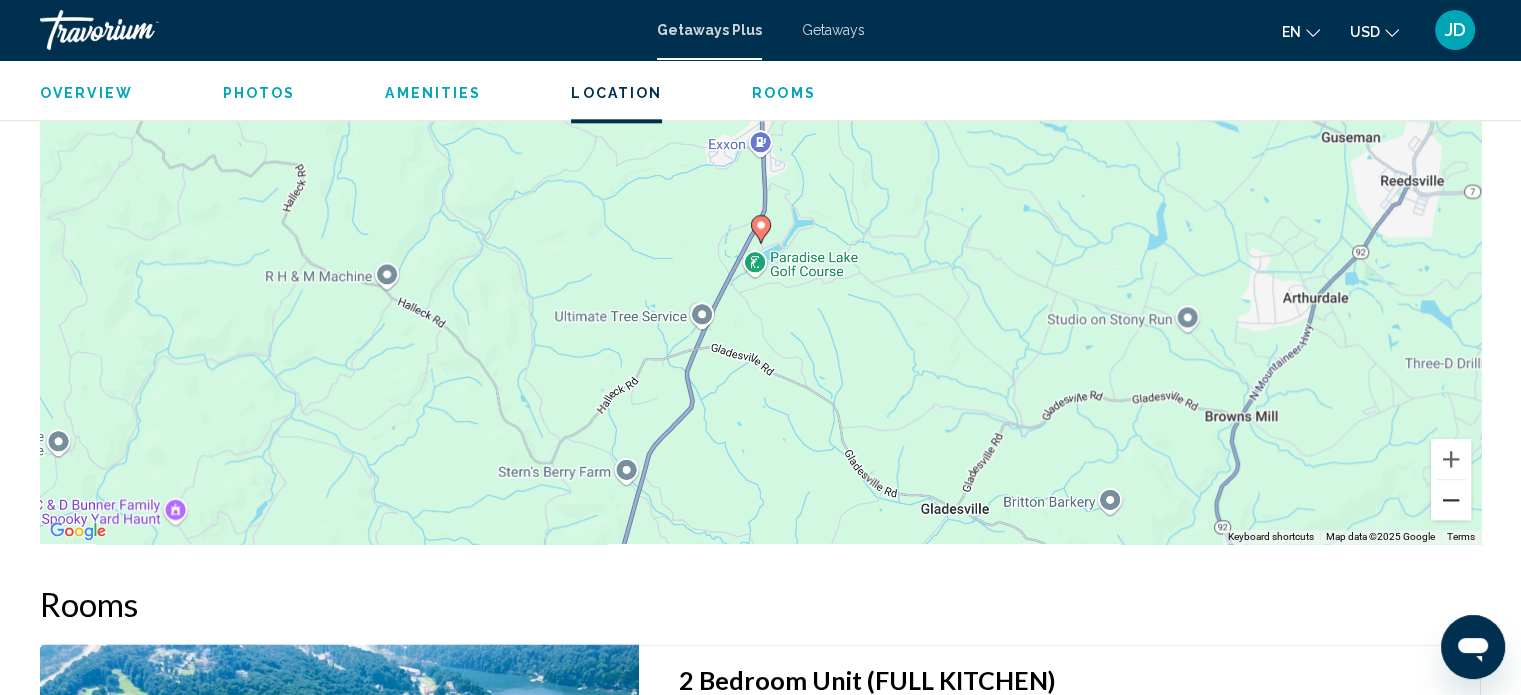 click at bounding box center [1451, 500] 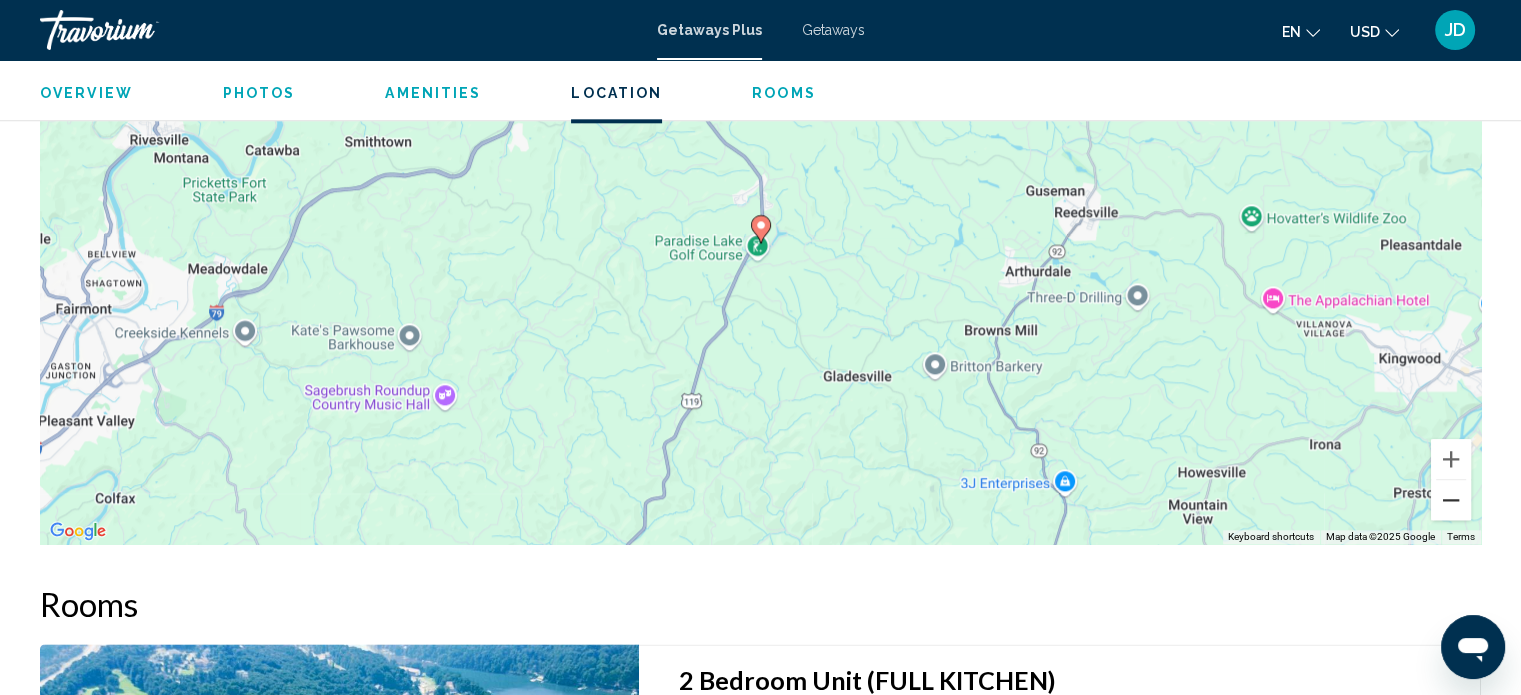 click at bounding box center [1451, 500] 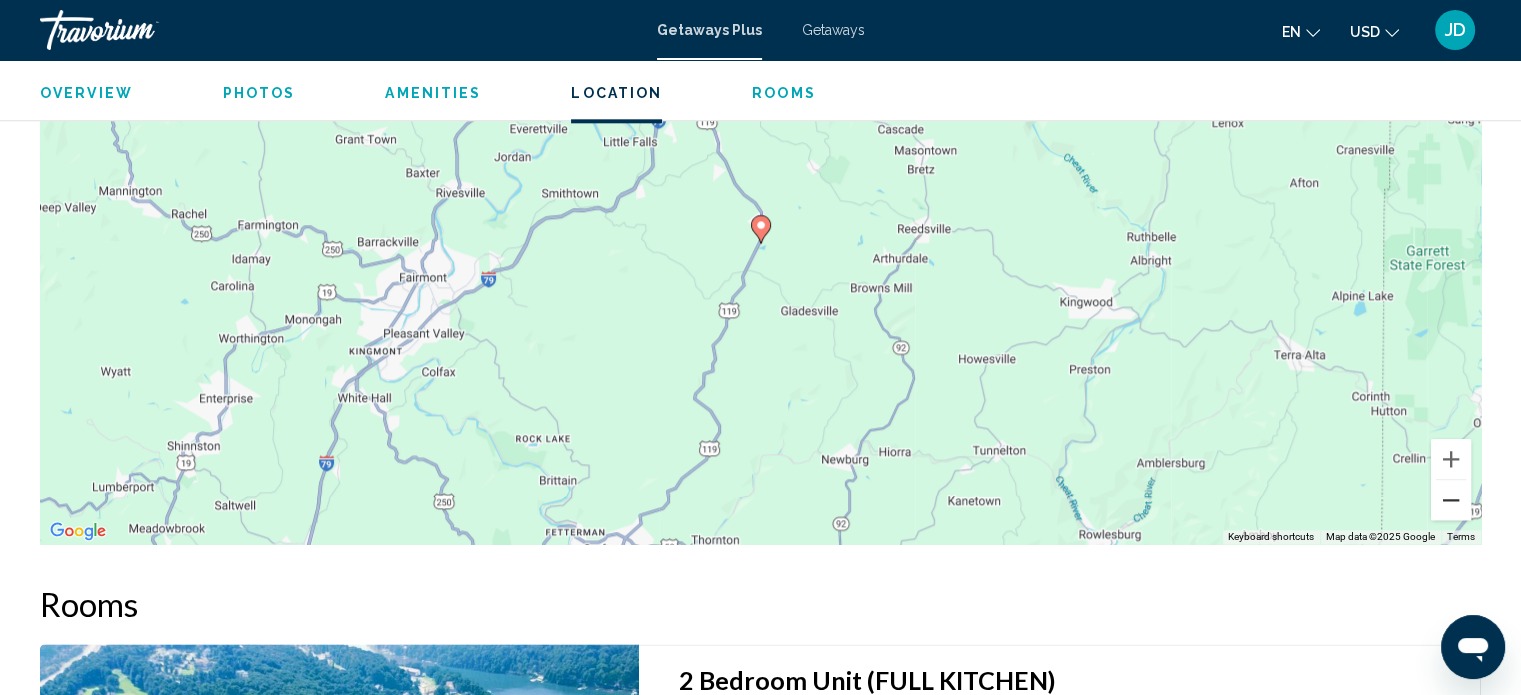 click at bounding box center (1451, 500) 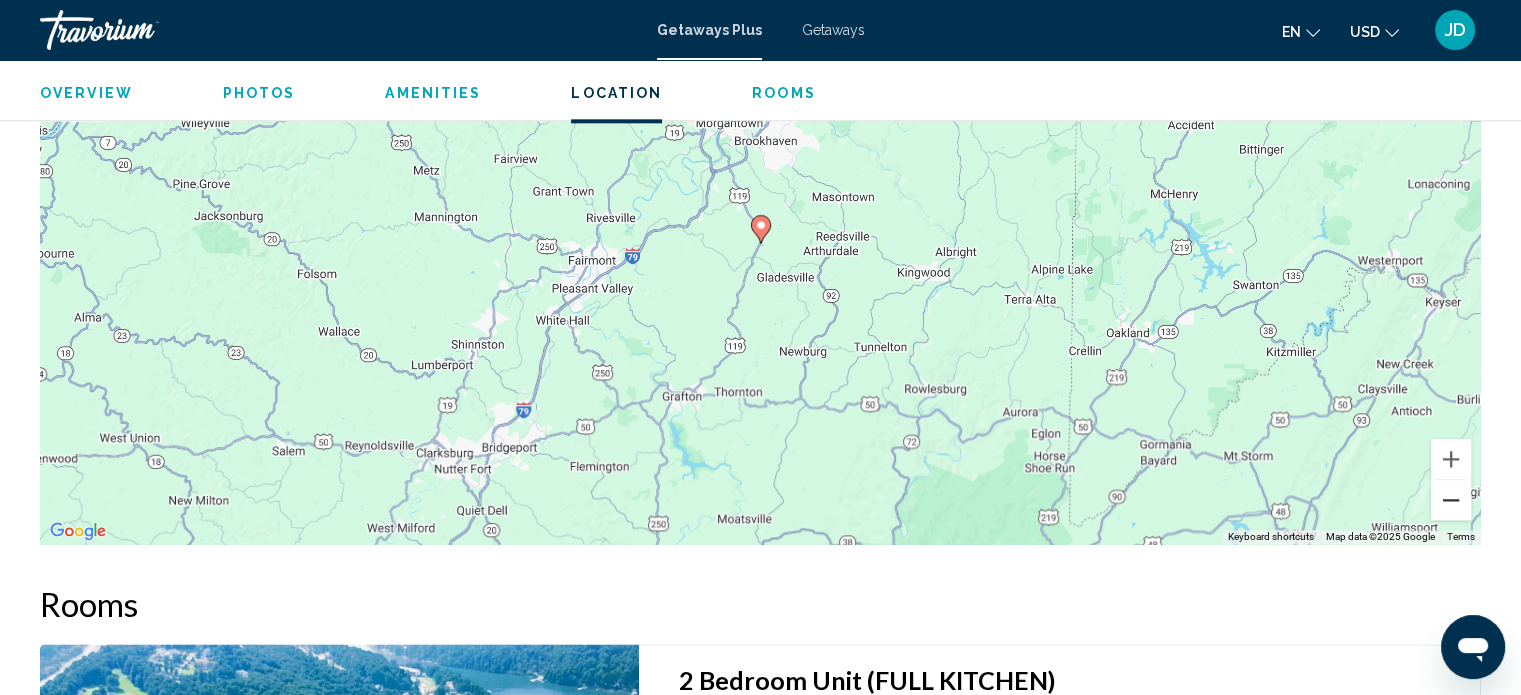 click at bounding box center [1451, 500] 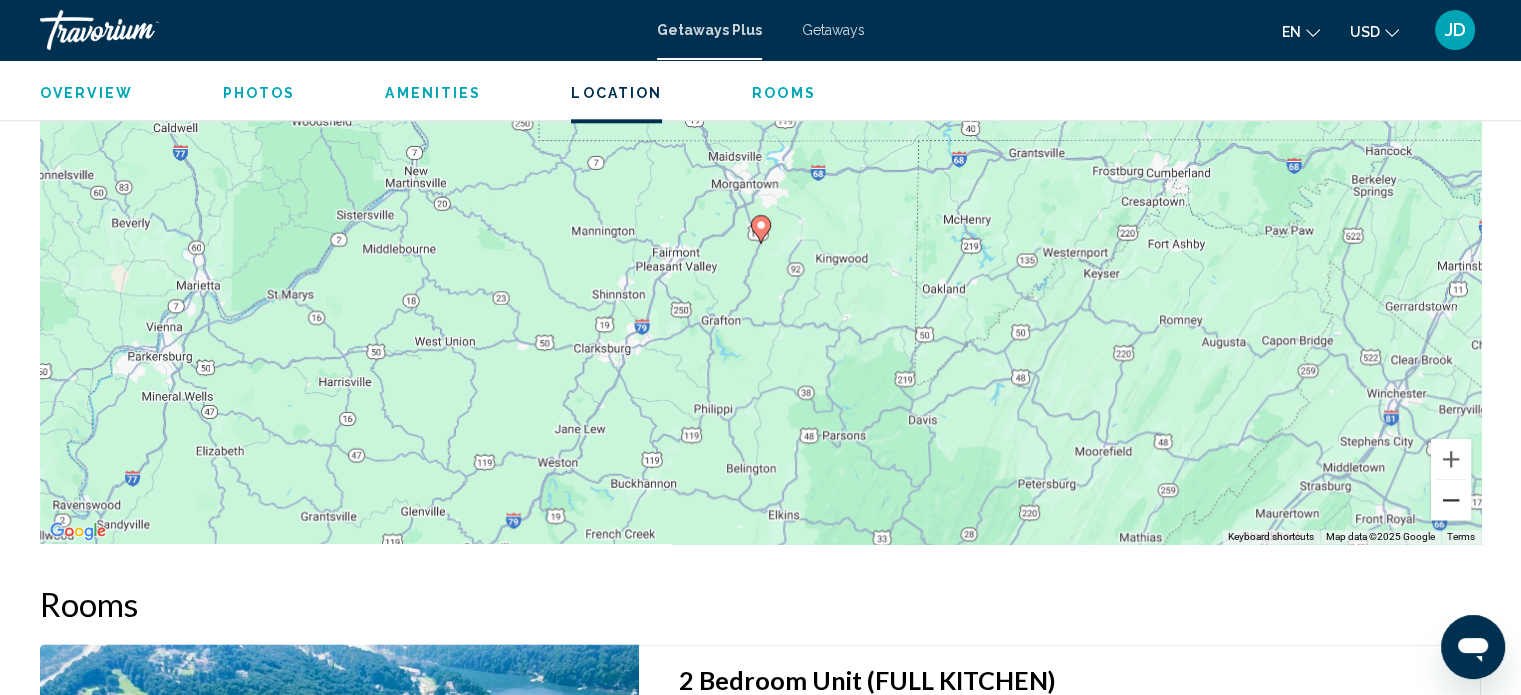 click at bounding box center (1451, 500) 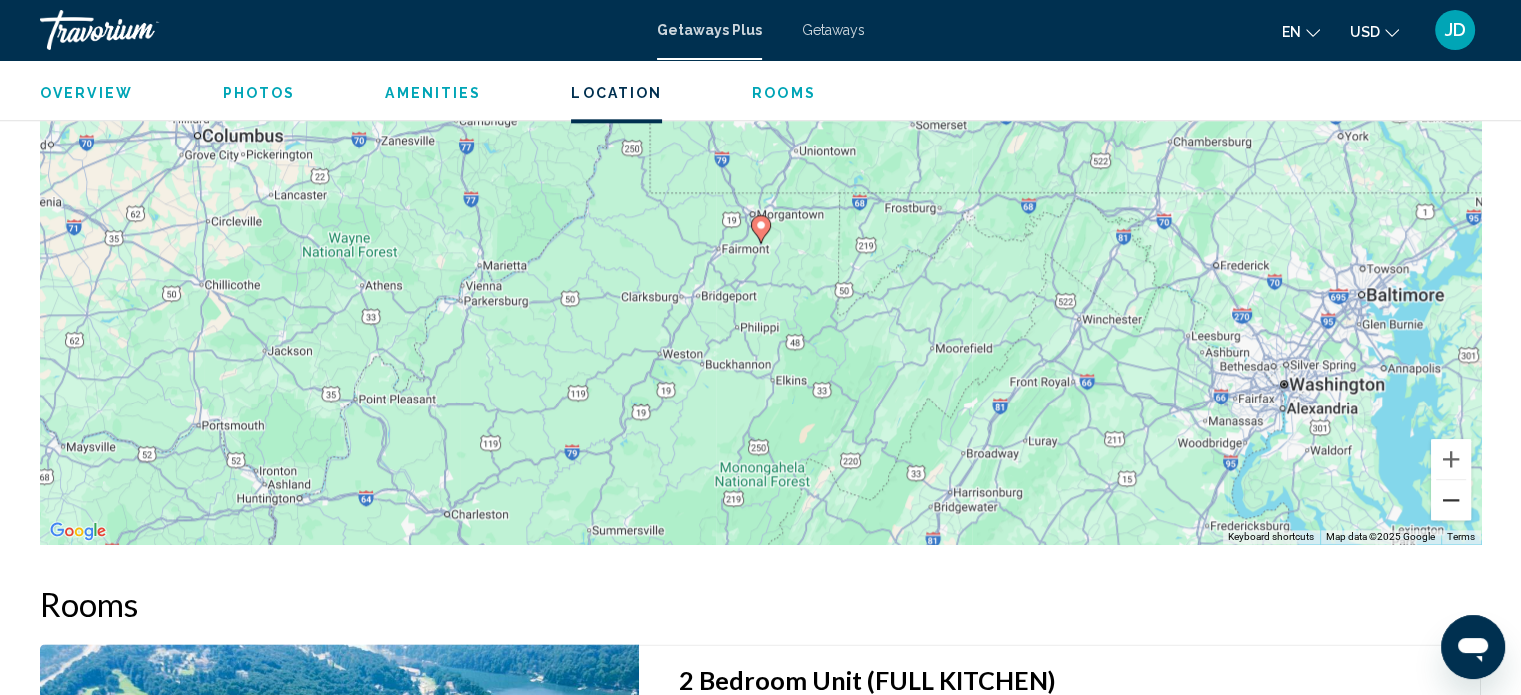 click at bounding box center [1451, 500] 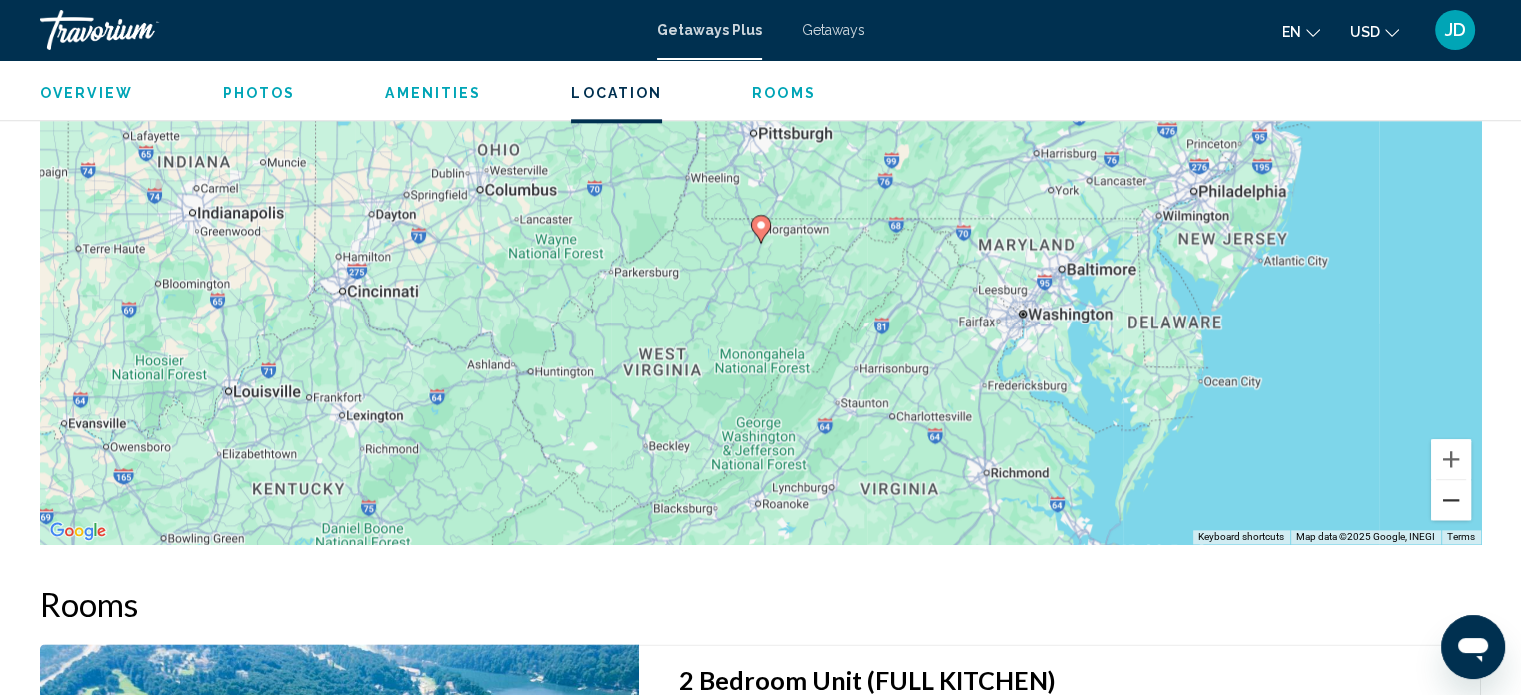 click at bounding box center [1451, 500] 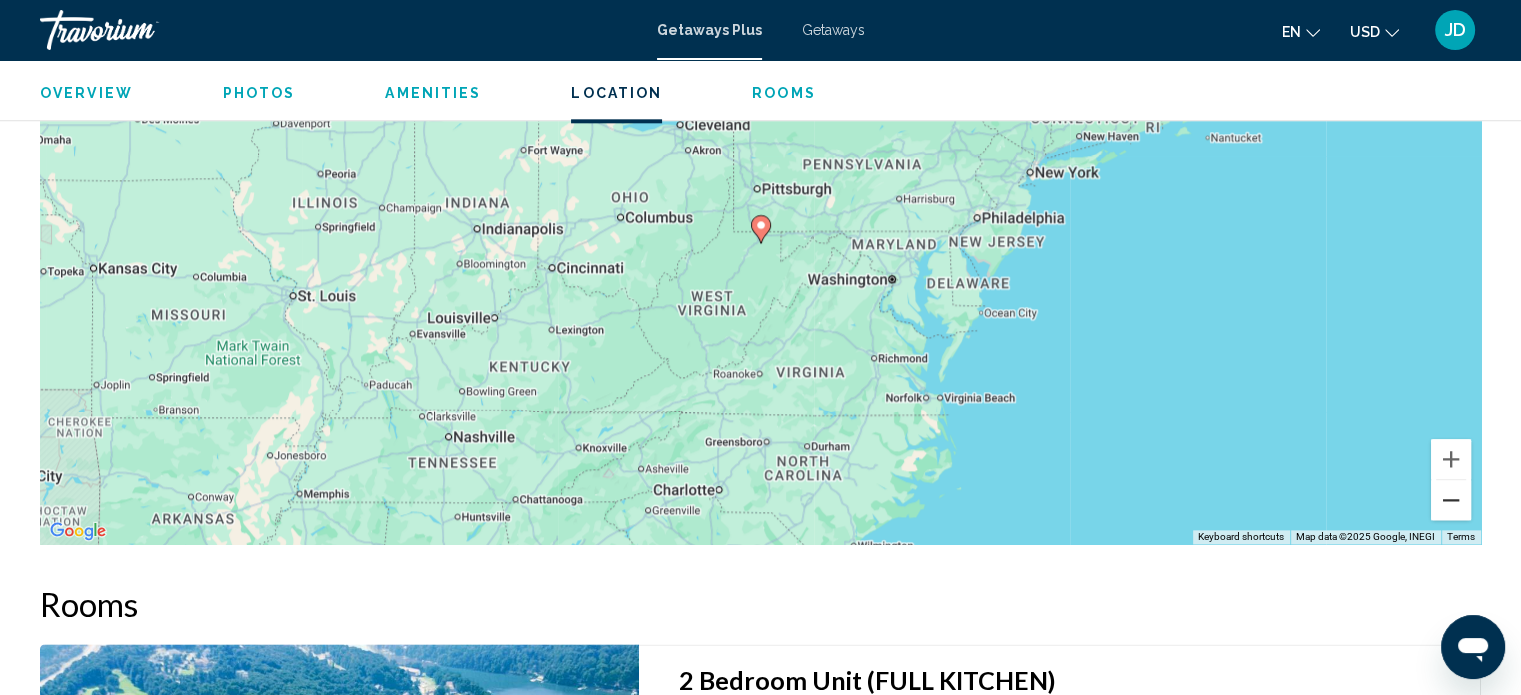 click at bounding box center (1451, 500) 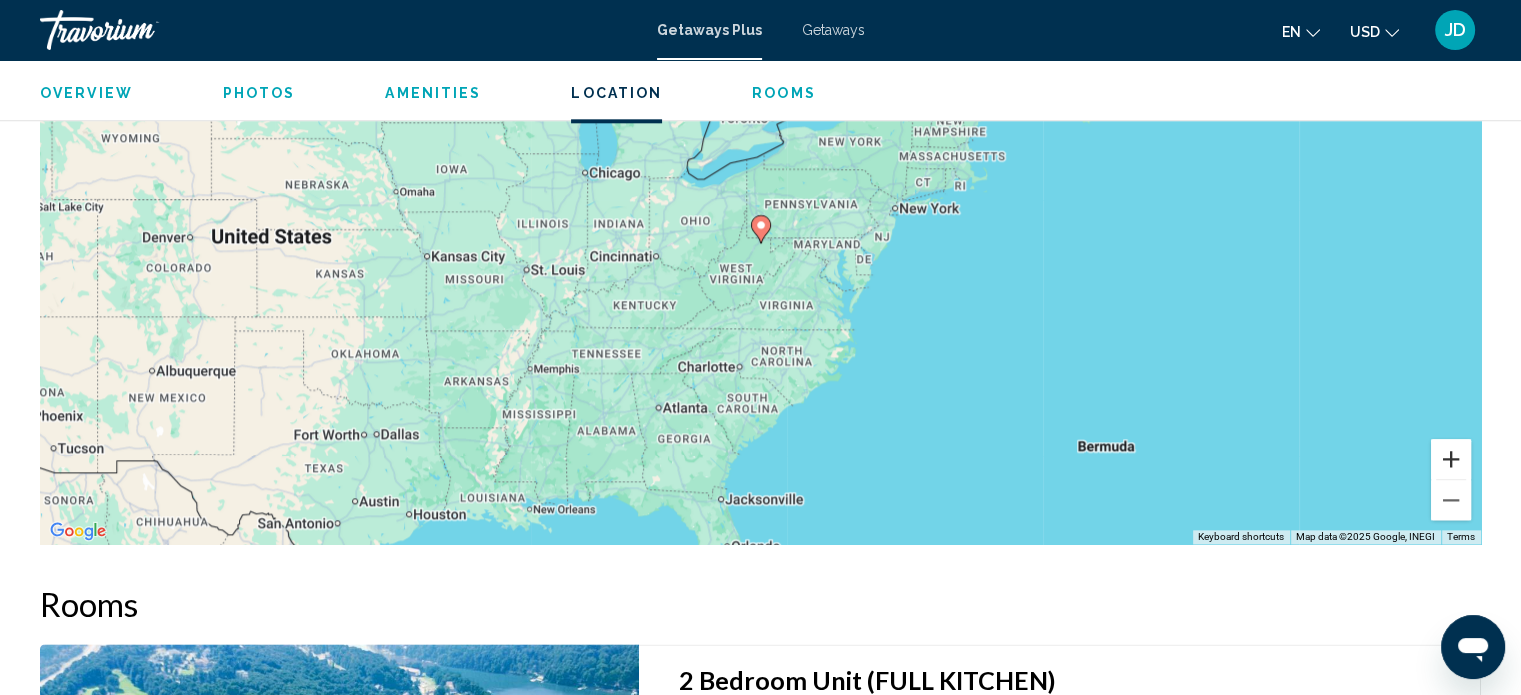 click at bounding box center [1451, 459] 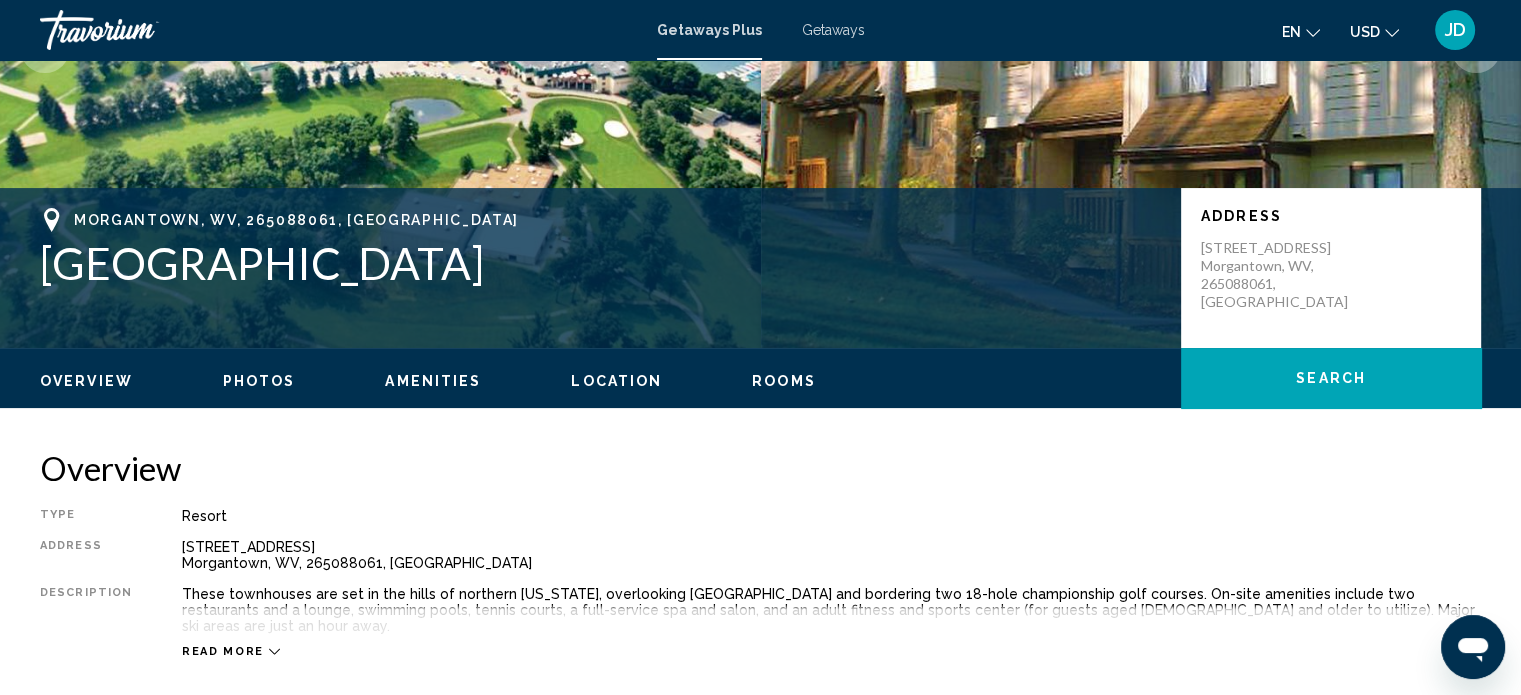 scroll, scrollTop: 312, scrollLeft: 0, axis: vertical 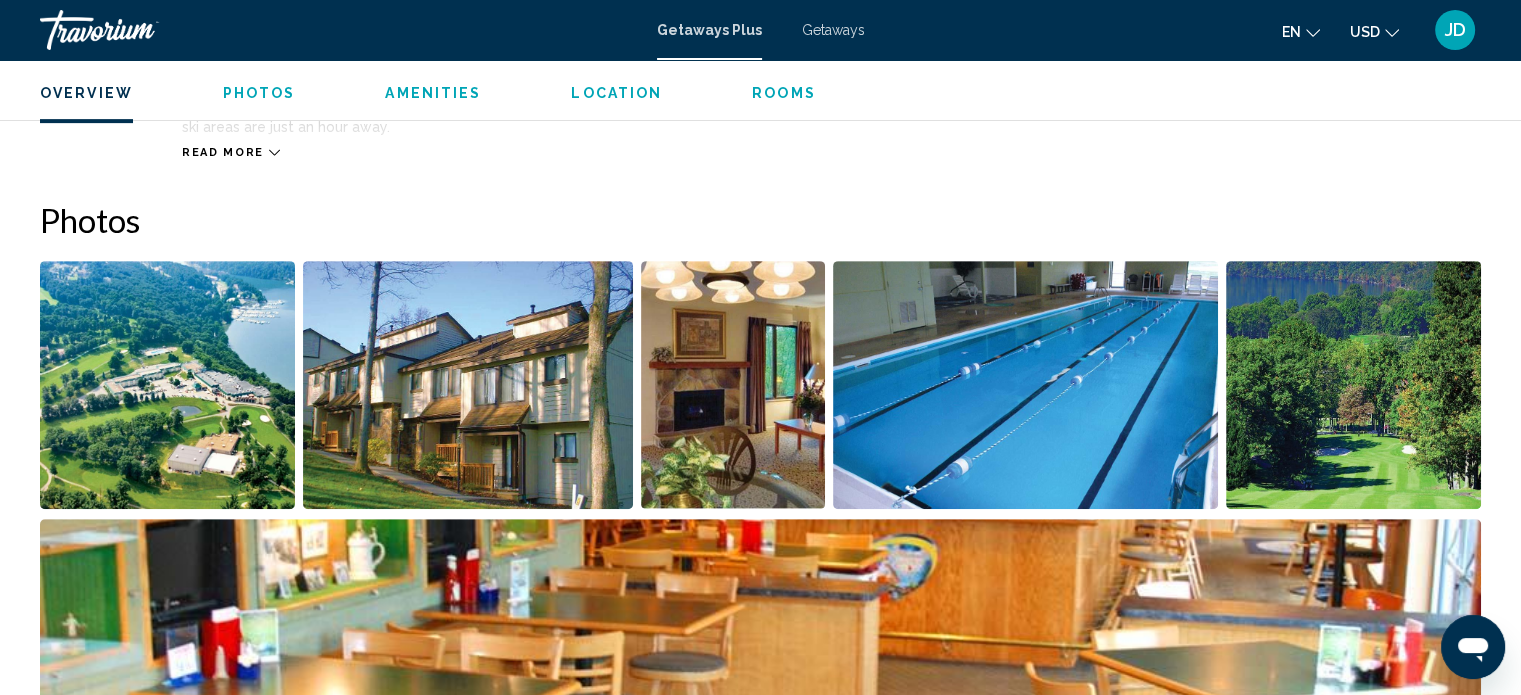 click at bounding box center [167, 385] 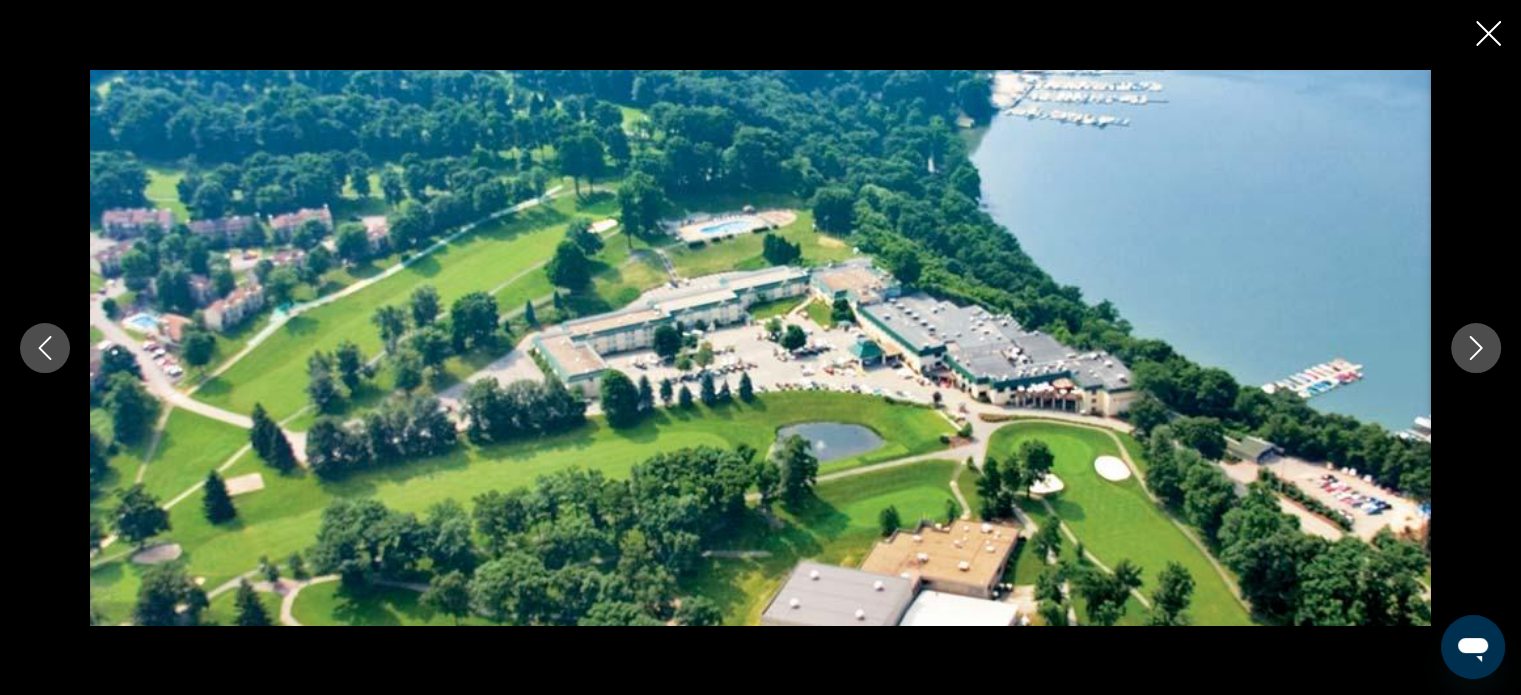 scroll, scrollTop: 1312, scrollLeft: 0, axis: vertical 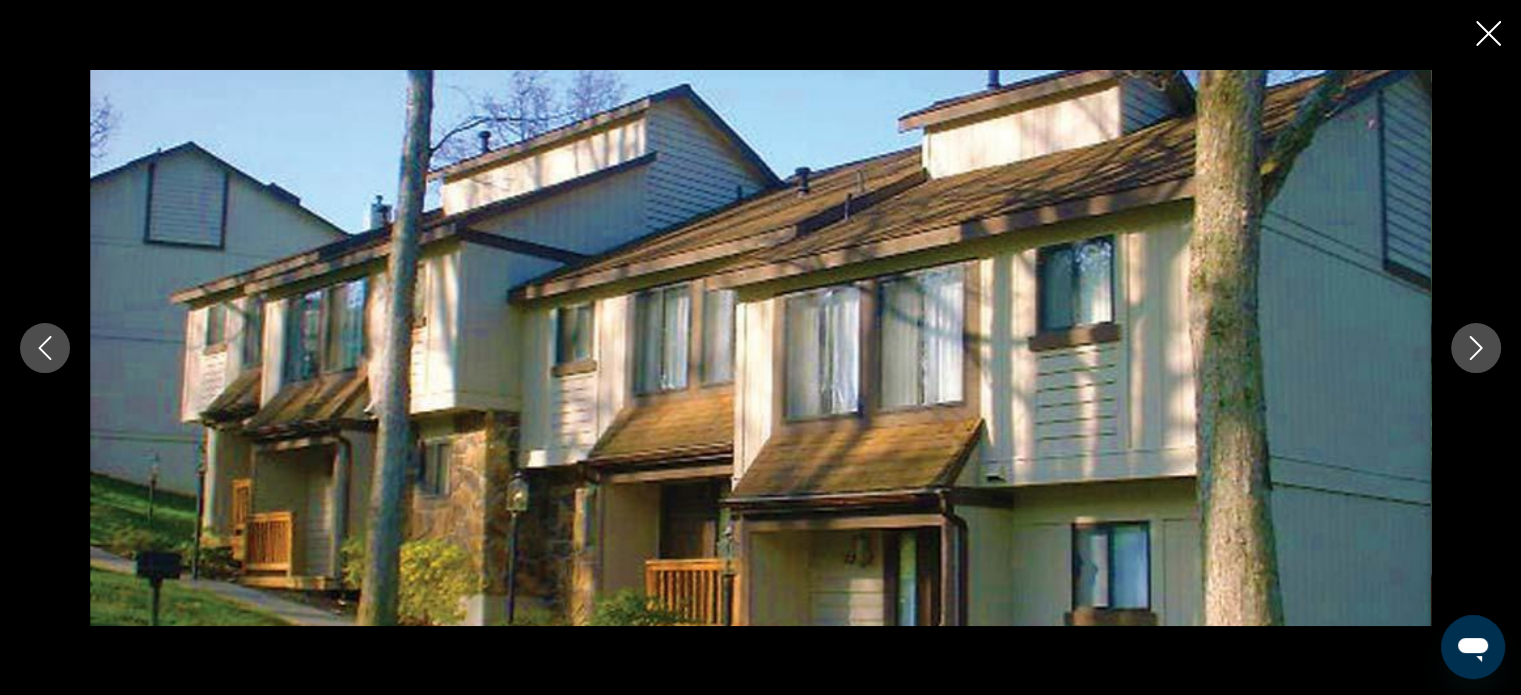 click 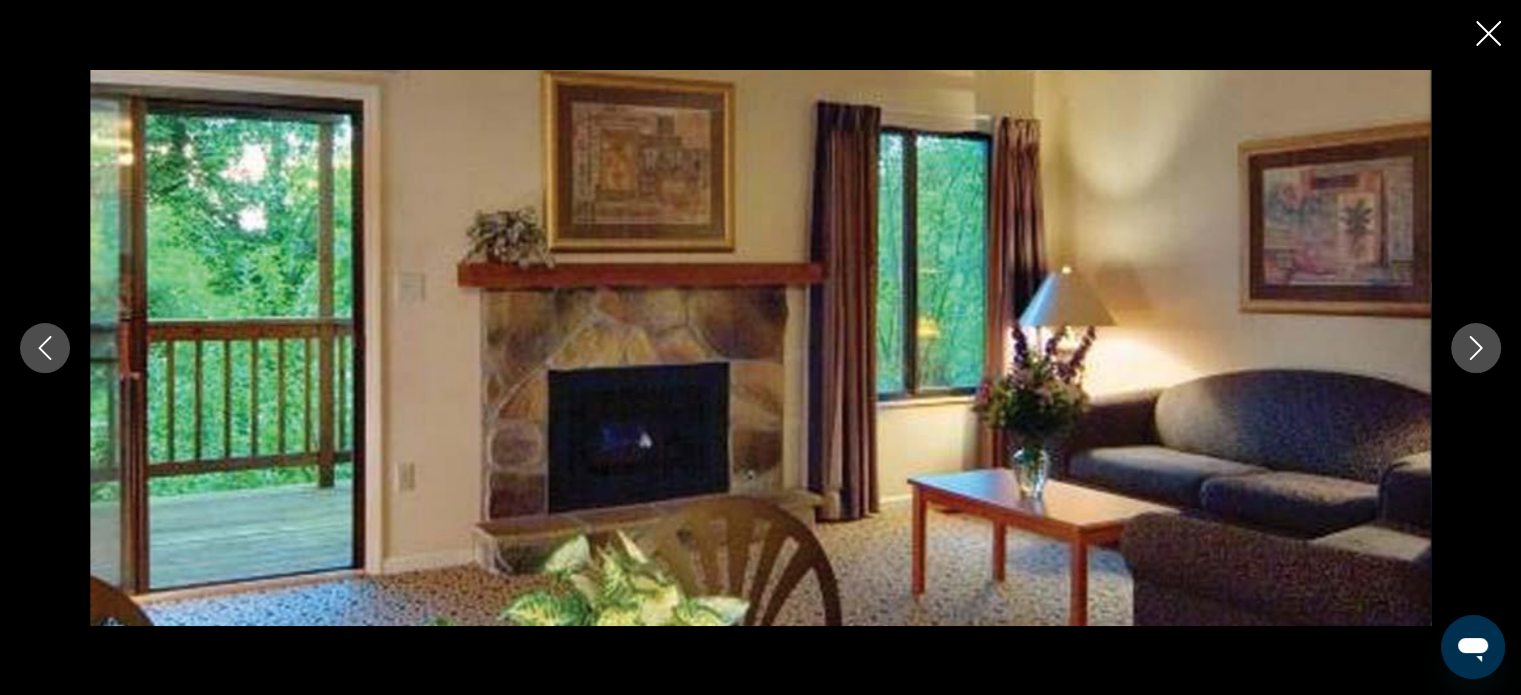 click 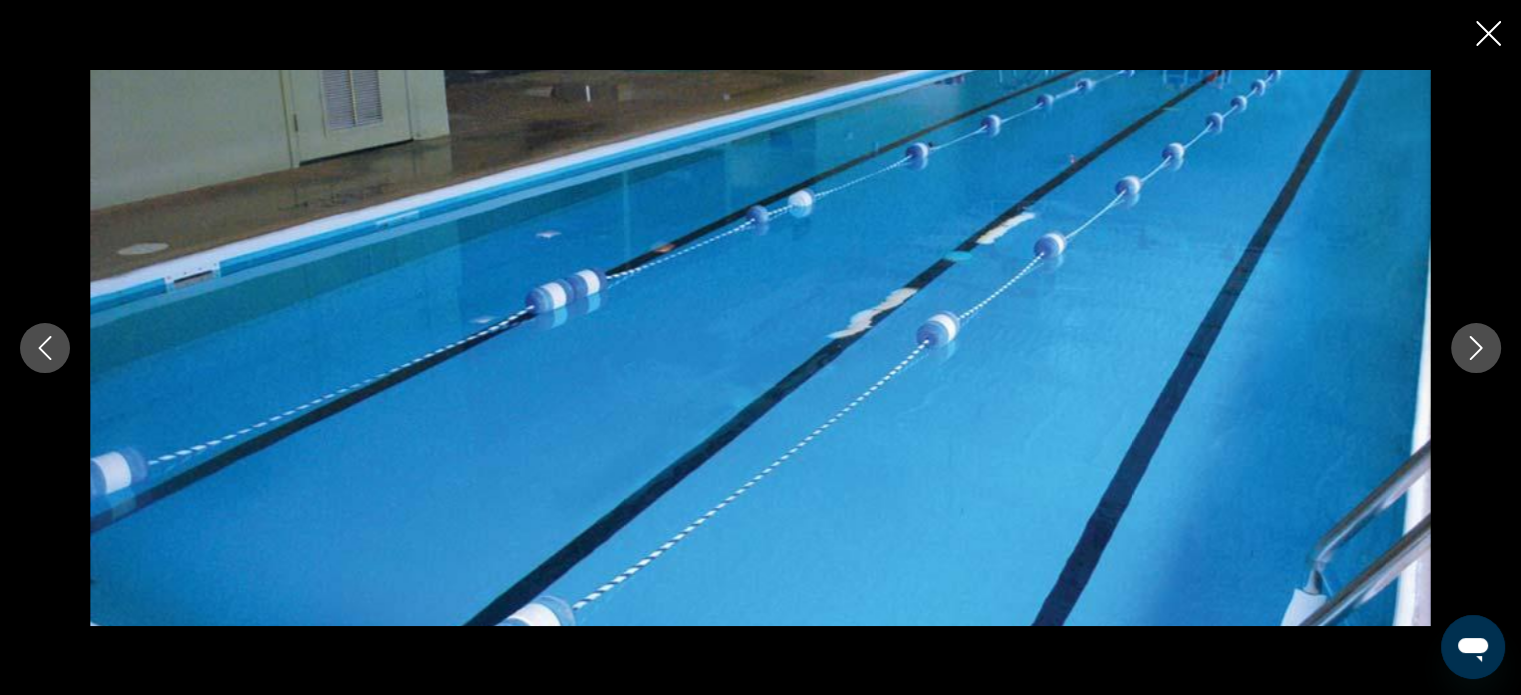 click 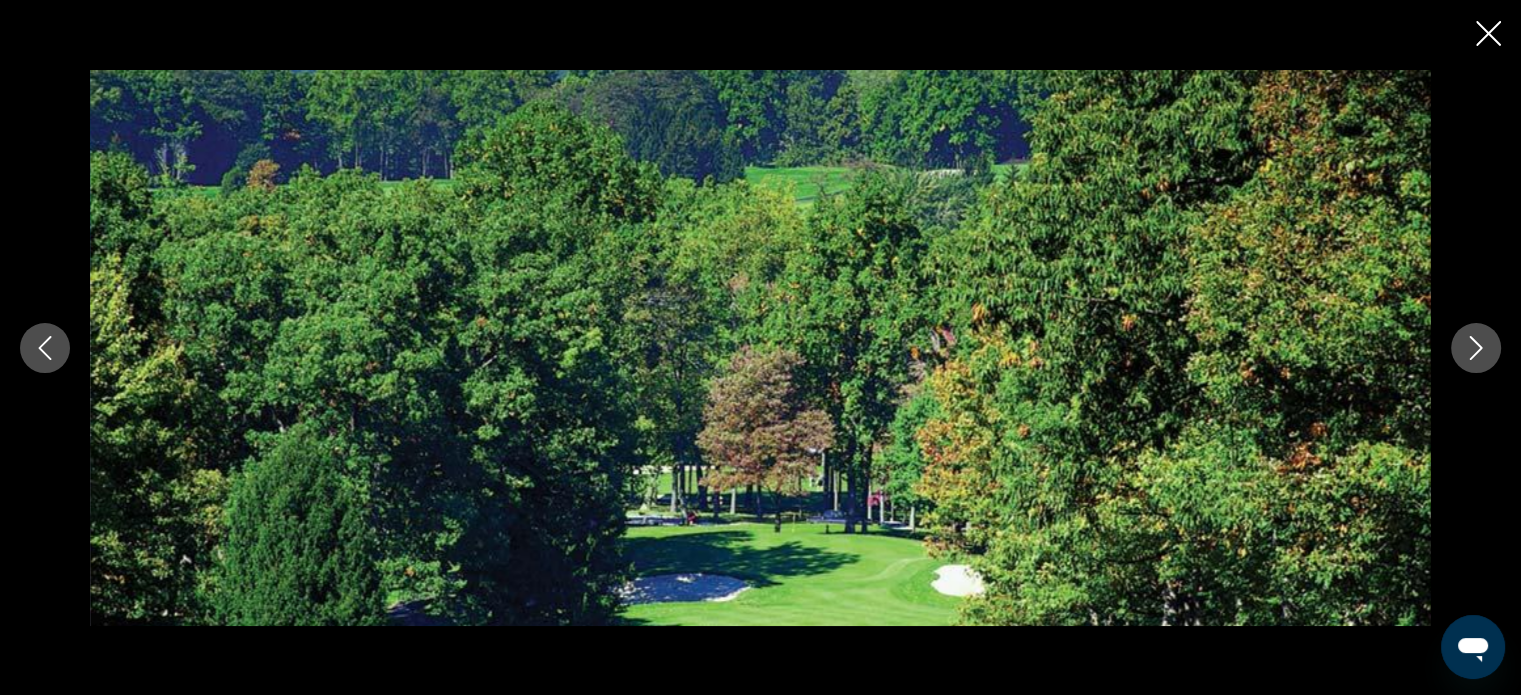 click 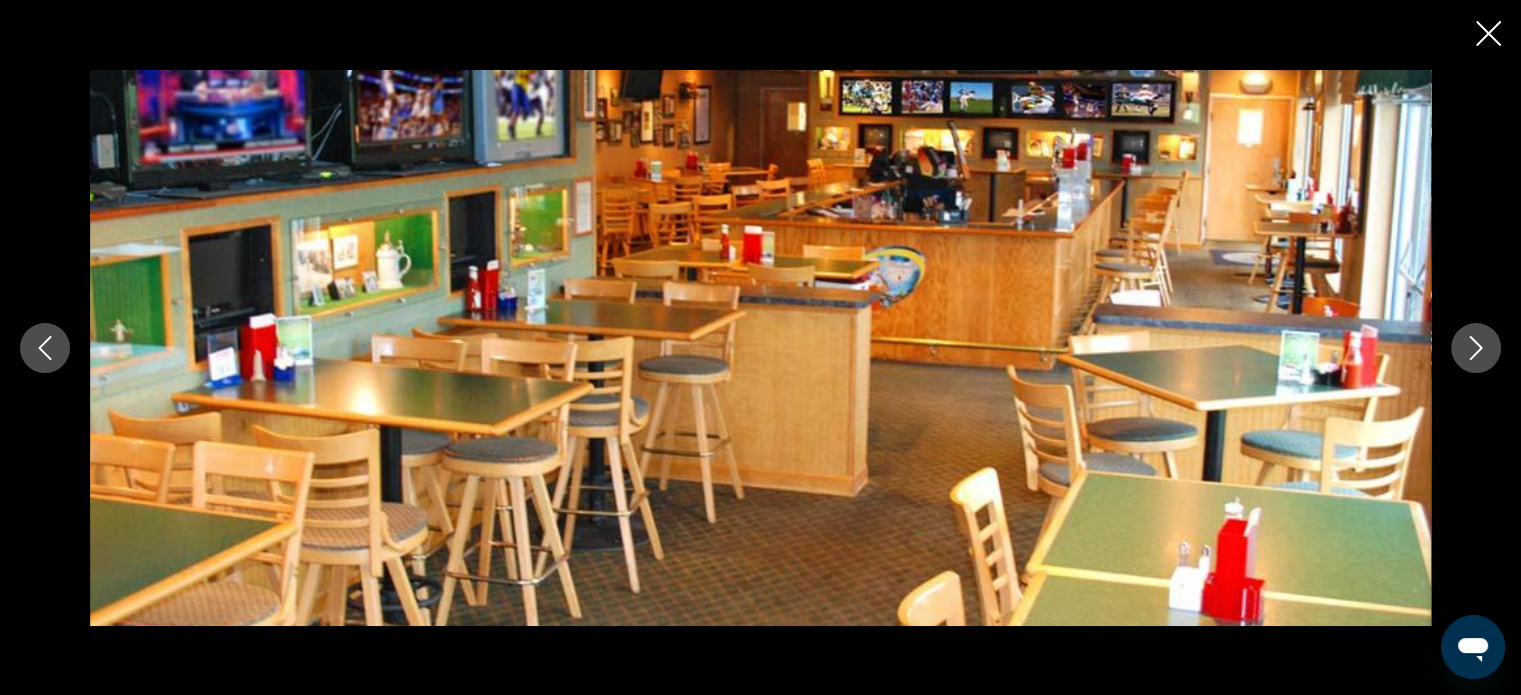click 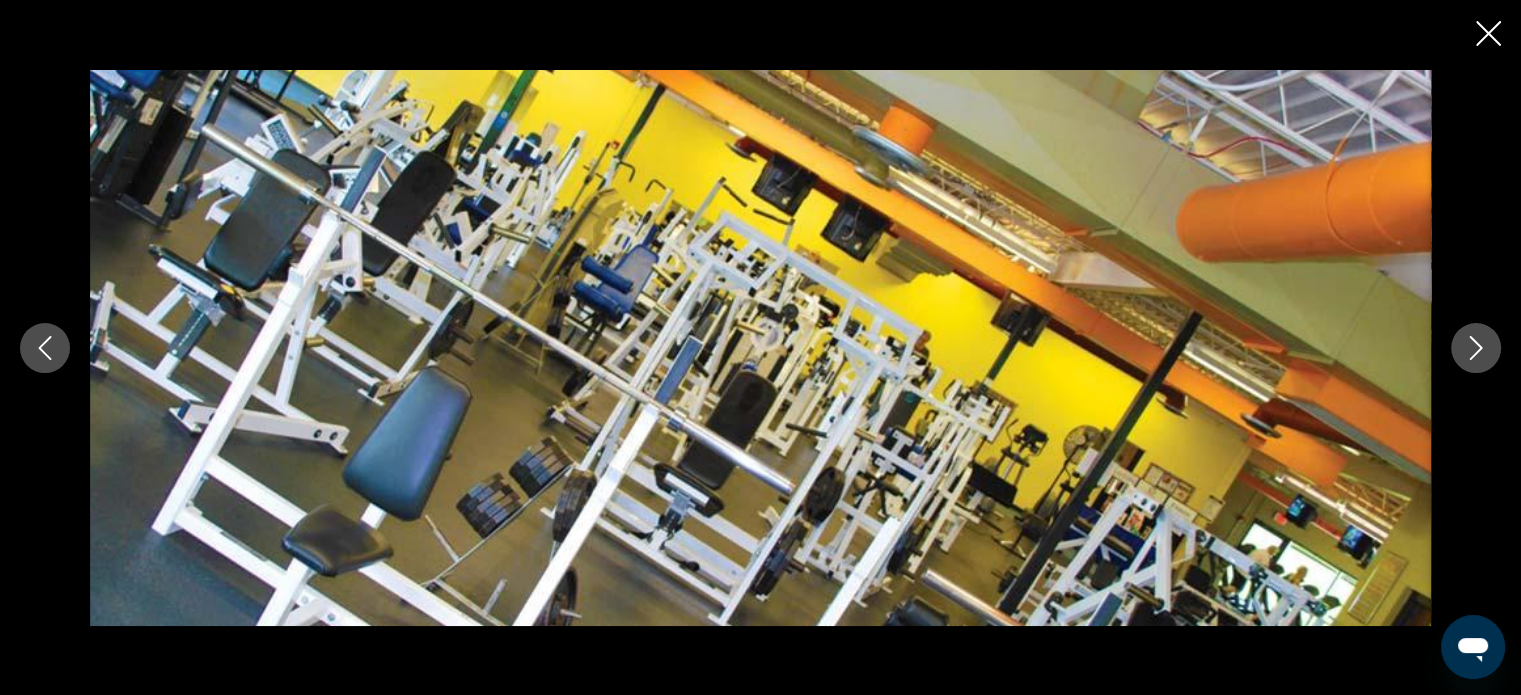 click 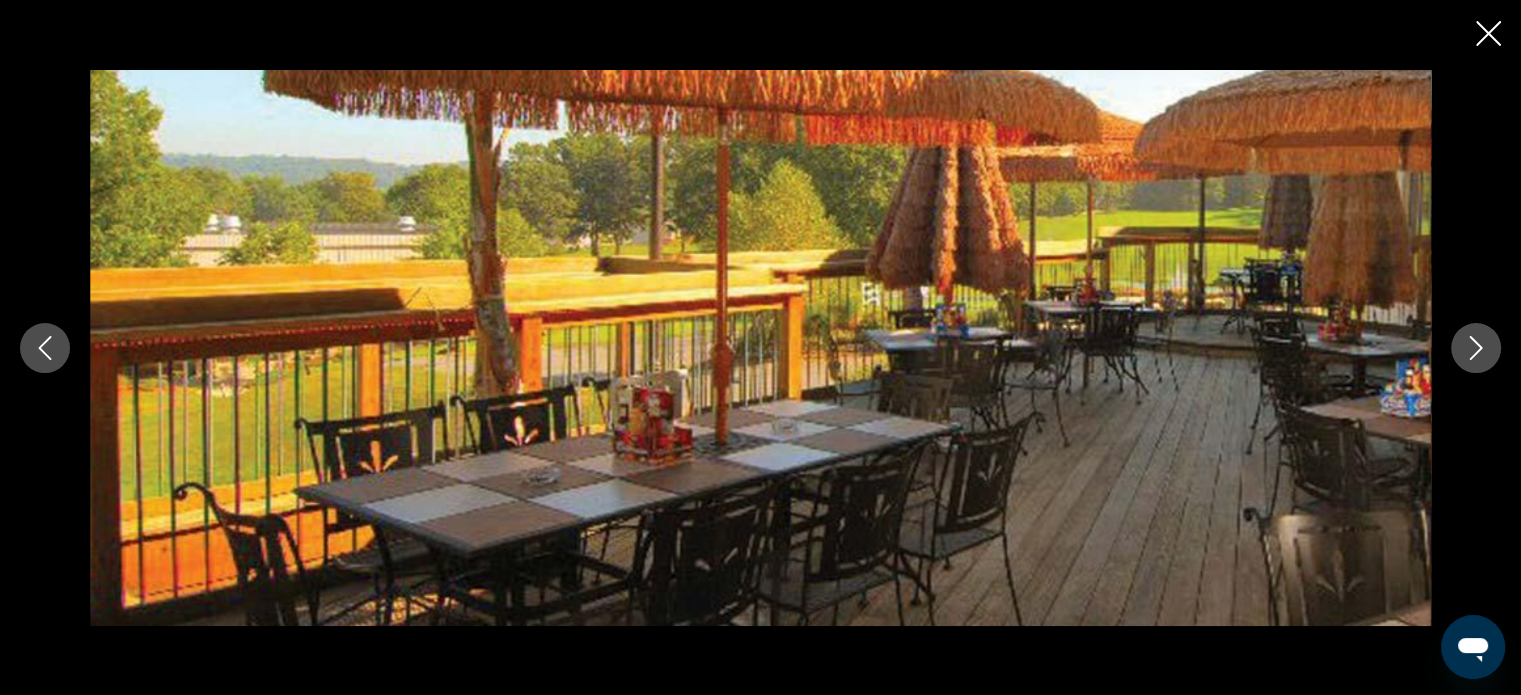 click 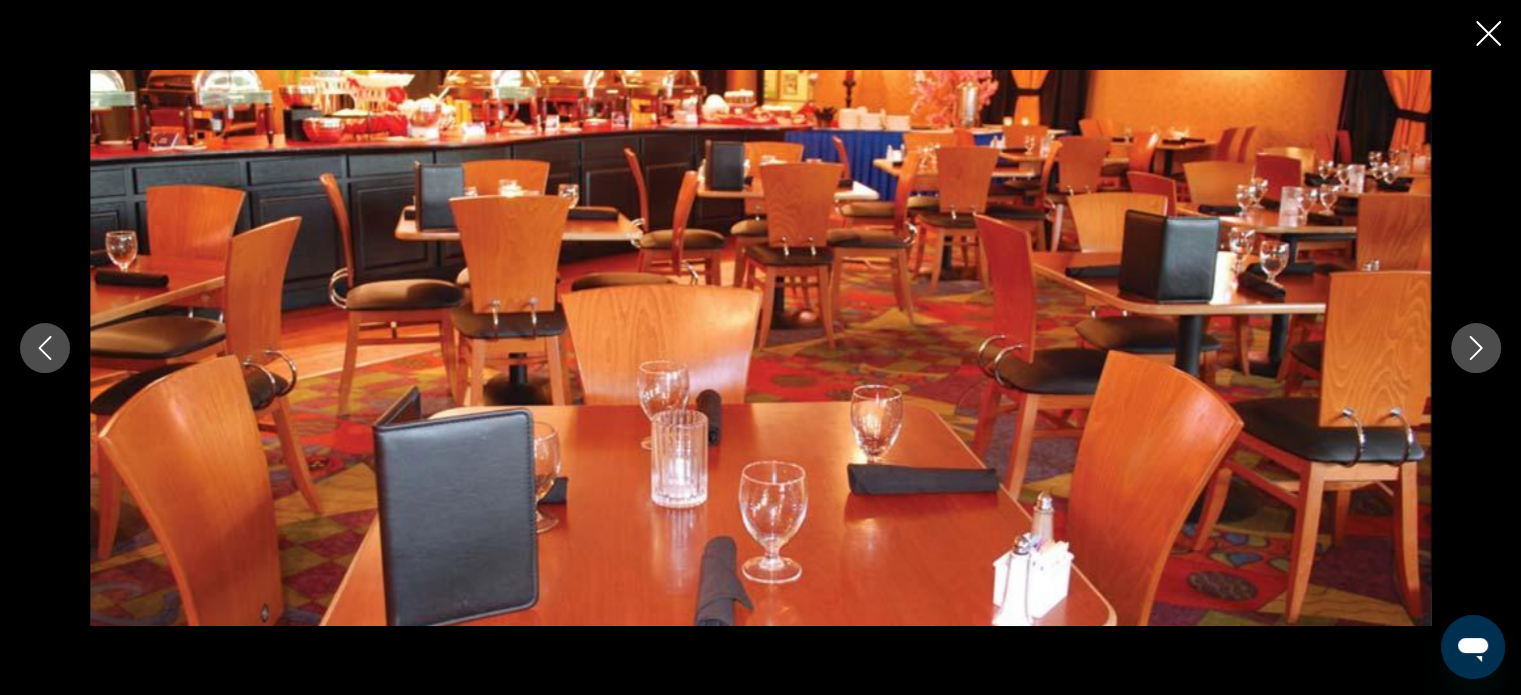 click 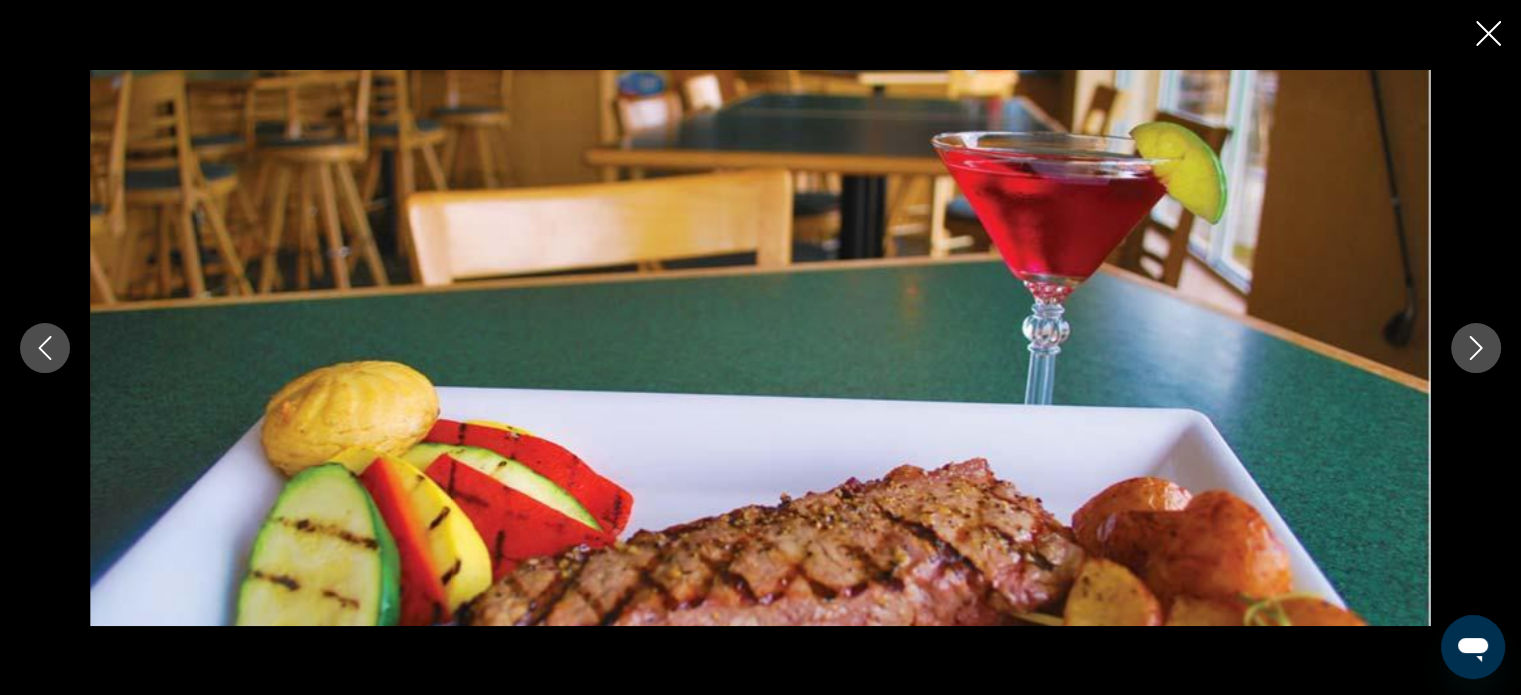 click 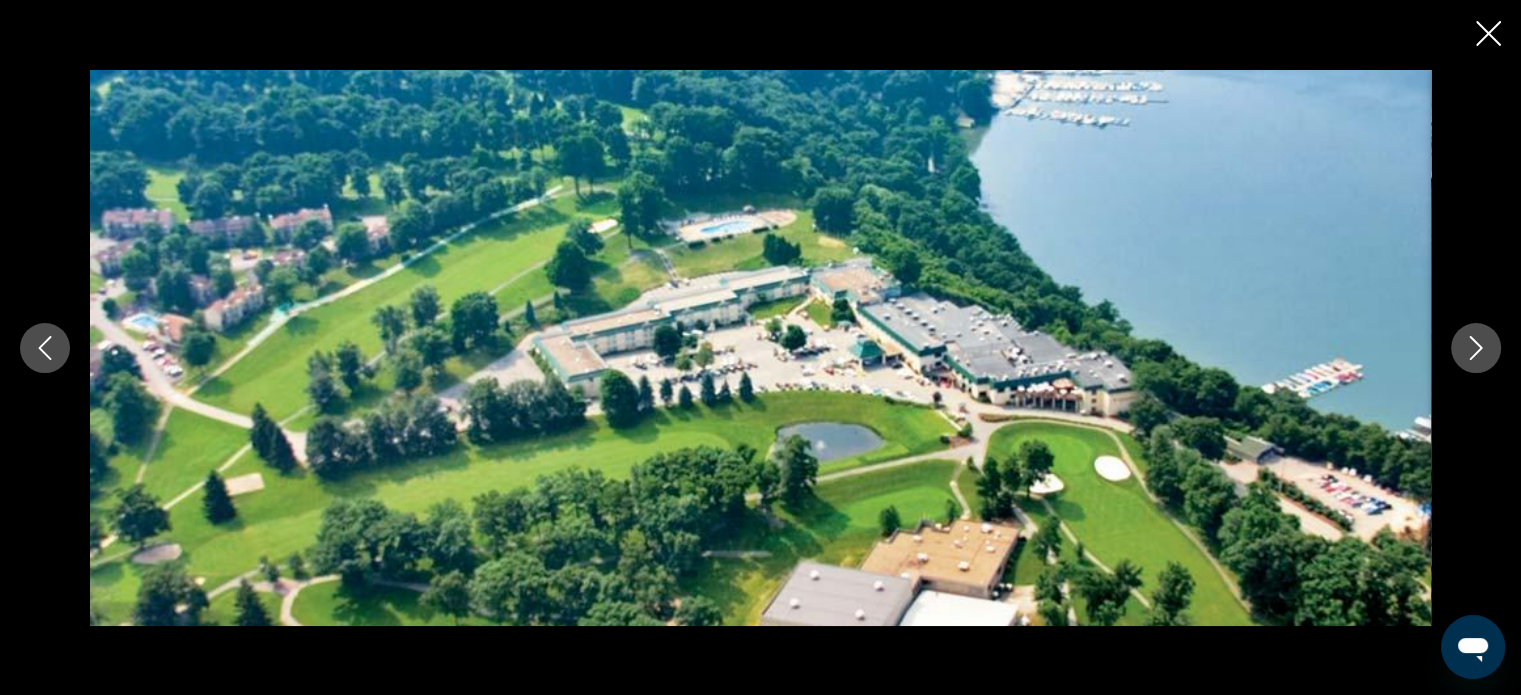 click 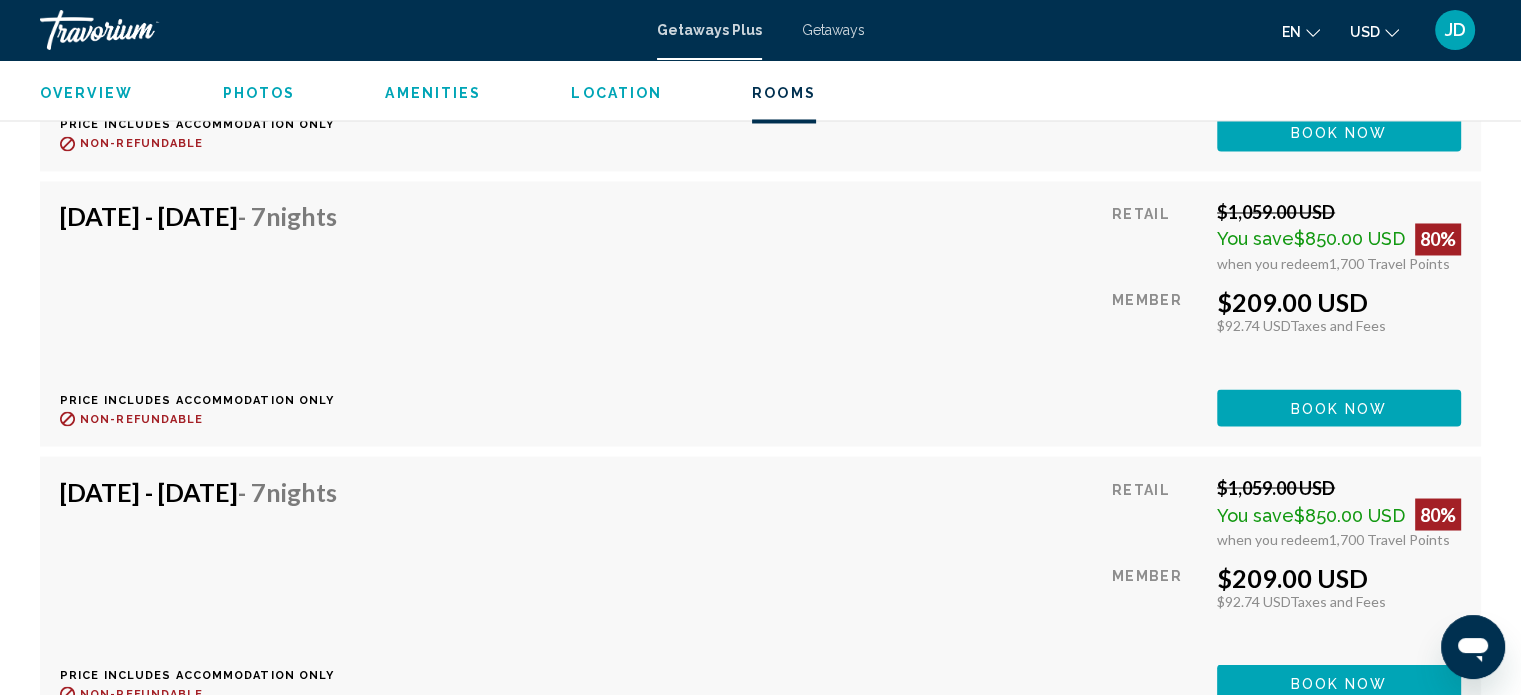 scroll, scrollTop: 3412, scrollLeft: 0, axis: vertical 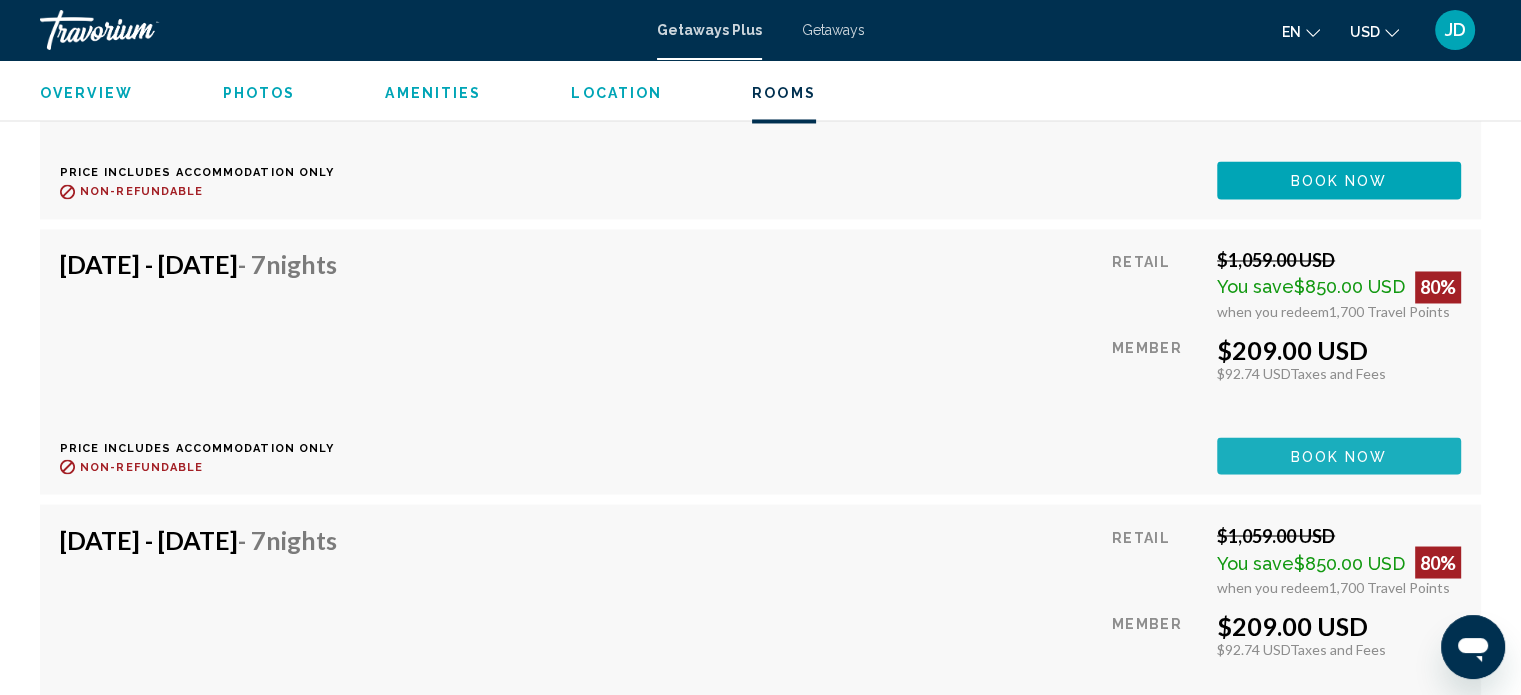 click on "Book now" at bounding box center (1339, 455) 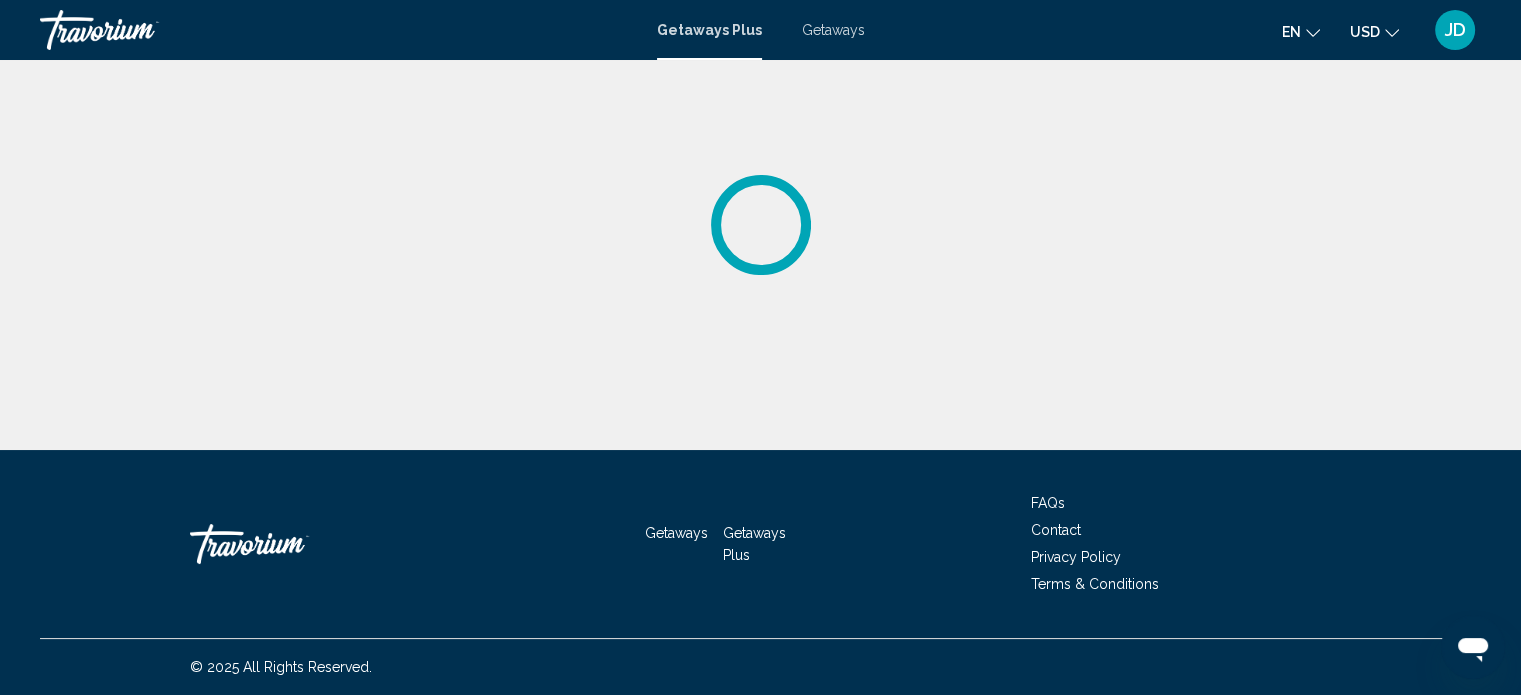 scroll, scrollTop: 0, scrollLeft: 0, axis: both 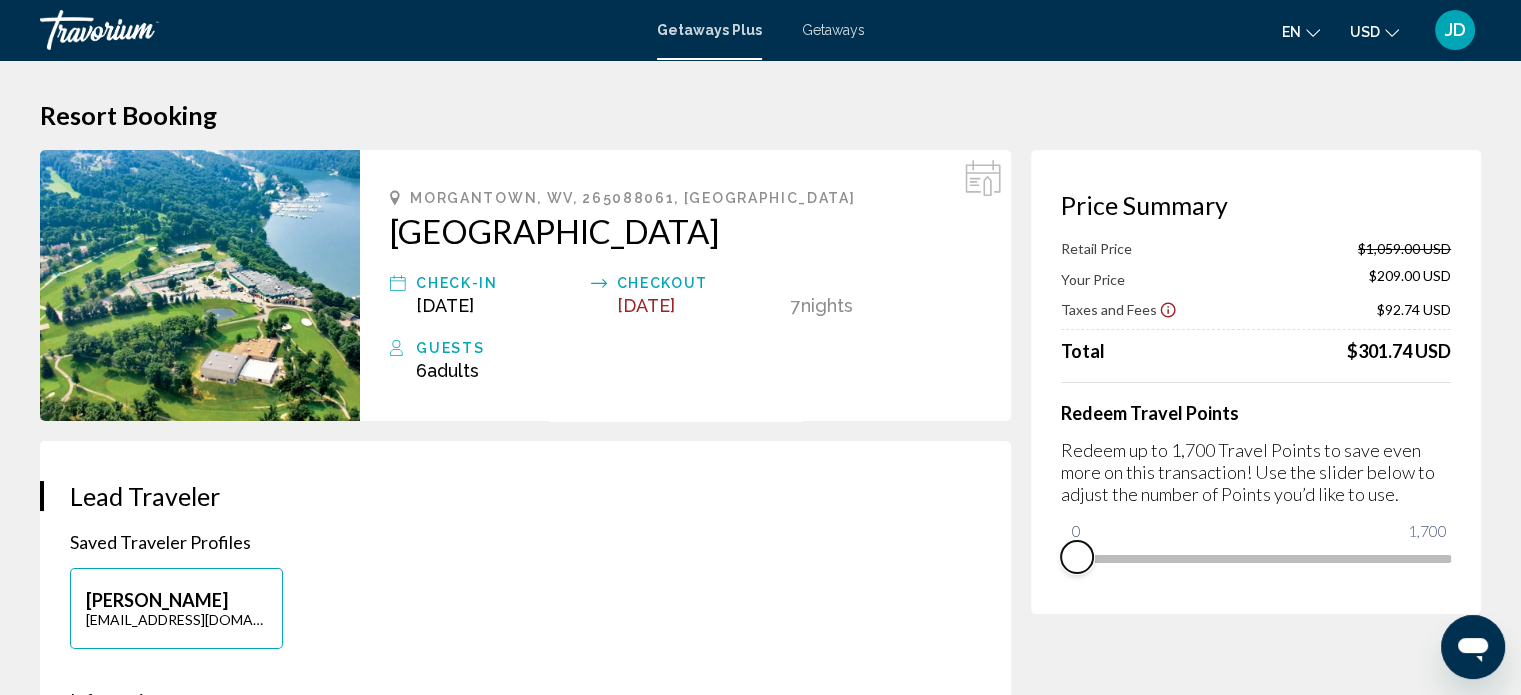 drag, startPoint x: 1442, startPoint y: 583, endPoint x: 1074, endPoint y: 564, distance: 368.49017 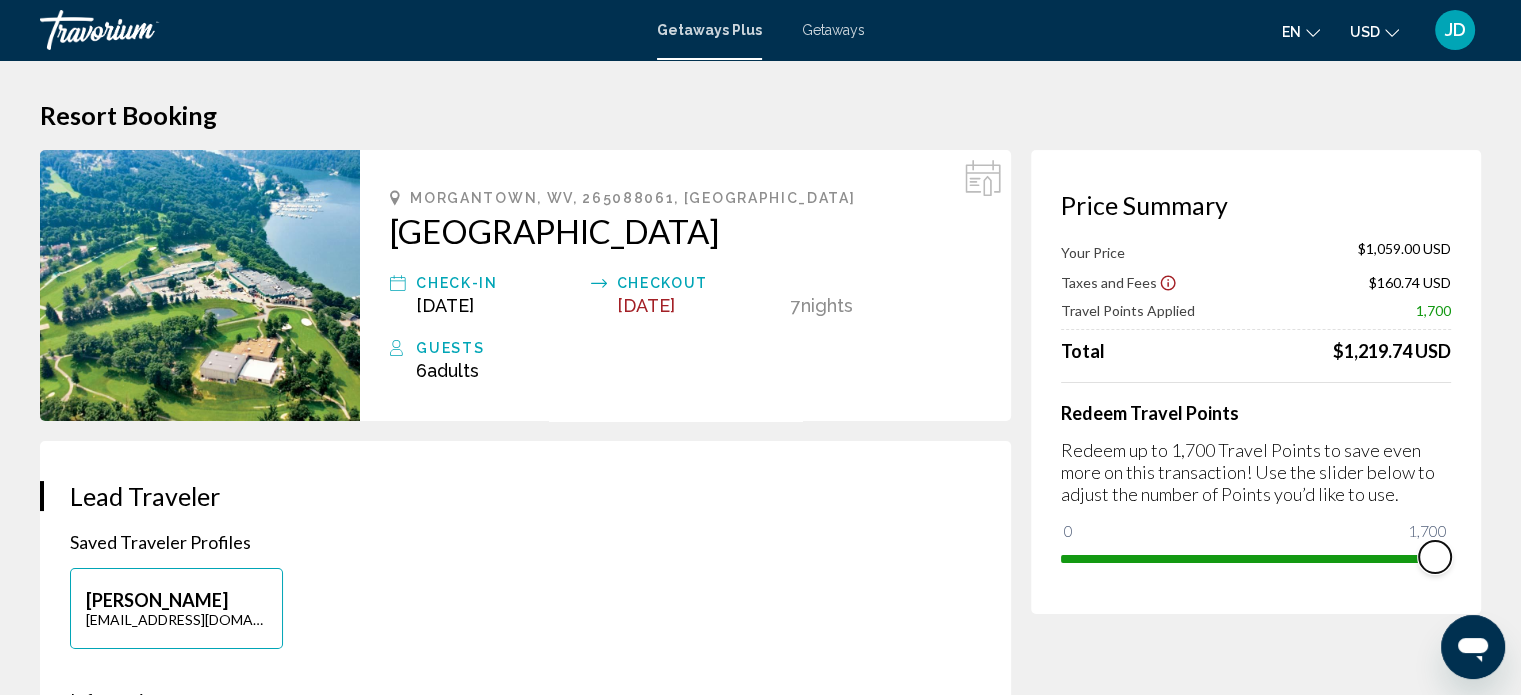drag, startPoint x: 1073, startPoint y: 527, endPoint x: 1435, endPoint y: 583, distance: 366.30588 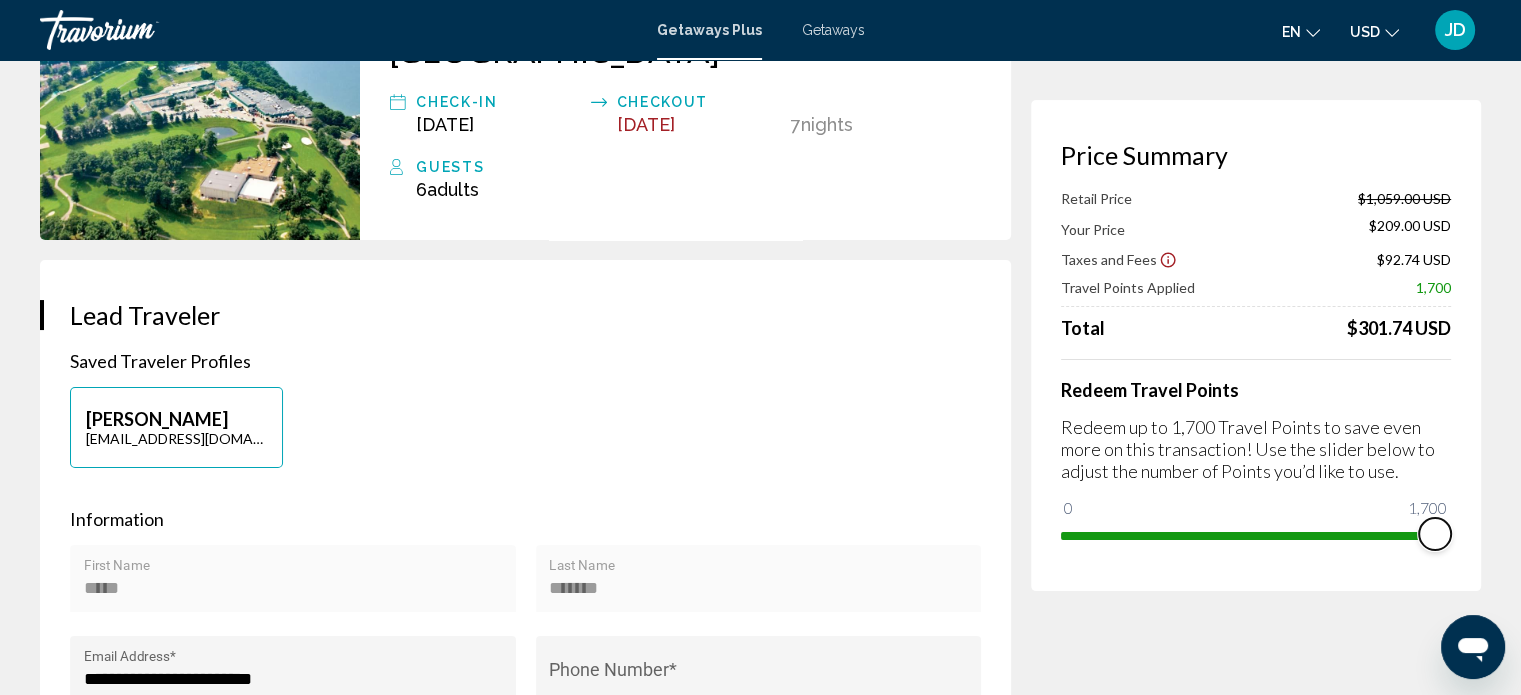 scroll, scrollTop: 0, scrollLeft: 0, axis: both 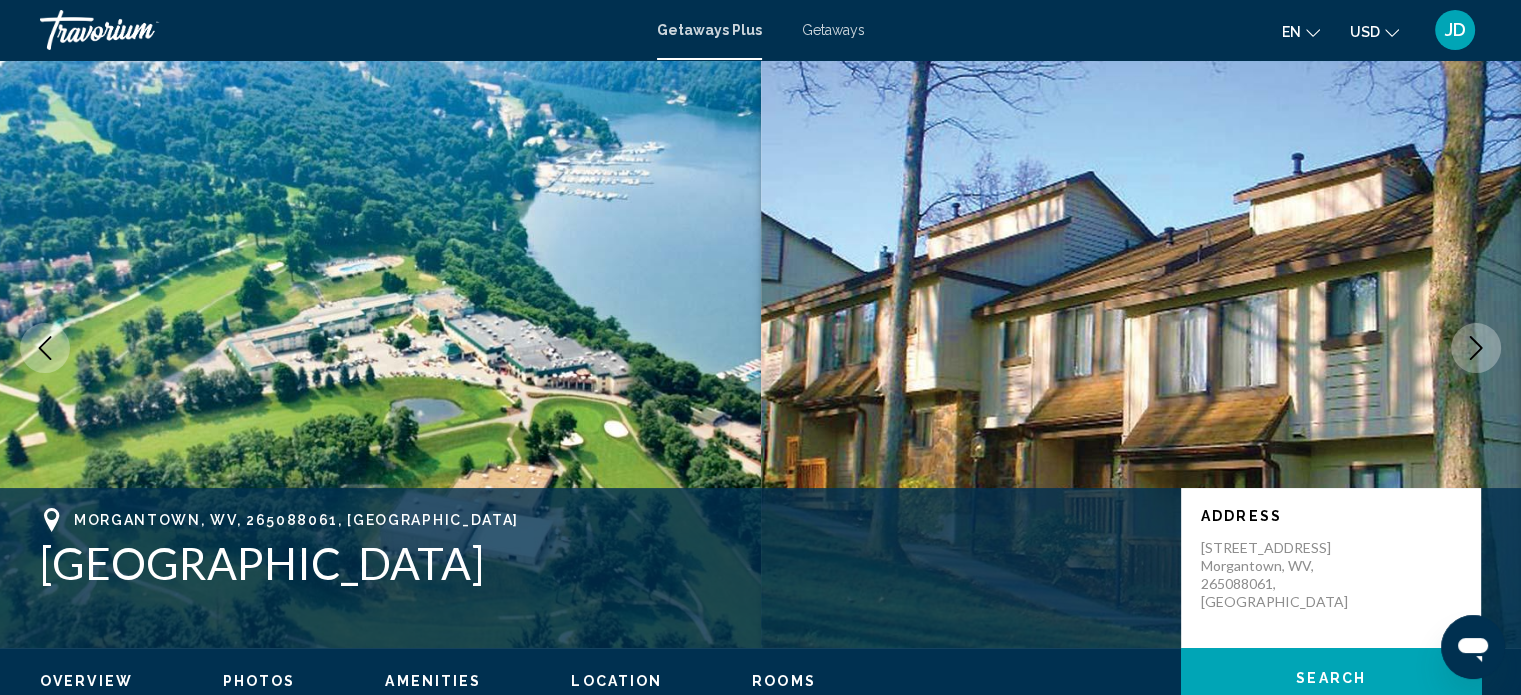 click 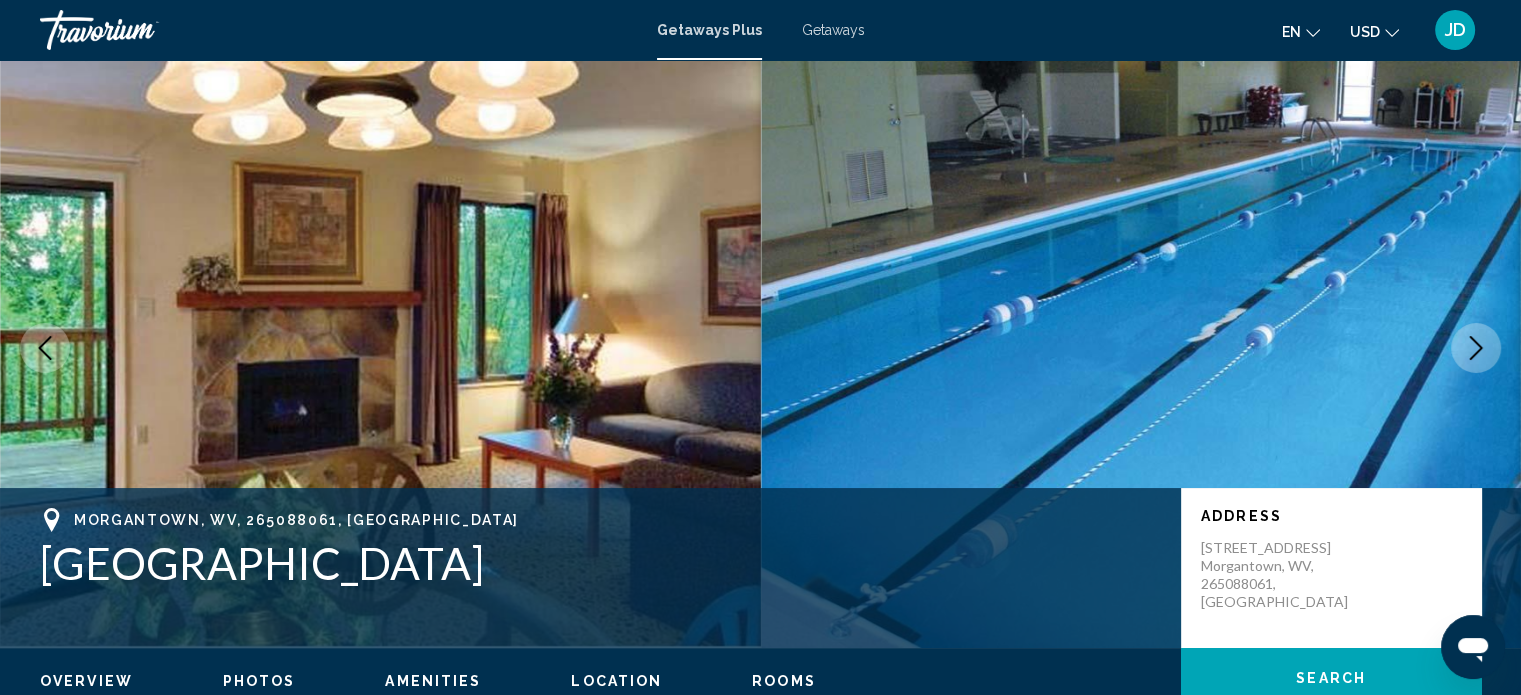 click 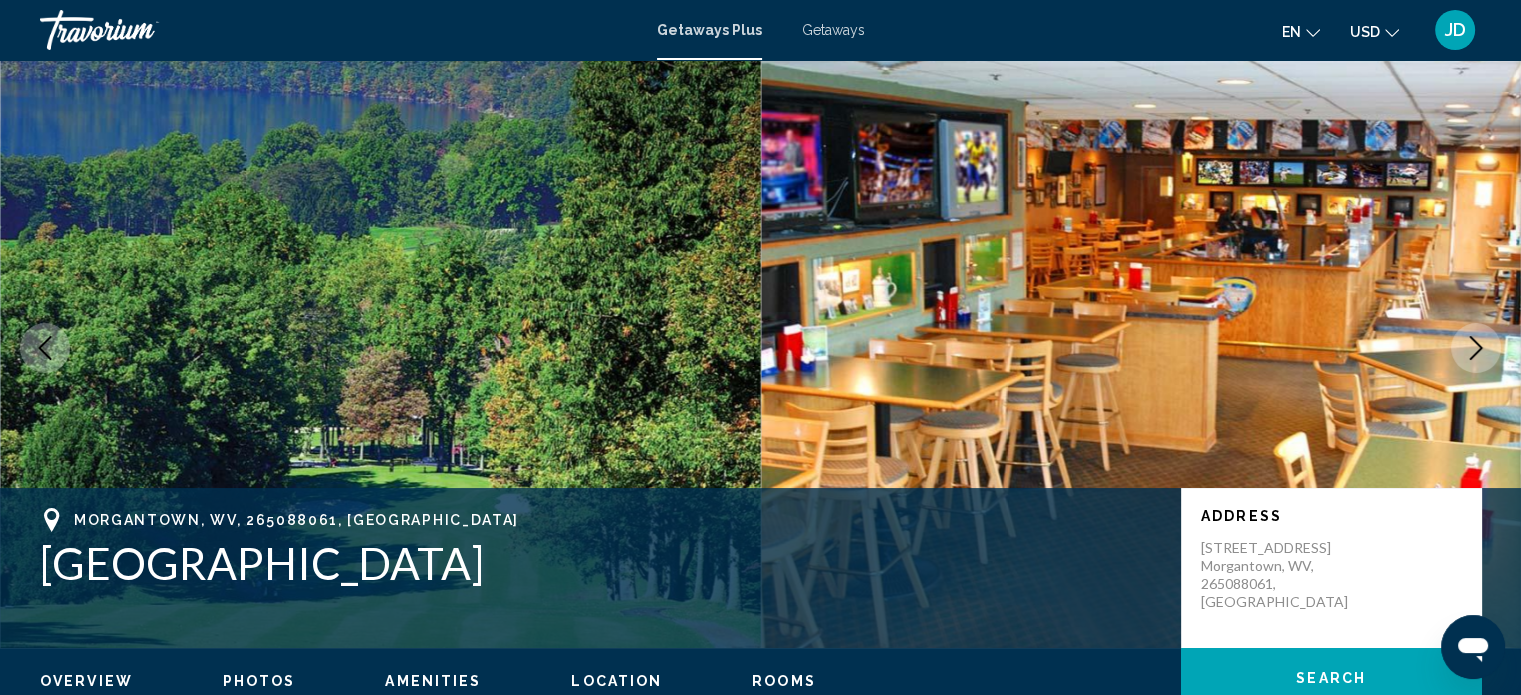 click 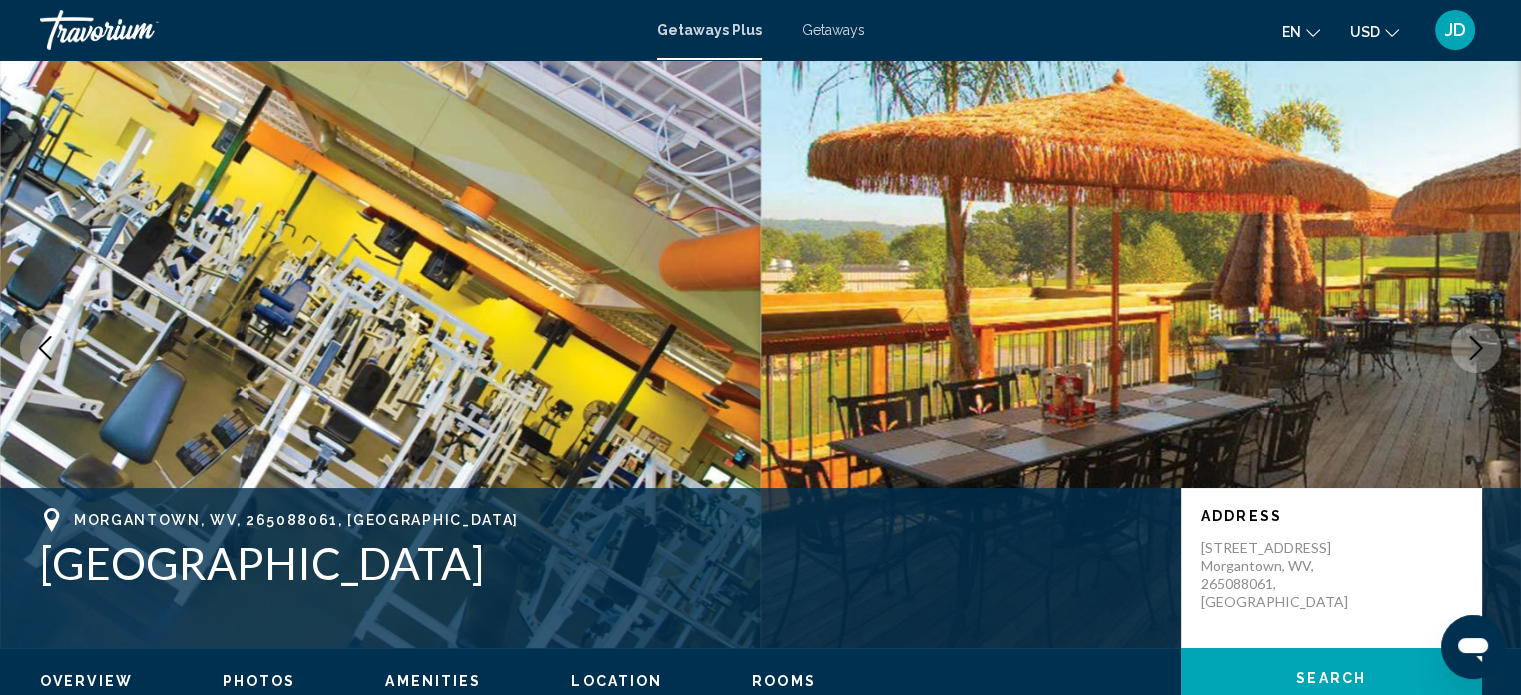 click 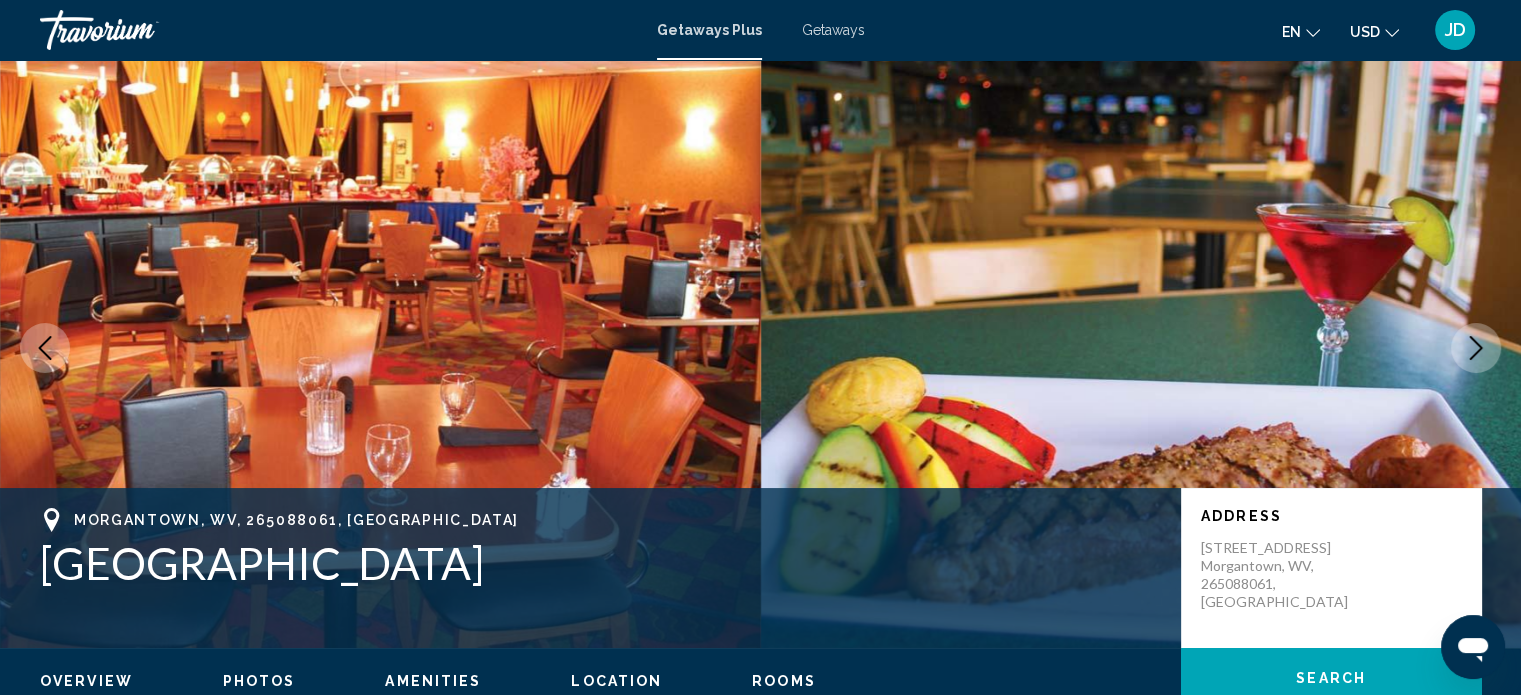 click 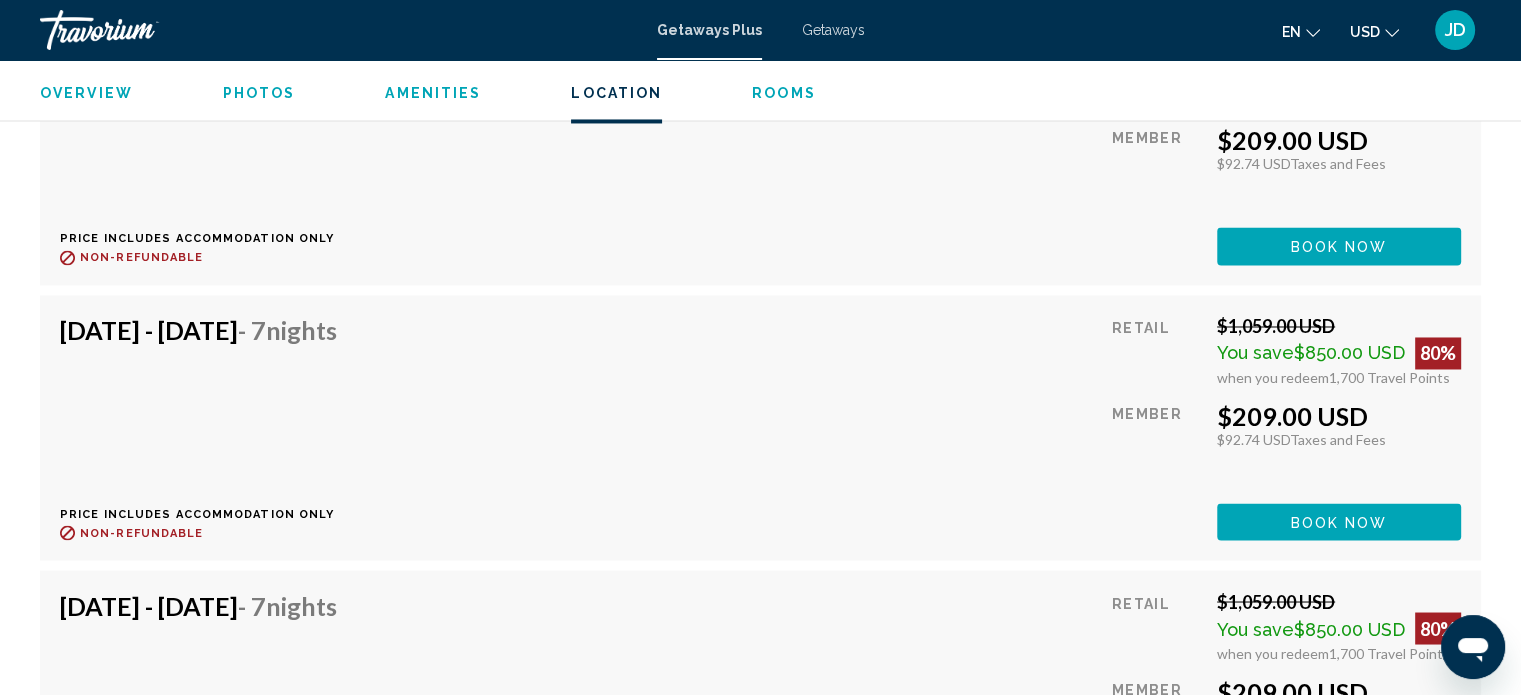 scroll, scrollTop: 3412, scrollLeft: 0, axis: vertical 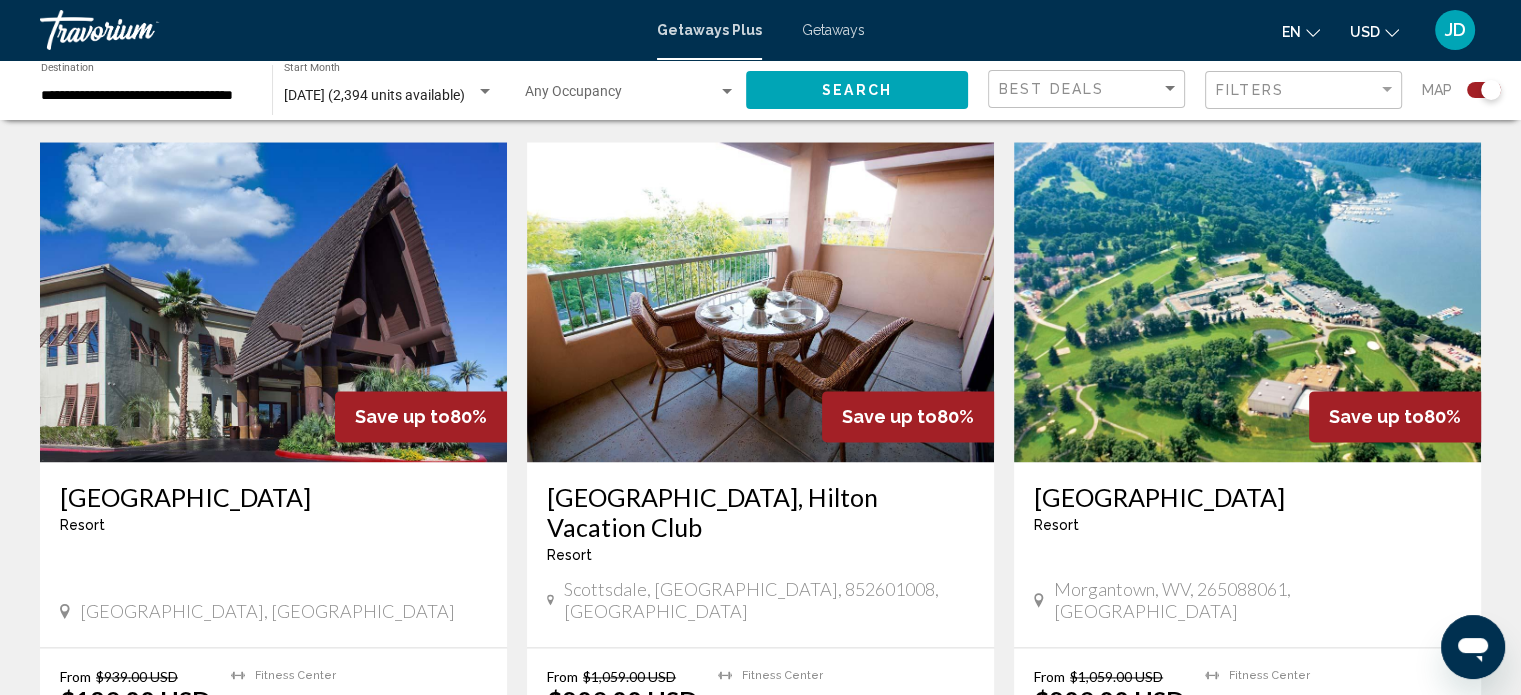 click at bounding box center [760, 302] 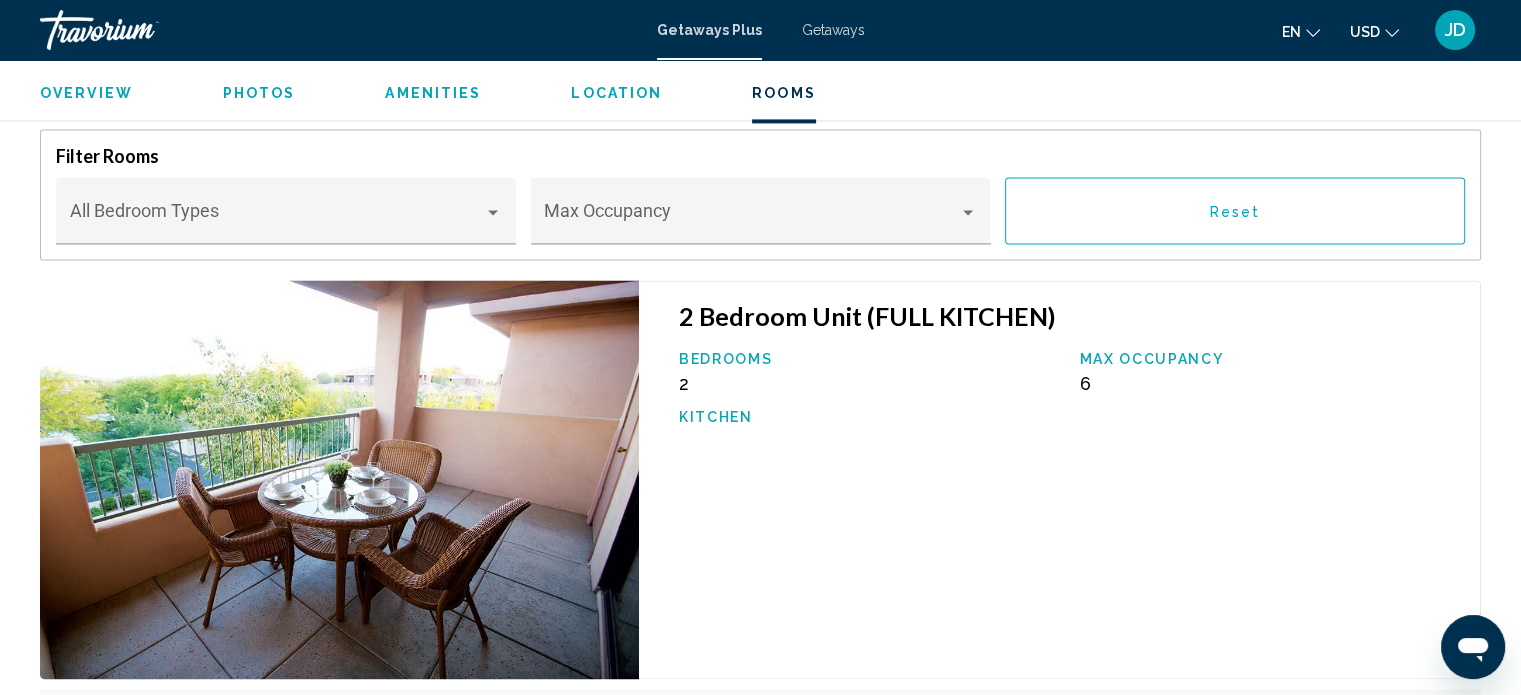 scroll, scrollTop: 2812, scrollLeft: 0, axis: vertical 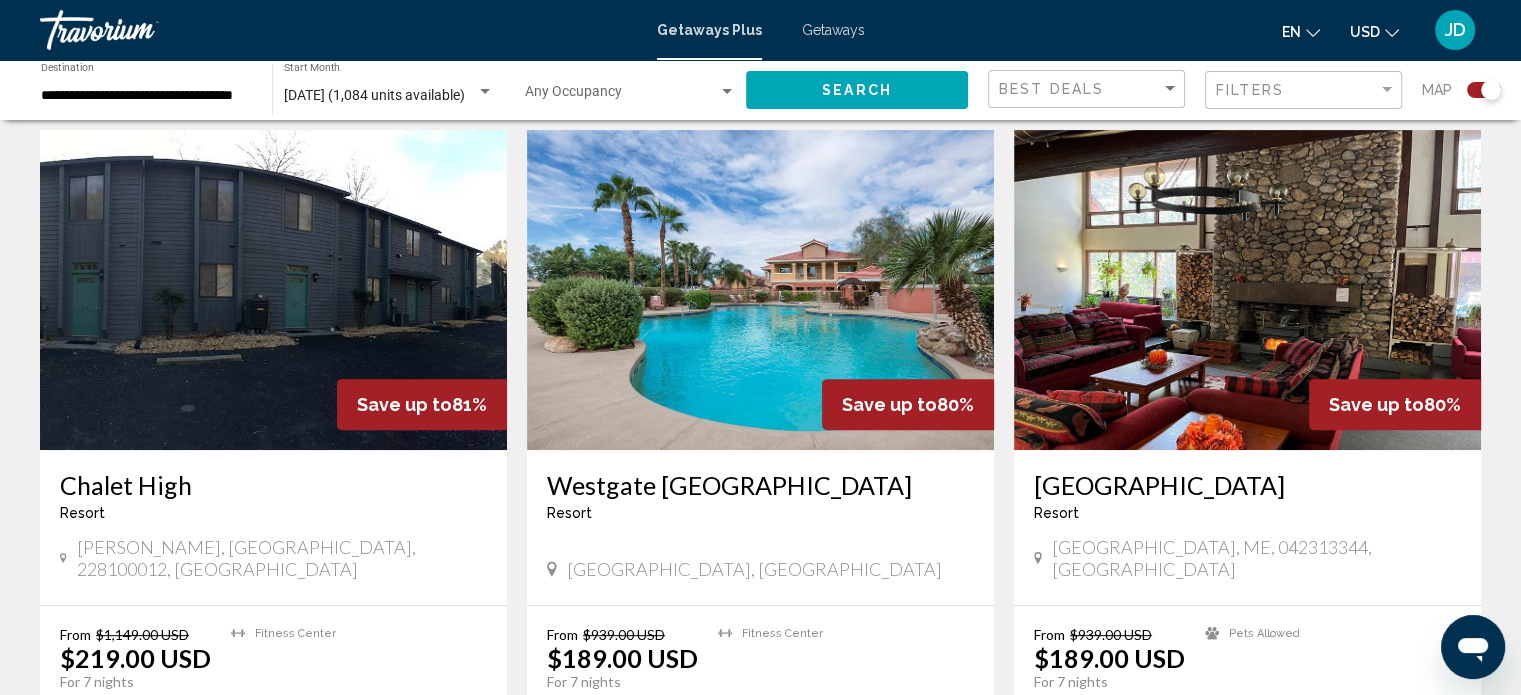 click at bounding box center [760, 290] 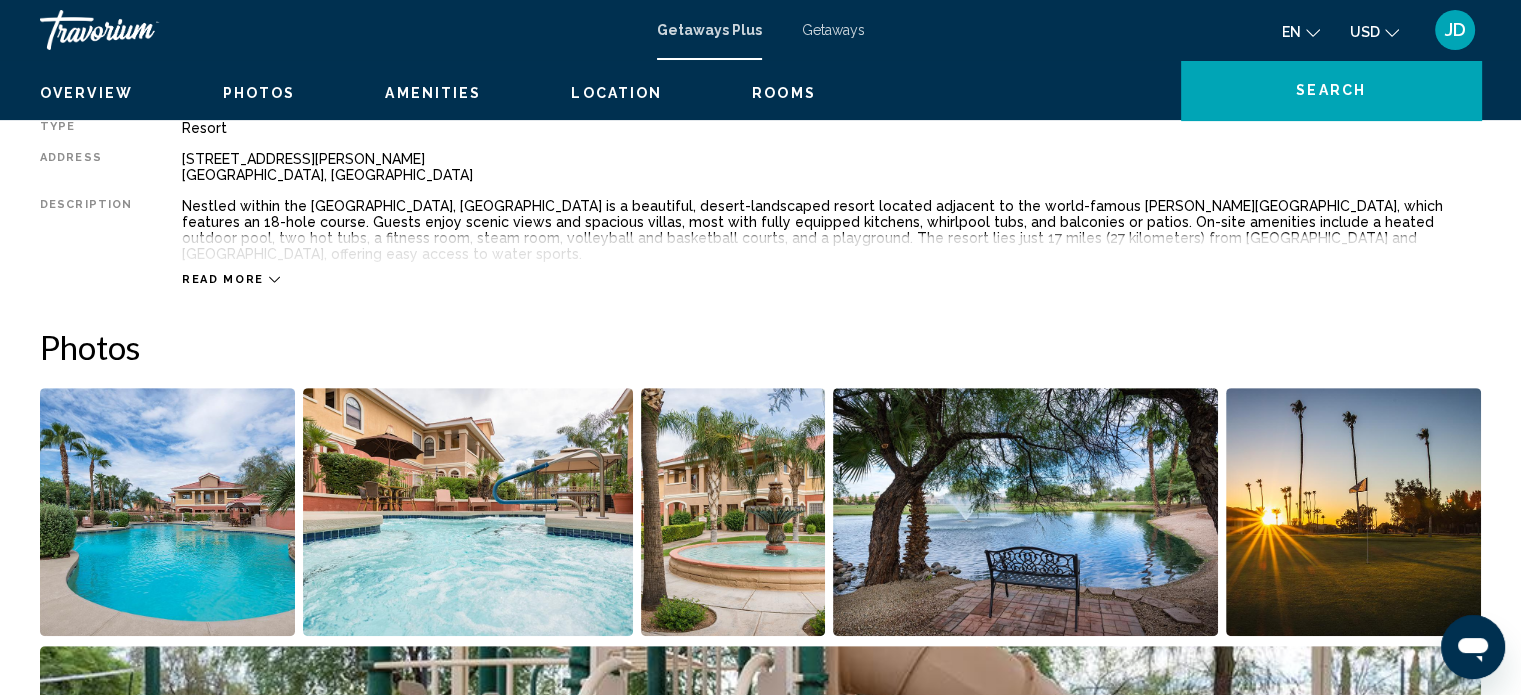 scroll, scrollTop: 12, scrollLeft: 0, axis: vertical 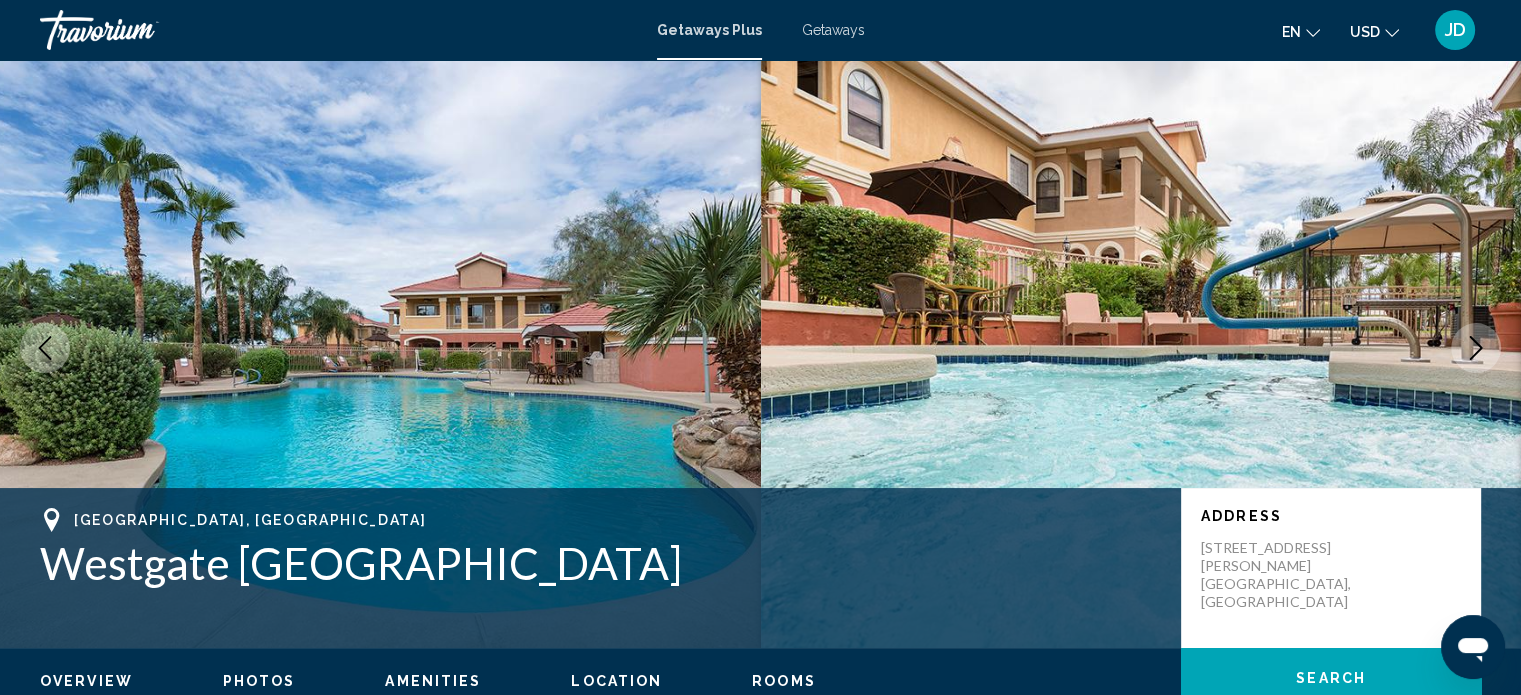 click 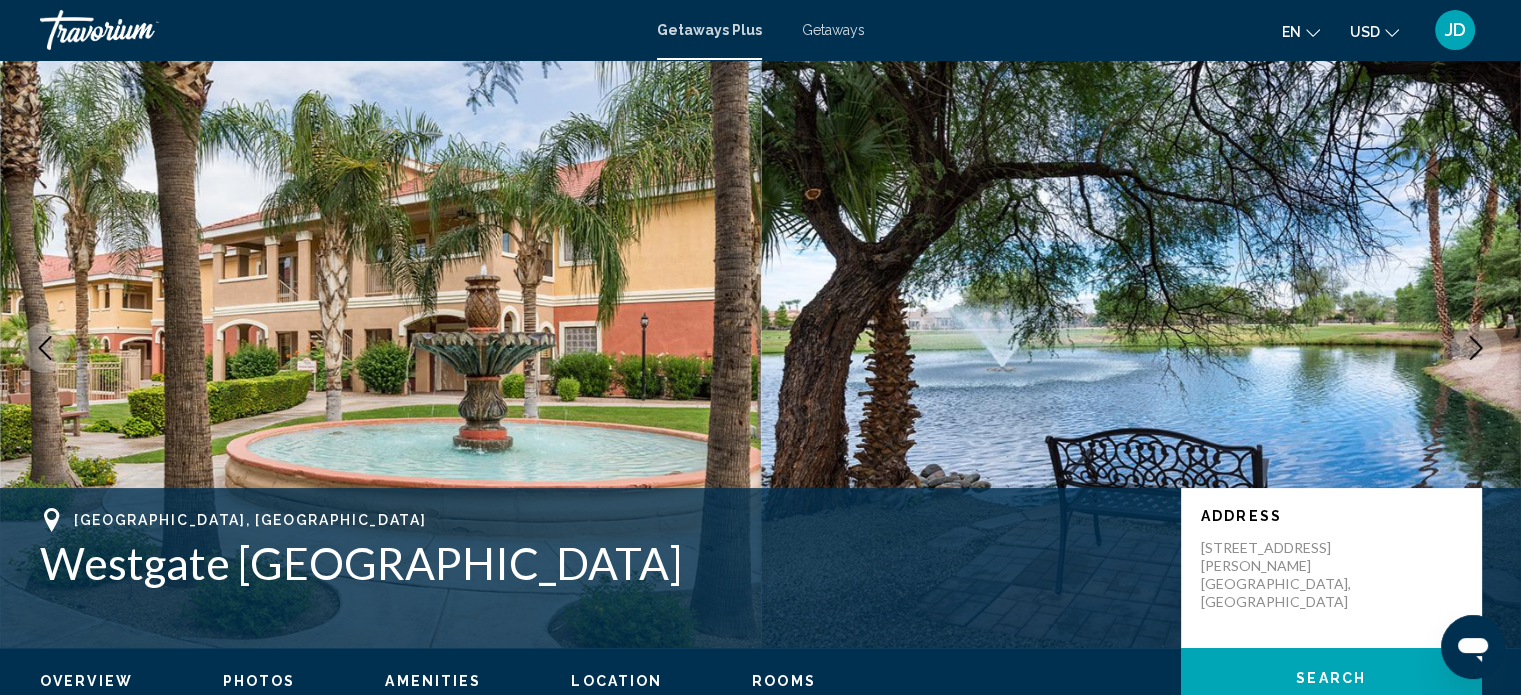 click 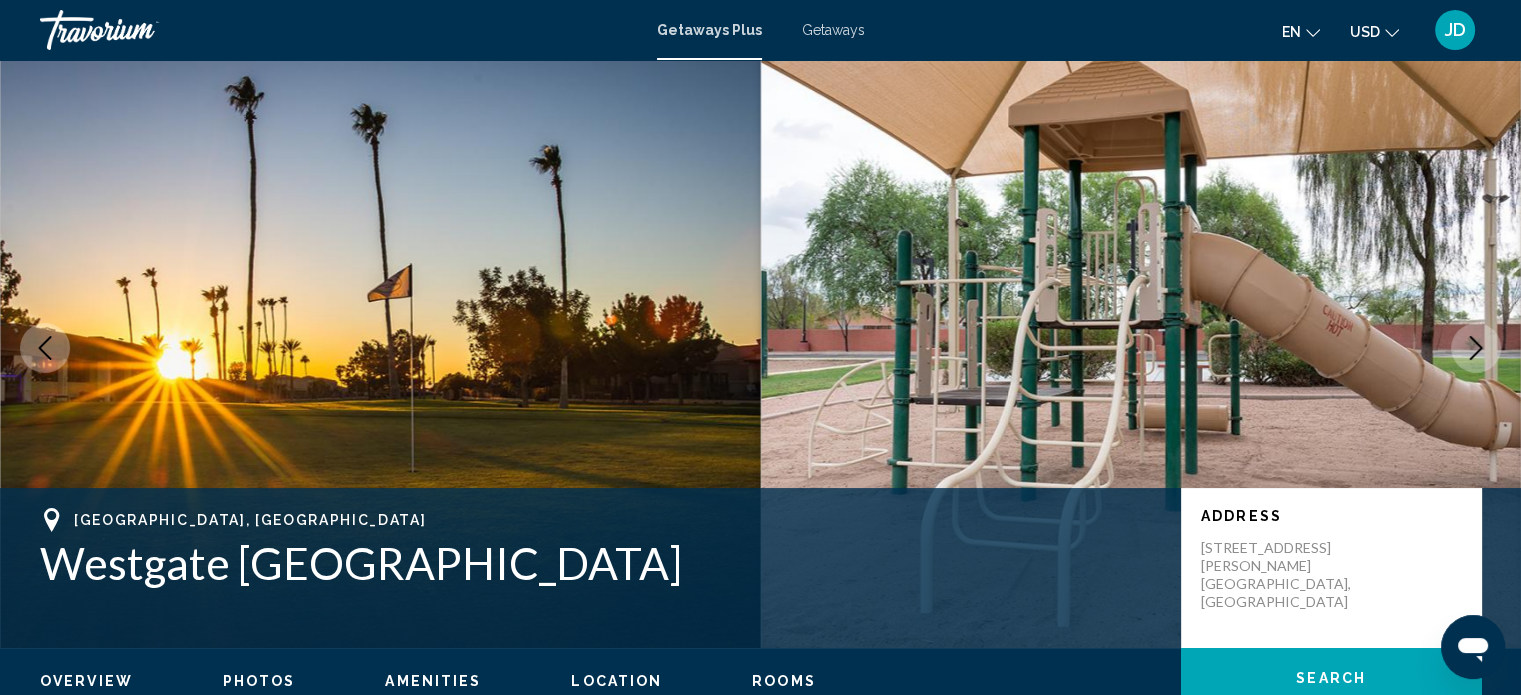 click 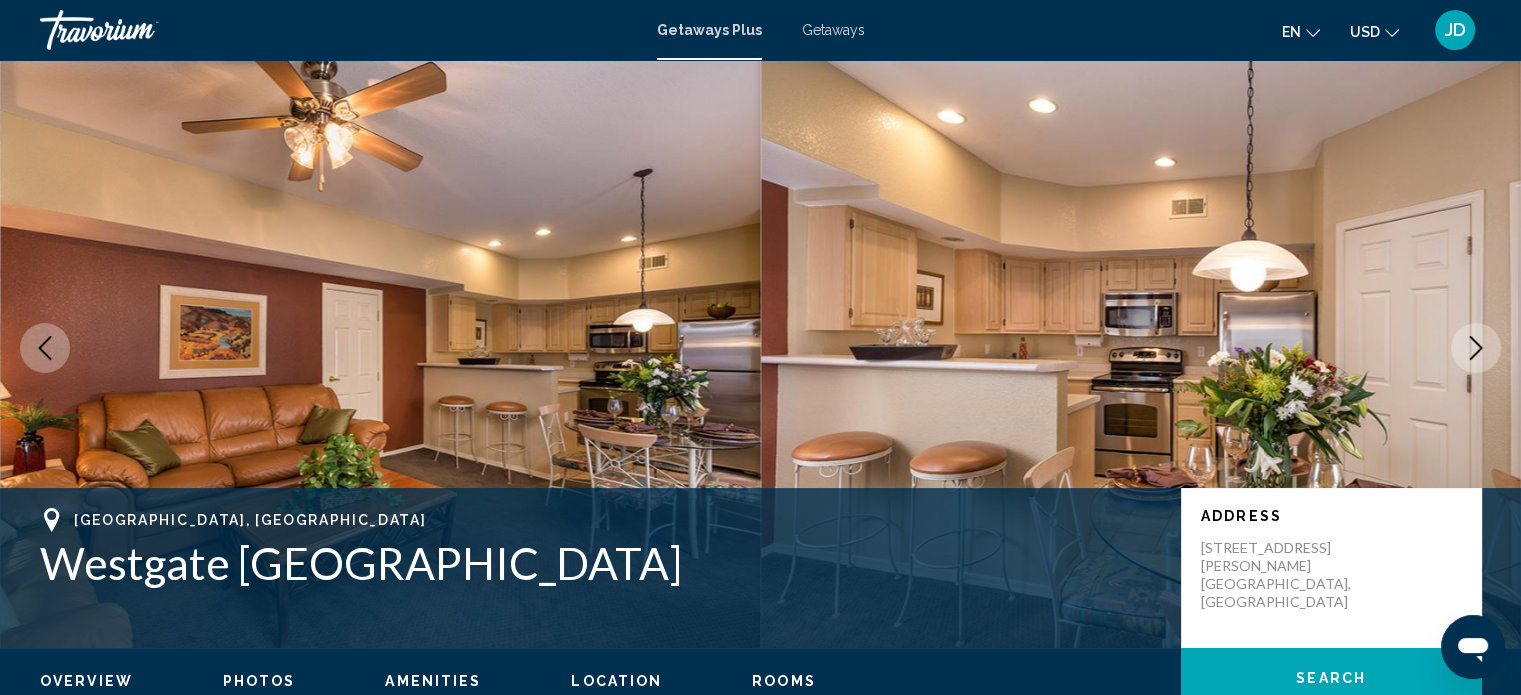 click 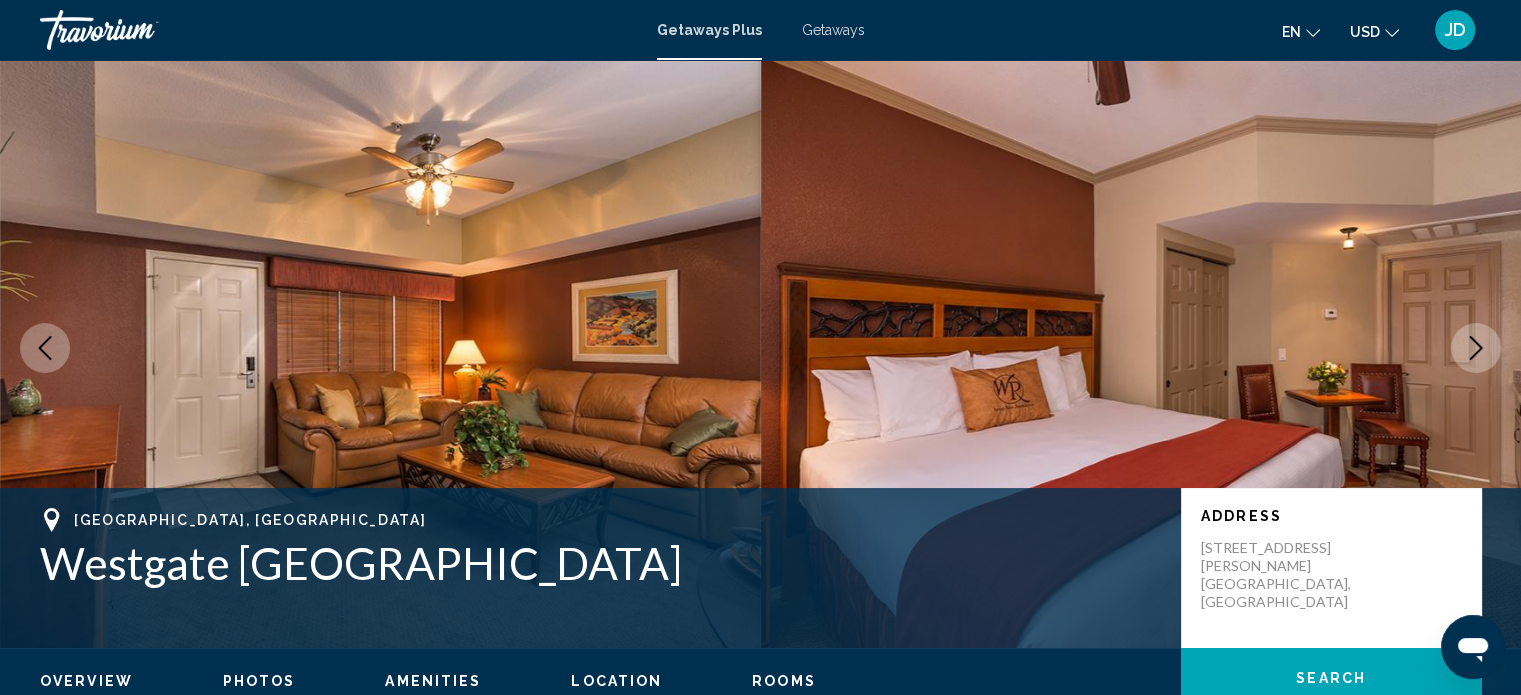 click 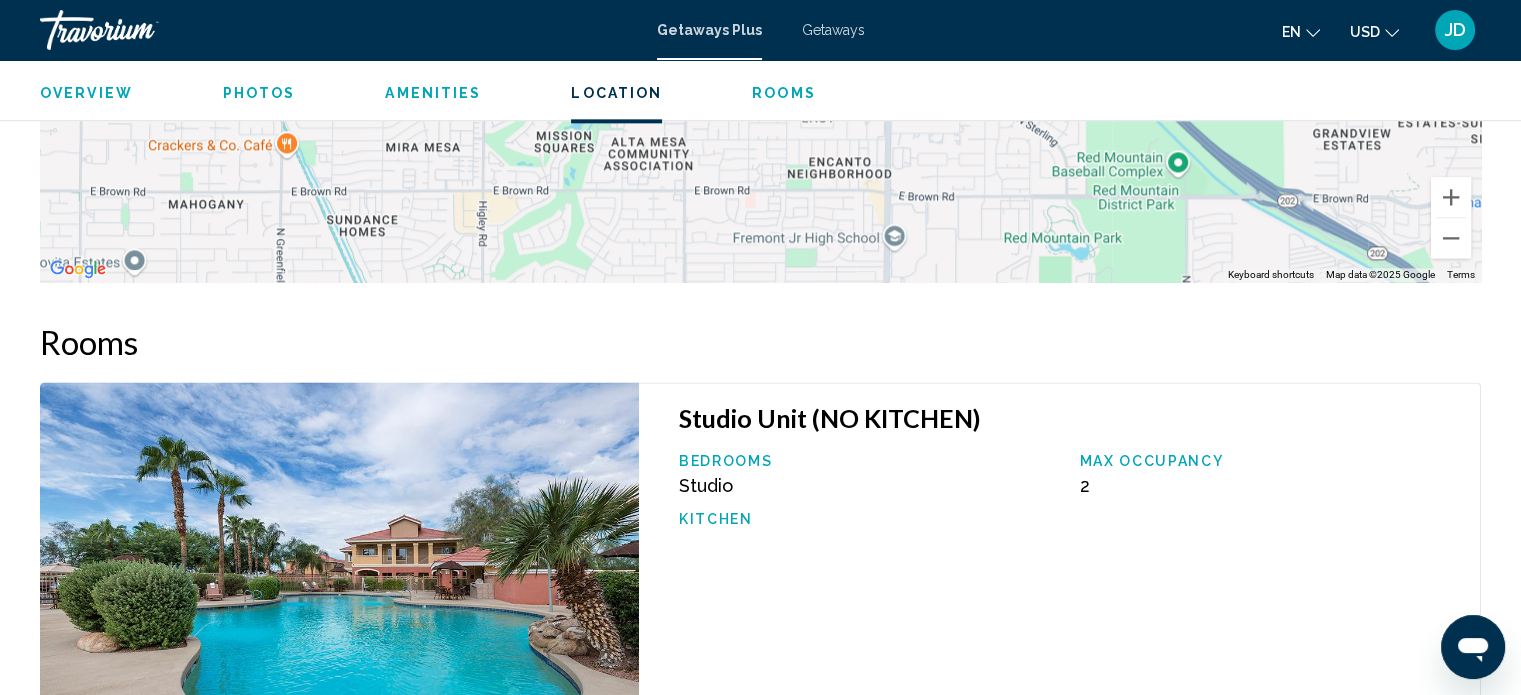 scroll, scrollTop: 2912, scrollLeft: 0, axis: vertical 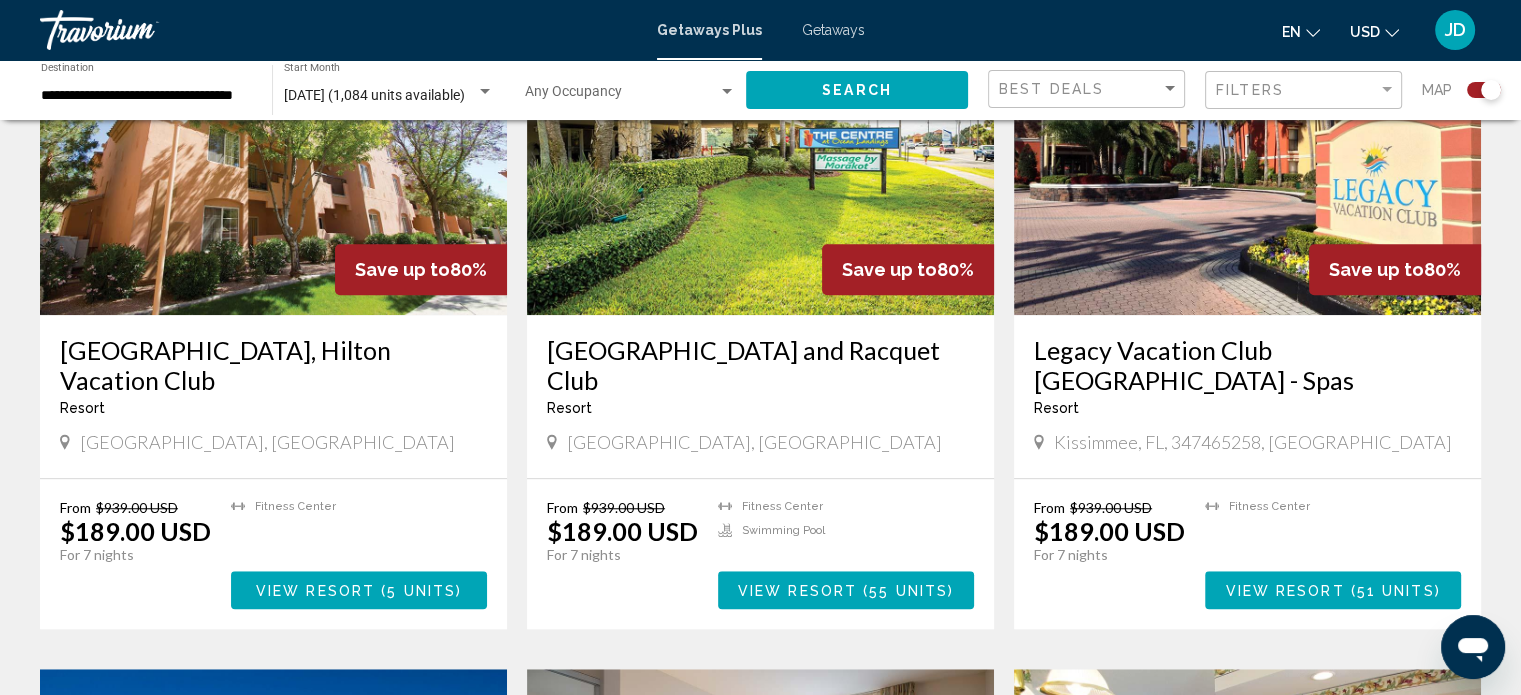 click at bounding box center (760, 155) 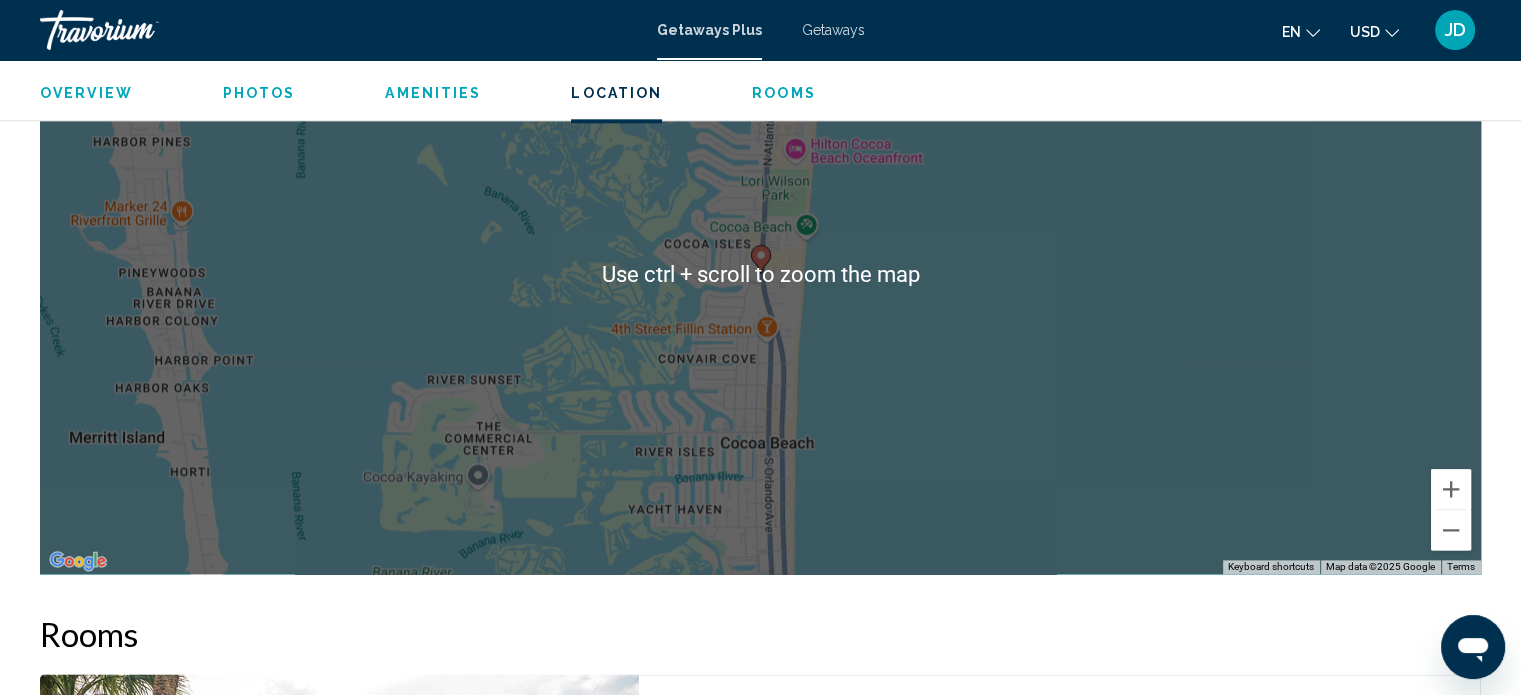 scroll, scrollTop: 2312, scrollLeft: 0, axis: vertical 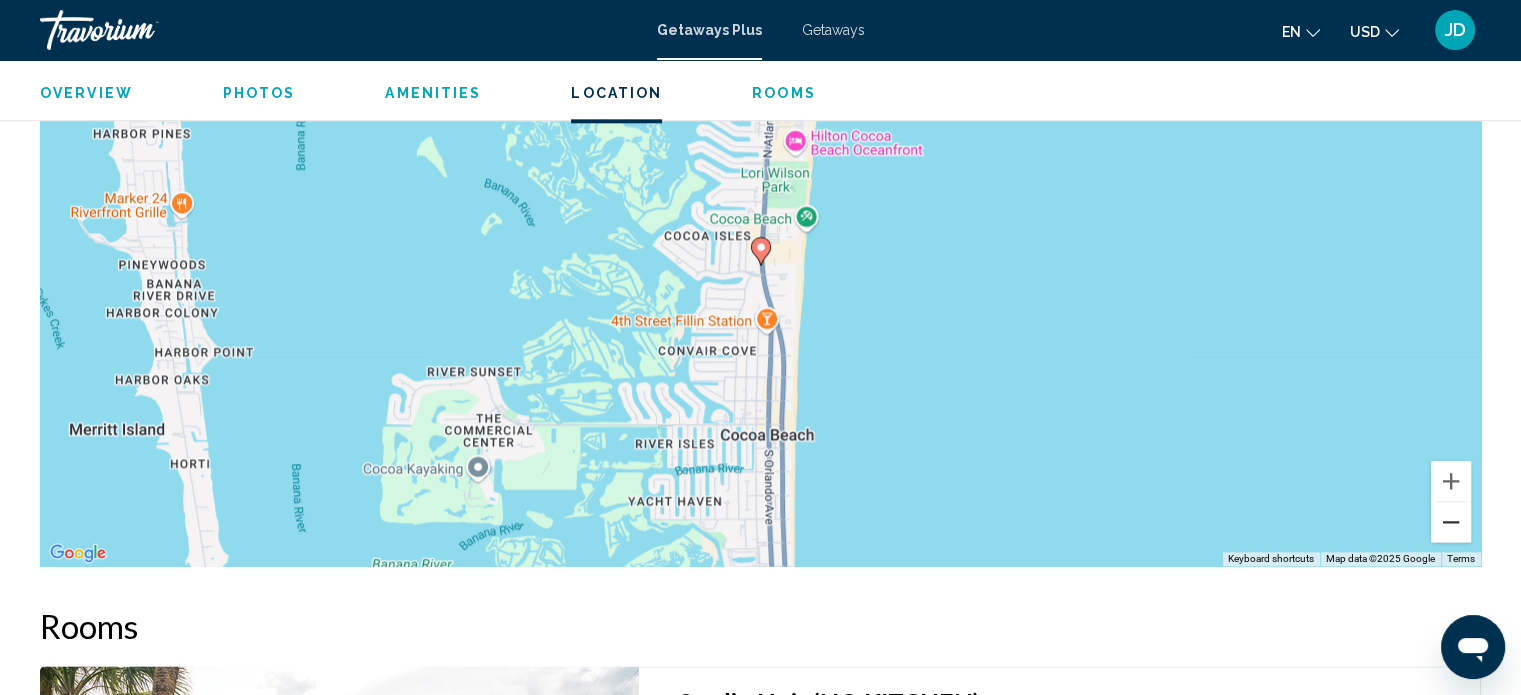 click at bounding box center [1451, 522] 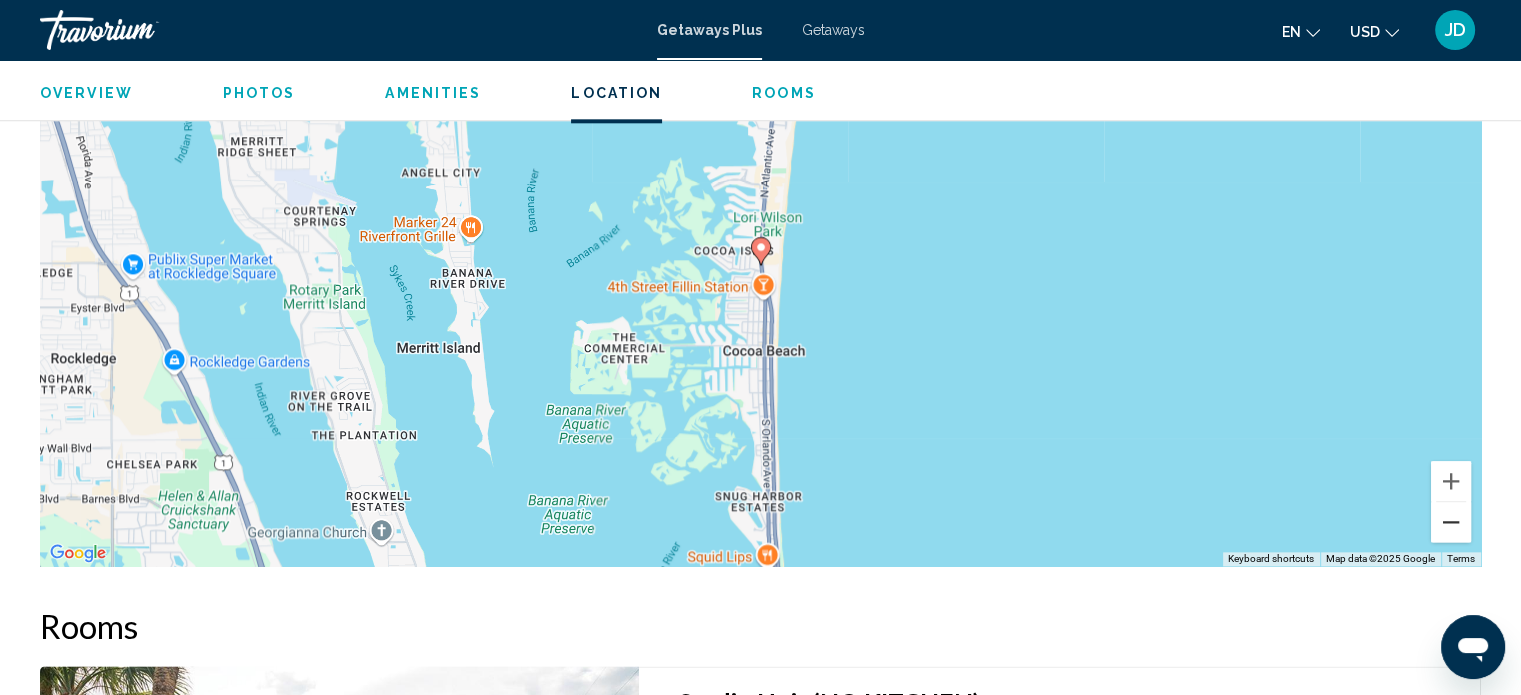click at bounding box center (1451, 522) 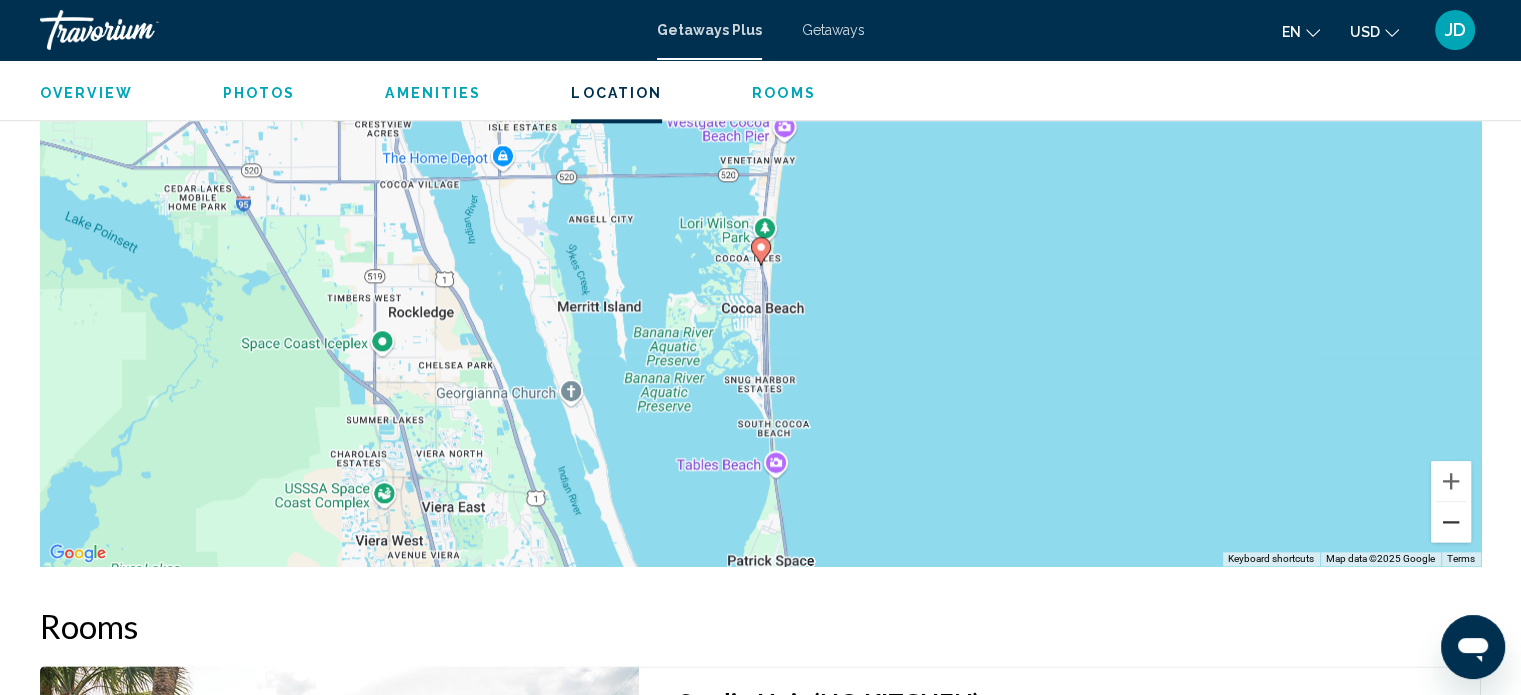 click at bounding box center [1451, 522] 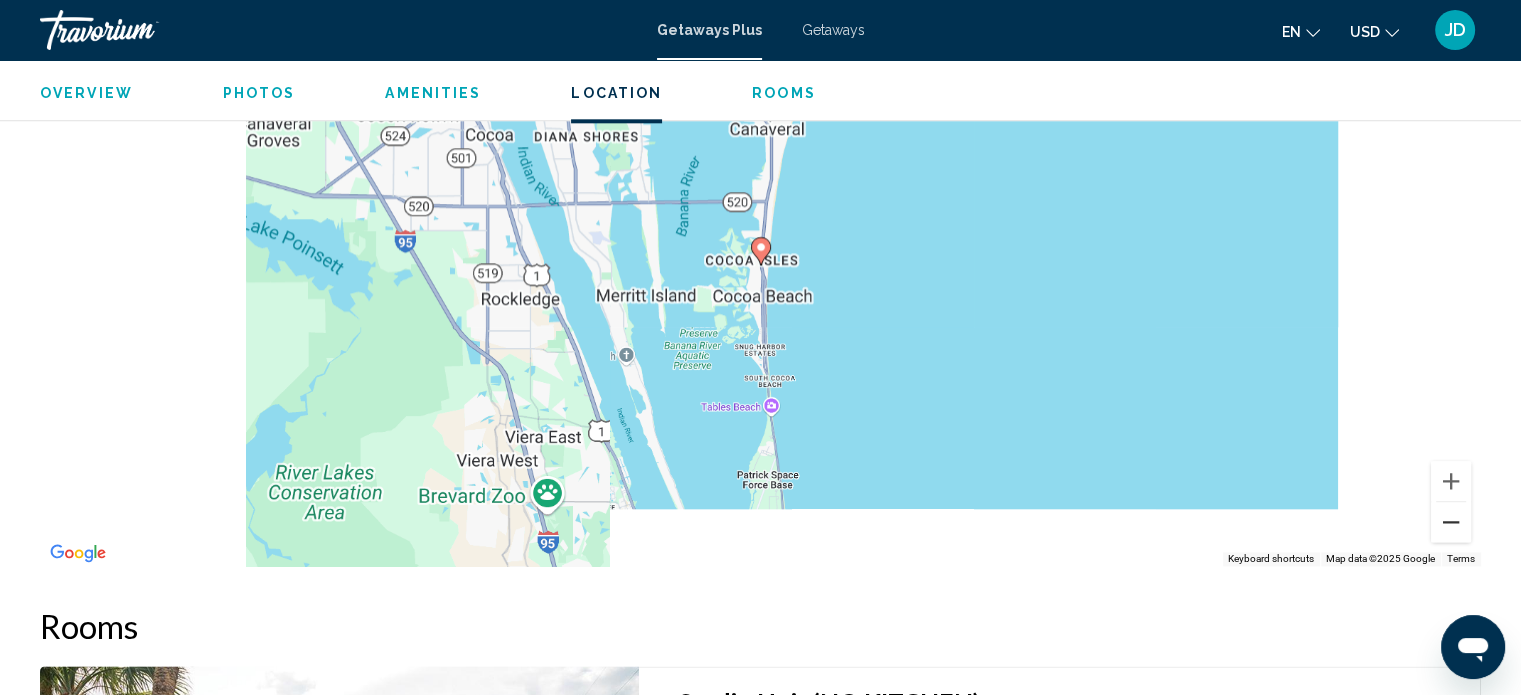 click at bounding box center (1451, 522) 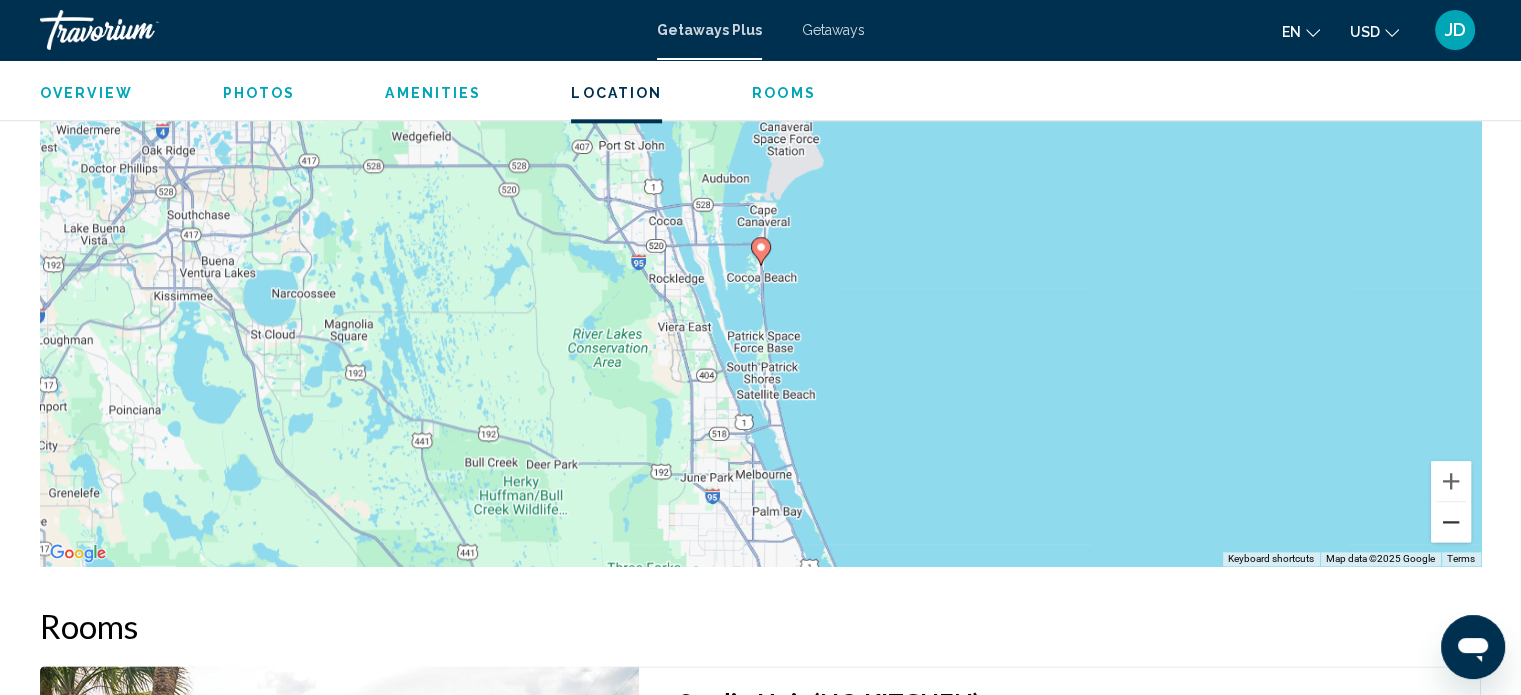 click at bounding box center [1451, 522] 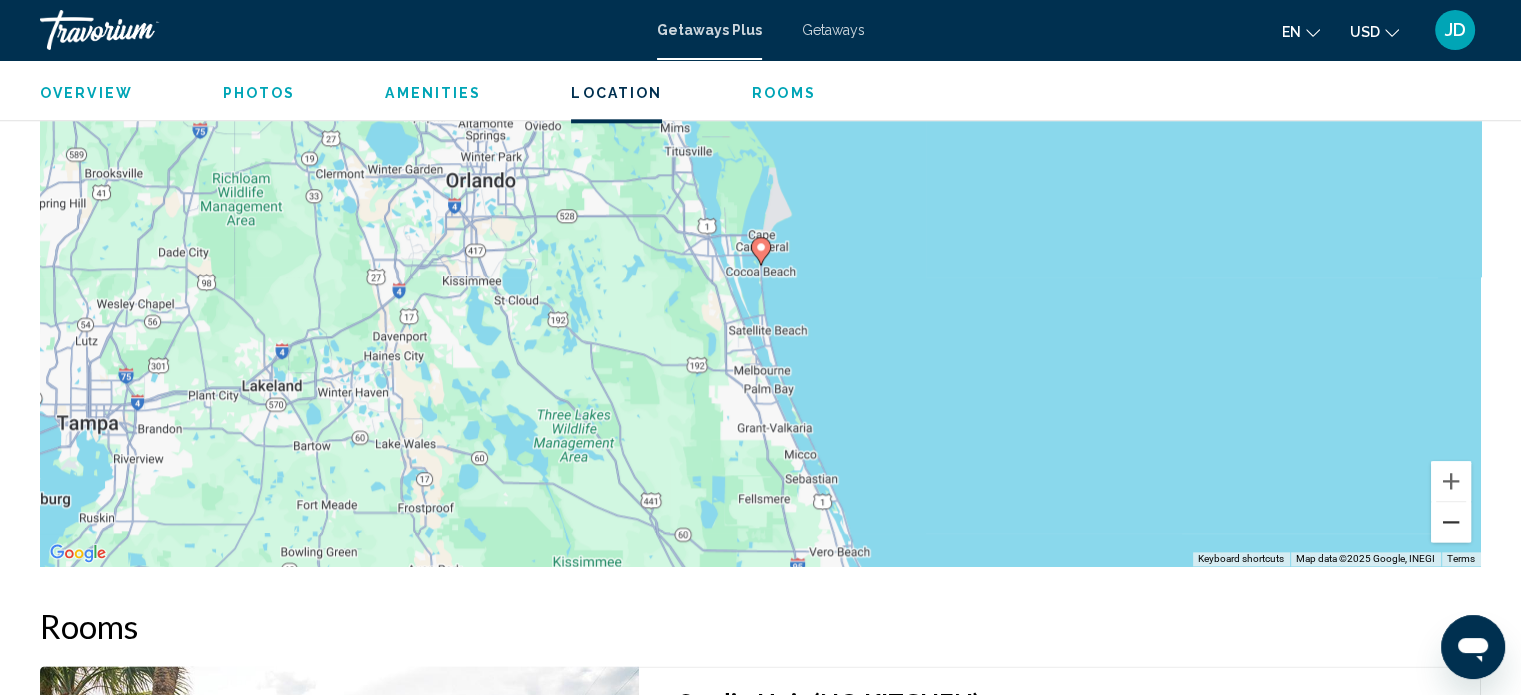 click at bounding box center (1451, 522) 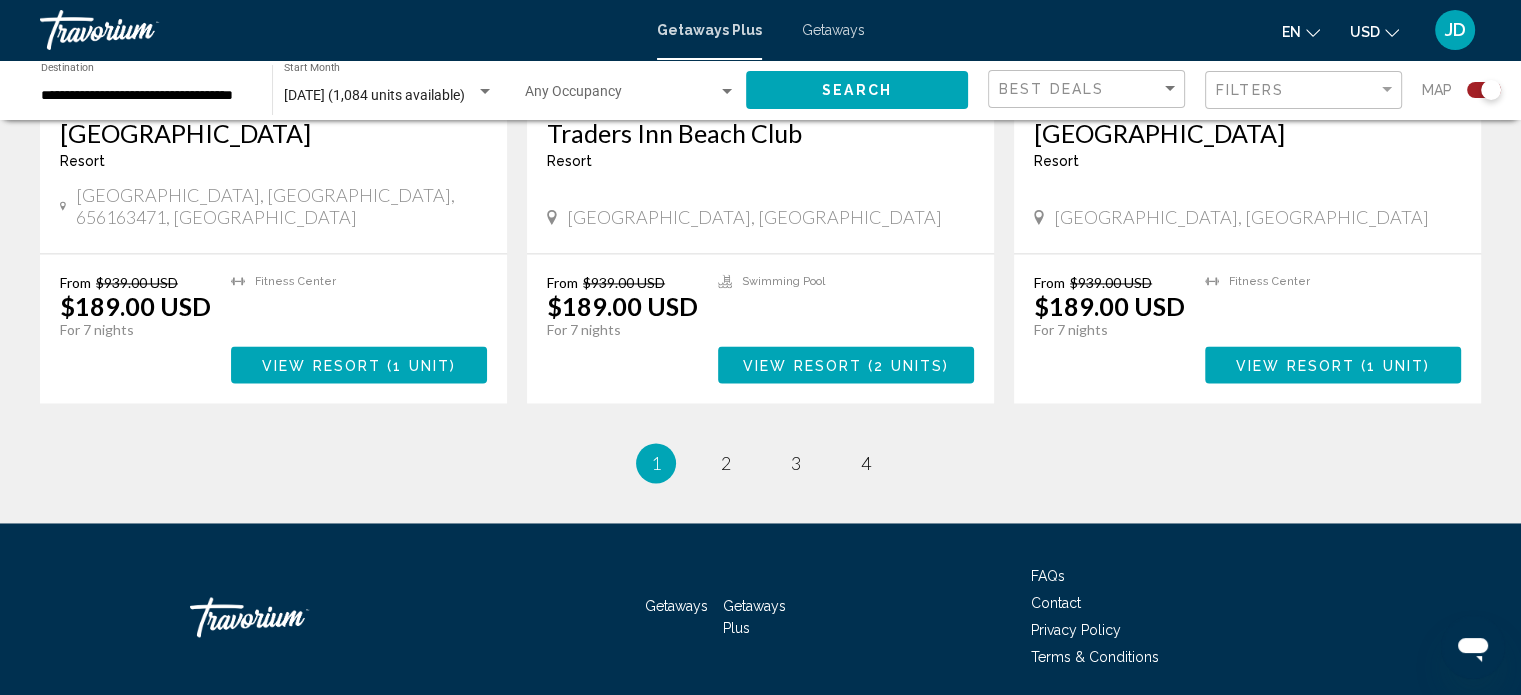 scroll, scrollTop: 3089, scrollLeft: 0, axis: vertical 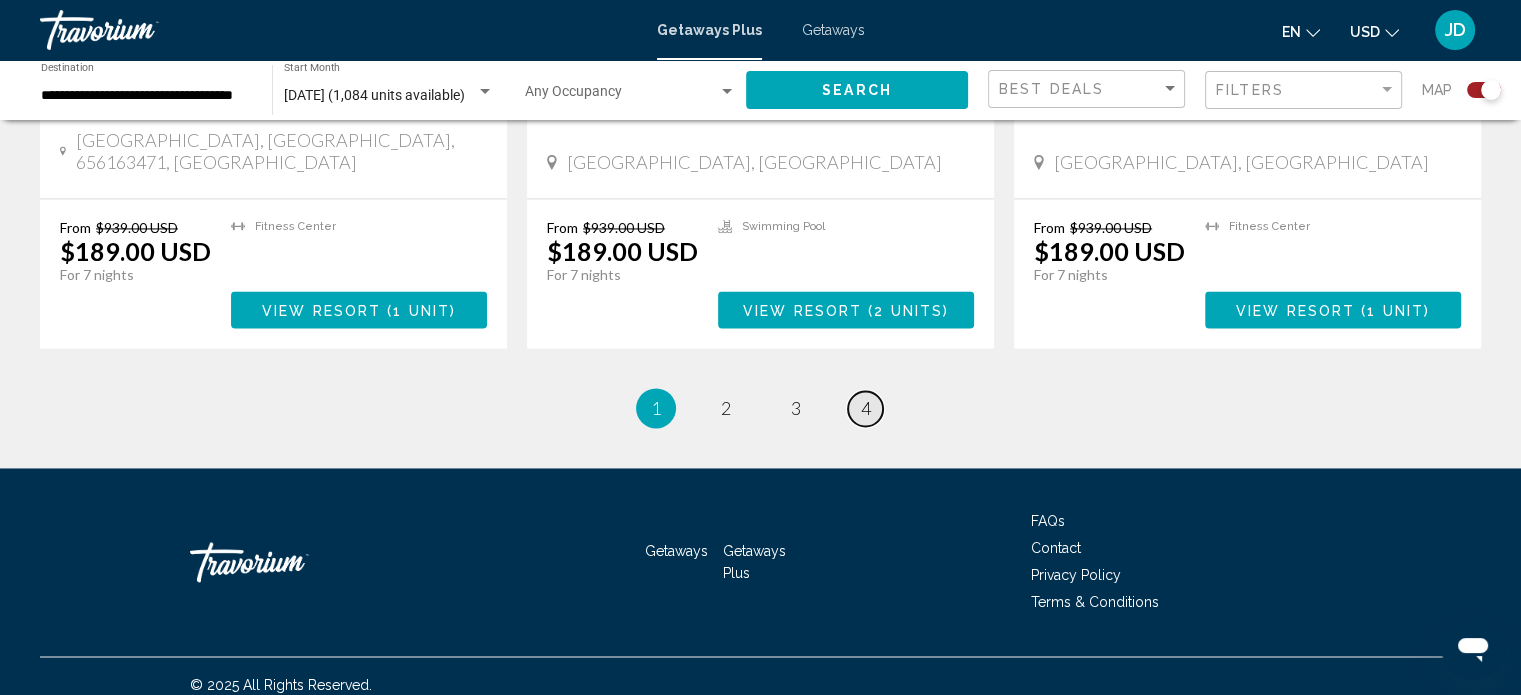 click on "4" at bounding box center (866, 408) 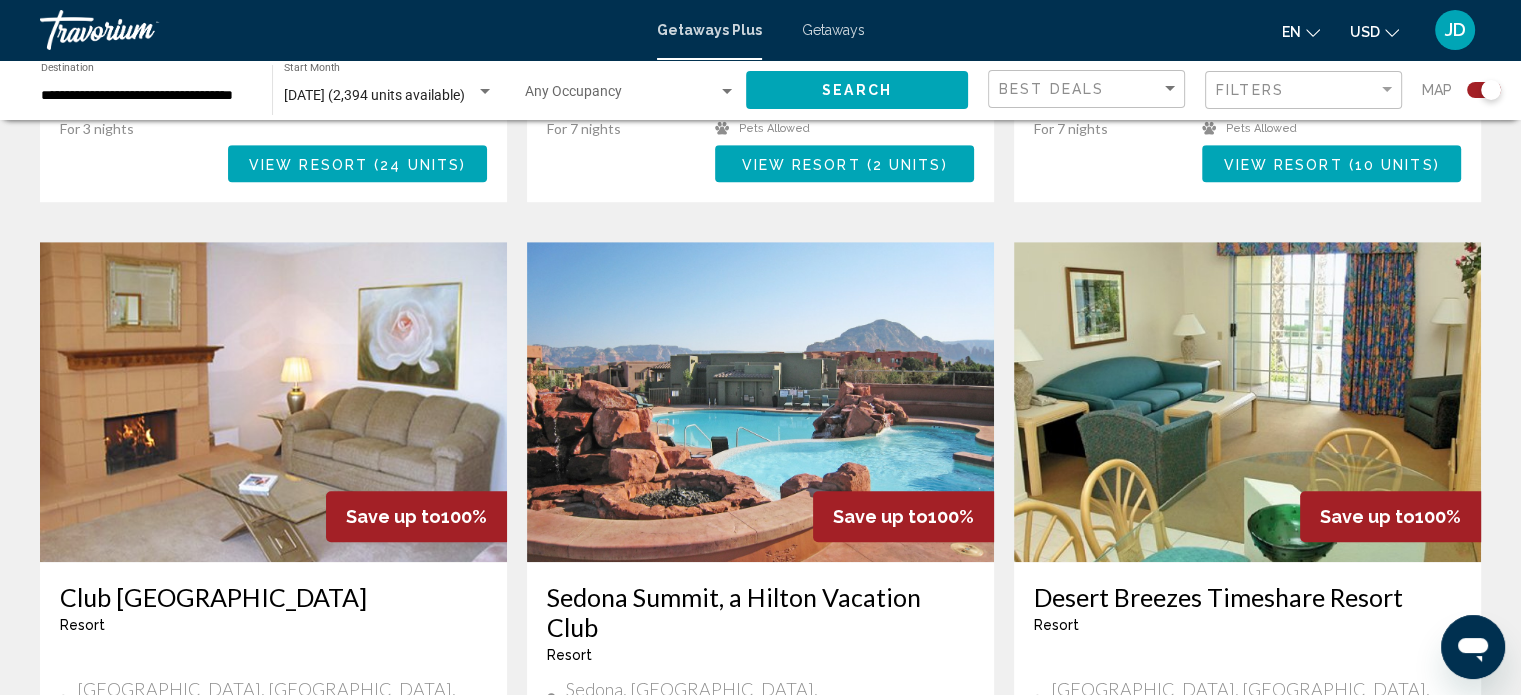 scroll, scrollTop: 1300, scrollLeft: 0, axis: vertical 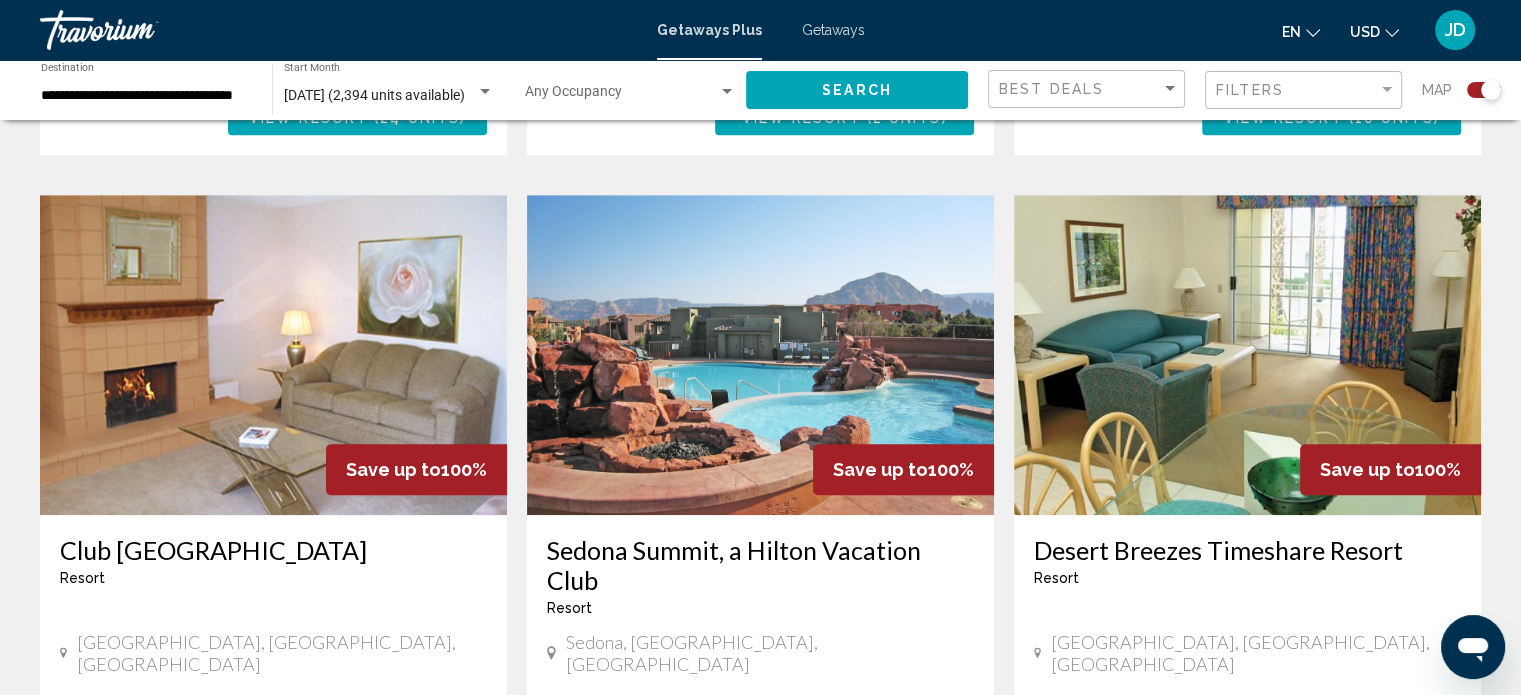 click at bounding box center [760, 355] 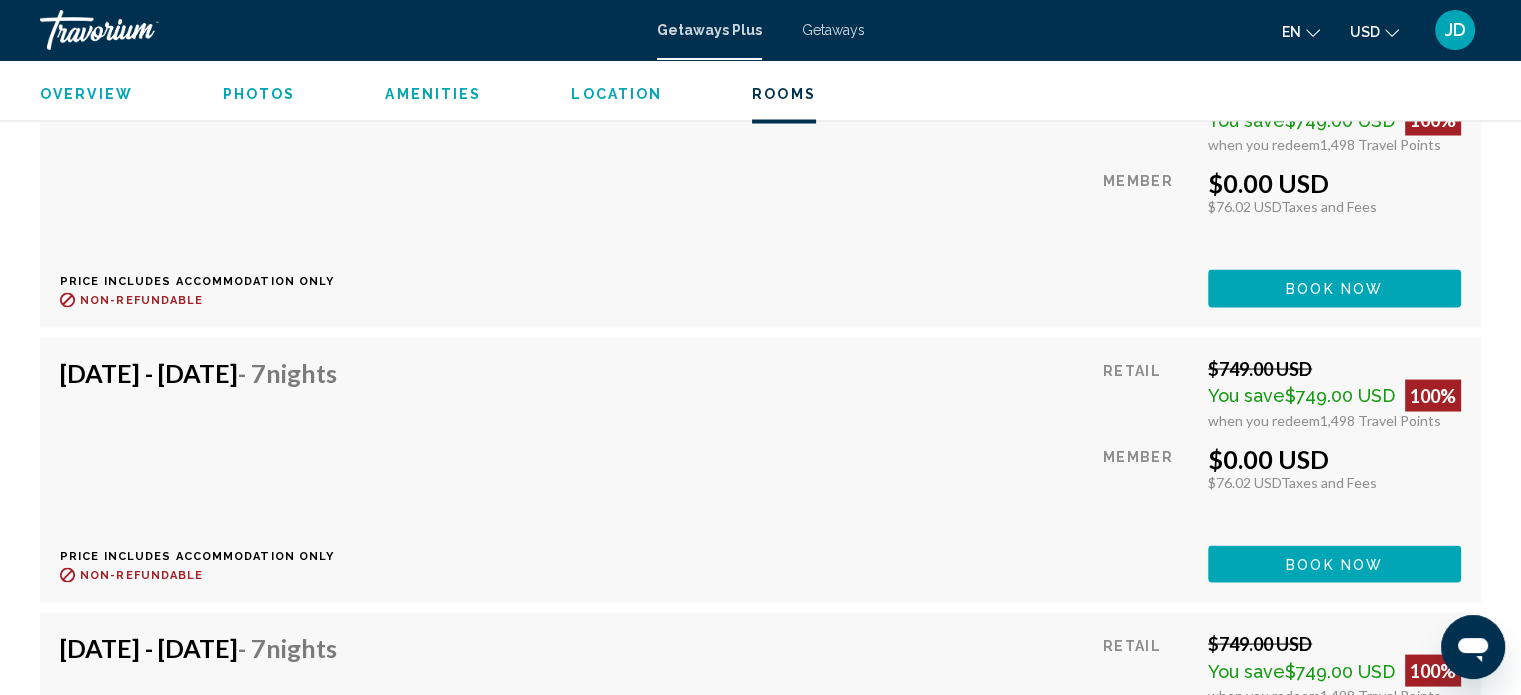 scroll, scrollTop: 3588, scrollLeft: 0, axis: vertical 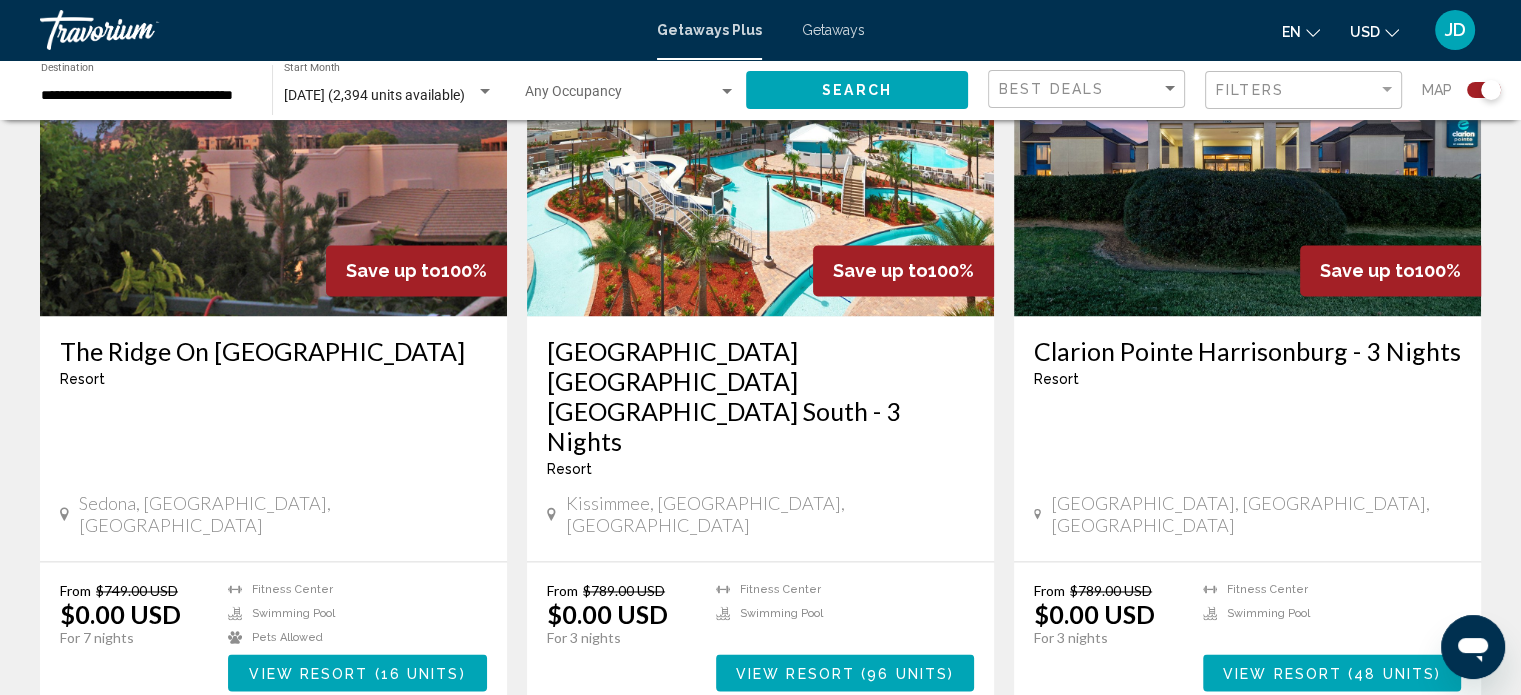 click on "page  5" at bounding box center (830, 771) 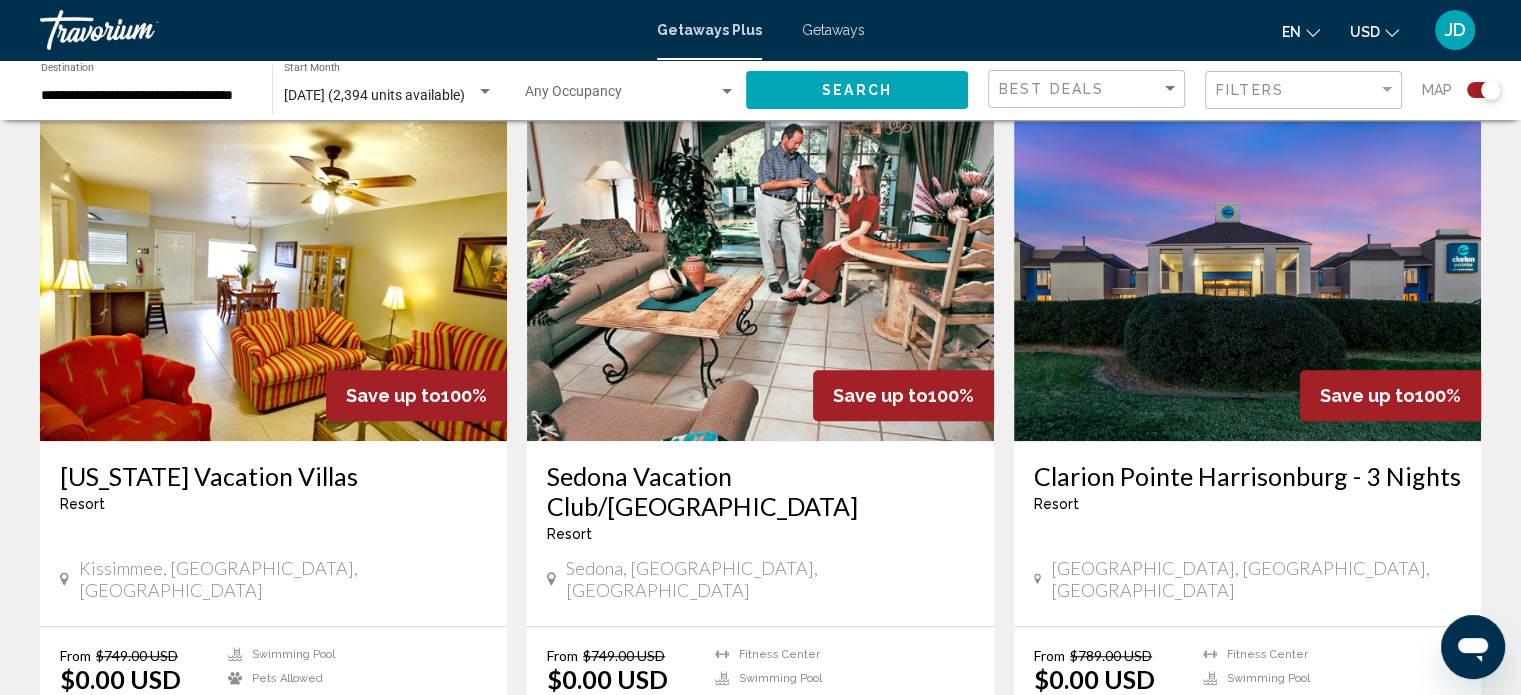 scroll, scrollTop: 1400, scrollLeft: 0, axis: vertical 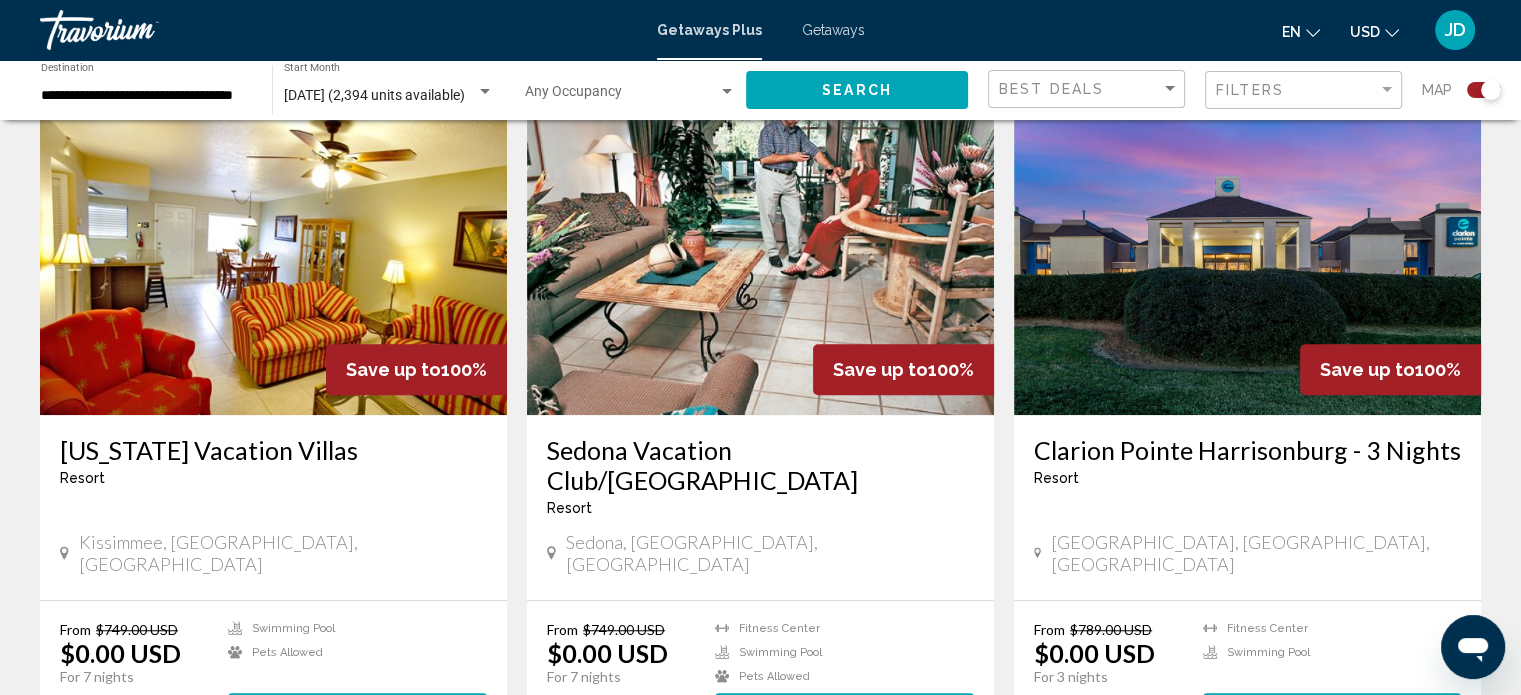 click at bounding box center [1247, 255] 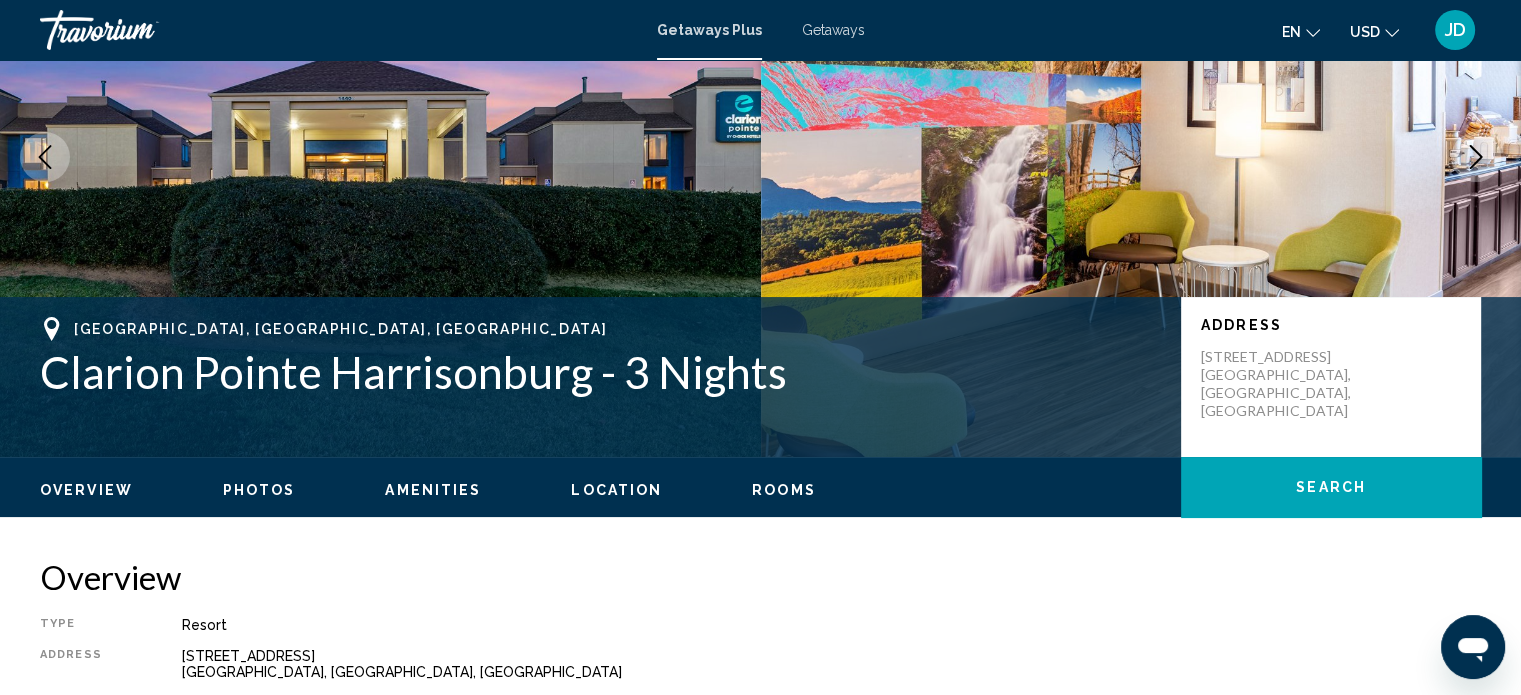 scroll, scrollTop: 212, scrollLeft: 0, axis: vertical 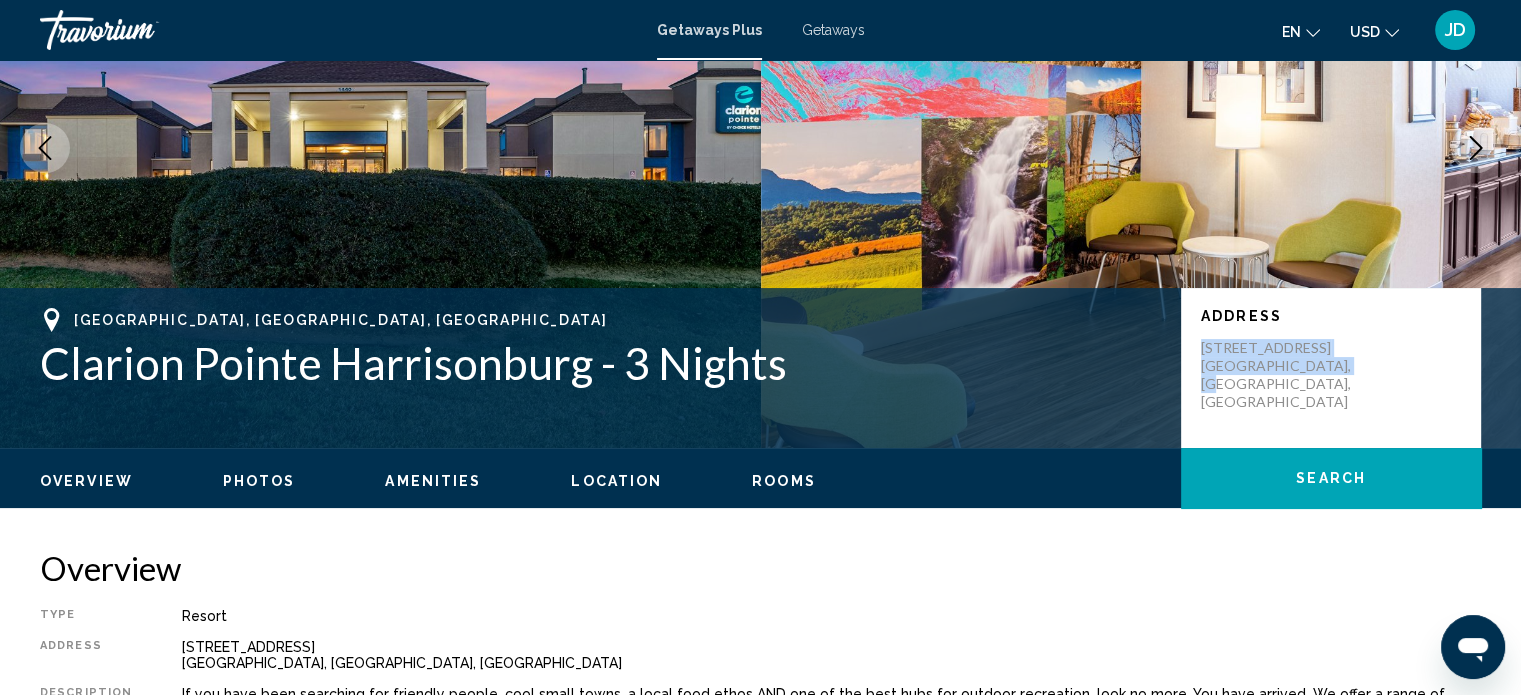 drag, startPoint x: 1336, startPoint y: 367, endPoint x: 1200, endPoint y: 354, distance: 136.6199 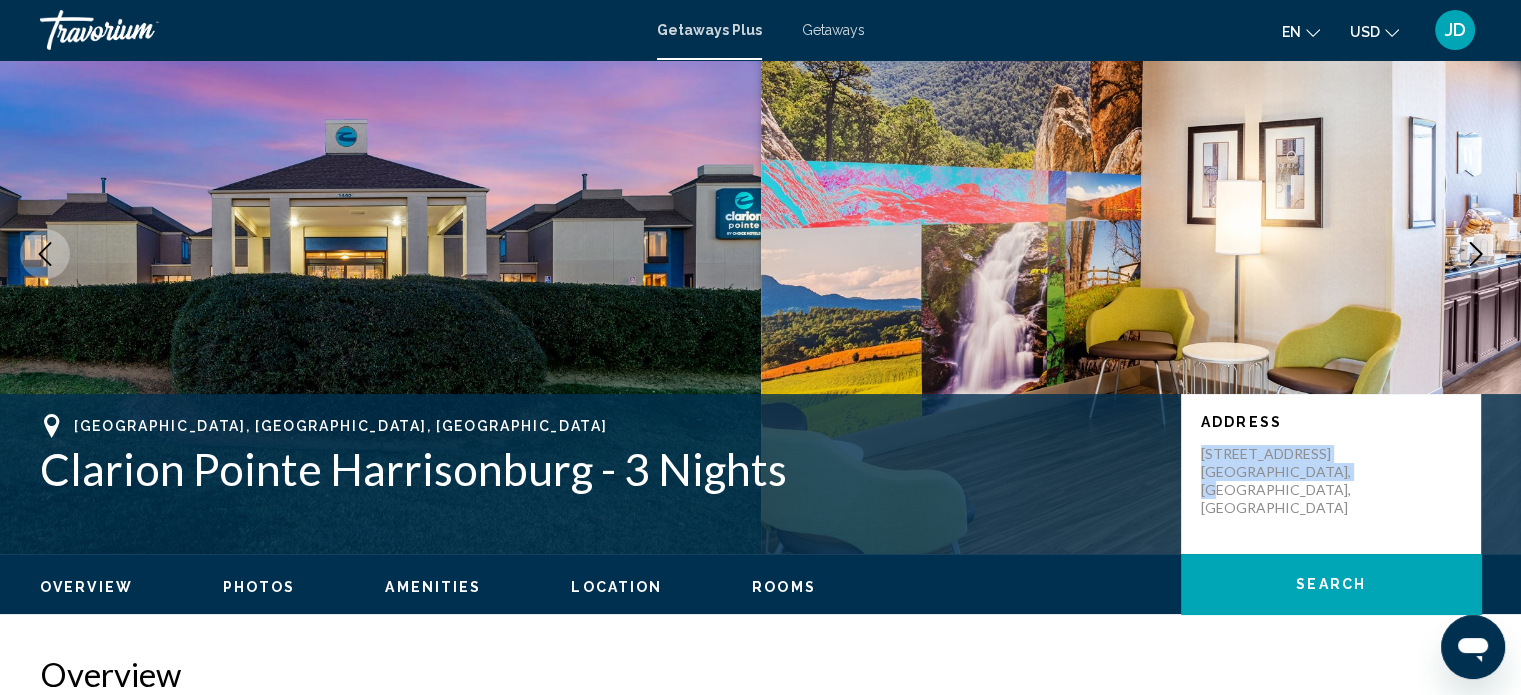 scroll, scrollTop: 88, scrollLeft: 0, axis: vertical 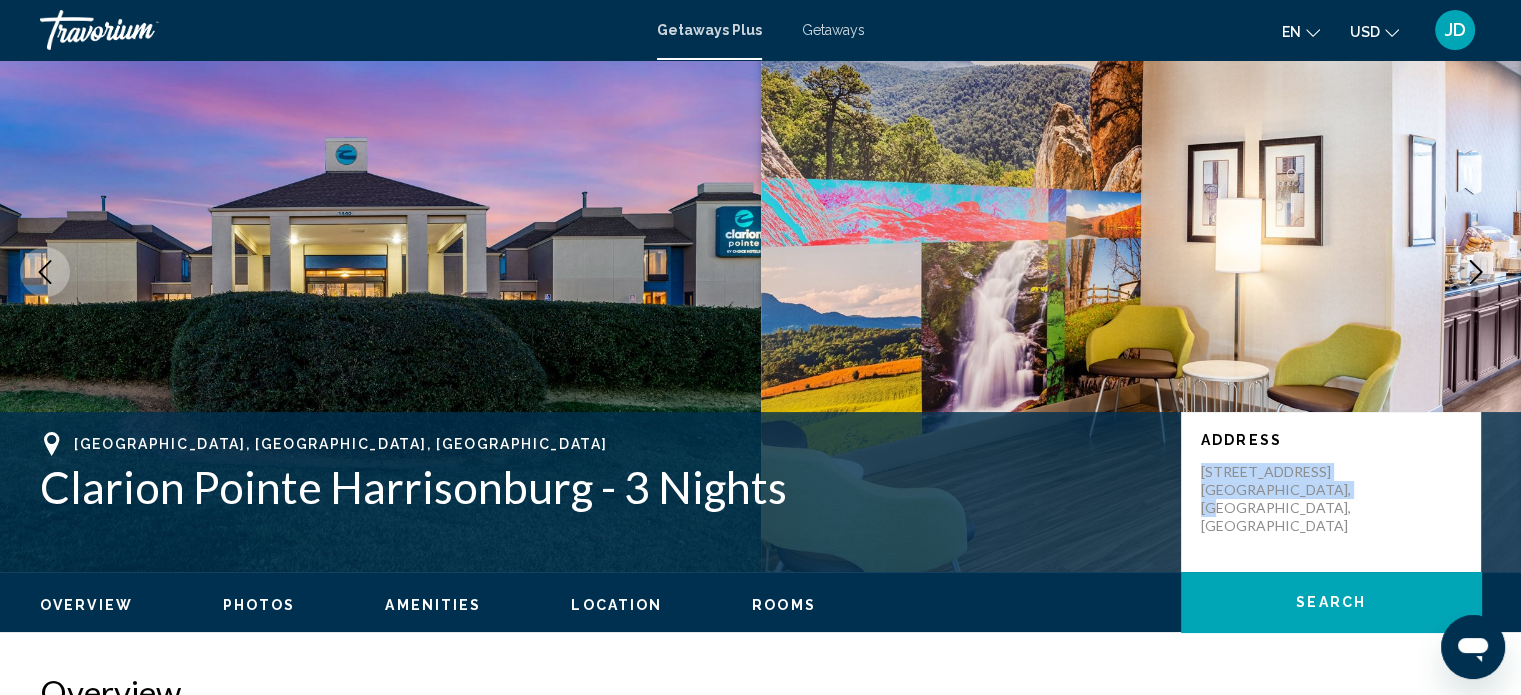 copy on "1440 E. Market St Harrisonburg, VA, USA" 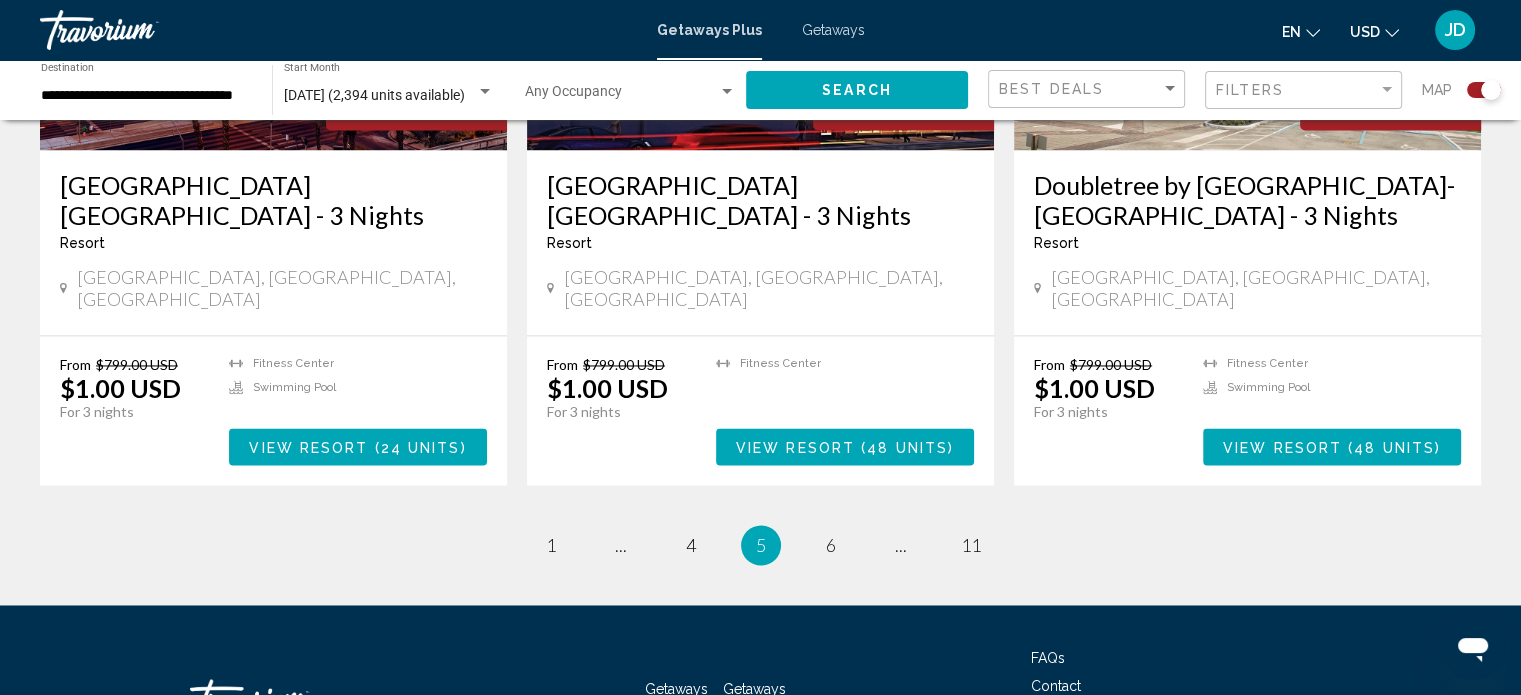 scroll, scrollTop: 3120, scrollLeft: 0, axis: vertical 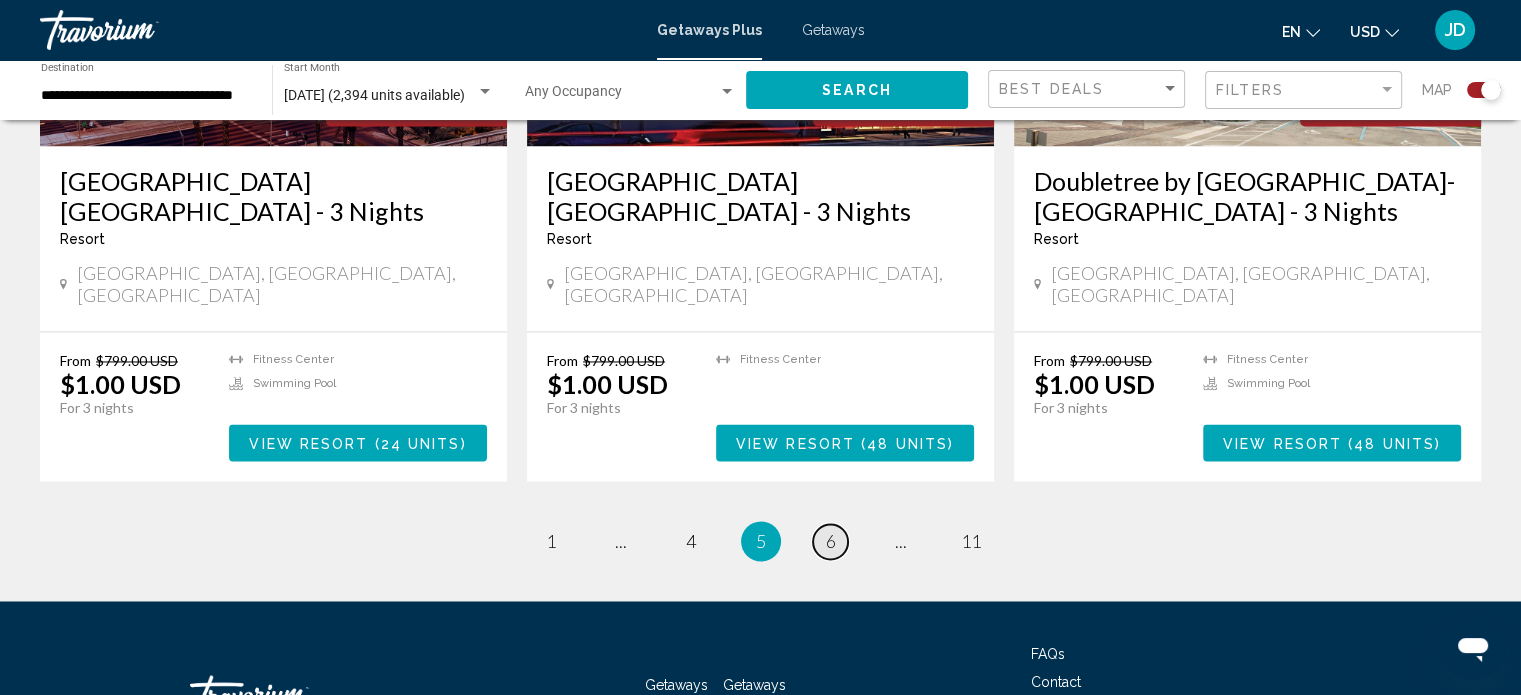 click on "6" at bounding box center (831, 541) 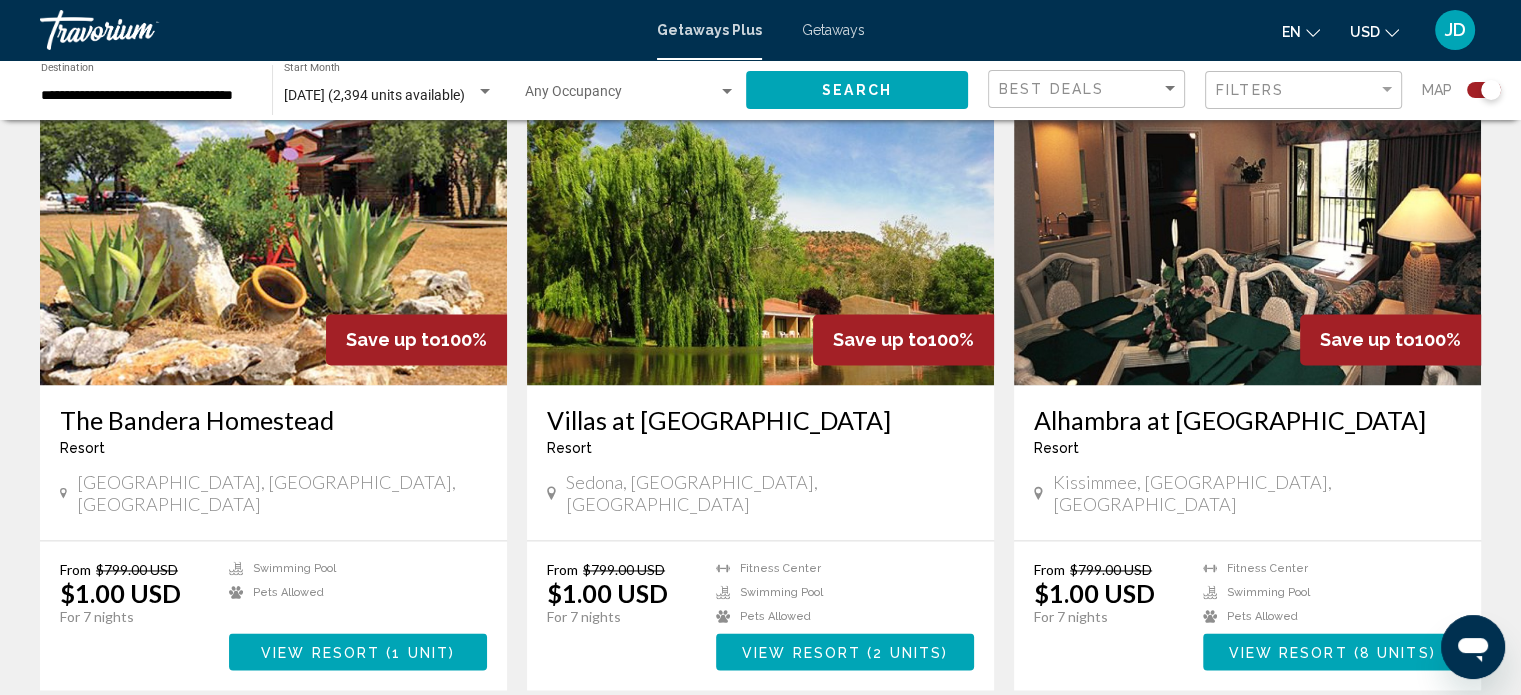 scroll, scrollTop: 2900, scrollLeft: 0, axis: vertical 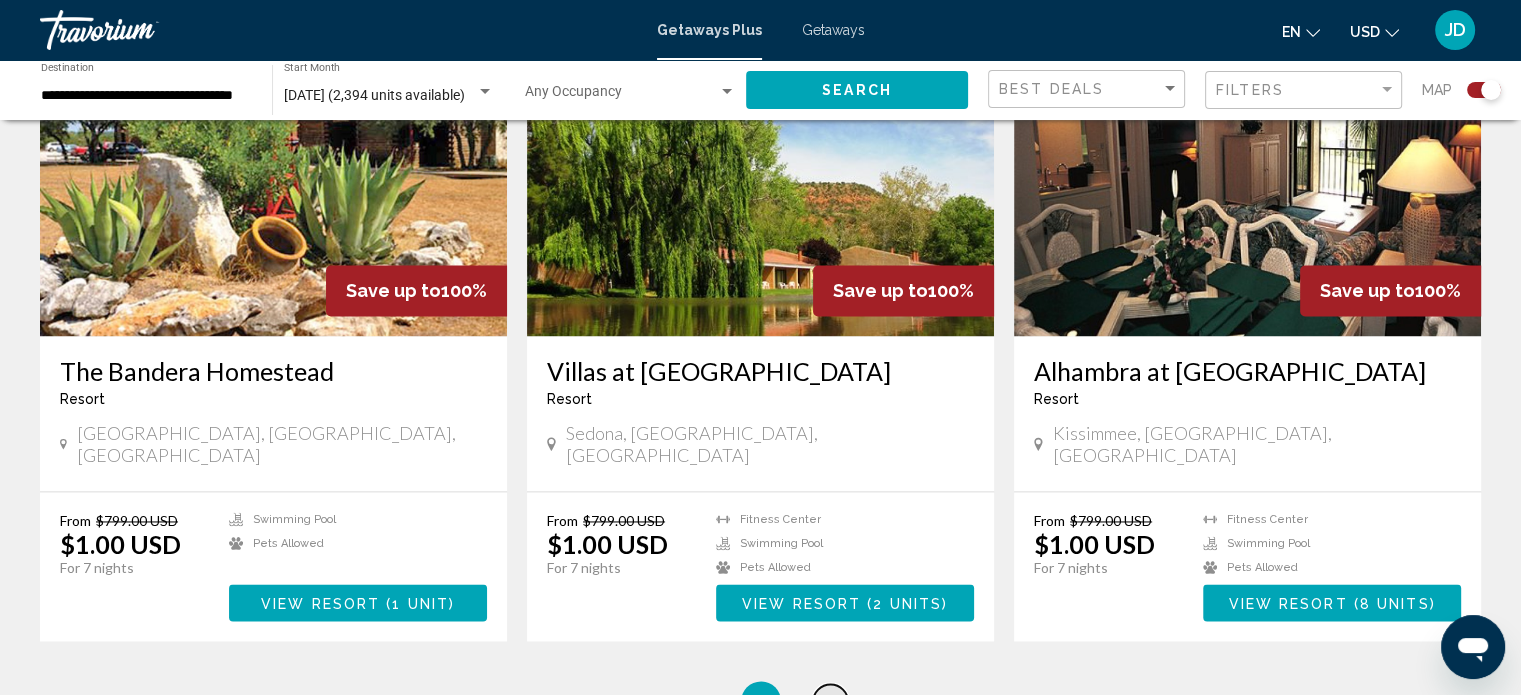 click on "7" at bounding box center [831, 701] 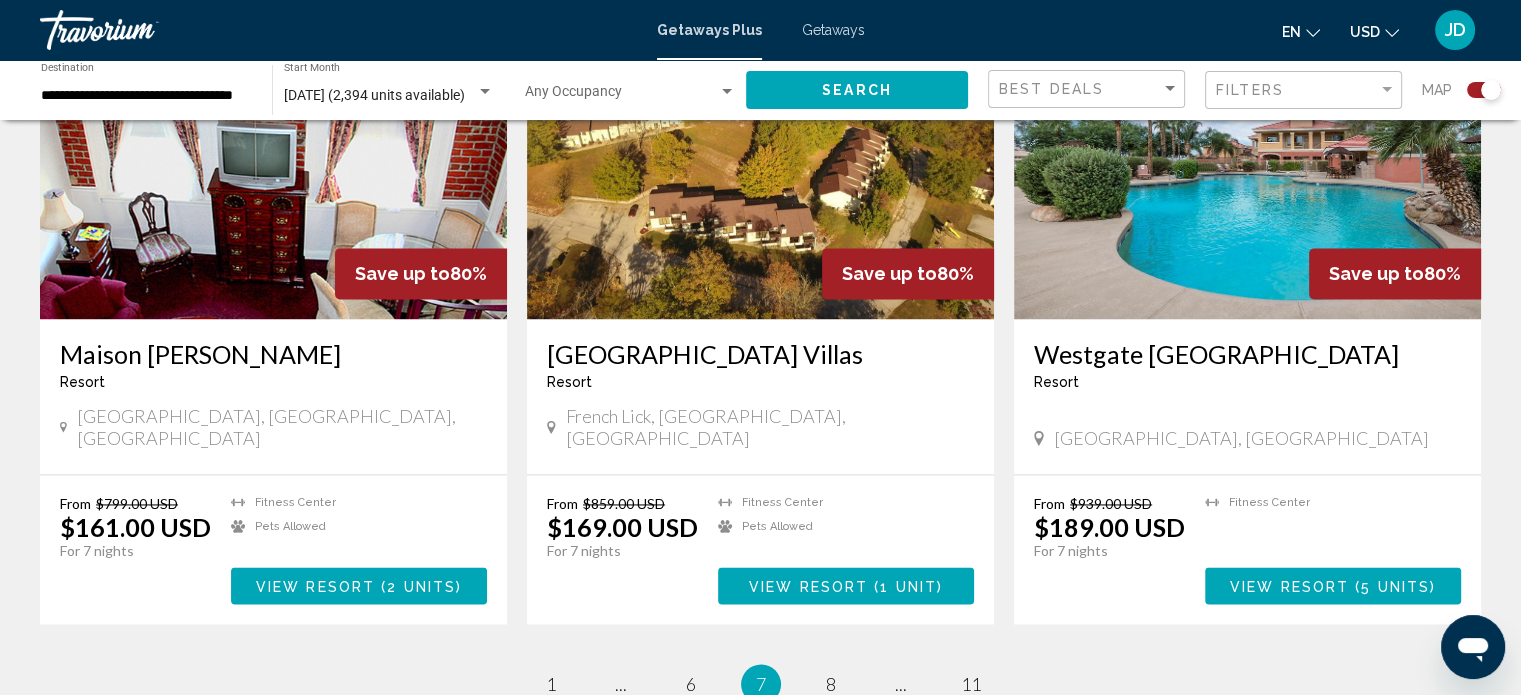 scroll, scrollTop: 3000, scrollLeft: 0, axis: vertical 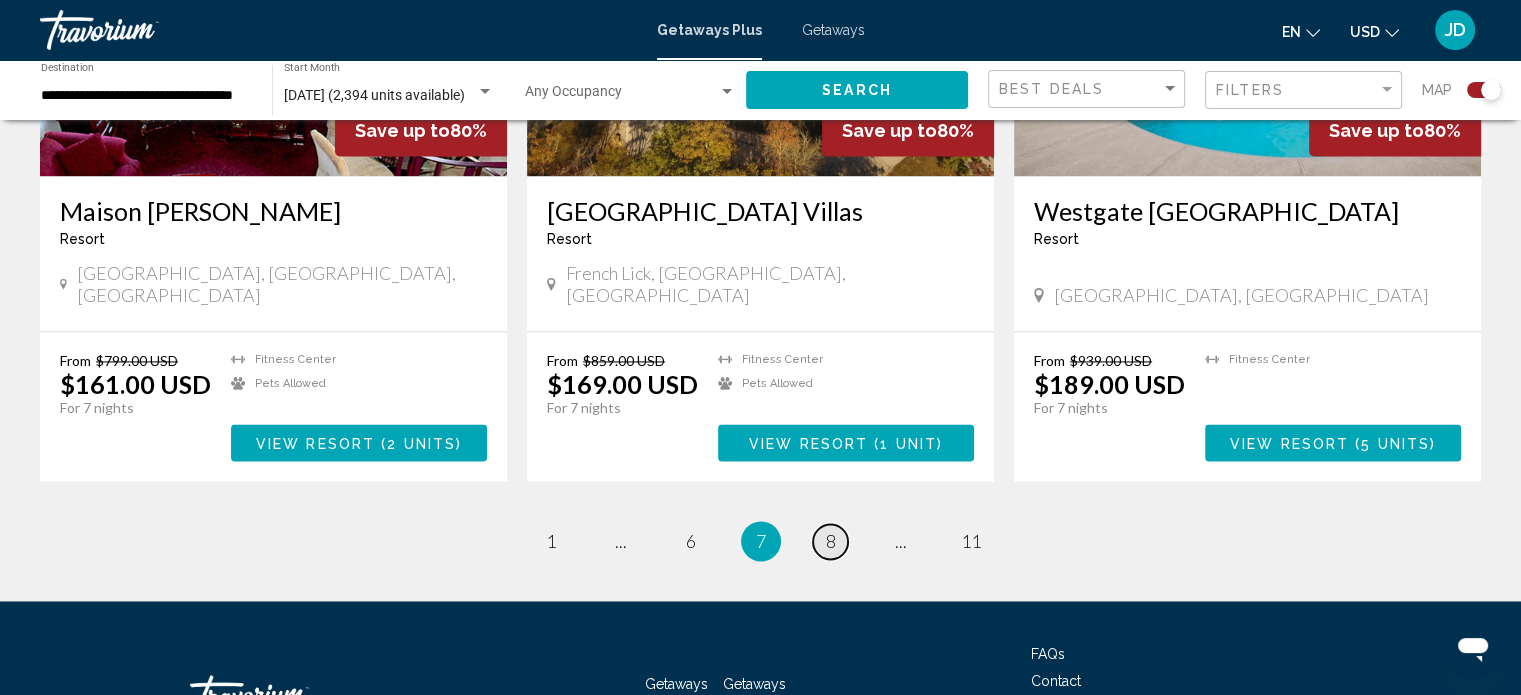 click on "8" at bounding box center [831, 541] 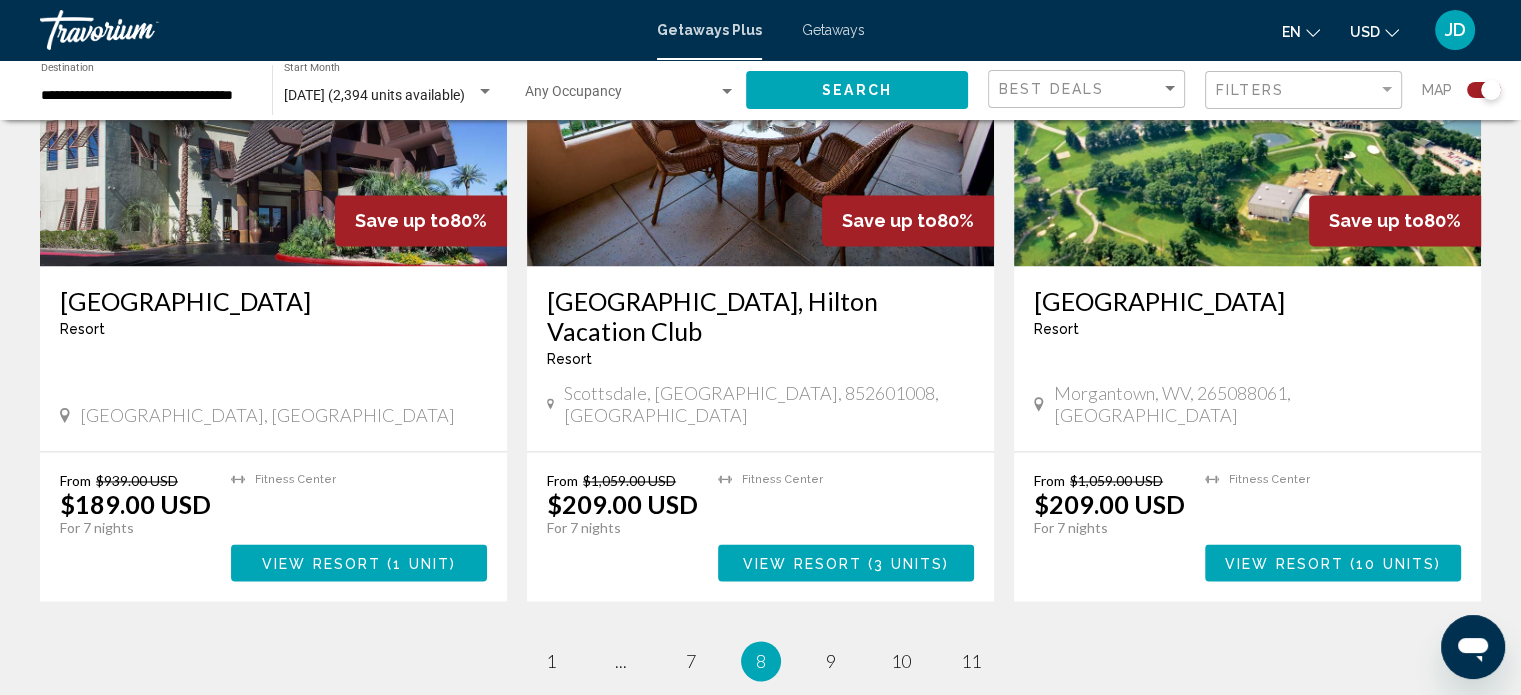 scroll, scrollTop: 2800, scrollLeft: 0, axis: vertical 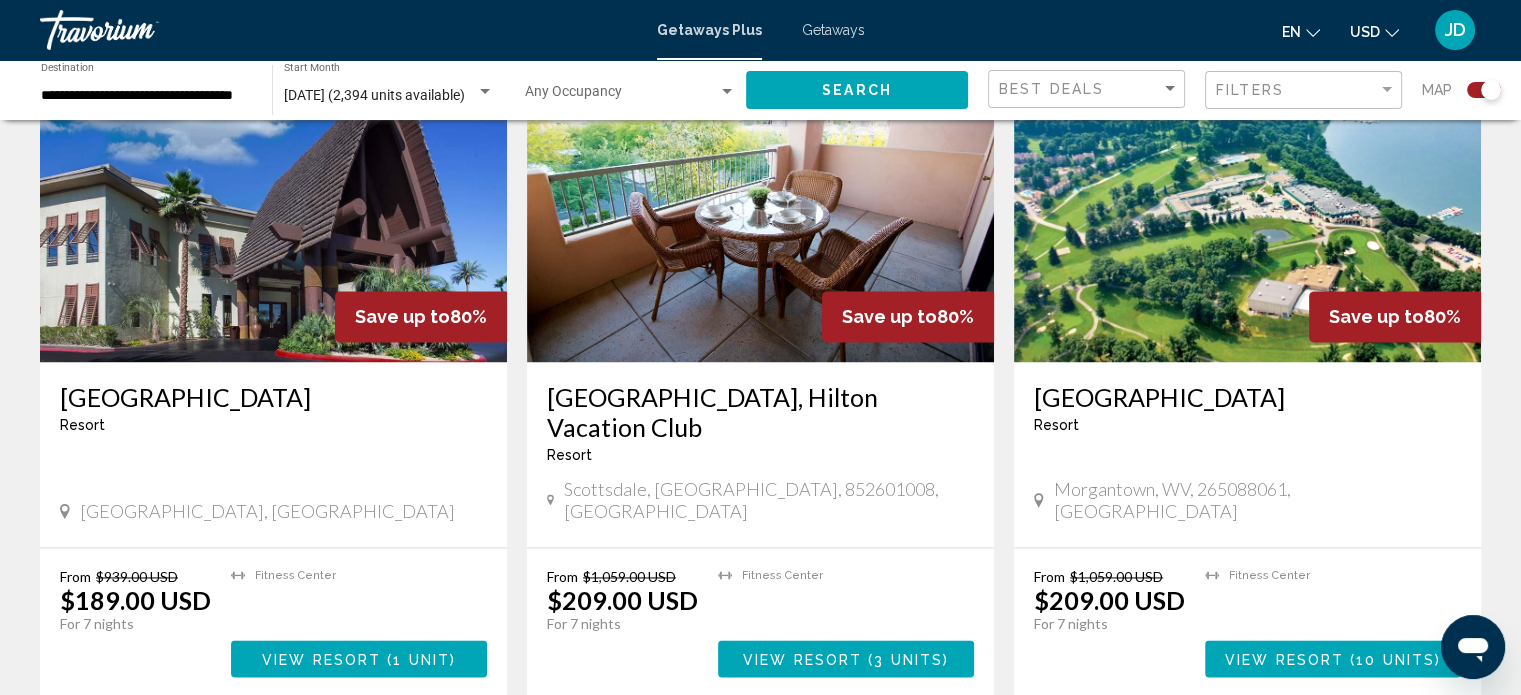 click on "page  9" at bounding box center (830, 757) 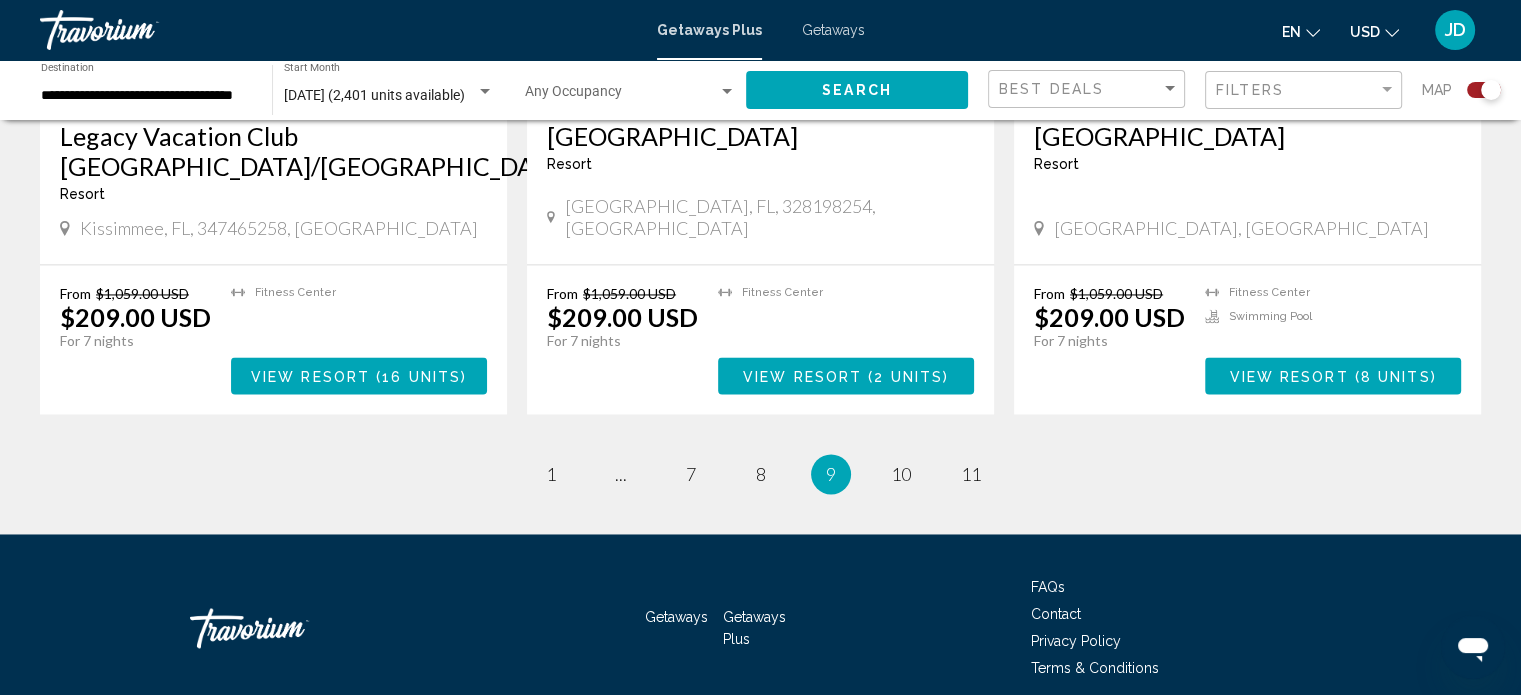 scroll, scrollTop: 3089, scrollLeft: 0, axis: vertical 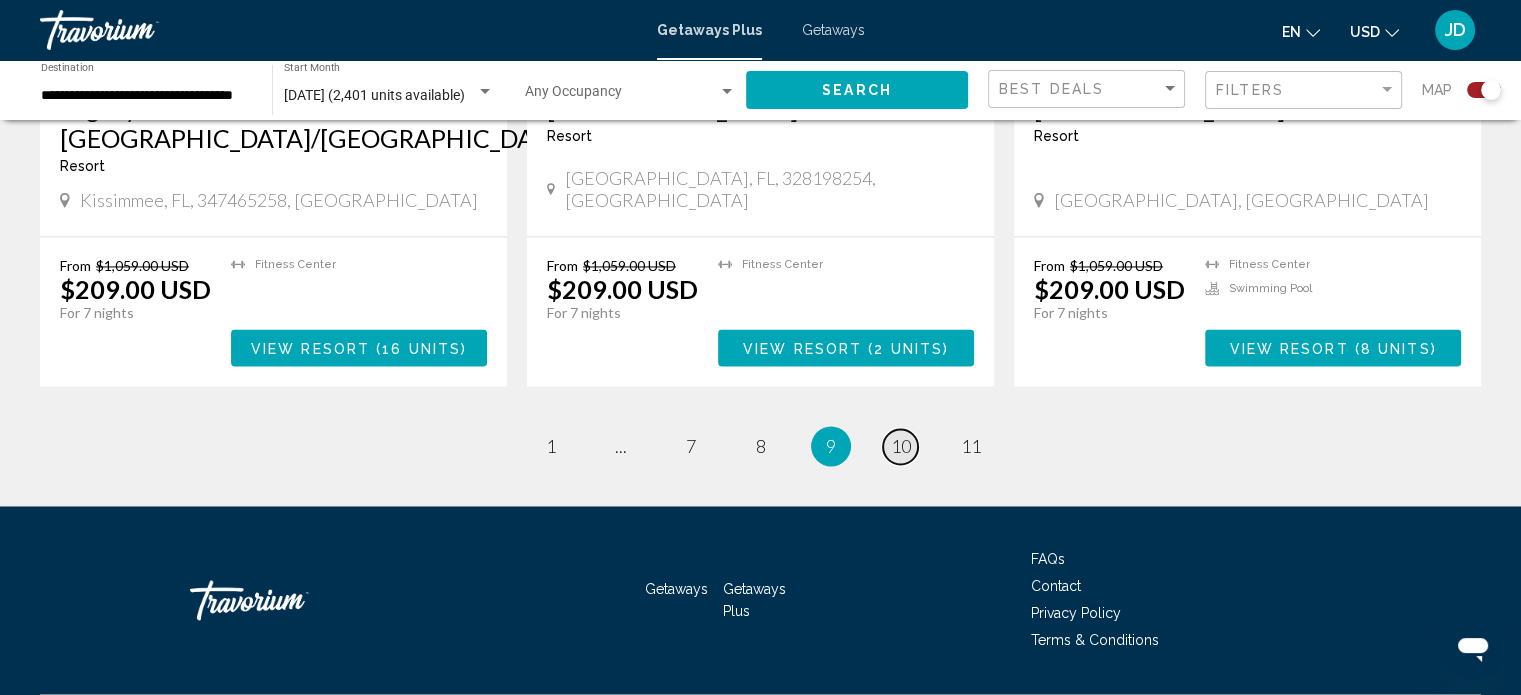 click on "10" at bounding box center (901, 446) 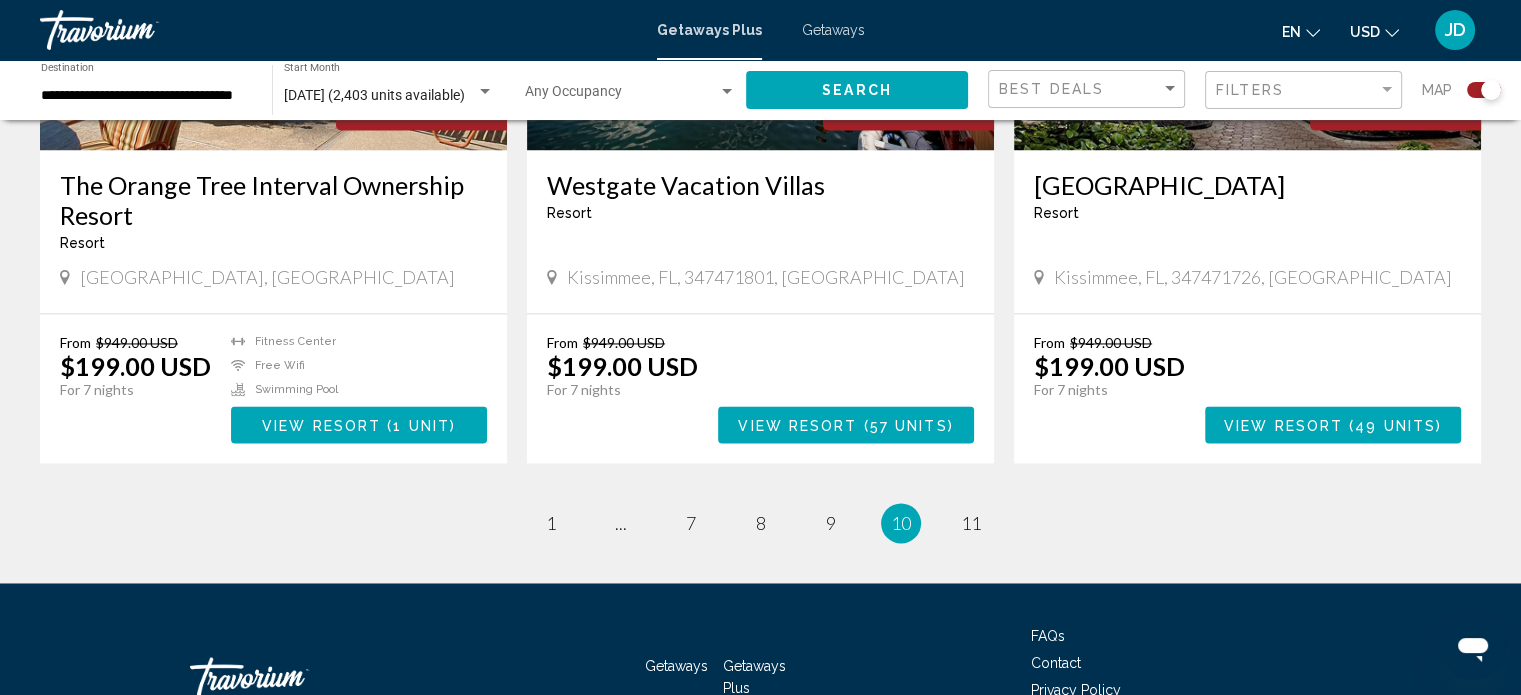 scroll, scrollTop: 3060, scrollLeft: 0, axis: vertical 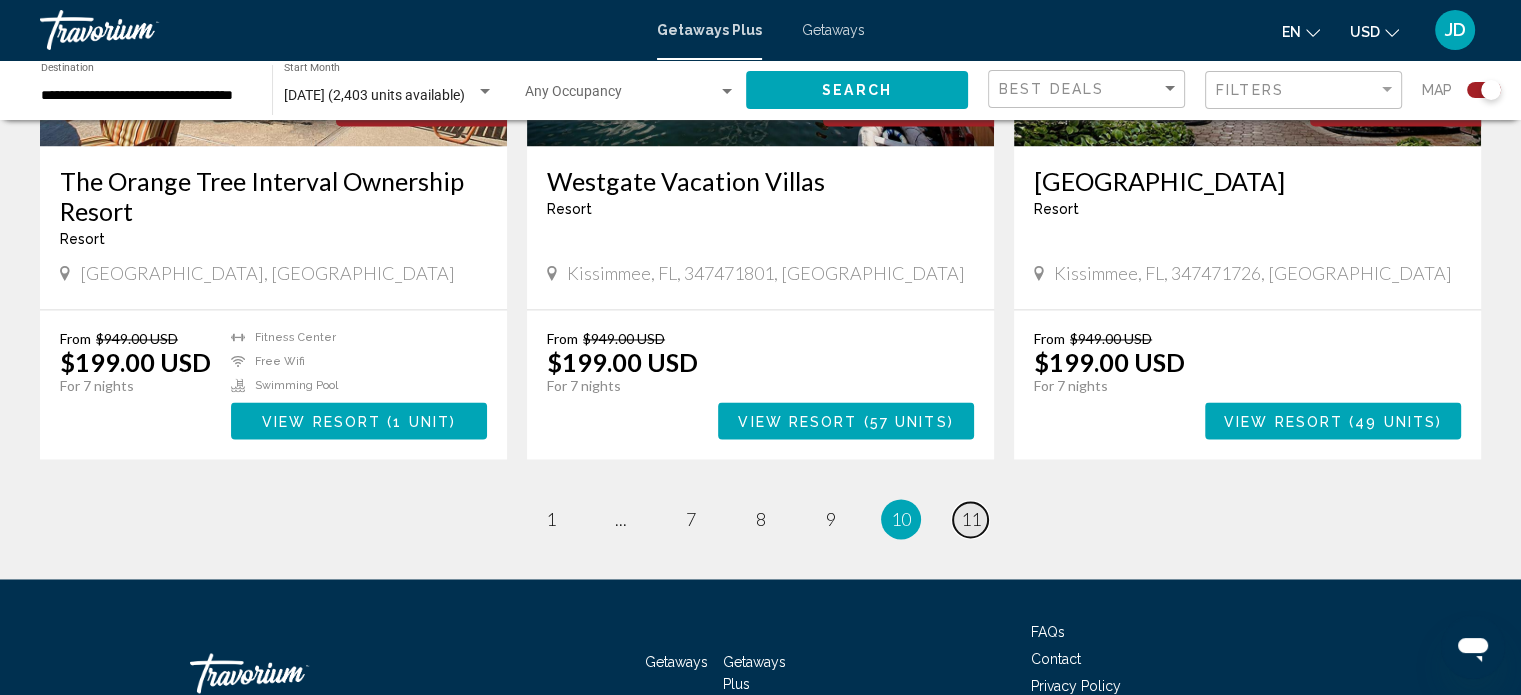 click on "11" at bounding box center [971, 519] 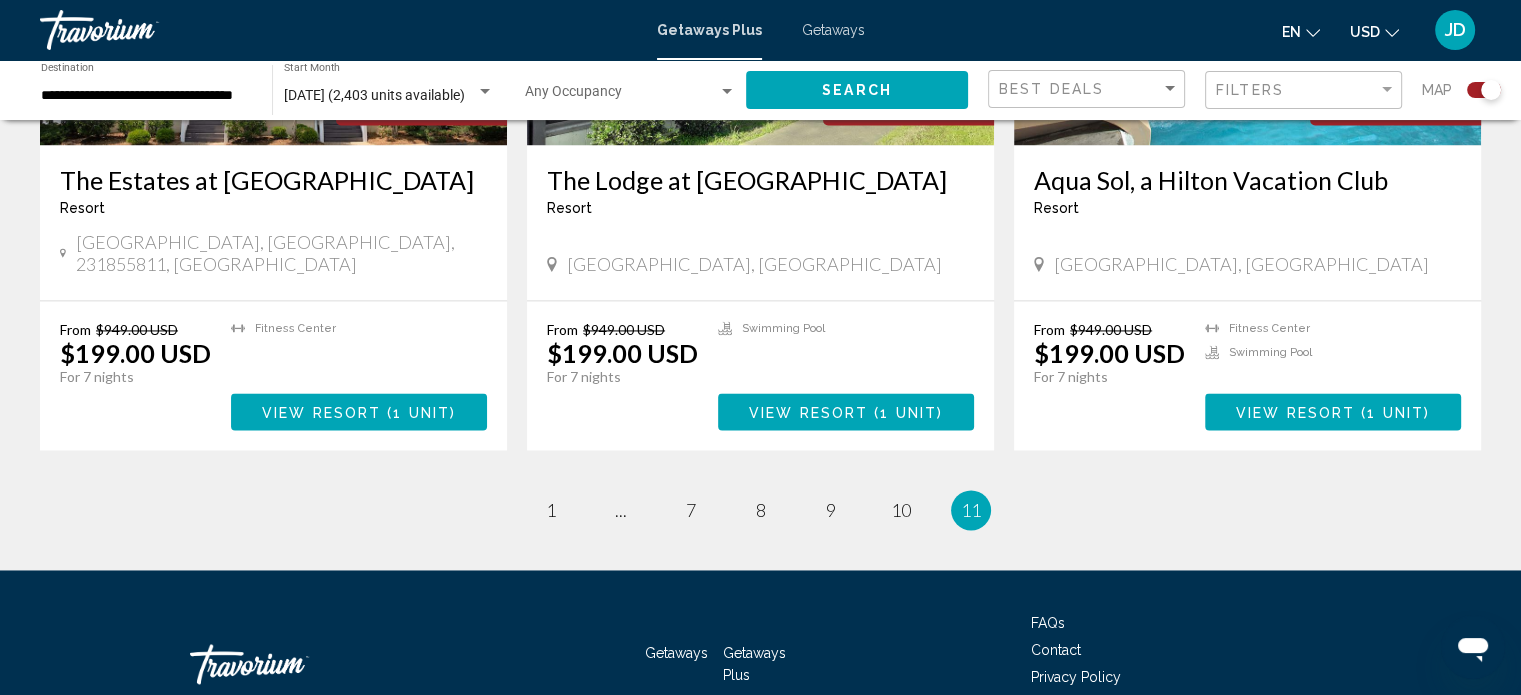scroll, scrollTop: 3029, scrollLeft: 0, axis: vertical 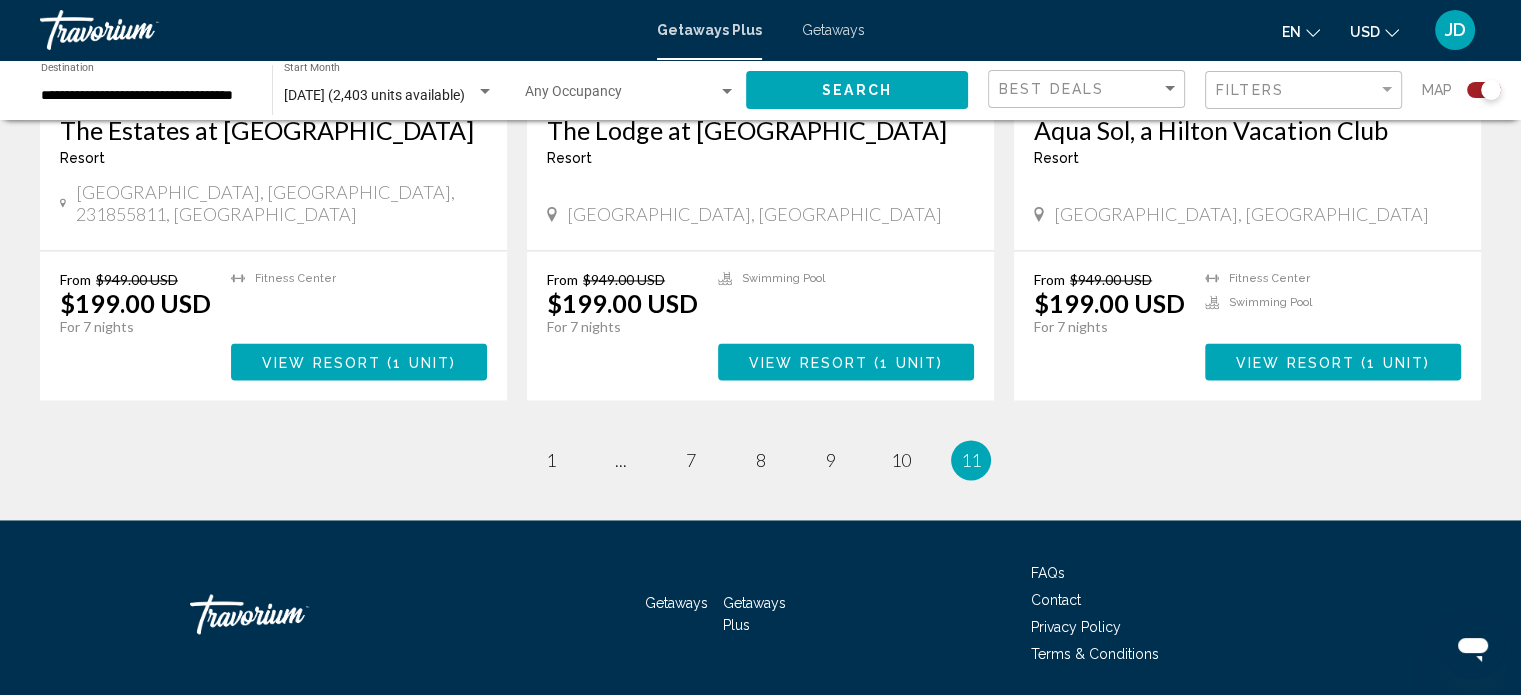 click on "**********" 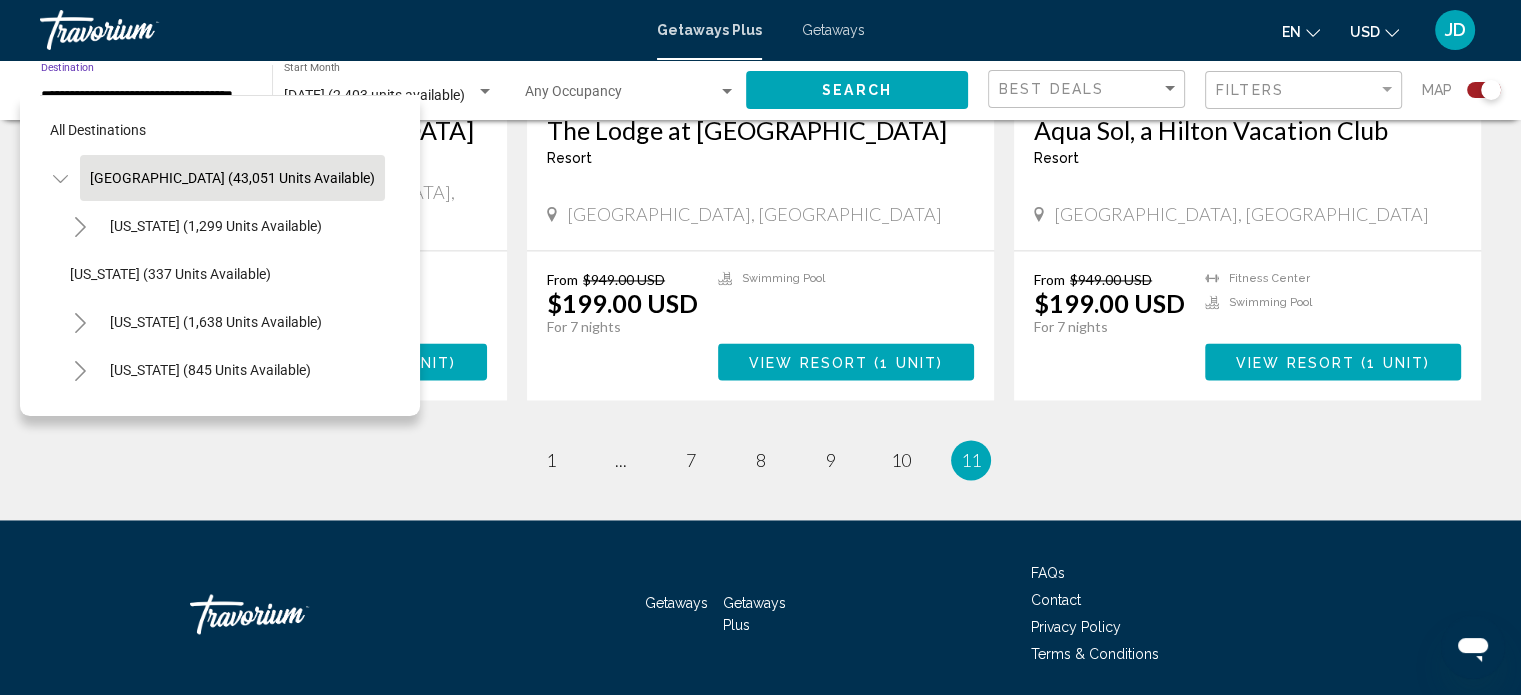 scroll, scrollTop: 0, scrollLeft: 20, axis: horizontal 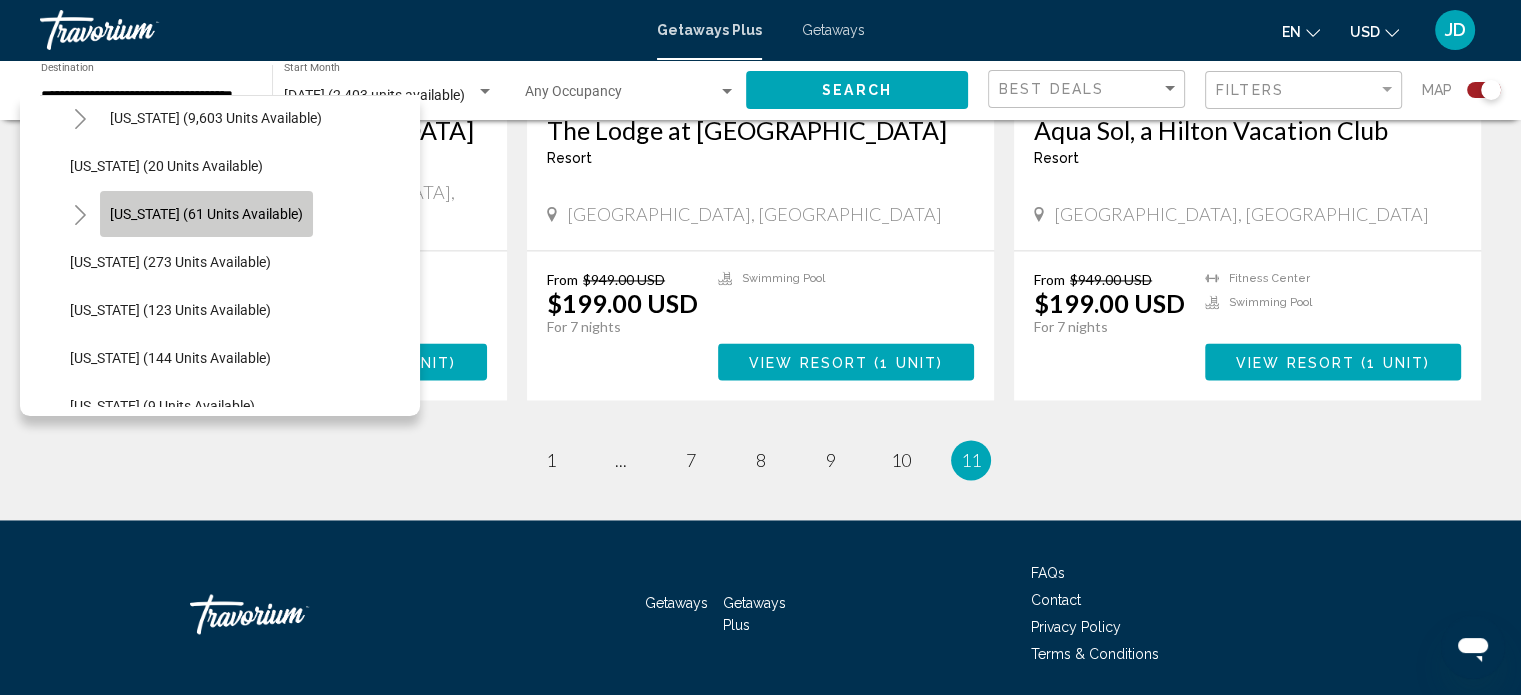 click on "[US_STATE] (61 units available)" 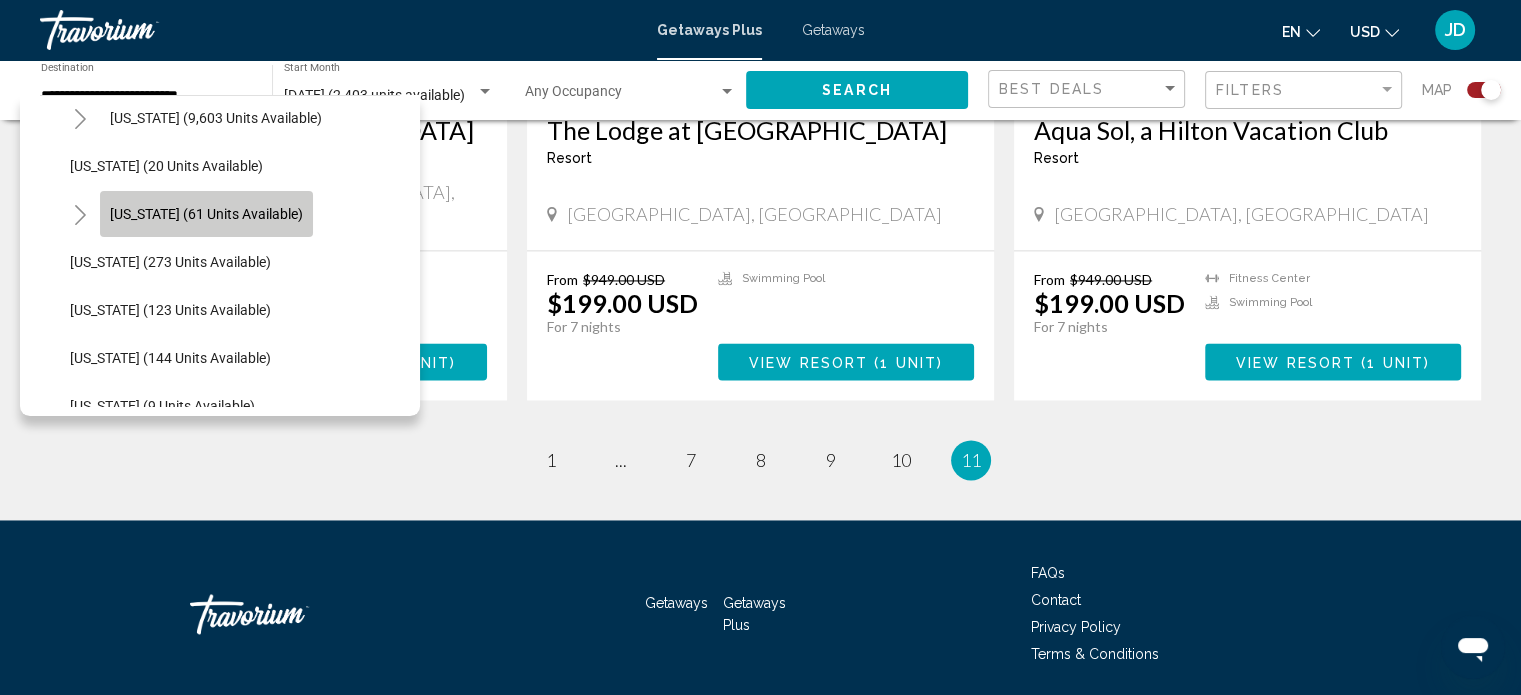scroll, scrollTop: 0, scrollLeft: 0, axis: both 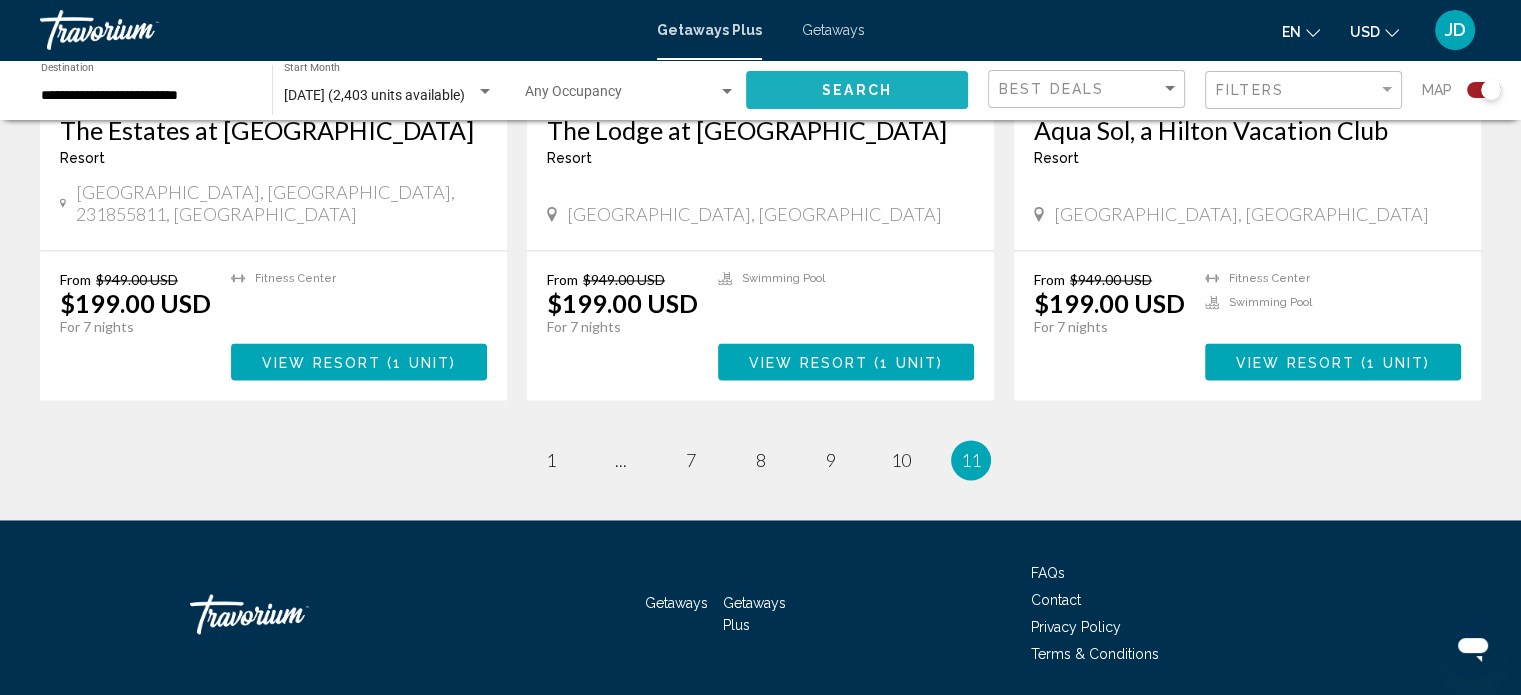 click on "Search" 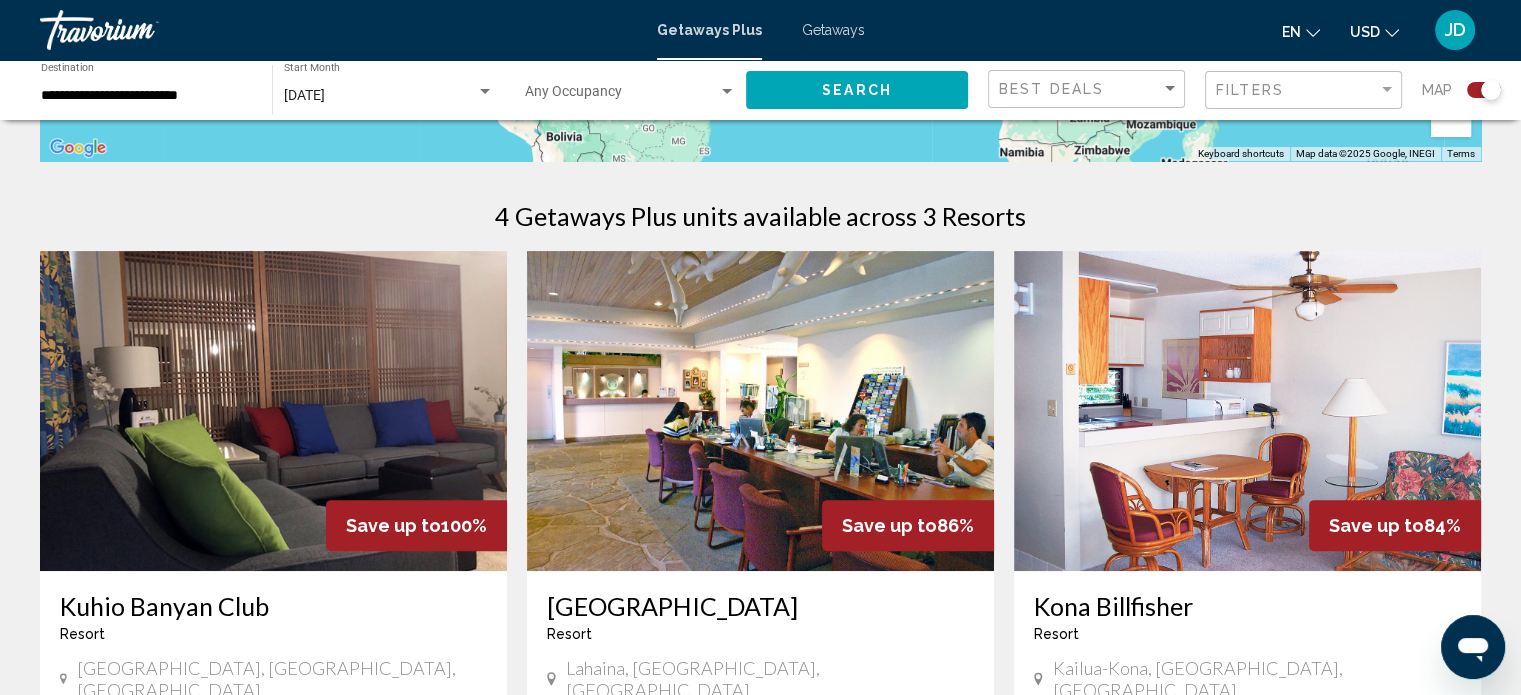 scroll, scrollTop: 900, scrollLeft: 0, axis: vertical 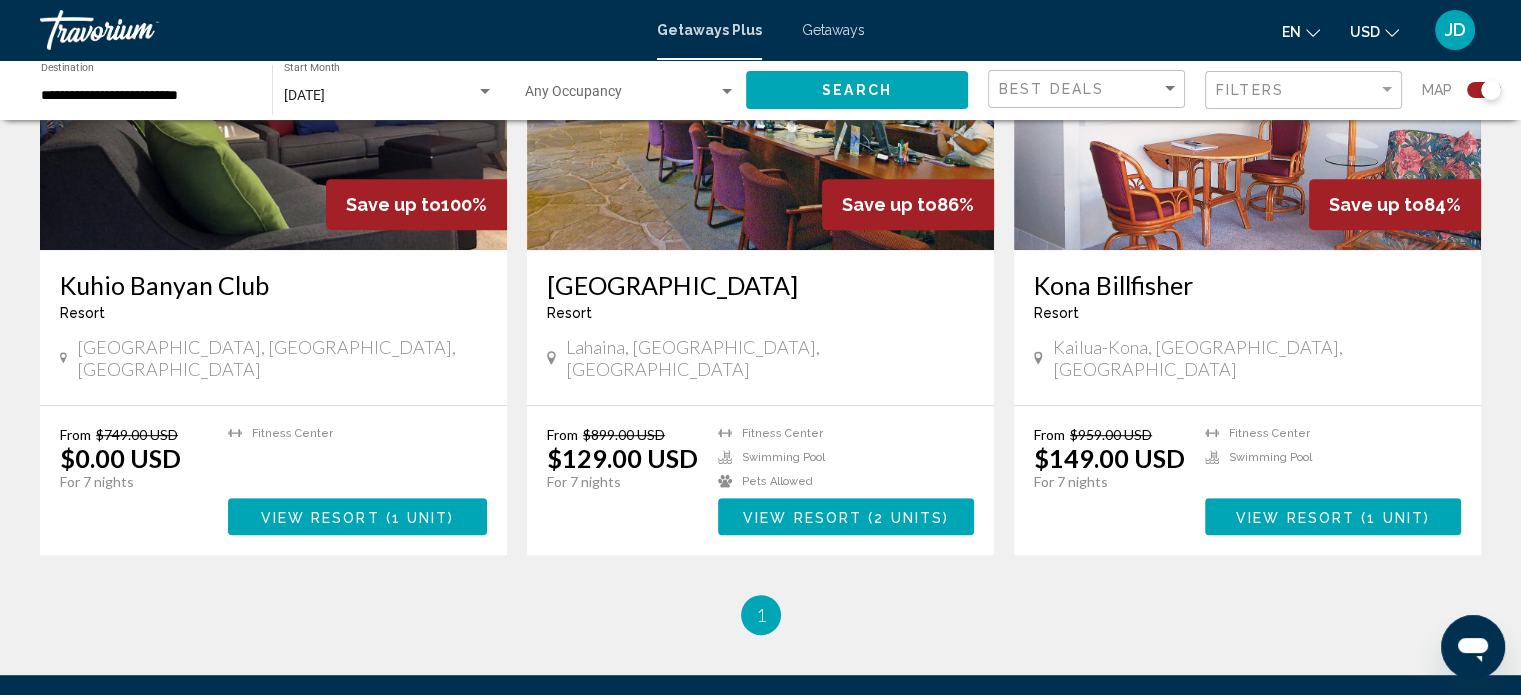 click at bounding box center (760, 90) 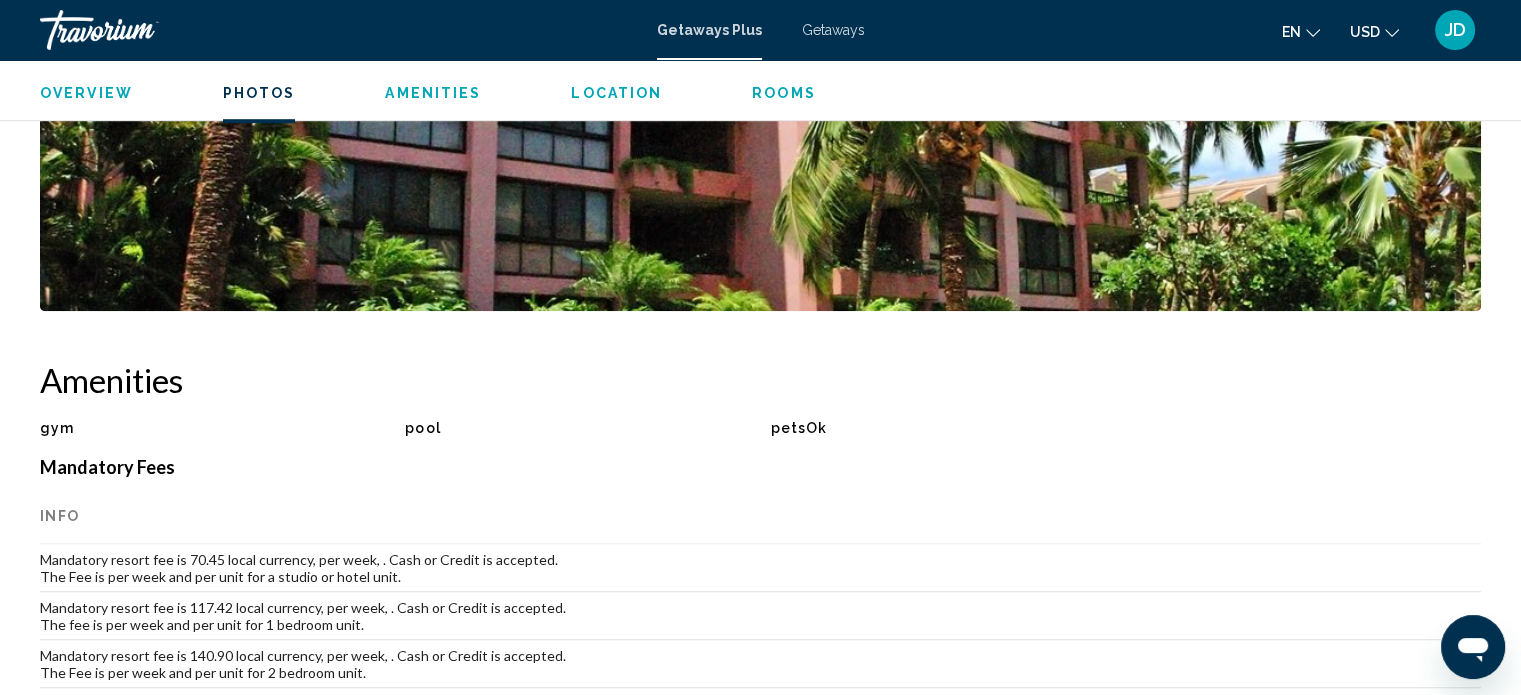 scroll, scrollTop: 1212, scrollLeft: 0, axis: vertical 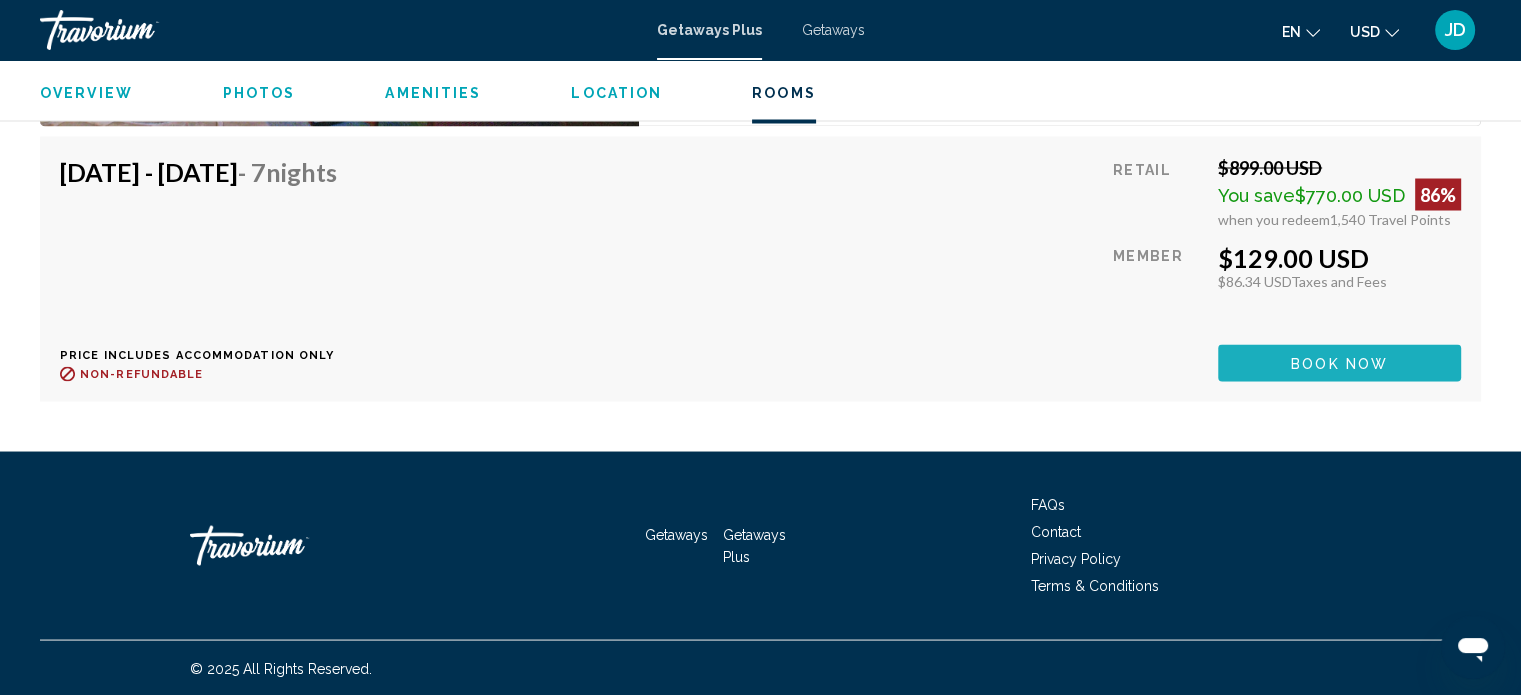 click on "Book now" at bounding box center (1339, 362) 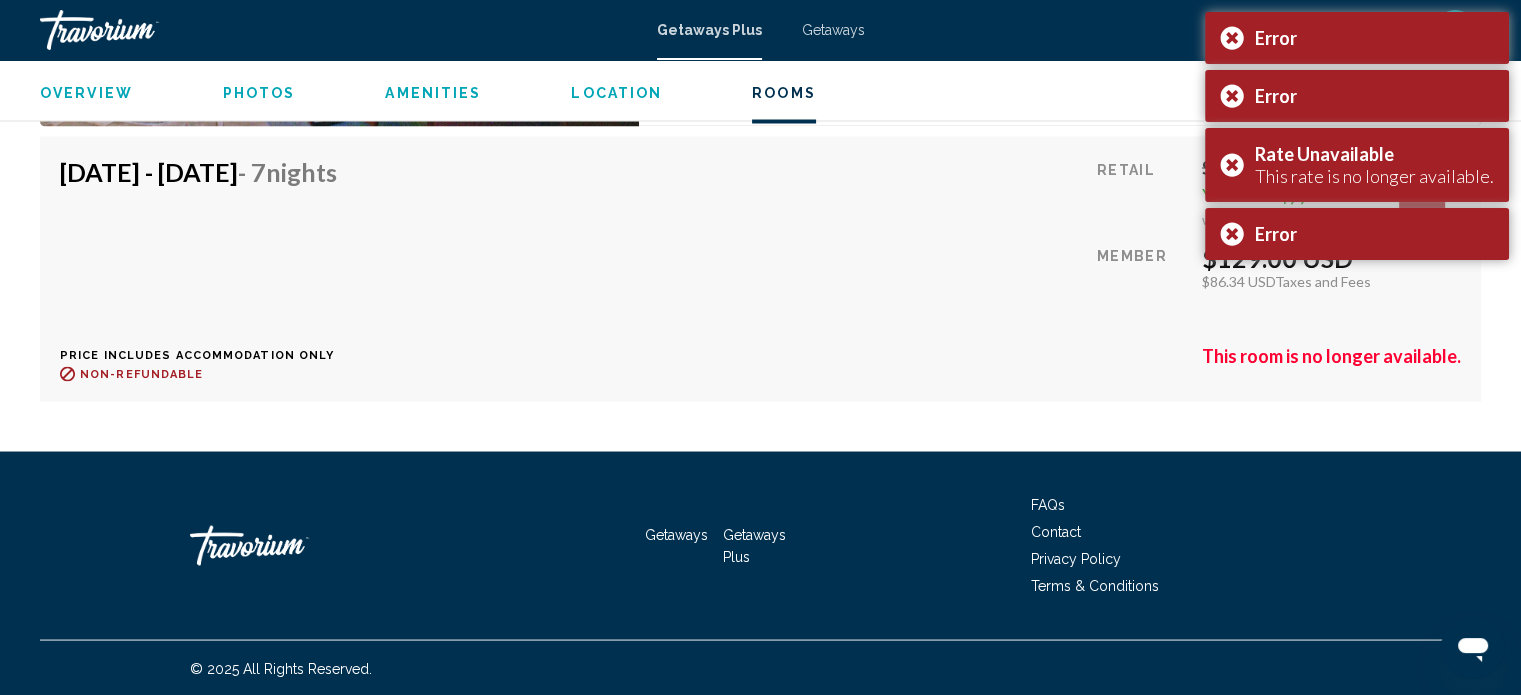 click on "Jul 11, 2025 - Jul 18, 2025  - 7  Nights Price includes accommodation only
Refundable until :
Non-refundable Retail  $899.00 USD  You save  $770.00 USD   86%  when you redeem  1,540  Travel Points  Member  $129.00 USD   $86.34 USD  Taxes and Fees You earn  0  Travel Points  This room is no longer available. Price includes accommodation only
Refundable until
Non-refundable This room is no longer available." at bounding box center [760, 268] 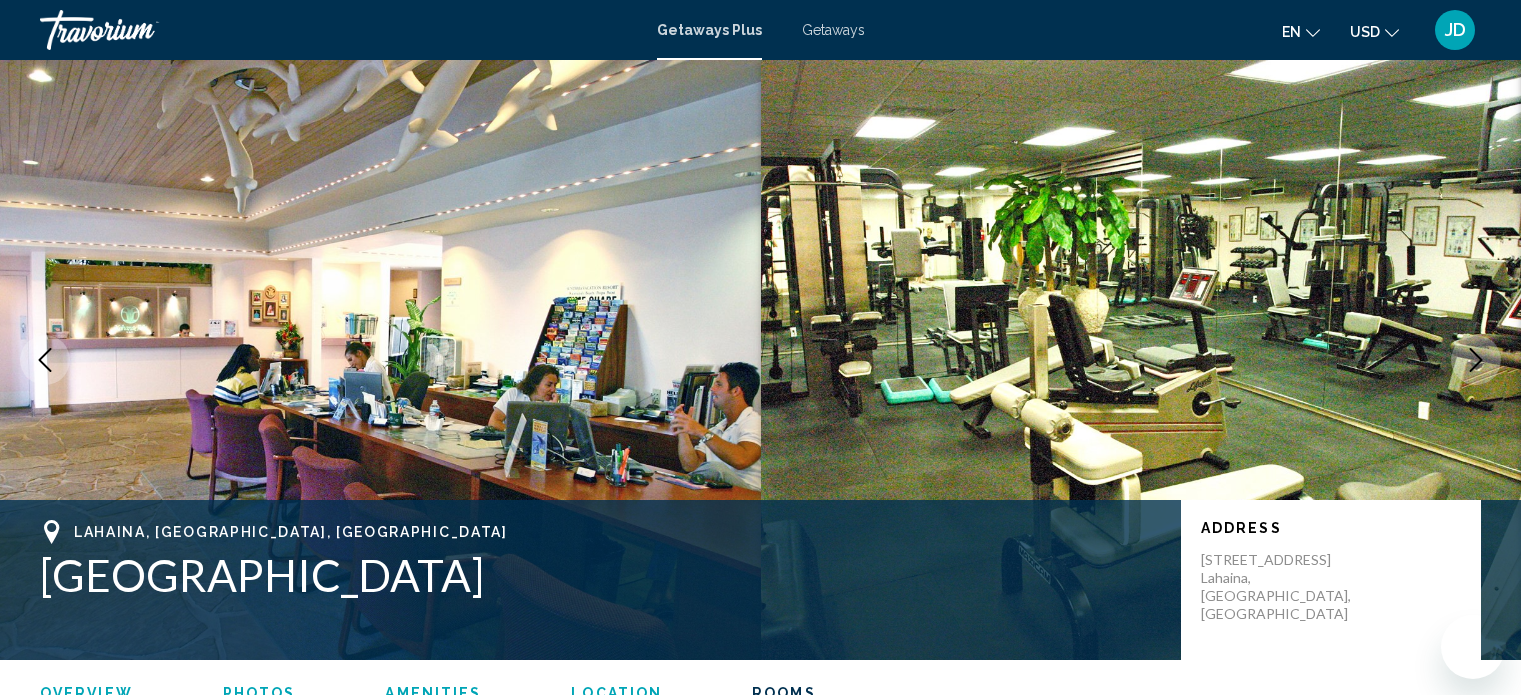 scroll, scrollTop: 3561, scrollLeft: 0, axis: vertical 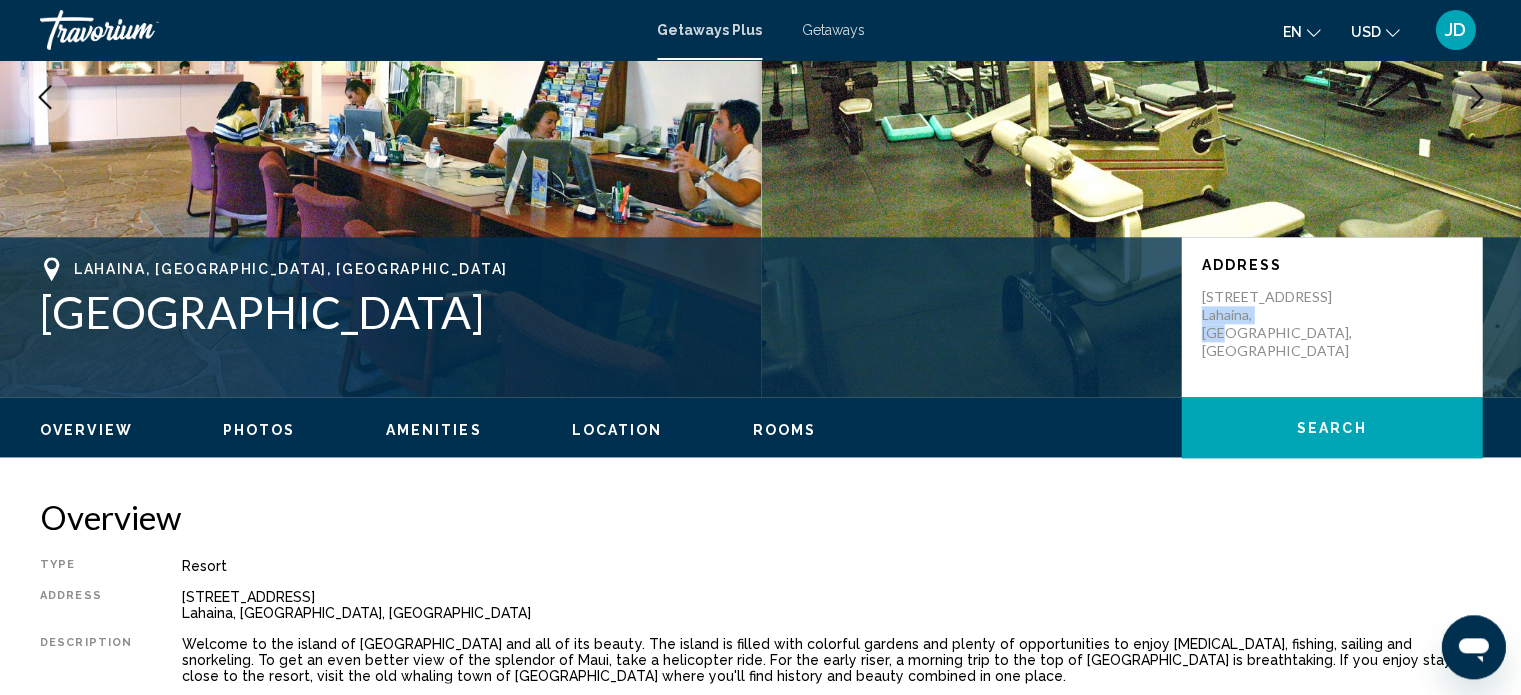 drag, startPoint x: 1271, startPoint y: 334, endPoint x: 1203, endPoint y: 326, distance: 68.46897 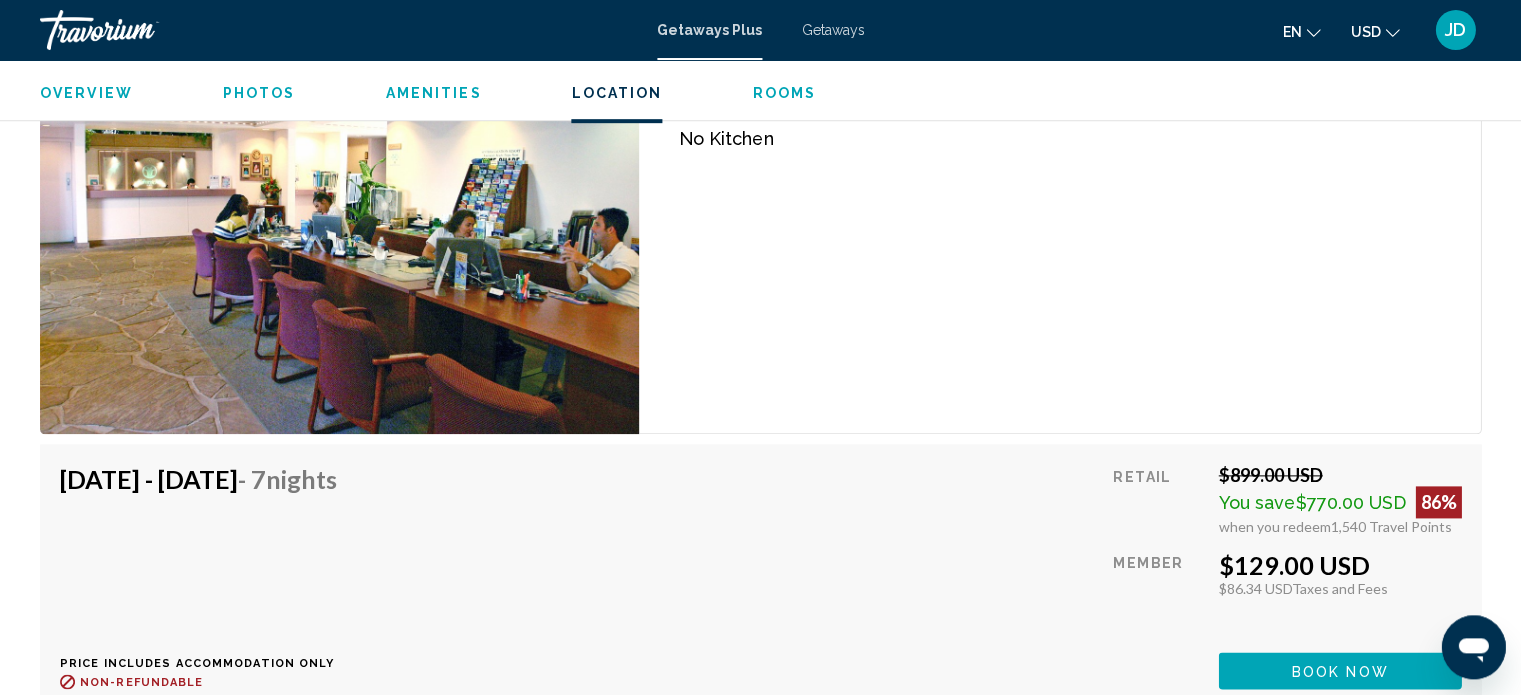 scroll, scrollTop: 3461, scrollLeft: 0, axis: vertical 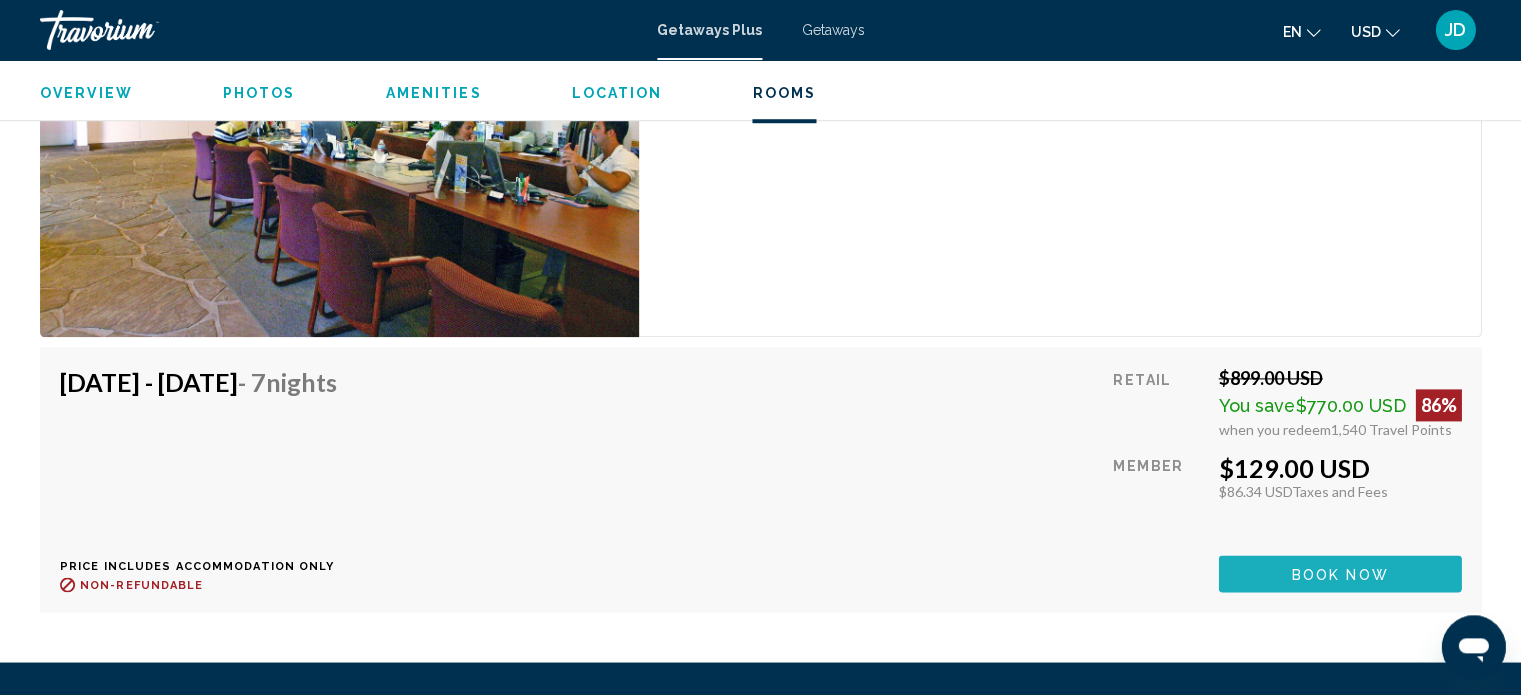 click on "Book now" at bounding box center [1339, 574] 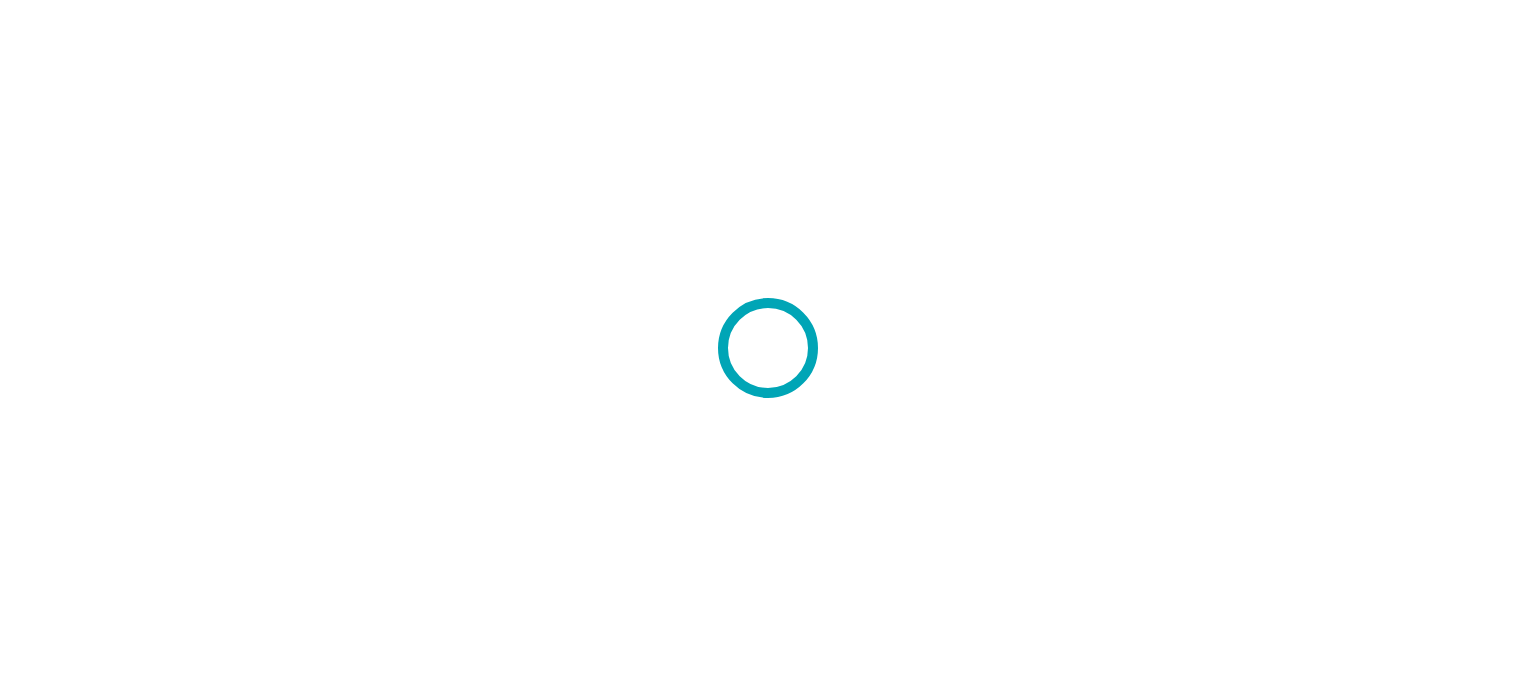 scroll, scrollTop: 0, scrollLeft: 0, axis: both 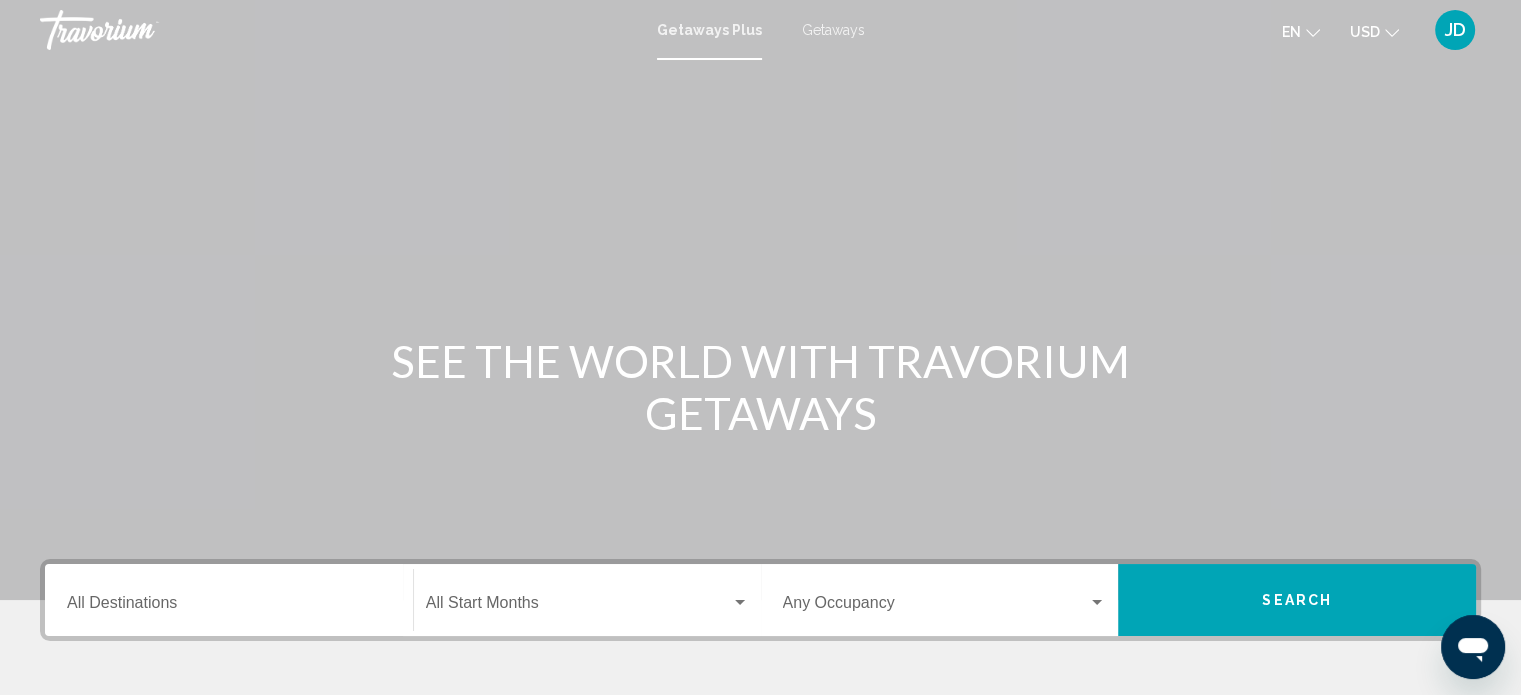 click on "Destination All Destinations" at bounding box center [229, 600] 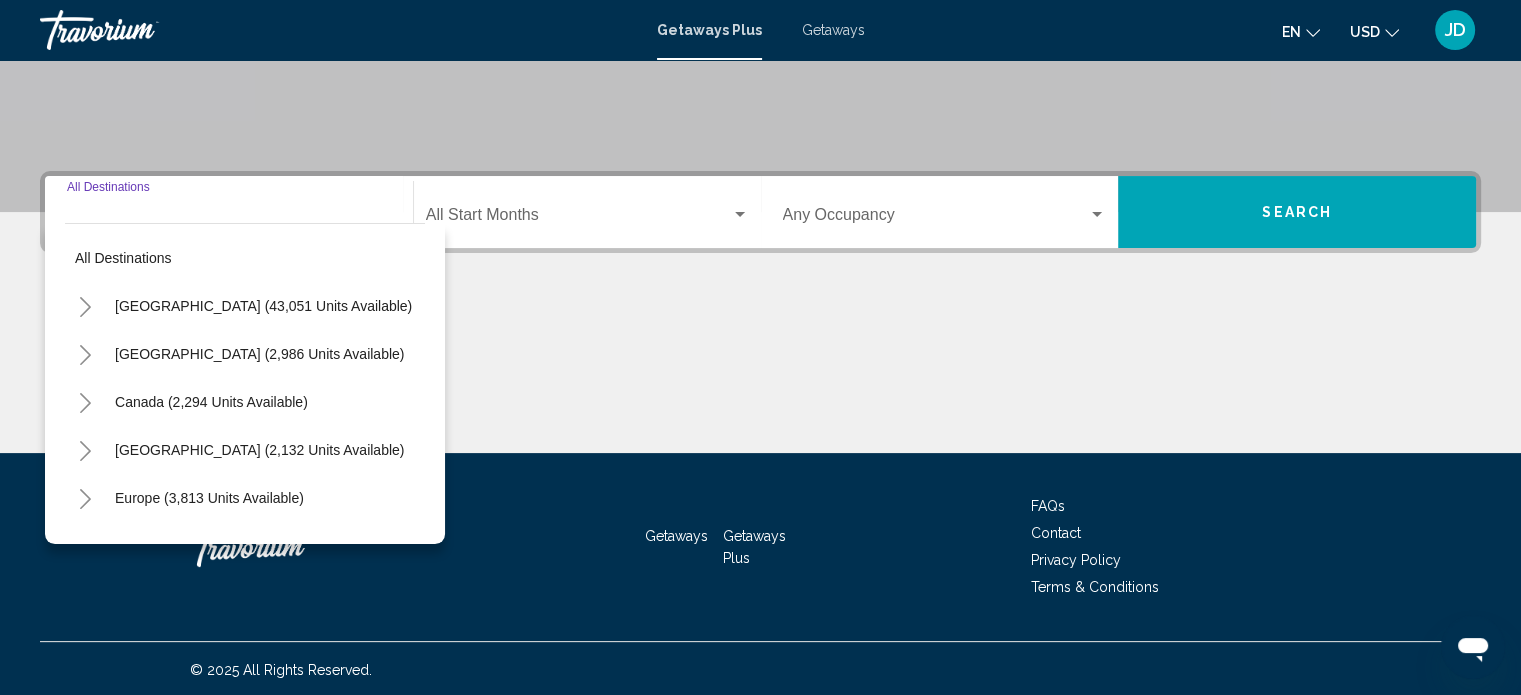 scroll, scrollTop: 390, scrollLeft: 0, axis: vertical 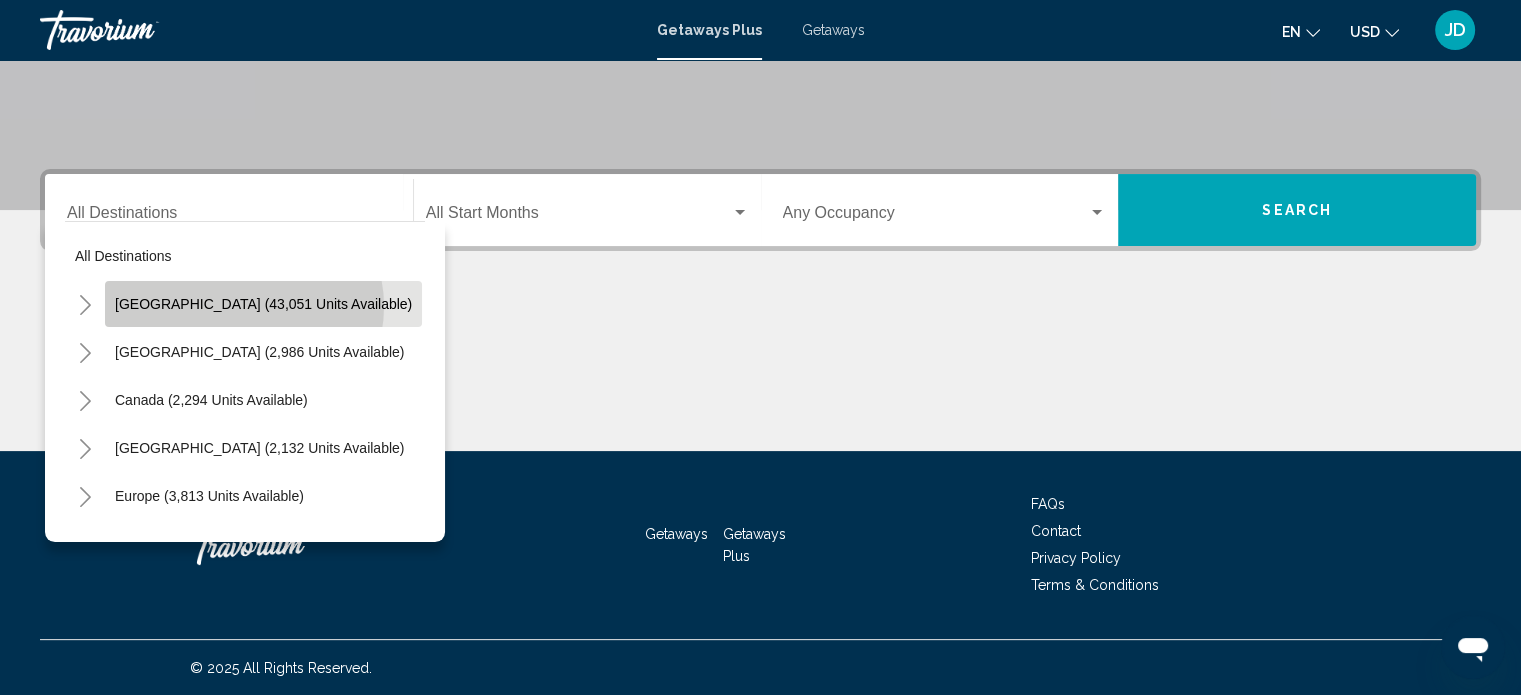 click on "[GEOGRAPHIC_DATA] (43,051 units available)" 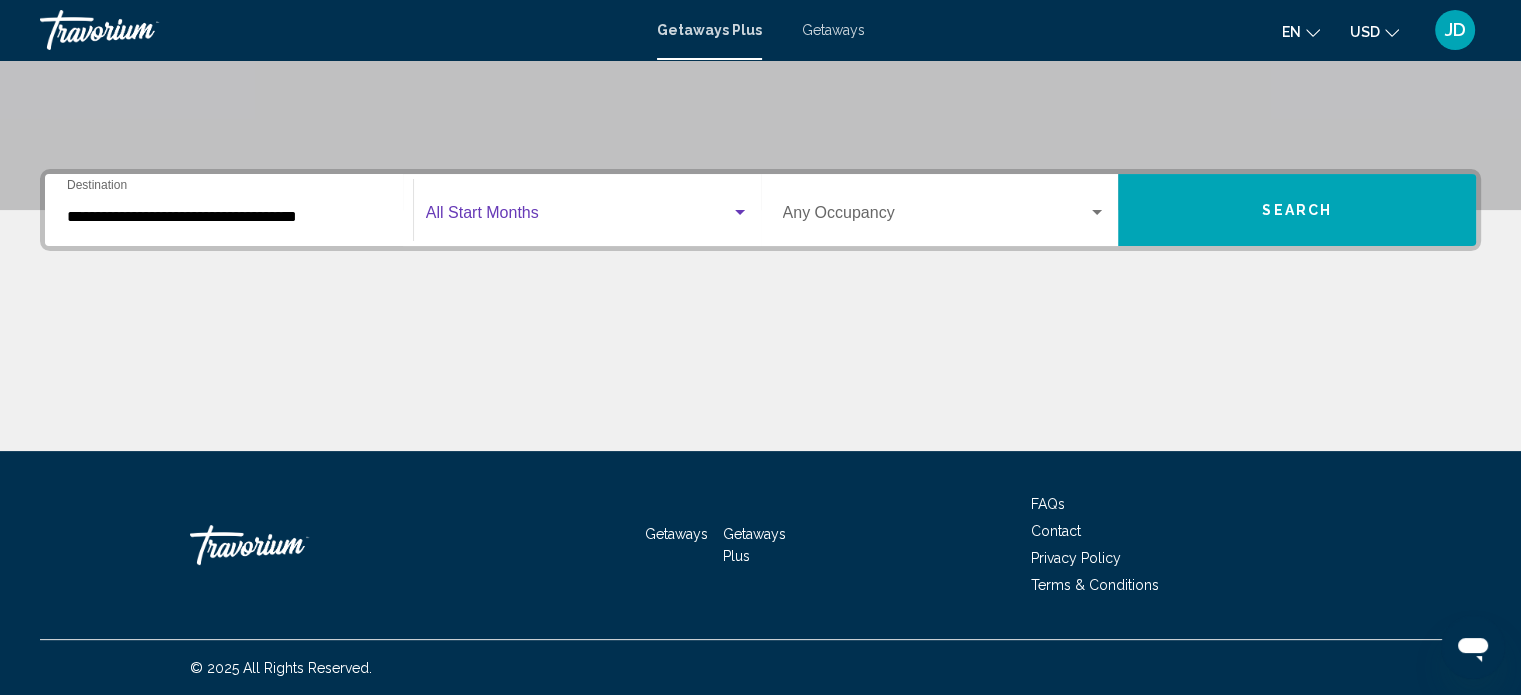 click at bounding box center (578, 217) 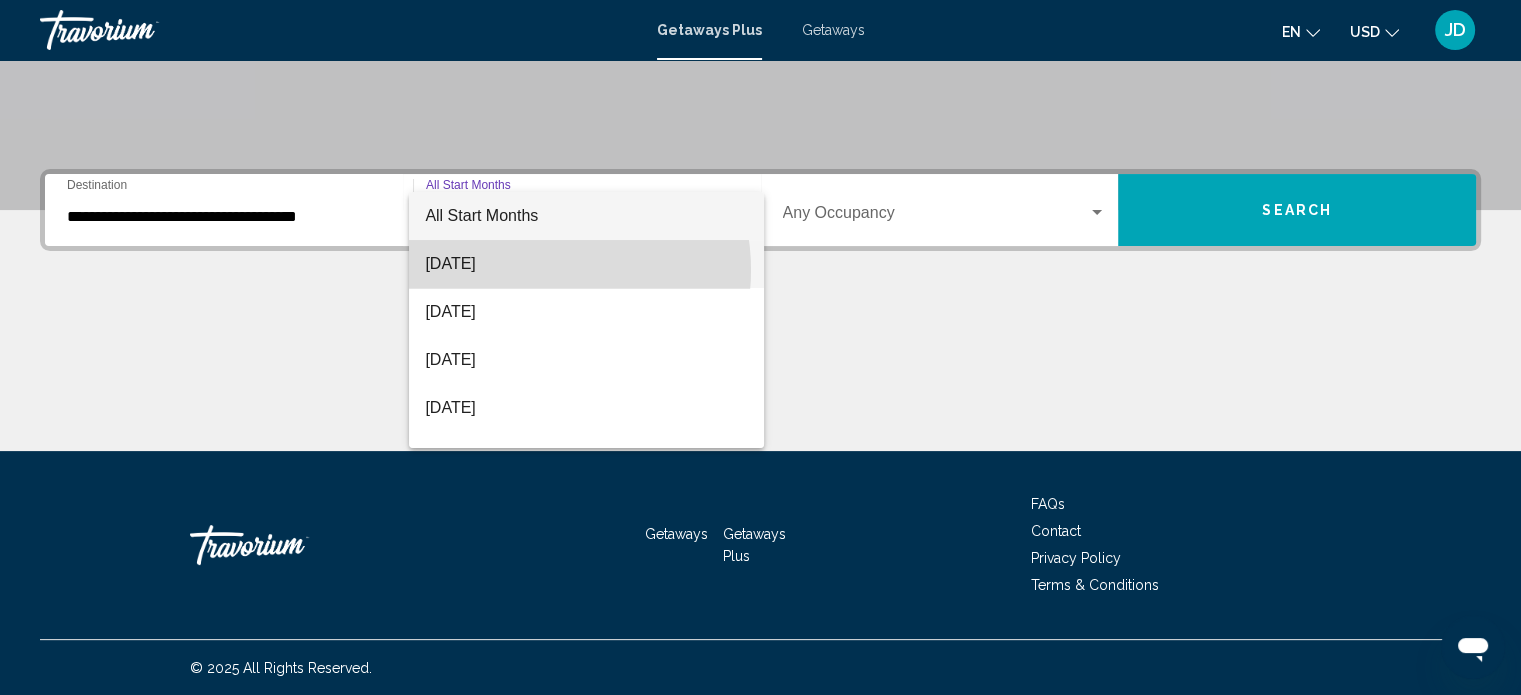 click on "[DATE]" at bounding box center (586, 264) 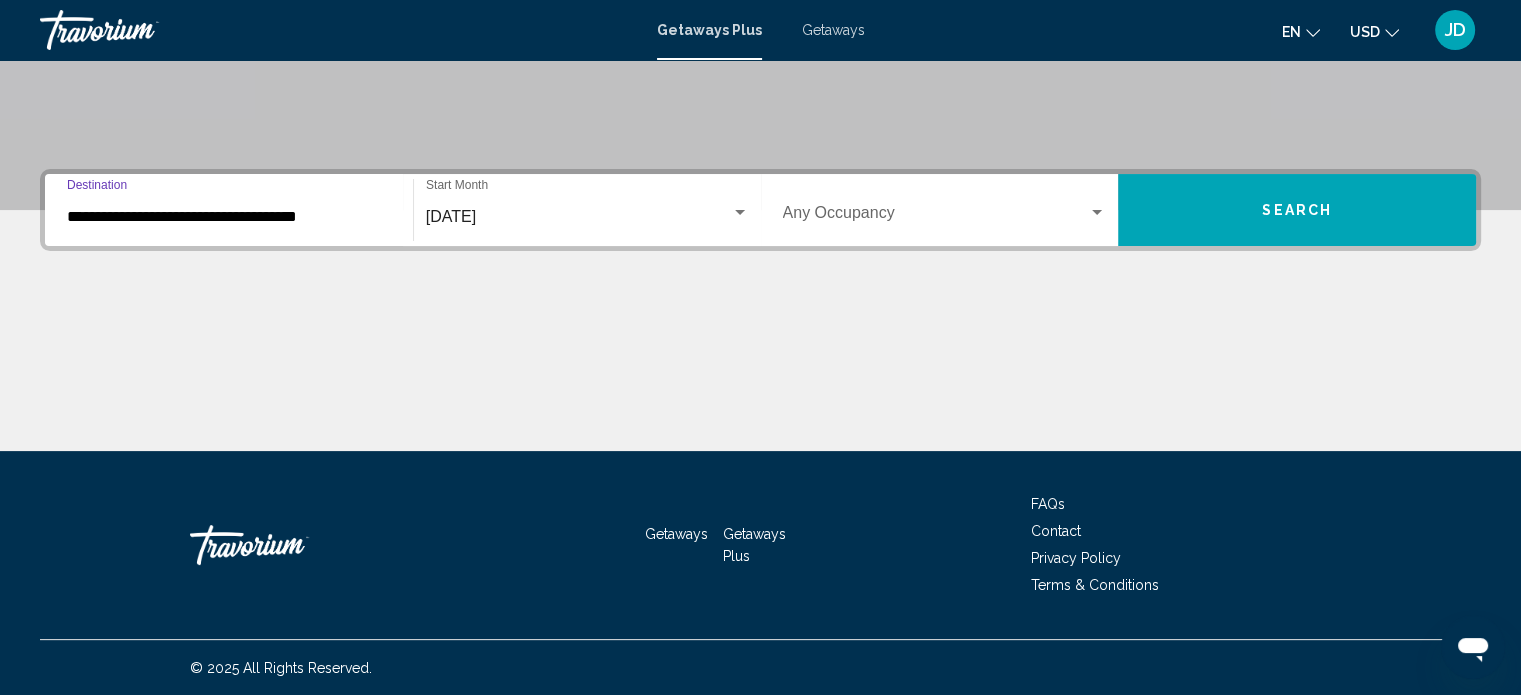 click on "**********" at bounding box center (229, 217) 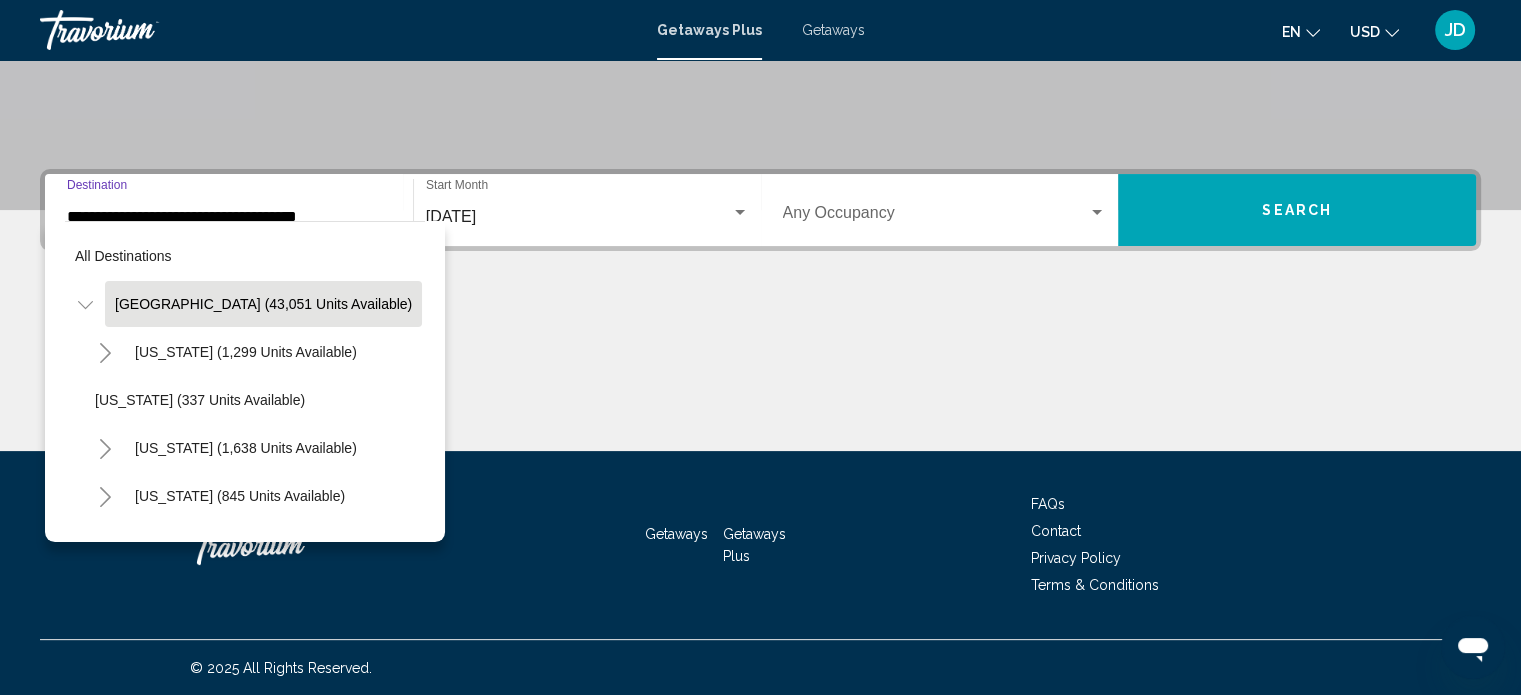 scroll, scrollTop: 346, scrollLeft: 0, axis: vertical 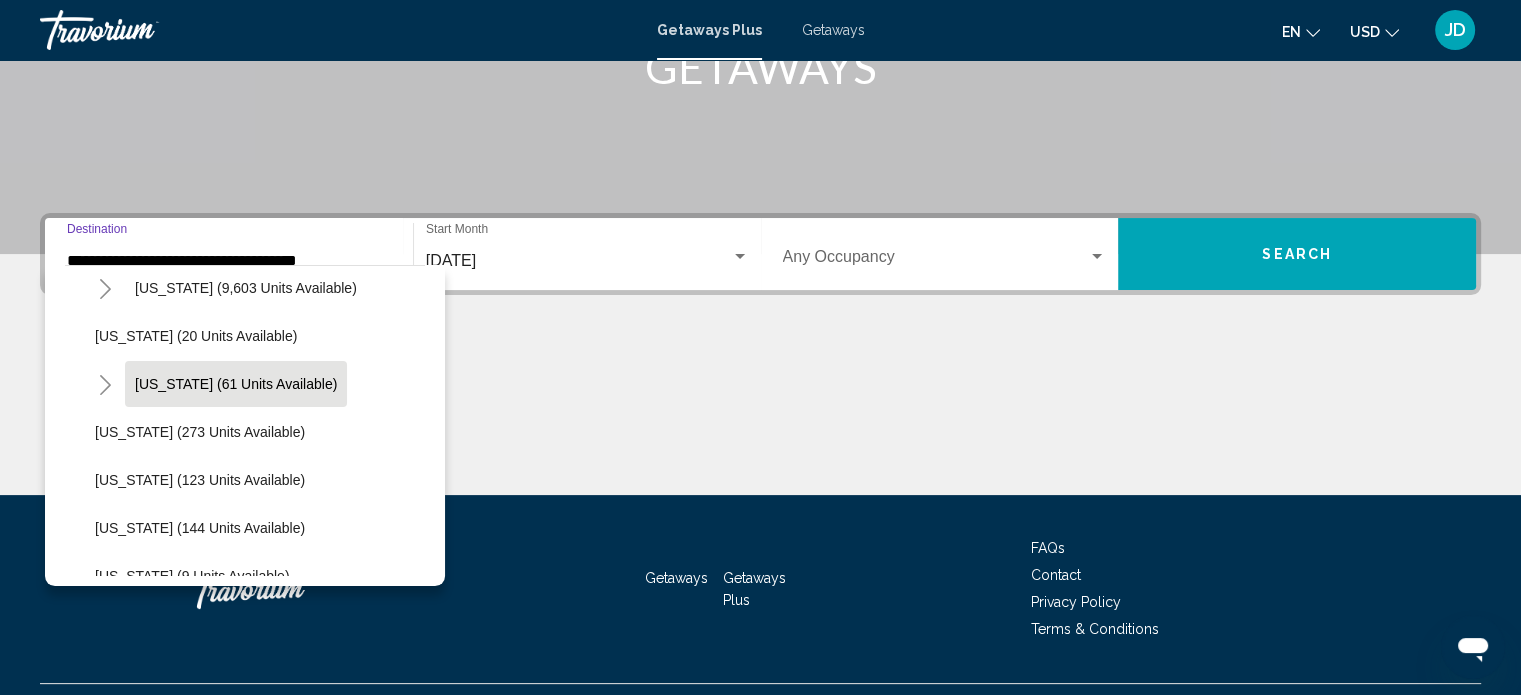 click on "[US_STATE] (61 units available)" 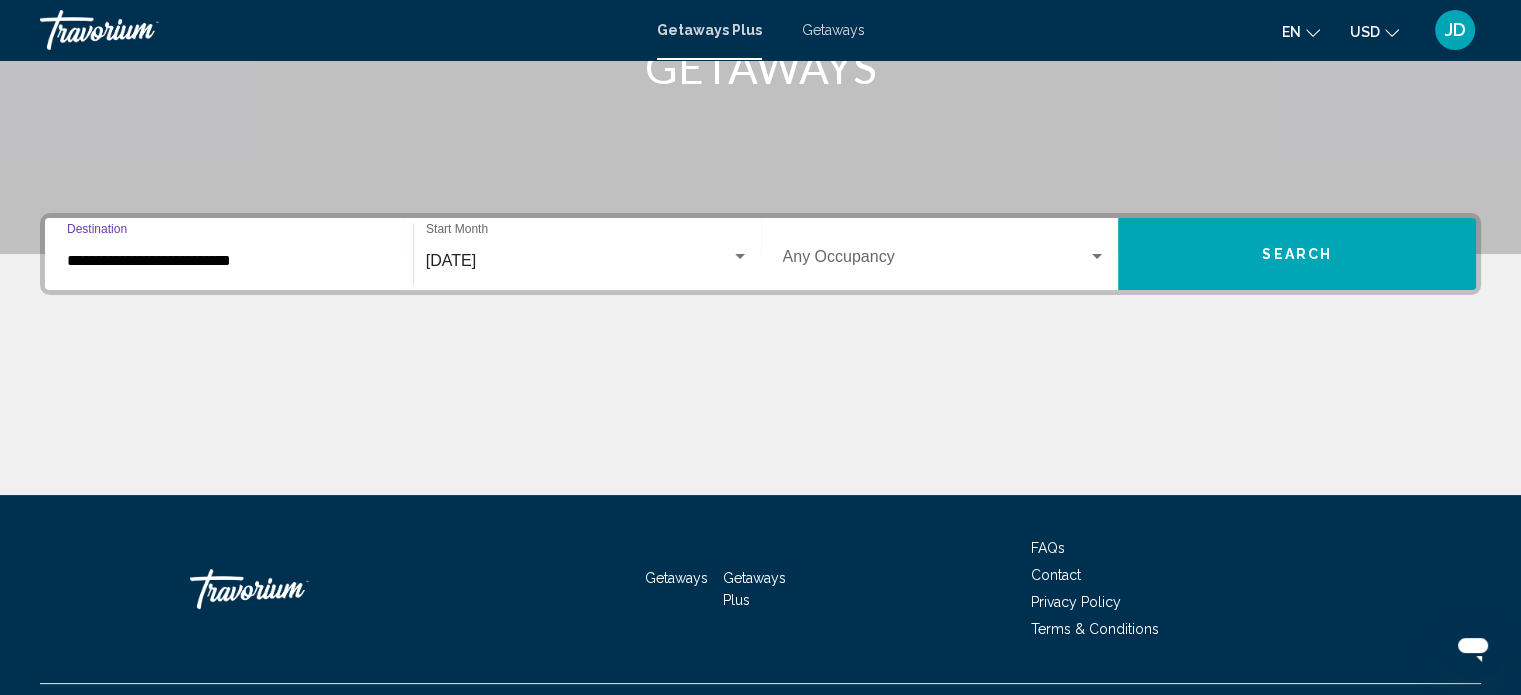 scroll, scrollTop: 390, scrollLeft: 0, axis: vertical 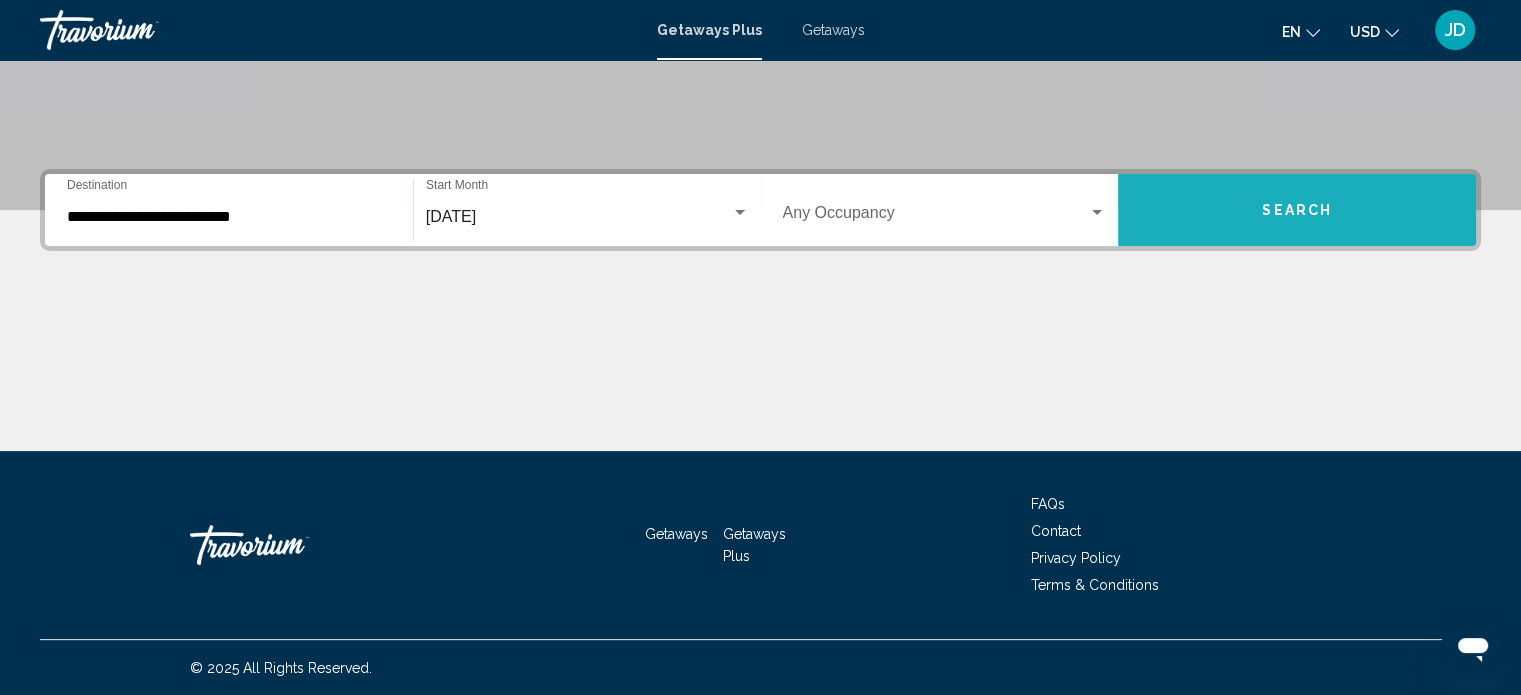 click on "Search" at bounding box center [1297, 210] 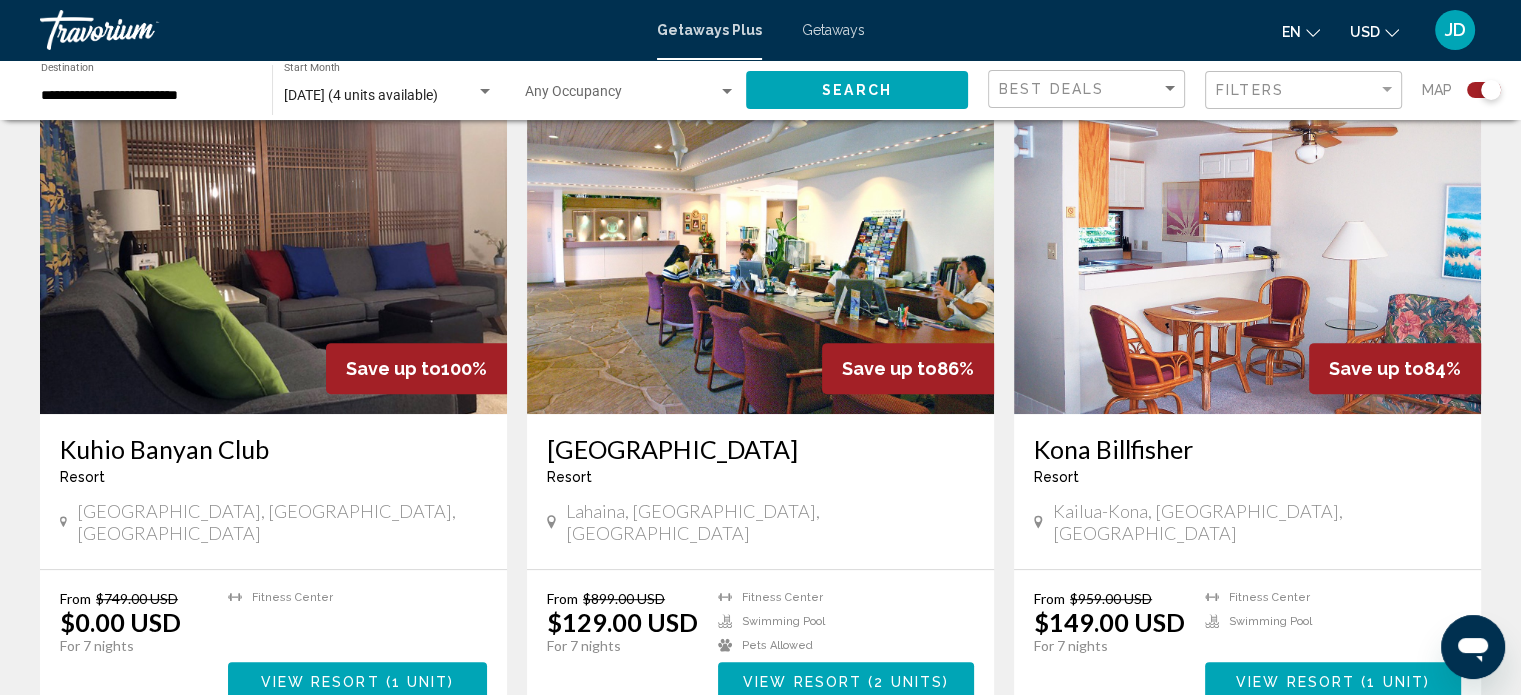 scroll, scrollTop: 800, scrollLeft: 0, axis: vertical 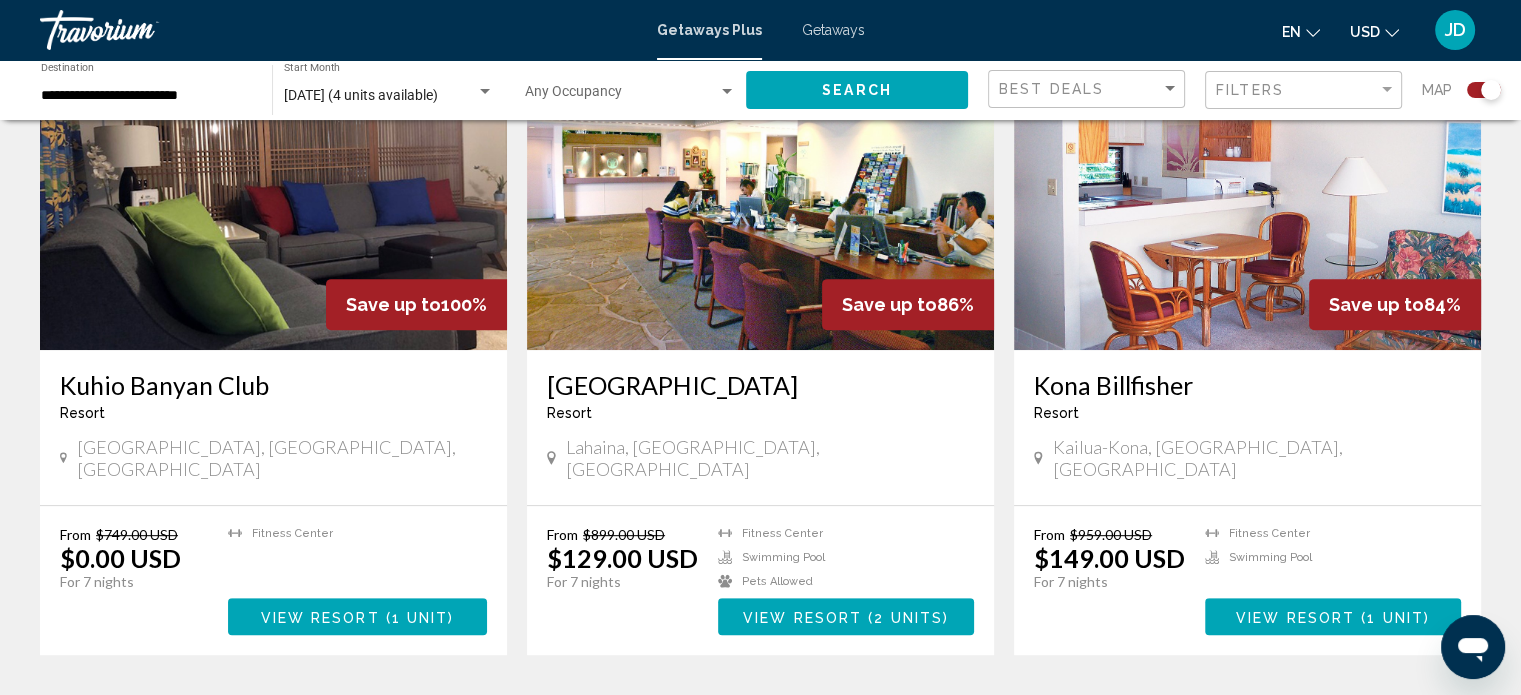 click at bounding box center [760, 190] 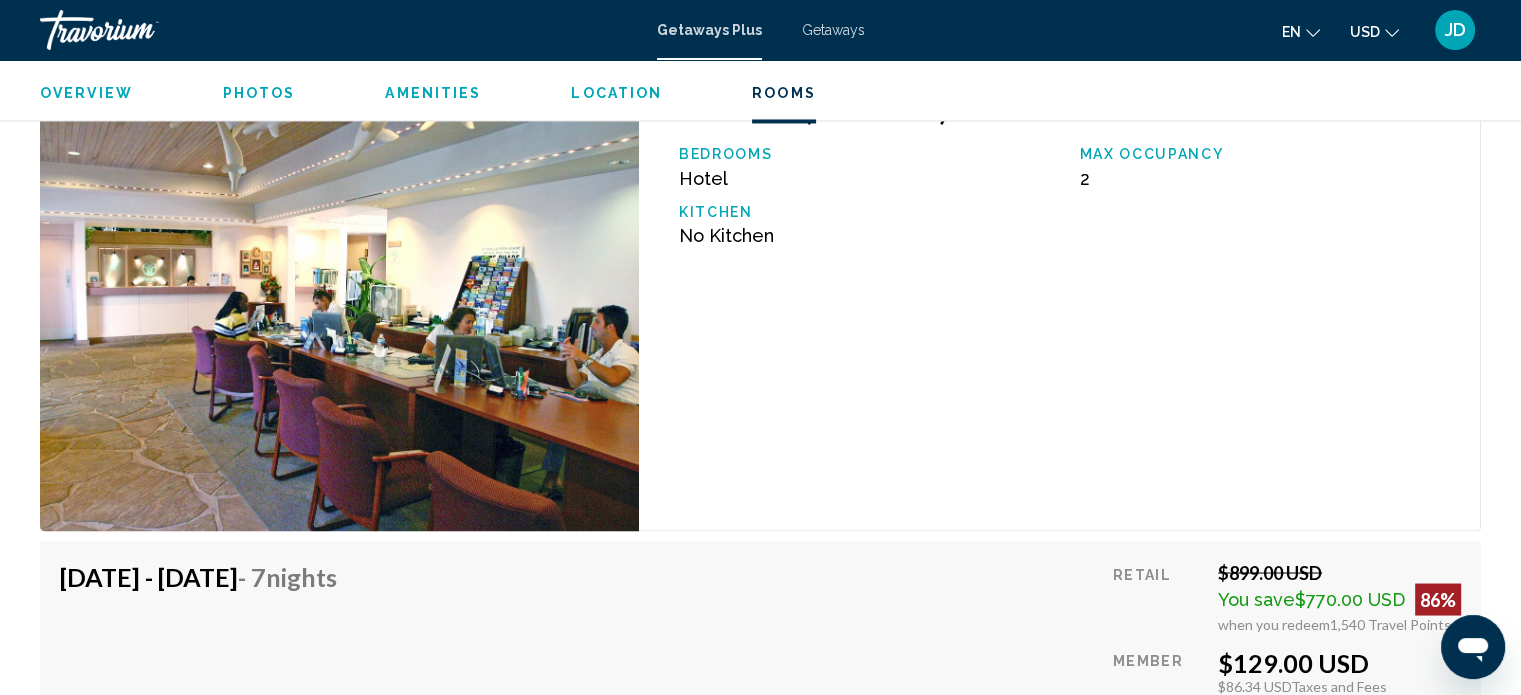 scroll, scrollTop: 3612, scrollLeft: 0, axis: vertical 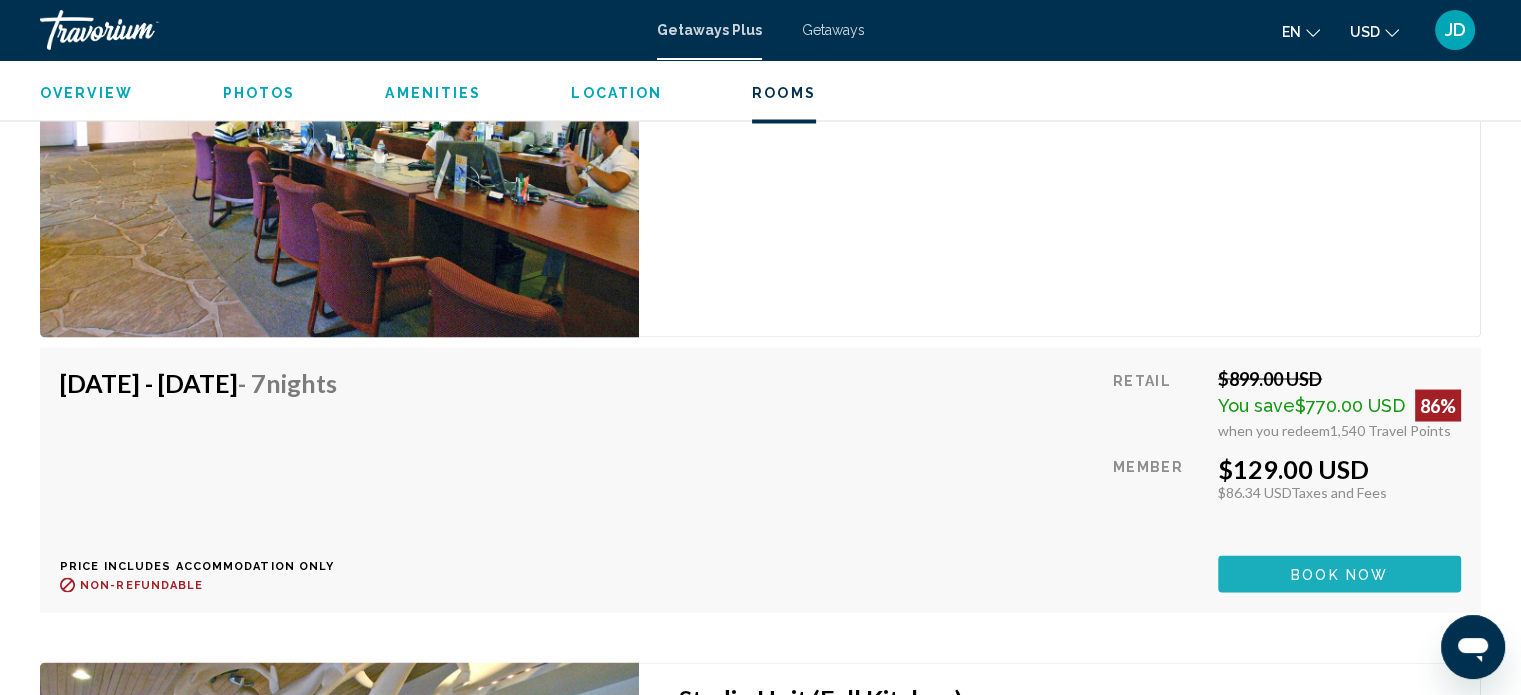 click on "Book now" at bounding box center [1339, 574] 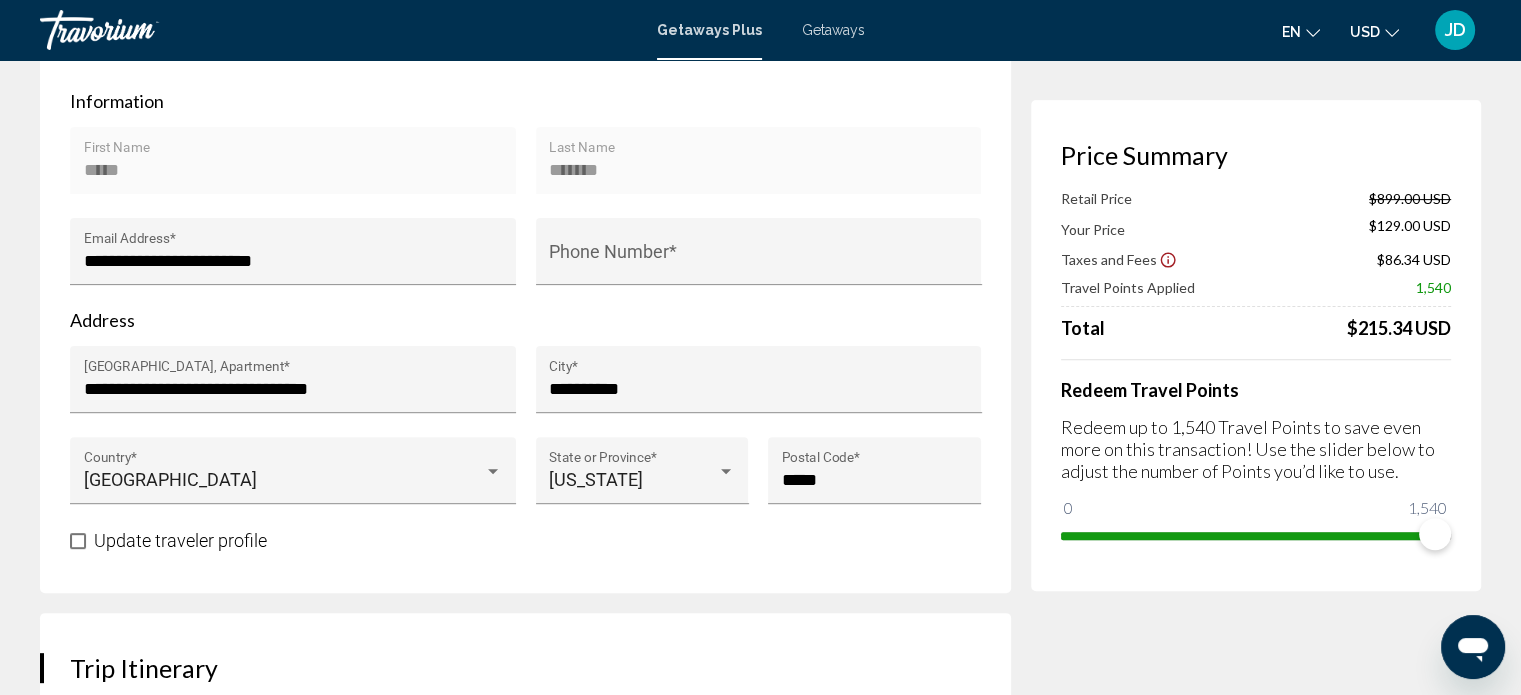 scroll, scrollTop: 600, scrollLeft: 0, axis: vertical 